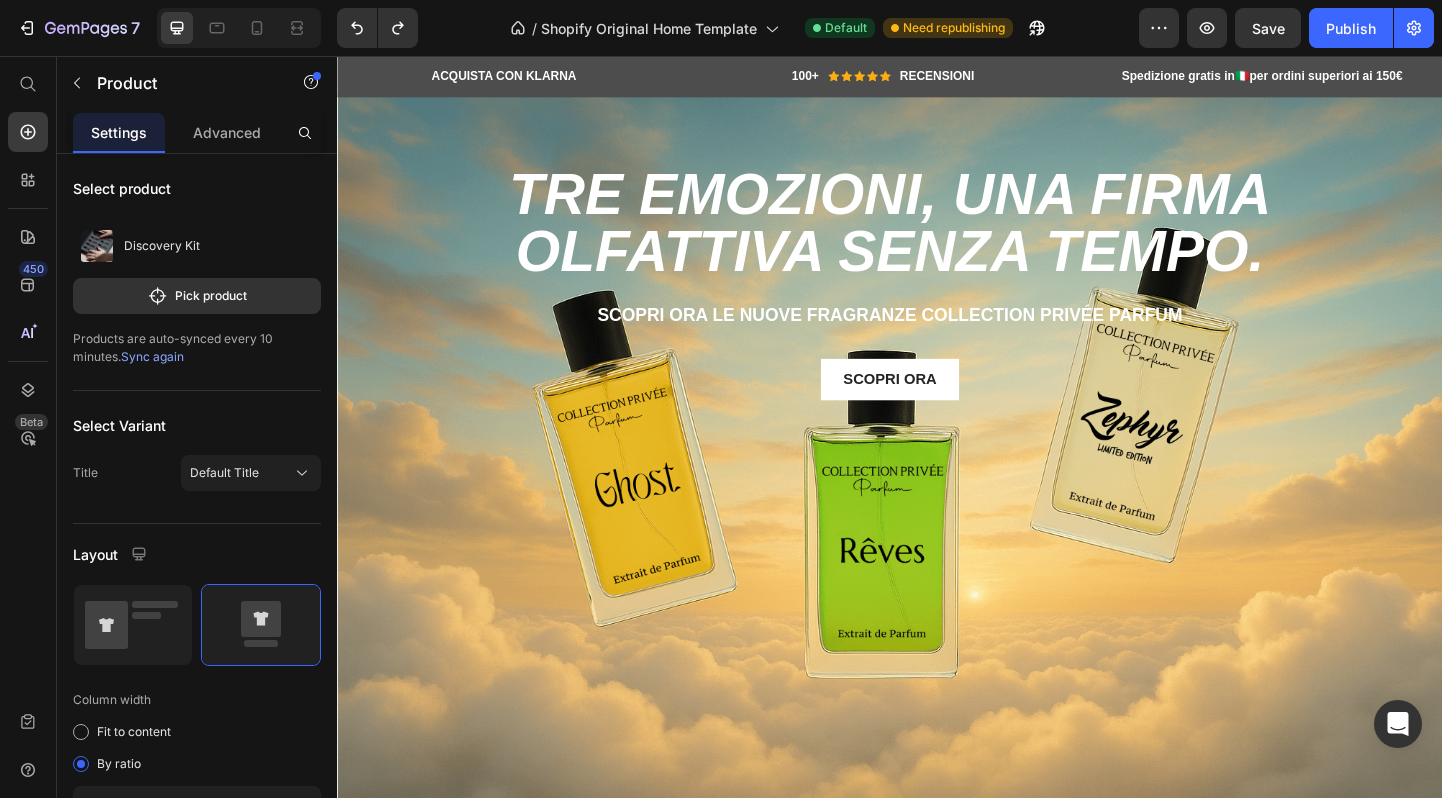 scroll, scrollTop: 940, scrollLeft: 0, axis: vertical 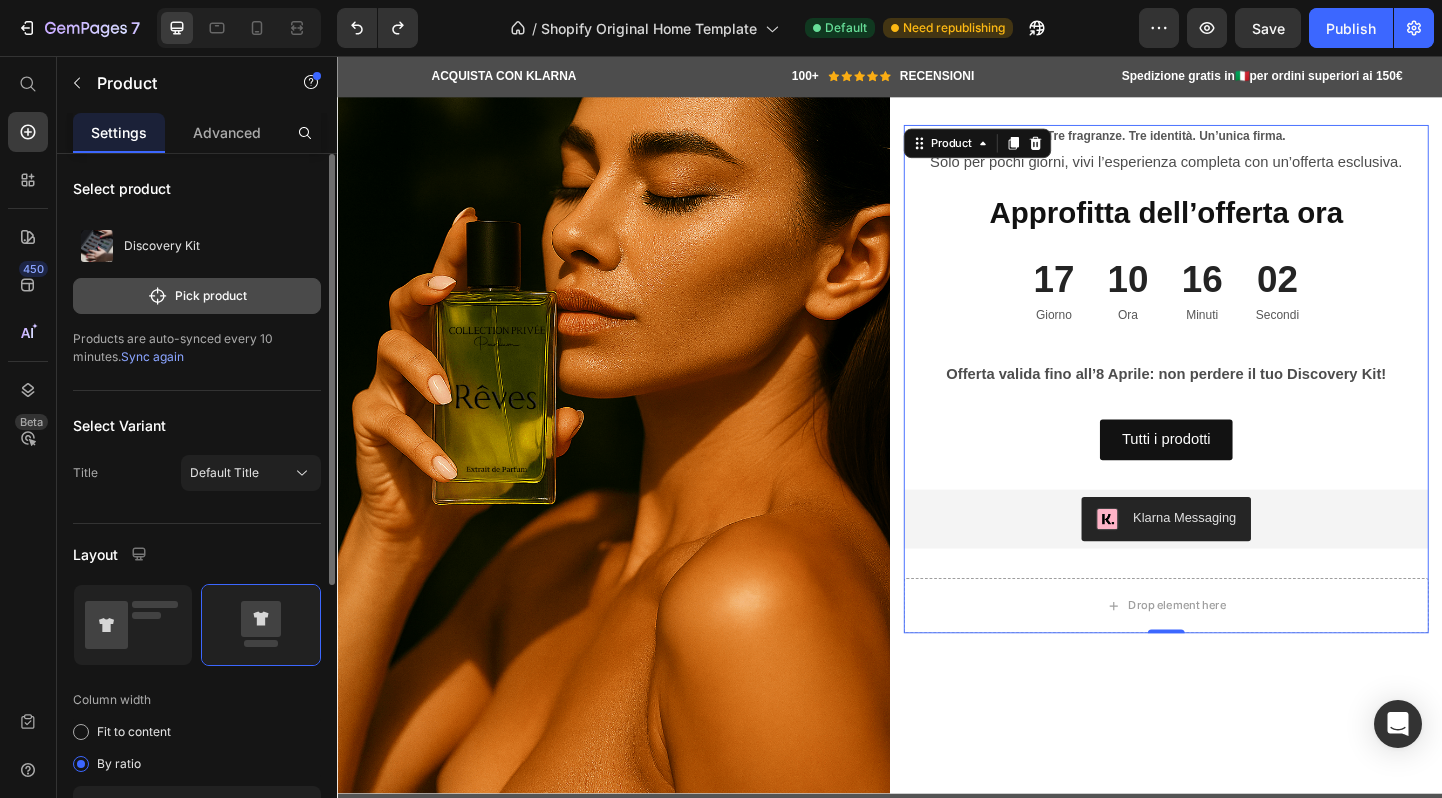 click on "Pick product" at bounding box center (197, 296) 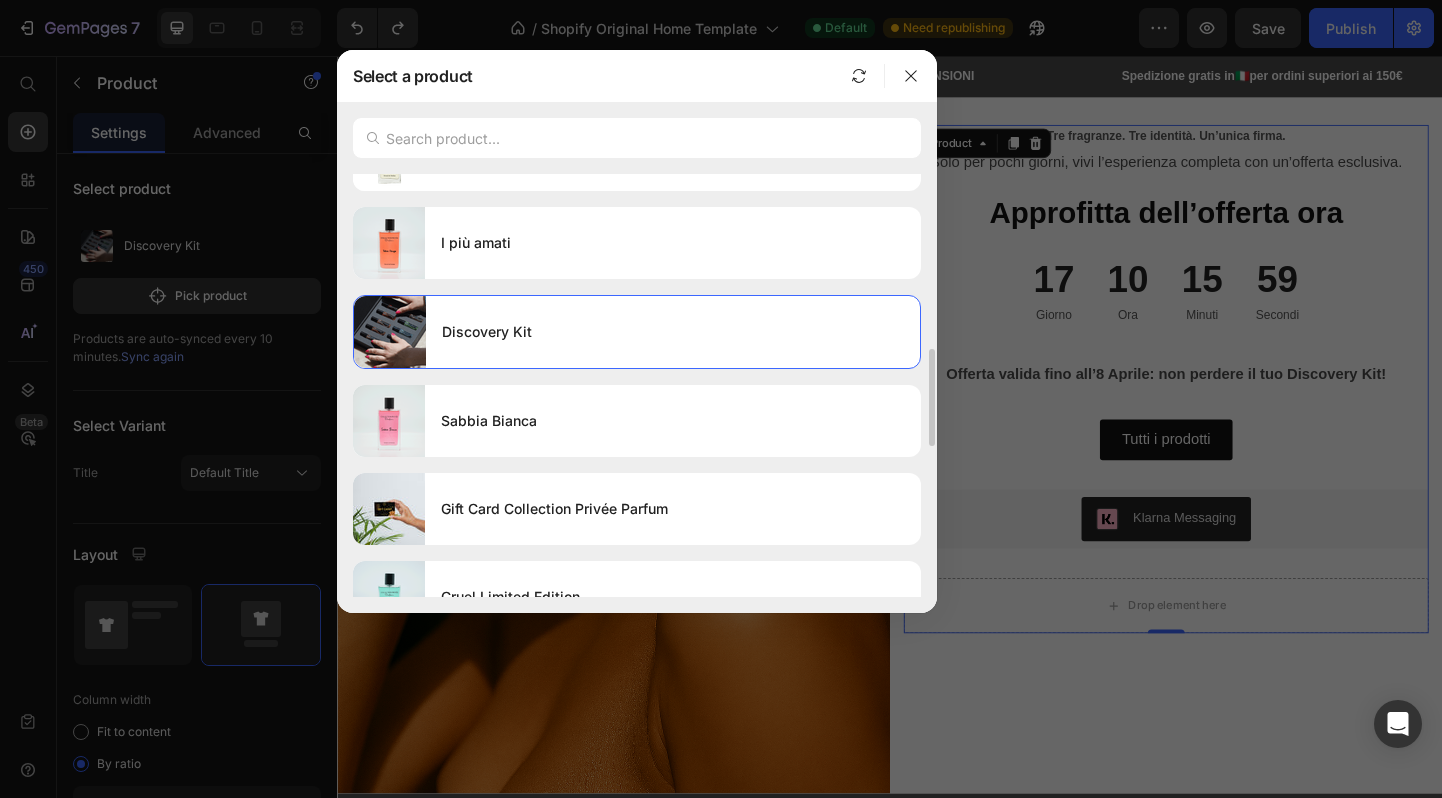 scroll, scrollTop: 0, scrollLeft: 0, axis: both 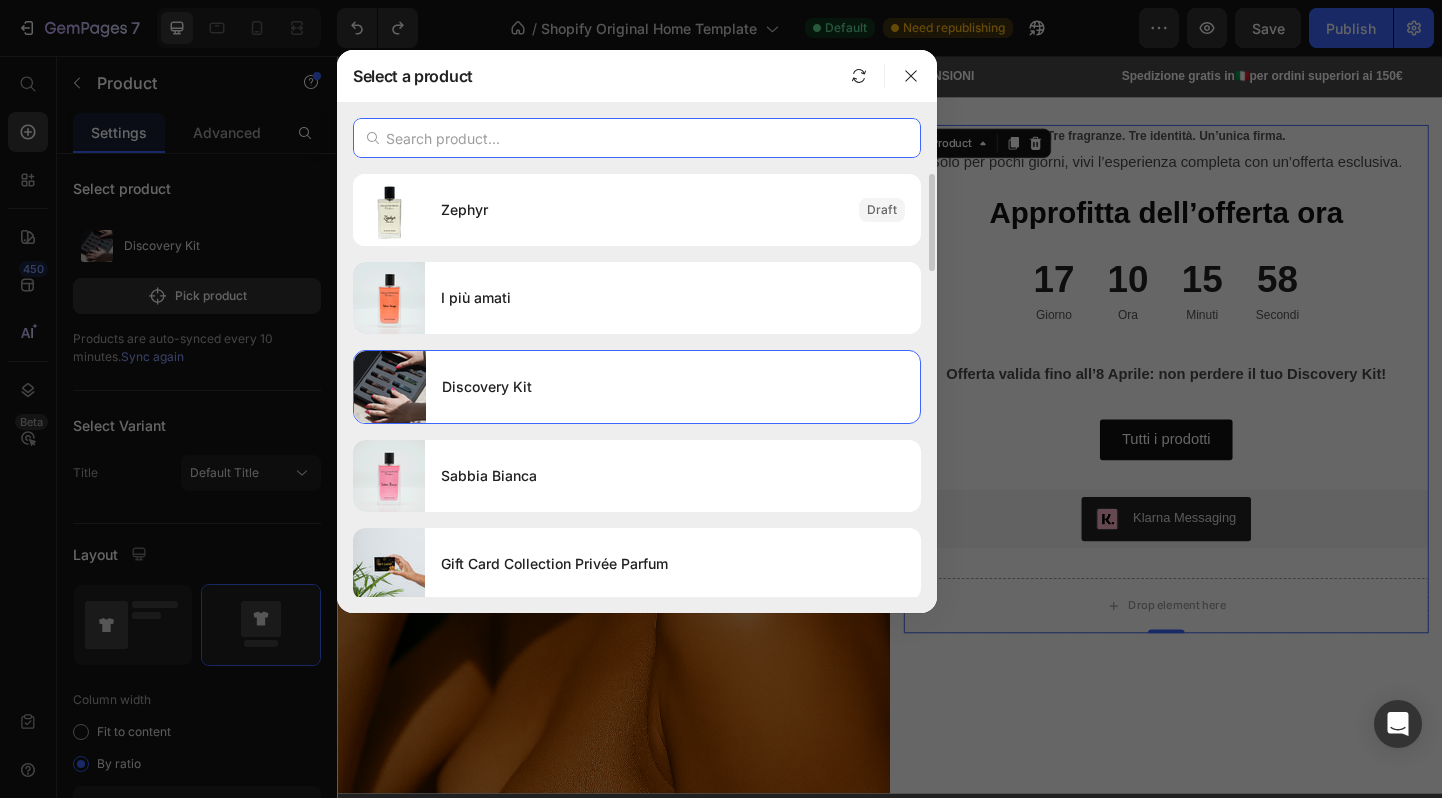 click at bounding box center [637, 138] 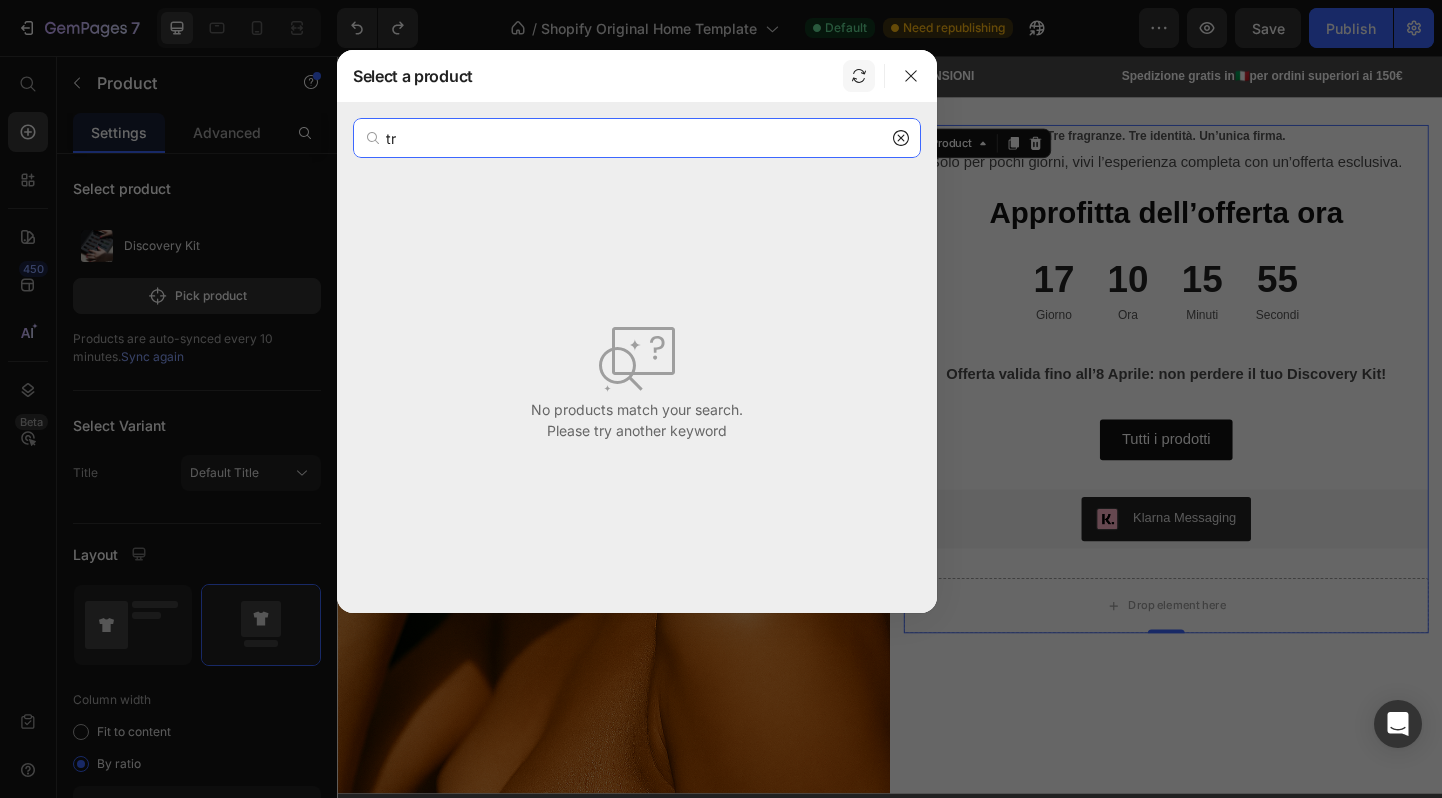 type on "tr" 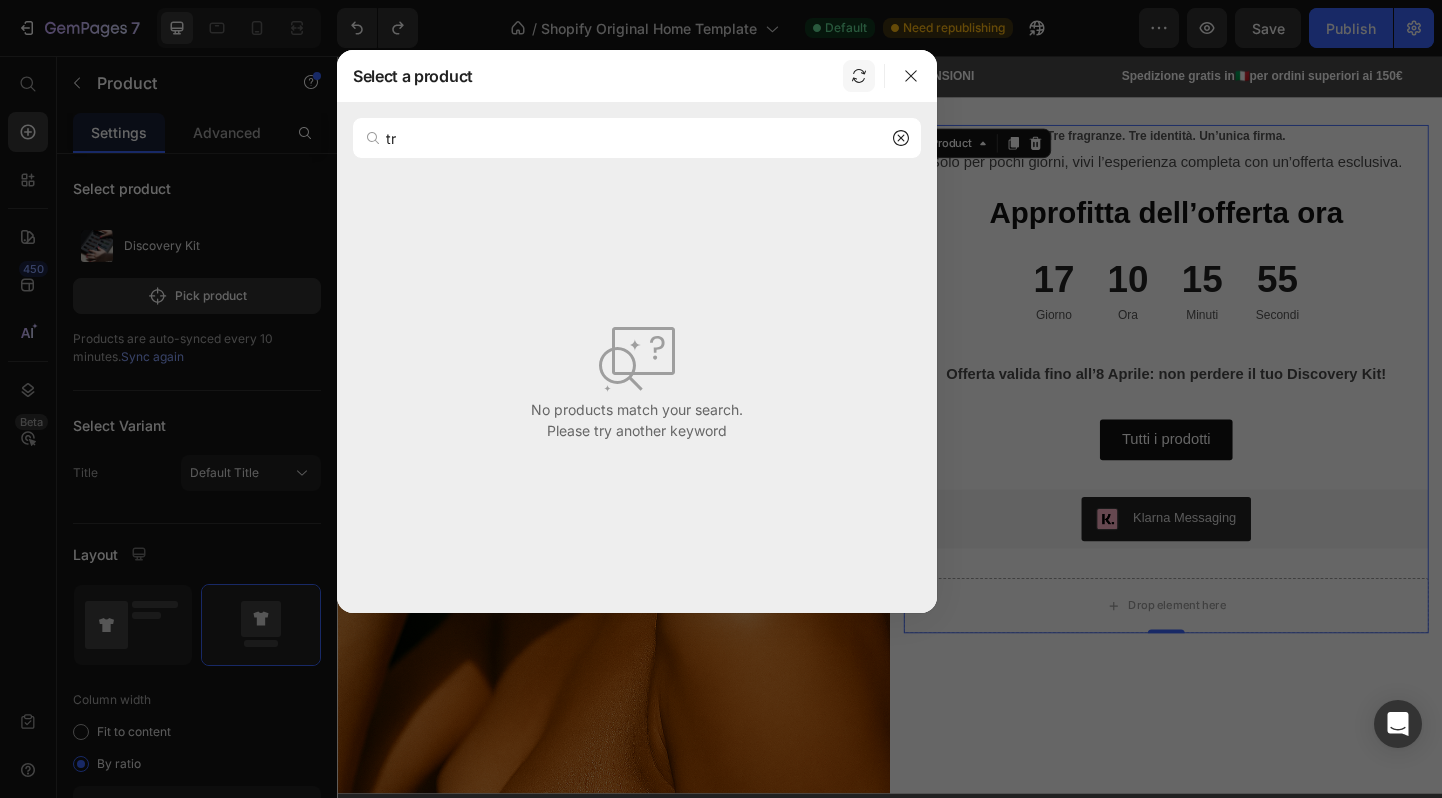 click at bounding box center [859, 76] 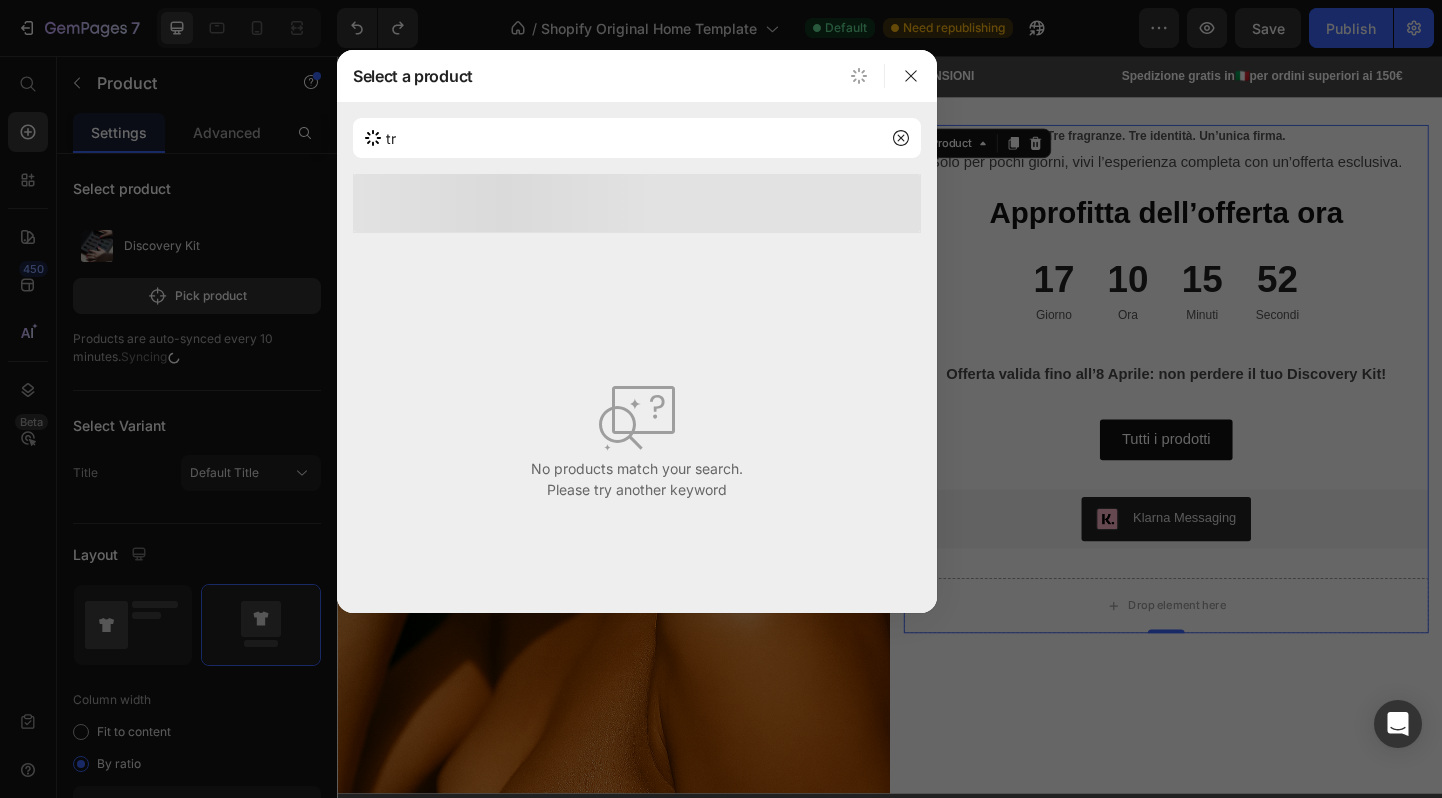 click 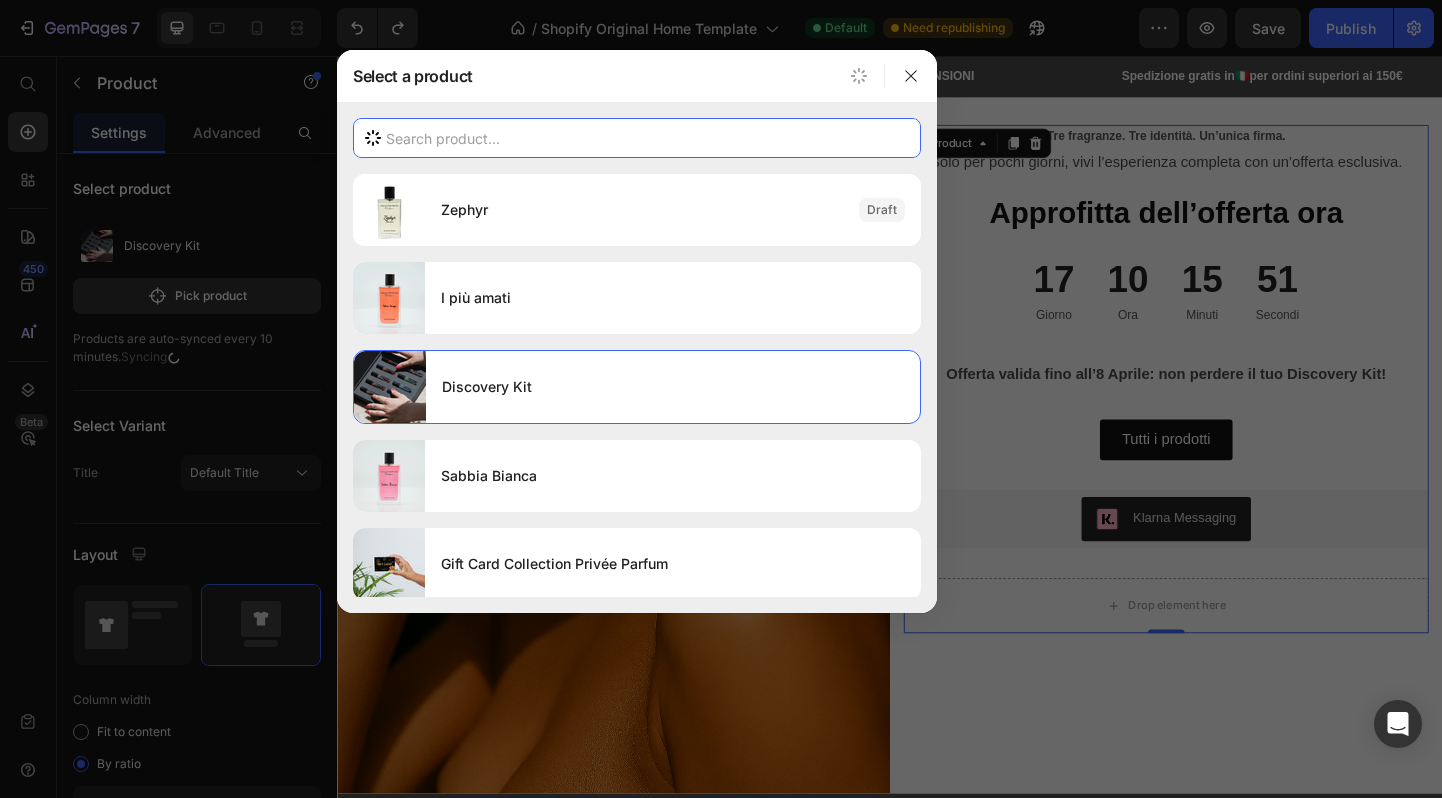 click at bounding box center (637, 138) 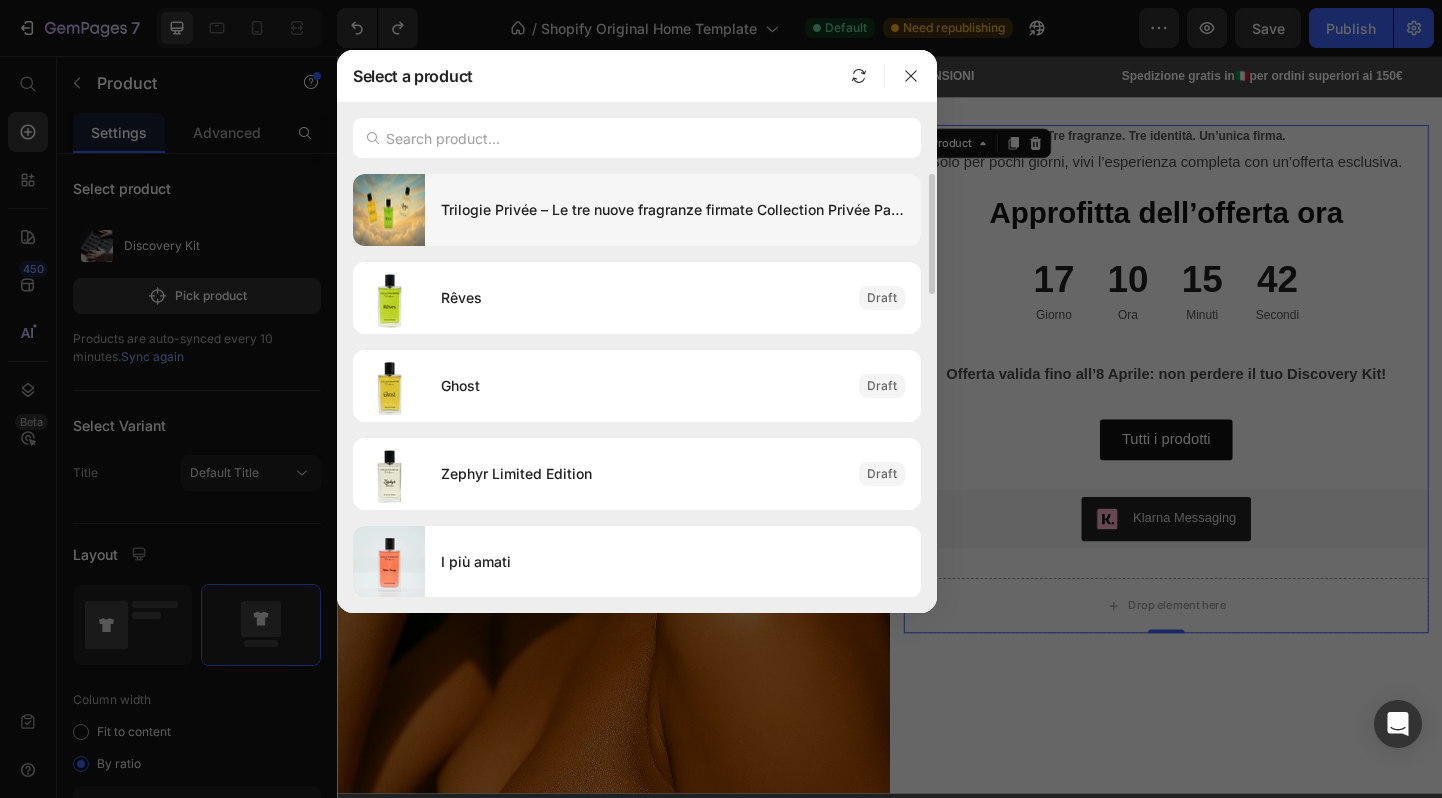 click on "Trilogie Privée – Le tre nuove fragranze firmate Collection Privée Parfum" at bounding box center [673, 210] 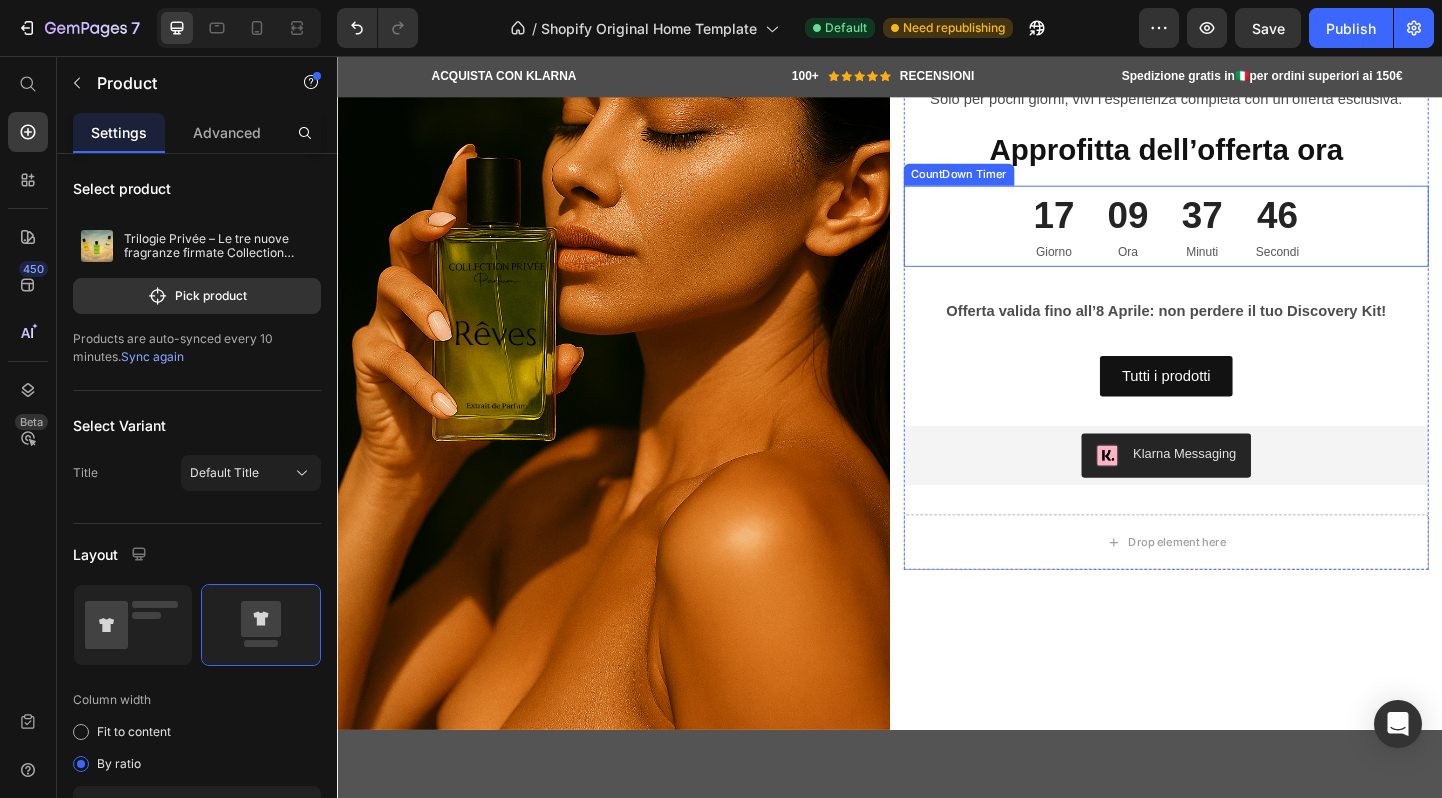 scroll, scrollTop: 1017, scrollLeft: 0, axis: vertical 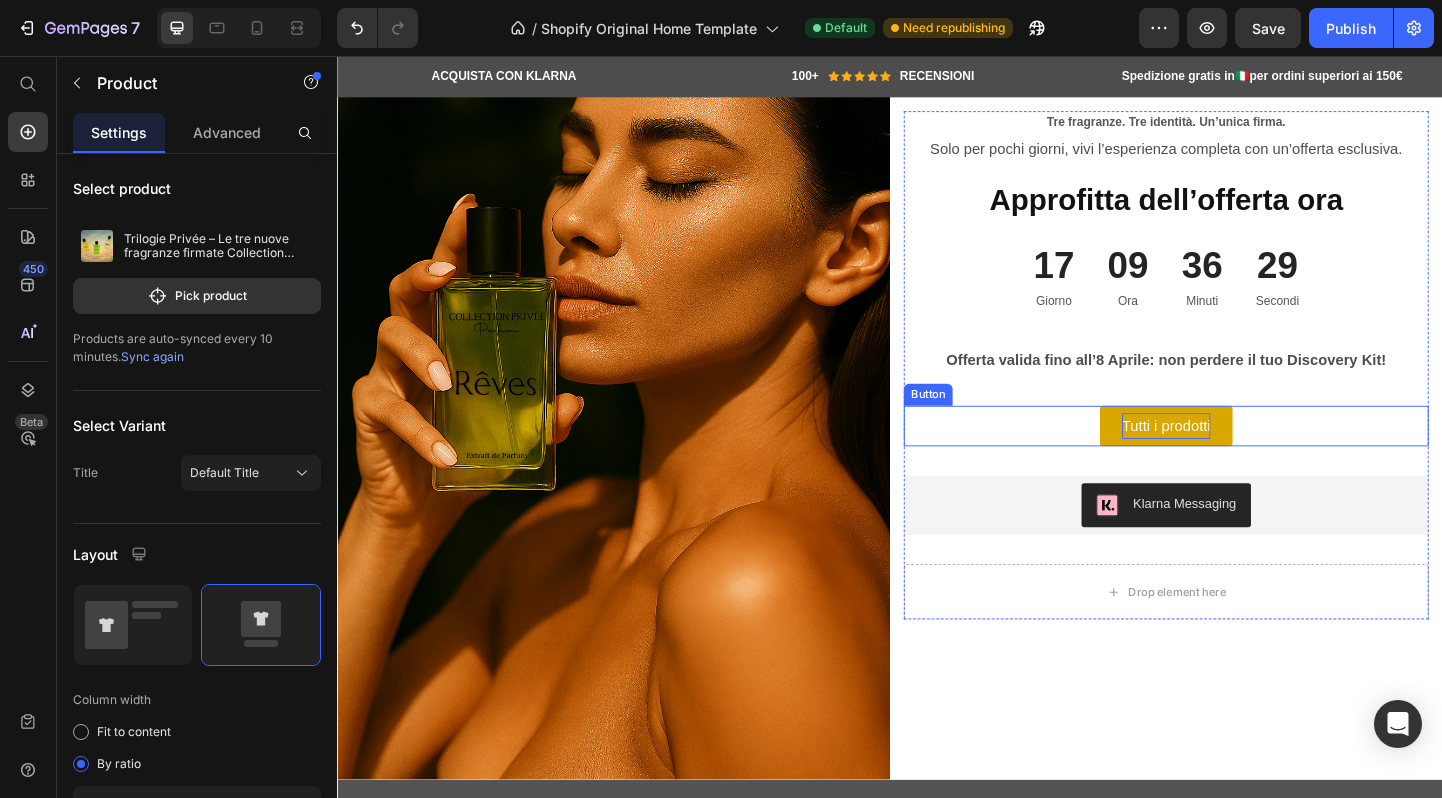 click on "Tutti i prodotti" at bounding box center [1237, 458] 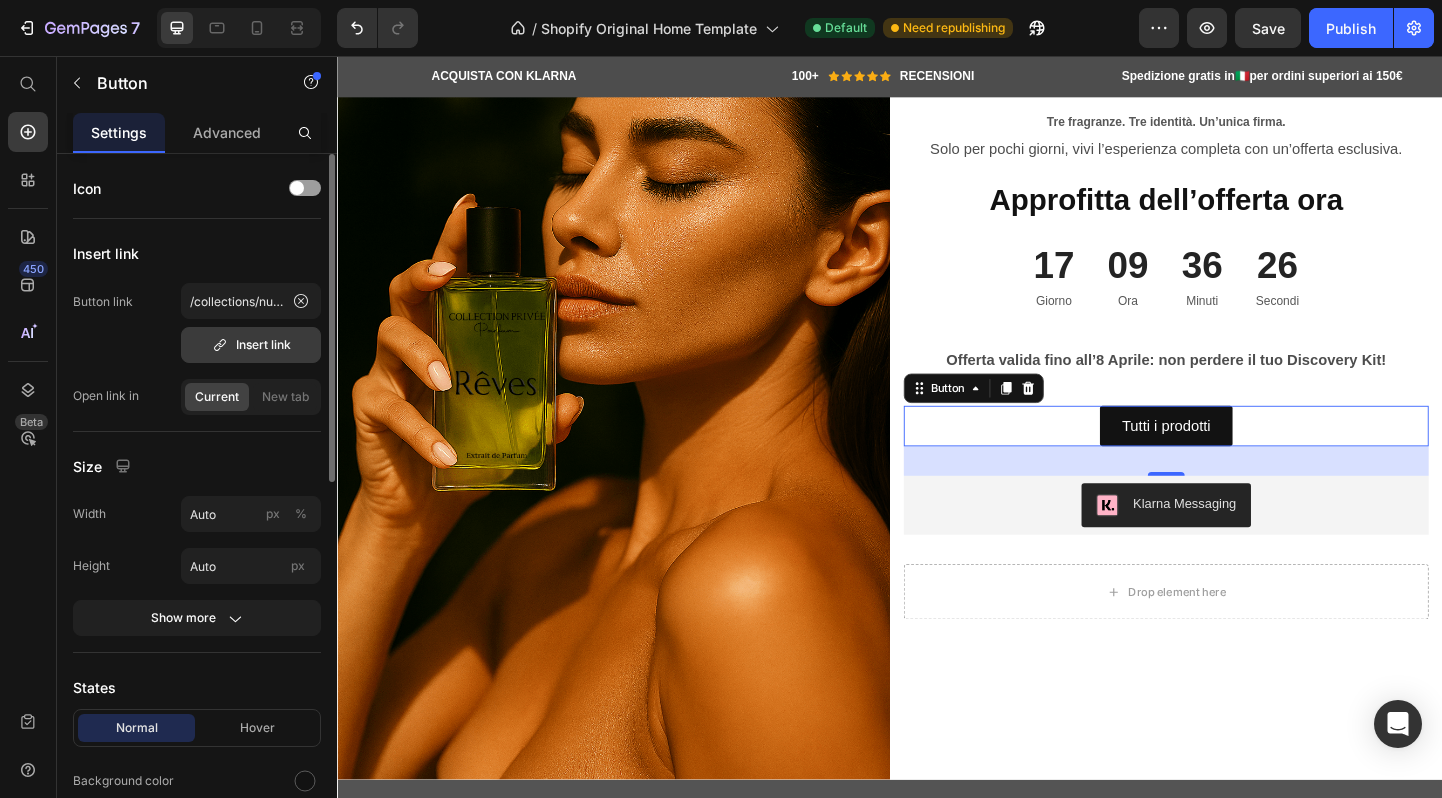 click on "Insert link" at bounding box center (251, 345) 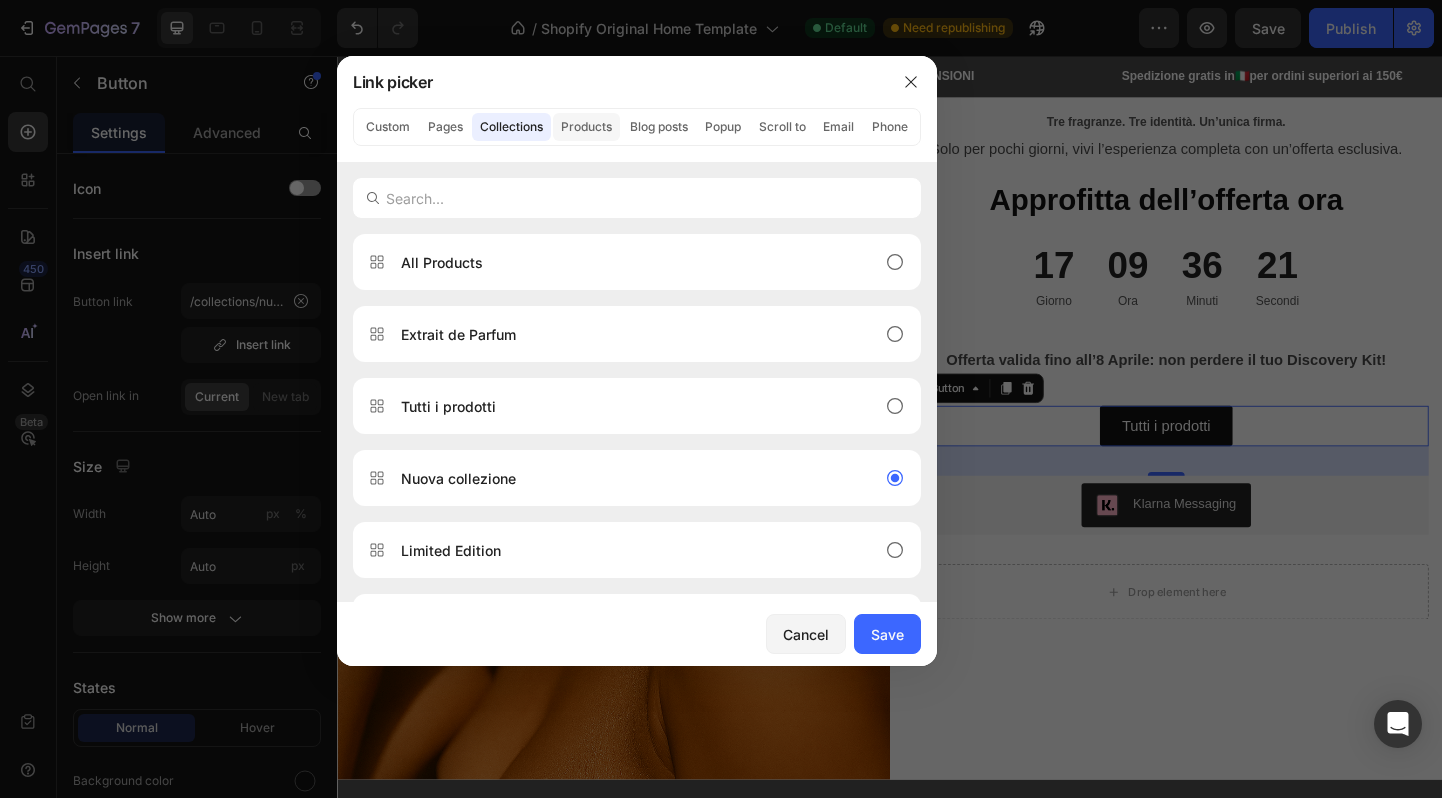 click on "Products" 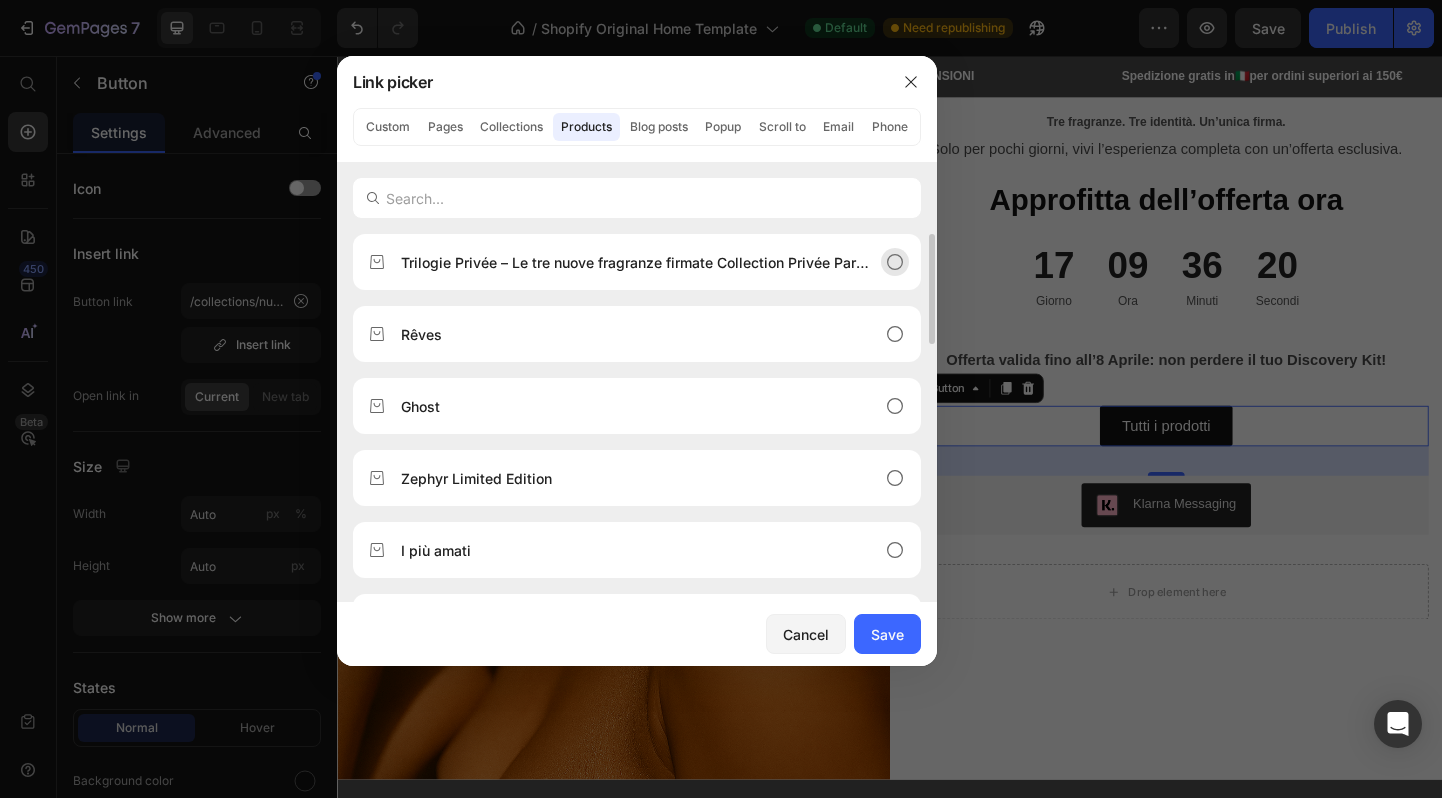 click on "Trilogie Privée – Le tre nuove fragranze firmate Collection Privée Parfum" 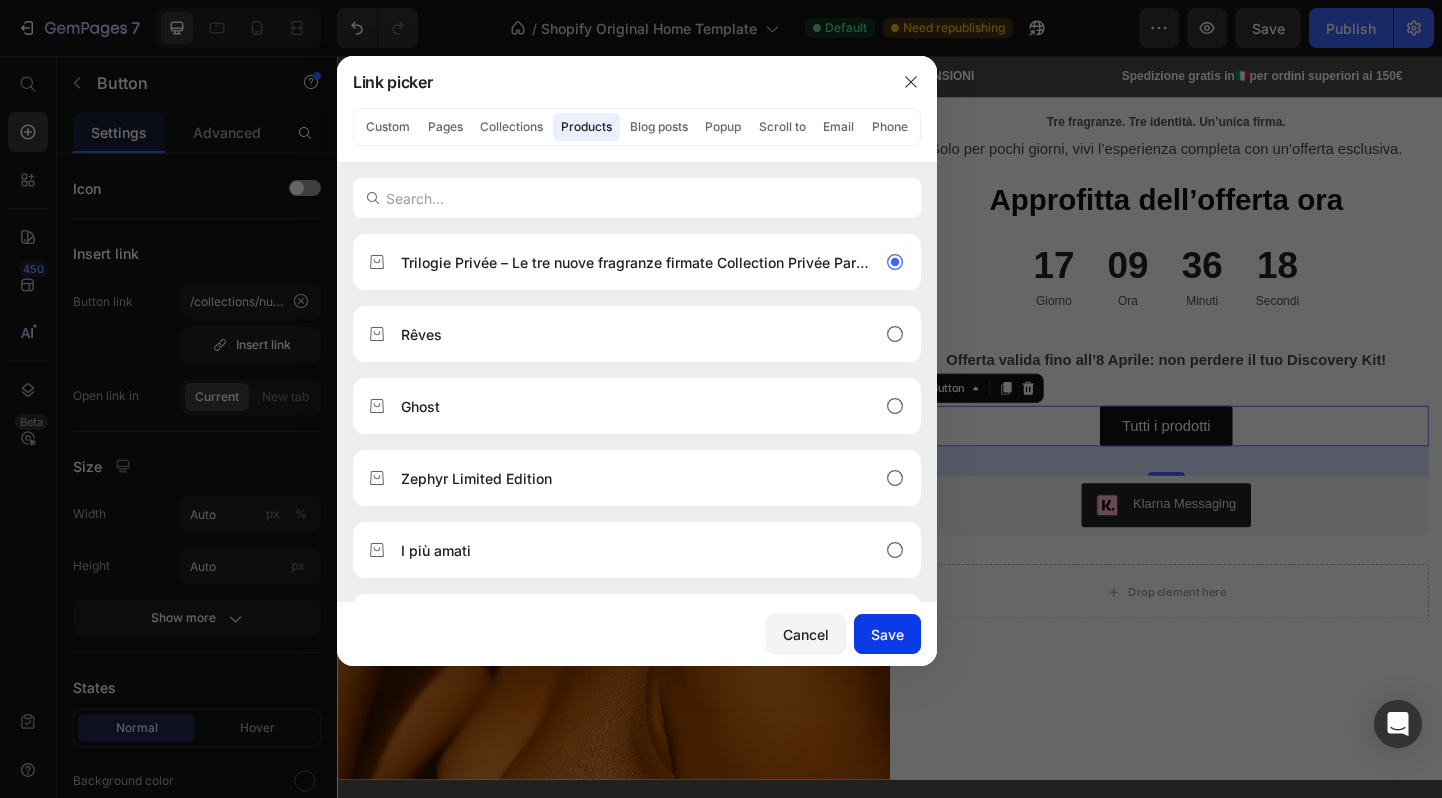 click on "Save" at bounding box center (887, 634) 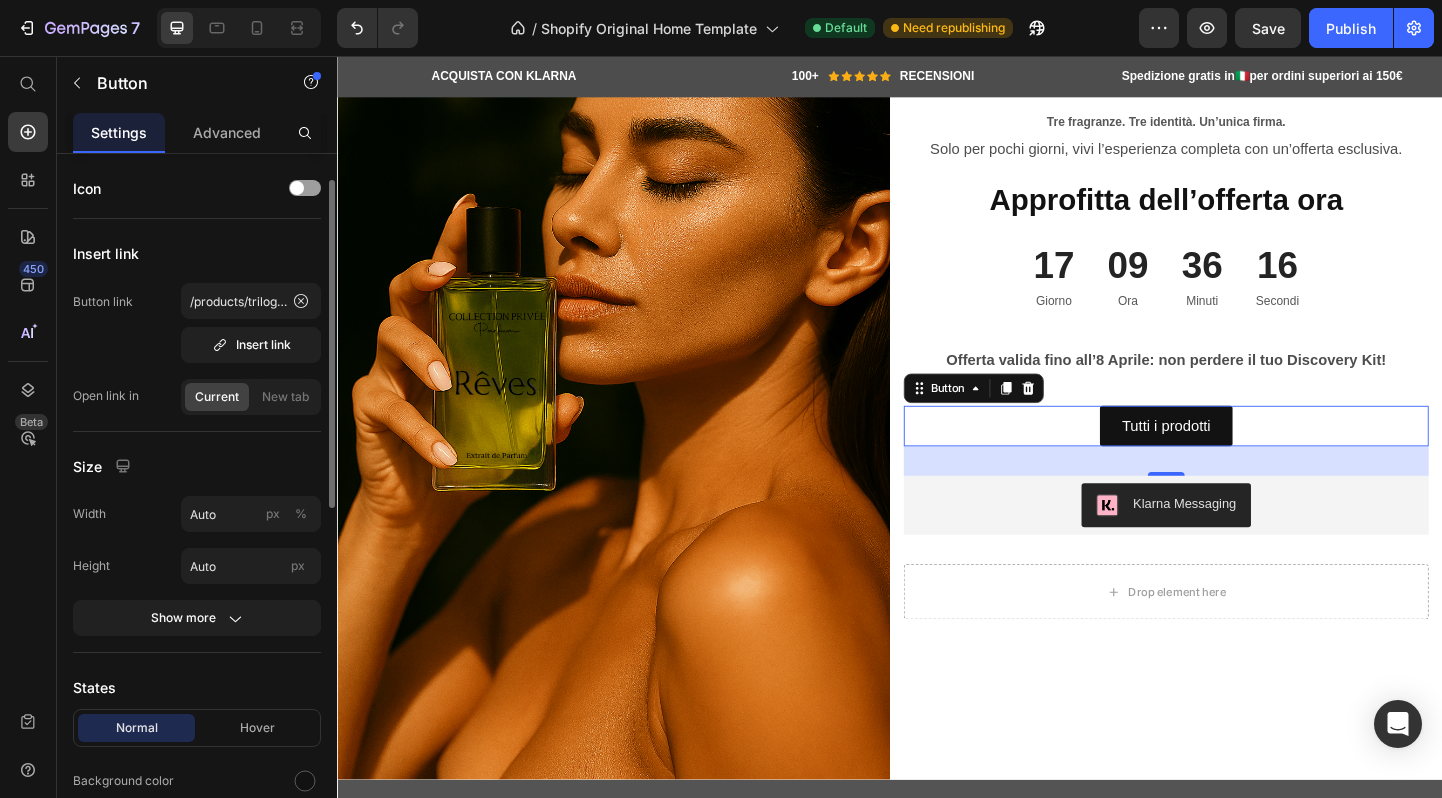 scroll, scrollTop: 26, scrollLeft: 0, axis: vertical 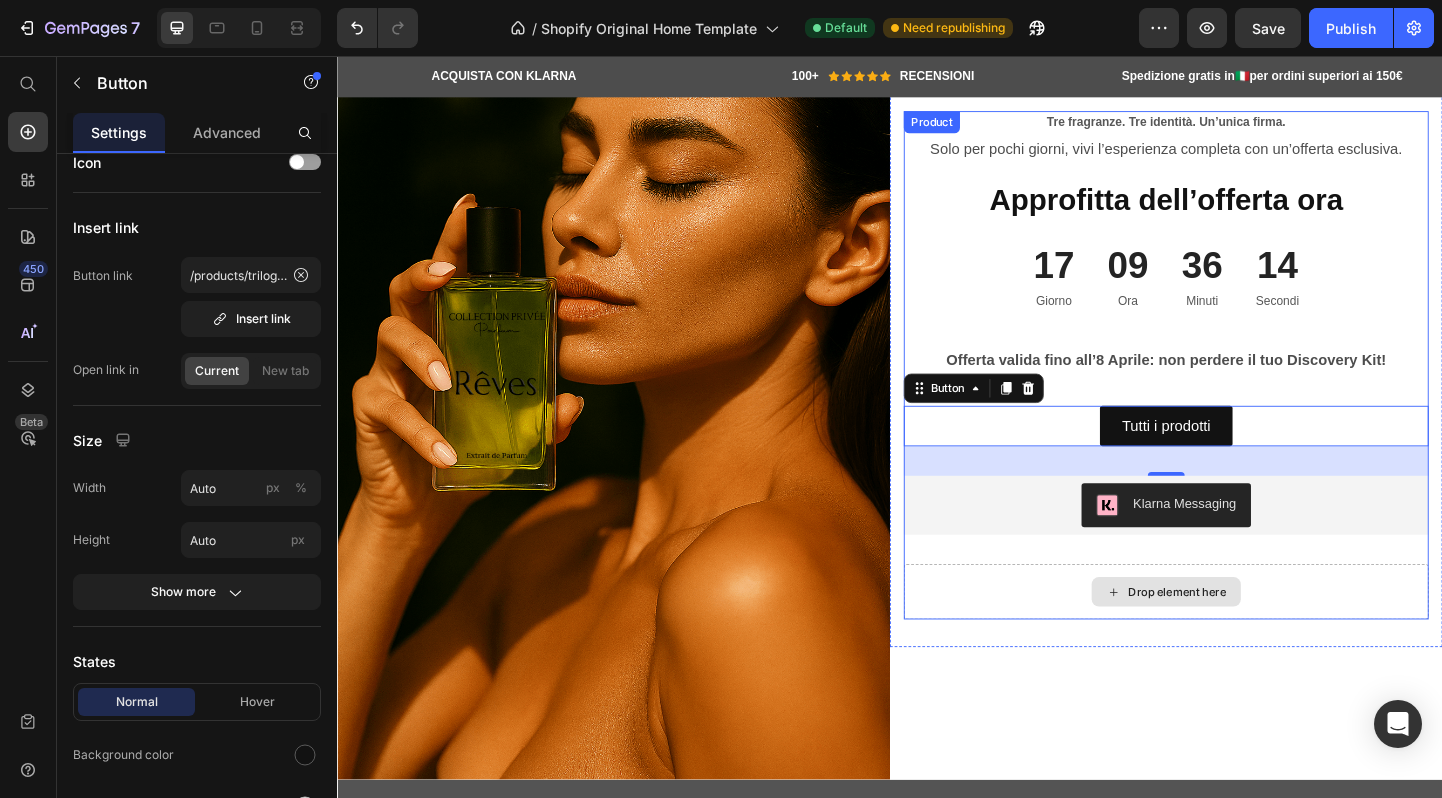 click on "Drop element here" at bounding box center [1237, 638] 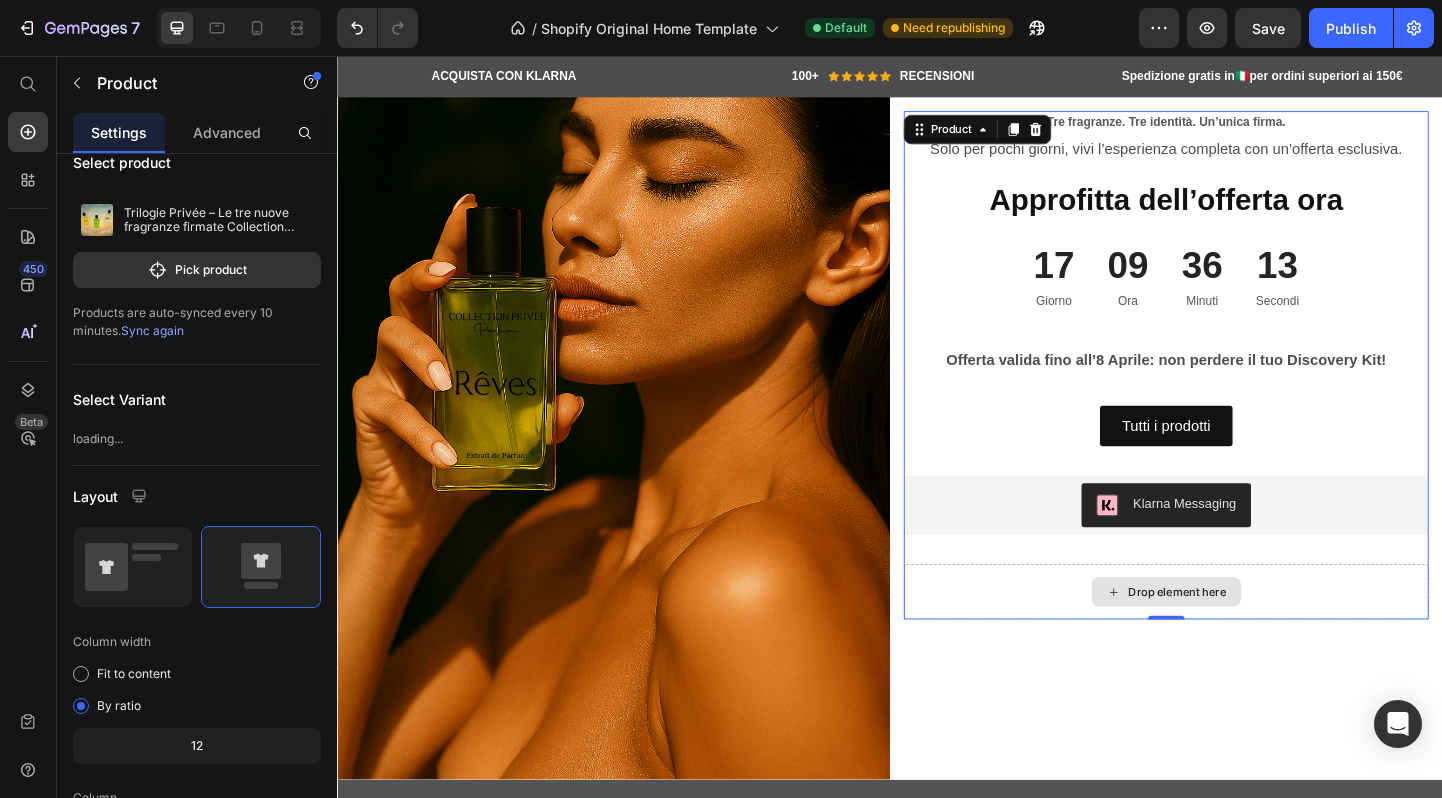 scroll, scrollTop: 0, scrollLeft: 0, axis: both 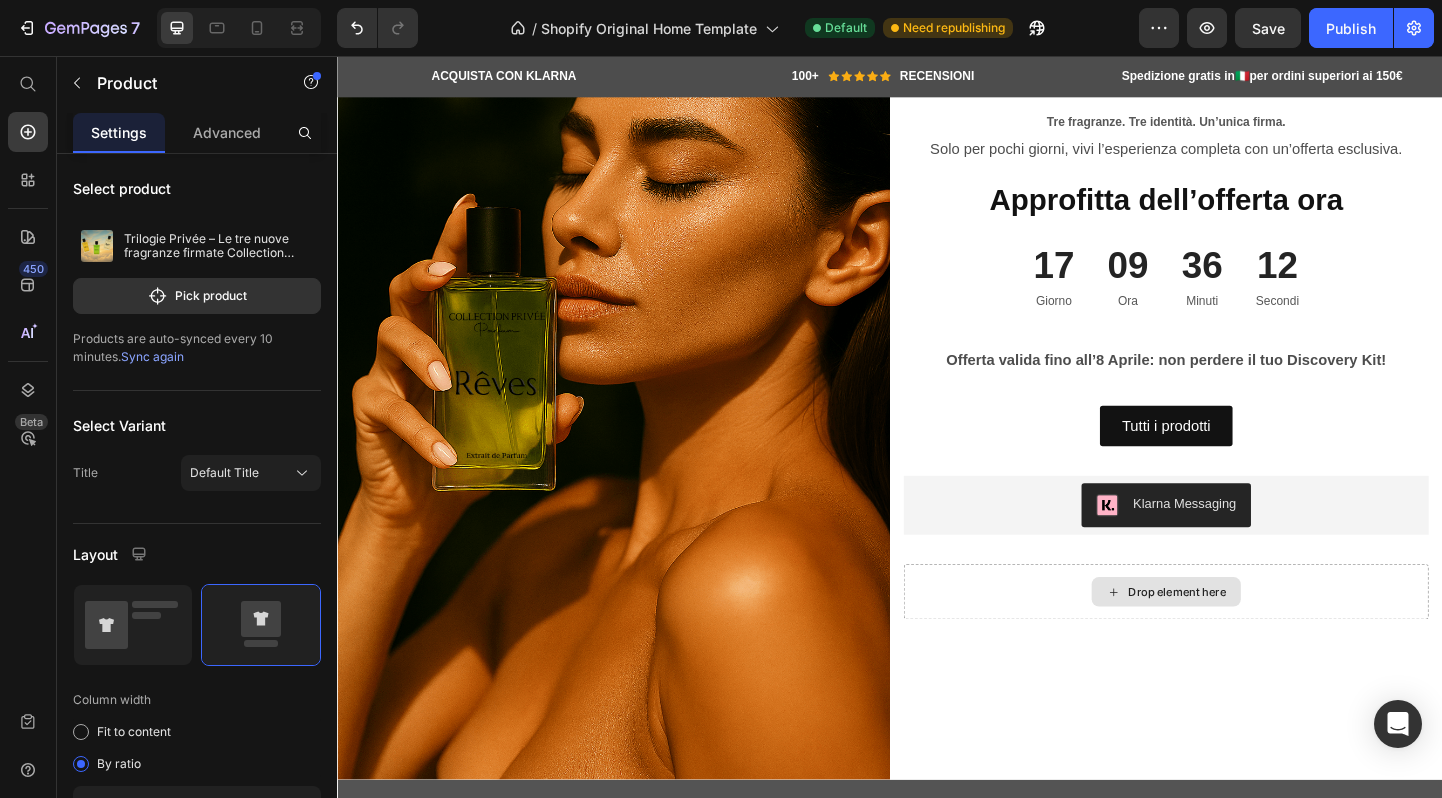click on "Drop element here" at bounding box center (1249, 638) 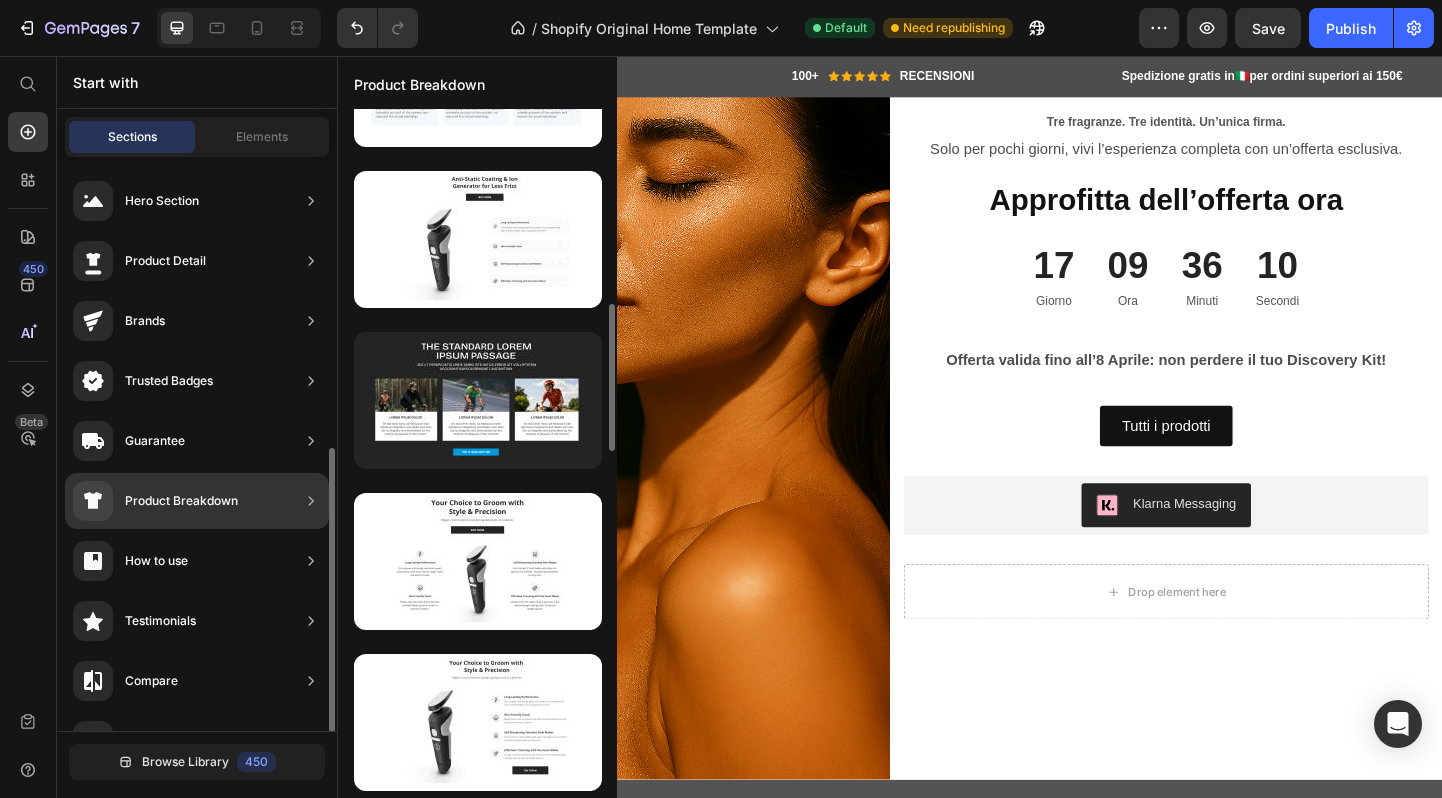 scroll, scrollTop: 0, scrollLeft: 0, axis: both 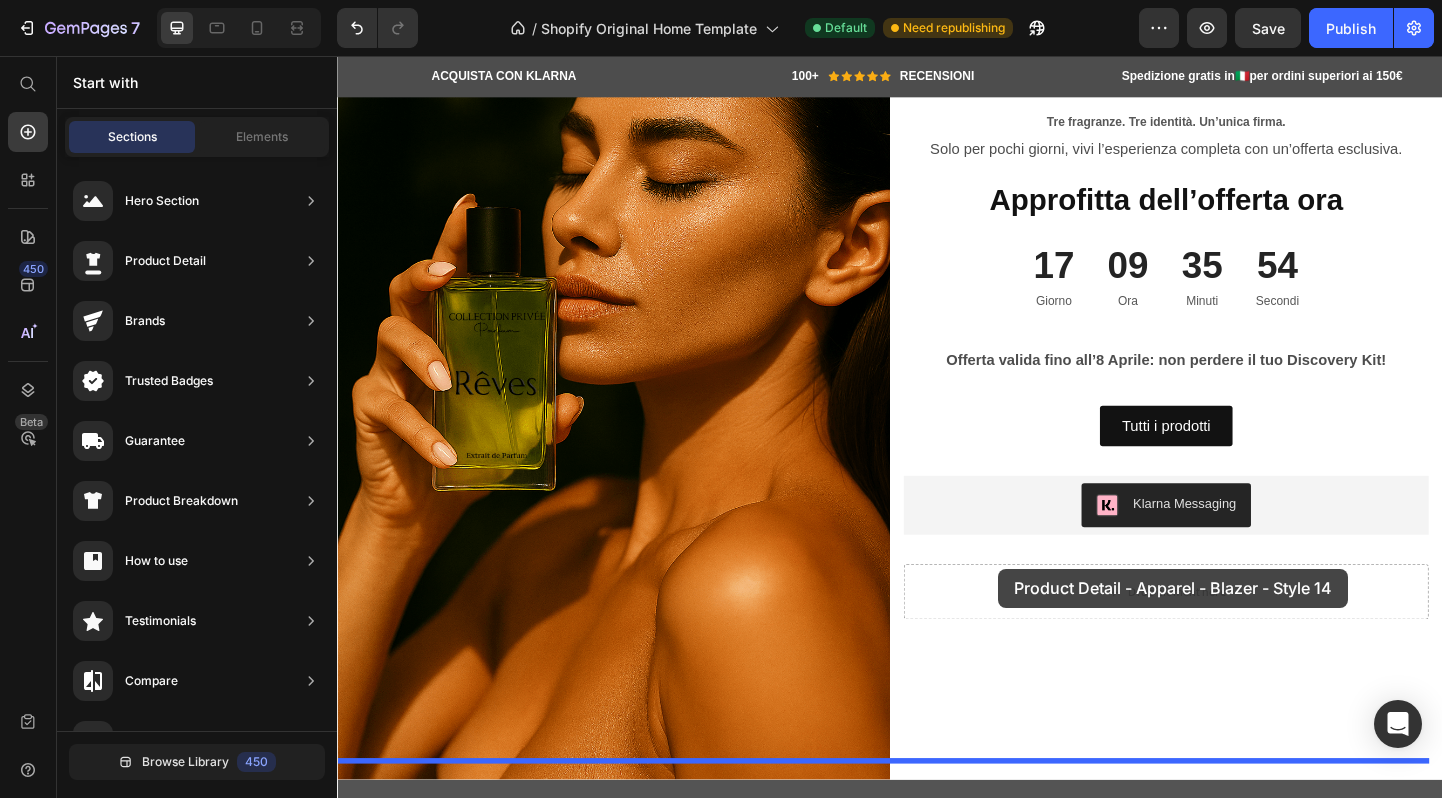 drag, startPoint x: 800, startPoint y: 286, endPoint x: 1055, endPoint y: 613, distance: 414.67337 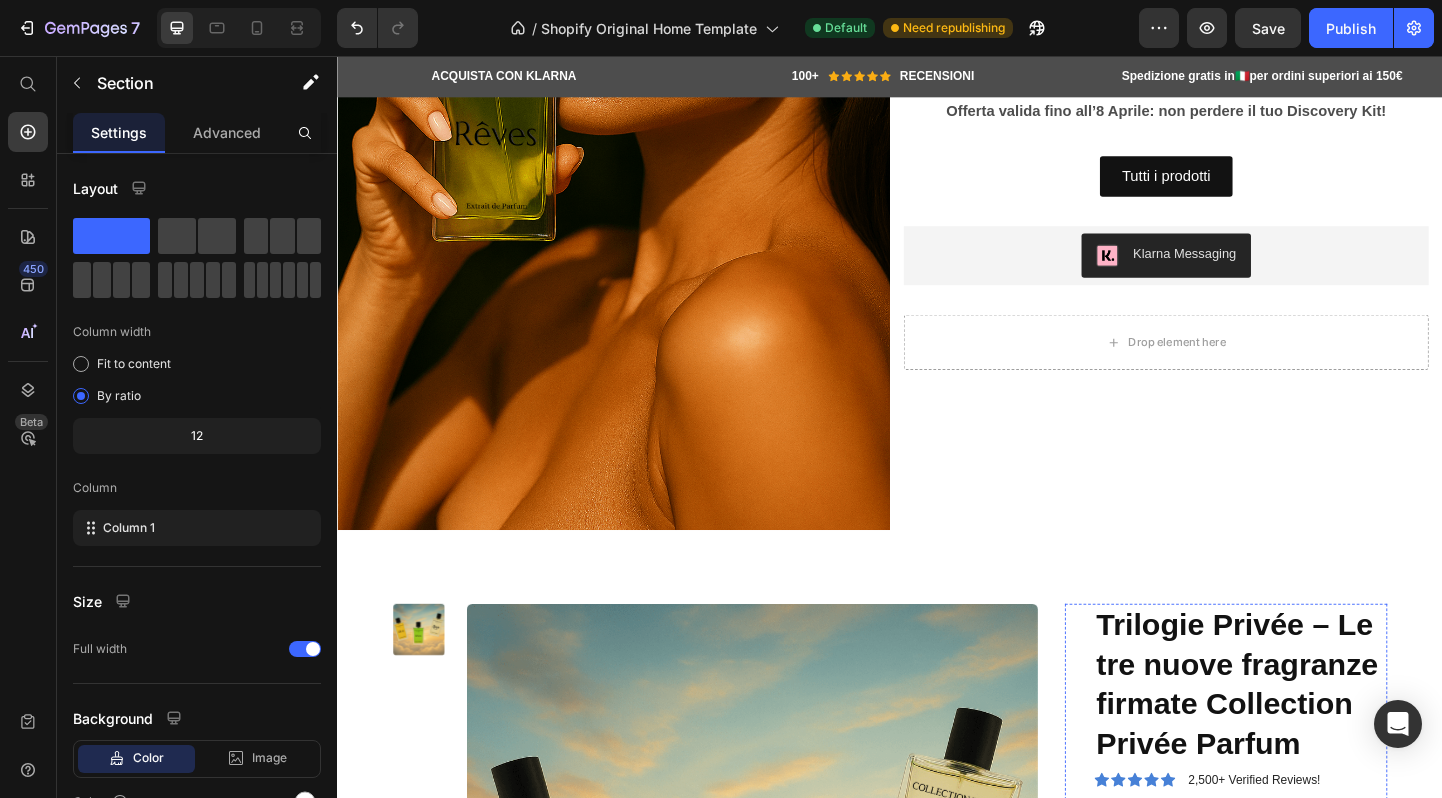 scroll, scrollTop: 1531, scrollLeft: 0, axis: vertical 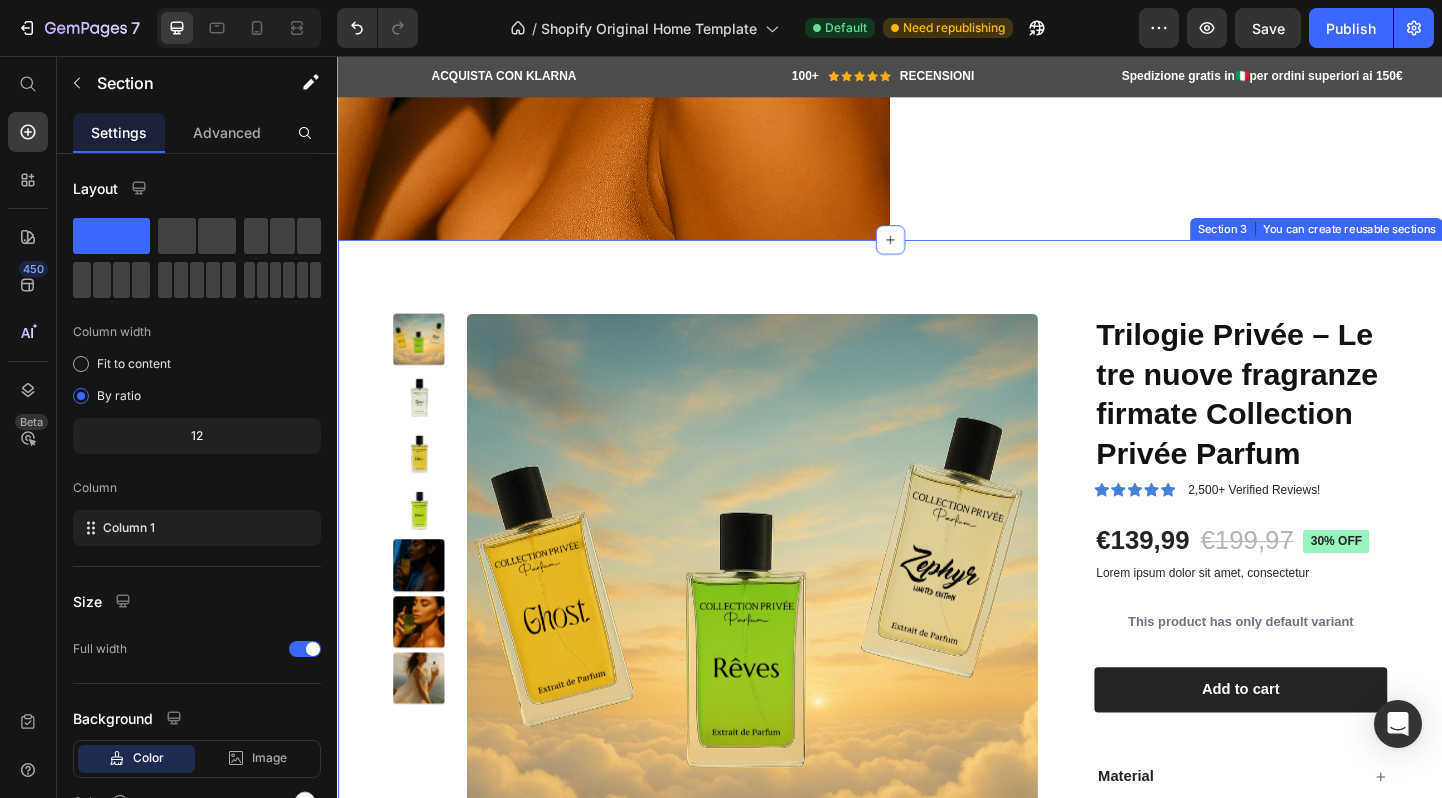 click on "Product Images Trilogie Privée – Le tre nuove fragranze firmate Collection Privée Parfum Product Title Icon Icon Icon Icon Icon Icon List 2,500+ Verified Reviews! Text Block Row €139,99 Product Price €199,97 Product Price 30% off Product Badge Row Lorem ipsum dolor sit amet, consectetur  Text Block This product has only default variant Product Variants & Swatches 1 Product Quantity Row Add to cart Add to Cart Row
Material
Comfort guarantee
Shipping Accordion Row Product Section 3   You can create reusable sections Create Theme Section AI Content Write with GemAI What would you like to describe here? Tone and Voice Persuasive Product I più amati Show more Generate" at bounding box center (937, 682) 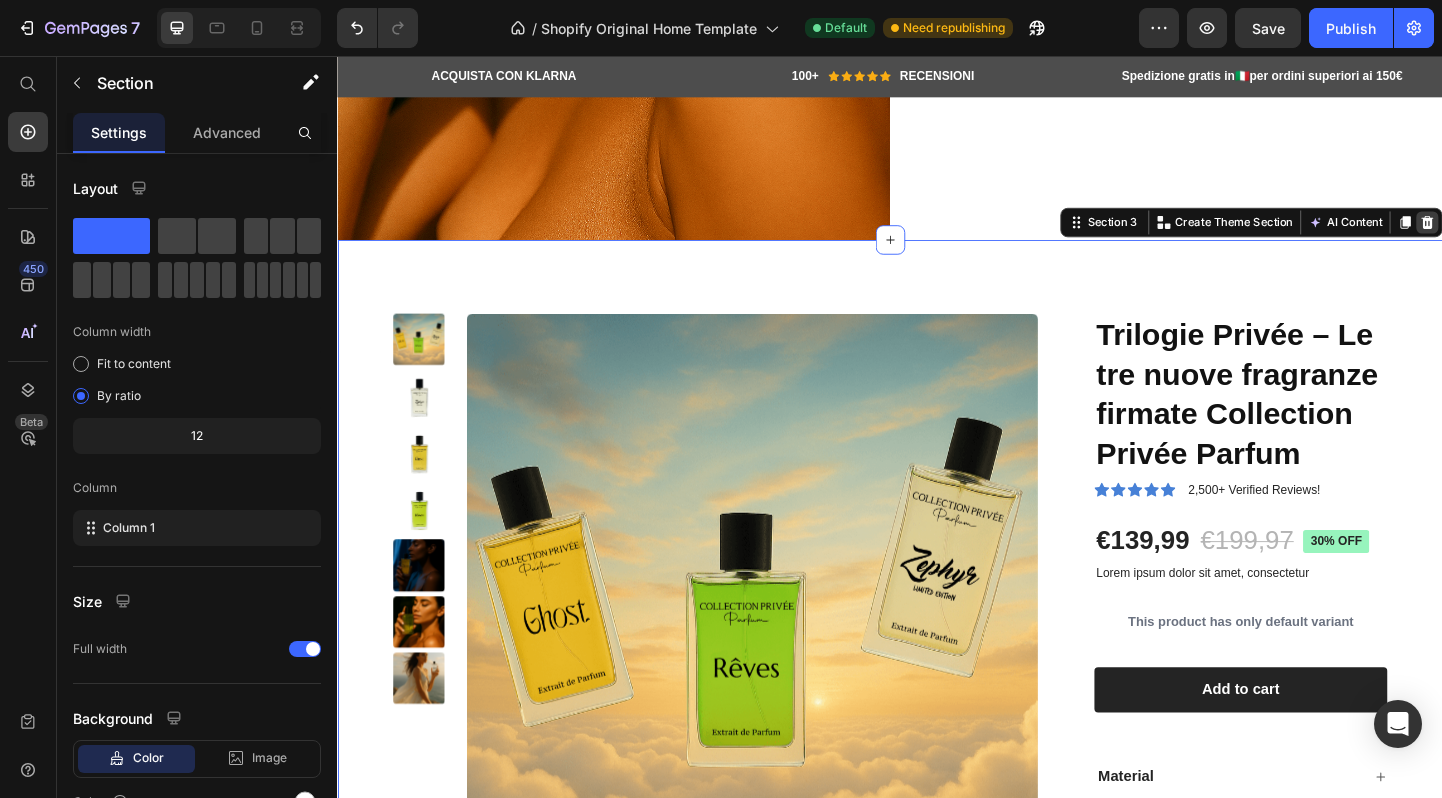 click 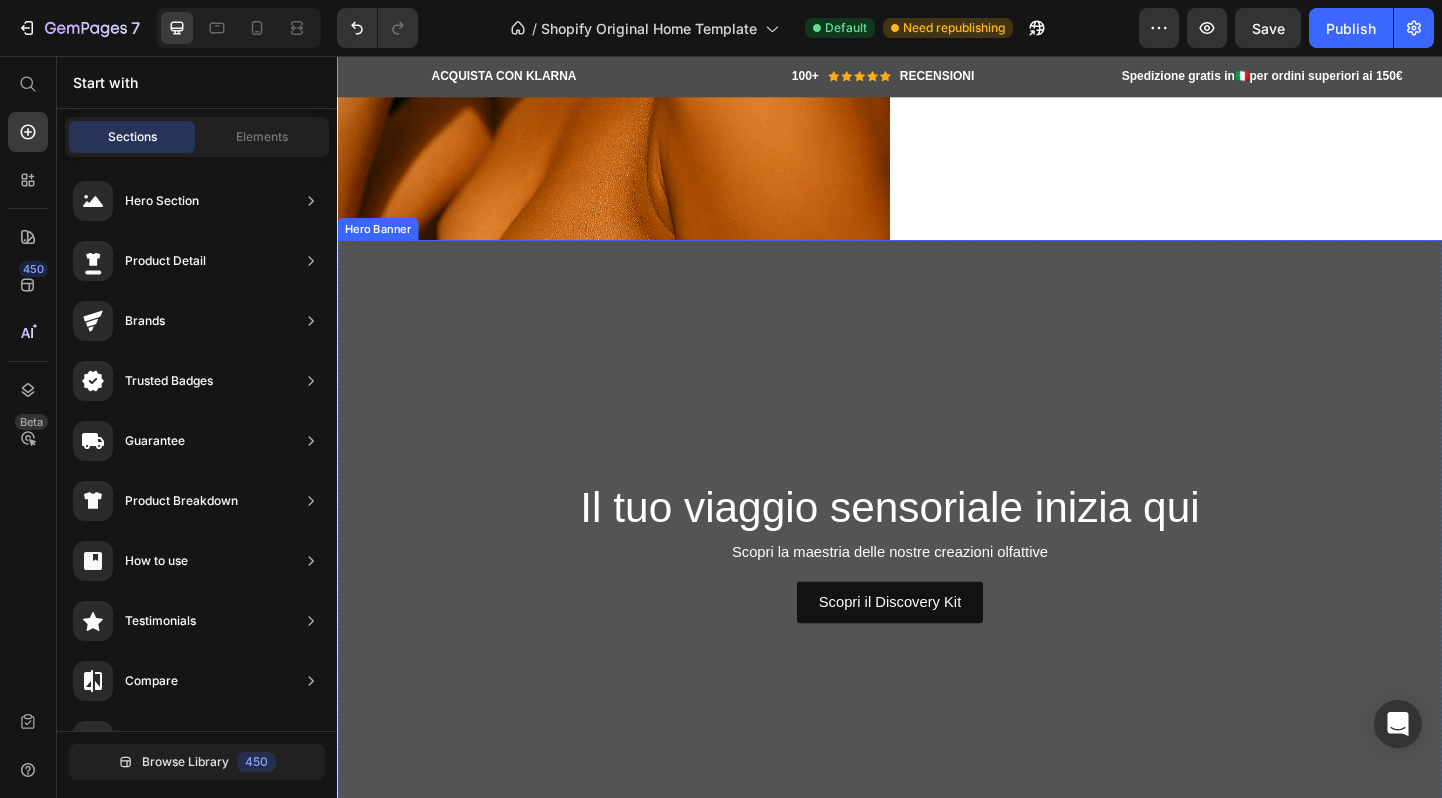 scroll, scrollTop: 1176, scrollLeft: 0, axis: vertical 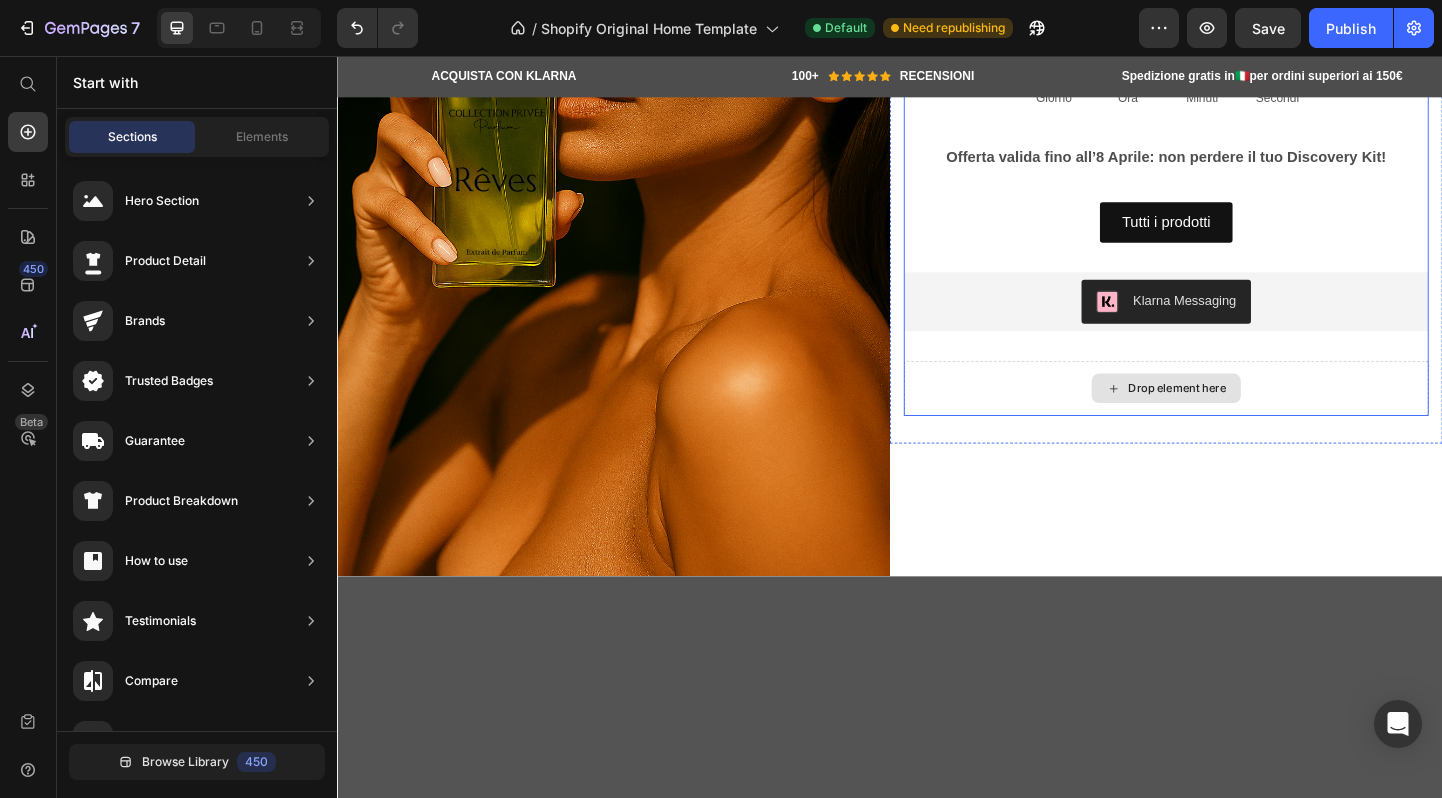 click on "Drop element here" at bounding box center [1237, 417] 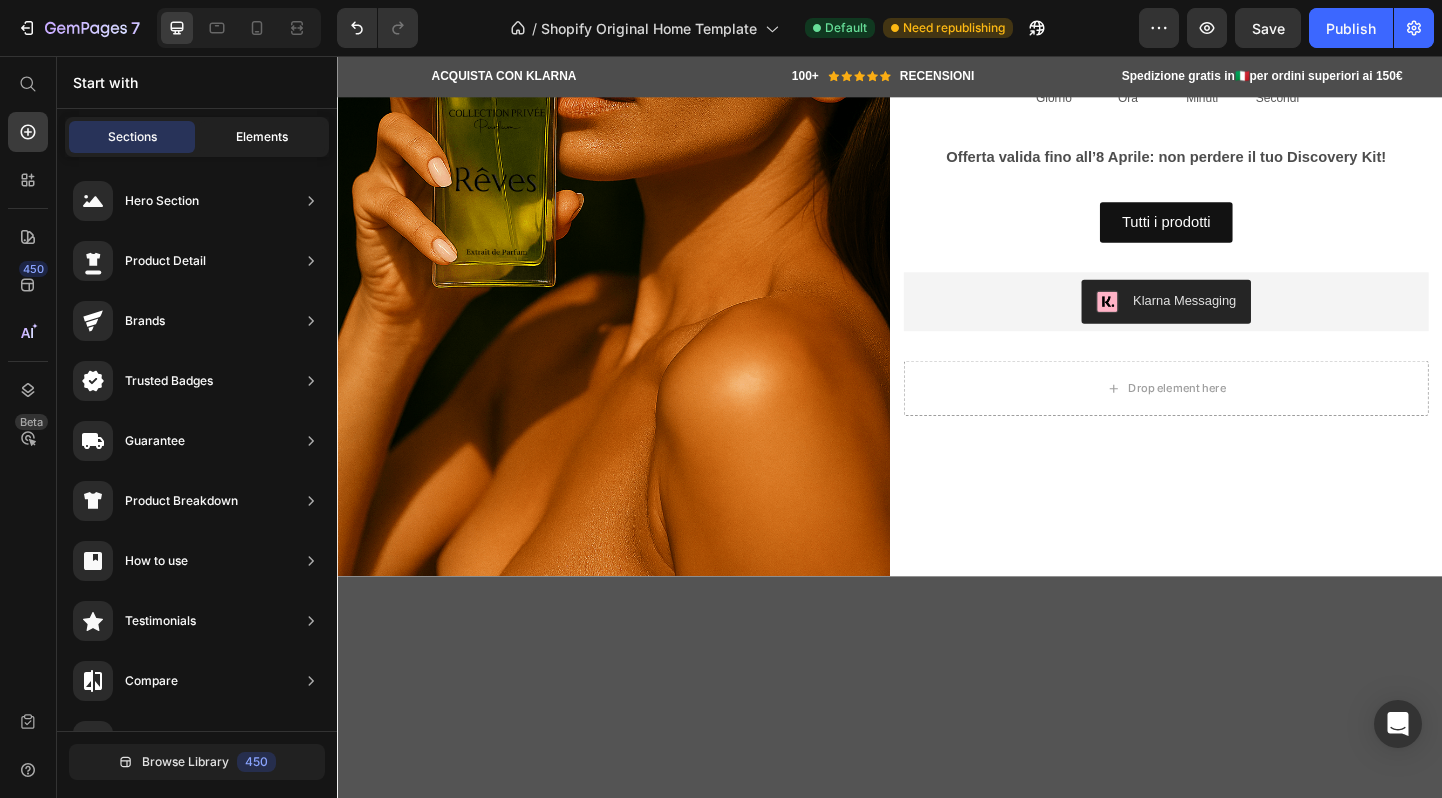 click on "Elements" 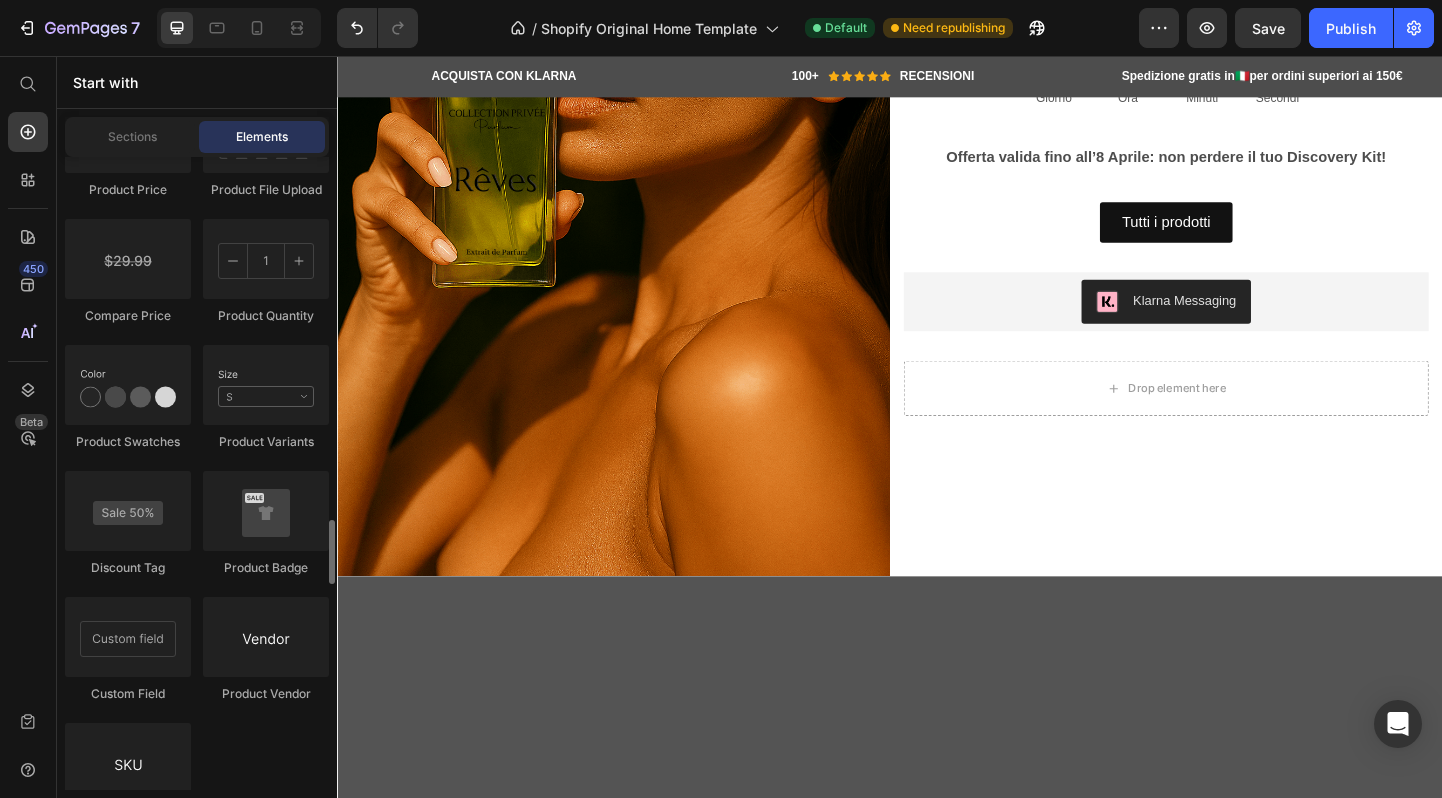 scroll, scrollTop: 3537, scrollLeft: 0, axis: vertical 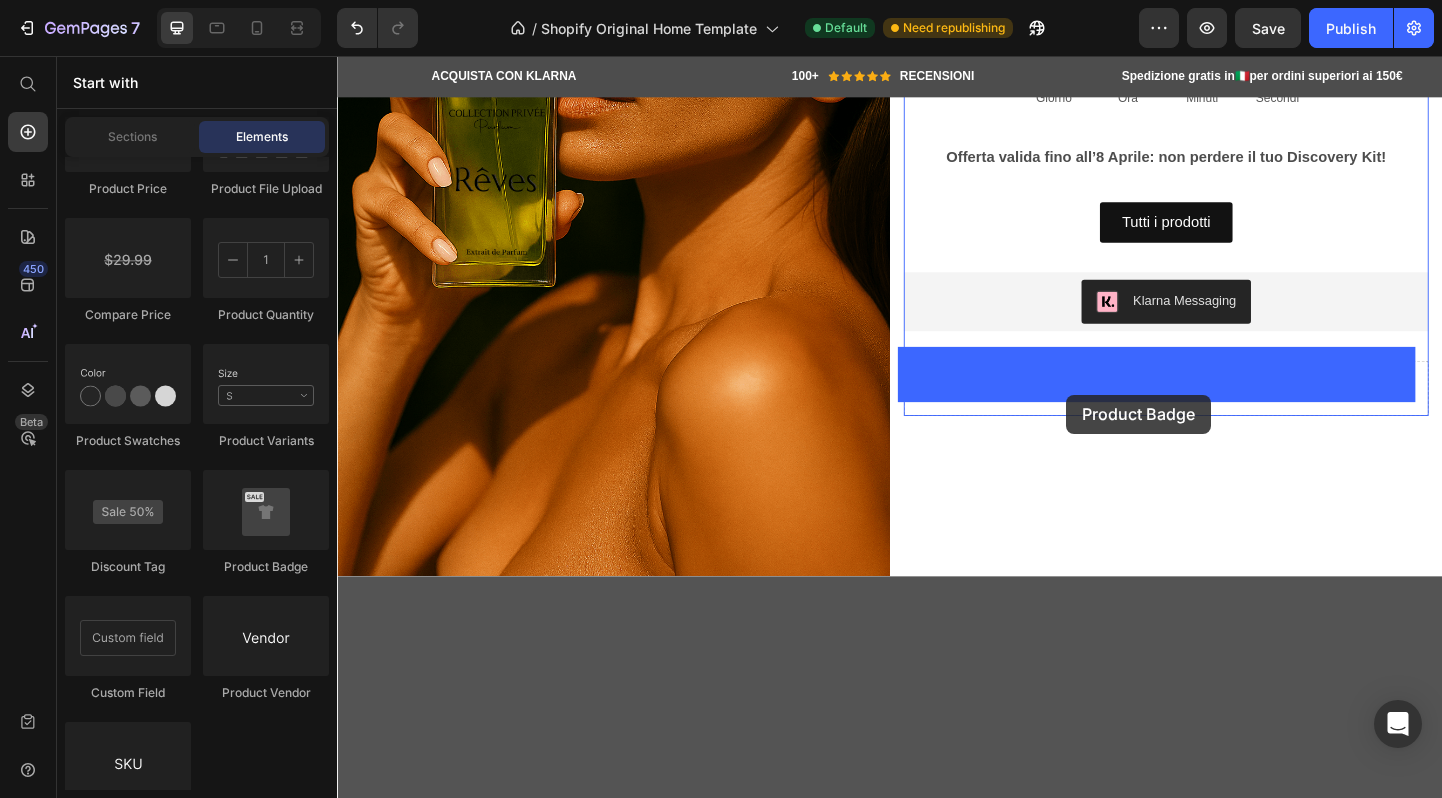 drag, startPoint x: 578, startPoint y: 560, endPoint x: 1129, endPoint y: 424, distance: 567.5359 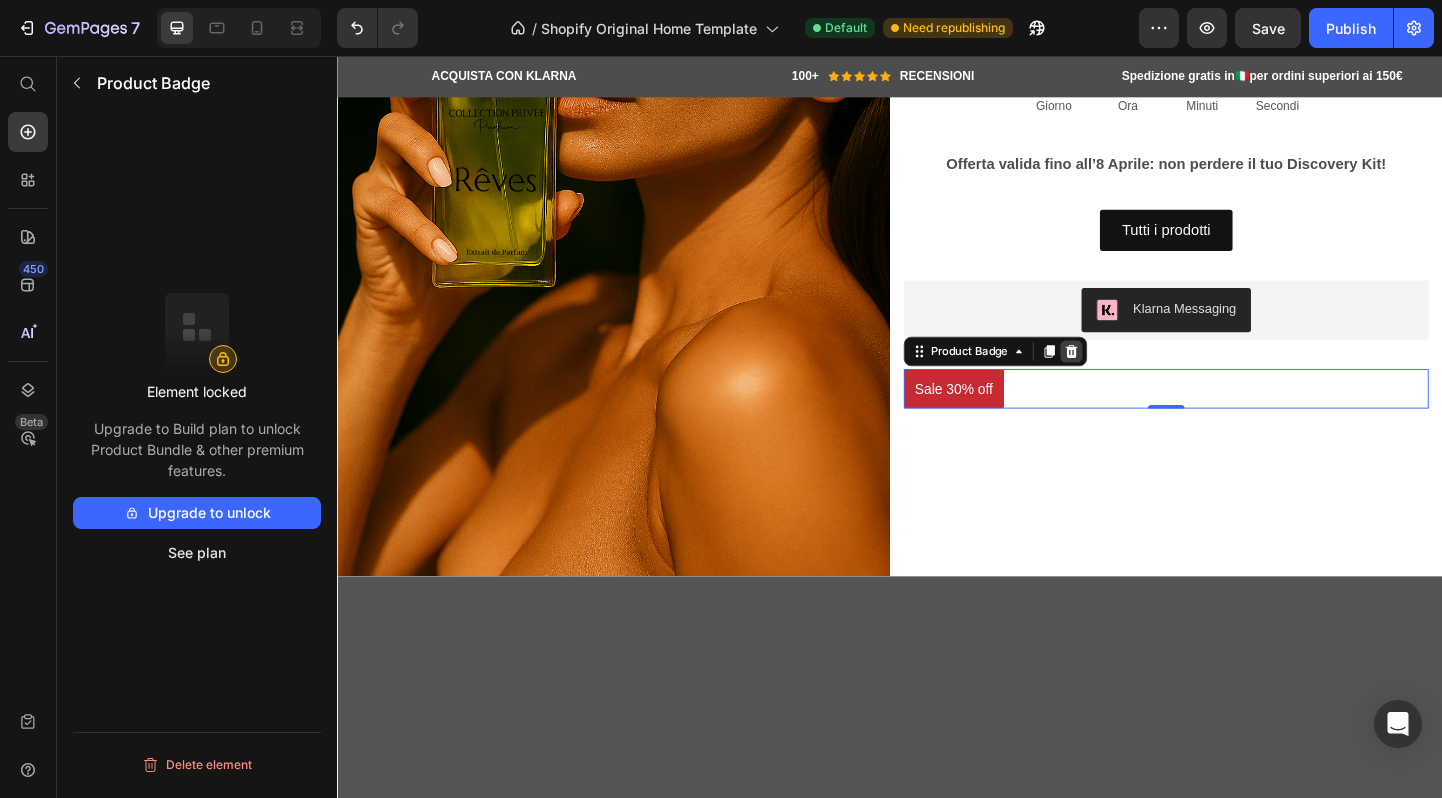 click 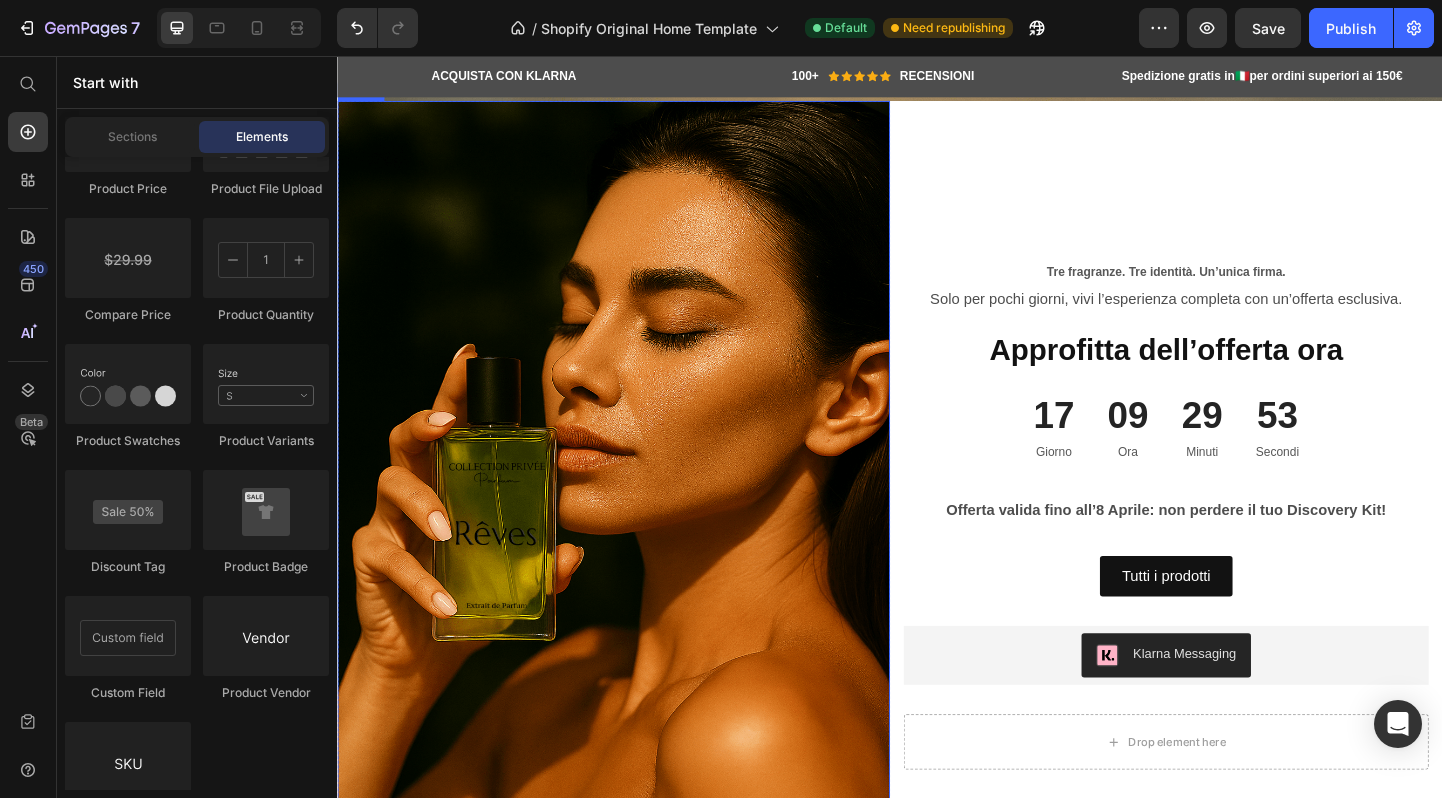 scroll, scrollTop: 815, scrollLeft: 0, axis: vertical 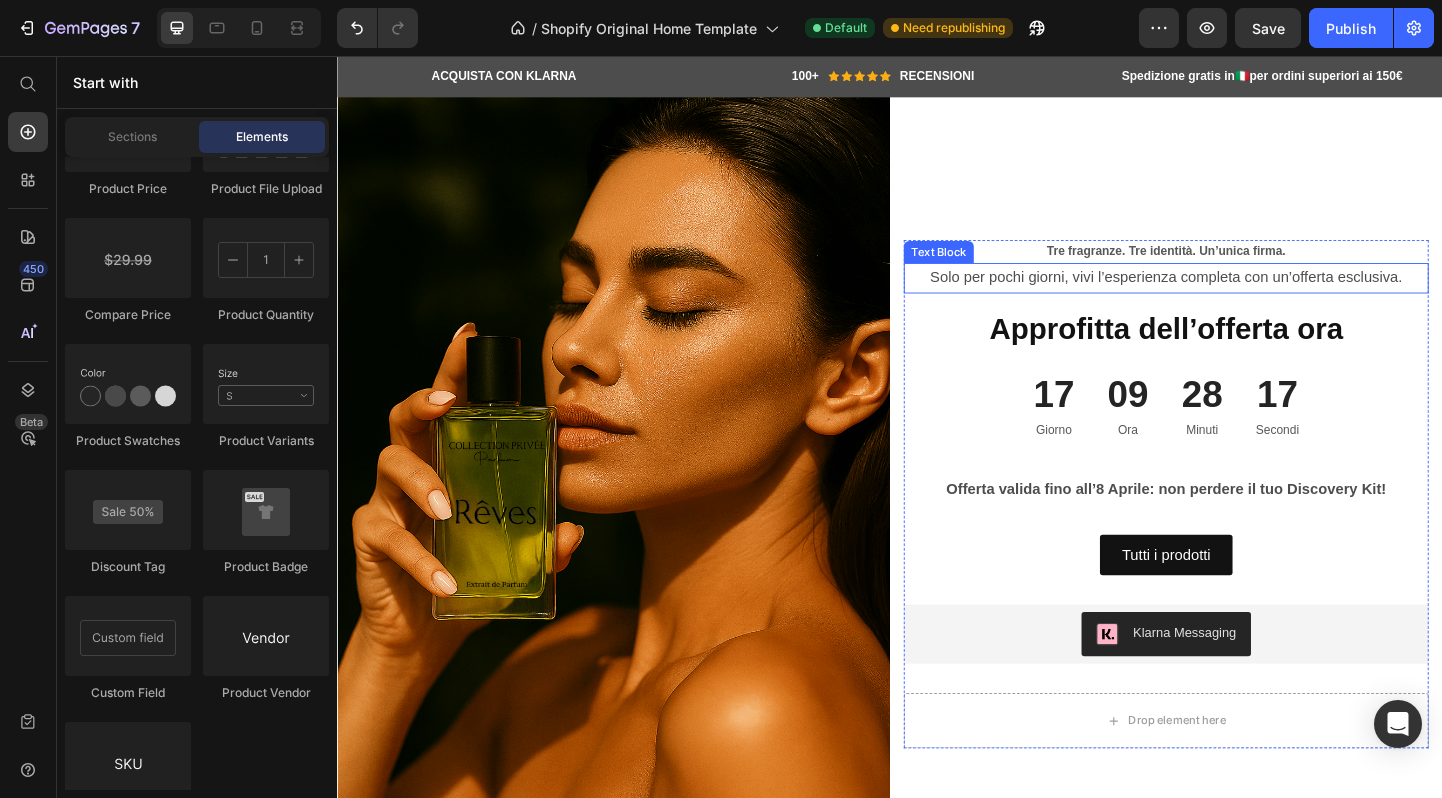 click on "Solo per pochi giorni, vivi l’esperienza completa con un’offerta esclusiva." at bounding box center (1237, 297) 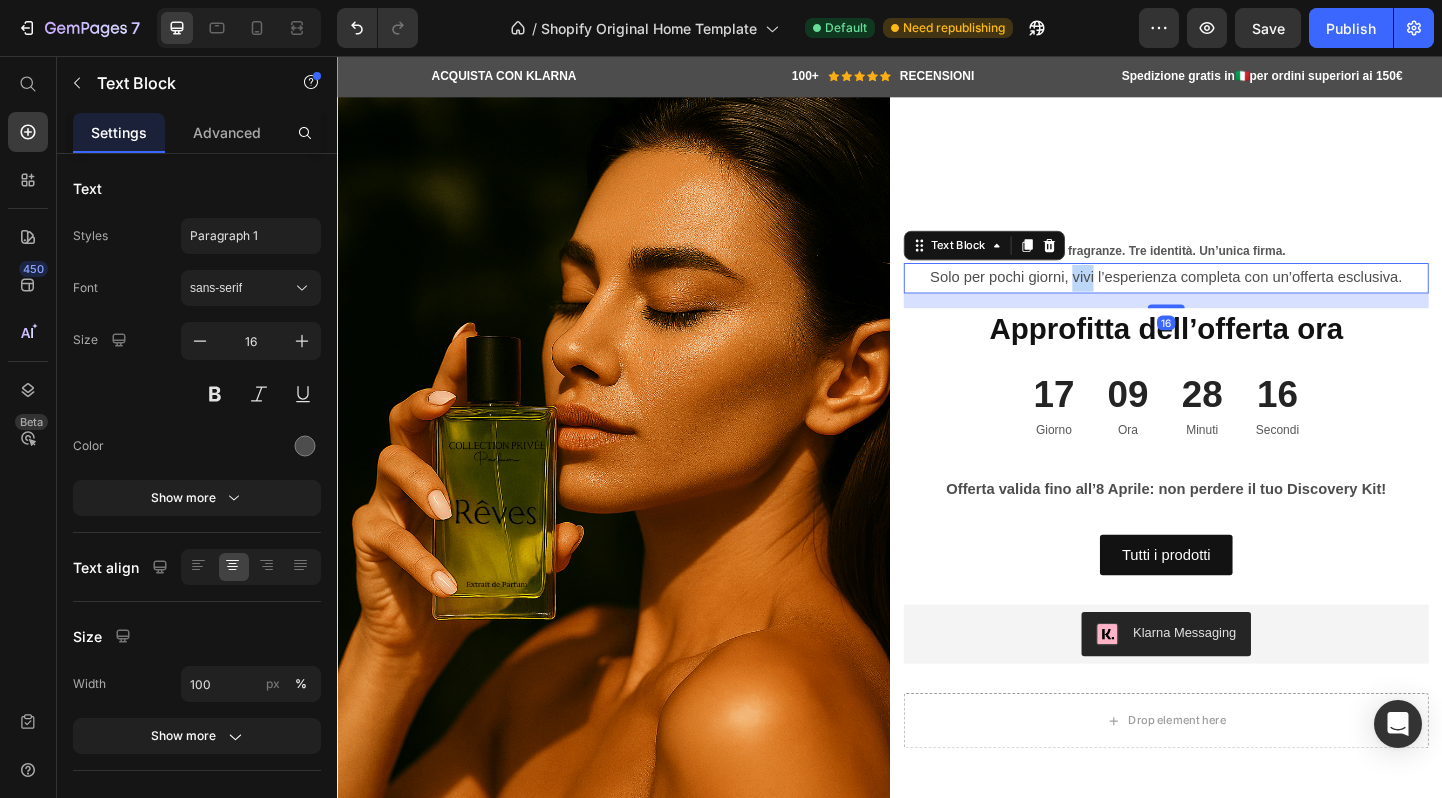 click on "Solo per pochi giorni, vivi l’esperienza completa con un’offerta esclusiva." at bounding box center [1237, 297] 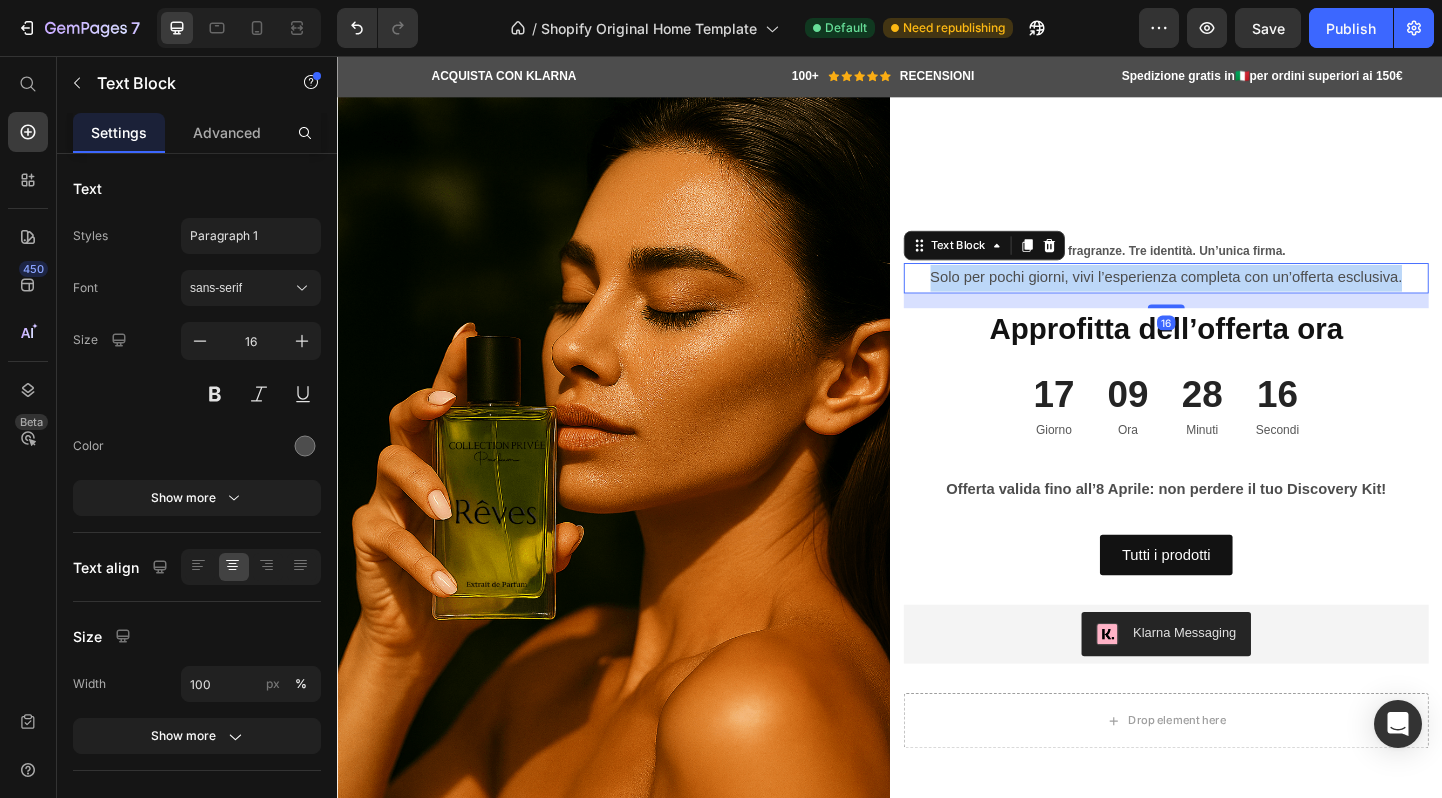 click on "Solo per pochi giorni, vivi l’esperienza completa con un’offerta esclusiva." at bounding box center (1237, 297) 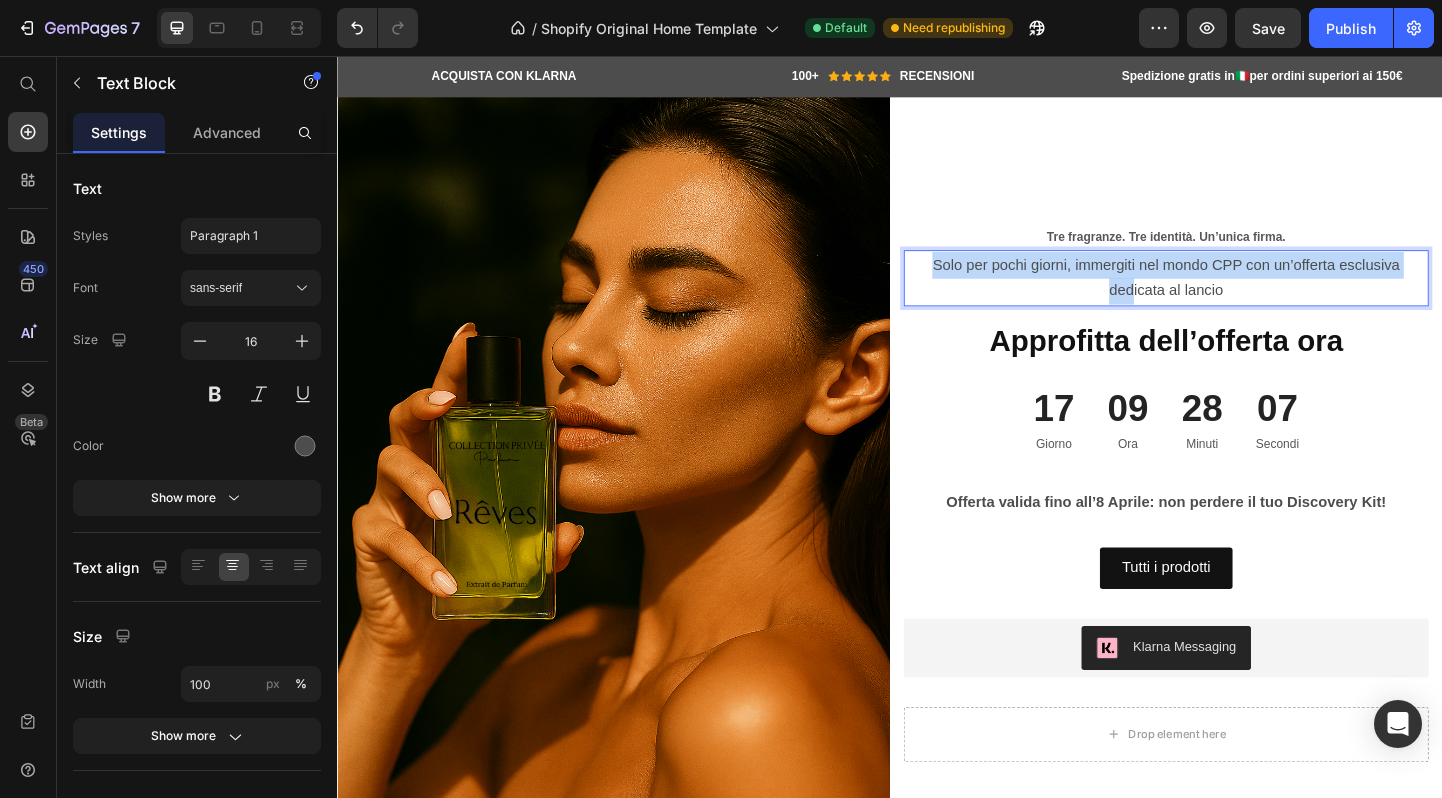 scroll, scrollTop: 800, scrollLeft: 0, axis: vertical 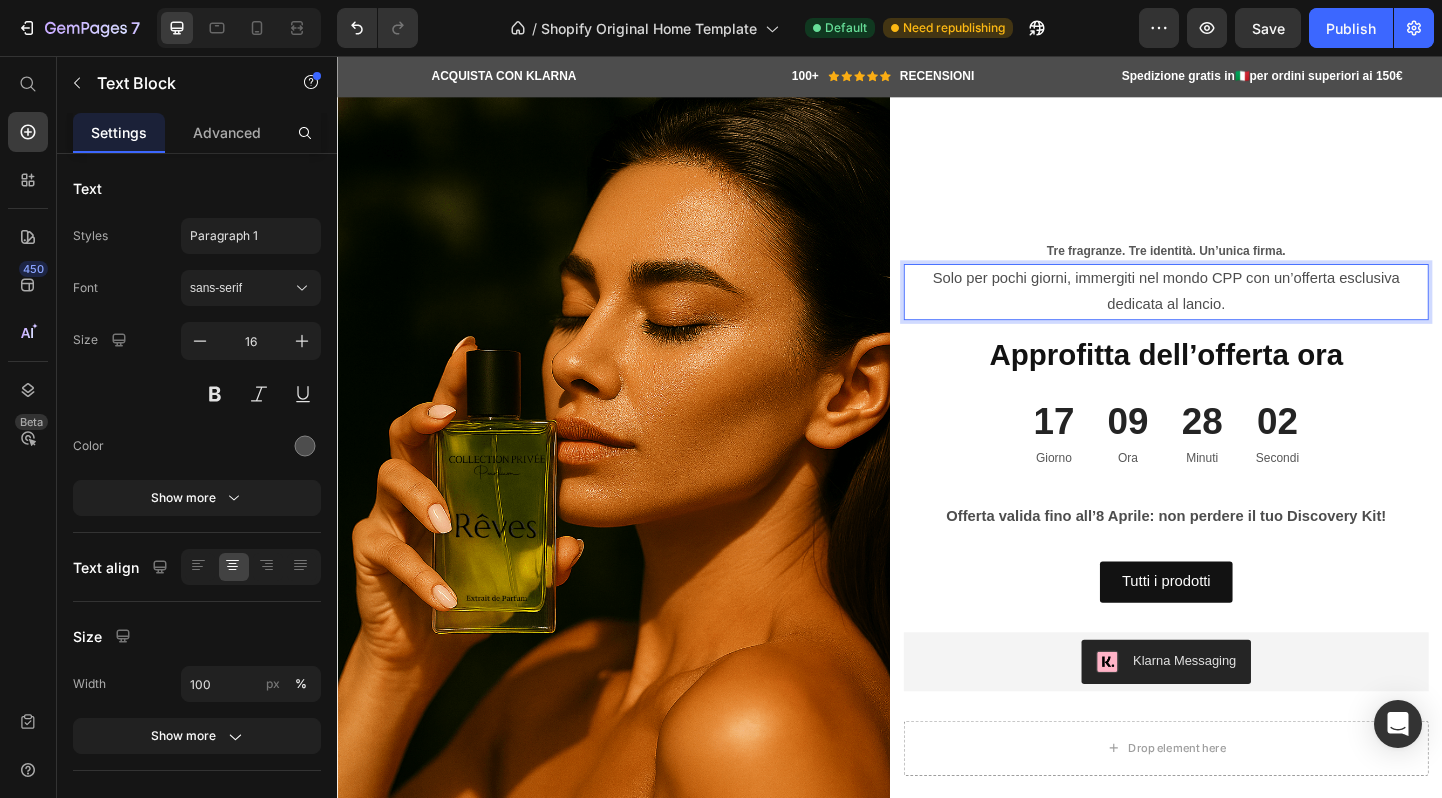 click on "Solo per pochi giorni, immergiti nel mondo CPP con un’offerta esclusiva dedicata al lancio." at bounding box center (1237, 313) 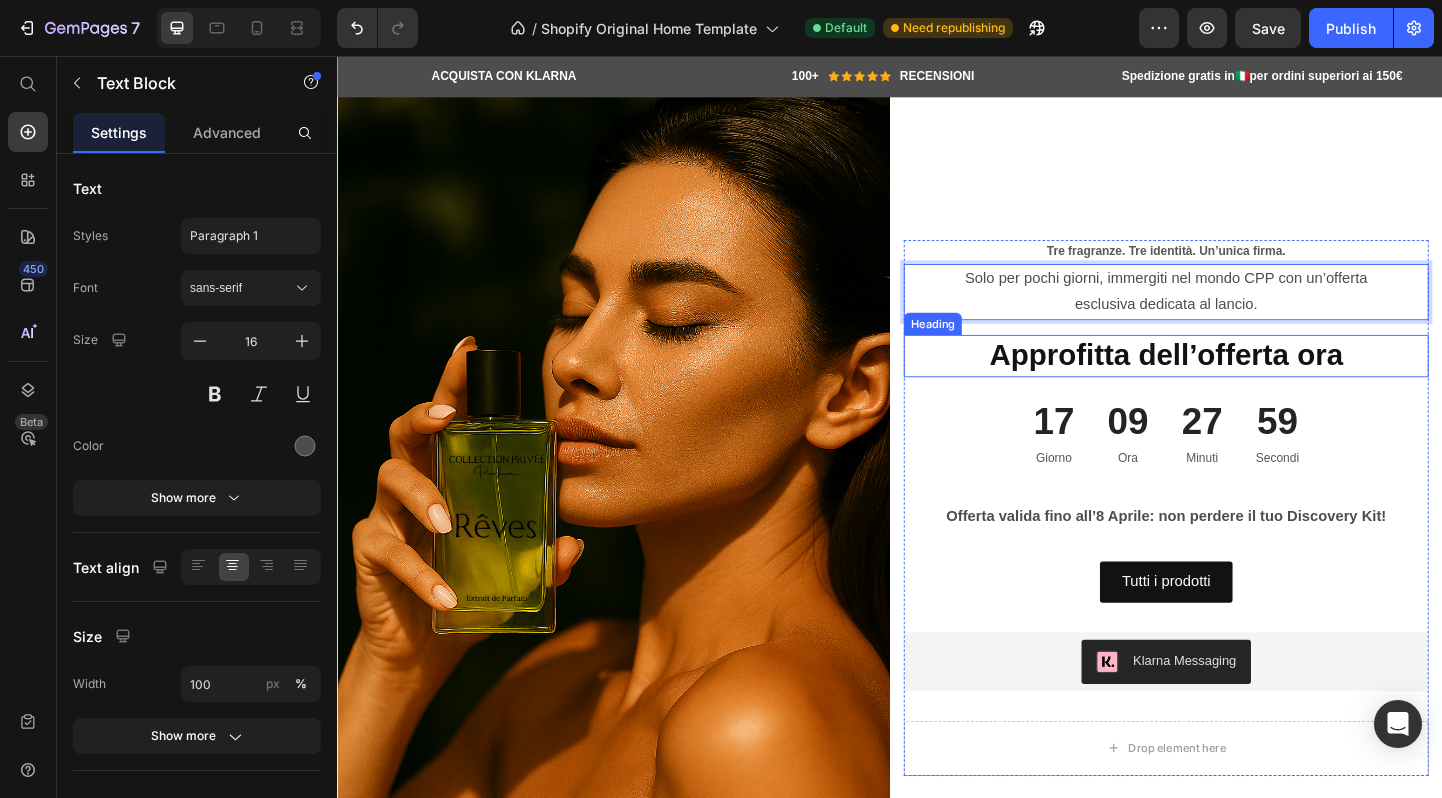 click on "Approfitta dell’offerta ora" at bounding box center (1237, 381) 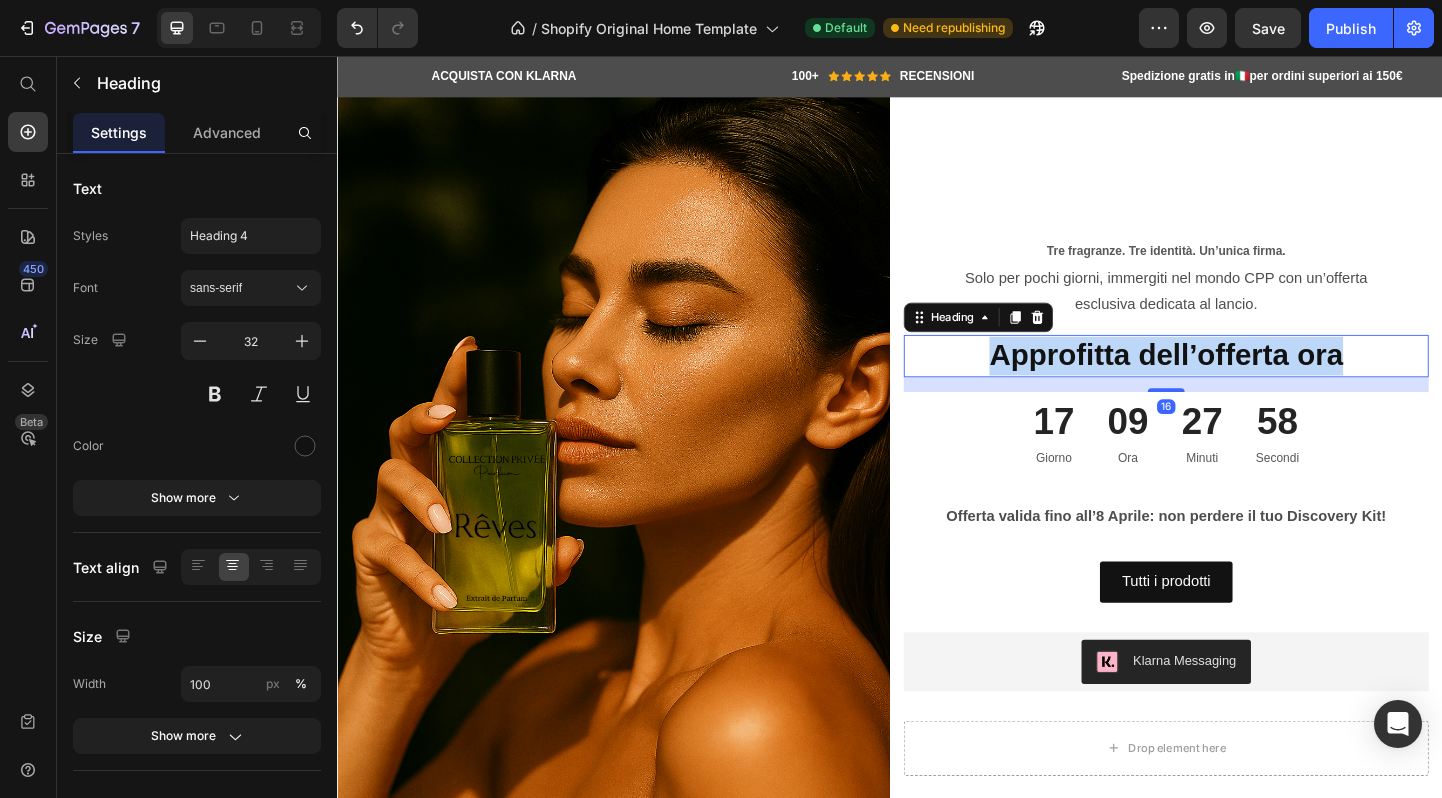 click on "Approfitta dell’offerta ora" at bounding box center [1237, 381] 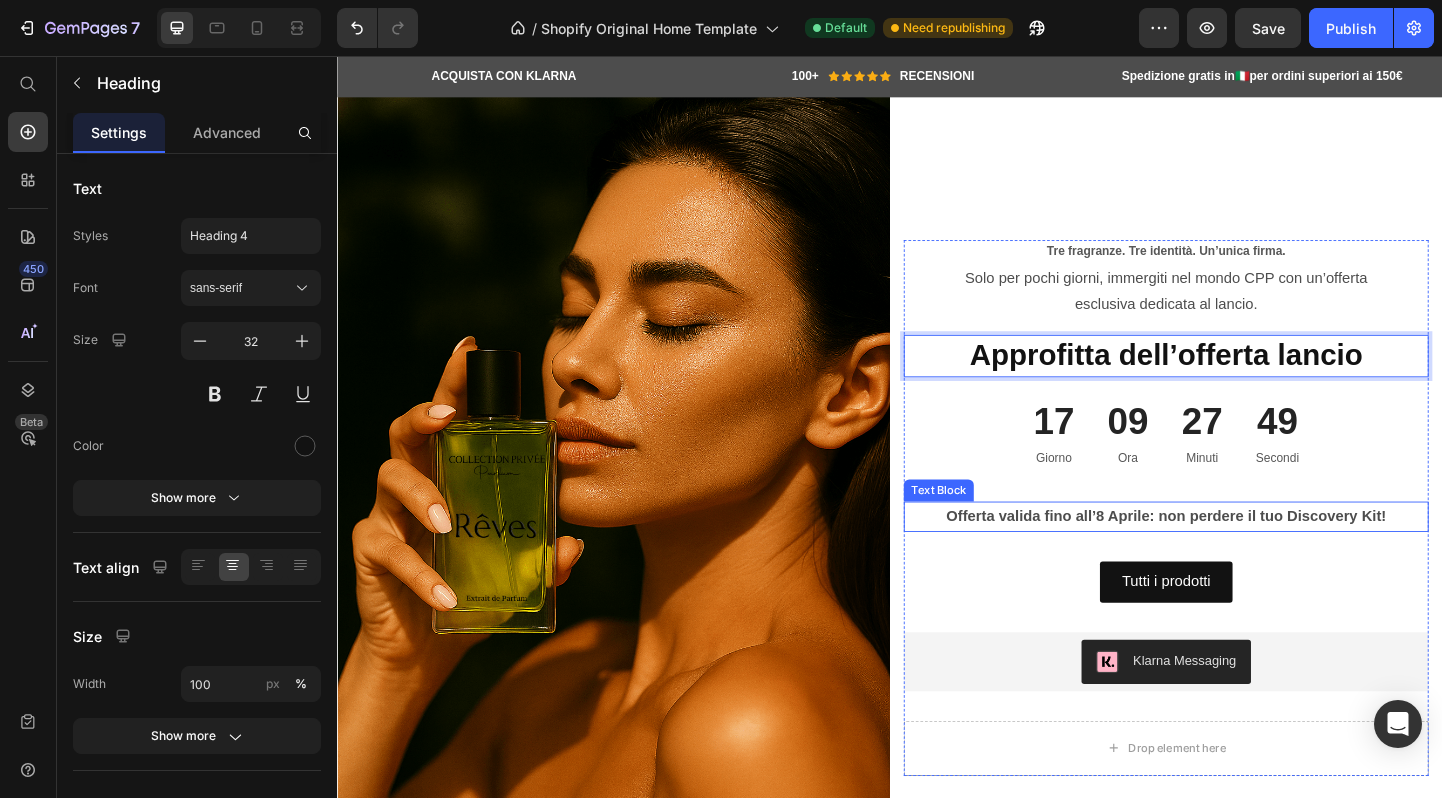 click on "Offerta valida fino all’8 Aprile: non perdere il tuo Discovery Kit!" at bounding box center [1237, 555] 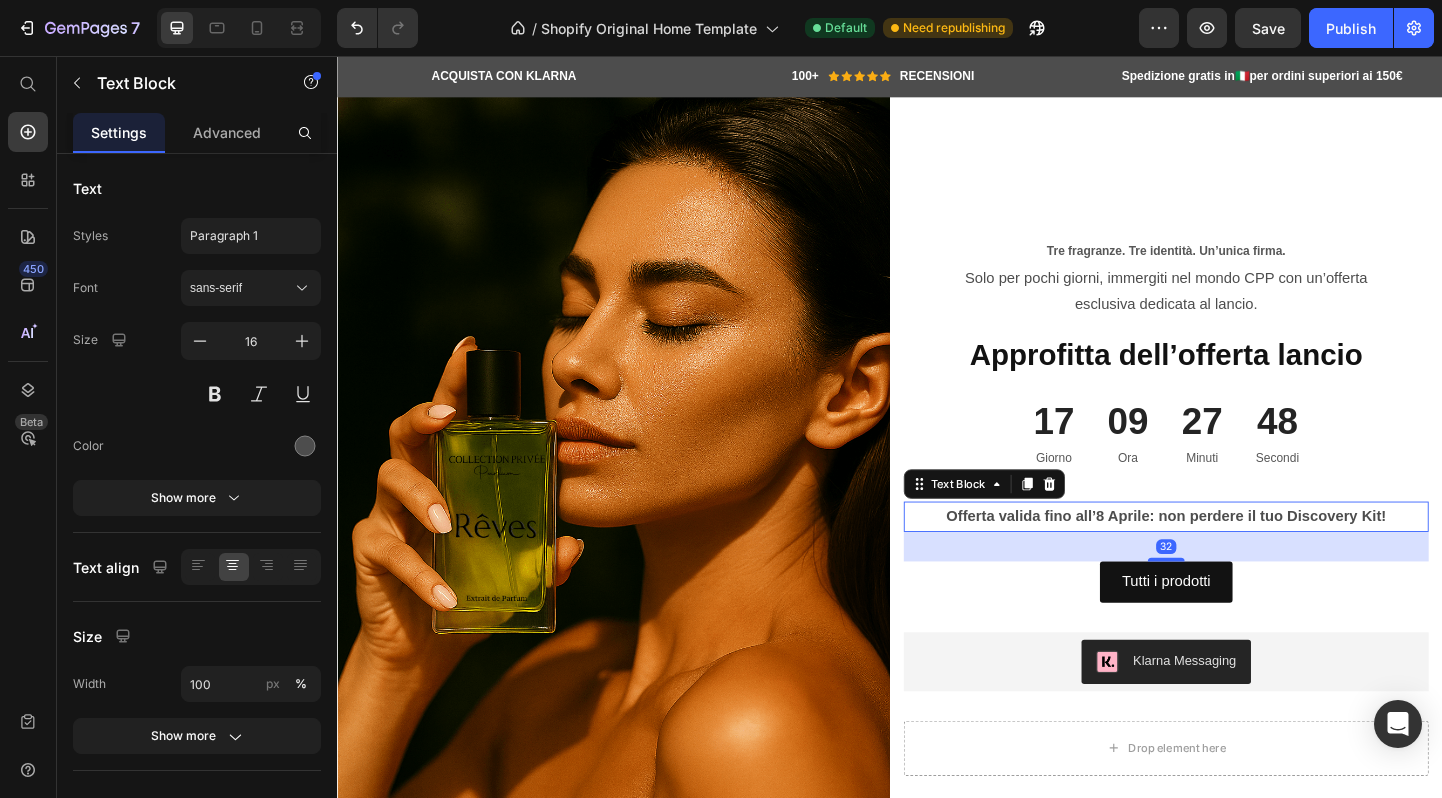 click on "Offerta valida fino all’8 Aprile: non perdere il tuo Discovery Kit!" at bounding box center [1237, 555] 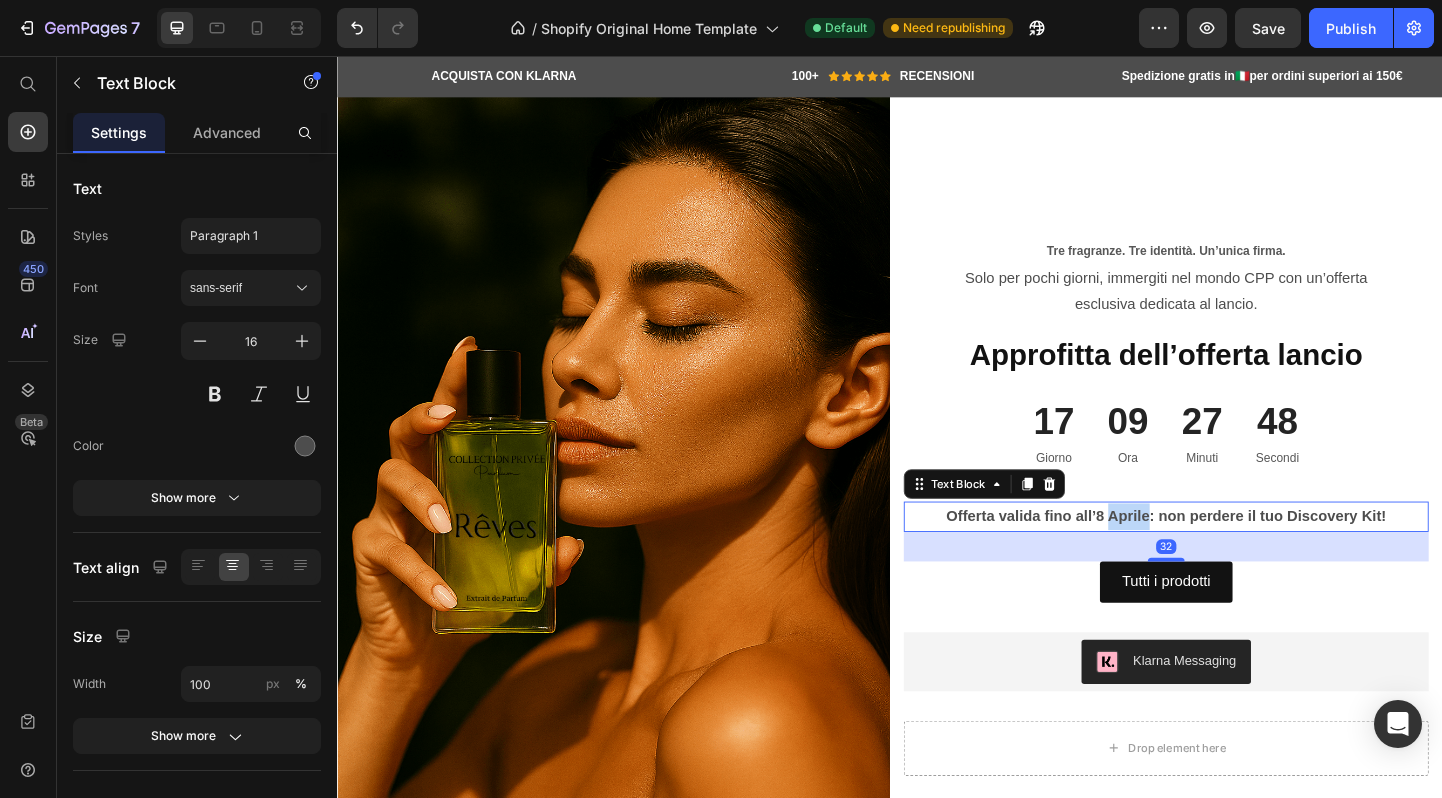 click on "Offerta valida fino all’8 Aprile: non perdere il tuo Discovery Kit!" at bounding box center [1237, 555] 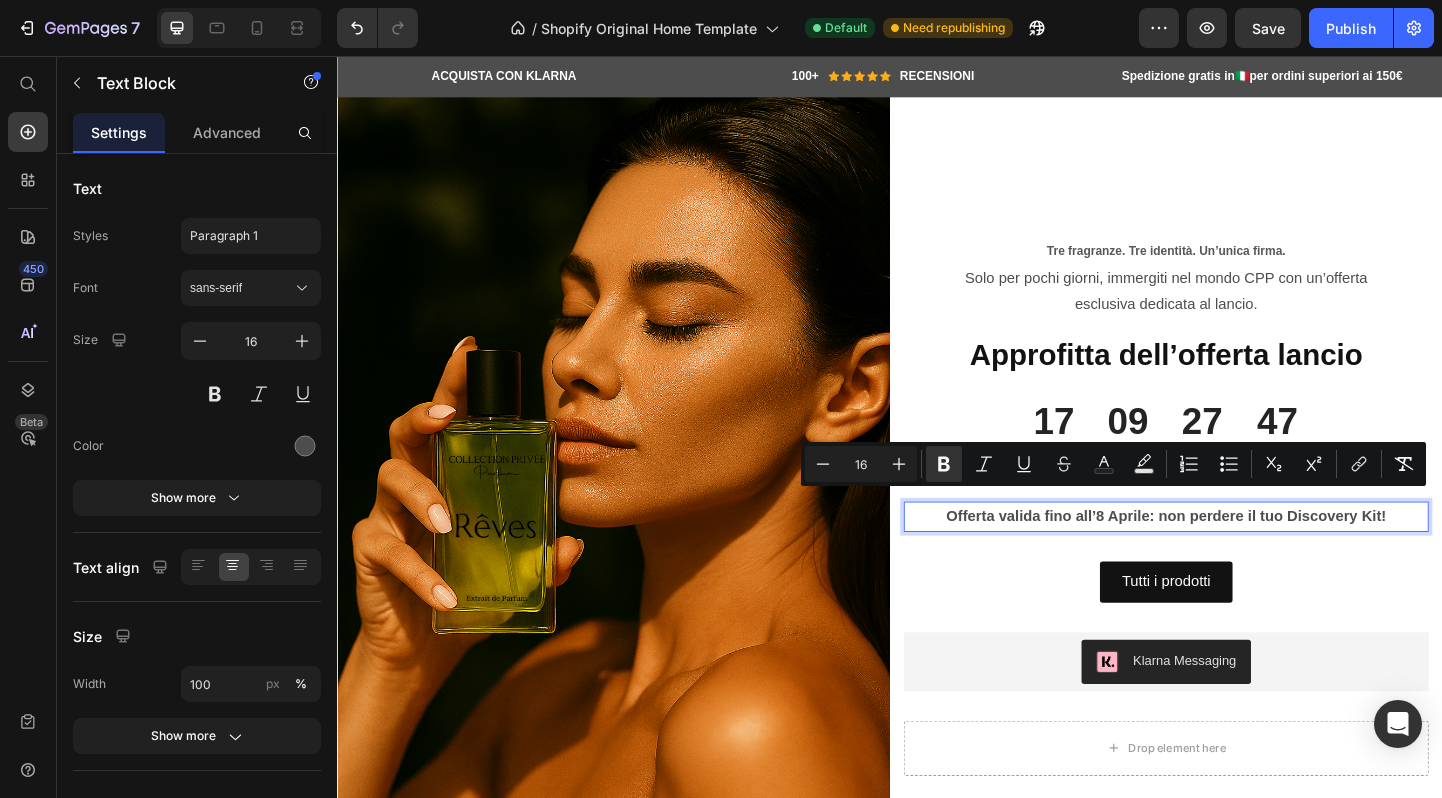 click on "Offerta valida fino all’8 Aprile: non perdere il tuo Discovery Kit!" at bounding box center (1237, 555) 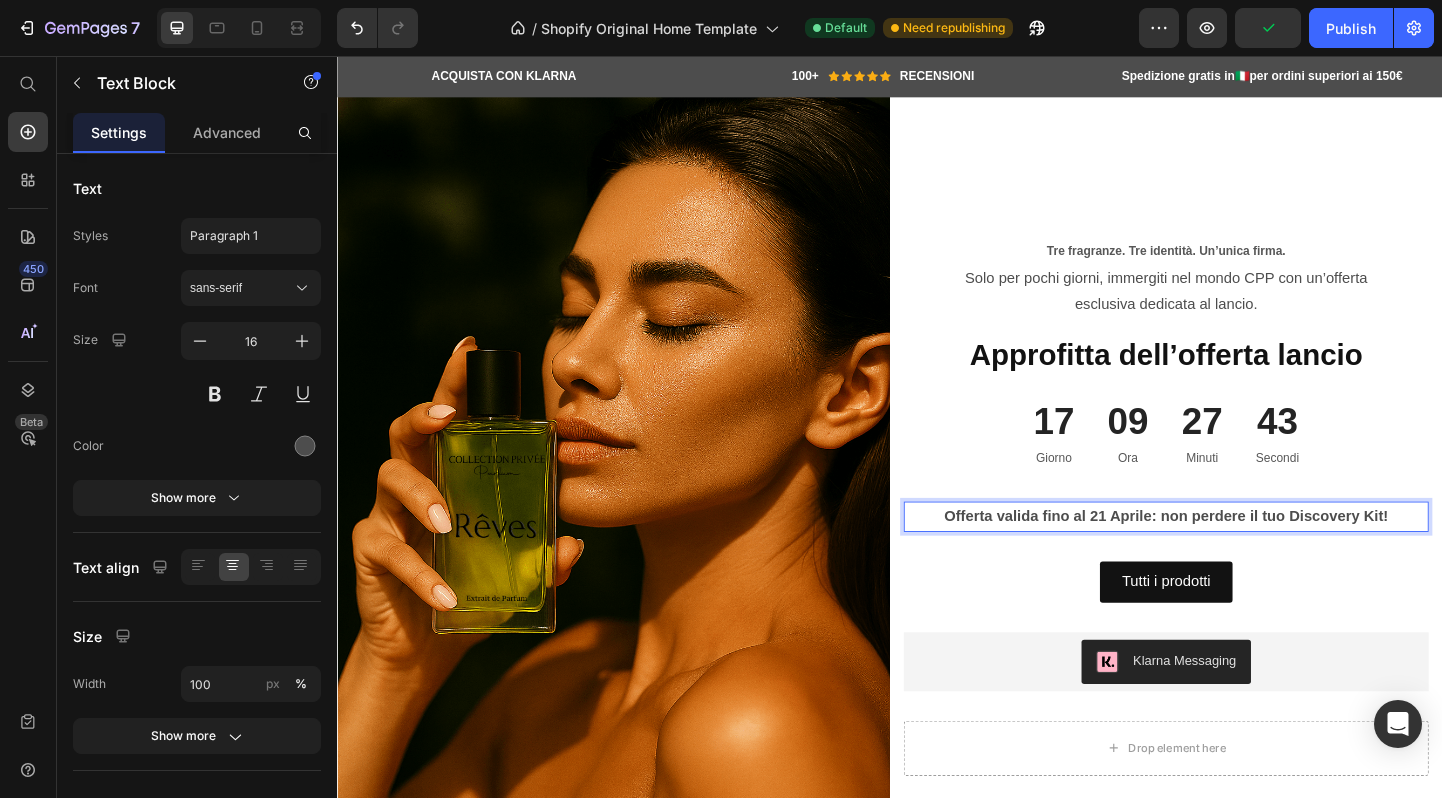click on "Offerta valida fino al 21 Aprile: non perdere il tuo Discovery Kit!" at bounding box center (1237, 555) 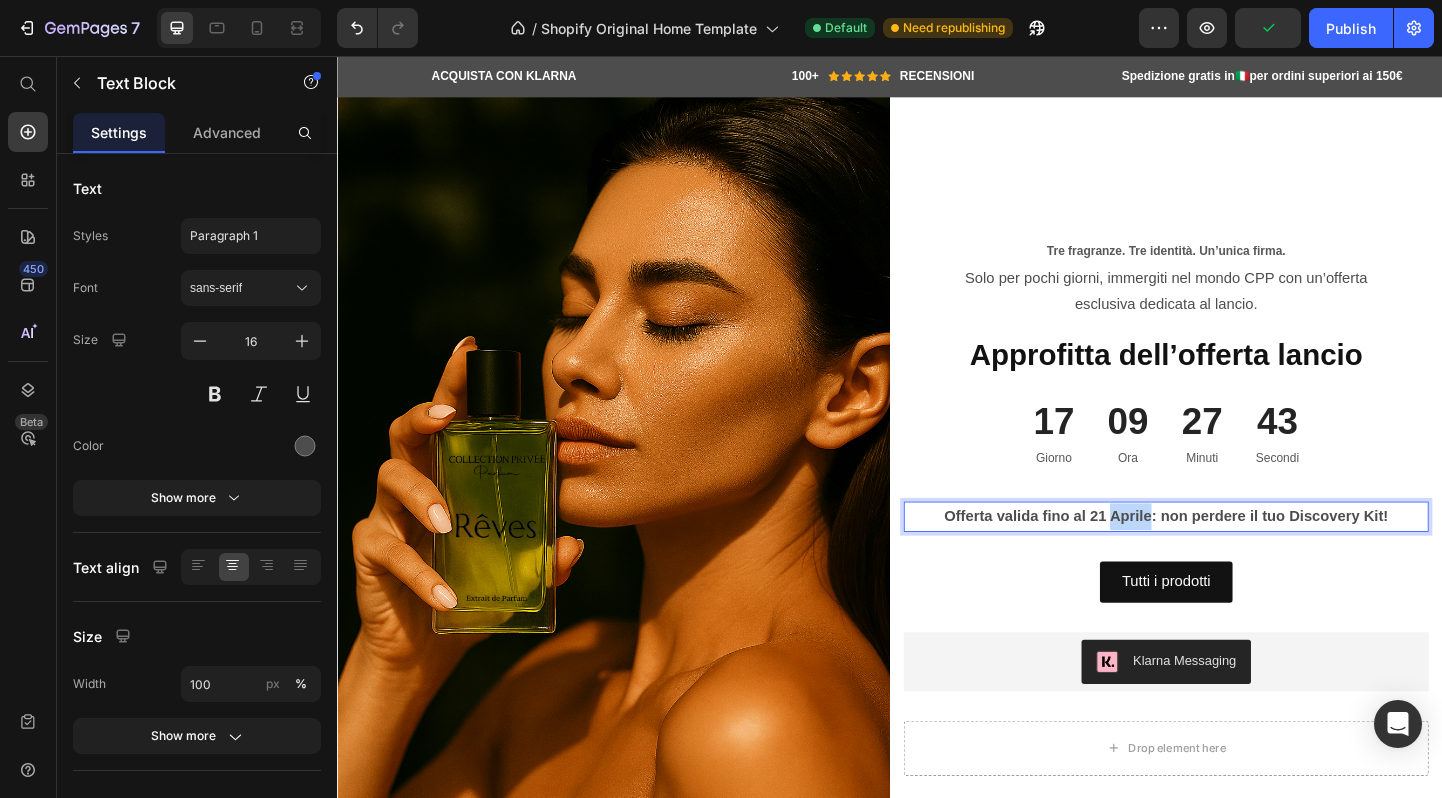 click on "Offerta valida fino al 21 Aprile: non perdere il tuo Discovery Kit!" at bounding box center [1237, 555] 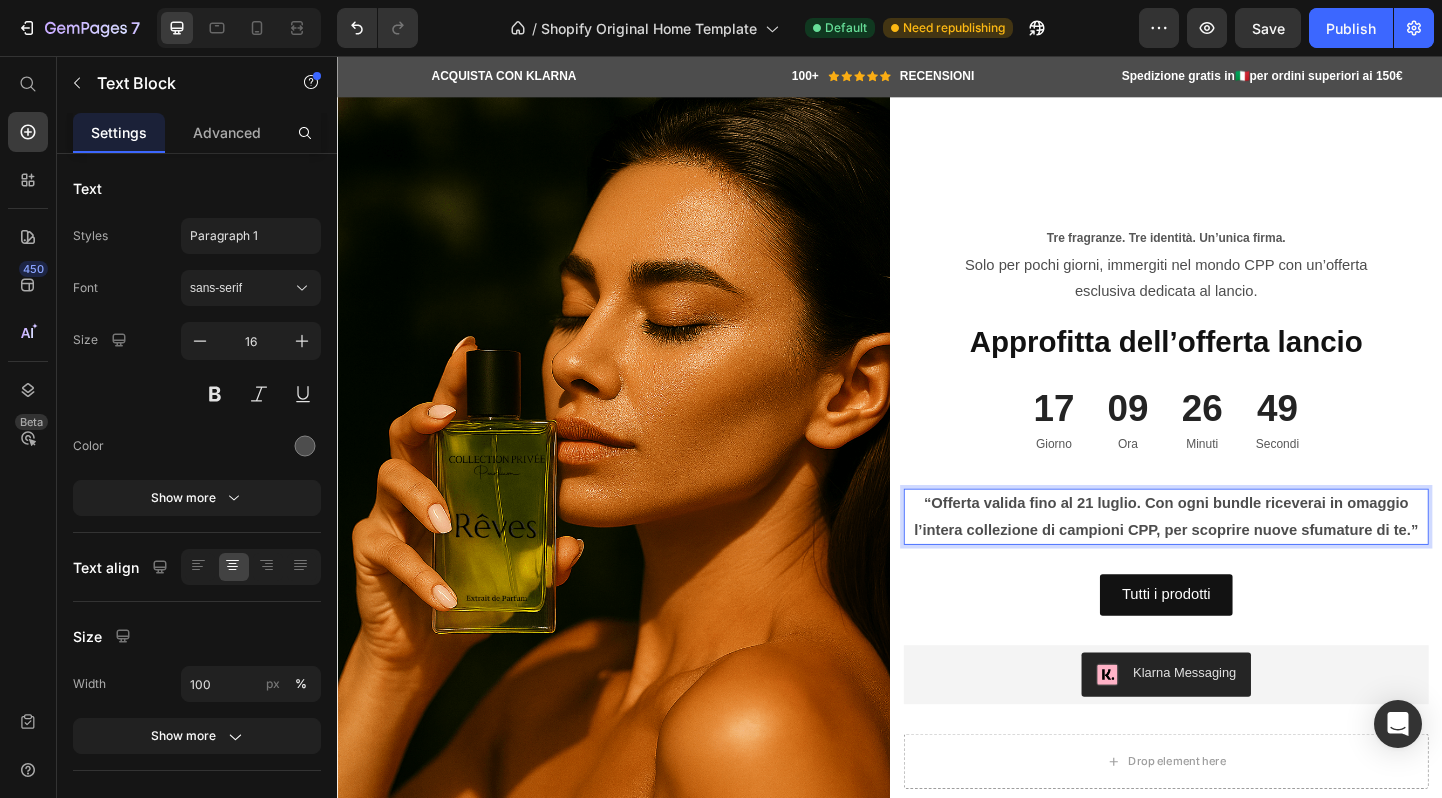 scroll, scrollTop: 786, scrollLeft: 0, axis: vertical 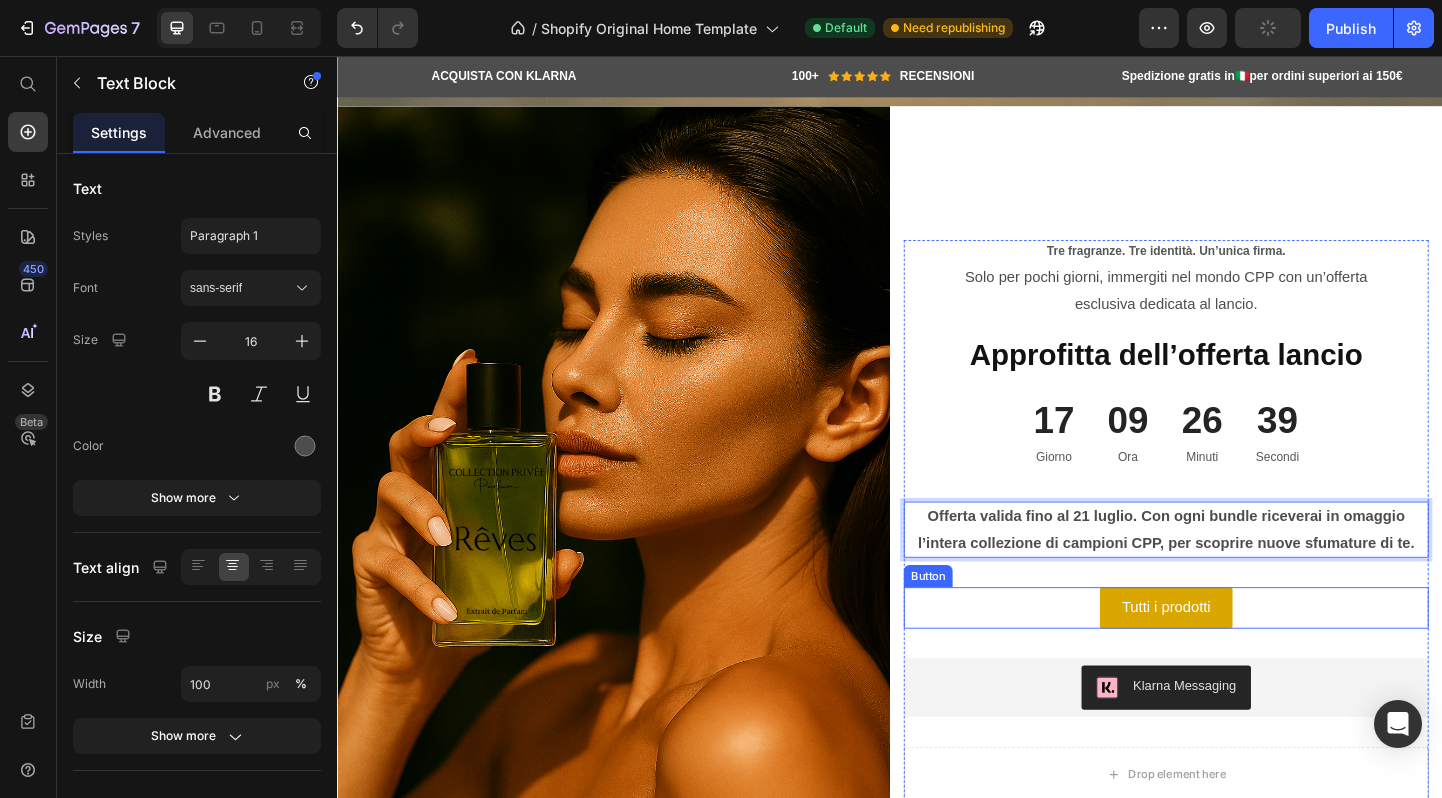 click on "Tutti i prodotti" at bounding box center (1237, 655) 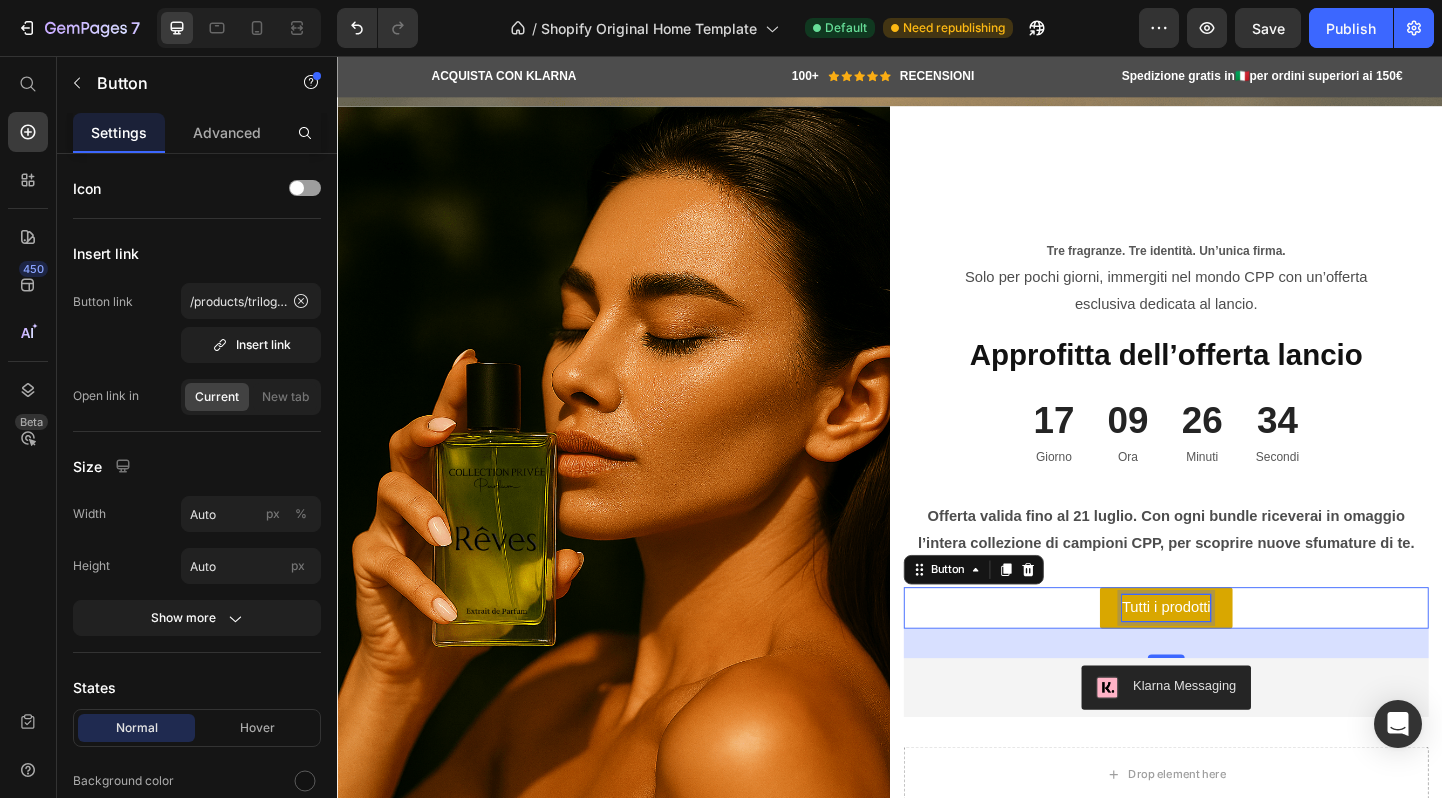 click on "Tutti i prodotti" at bounding box center [1237, 655] 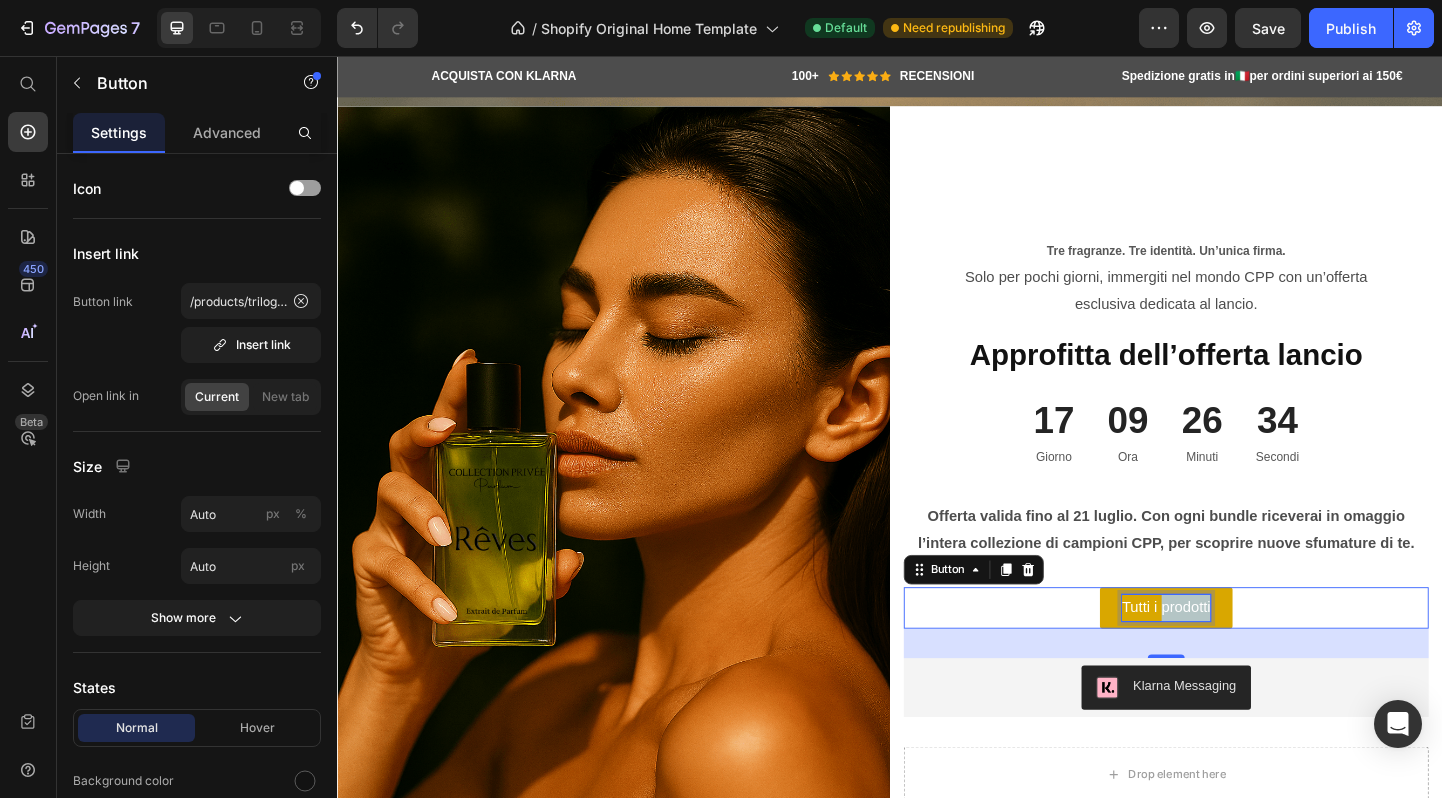click on "Tutti i prodotti" at bounding box center (1237, 655) 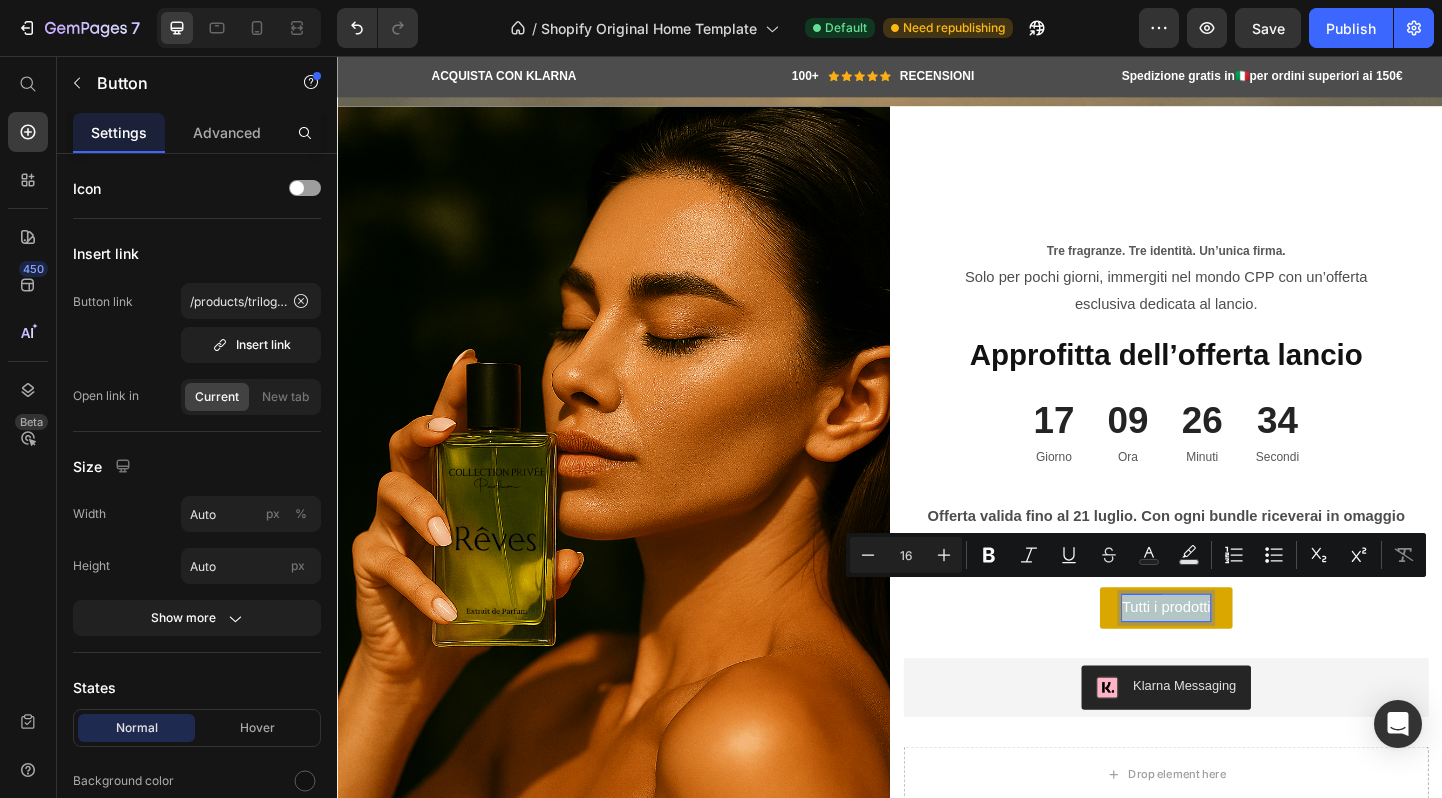 click on "Tutti i prodotti" at bounding box center (1237, 655) 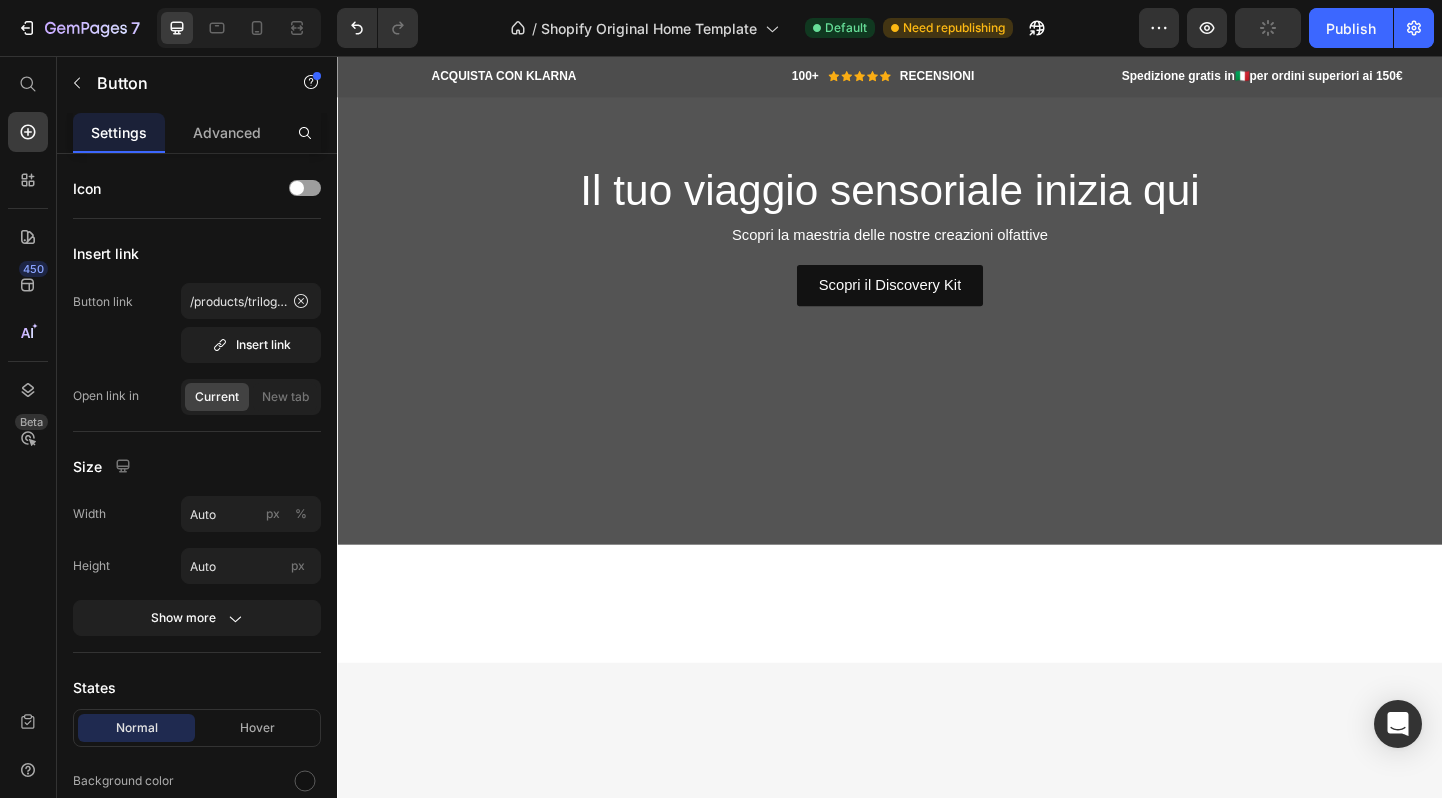 scroll, scrollTop: 0, scrollLeft: 0, axis: both 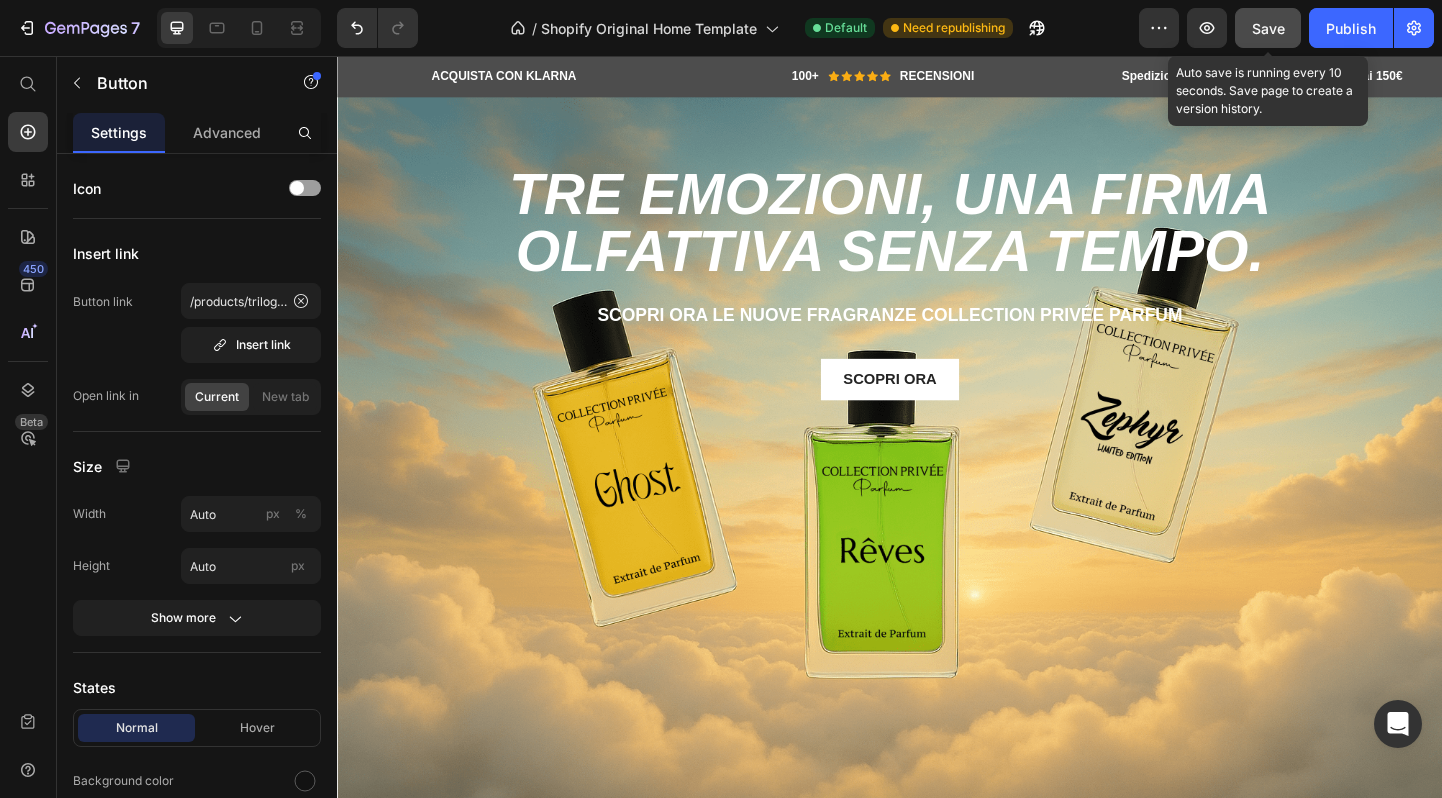 click on "Save" 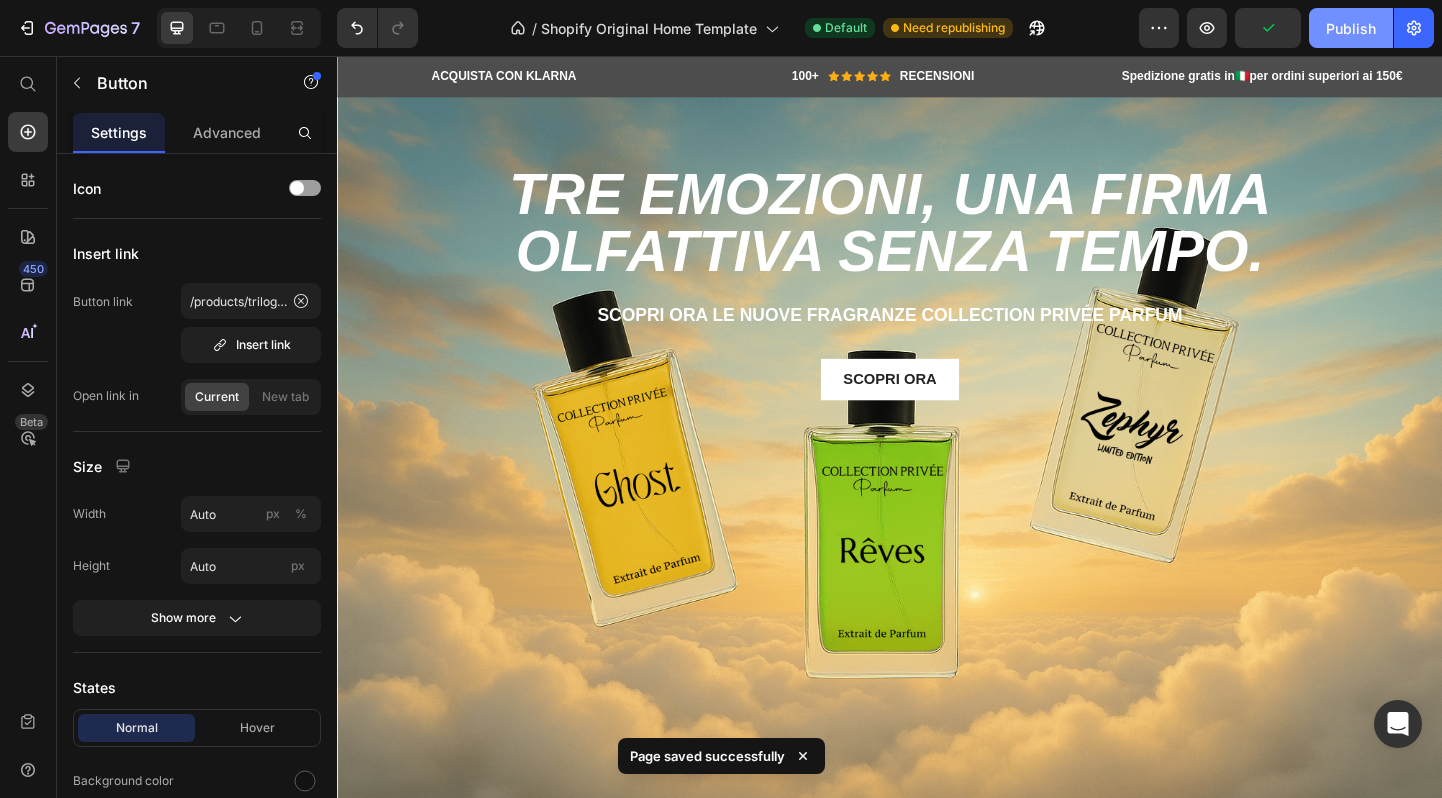 click on "Publish" 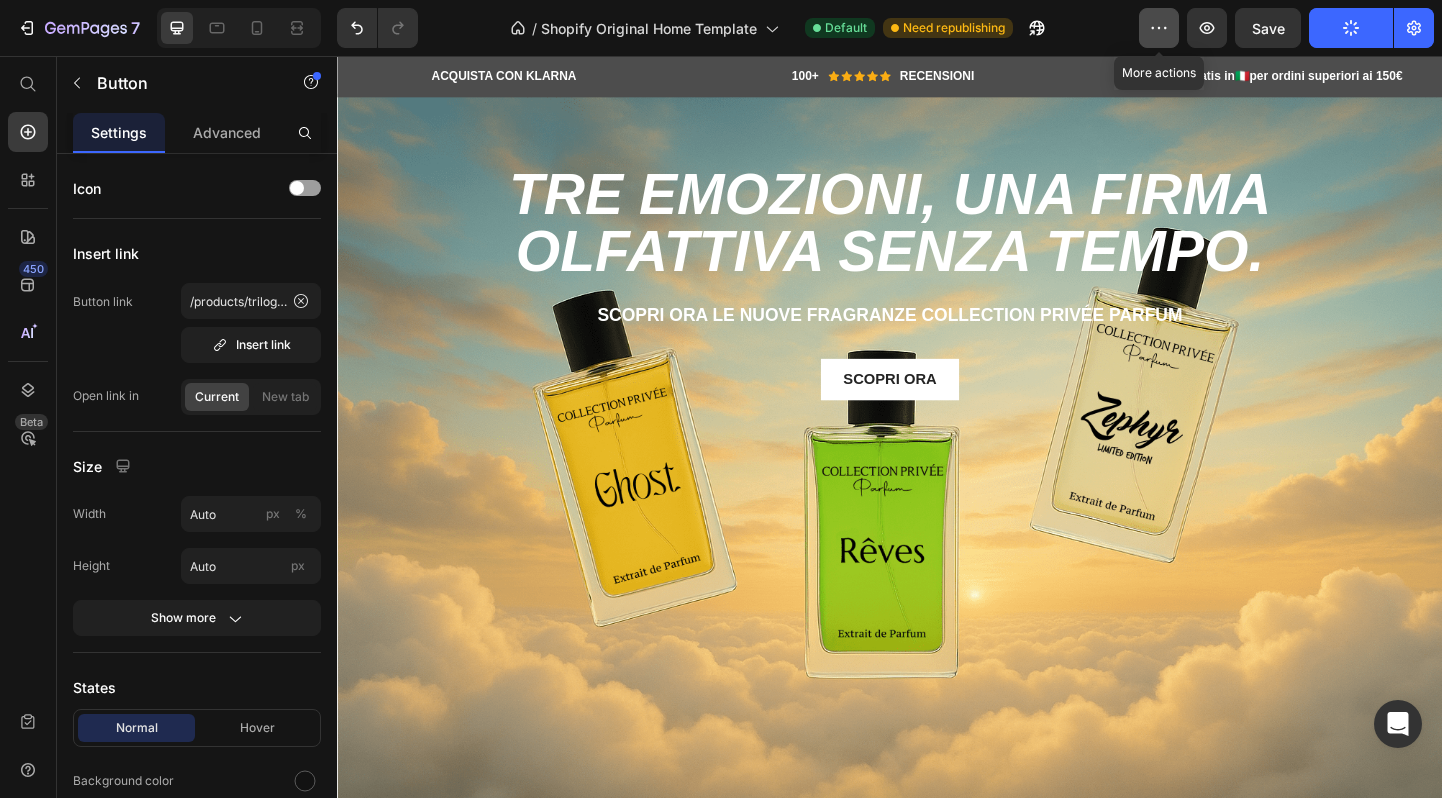 click 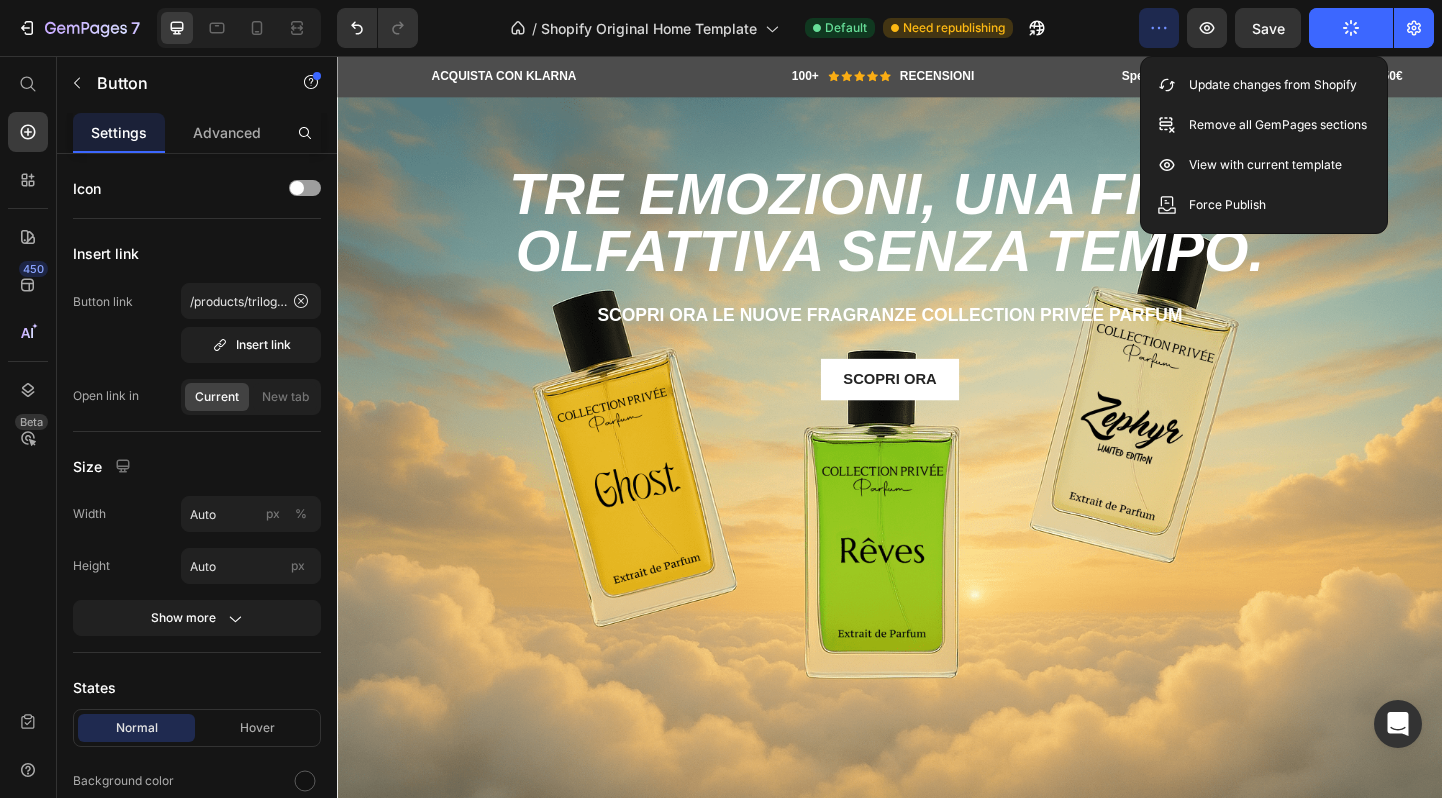 click 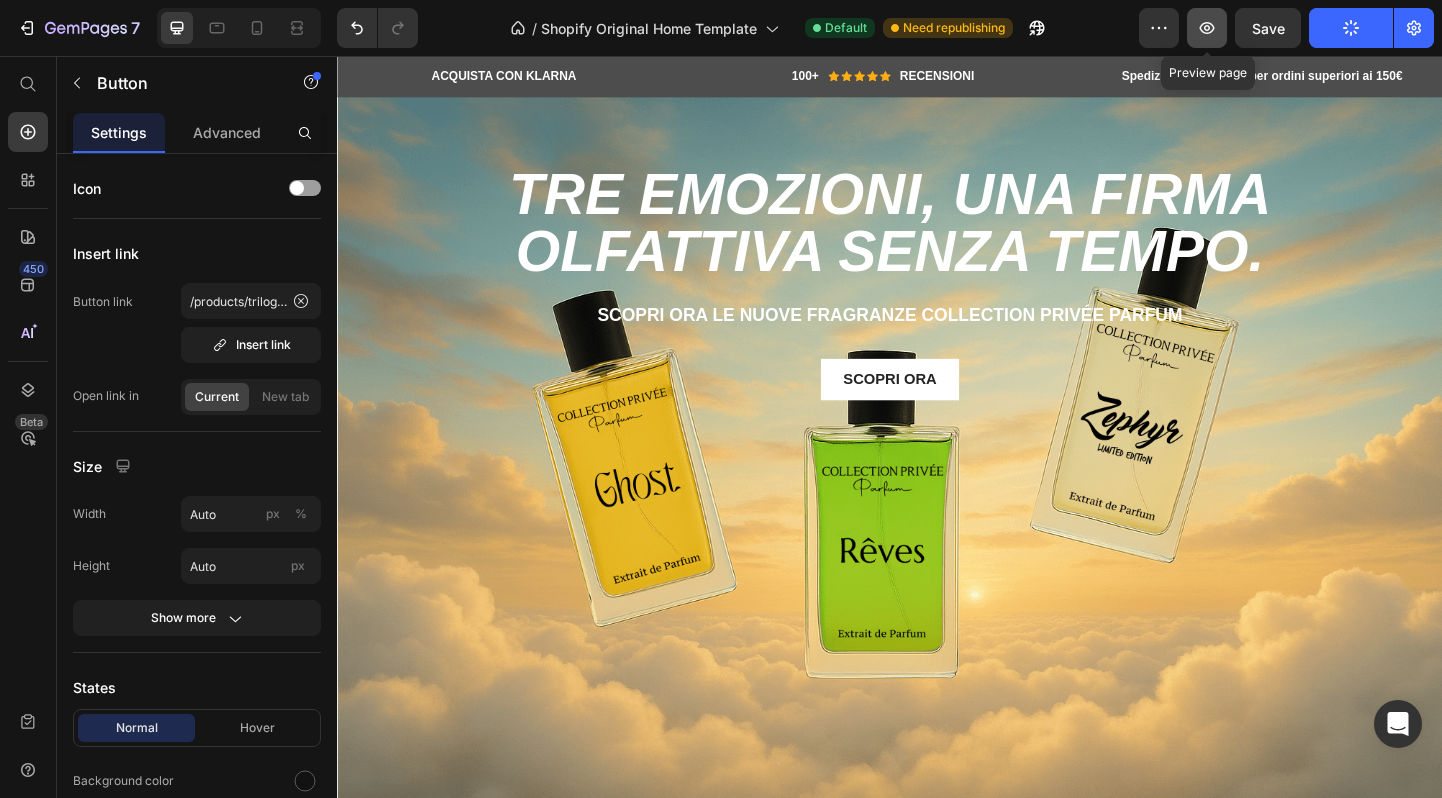 click 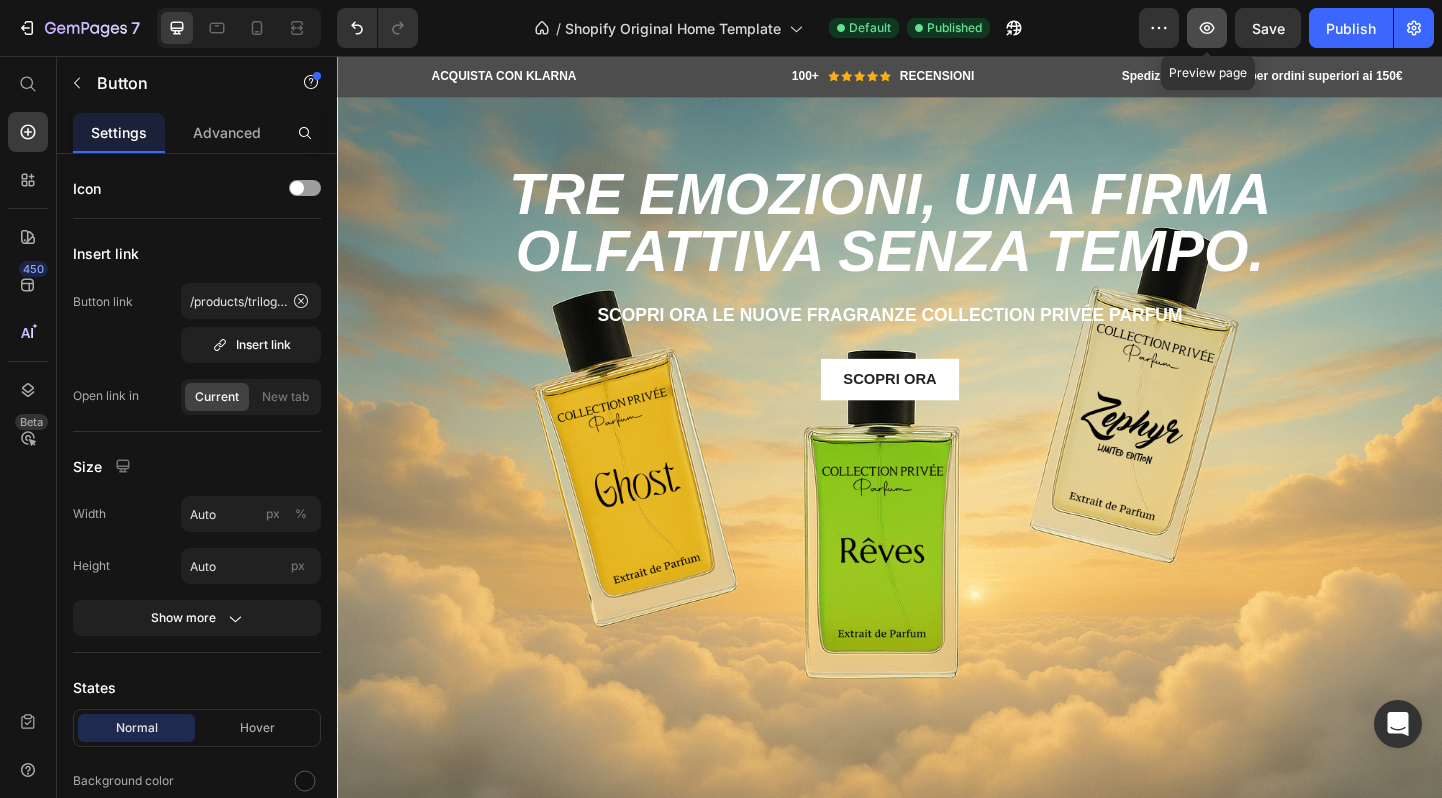 click 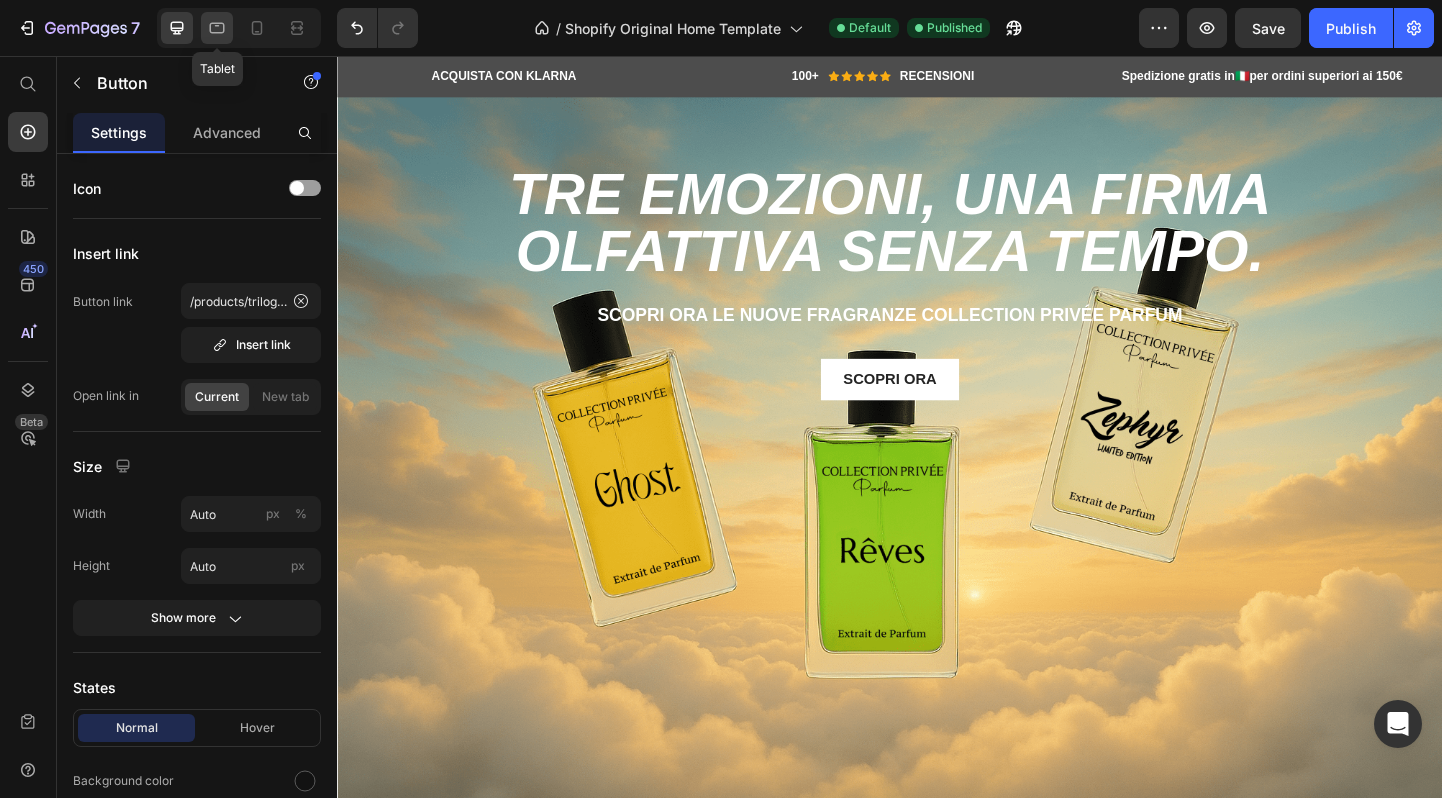 click 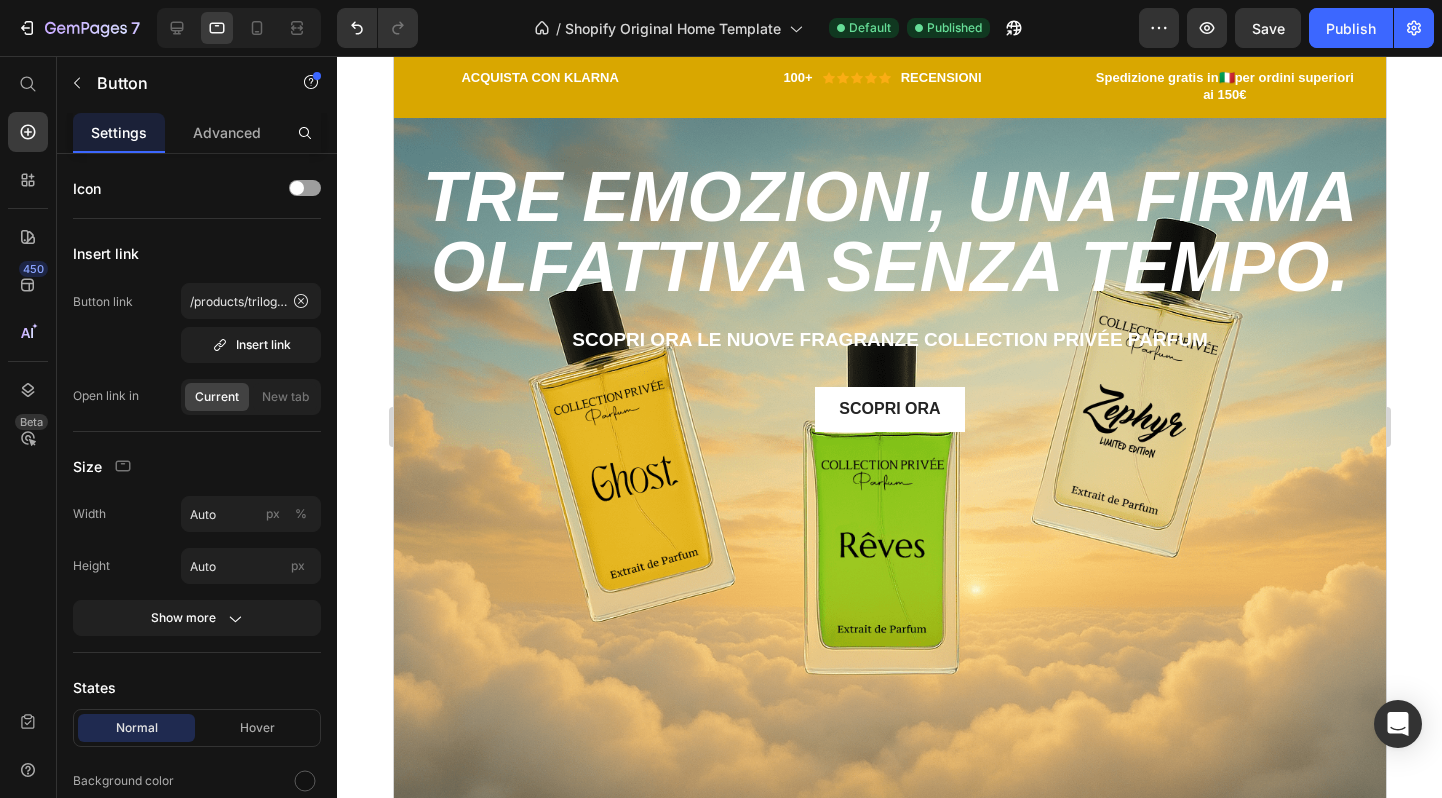 scroll, scrollTop: 7, scrollLeft: 0, axis: vertical 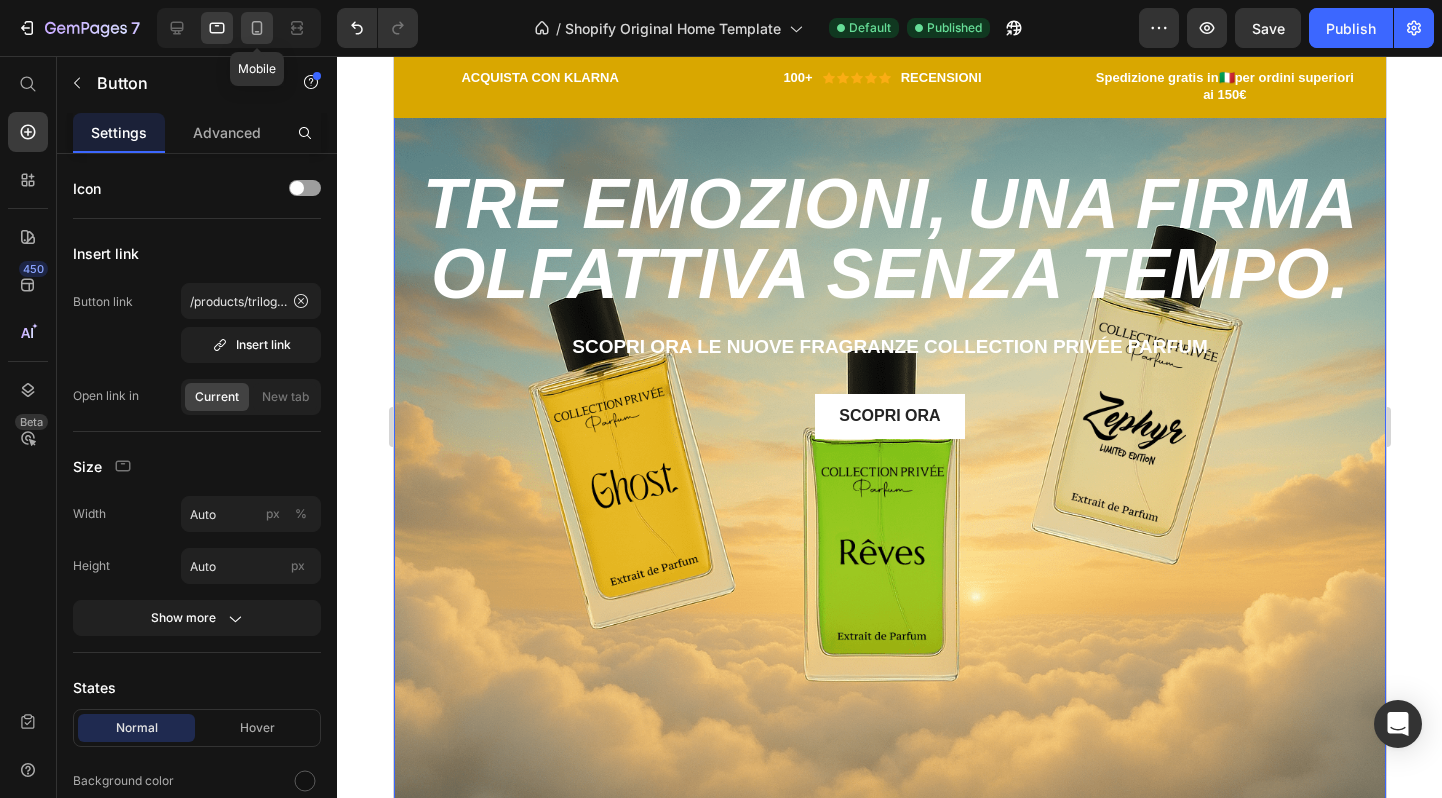 click 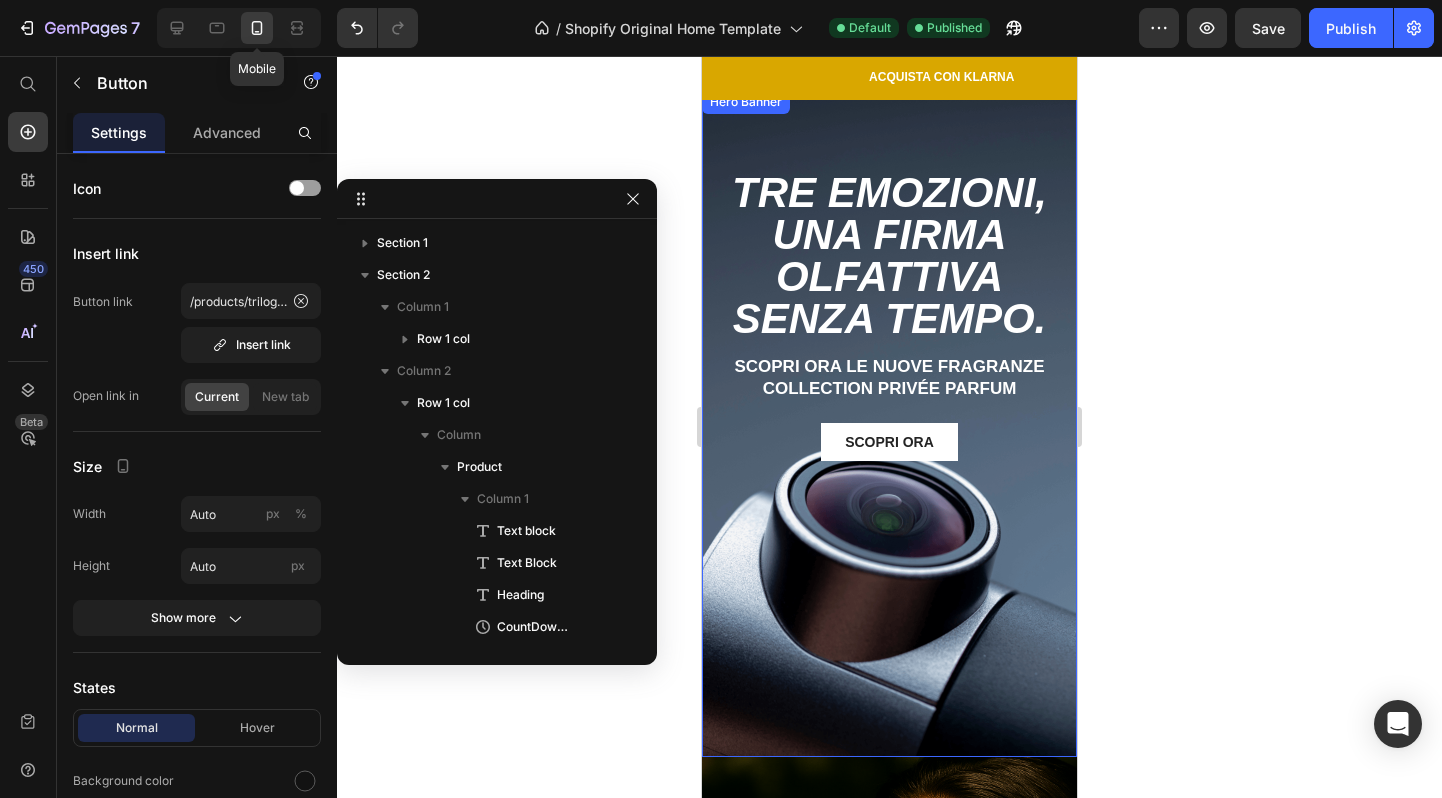 scroll, scrollTop: 286, scrollLeft: 0, axis: vertical 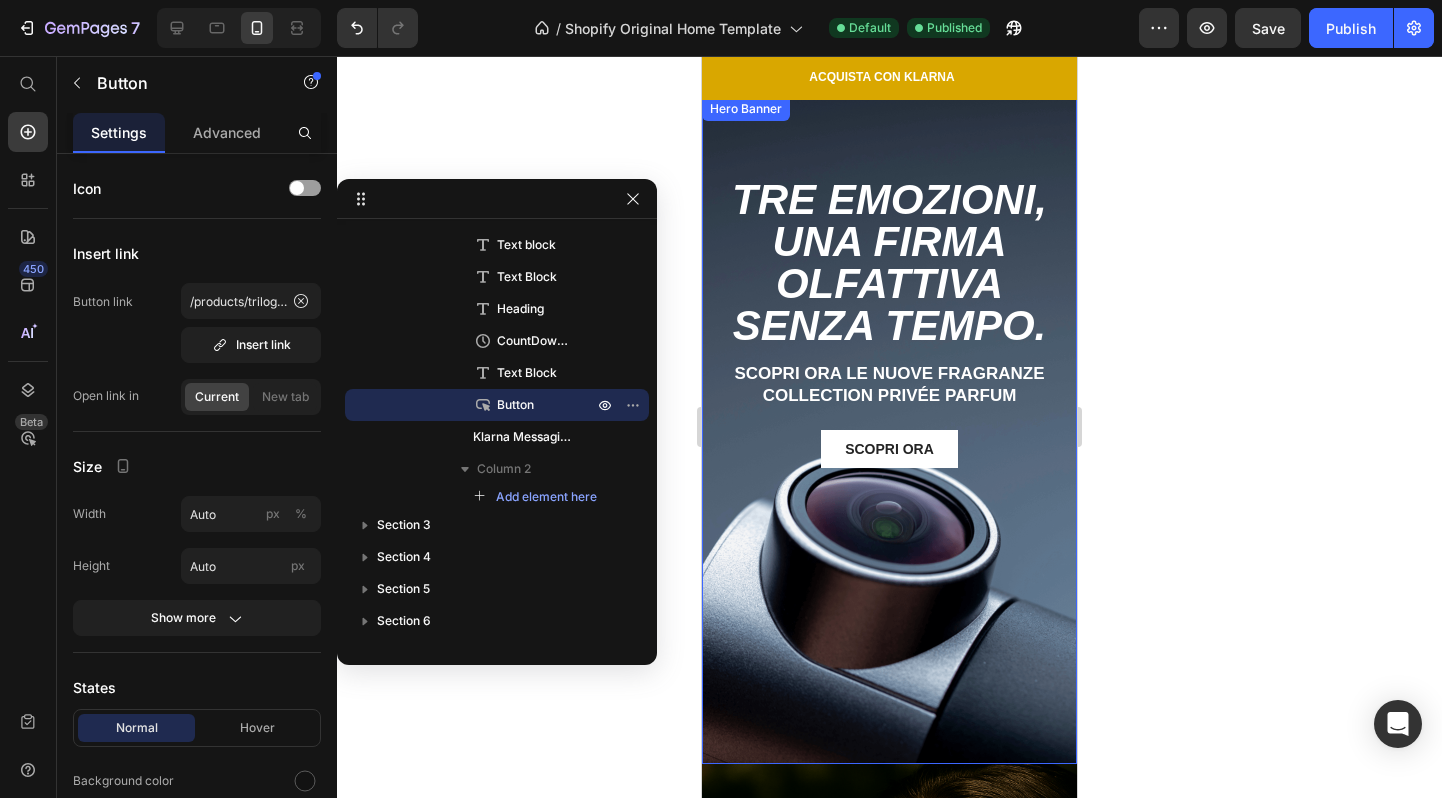 click on "Tre emozioni, una firma olfattiva senza tempo. Heading Scopri ora le nuove fragranze Collection Privée Parfum Text Block Scopri ora Button Row" at bounding box center [889, 306] 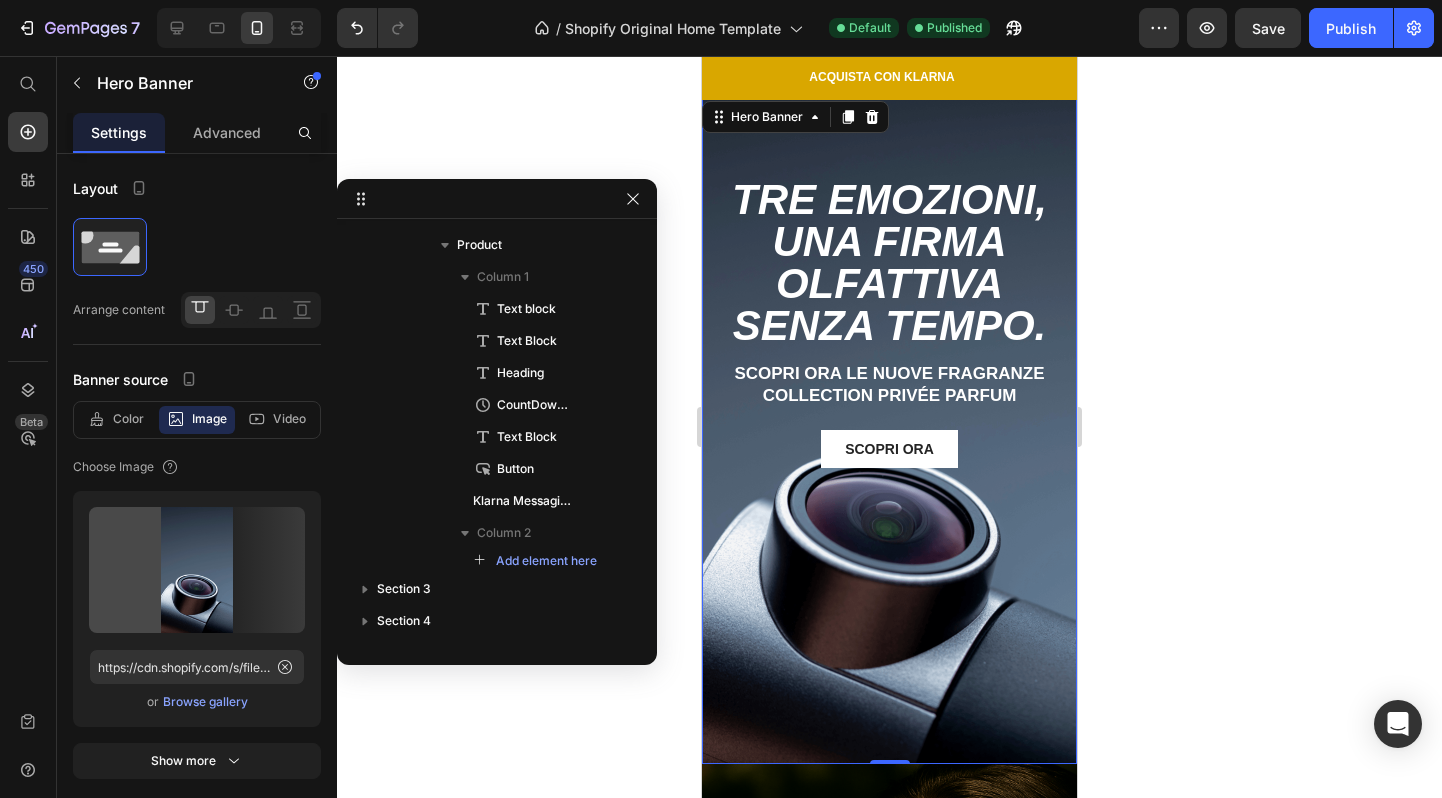 scroll, scrollTop: 0, scrollLeft: 0, axis: both 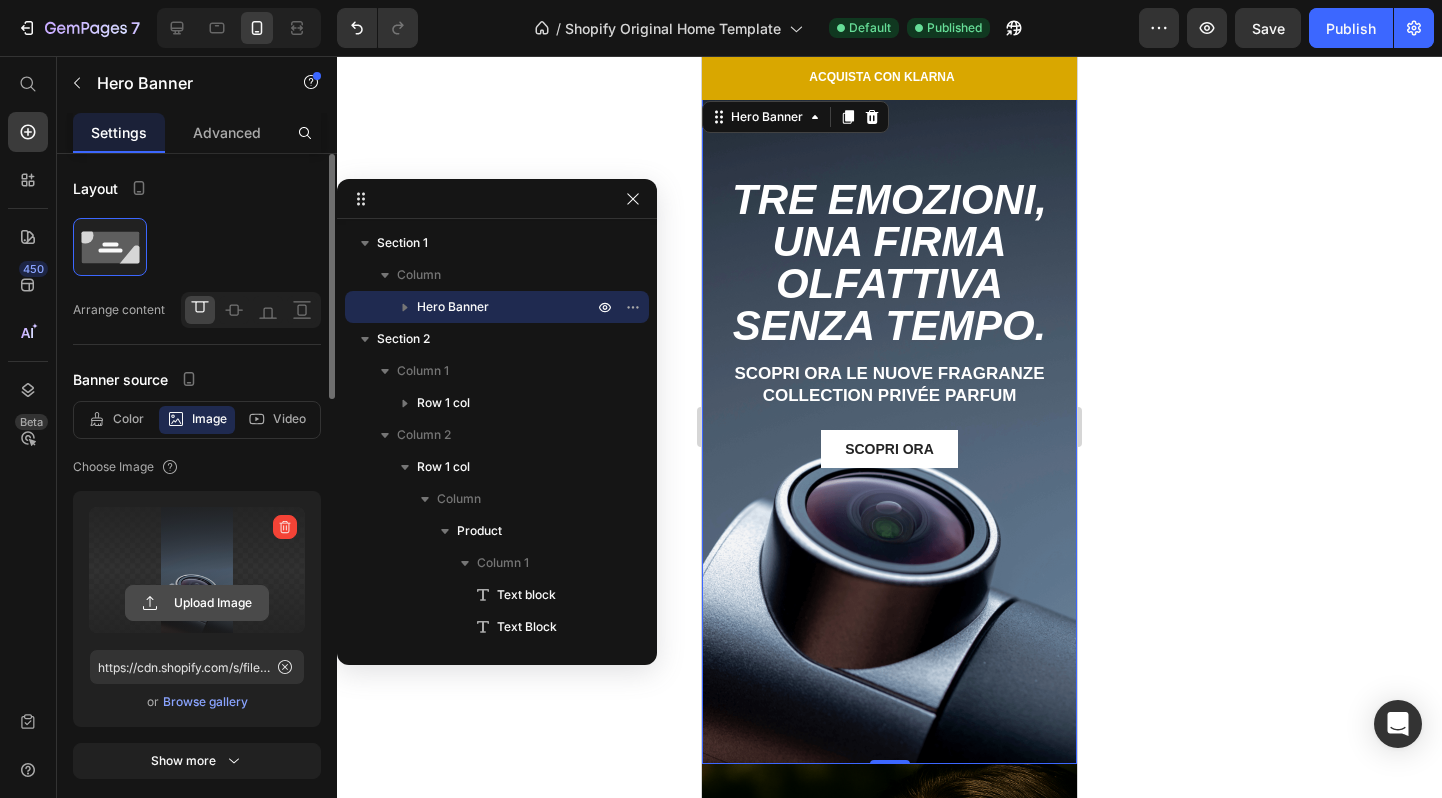 click 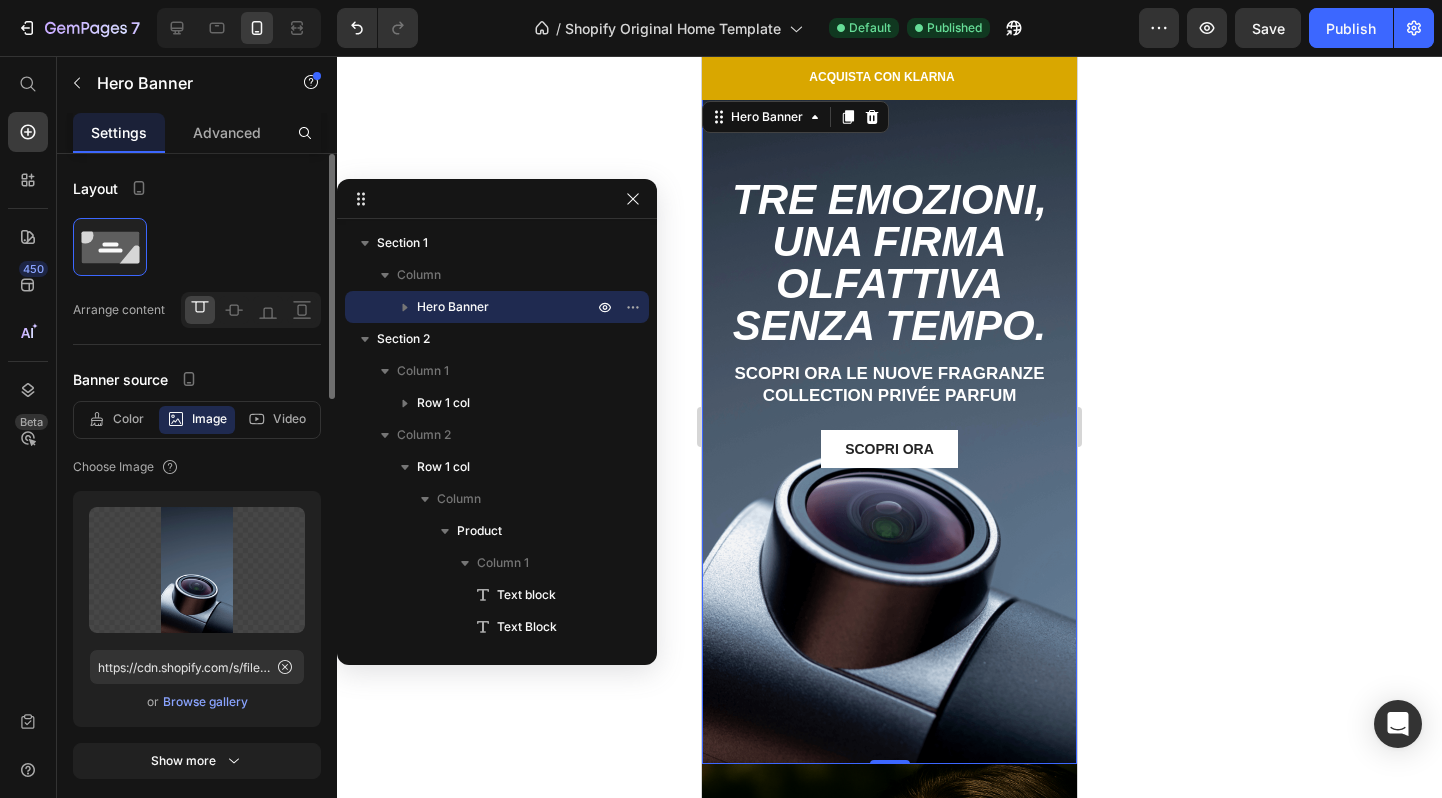 click on "Browse gallery" at bounding box center [205, 702] 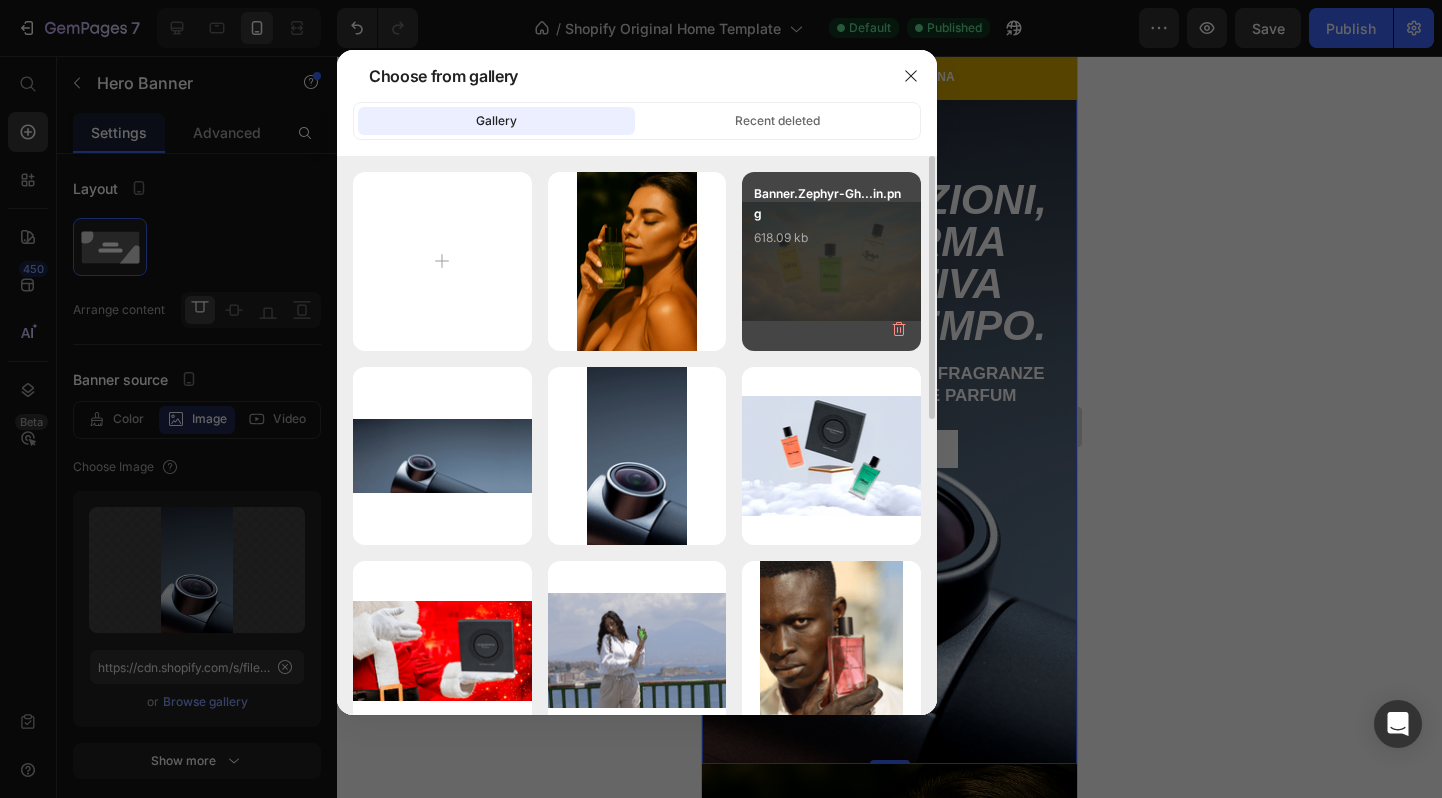 click on "Banner.Zephyr-Gh...in.png 618.09 kb" at bounding box center [831, 224] 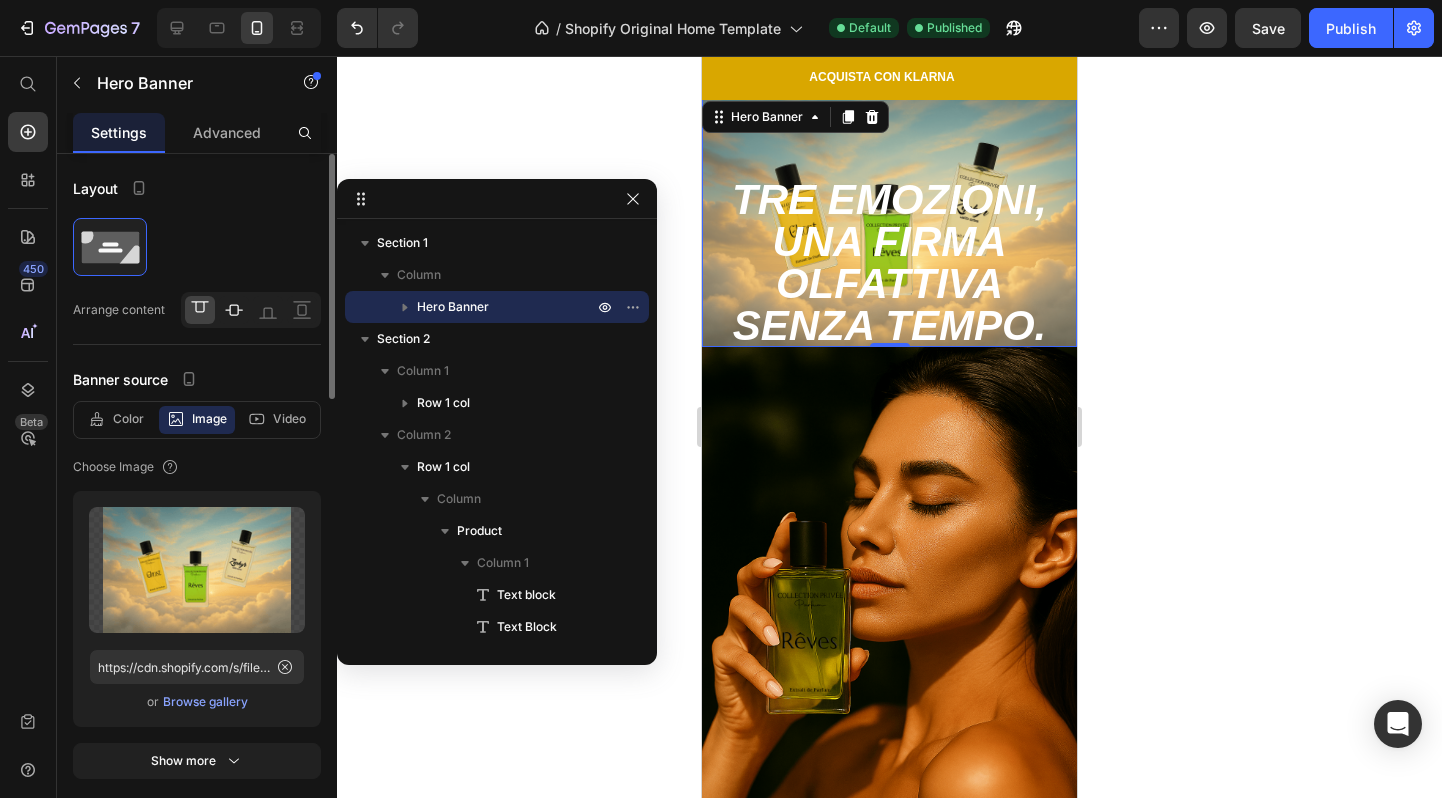 click 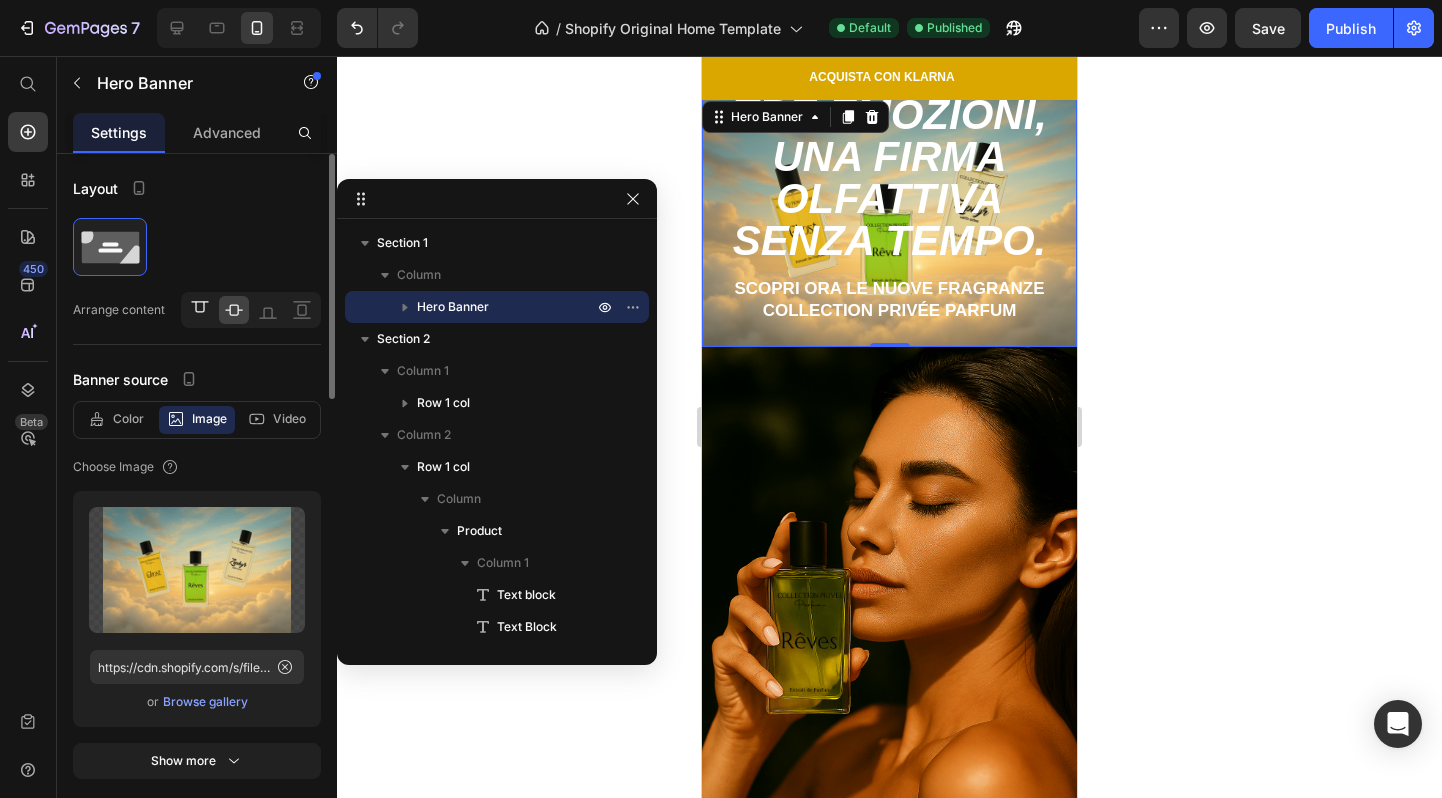 click 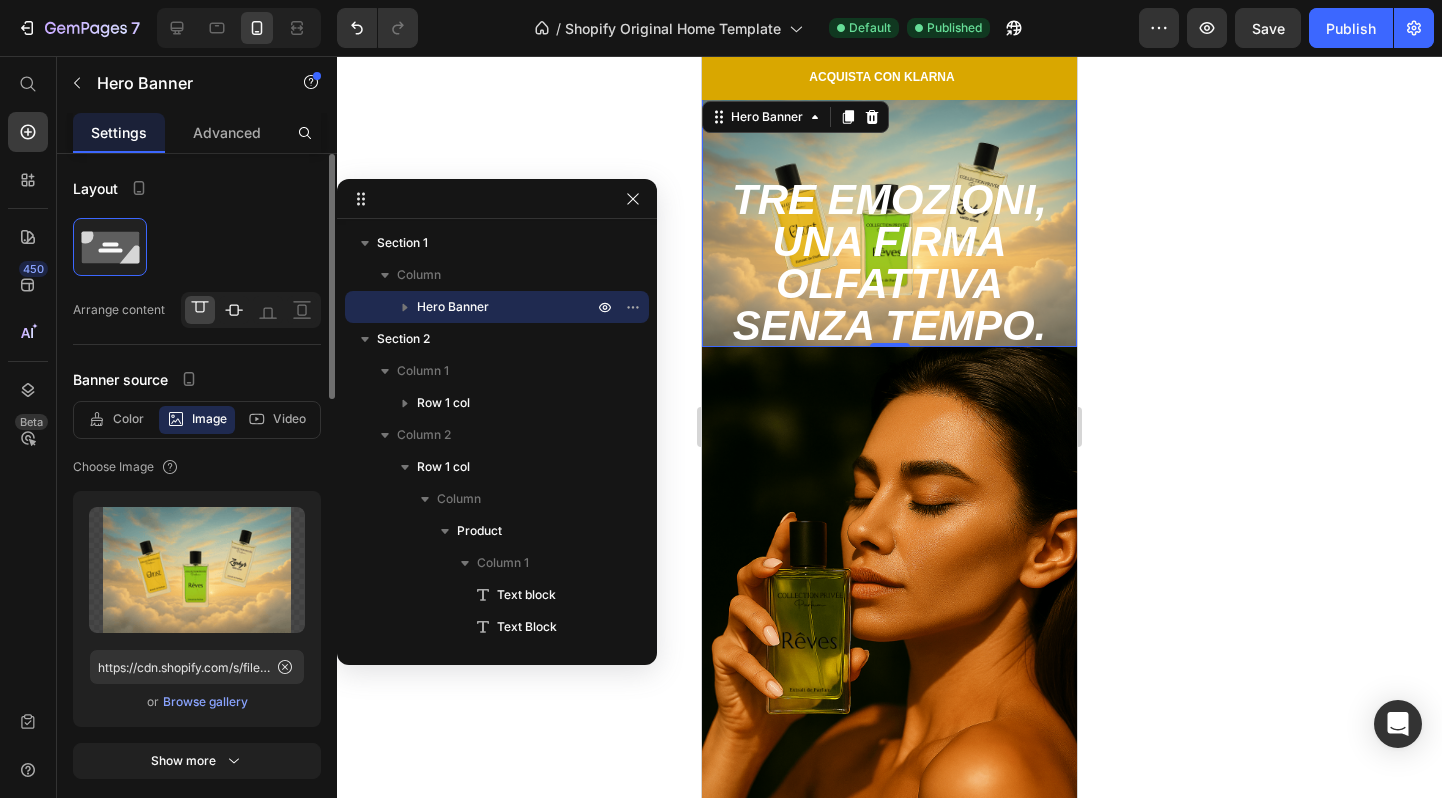 click 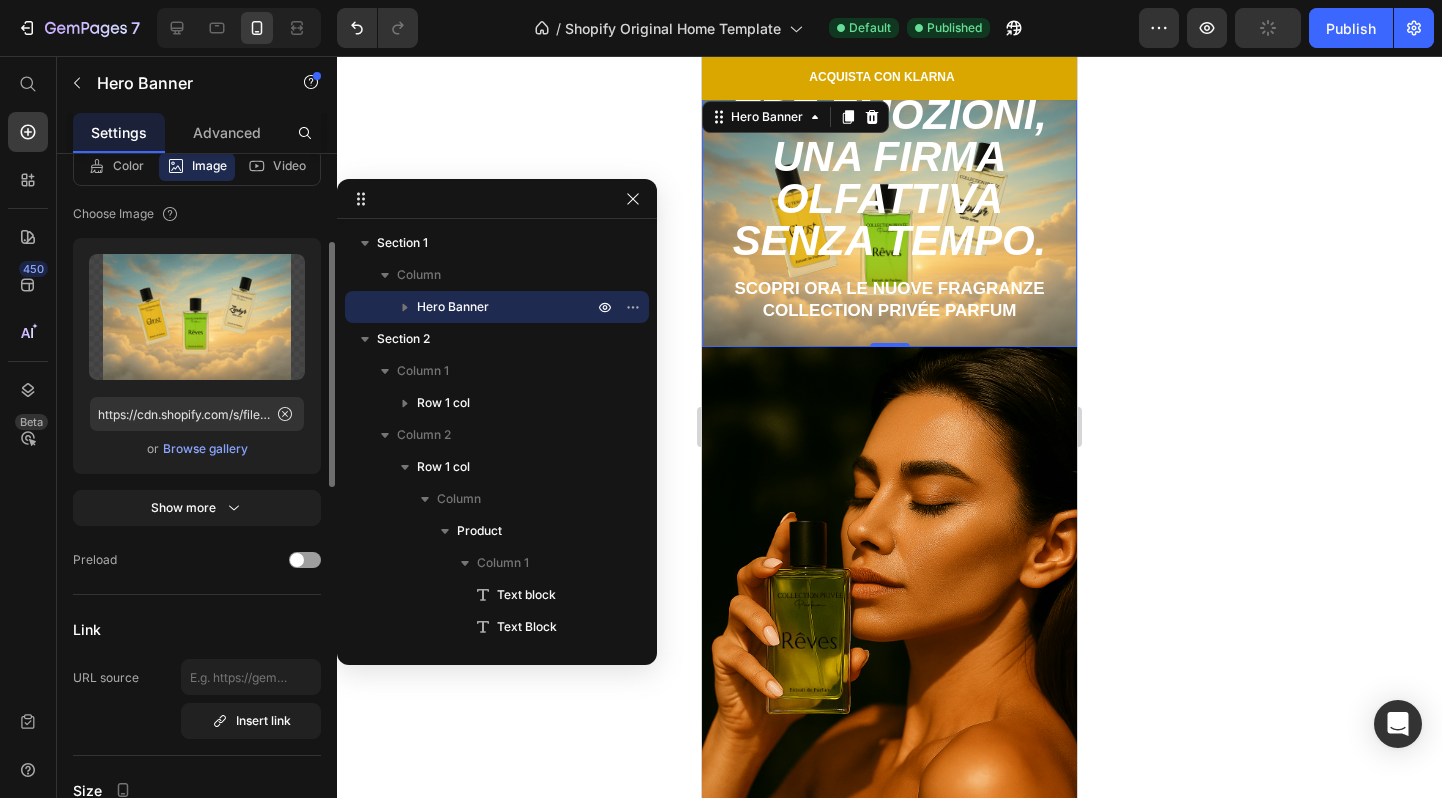 scroll, scrollTop: 262, scrollLeft: 0, axis: vertical 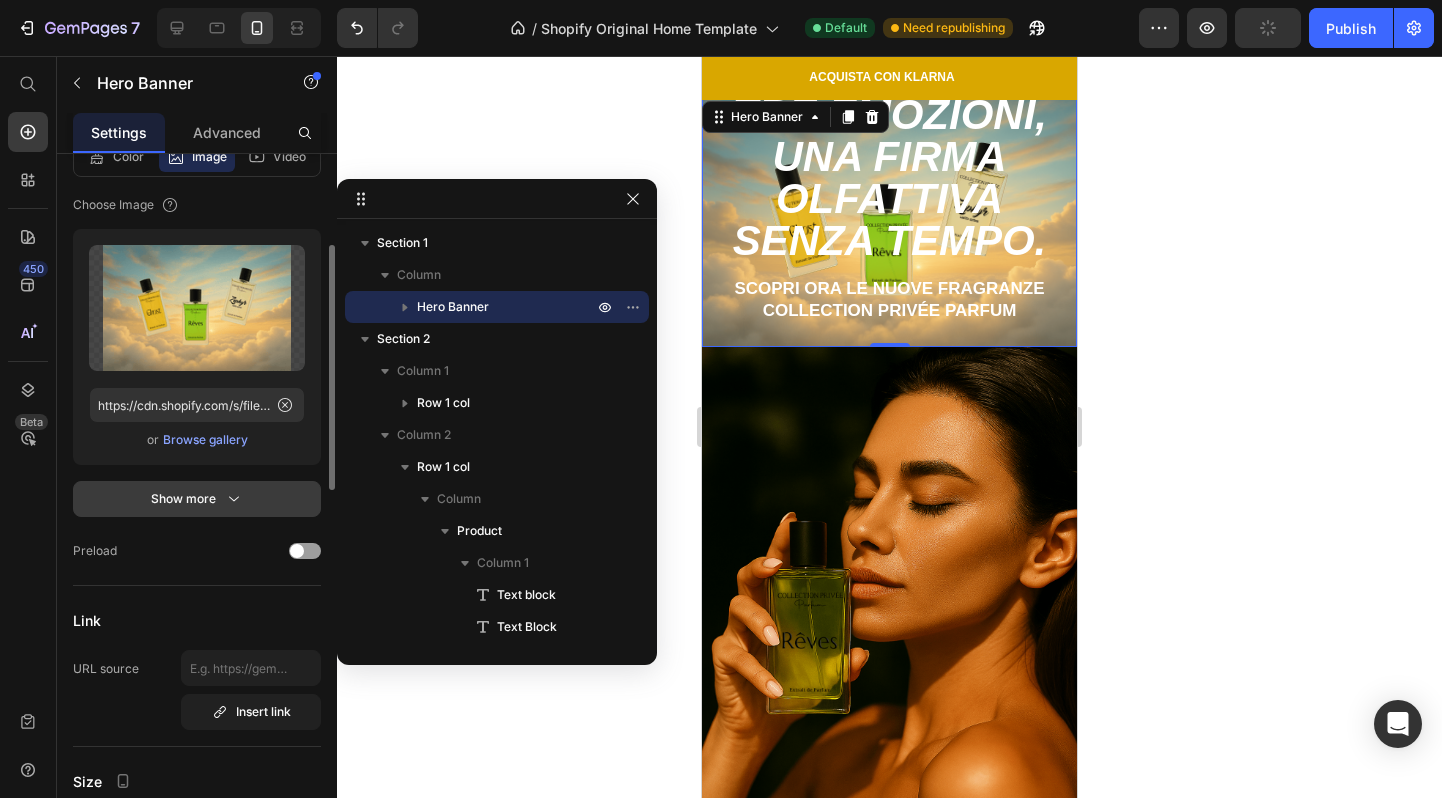 click on "Show more" at bounding box center (197, 499) 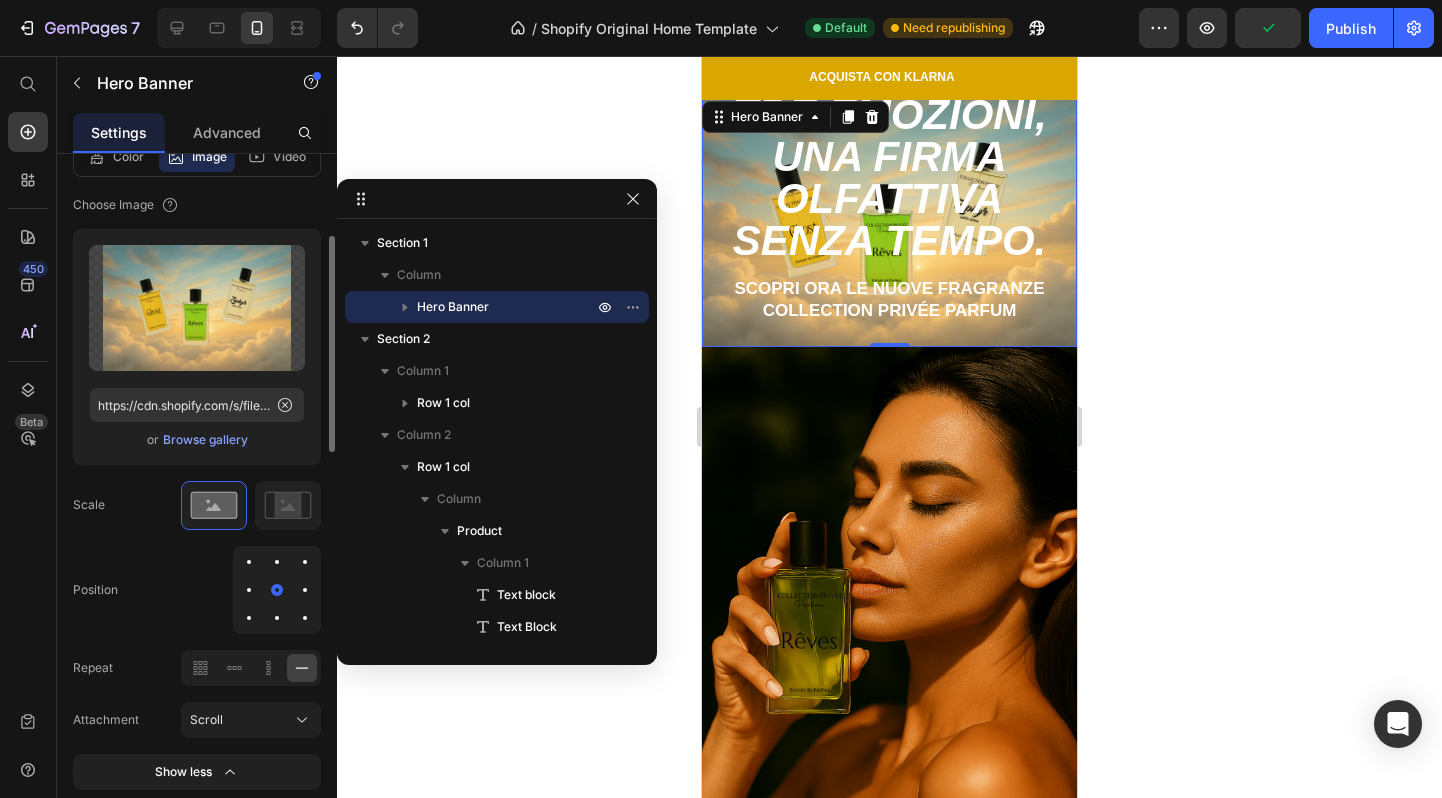 scroll, scrollTop: 268, scrollLeft: 0, axis: vertical 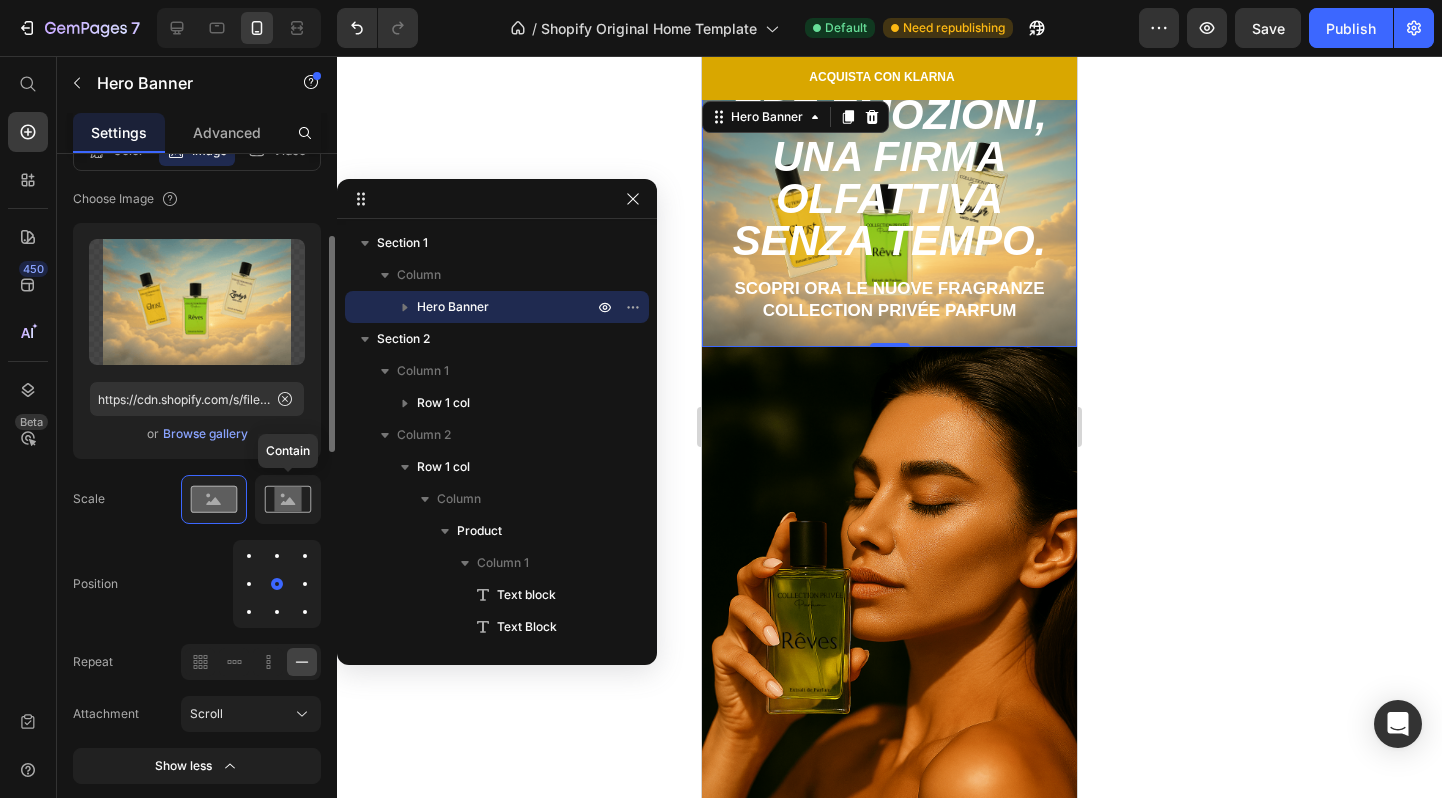 click 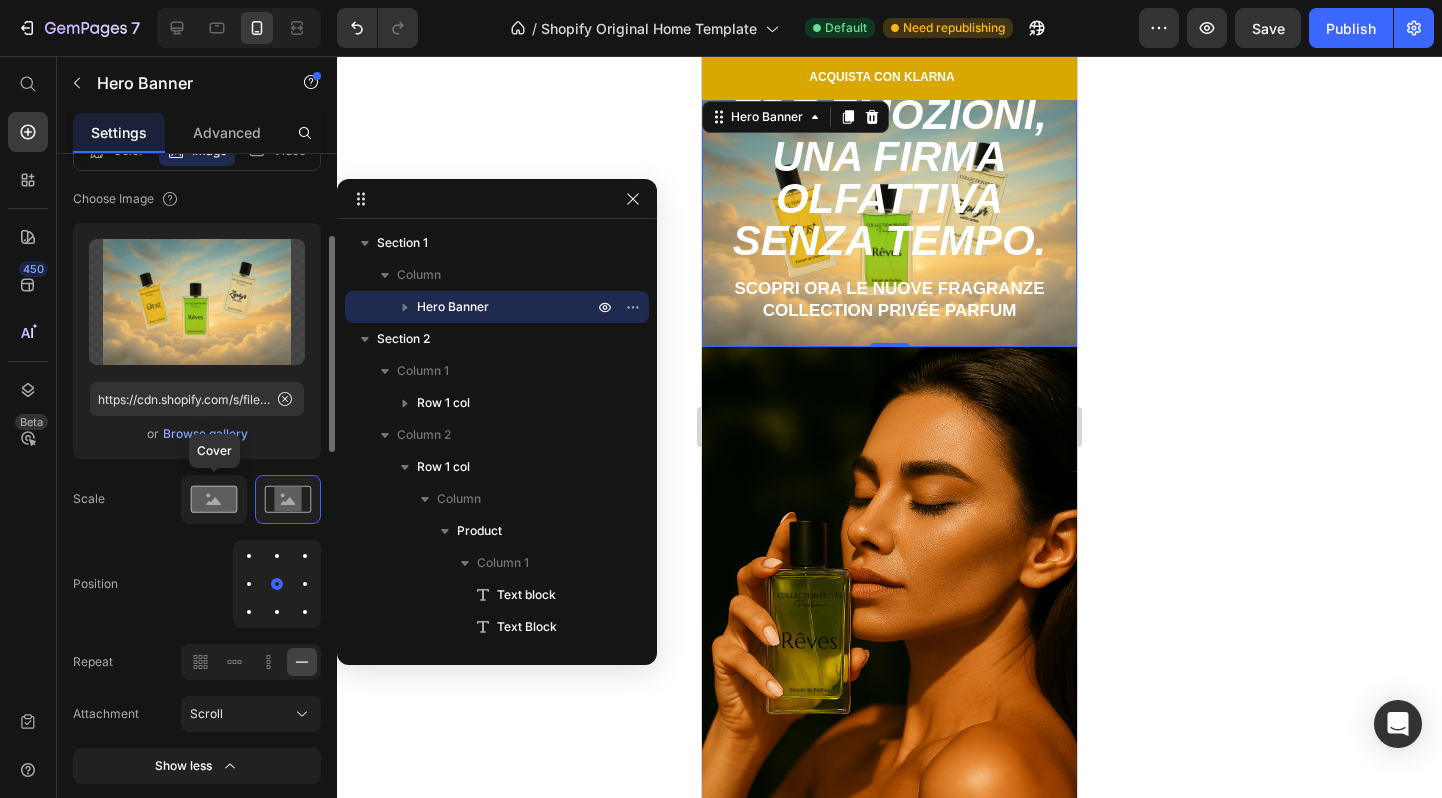 click 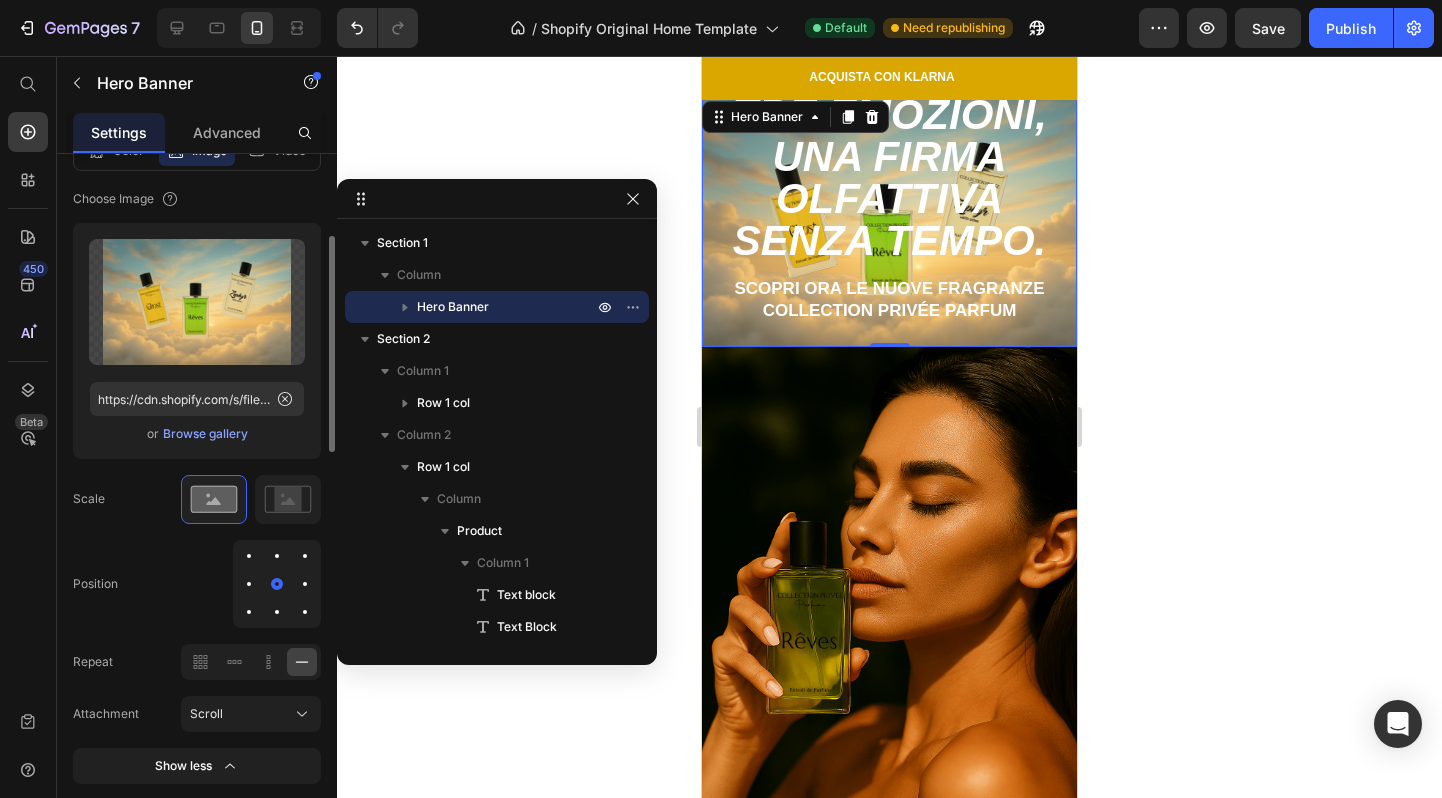 scroll, scrollTop: 283, scrollLeft: 0, axis: vertical 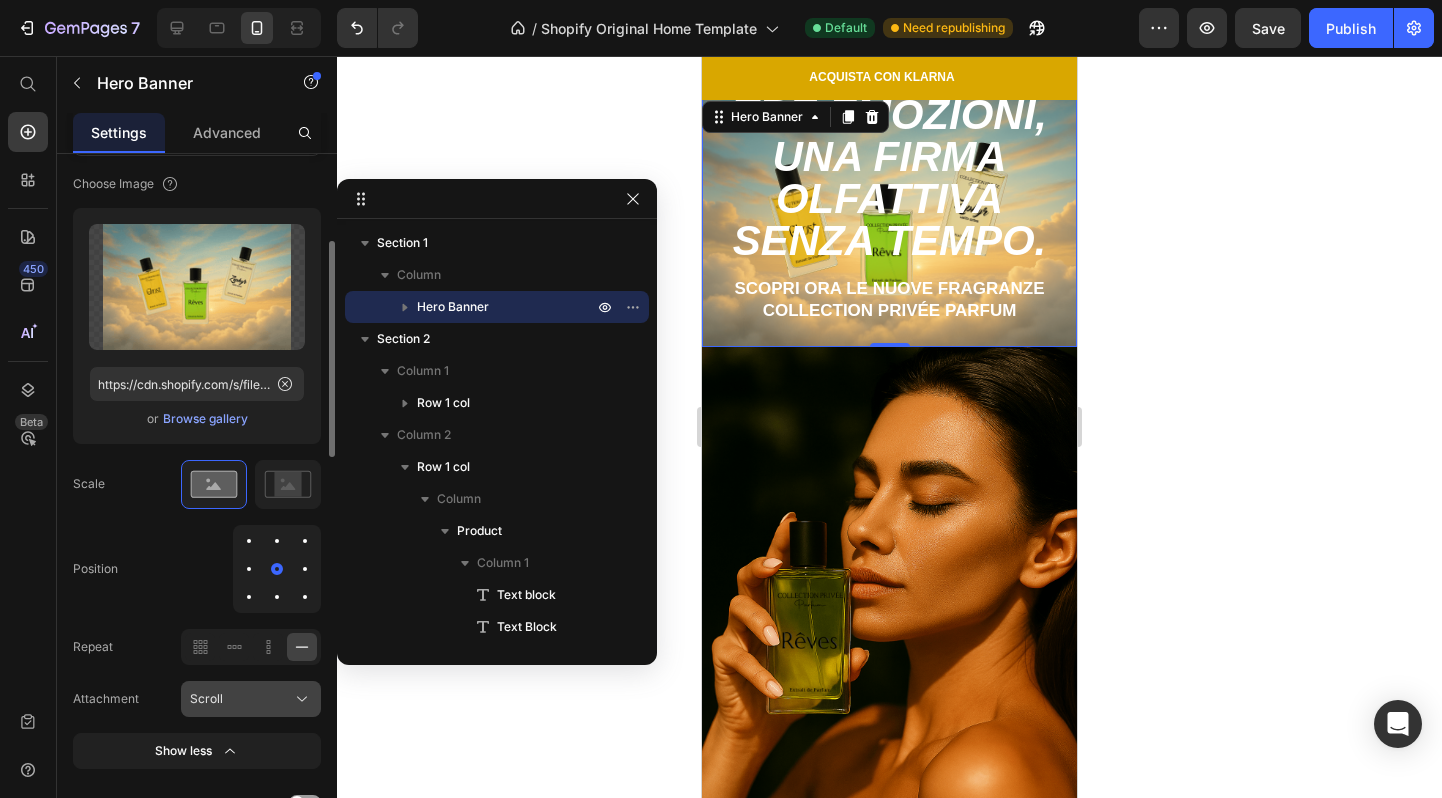 click on "Scroll" 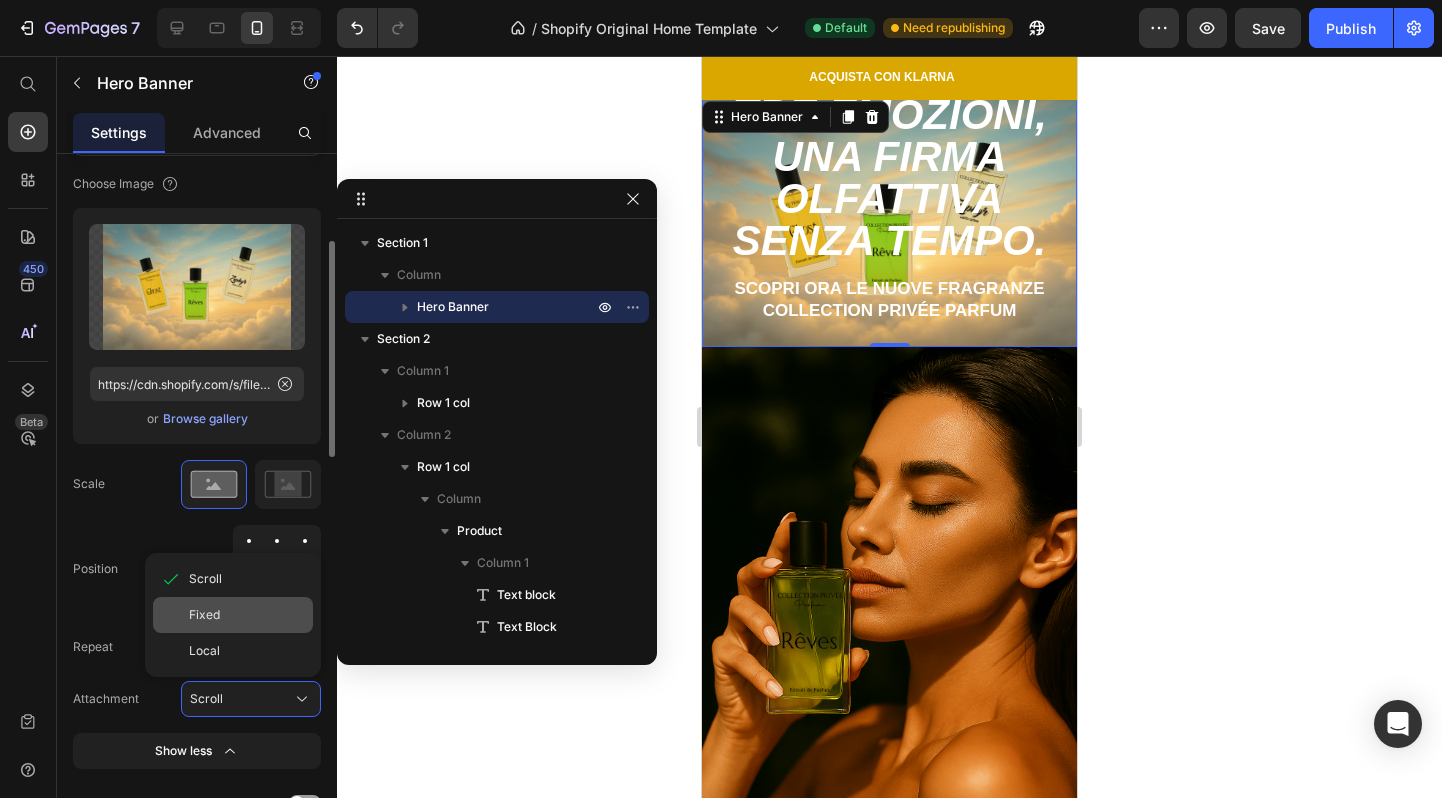 click on "Fixed" 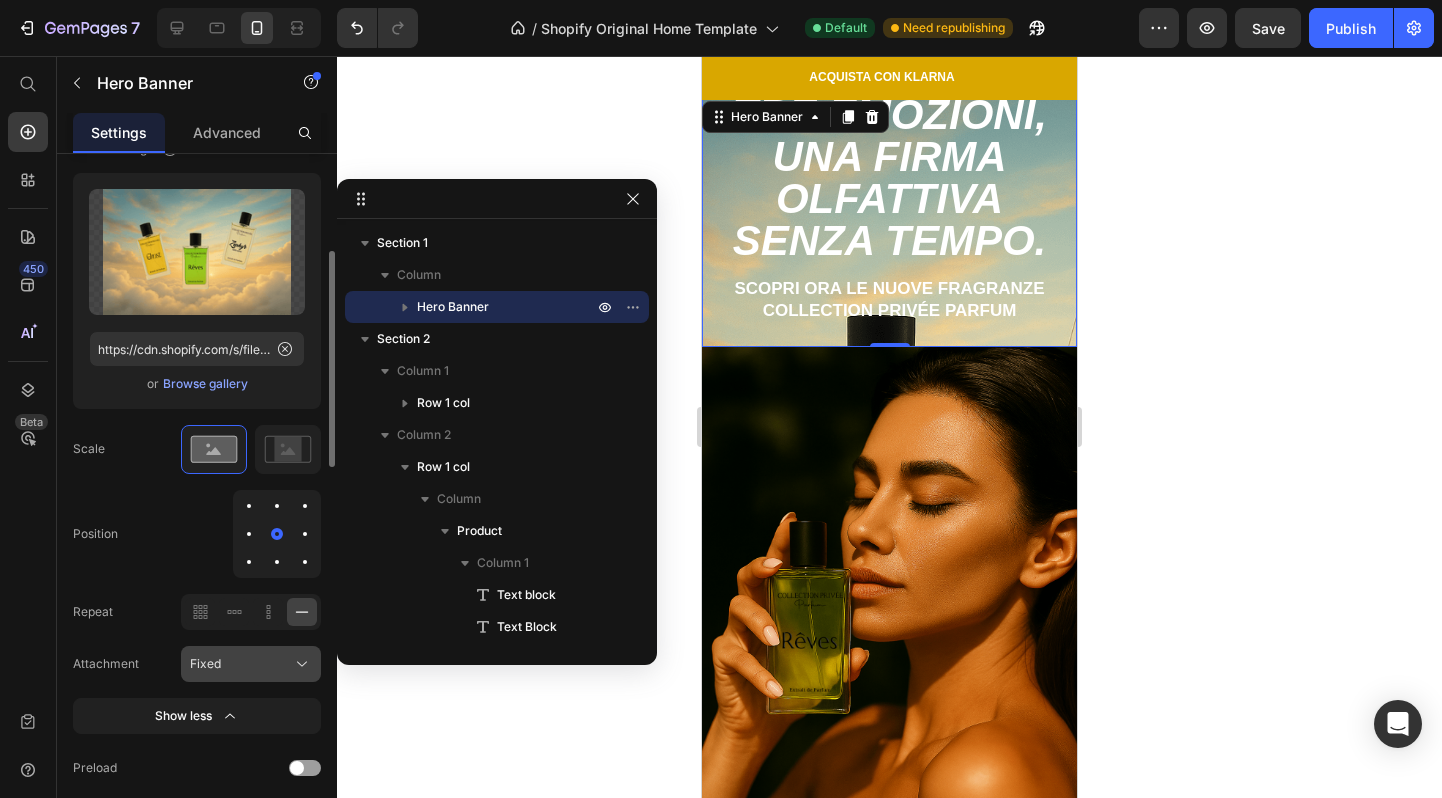 scroll, scrollTop: 324, scrollLeft: 0, axis: vertical 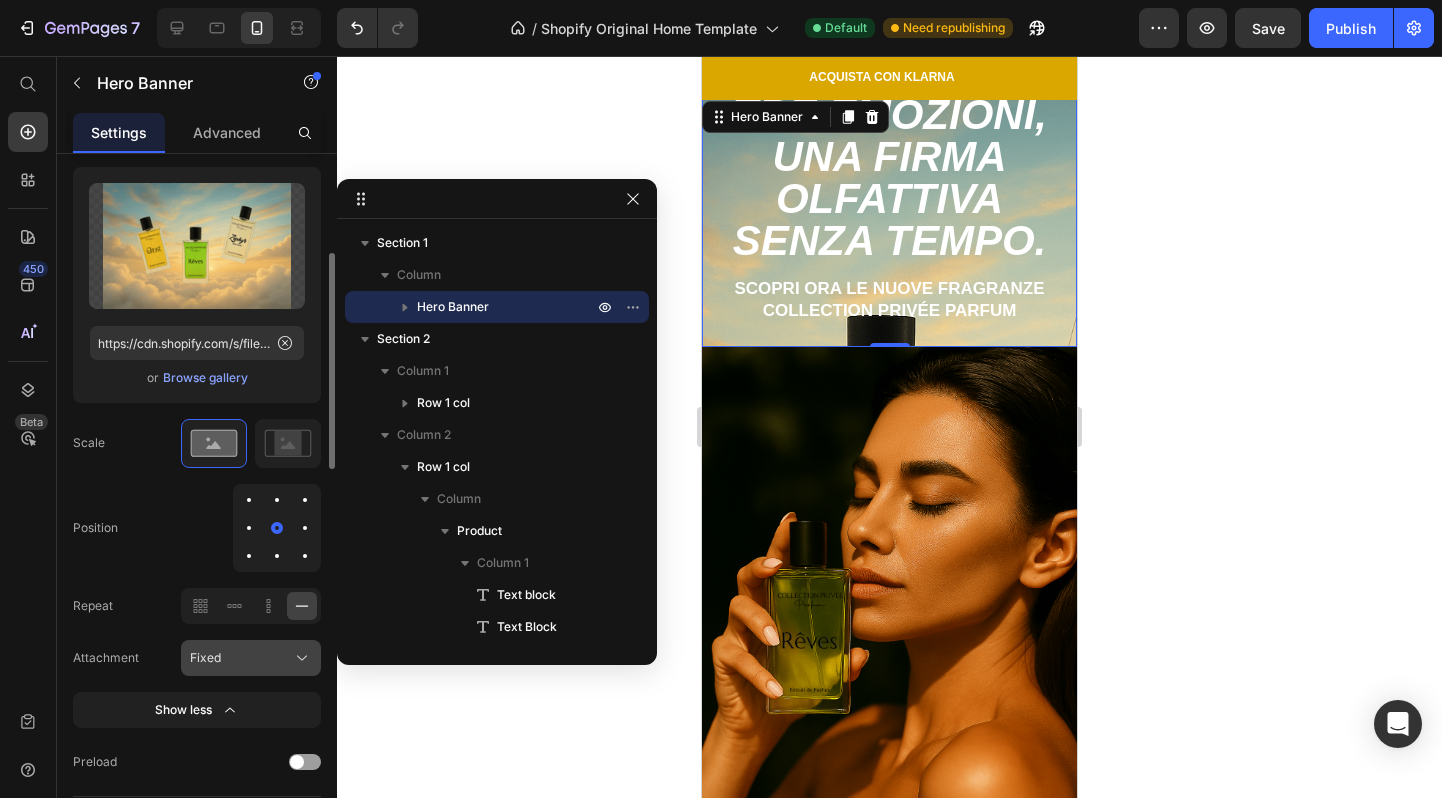 click on "Fixed" 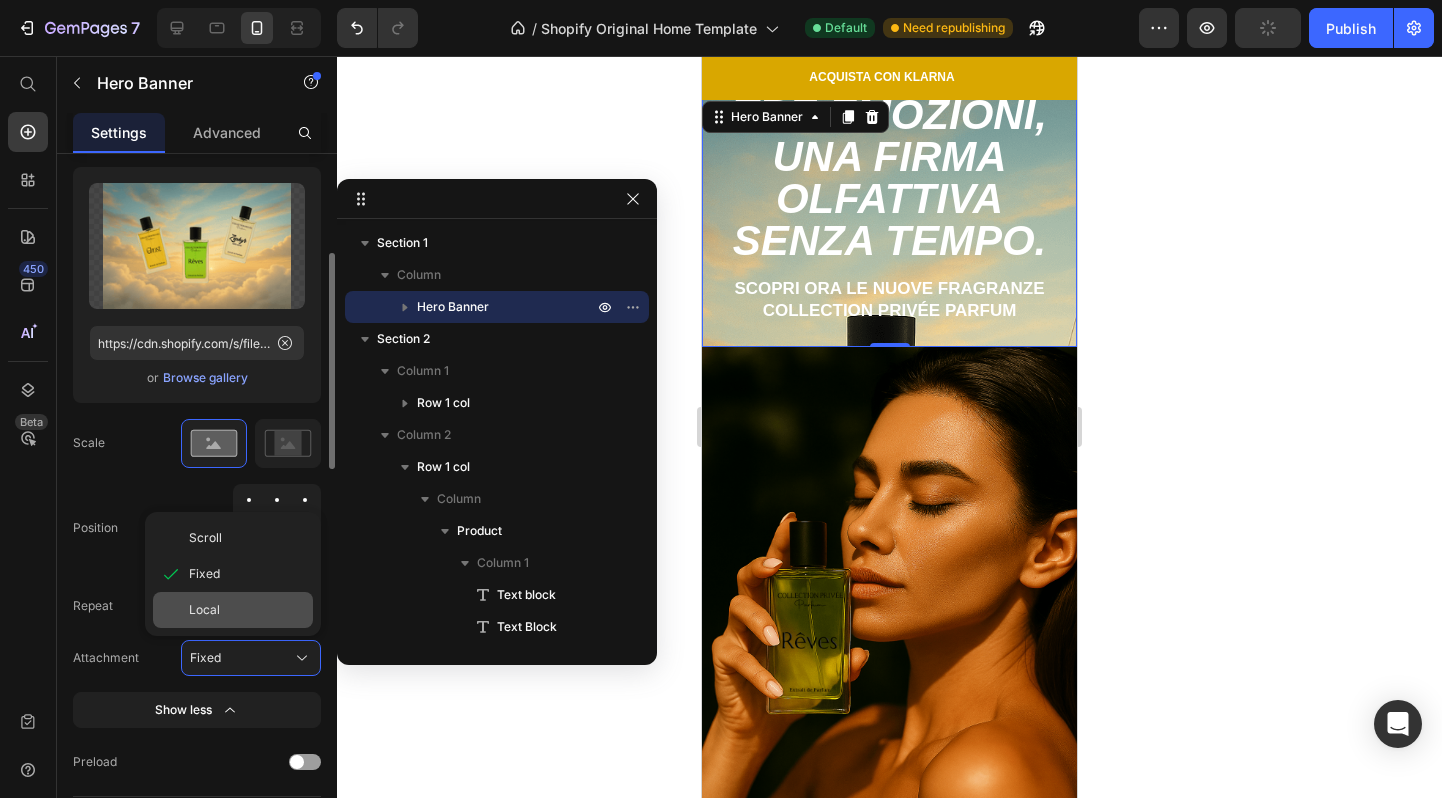 click on "Local" 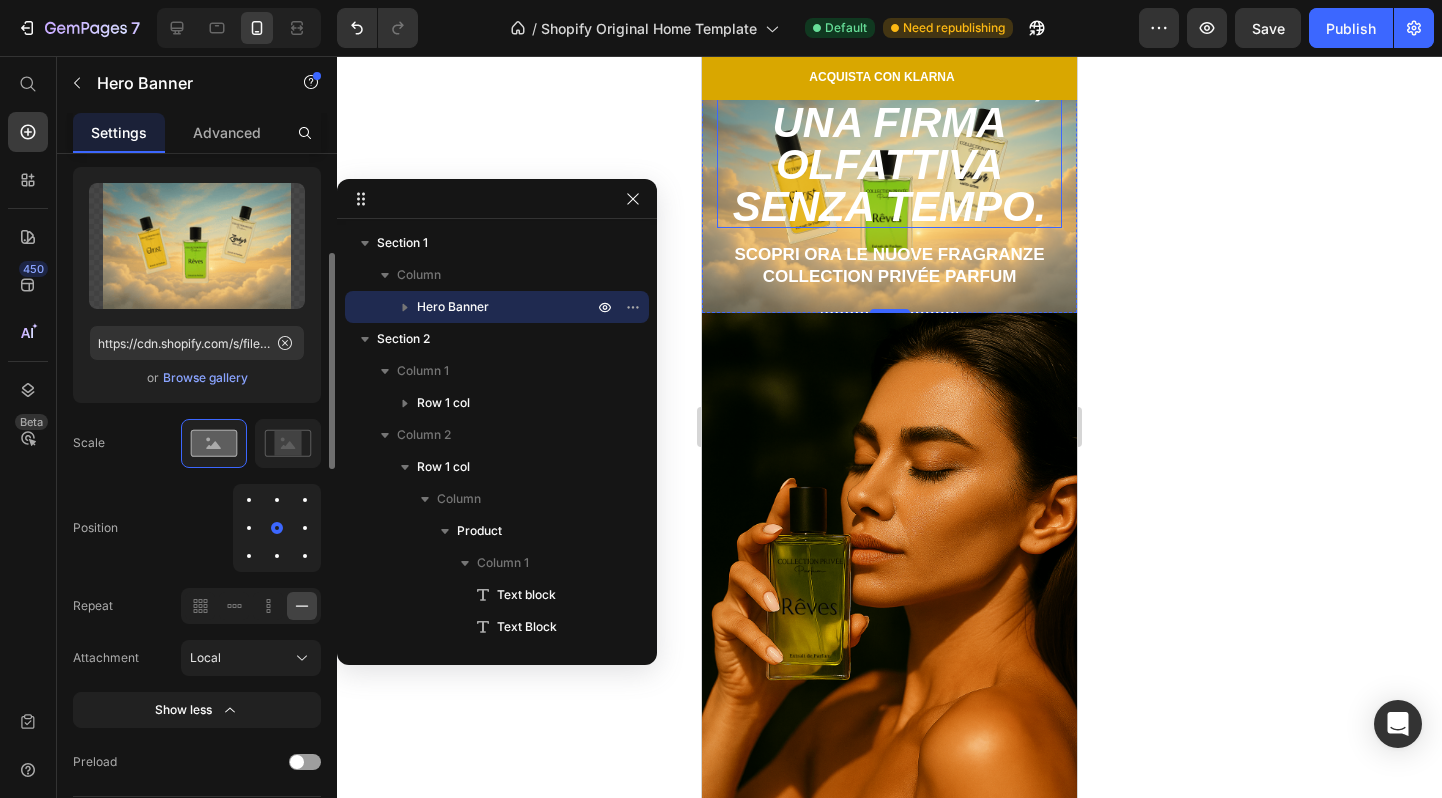 scroll, scrollTop: 0, scrollLeft: 0, axis: both 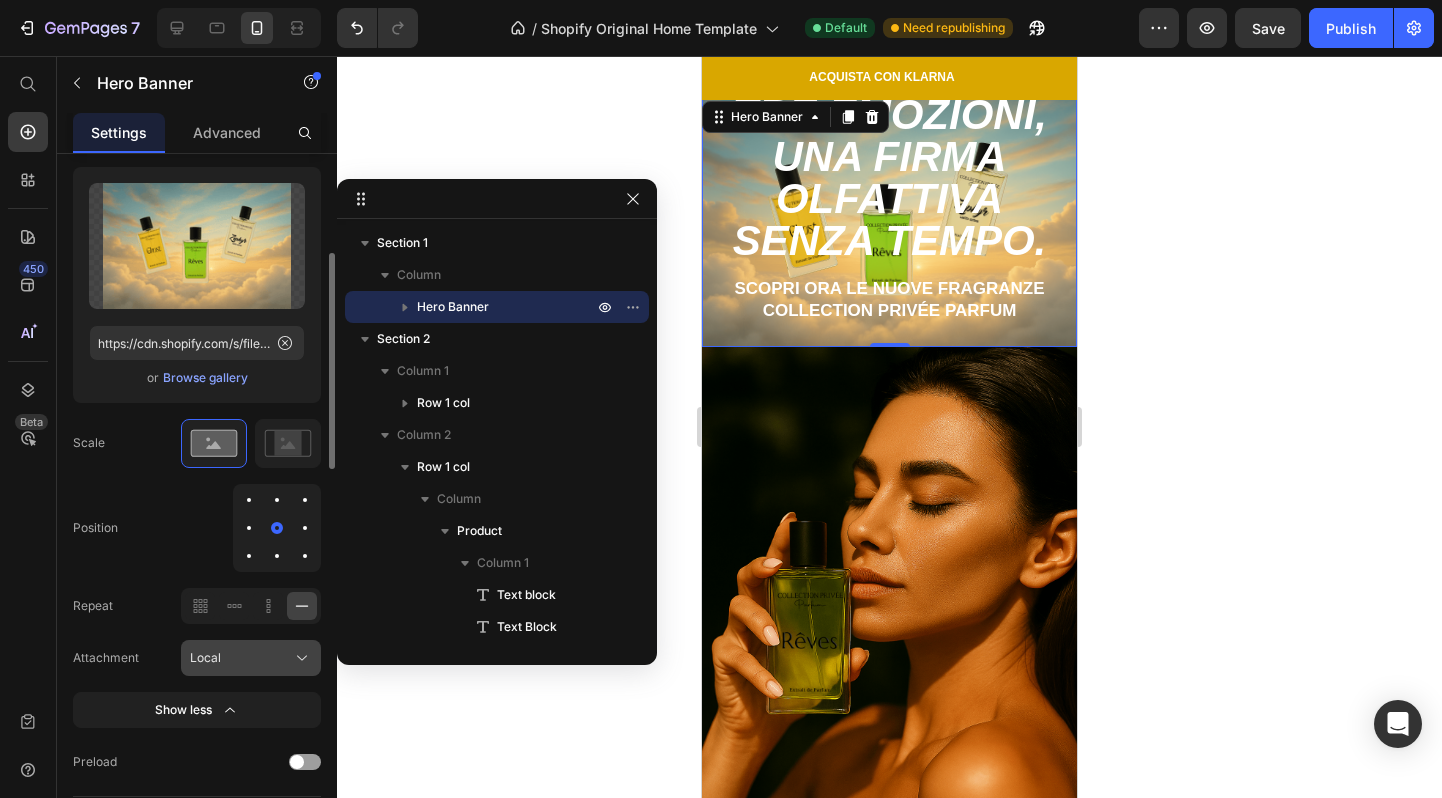 click on "Local" at bounding box center [251, 658] 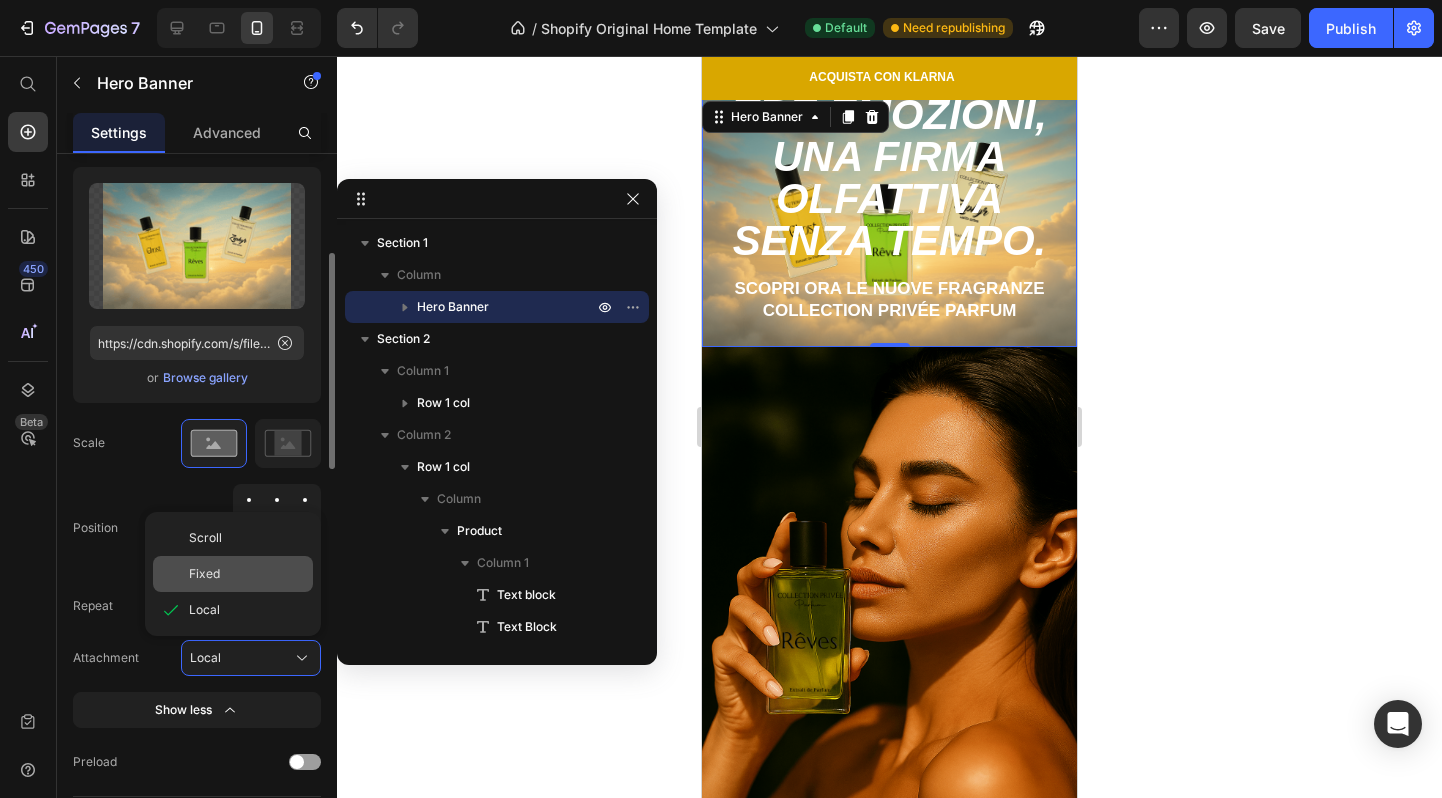 click on "Fixed" at bounding box center [247, 574] 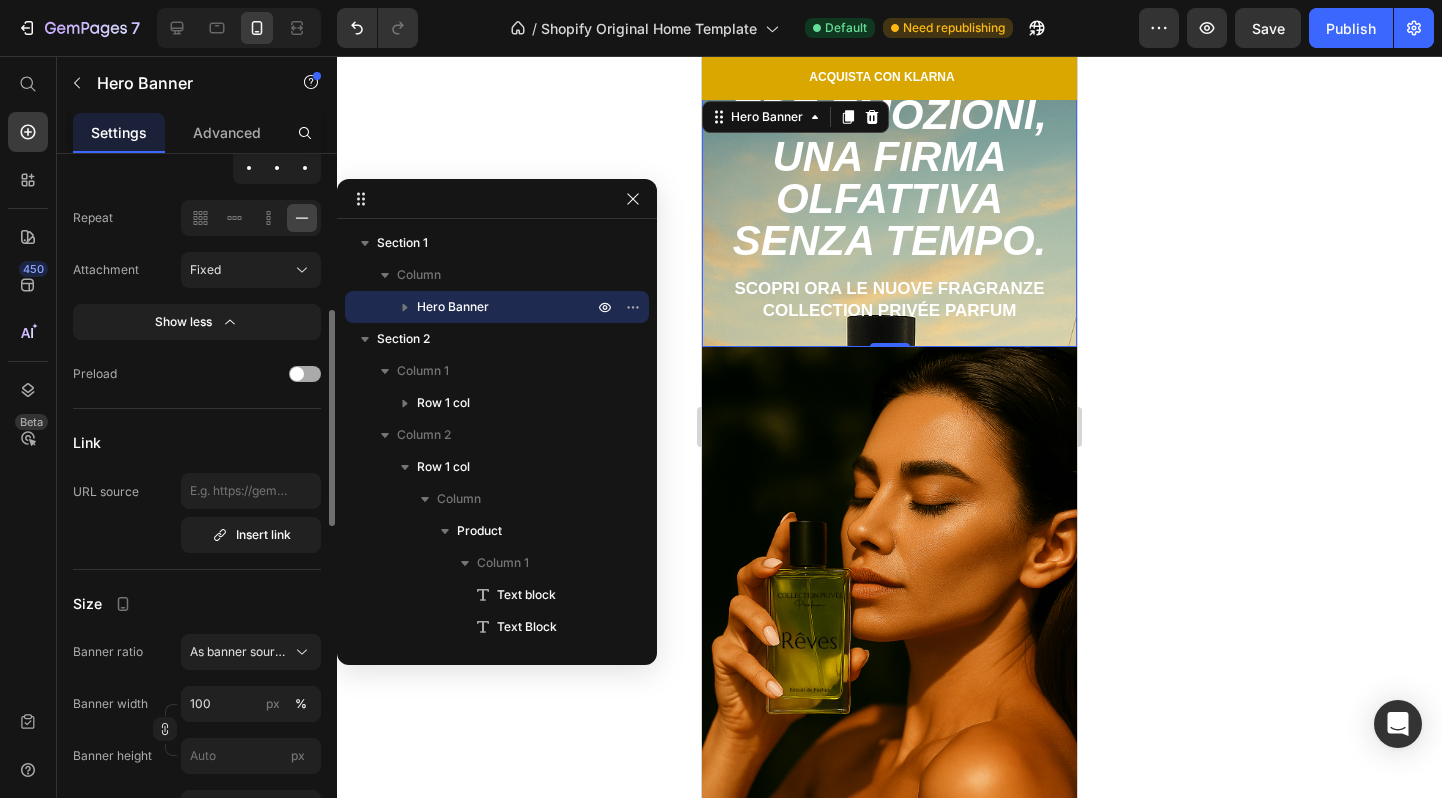 scroll, scrollTop: 721, scrollLeft: 0, axis: vertical 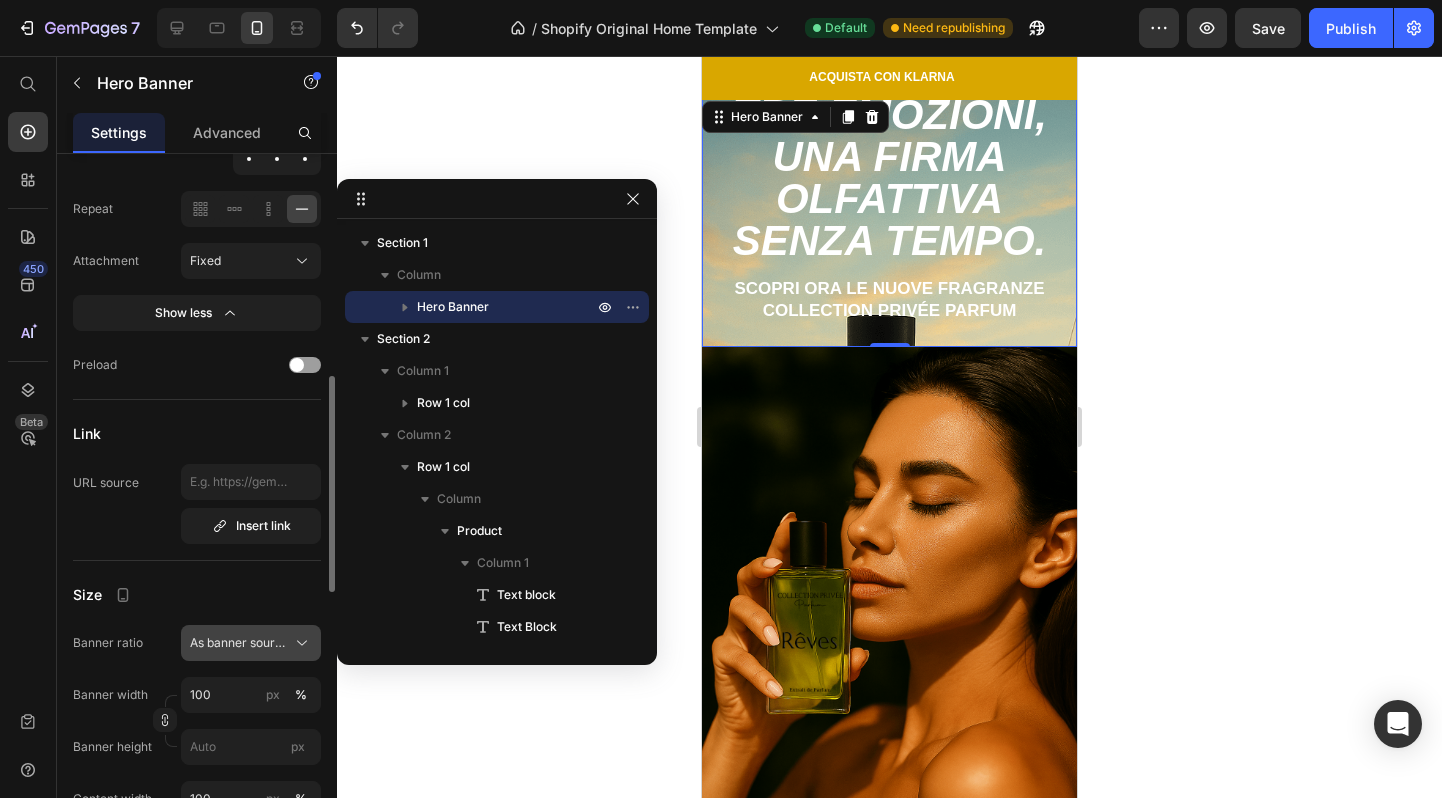 click on "As banner source" at bounding box center (239, 643) 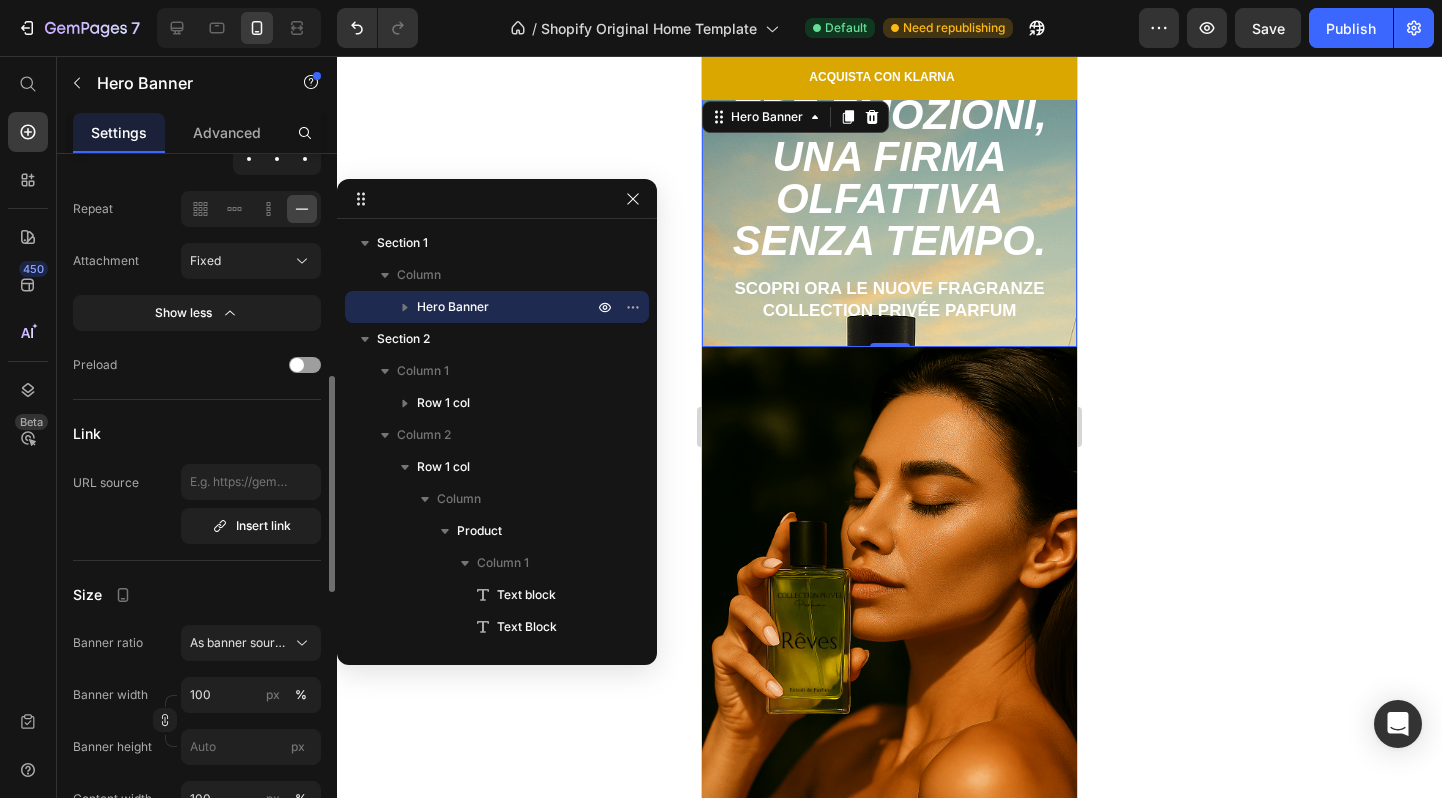 click on "Size" at bounding box center [197, 595] 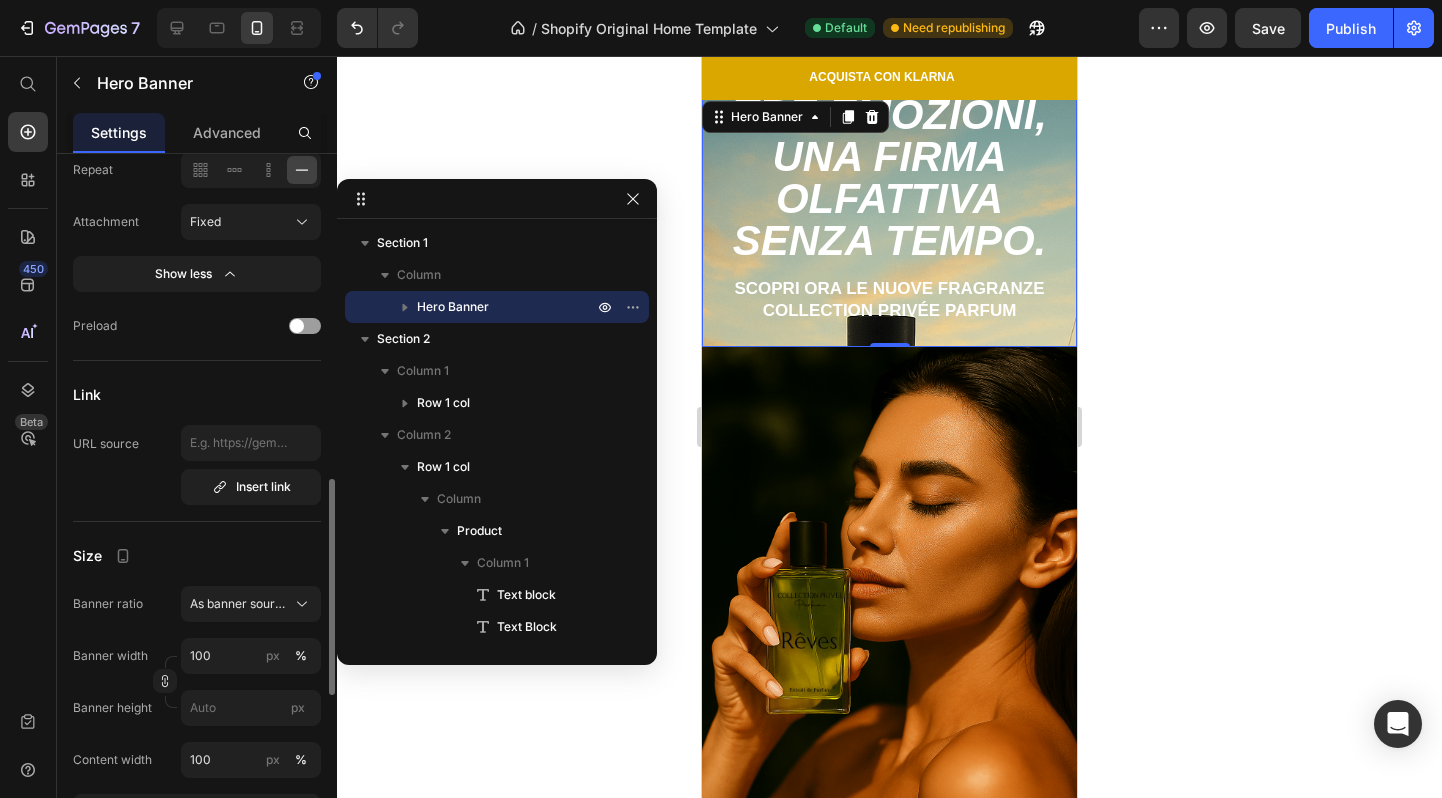 scroll, scrollTop: 854, scrollLeft: 0, axis: vertical 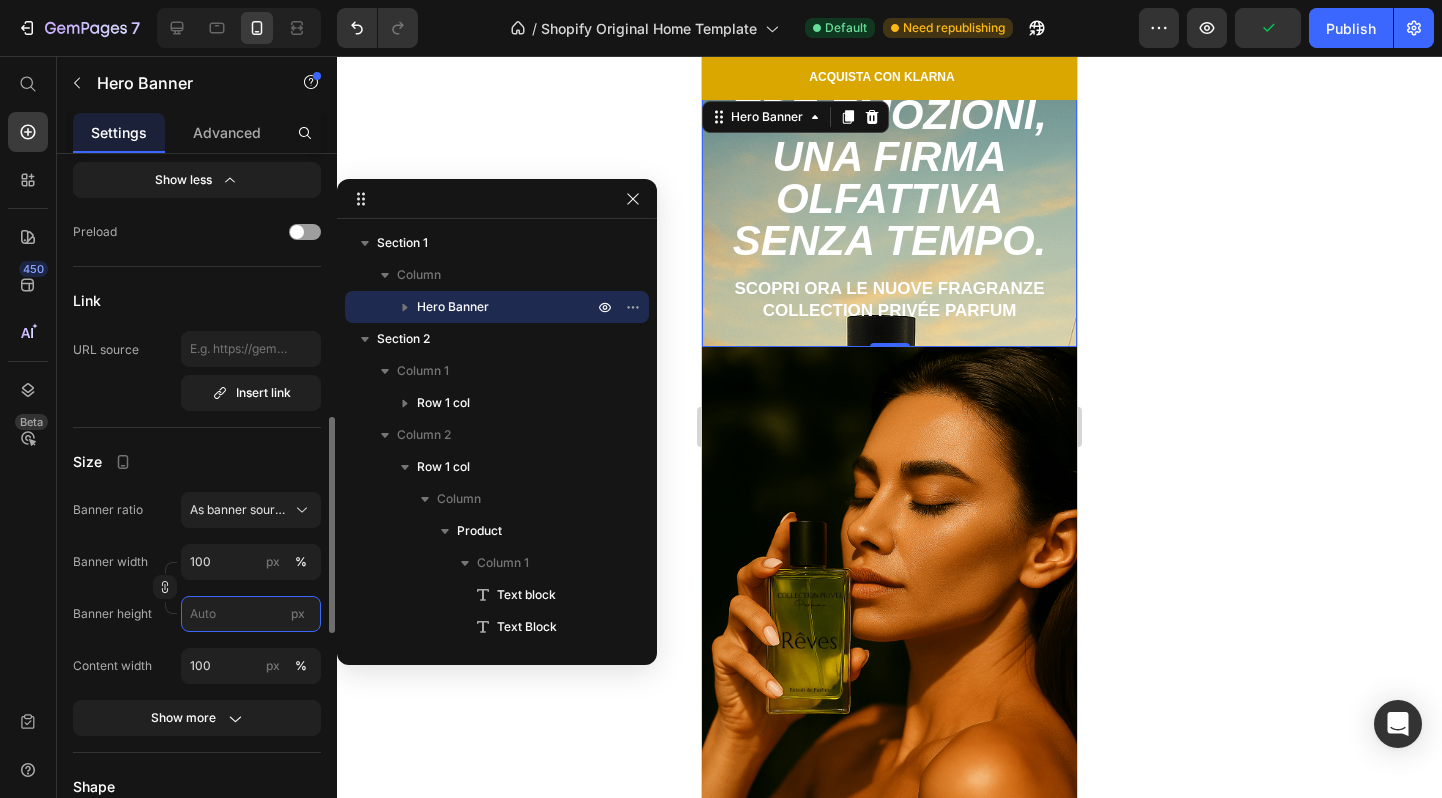 click on "px" at bounding box center [251, 614] 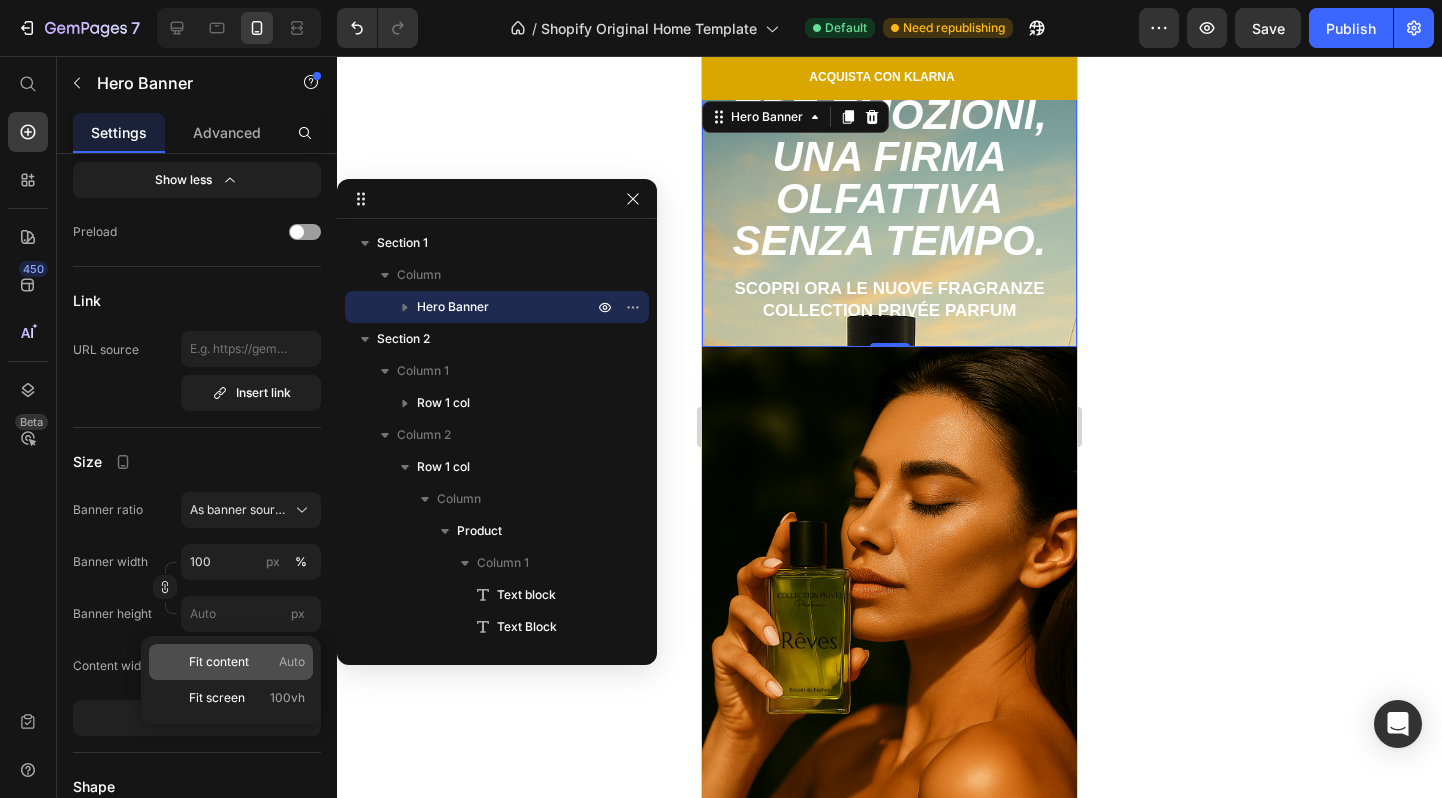 click on "Fit content" at bounding box center (219, 662) 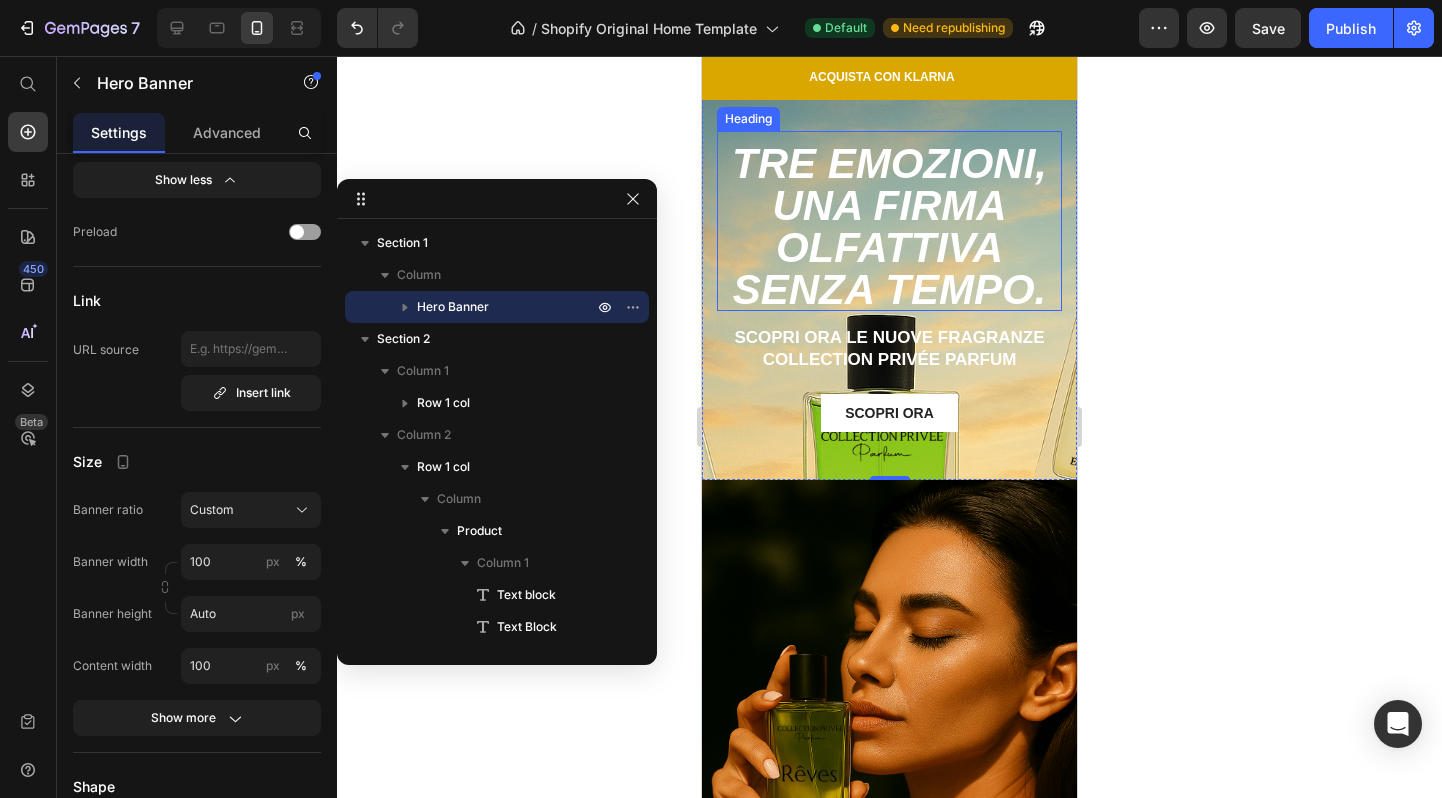 scroll, scrollTop: 0, scrollLeft: 0, axis: both 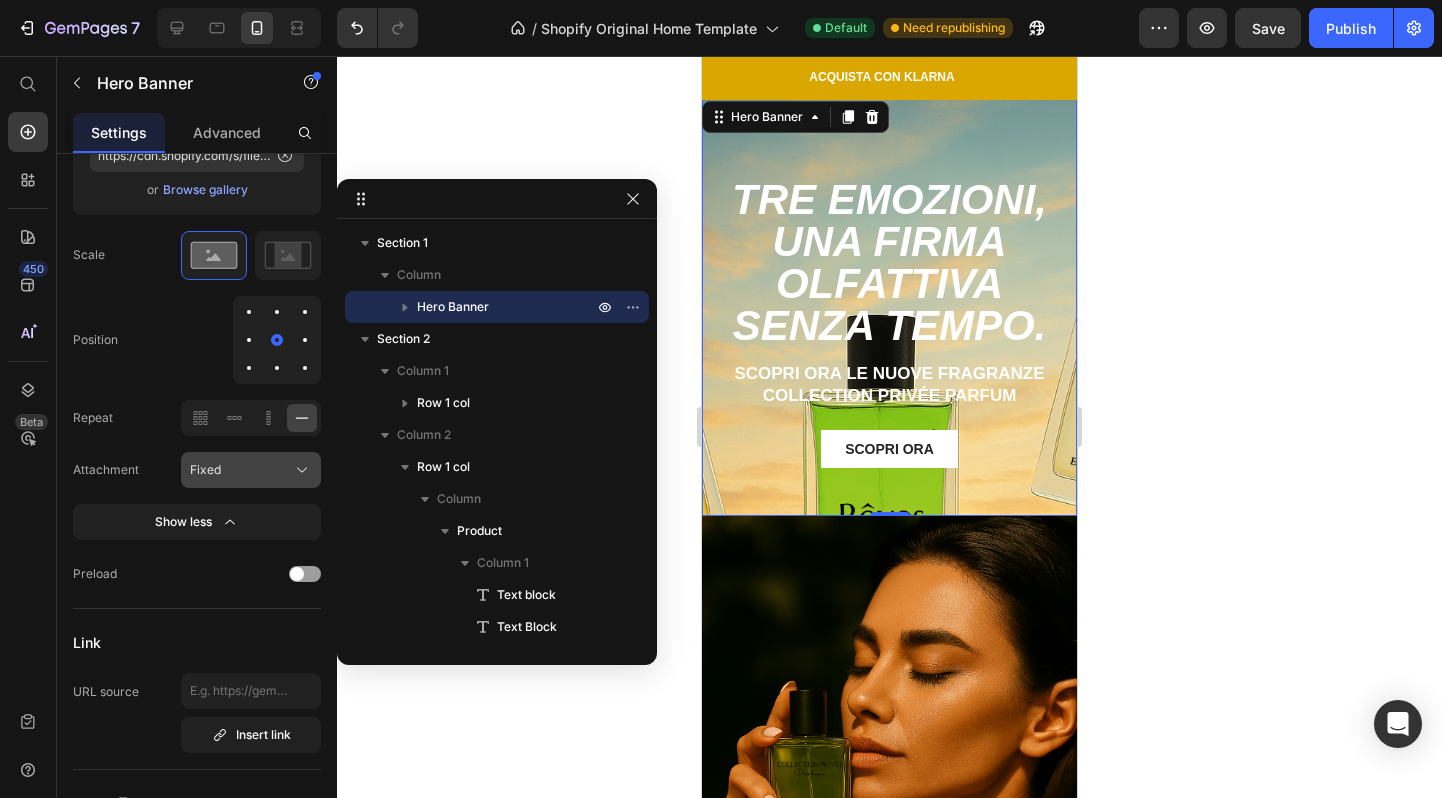 click on "Fixed" at bounding box center (251, 470) 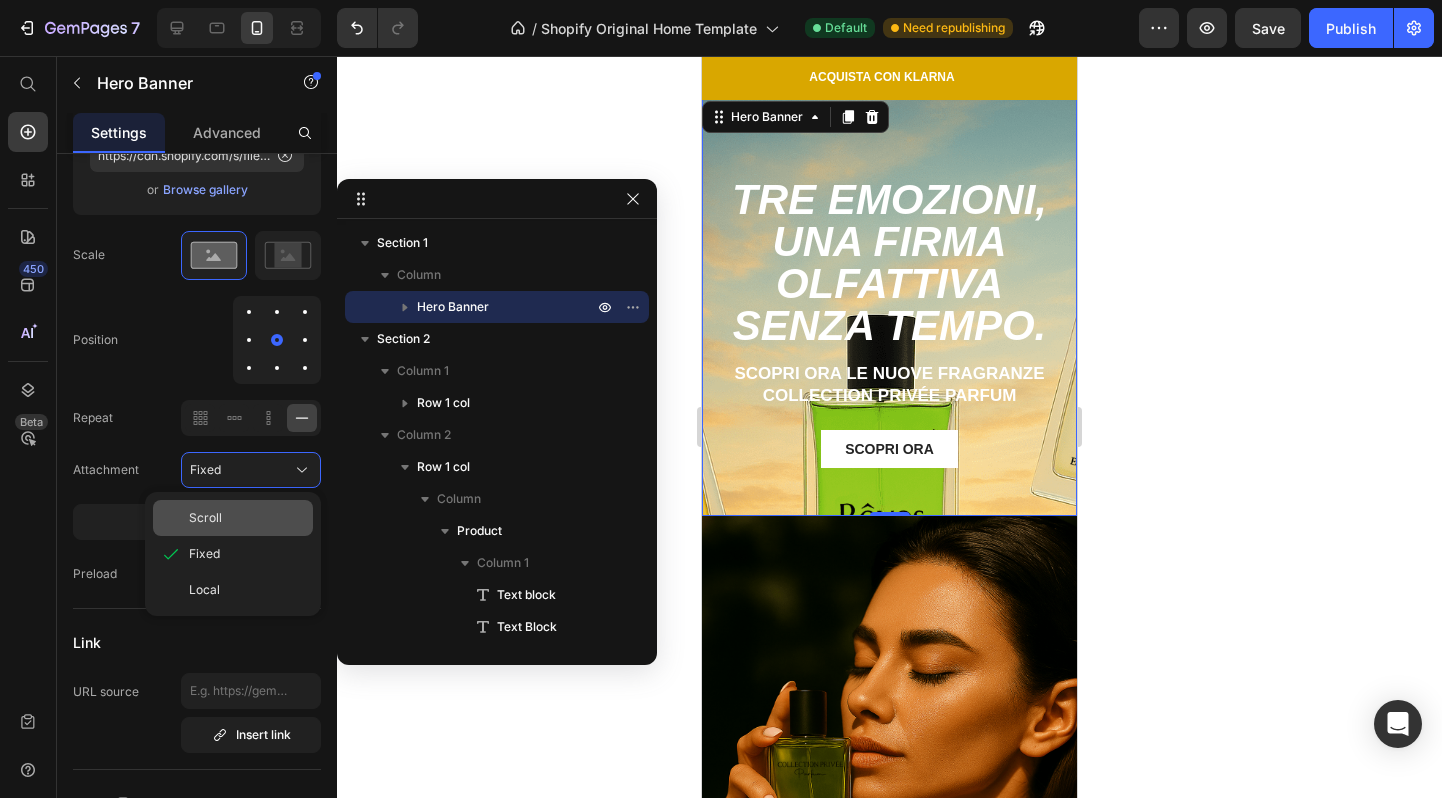 click on "Scroll" 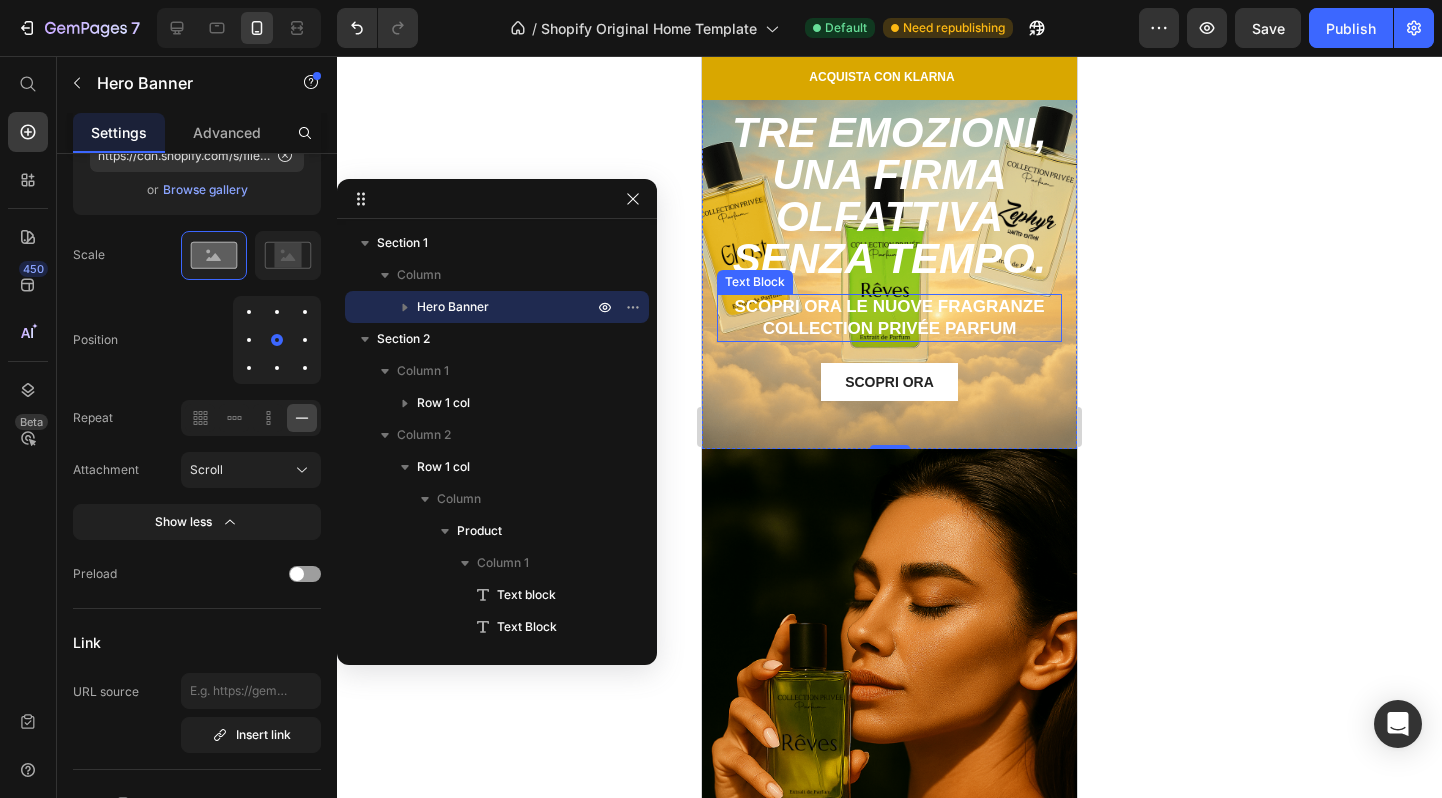 scroll, scrollTop: 0, scrollLeft: 0, axis: both 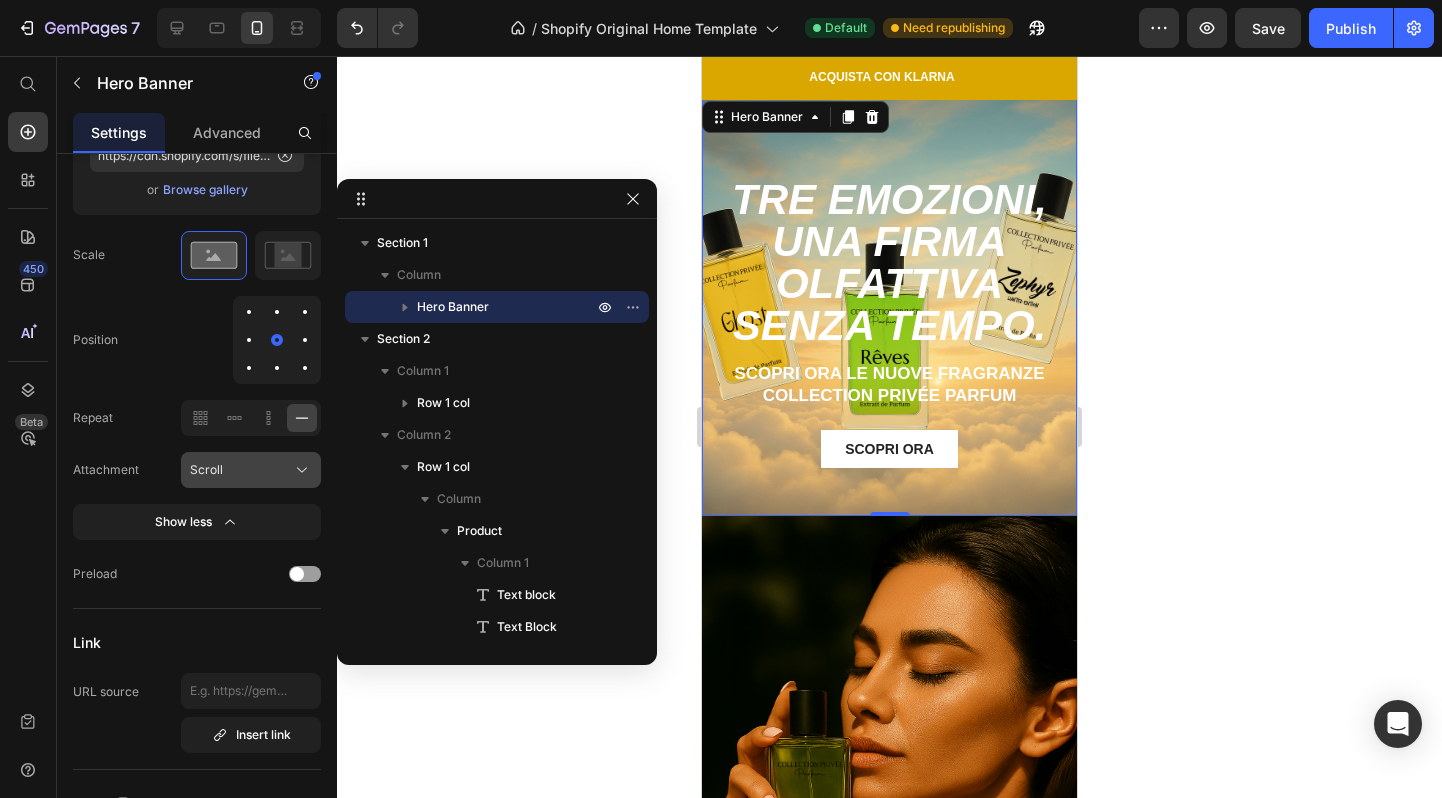 click on "Scroll" 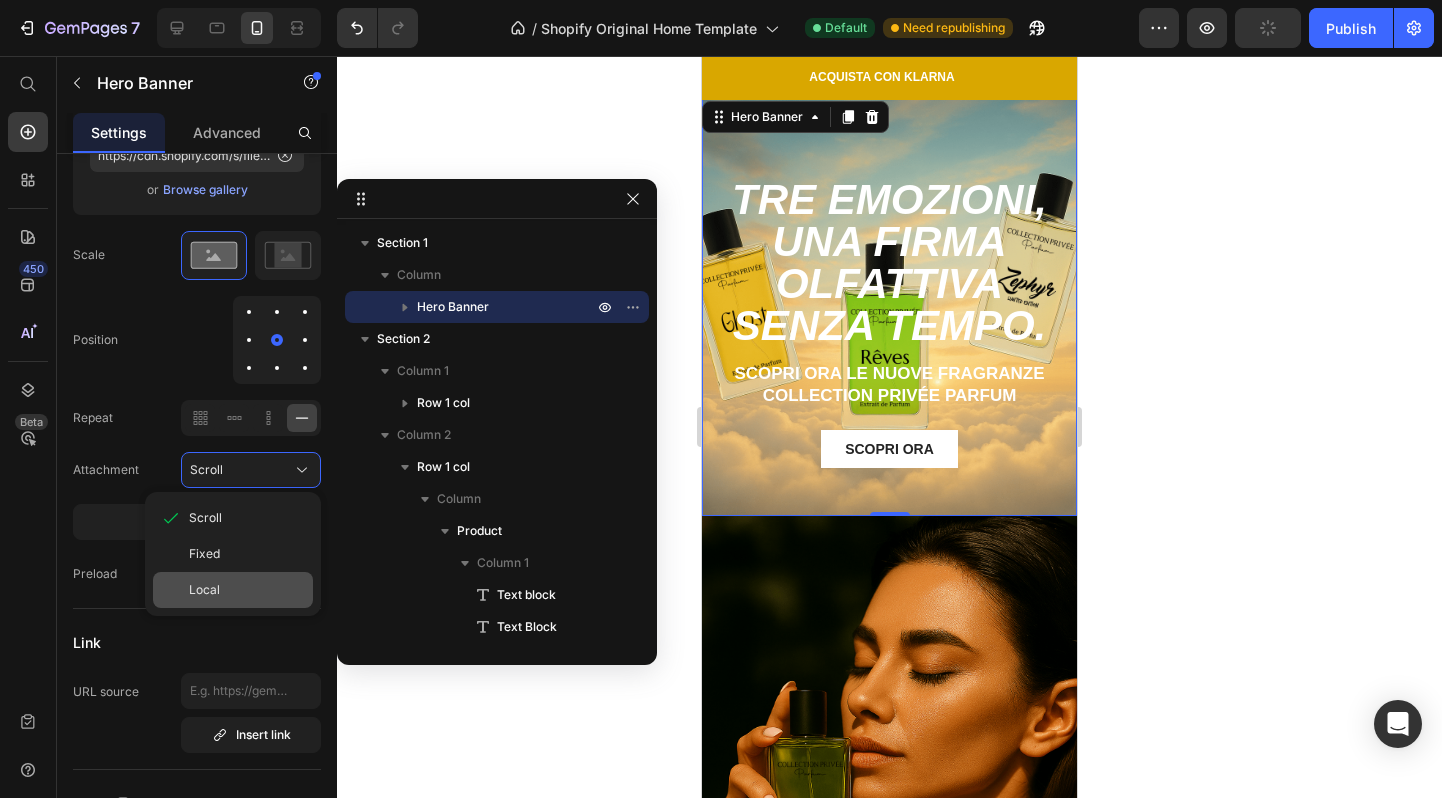 click on "Local" 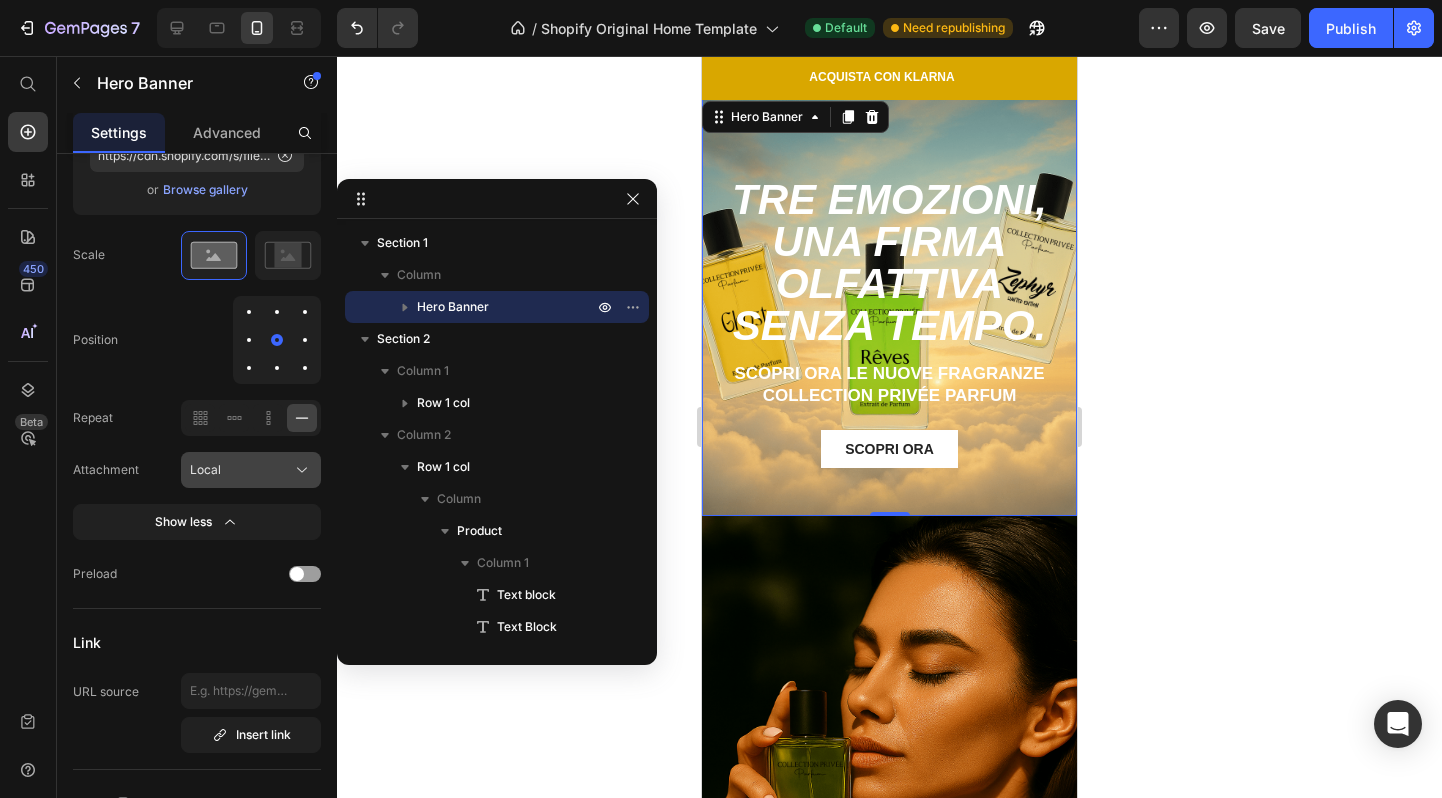 click on "Local" 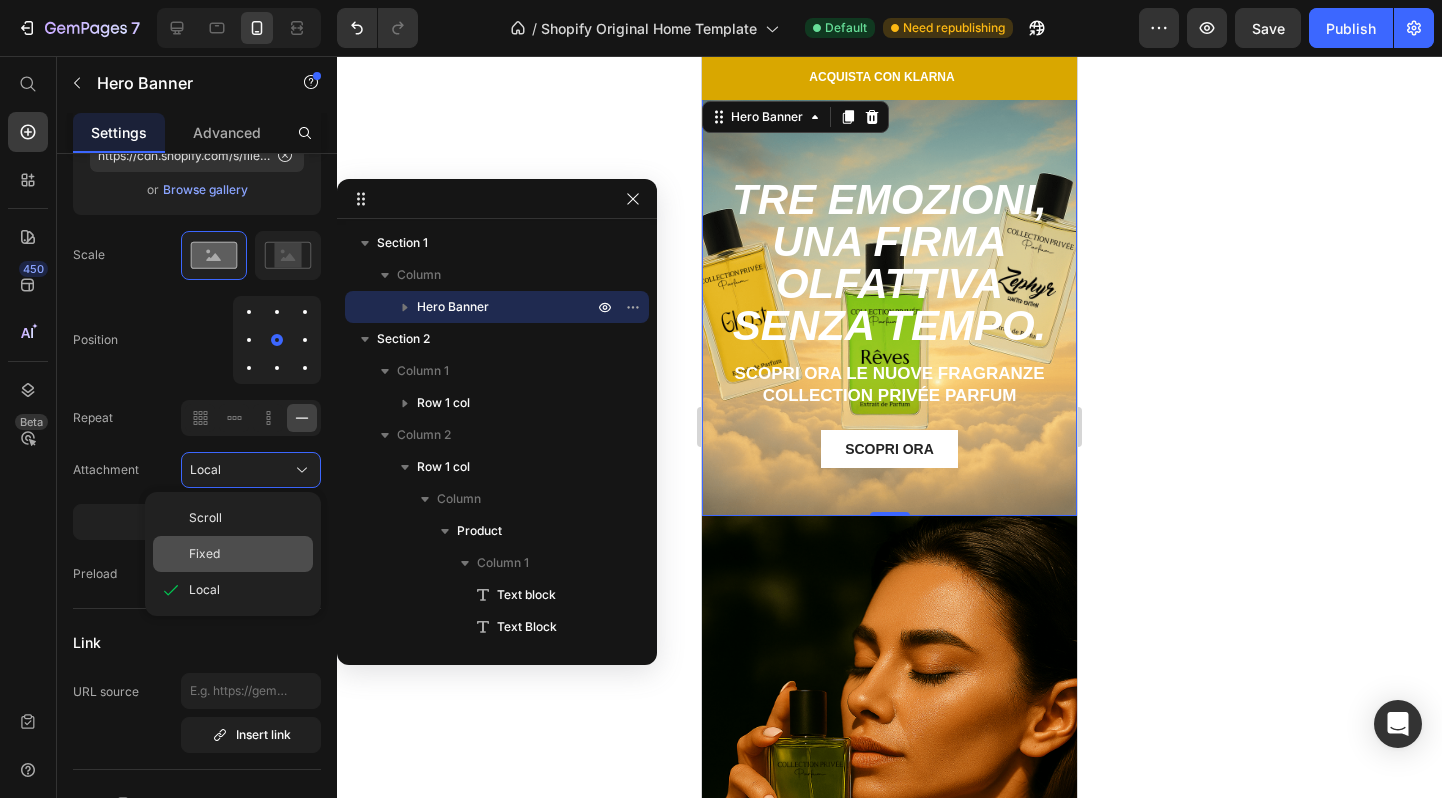 click on "Fixed" at bounding box center (204, 554) 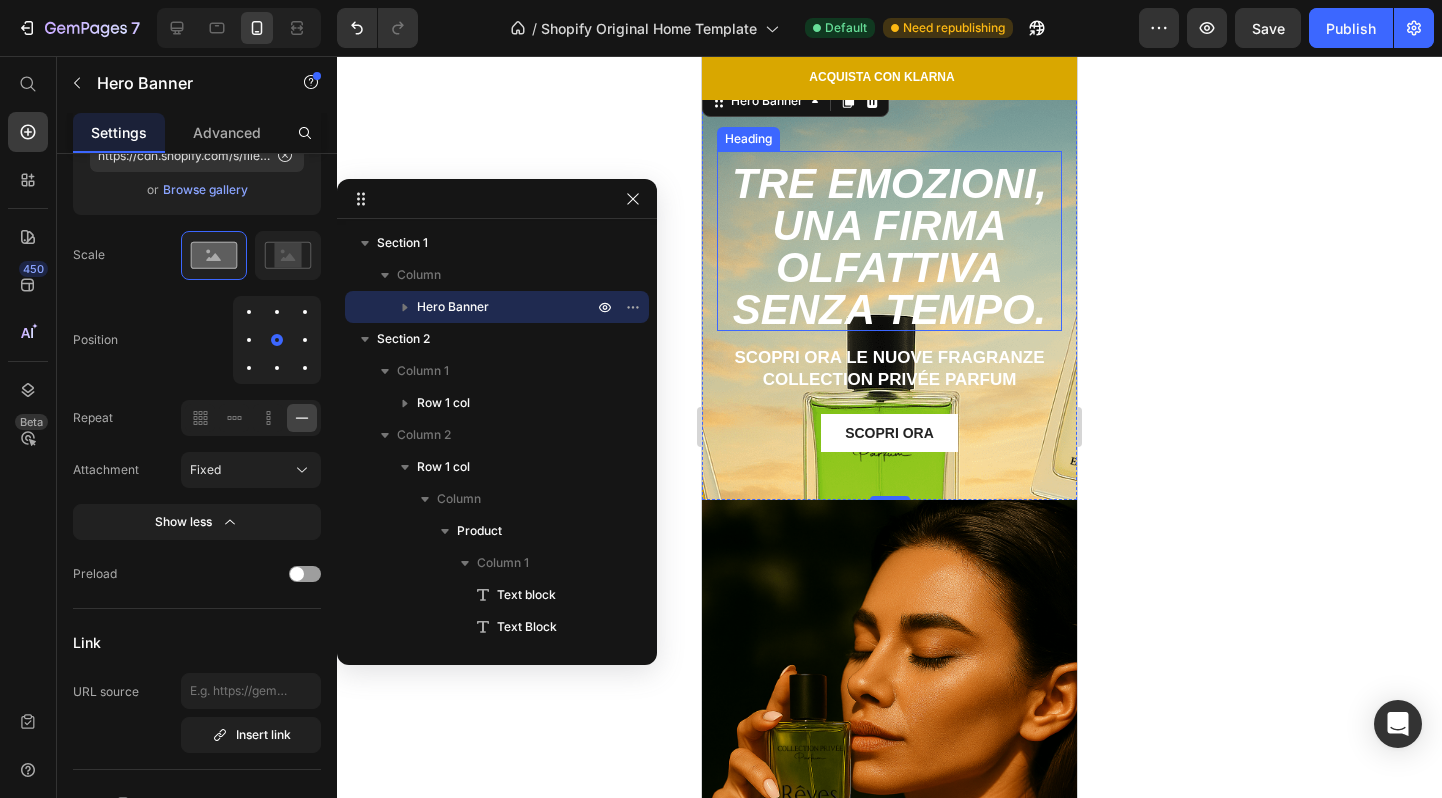 scroll, scrollTop: 0, scrollLeft: 0, axis: both 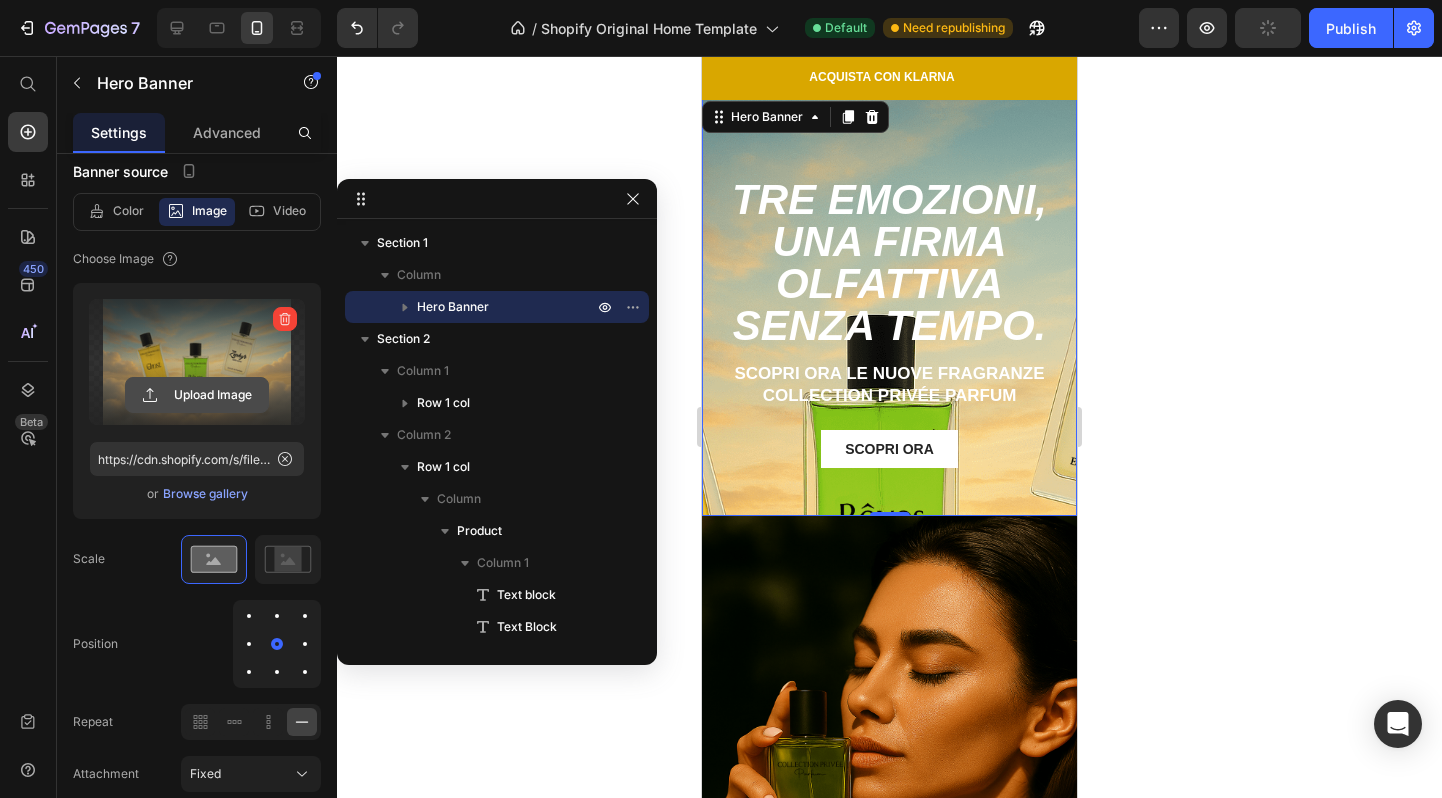 click 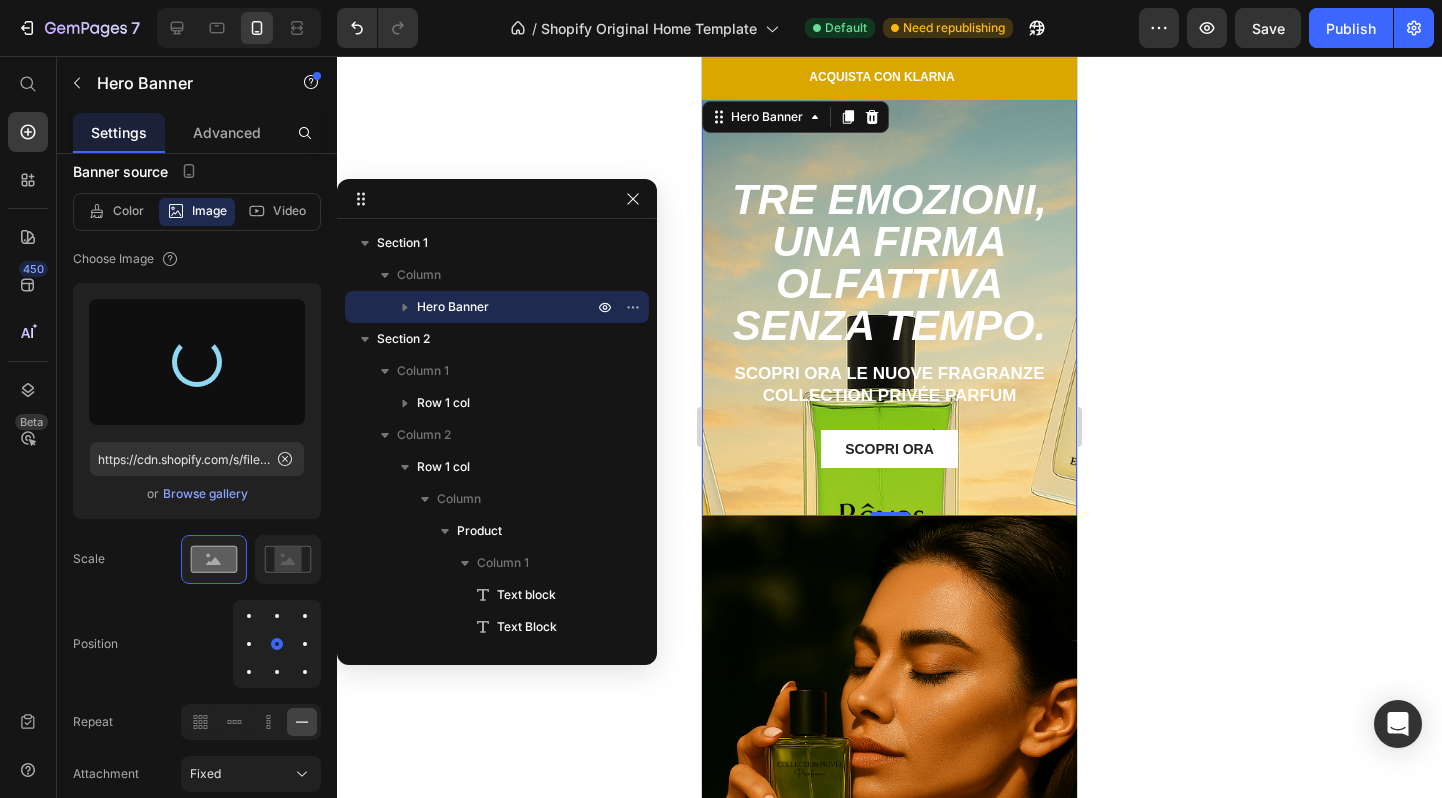 type on "https://cdn.shopify.com/s/files/1/0641/1645/7718/files/gempages_523729513692005177-e21ae6ed-b162-4dd5-bb77-da0e5480915e.png" 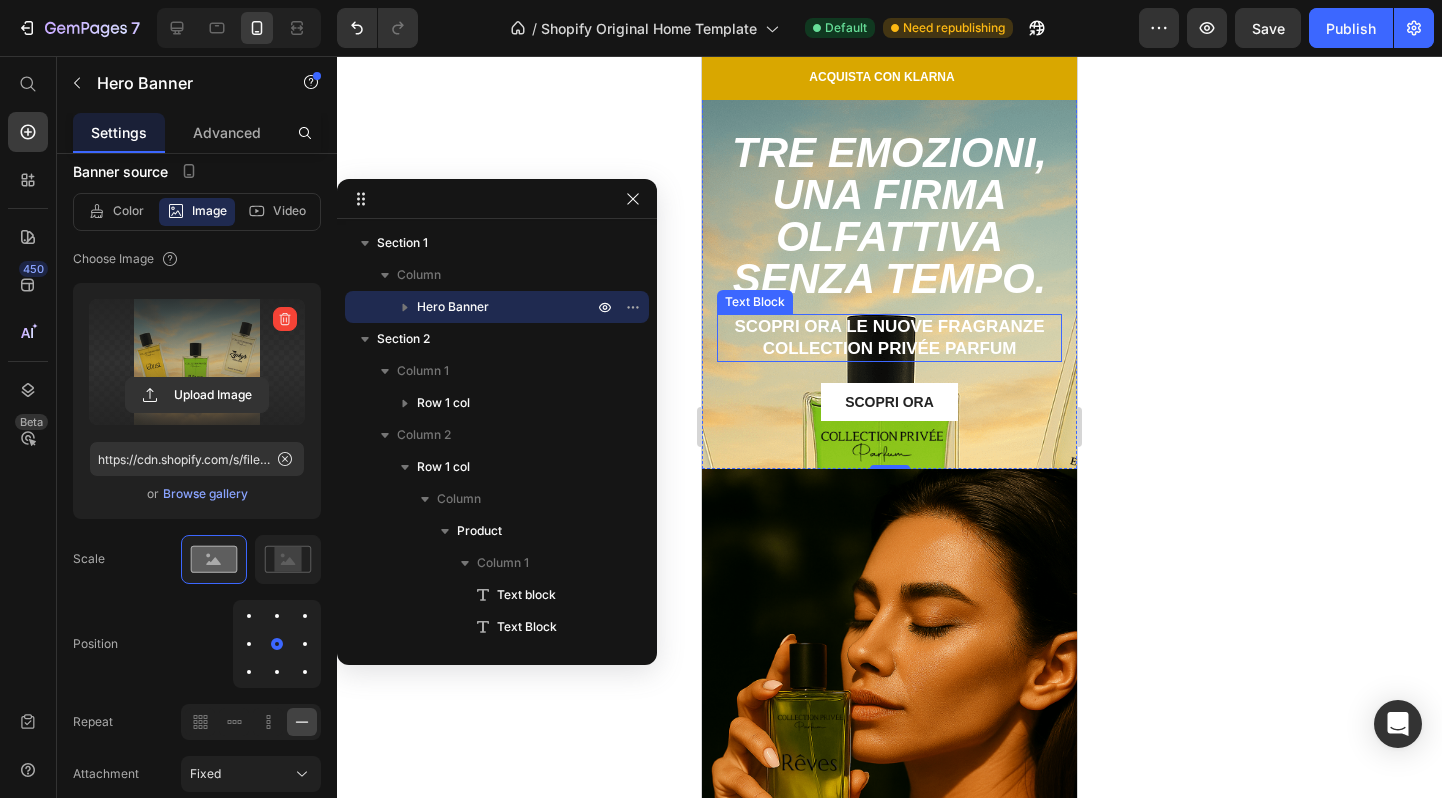 scroll, scrollTop: 0, scrollLeft: 0, axis: both 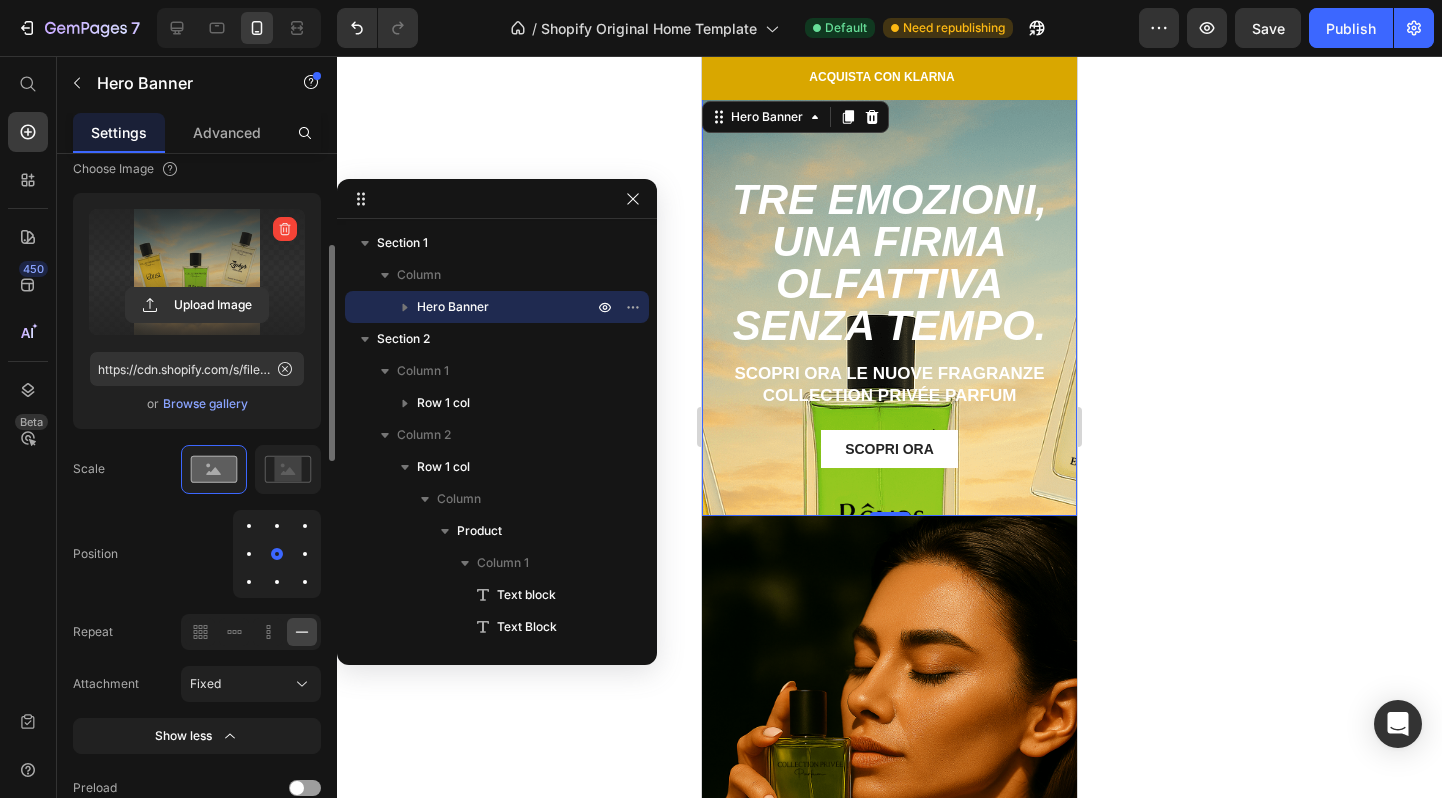 click at bounding box center (249, 554) 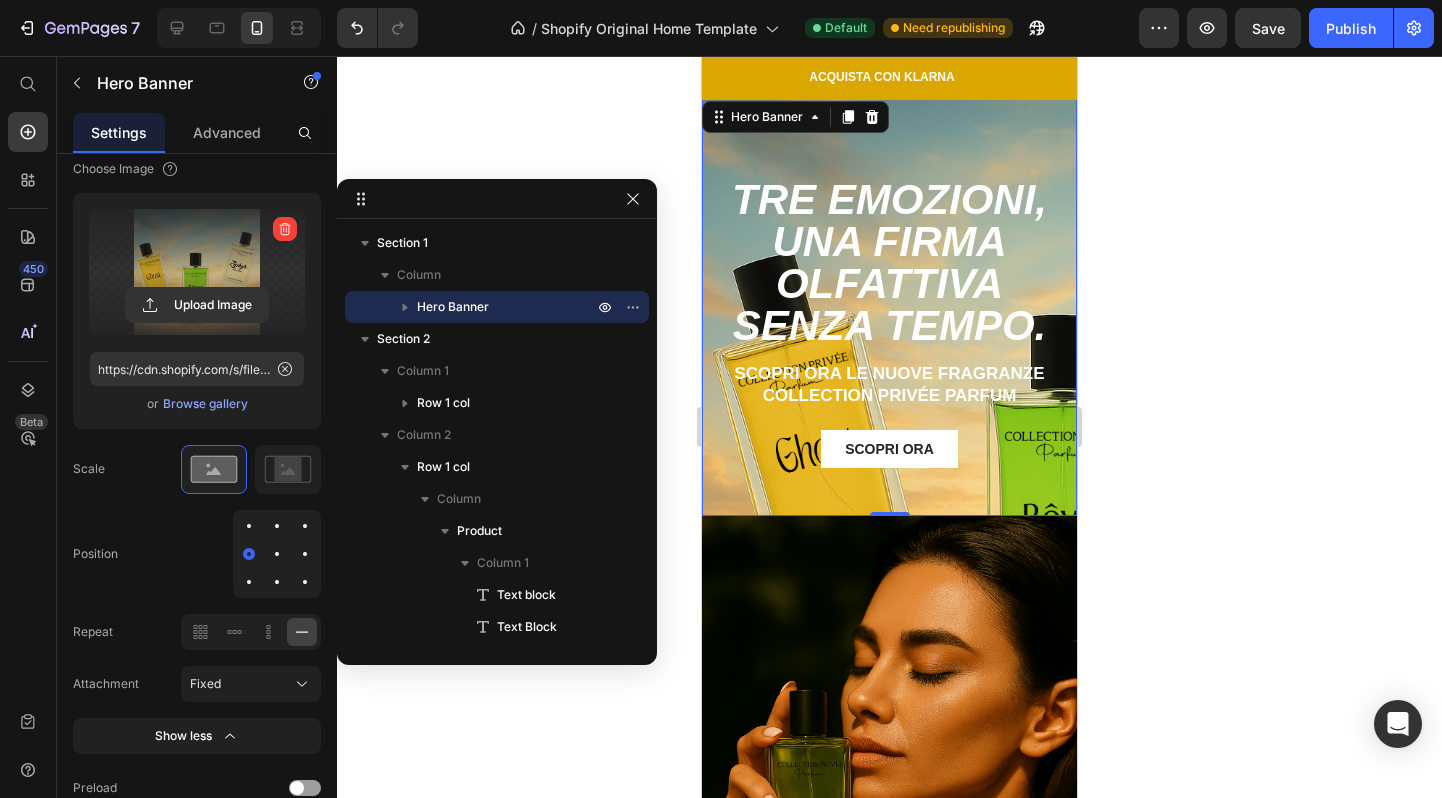 click at bounding box center [277, 554] 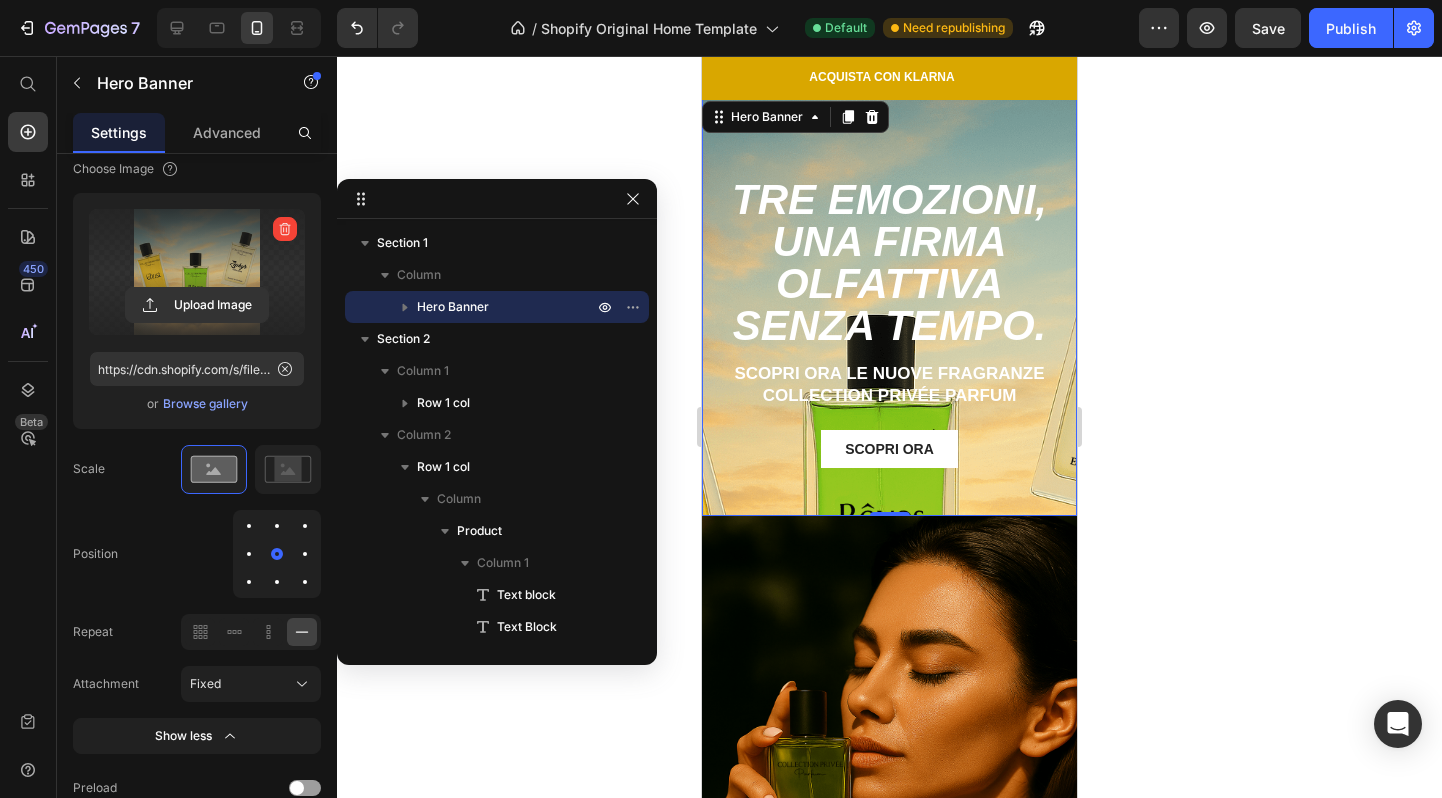click at bounding box center (277, 582) 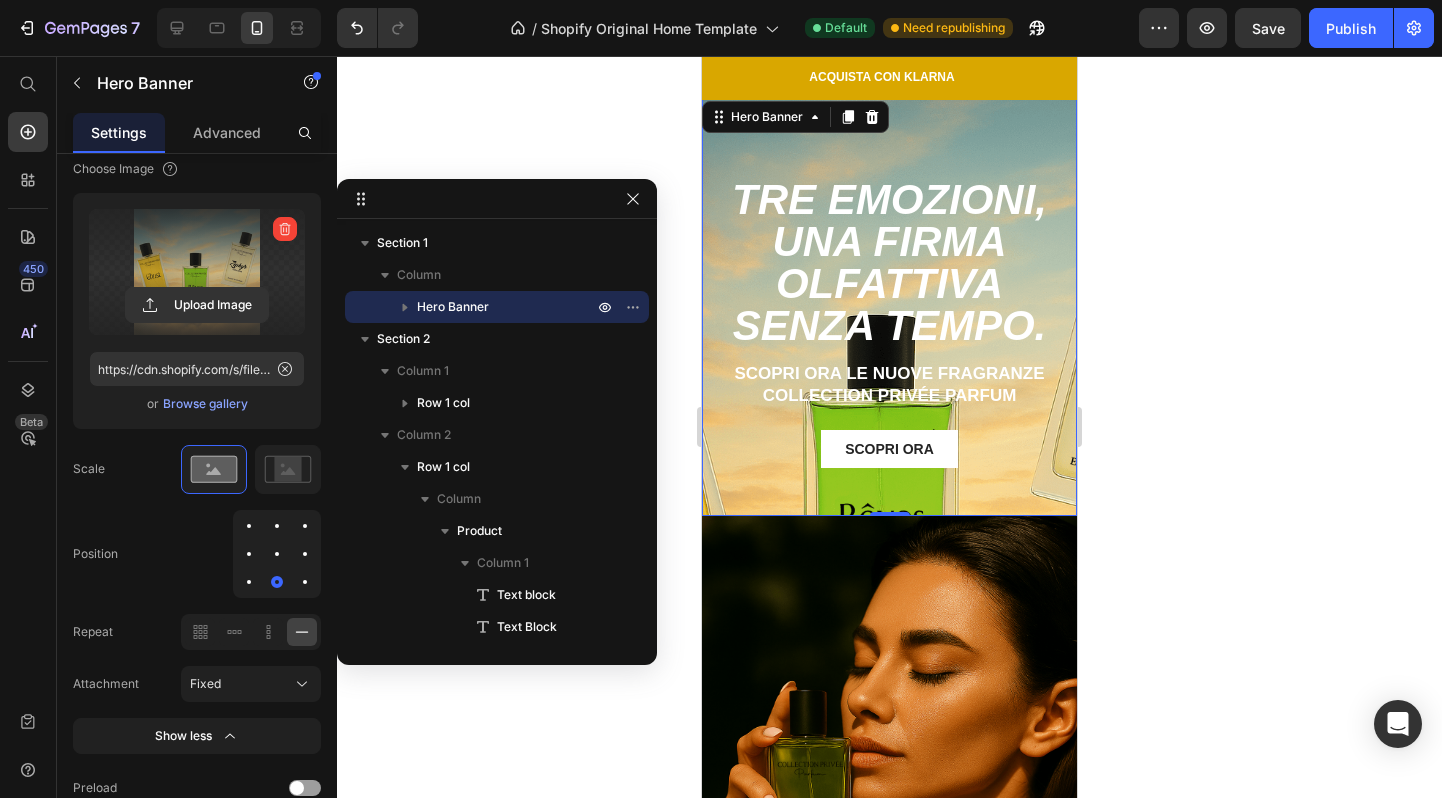 click at bounding box center (277, 526) 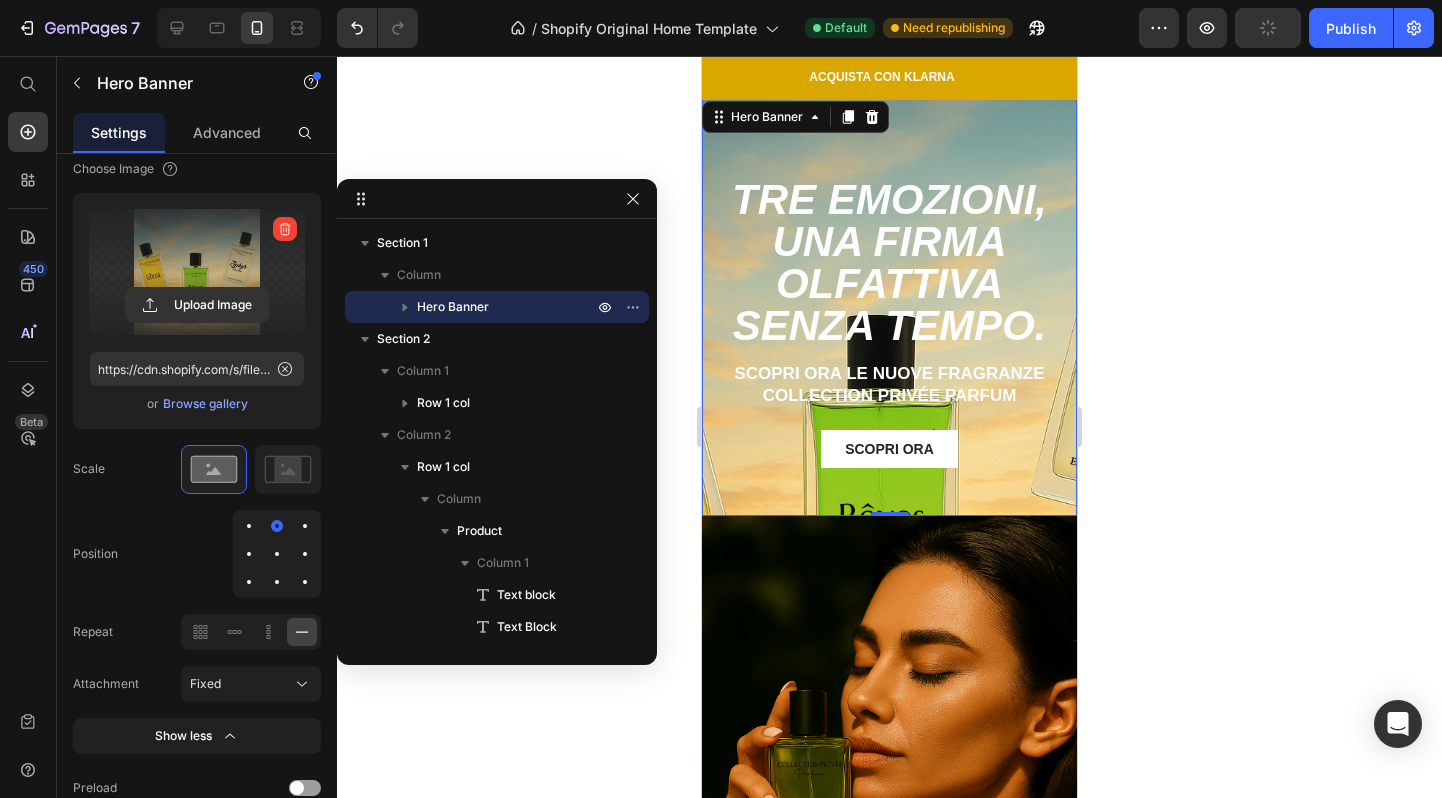click at bounding box center (277, 554) 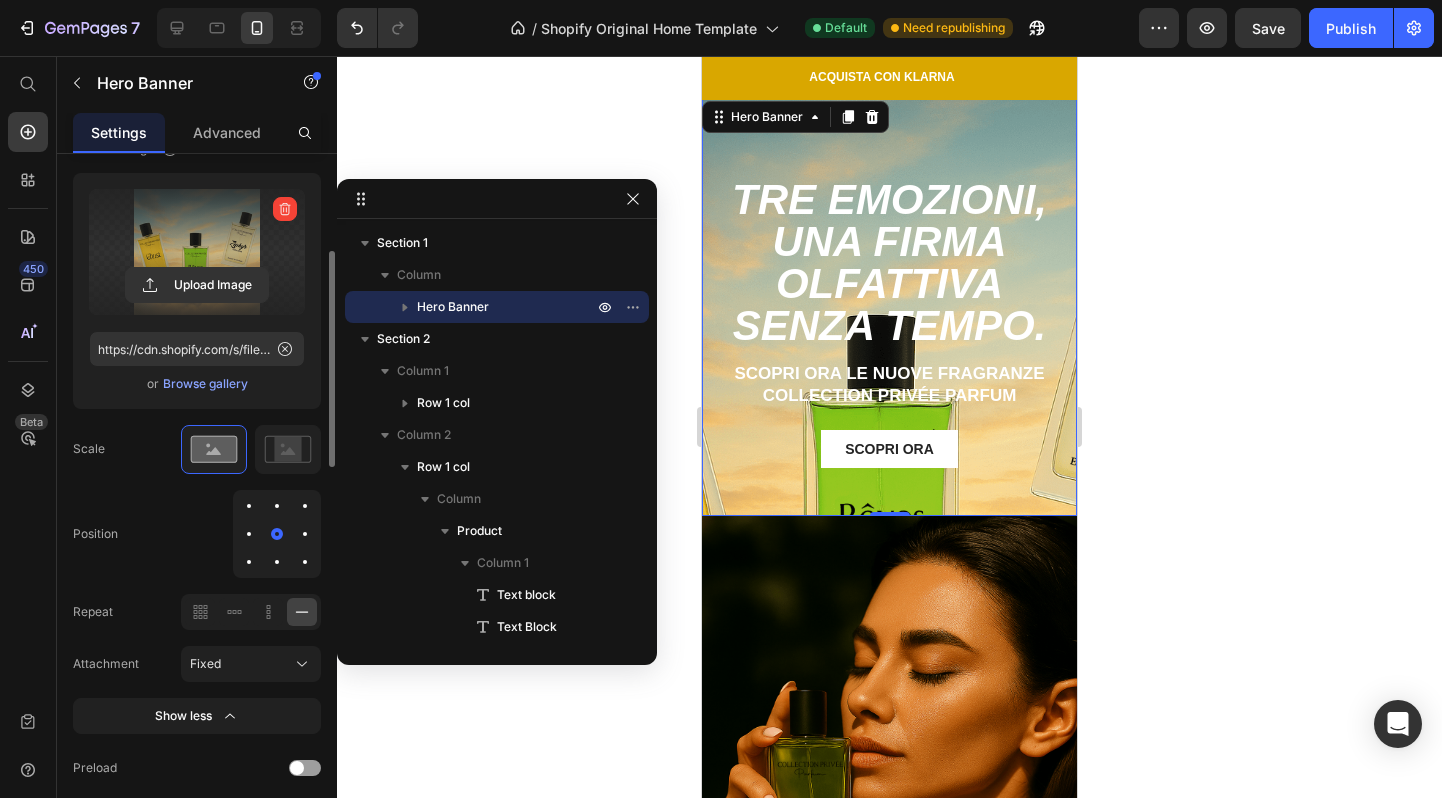 scroll, scrollTop: 319, scrollLeft: 0, axis: vertical 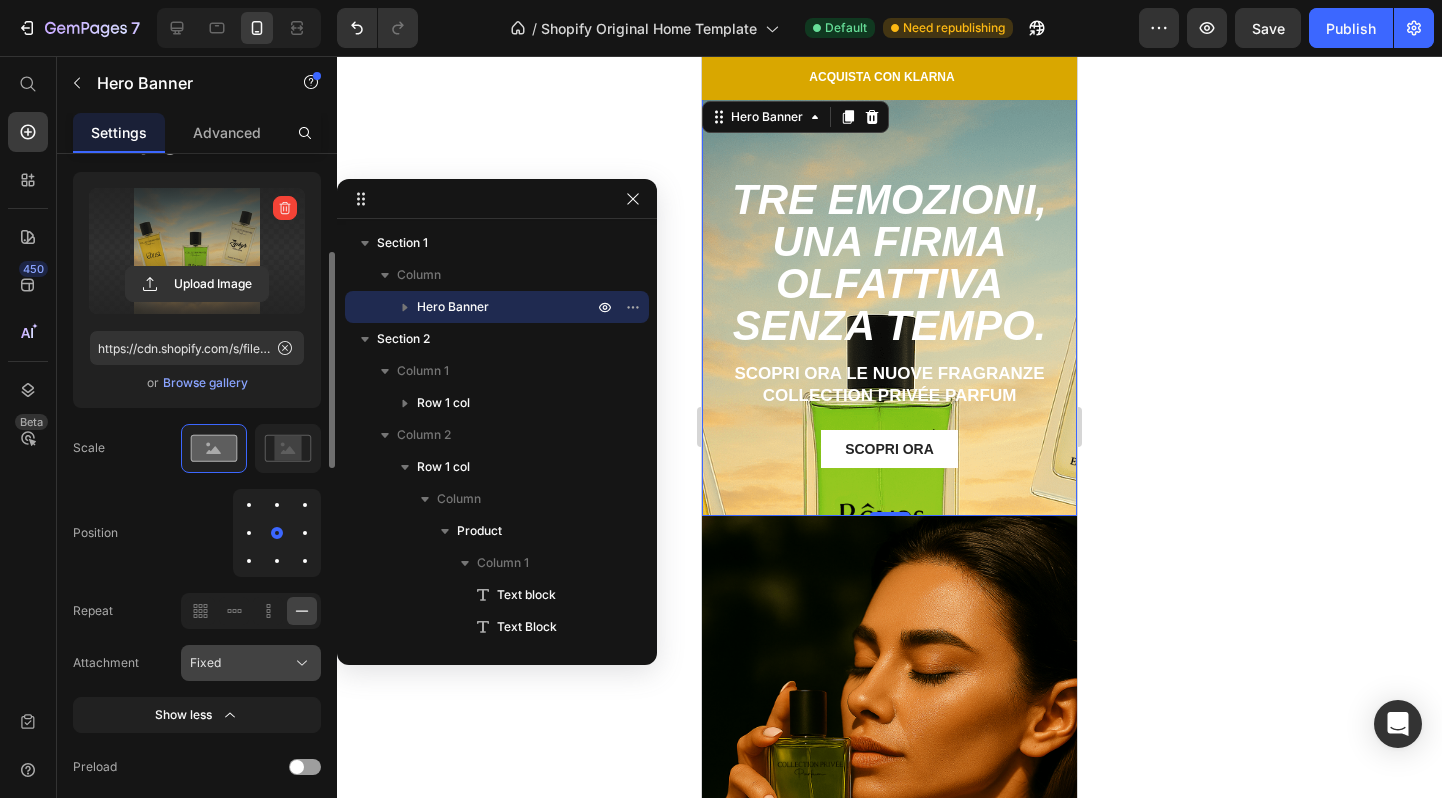 click on "Fixed" 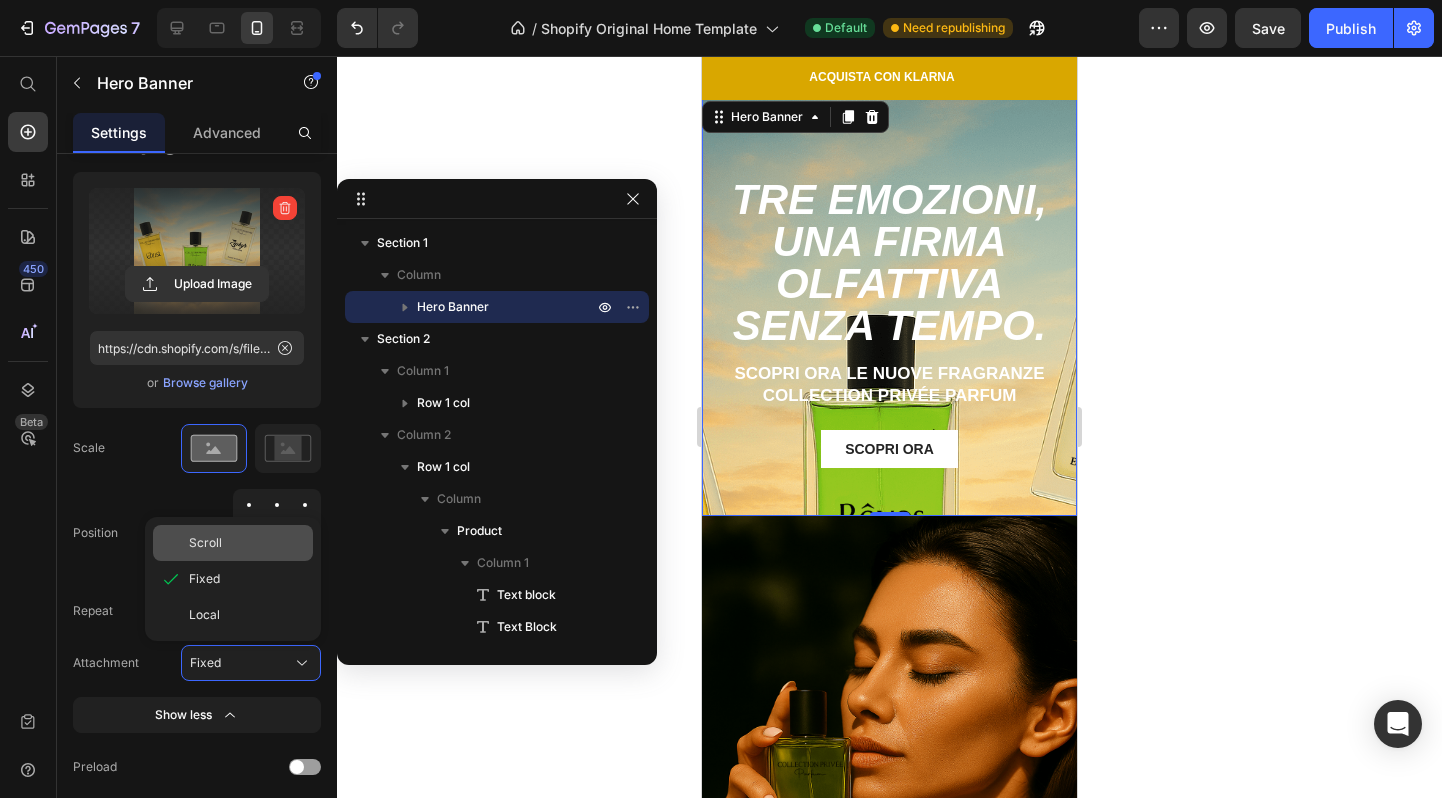 click on "Scroll" at bounding box center [247, 543] 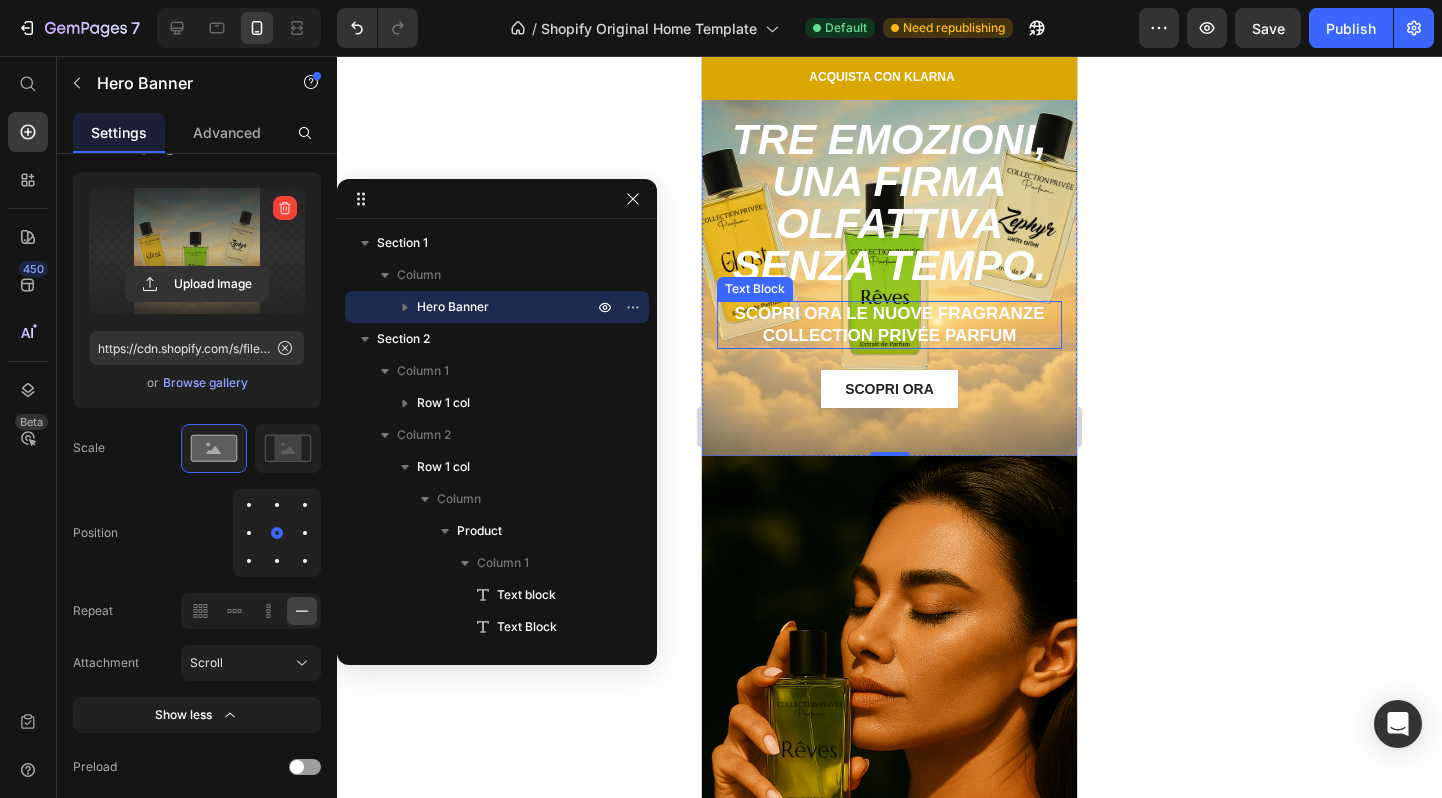 scroll, scrollTop: 0, scrollLeft: 0, axis: both 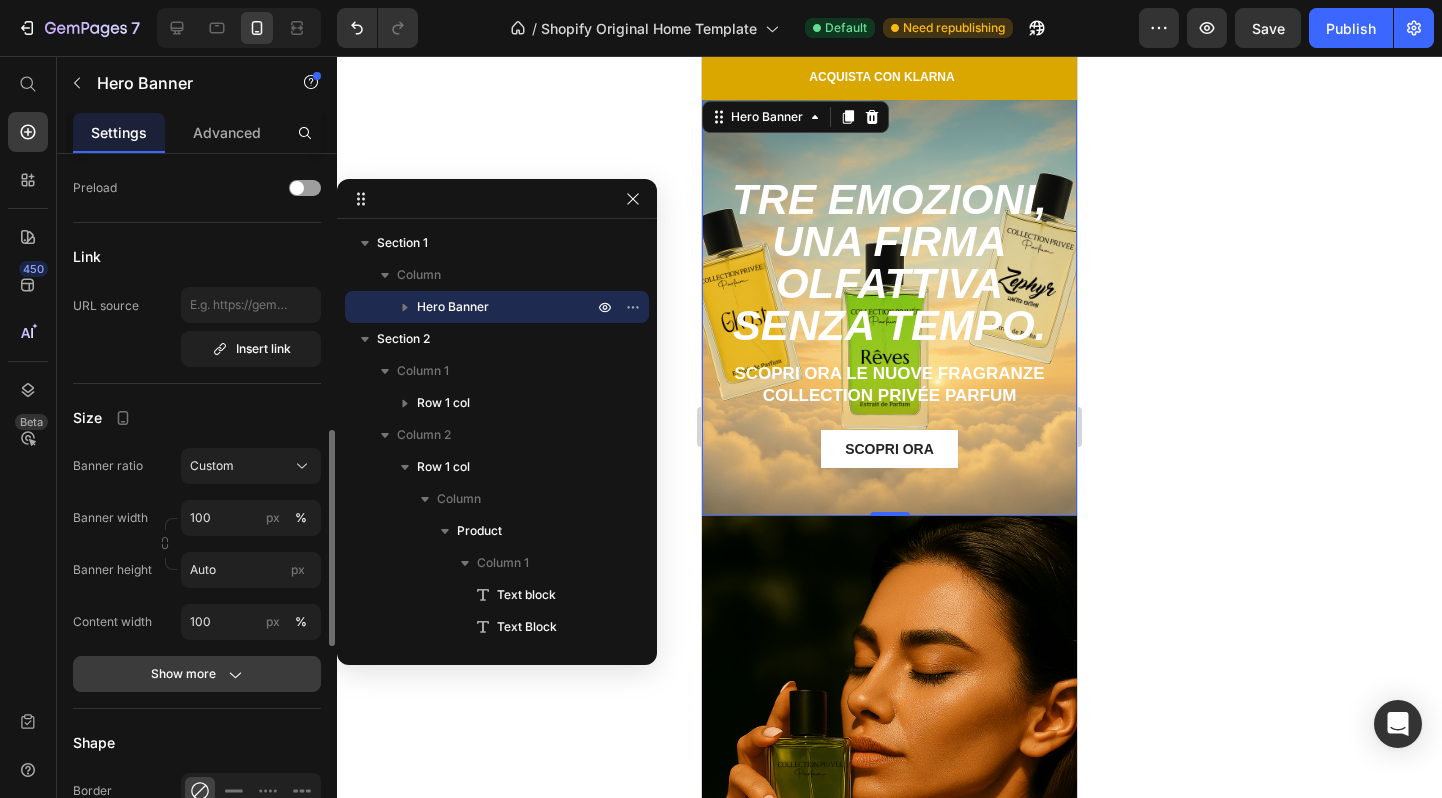 click on "Show more" at bounding box center (197, 674) 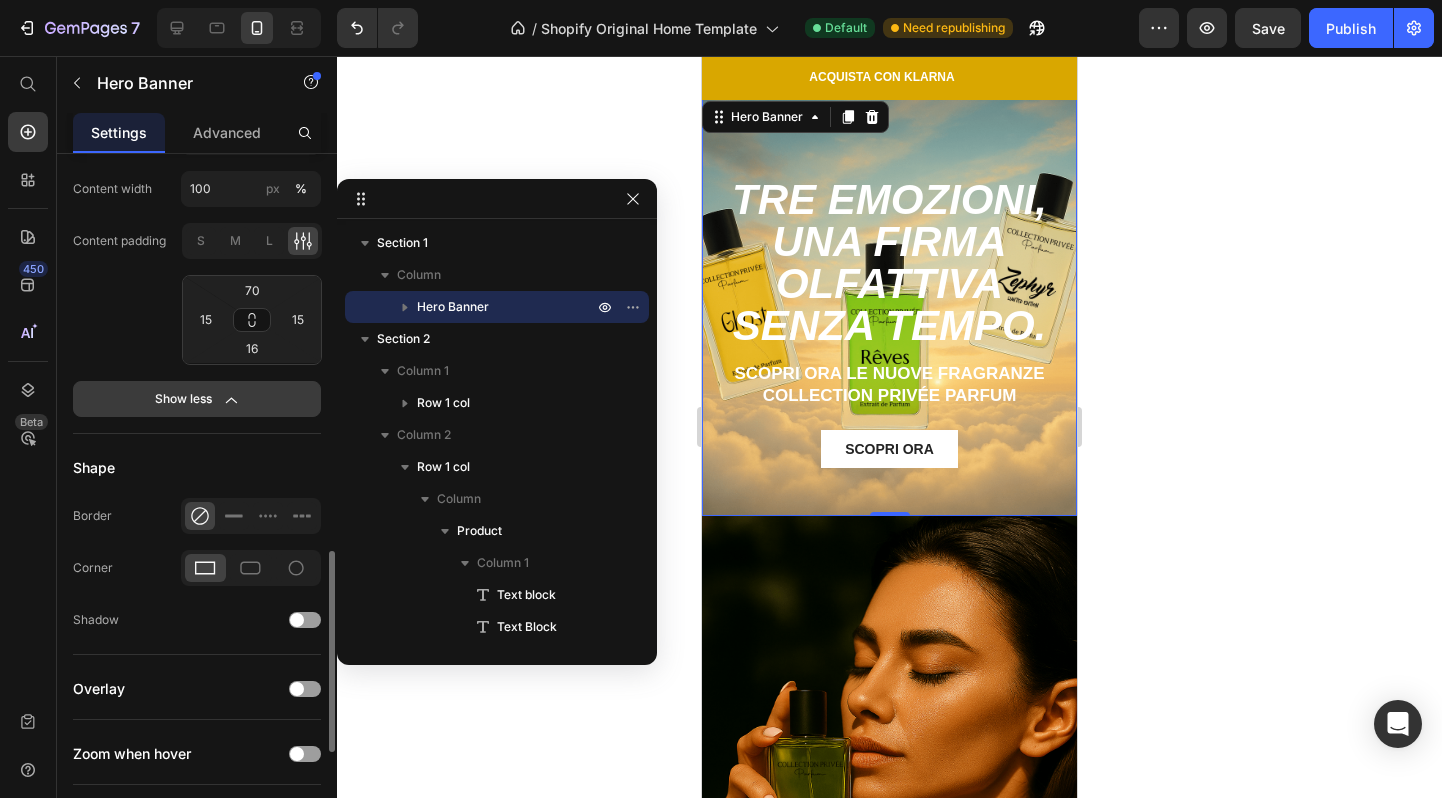 scroll, scrollTop: 1394, scrollLeft: 0, axis: vertical 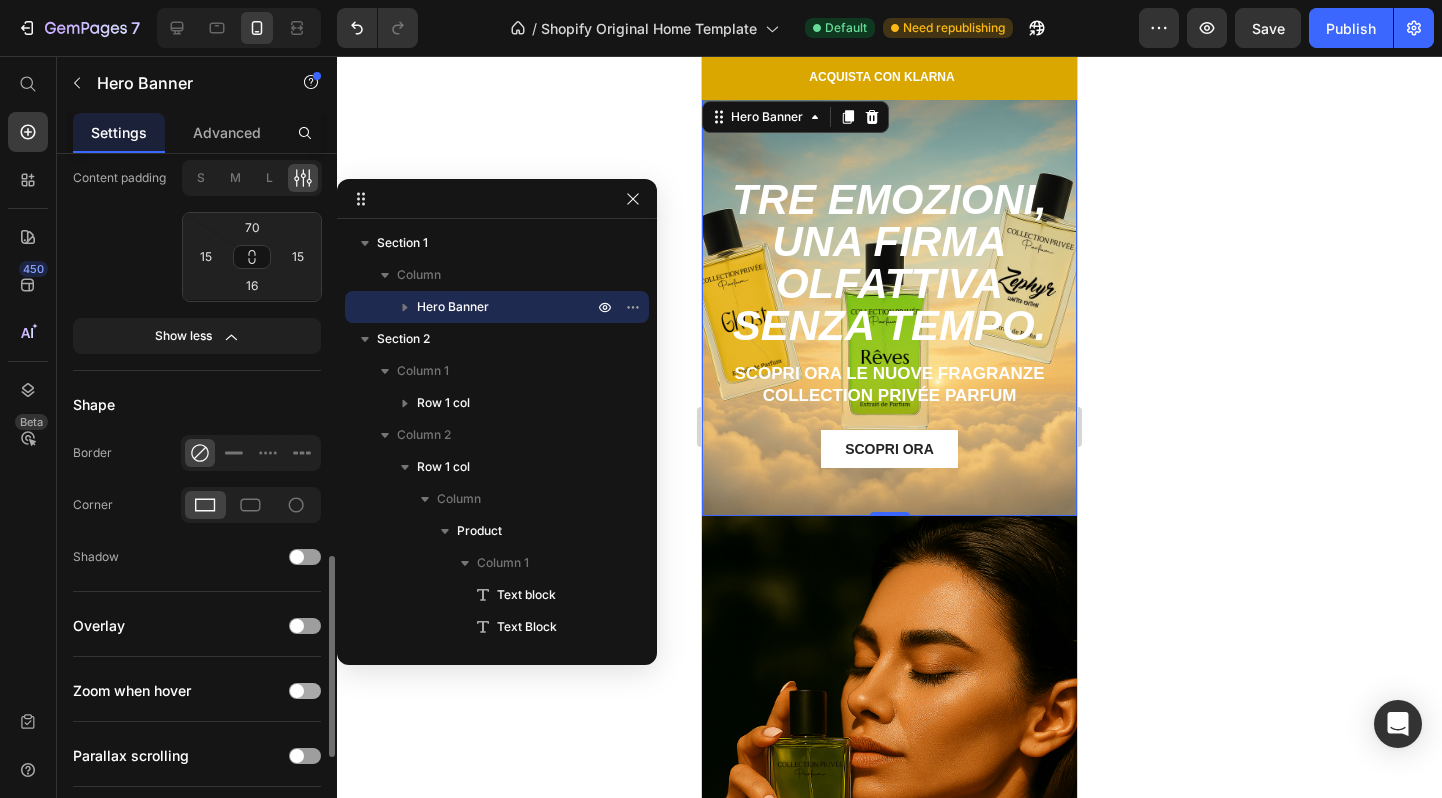 click at bounding box center (297, 691) 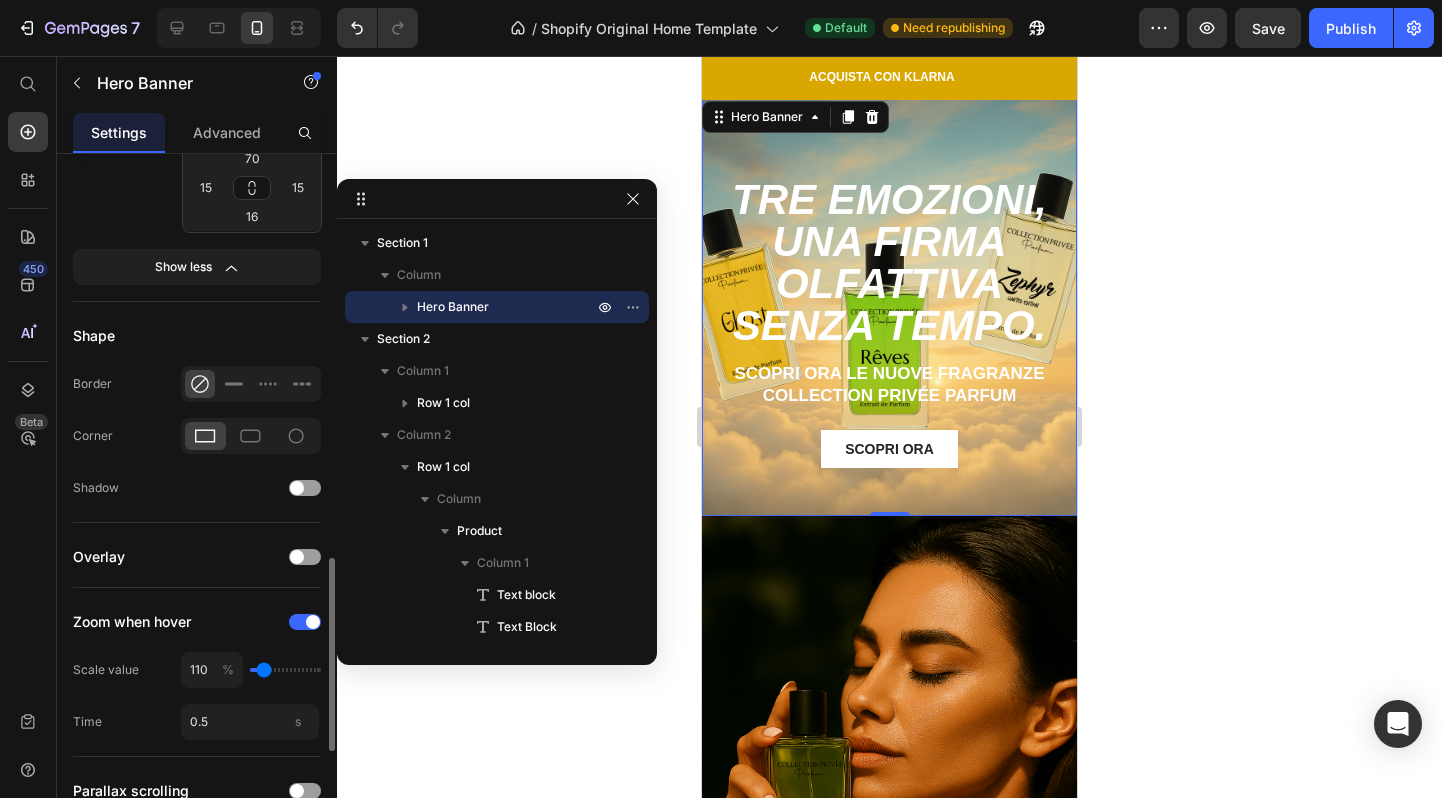 scroll, scrollTop: 1480, scrollLeft: 0, axis: vertical 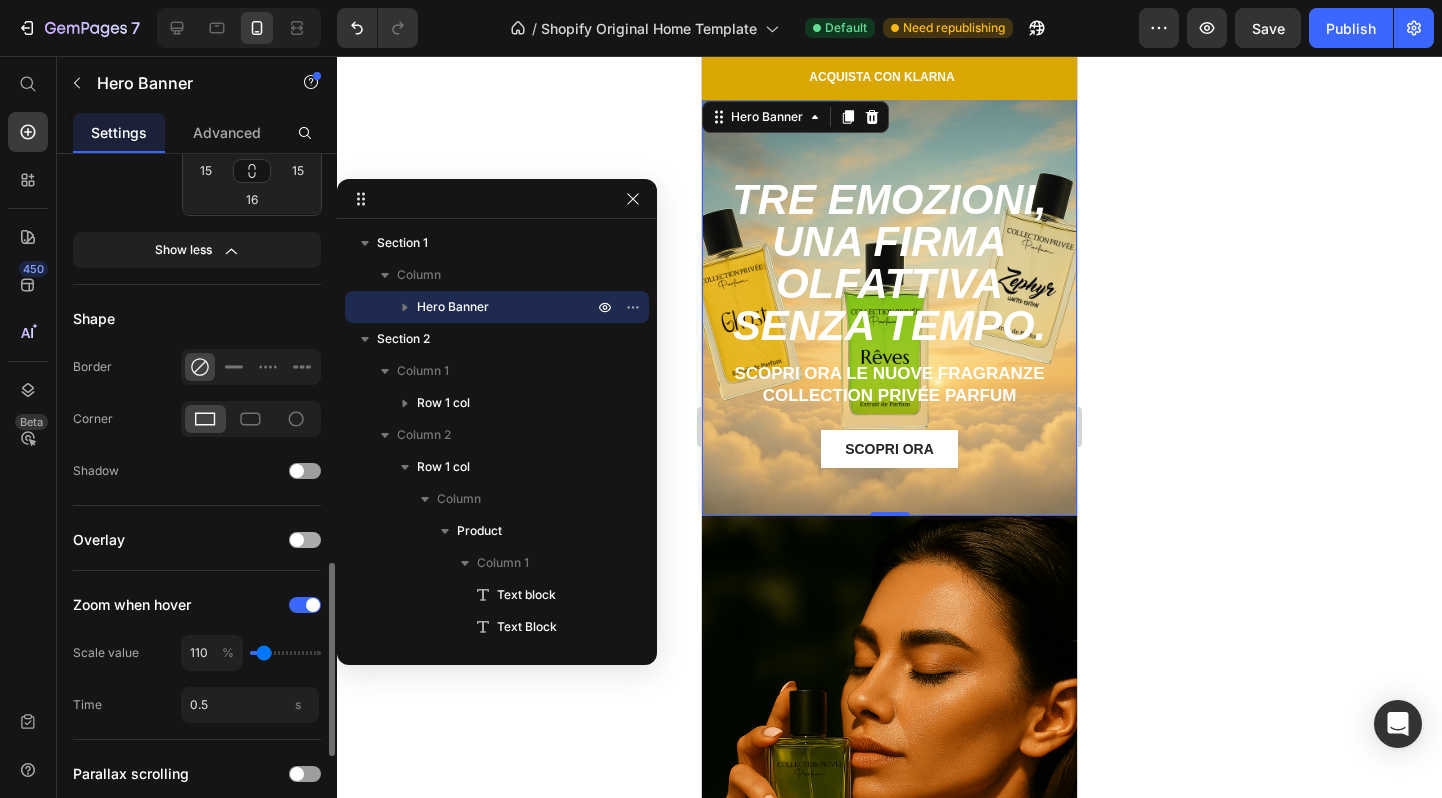 click at bounding box center (297, 540) 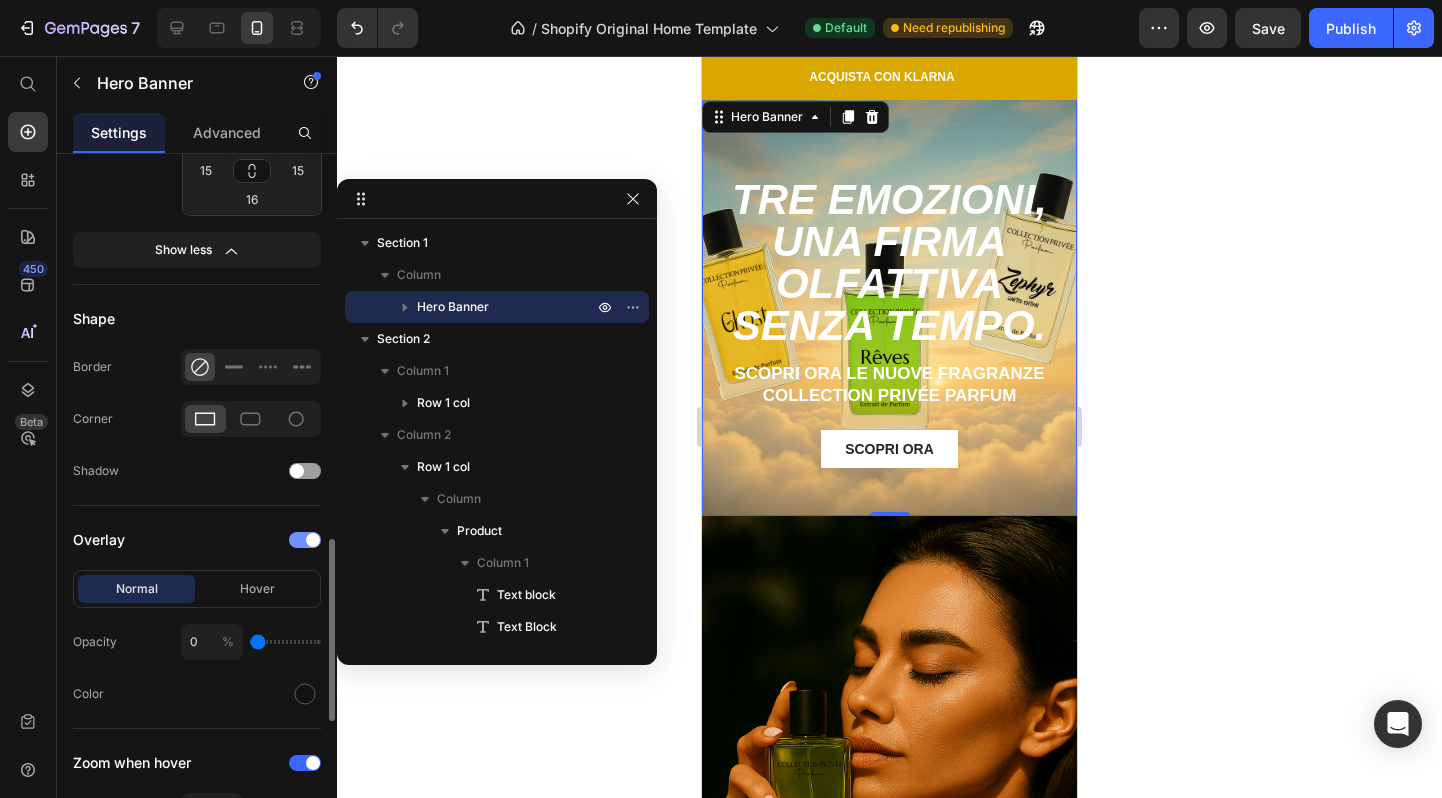 click on "Overlay" 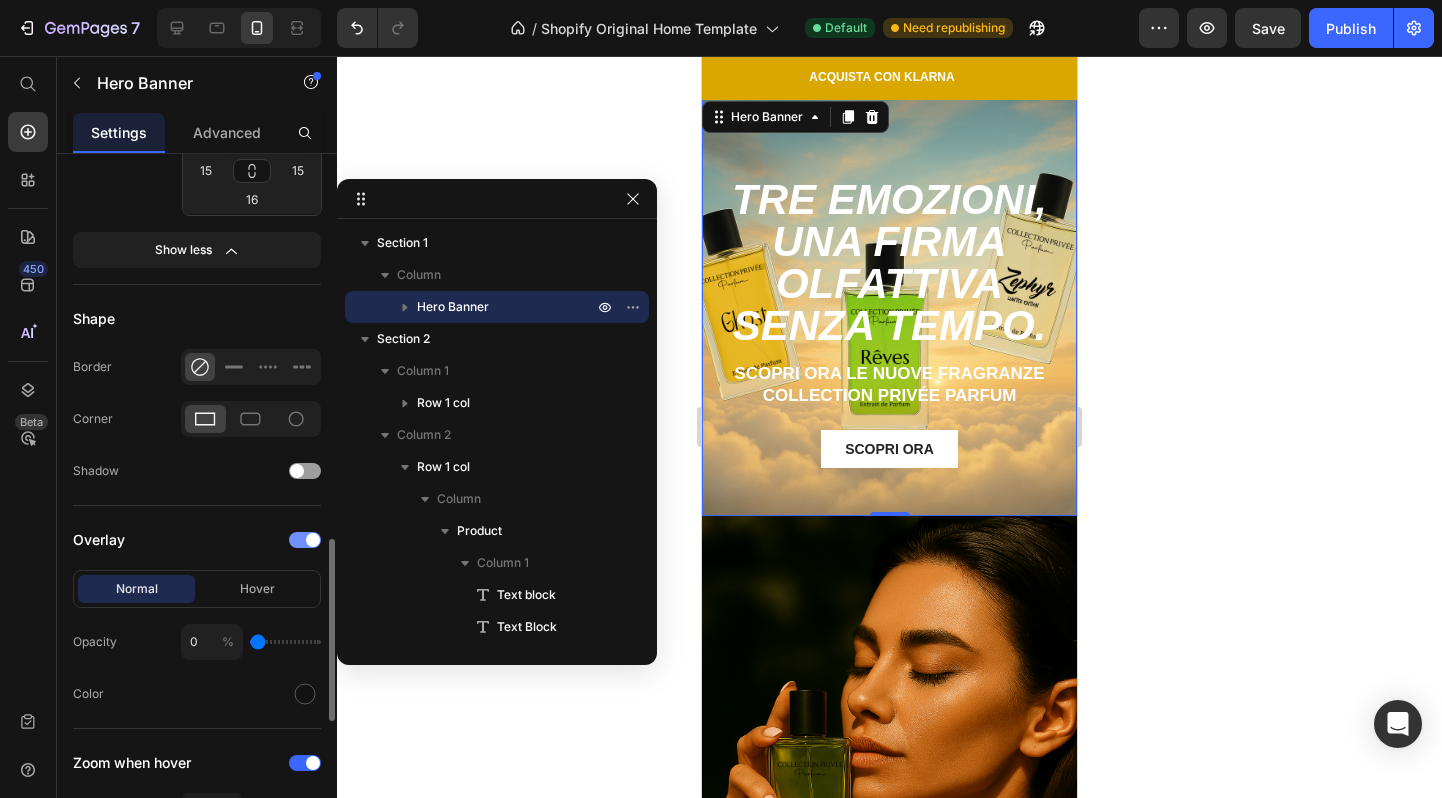 click at bounding box center (305, 540) 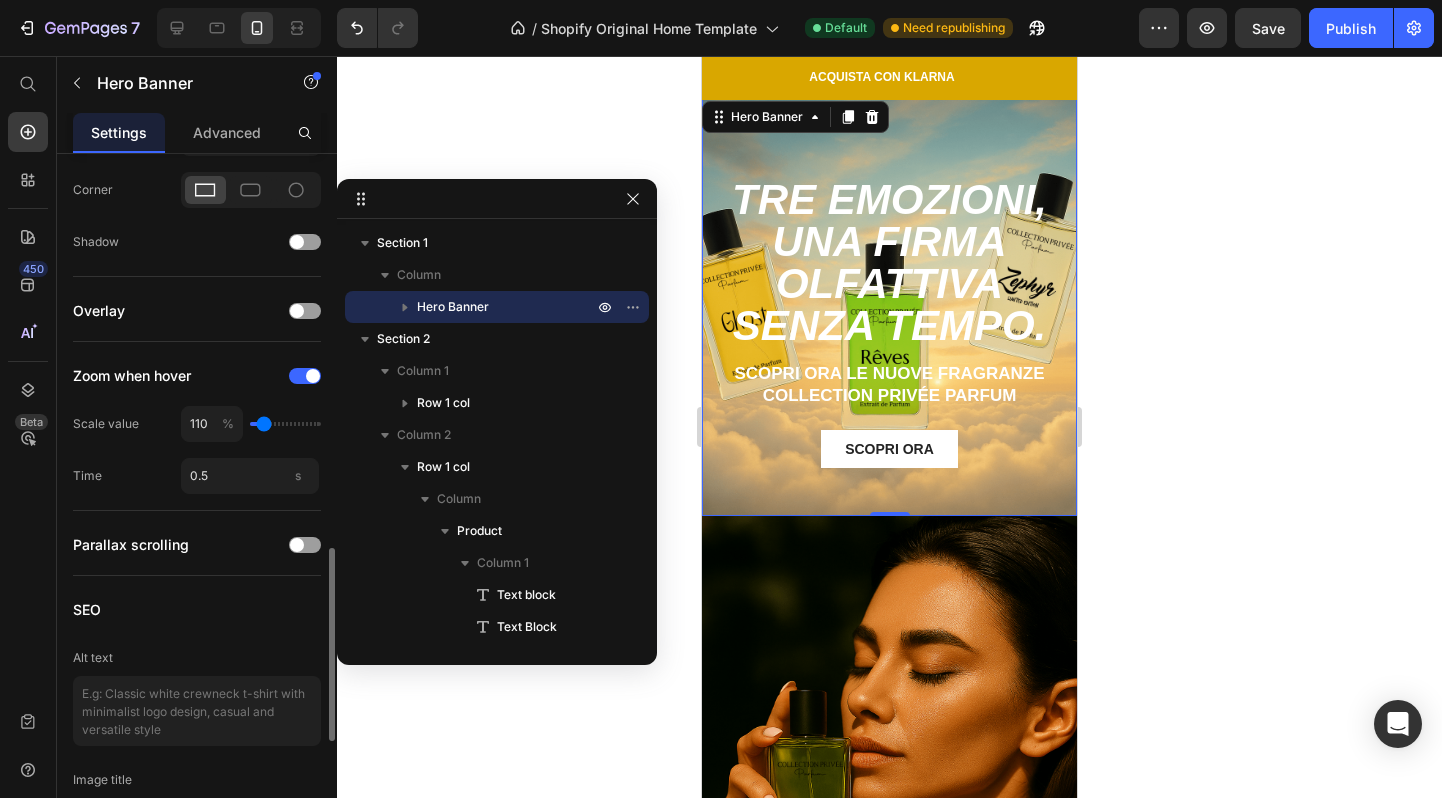 scroll, scrollTop: 1630, scrollLeft: 0, axis: vertical 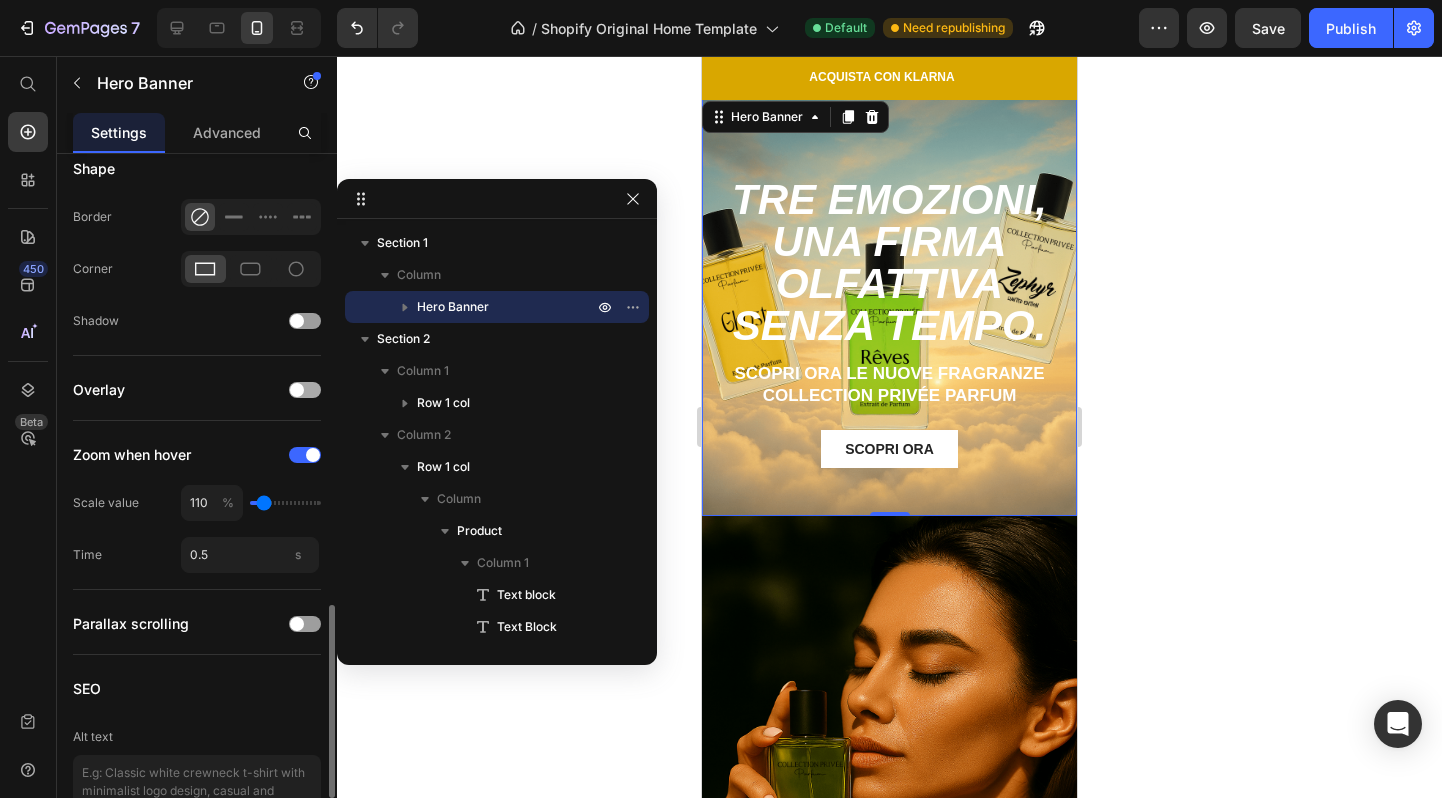 click at bounding box center (305, 390) 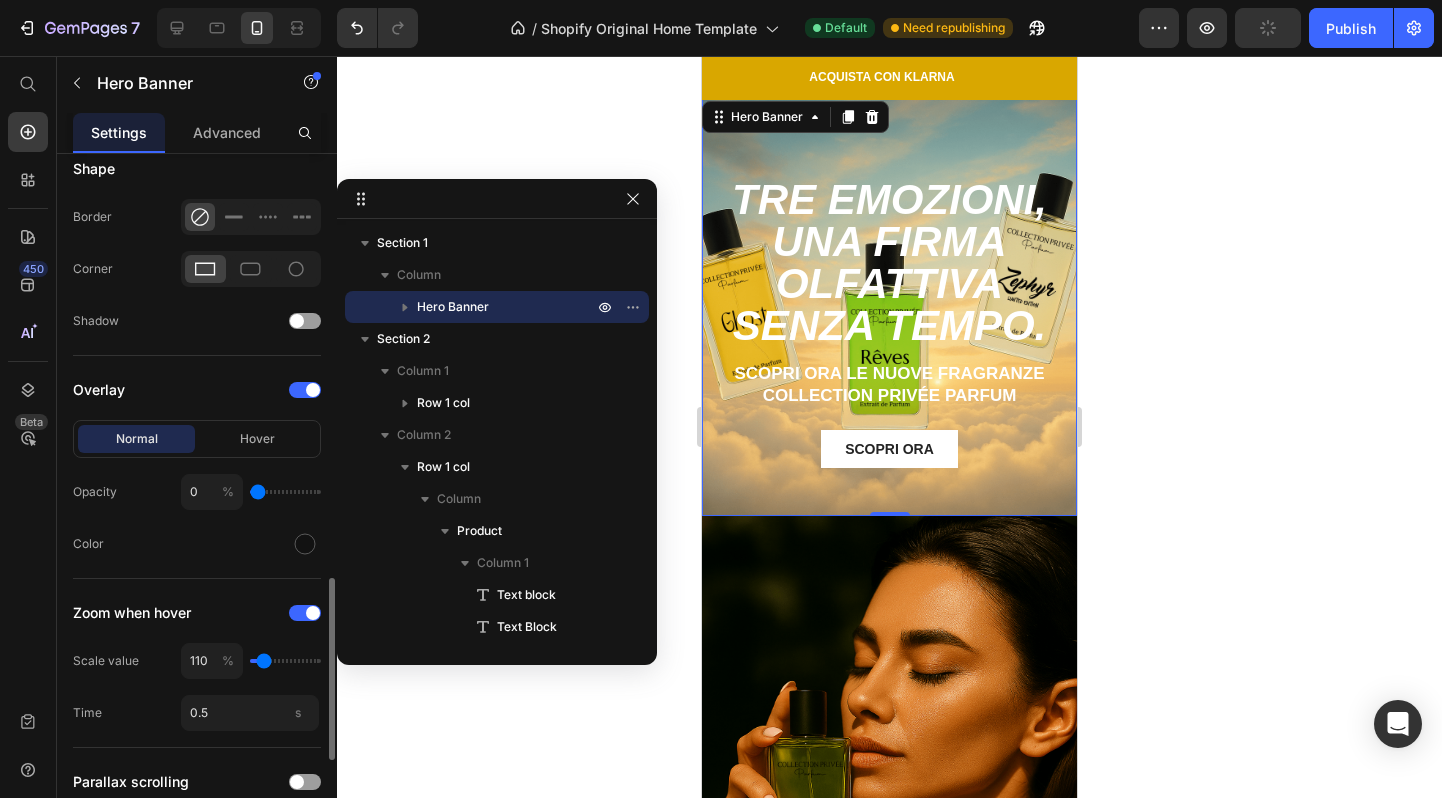 type on "1" 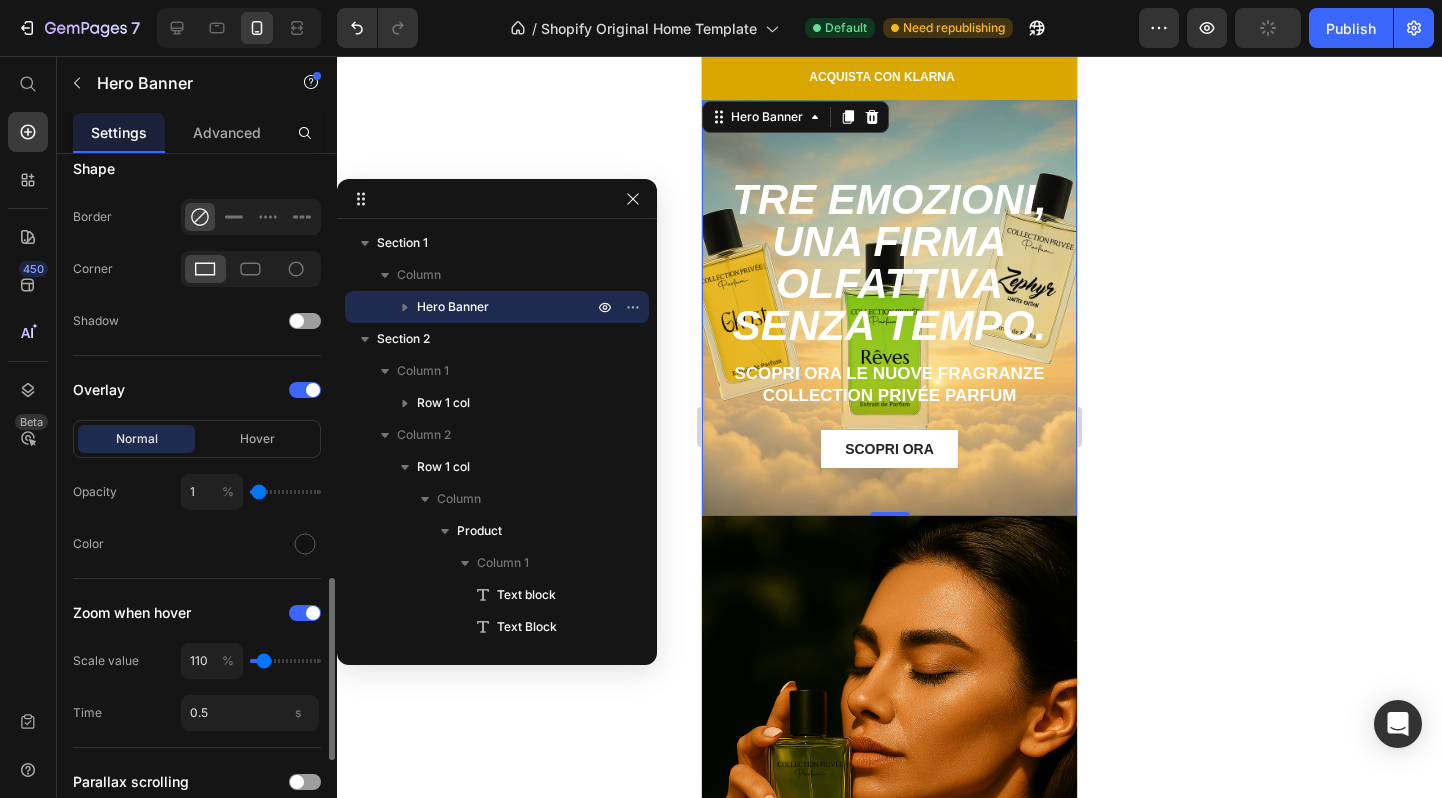 type on "2" 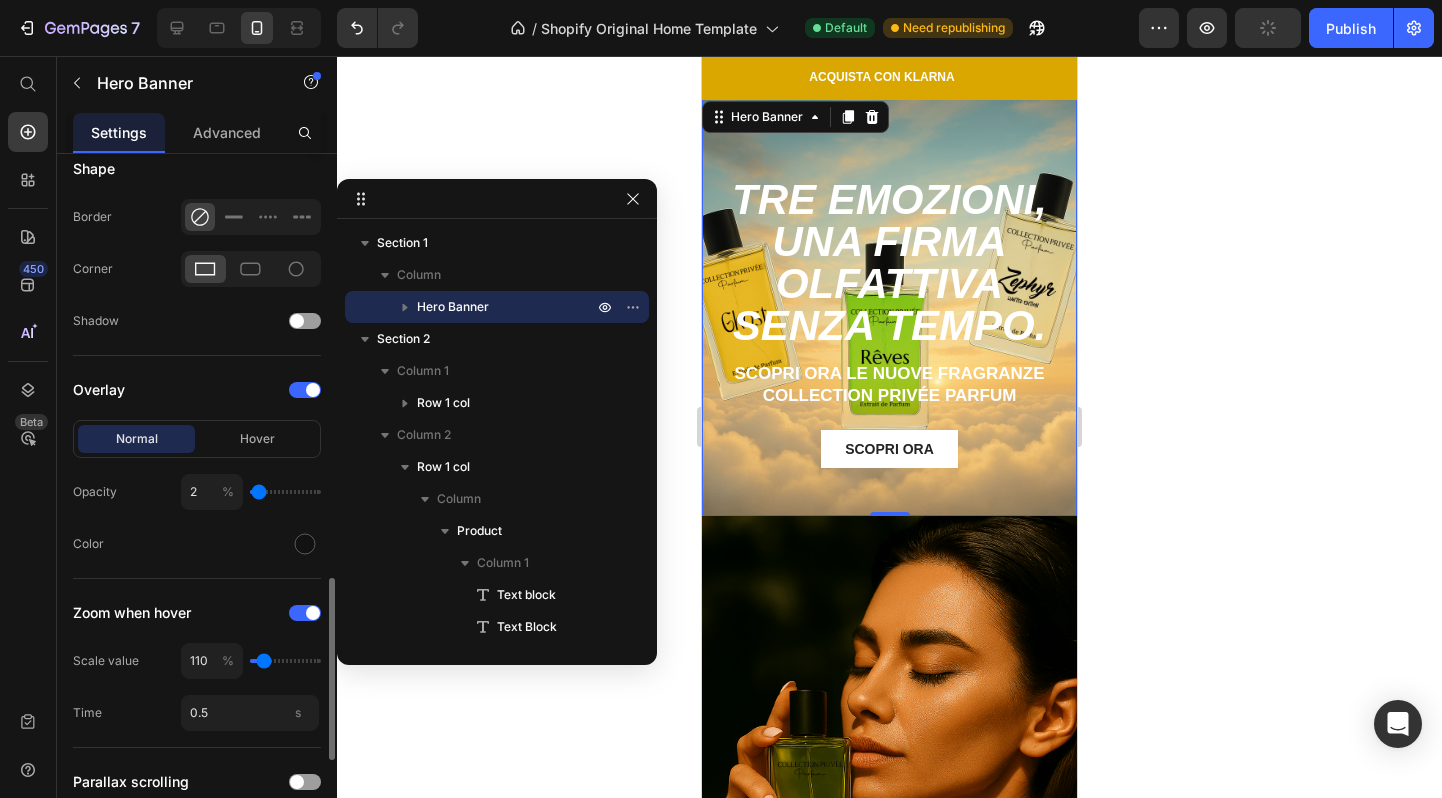 type on "3" 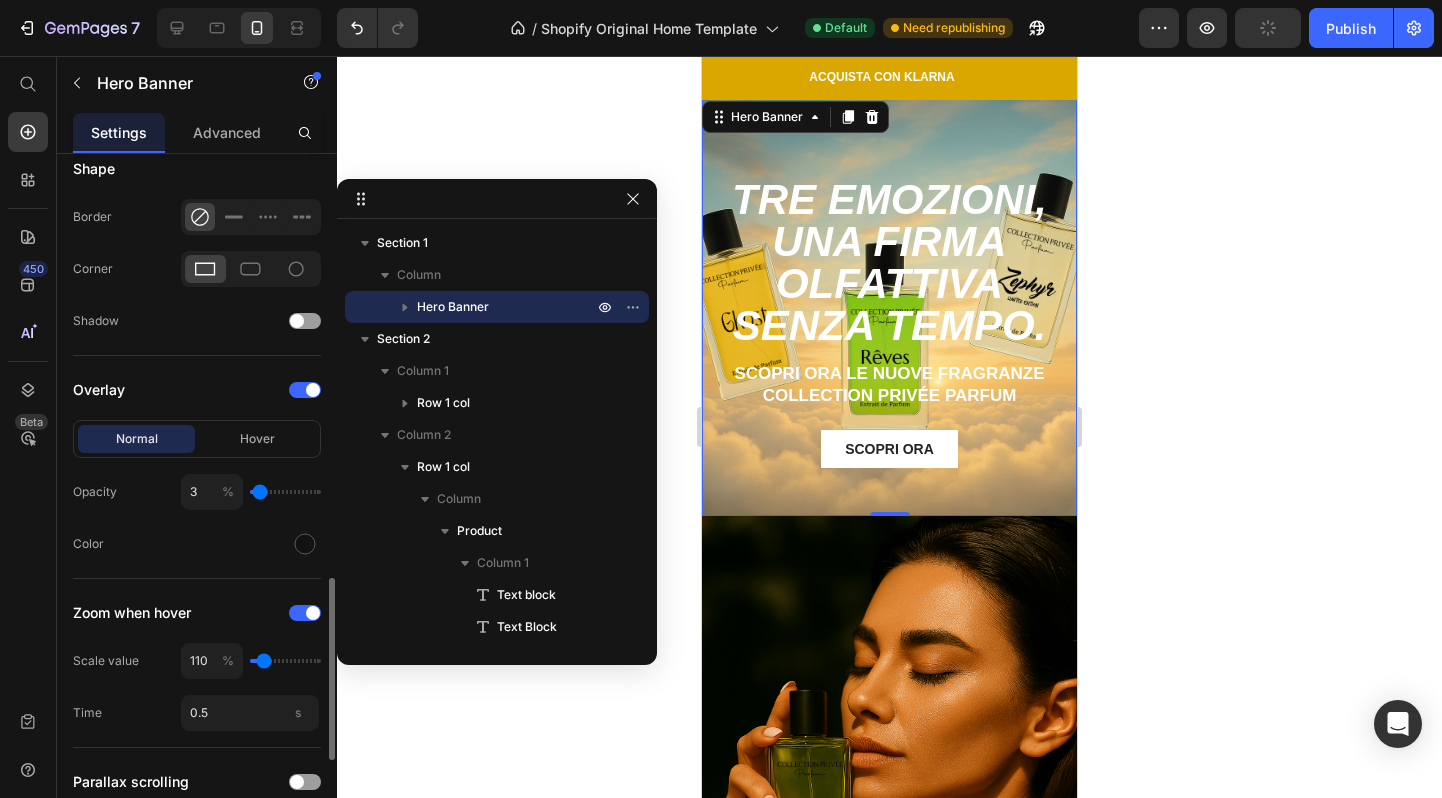 type on "4" 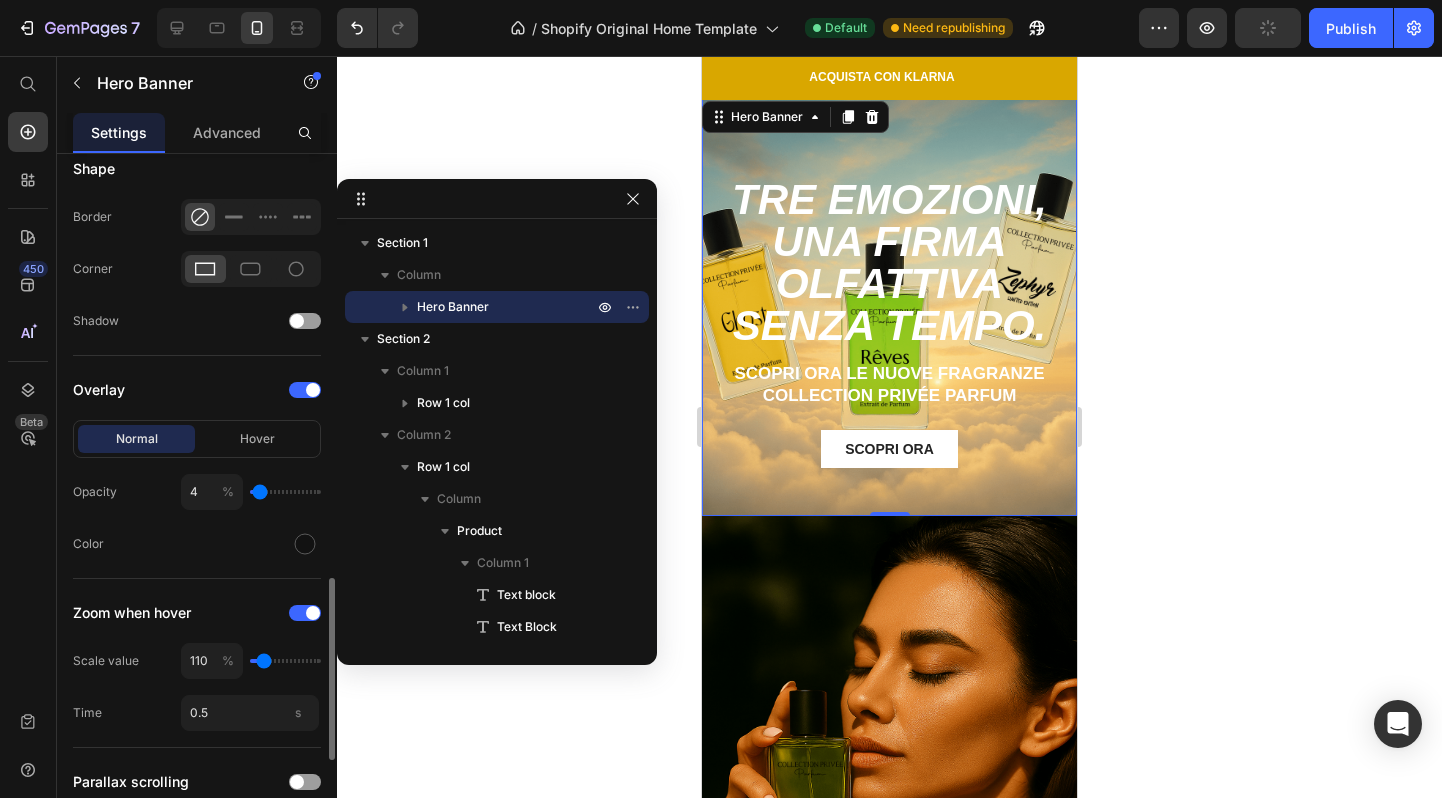 type on "5" 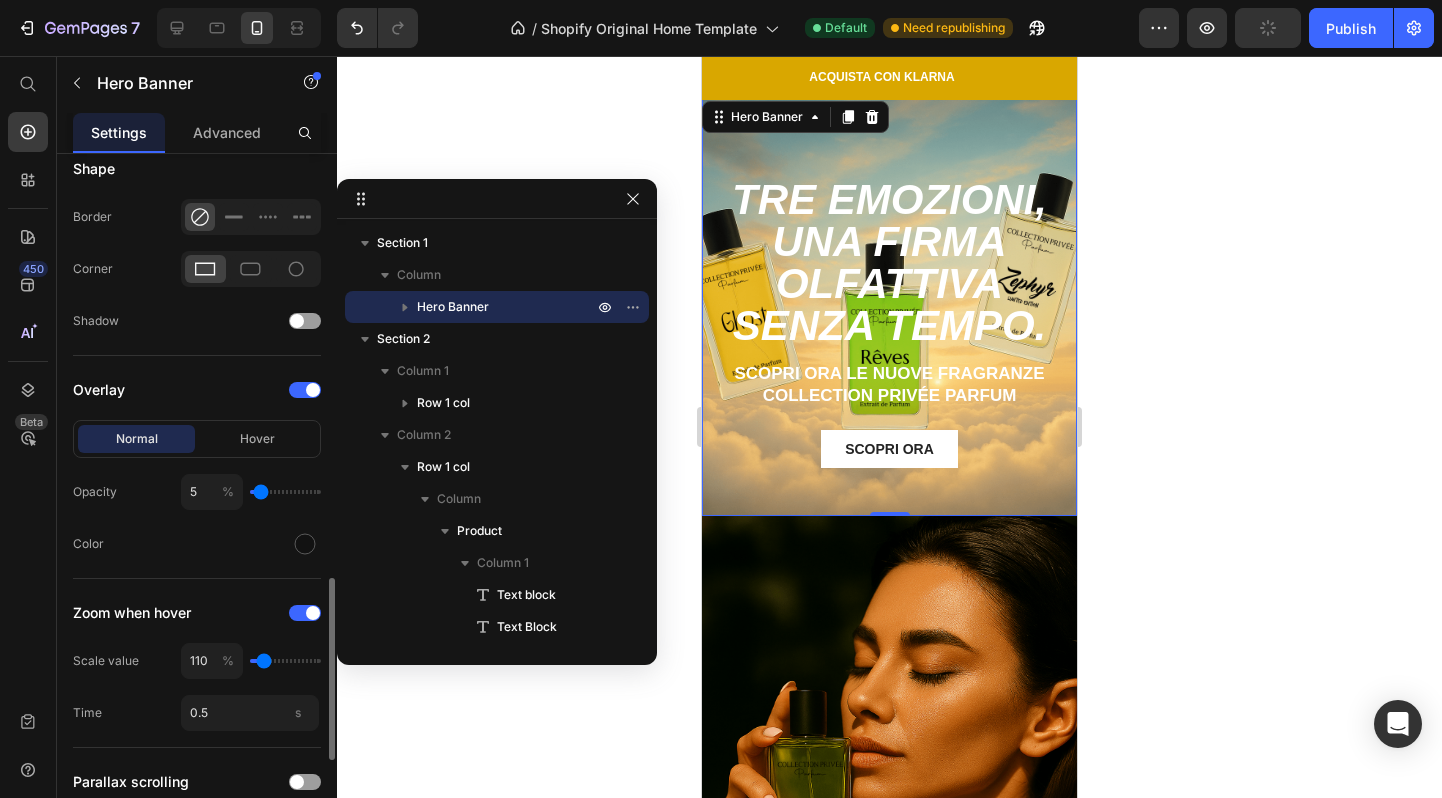 type on "6" 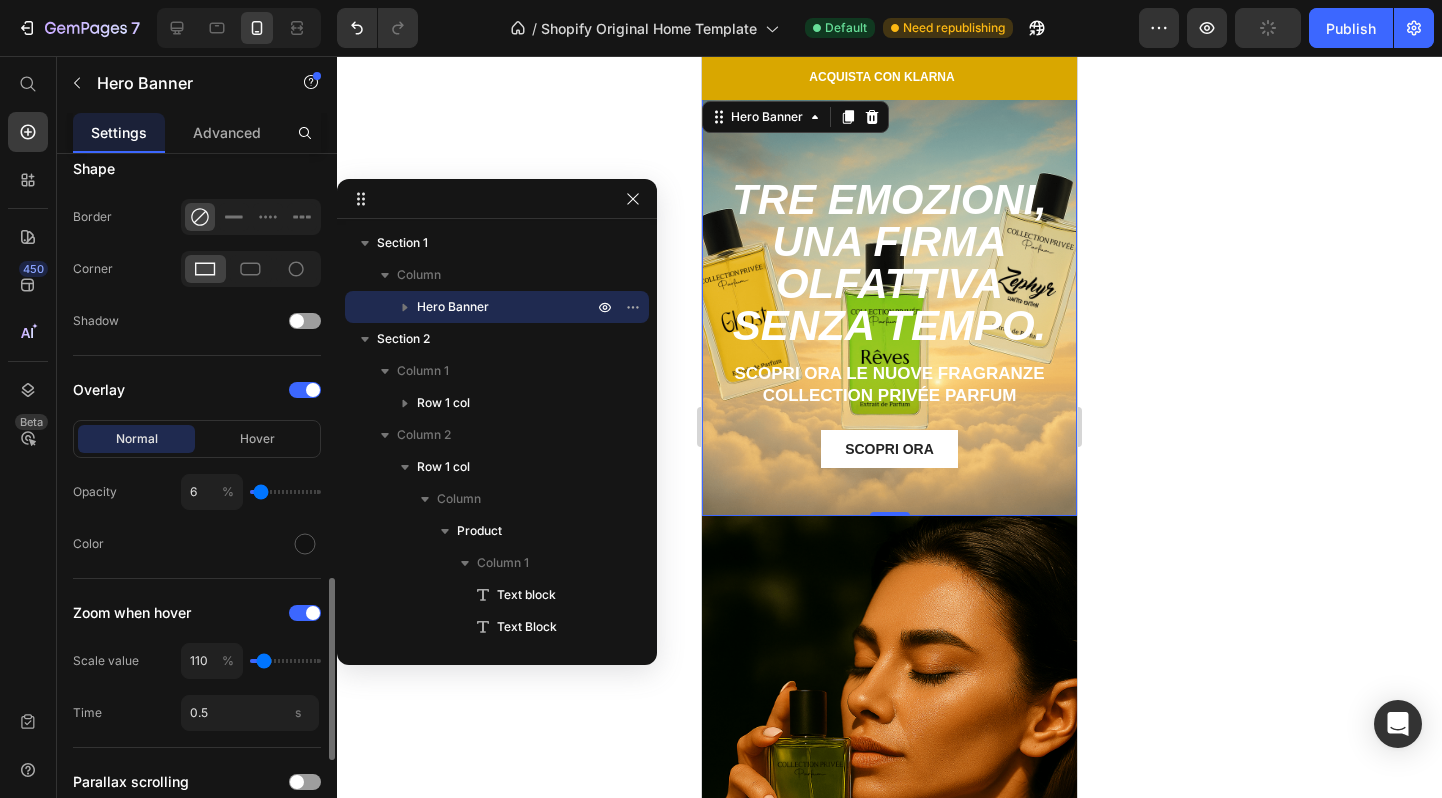 type on "7" 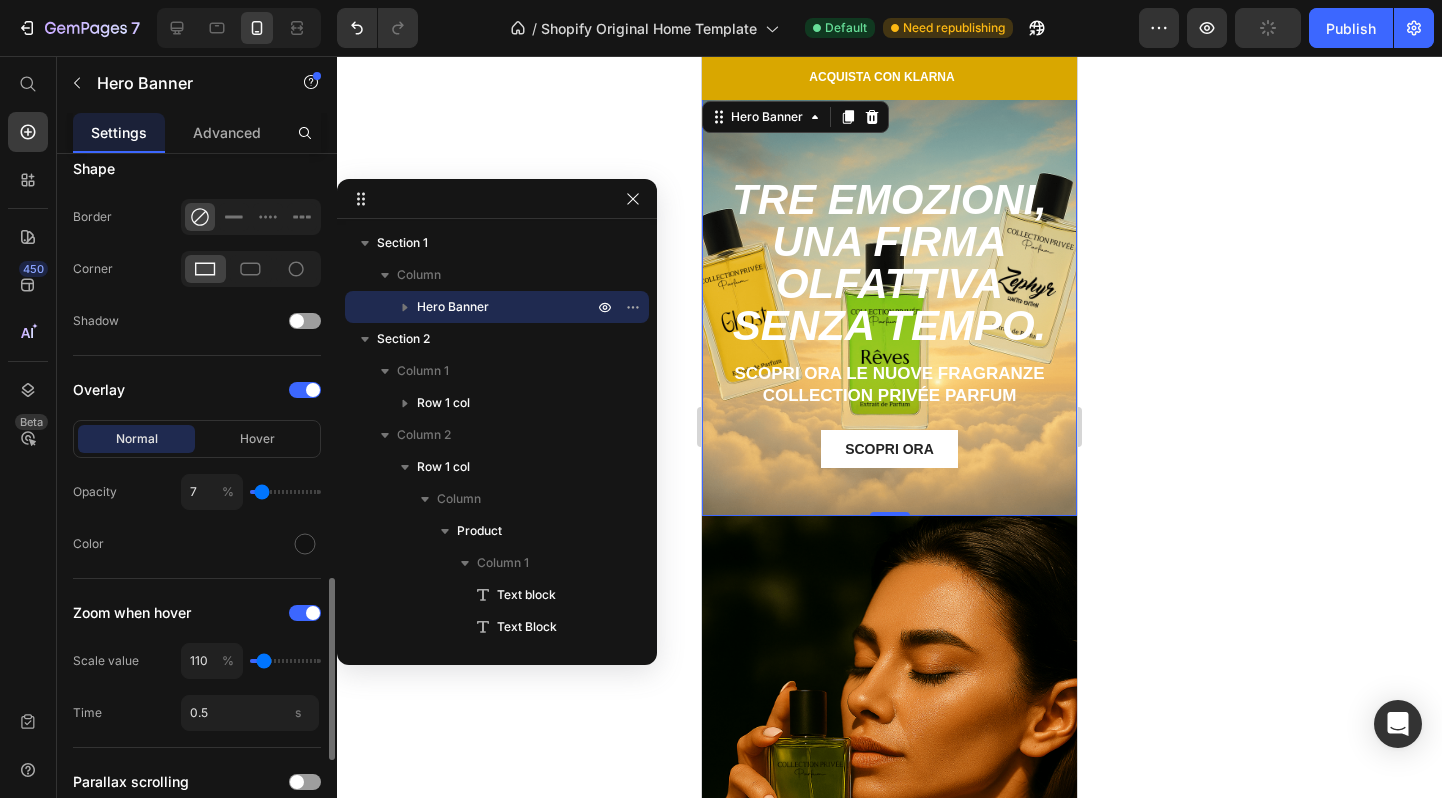 type on "8" 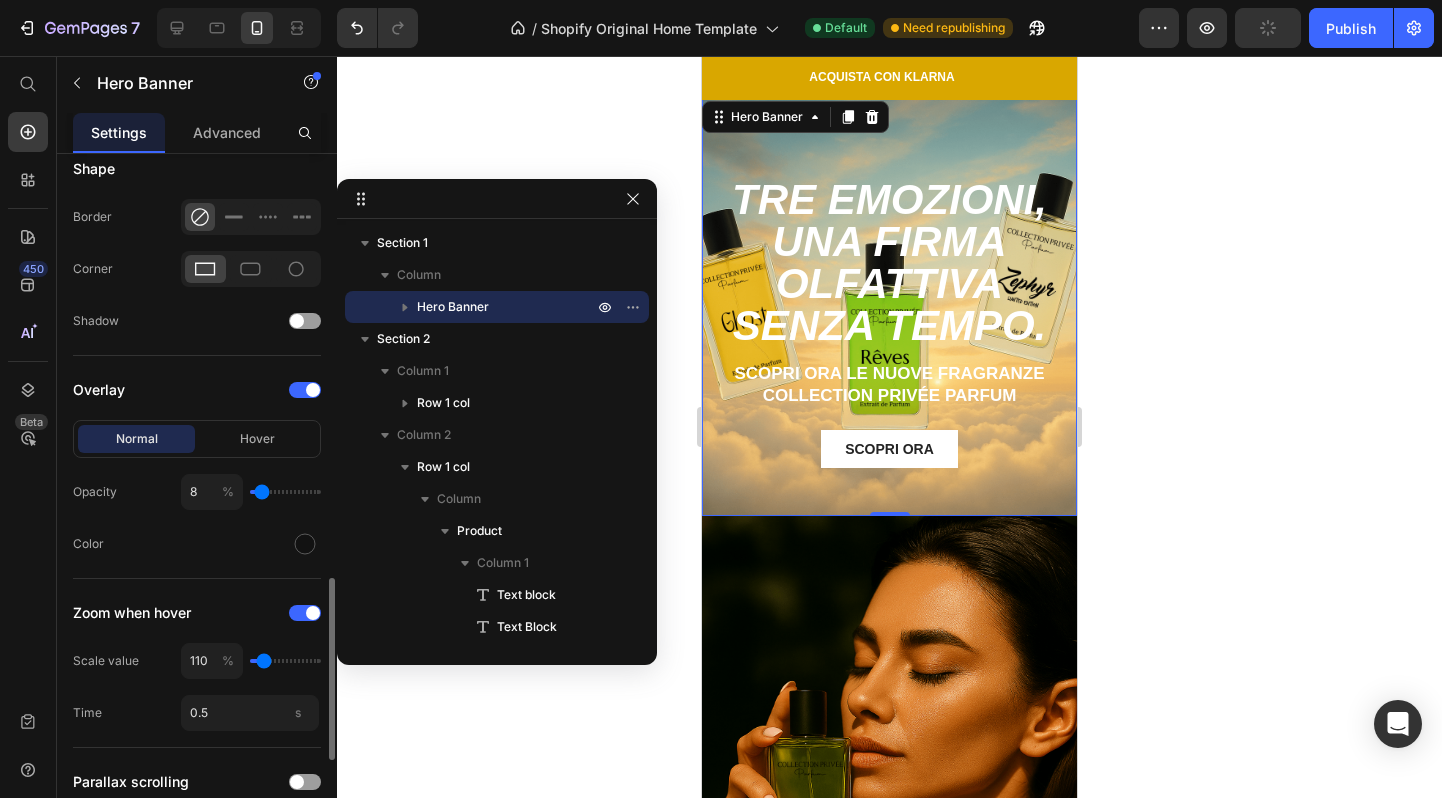 type on "9" 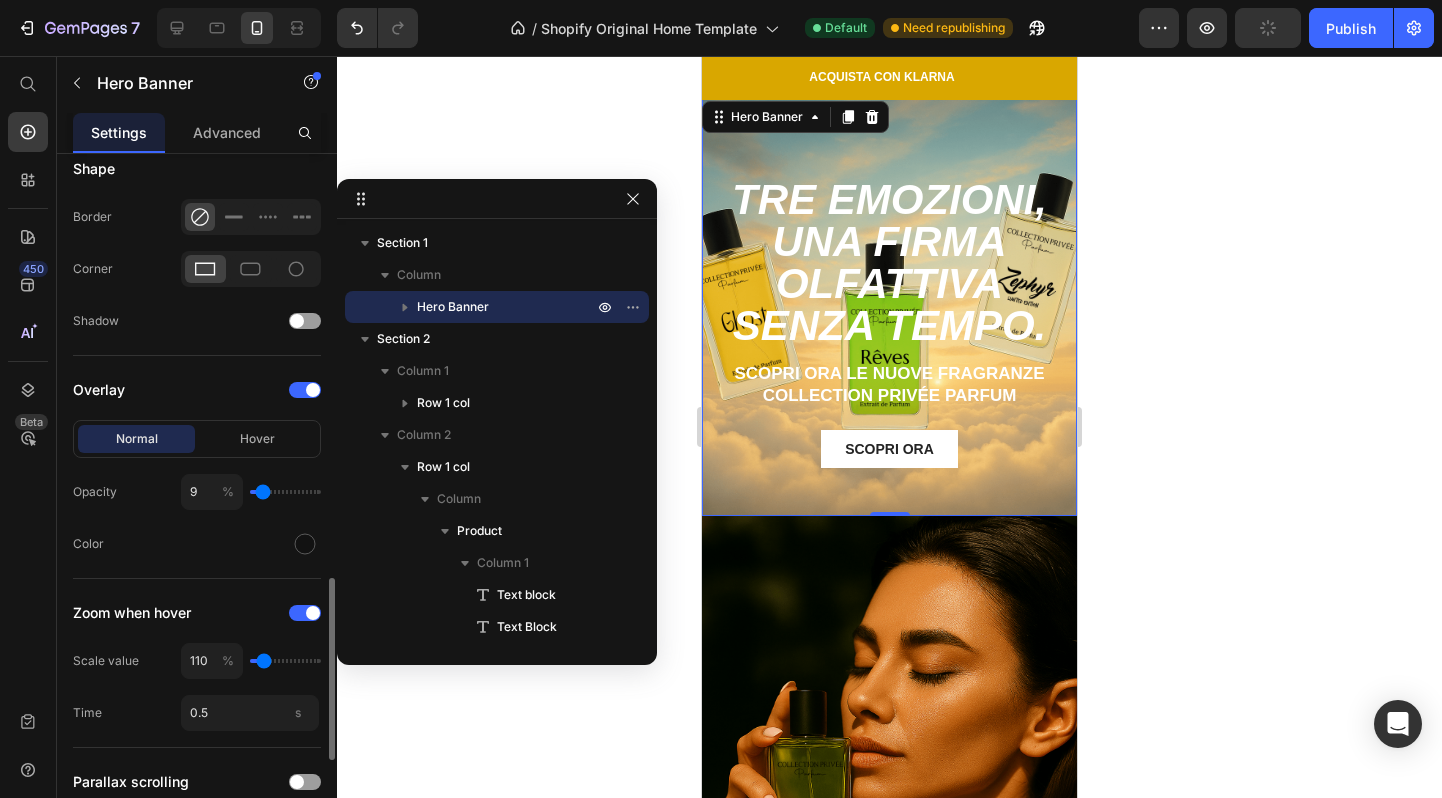type on "11" 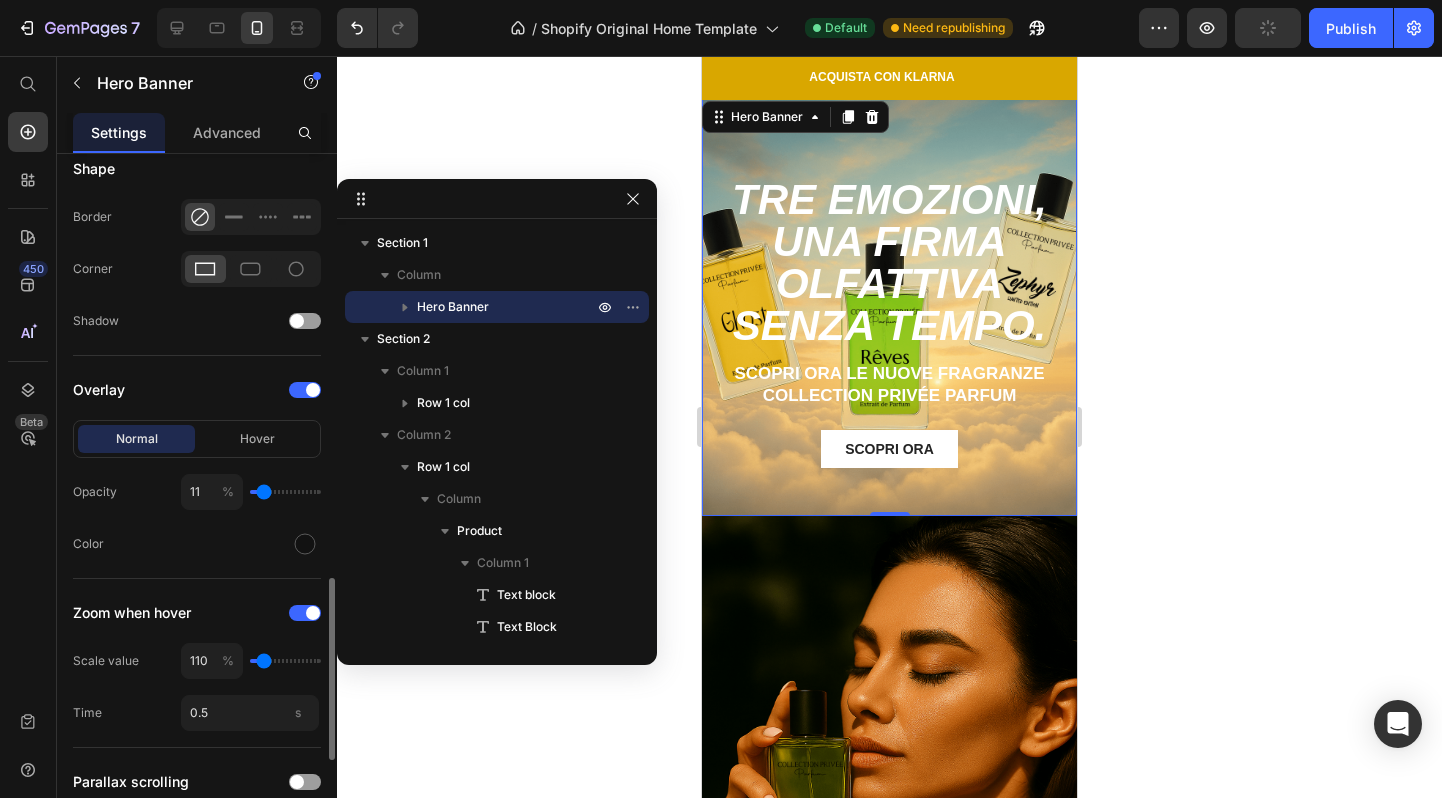 type on "13" 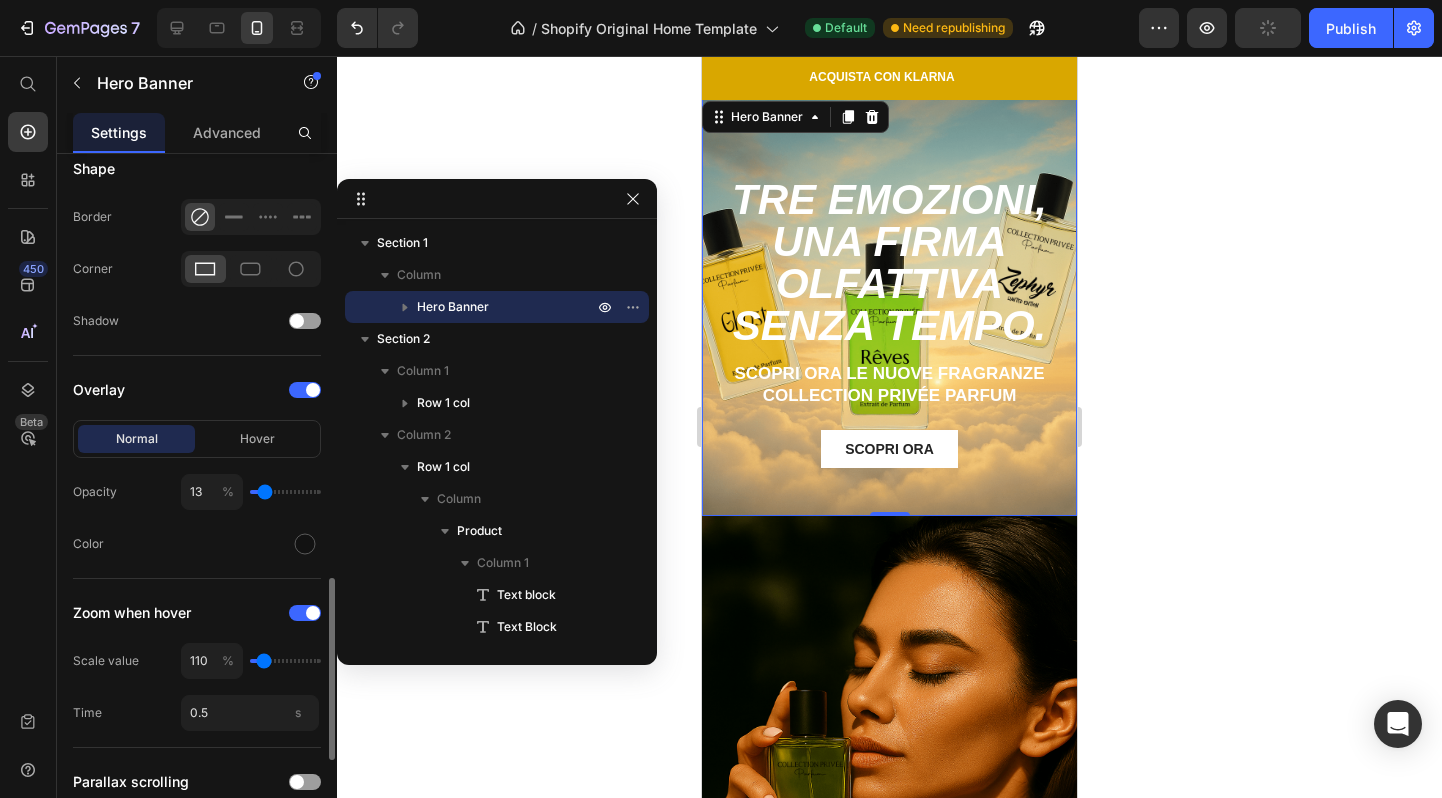 type on "14" 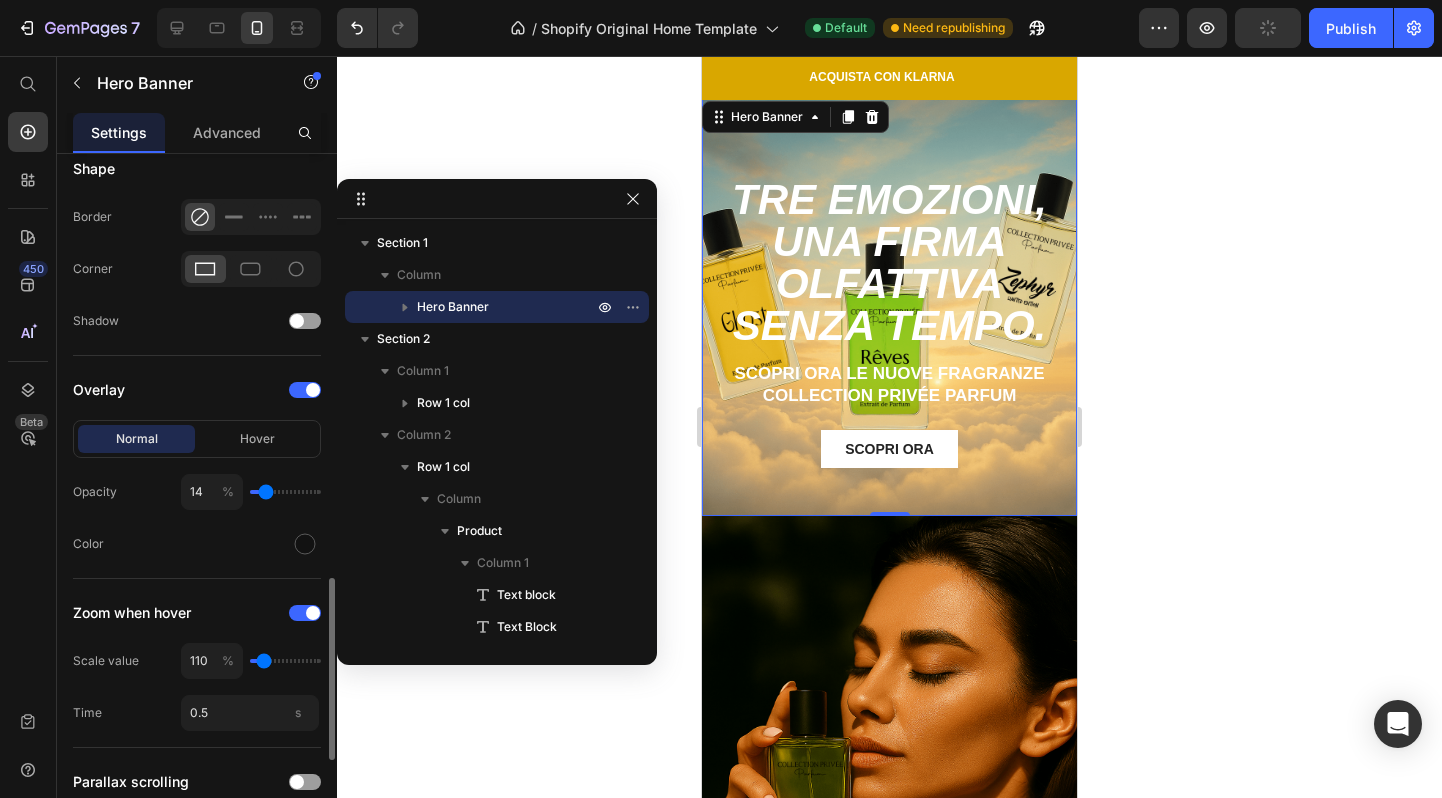 type on "15" 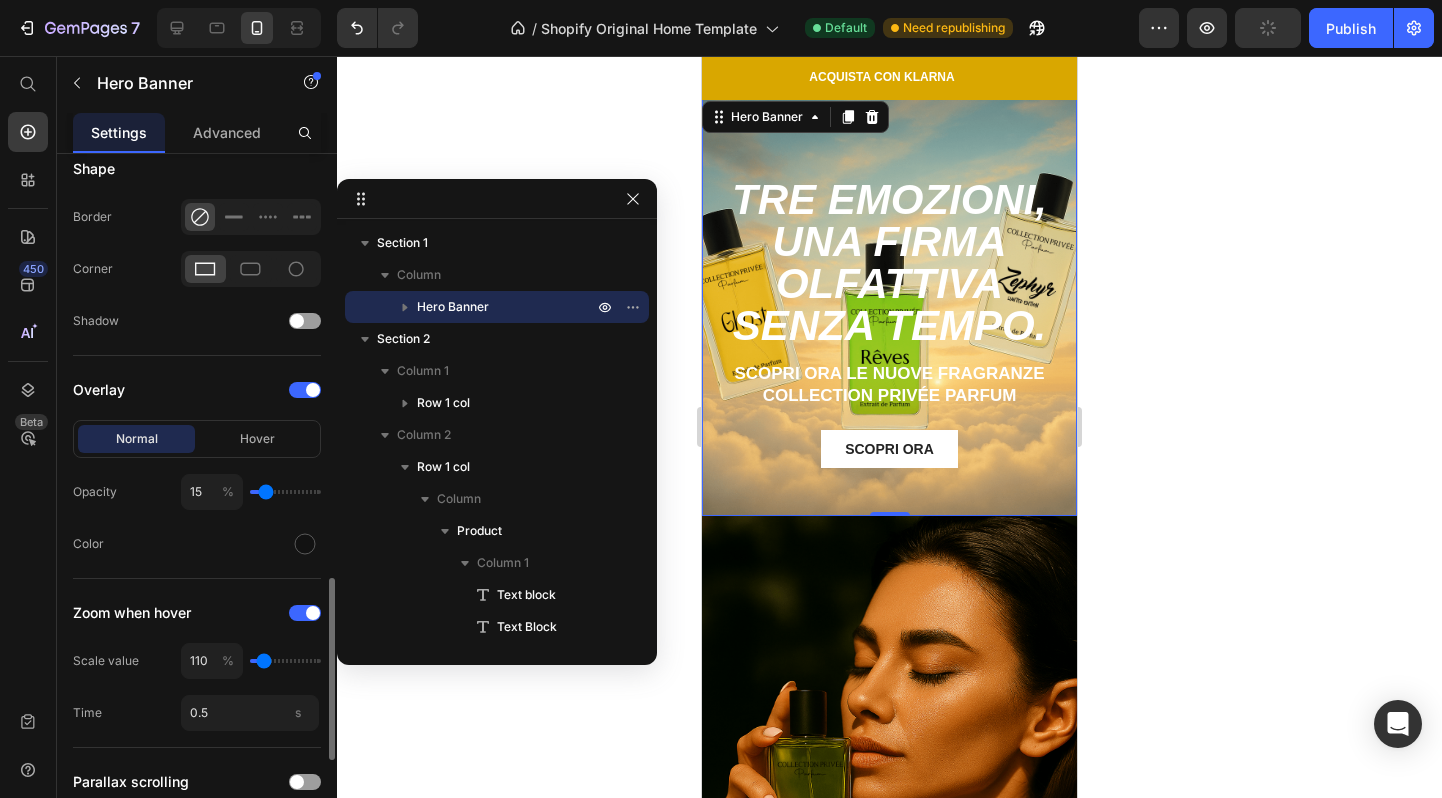 type on "16" 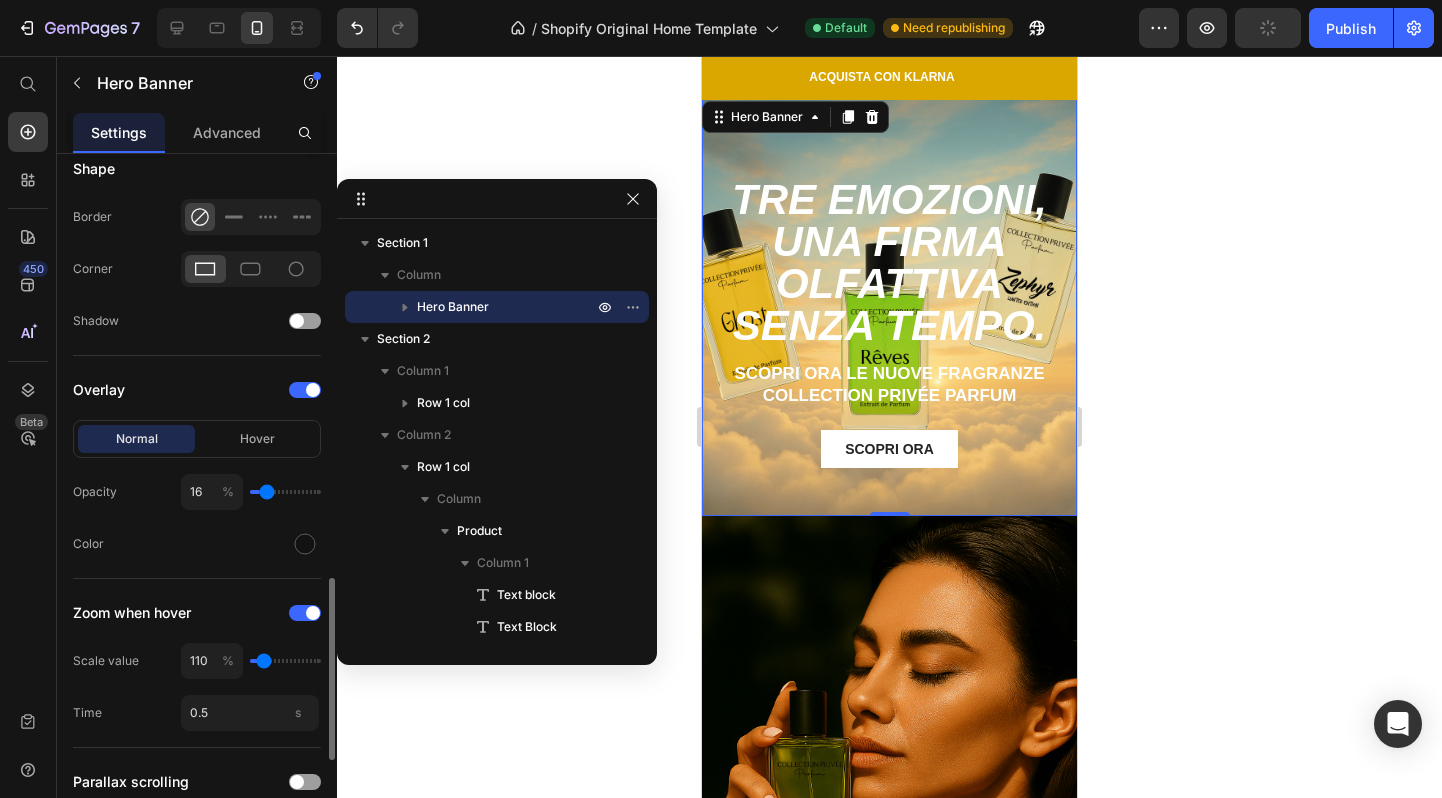 type on "17" 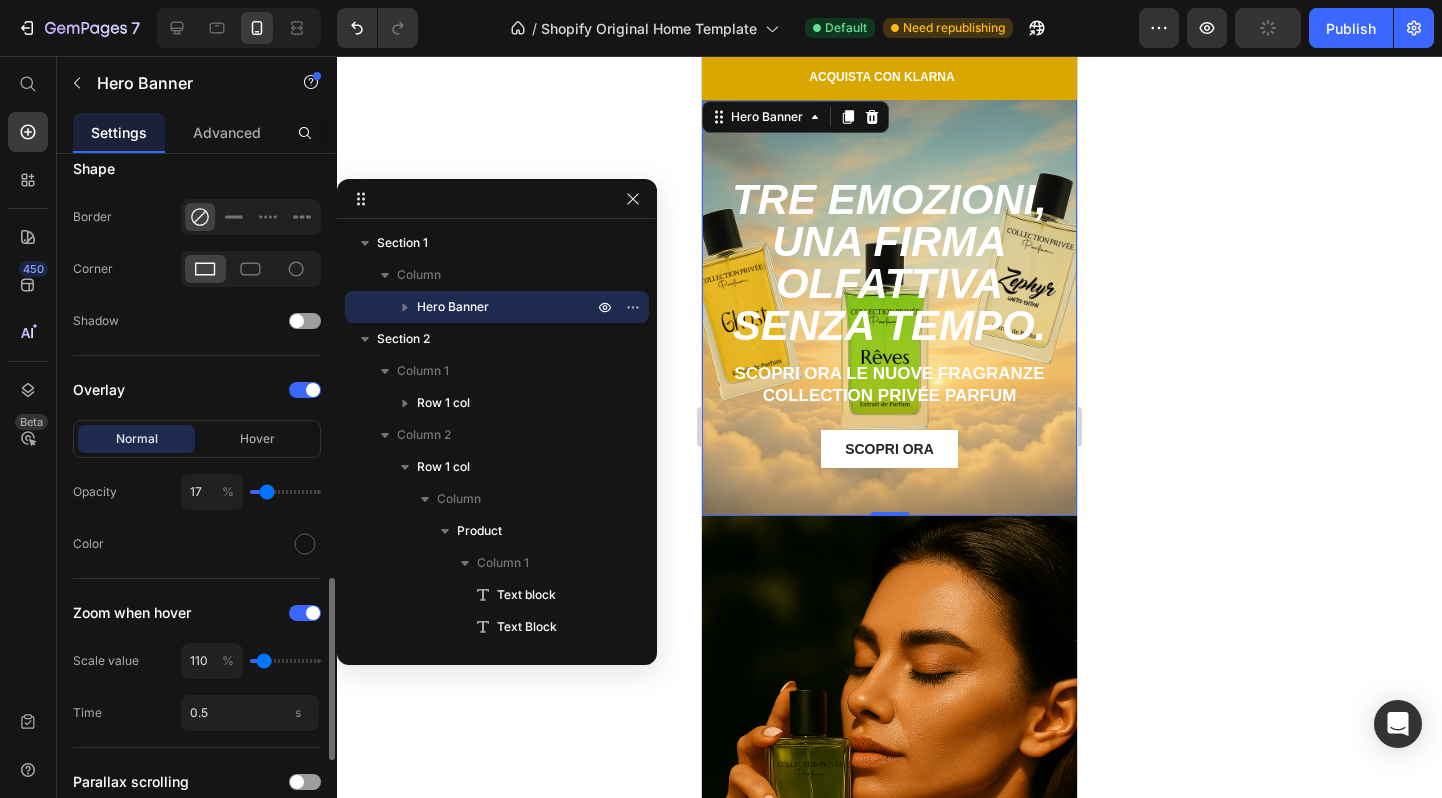 type on "18" 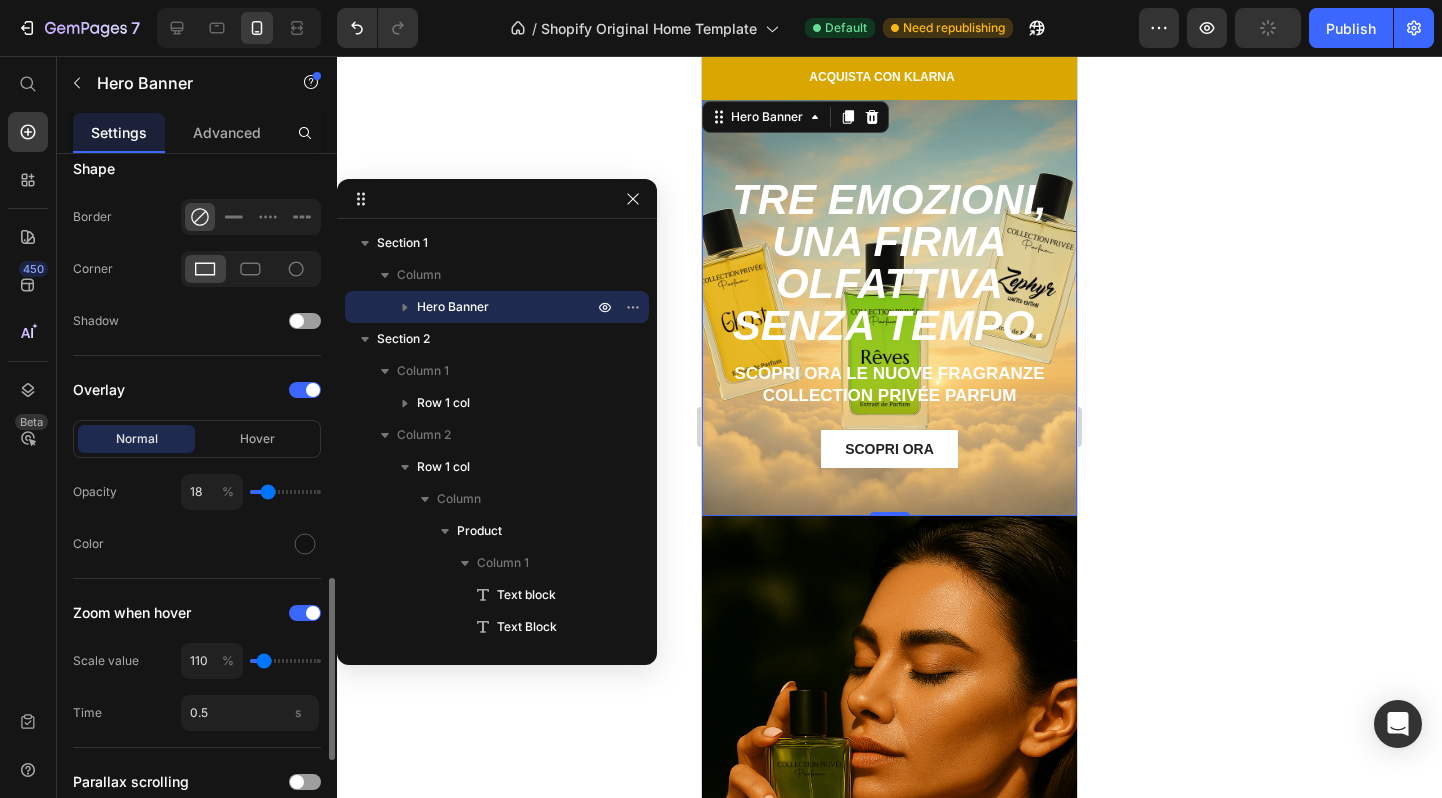 type on "19" 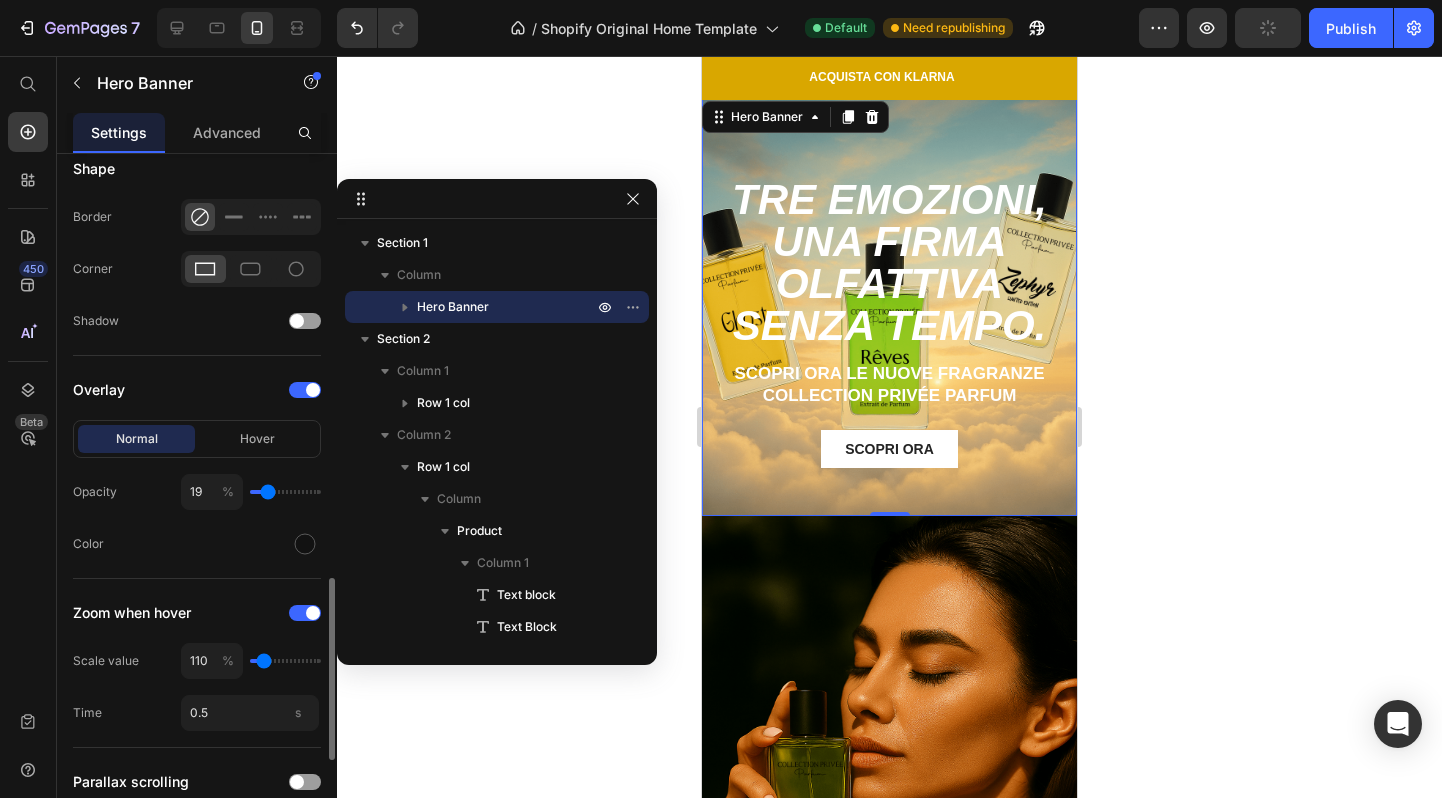 type on "23" 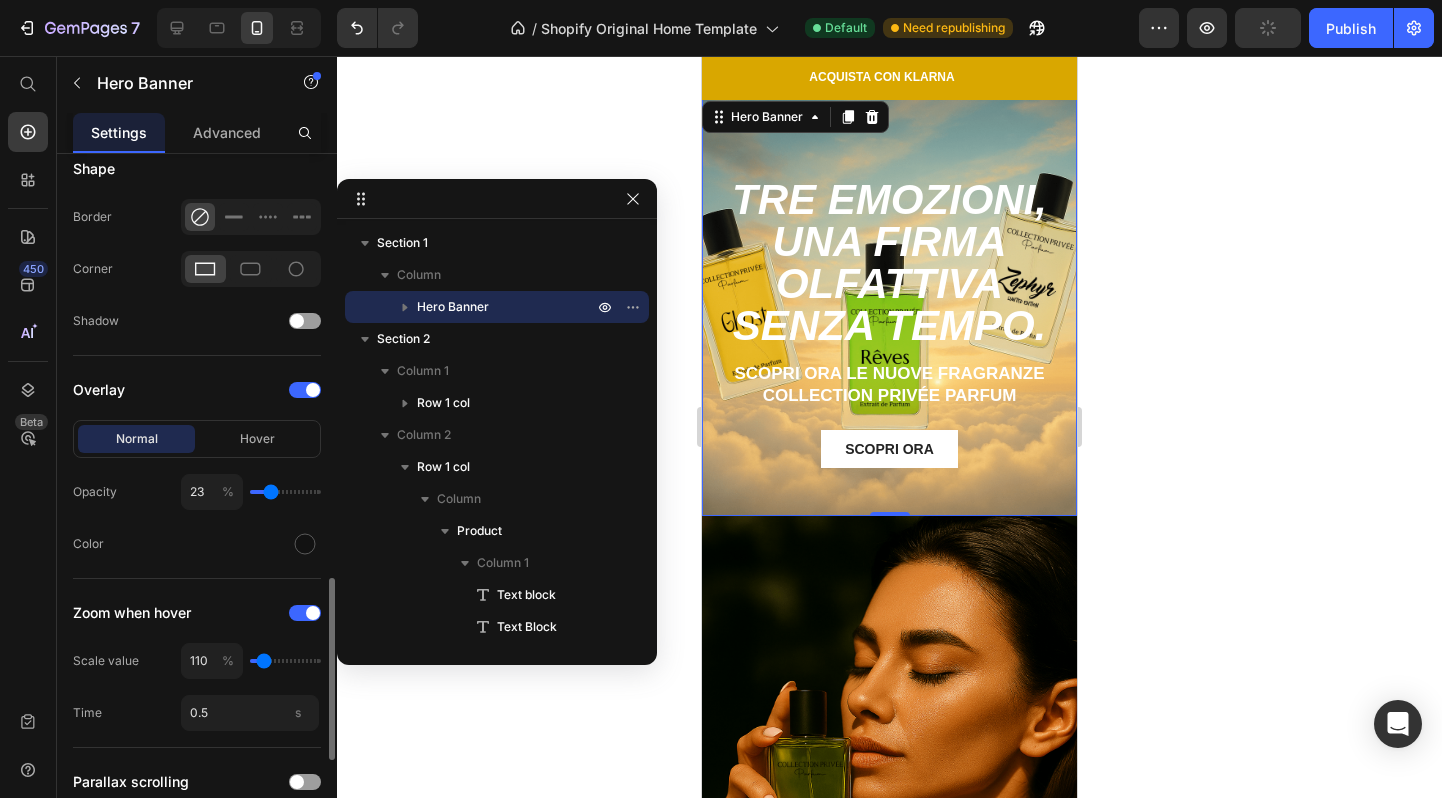 type on "24" 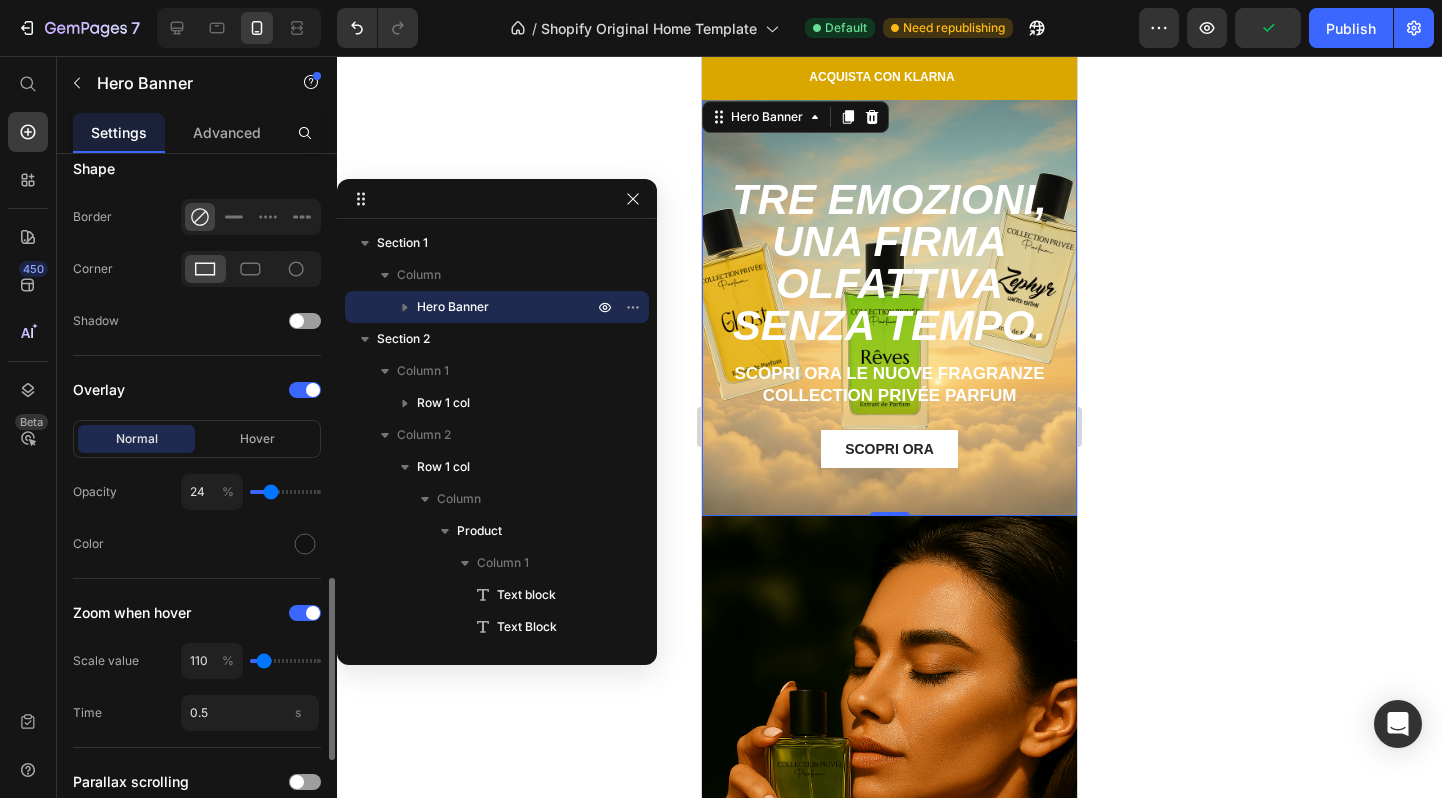 type on "25" 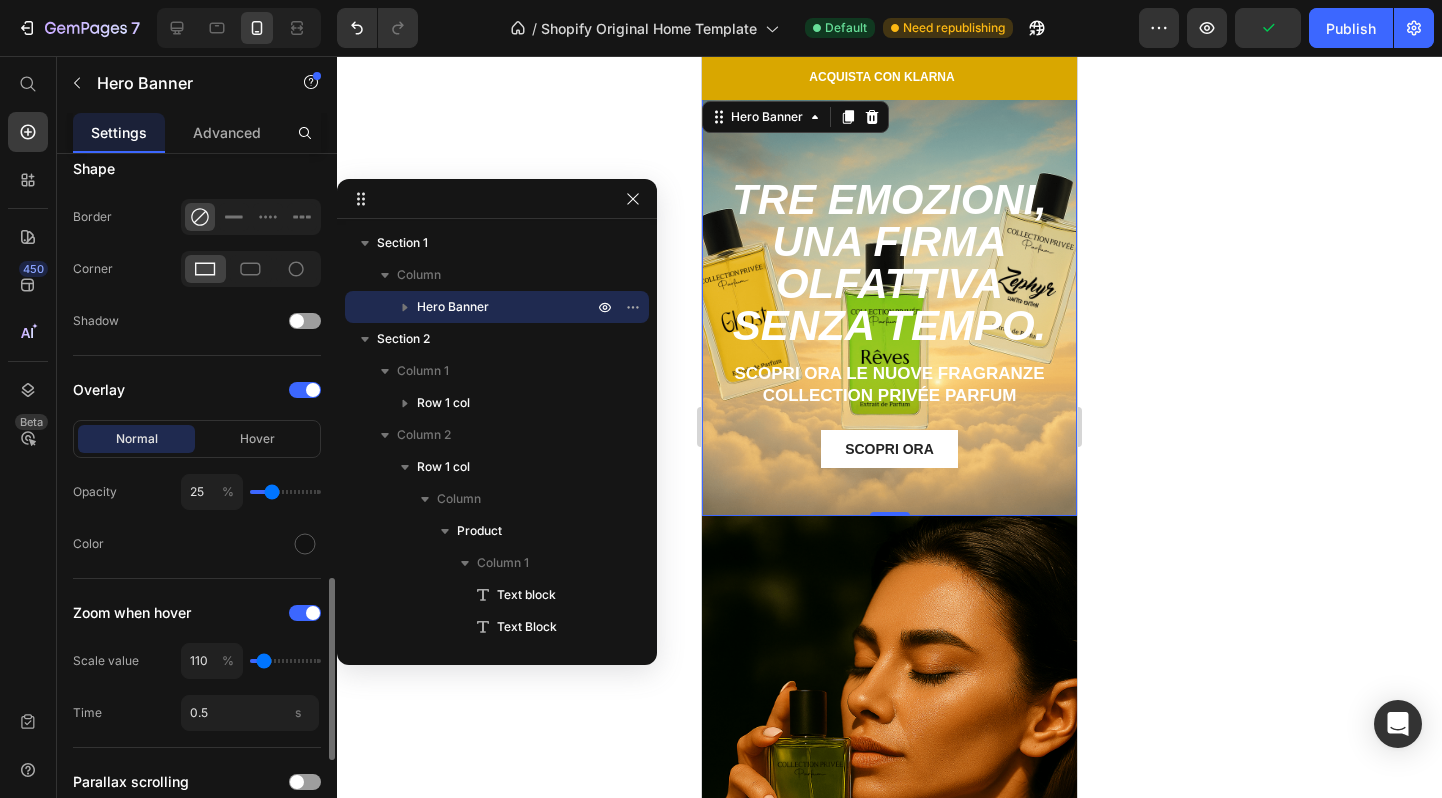 type on "28" 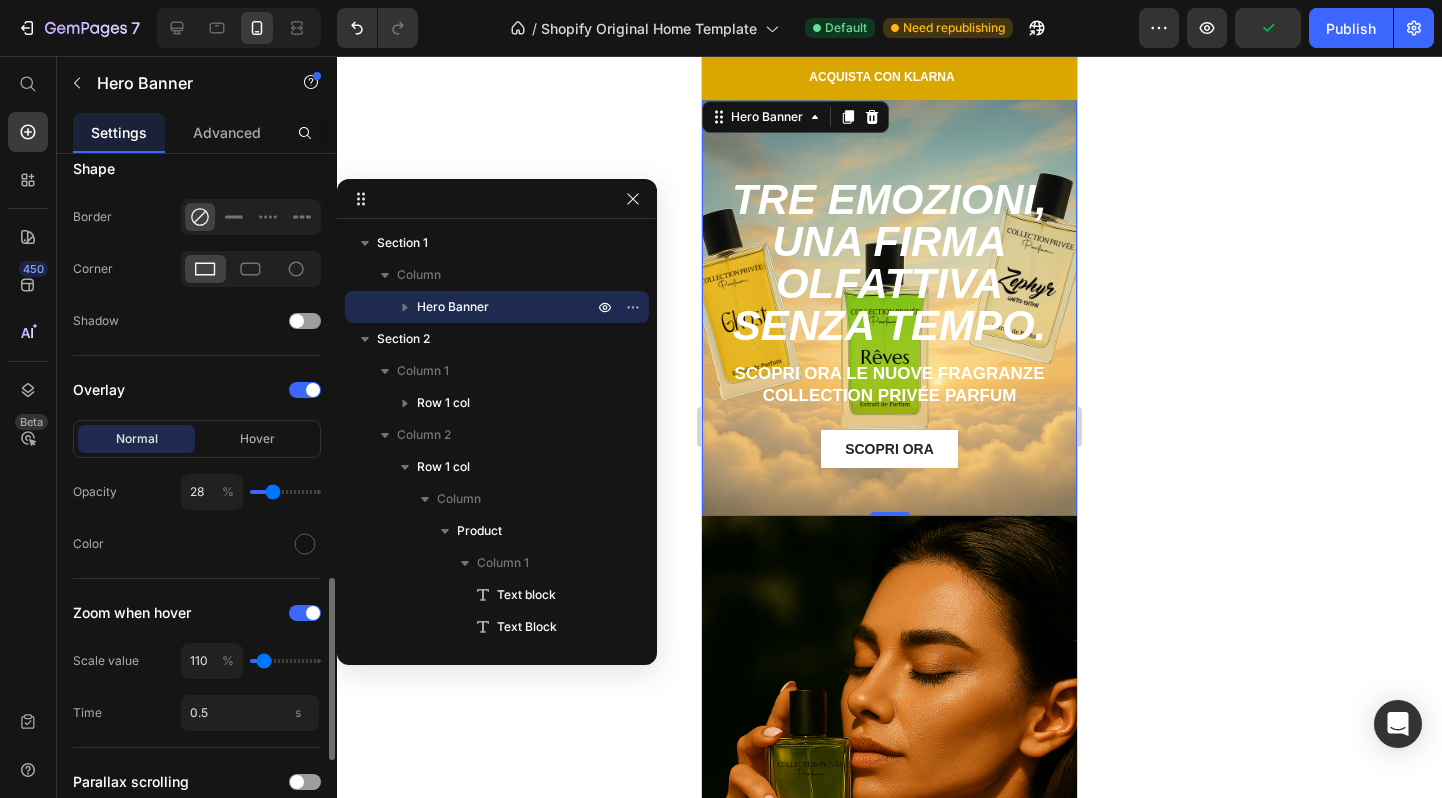 type on "30" 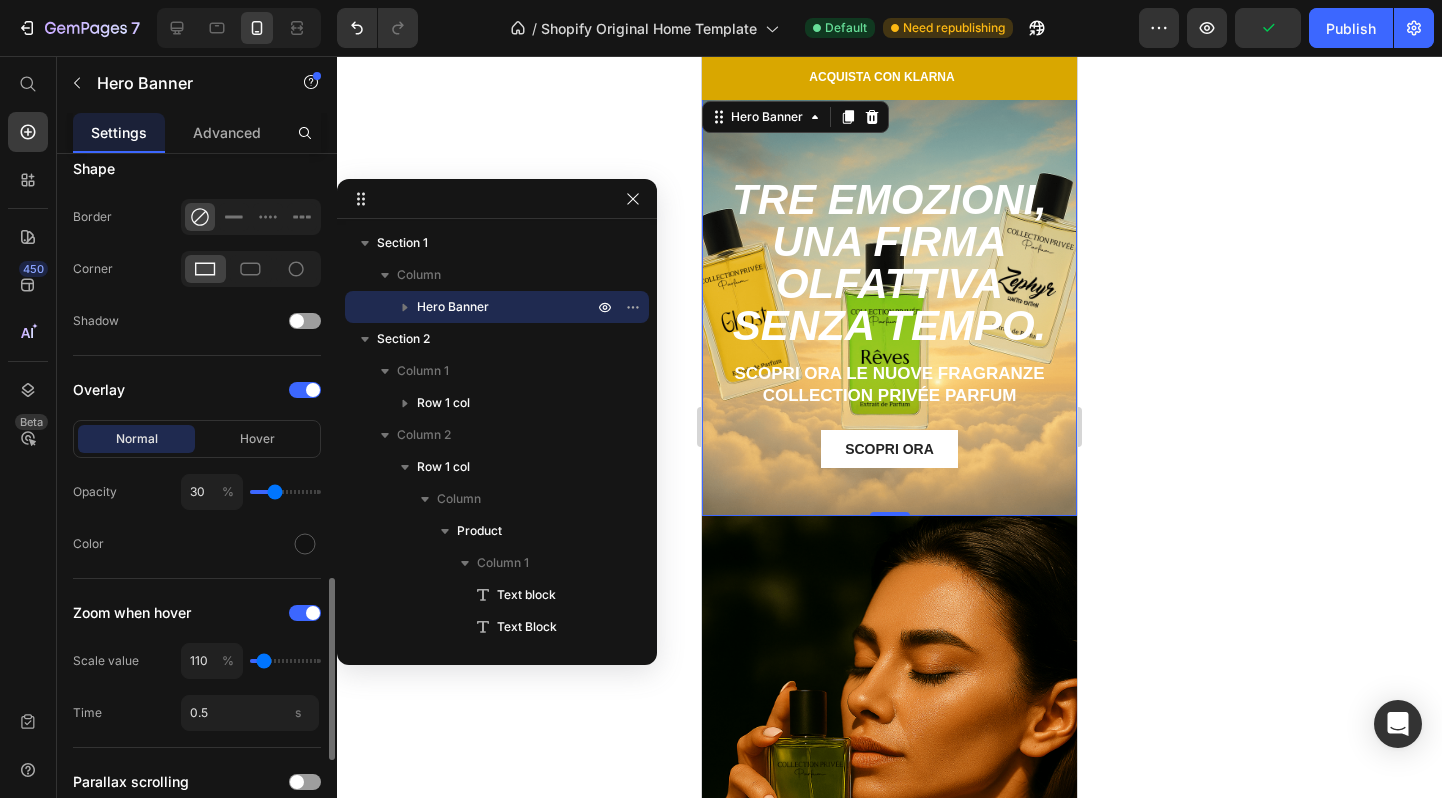type on "32" 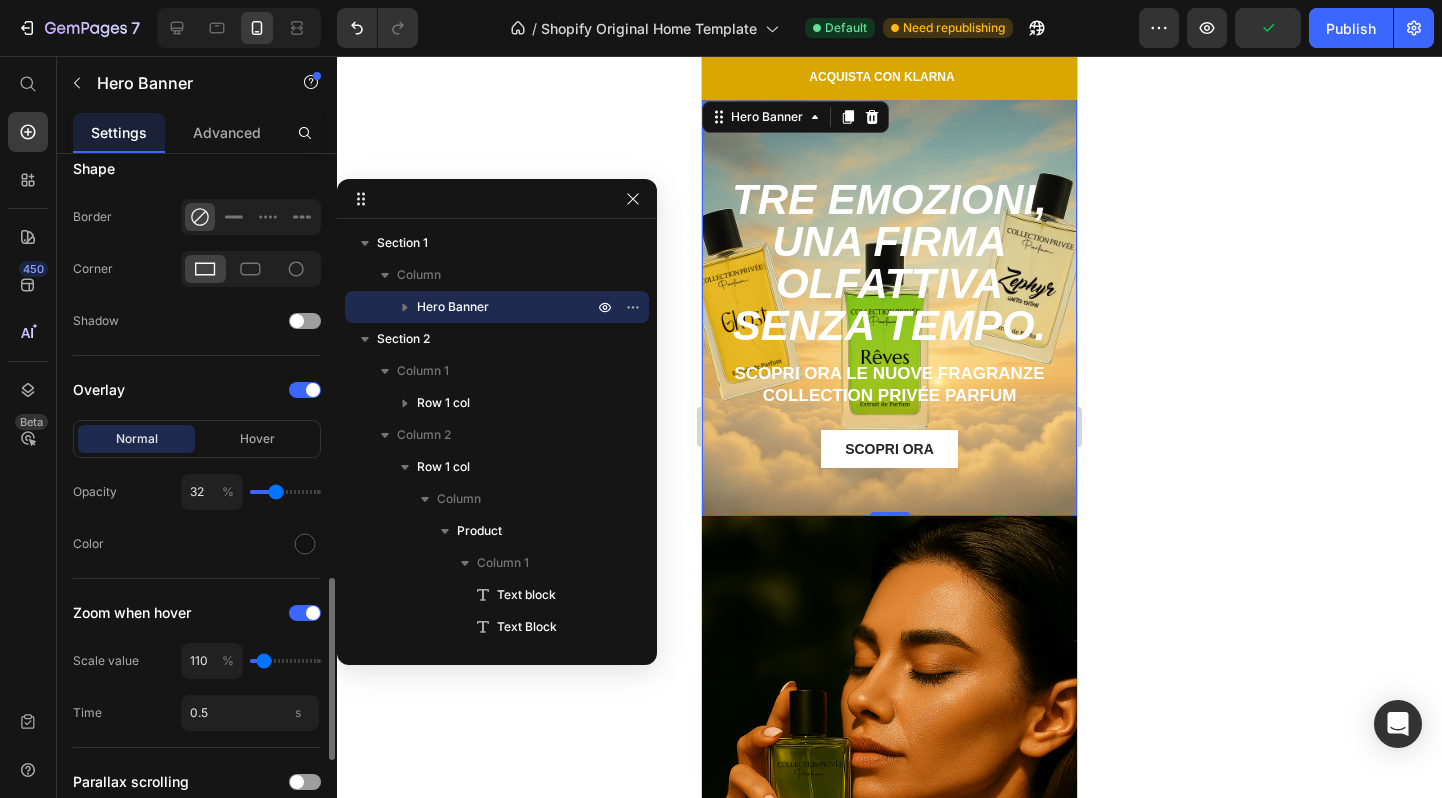 type on "34" 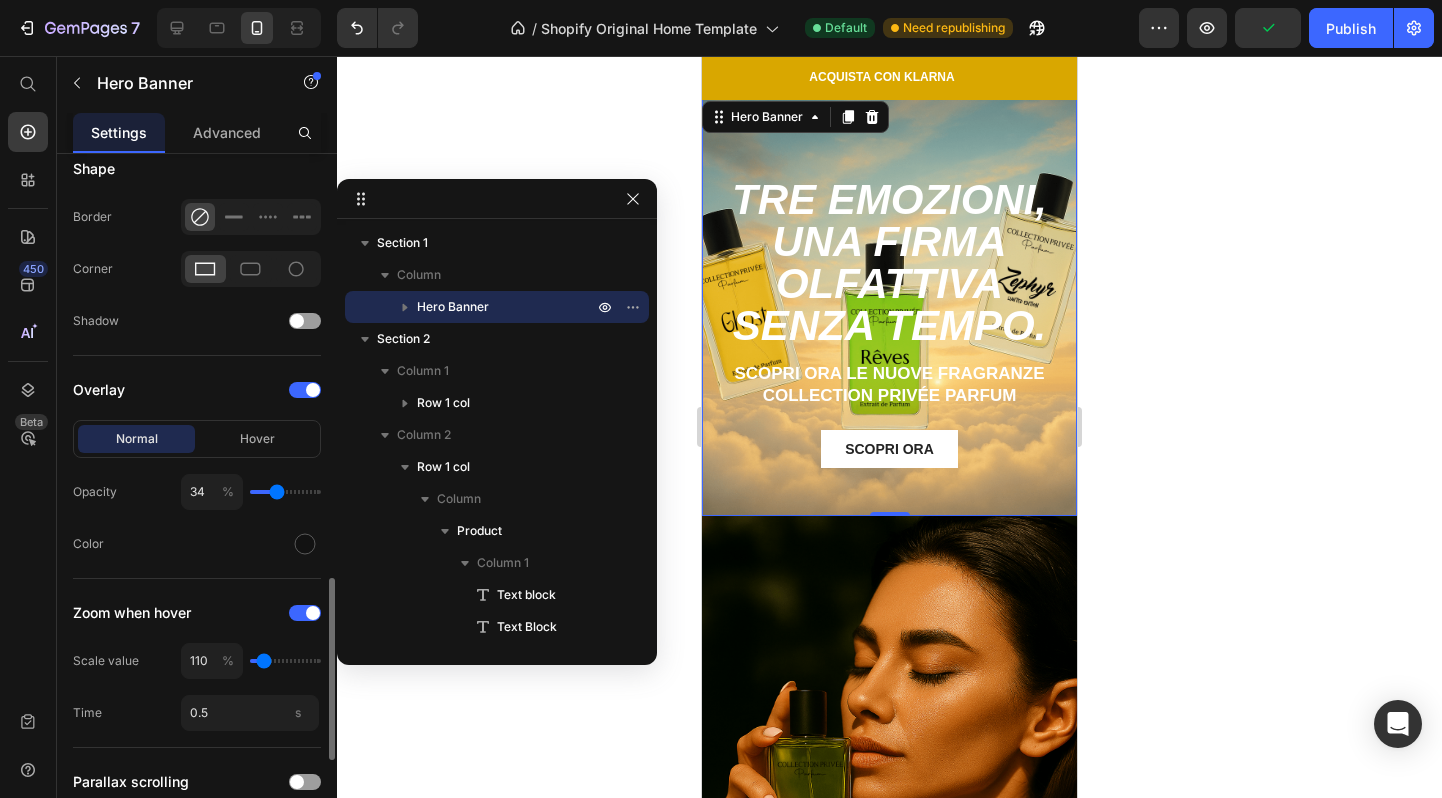 type on "35" 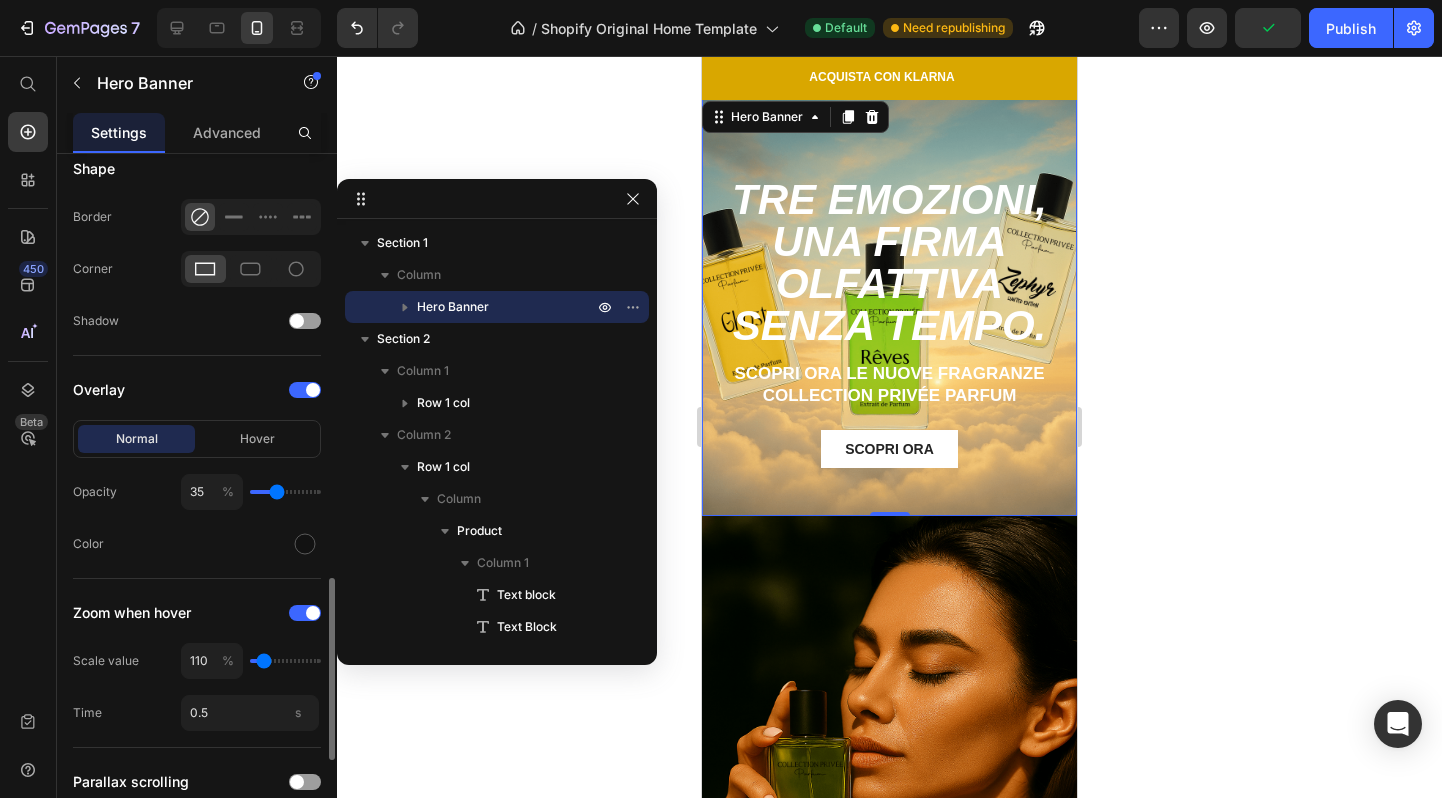 type on "36" 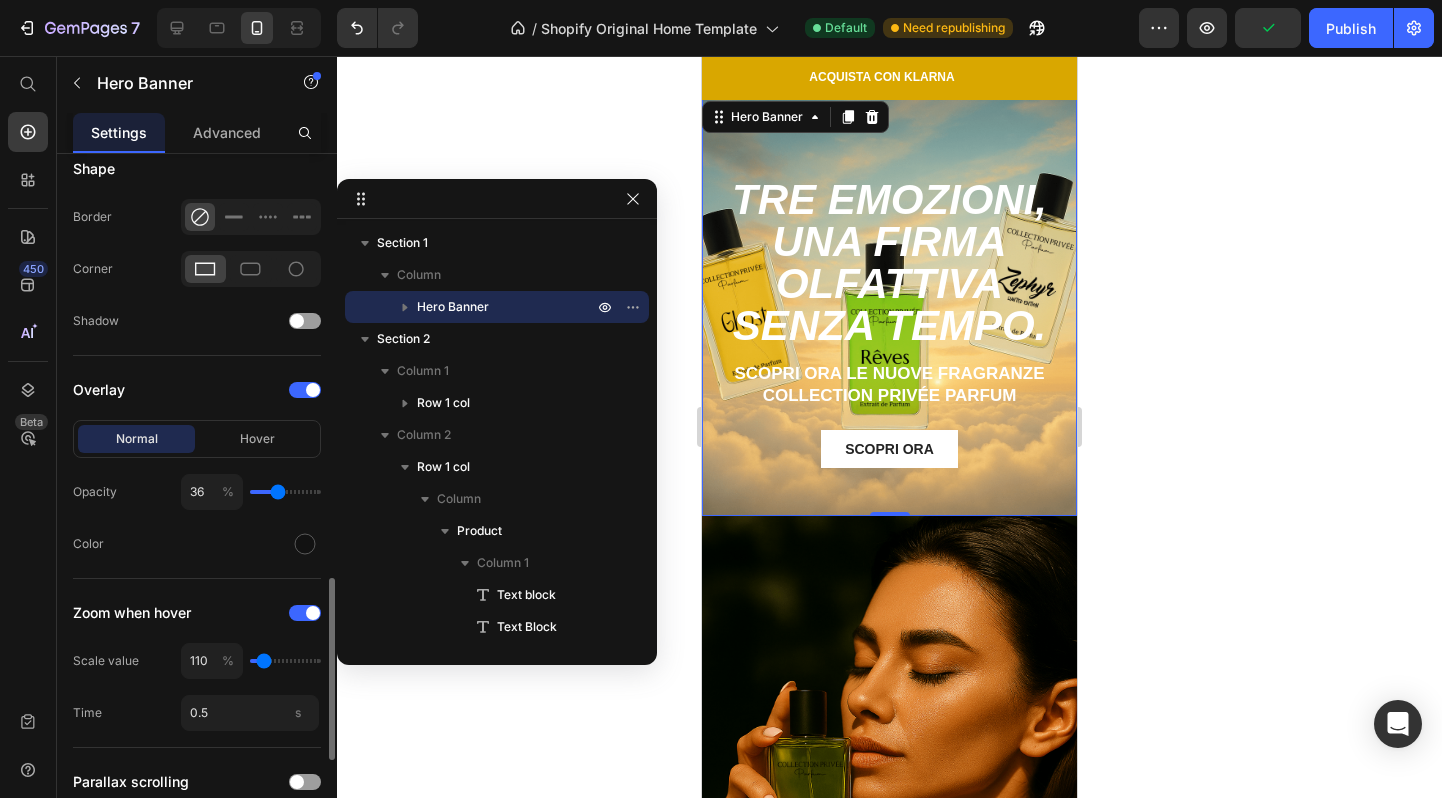 type on "37" 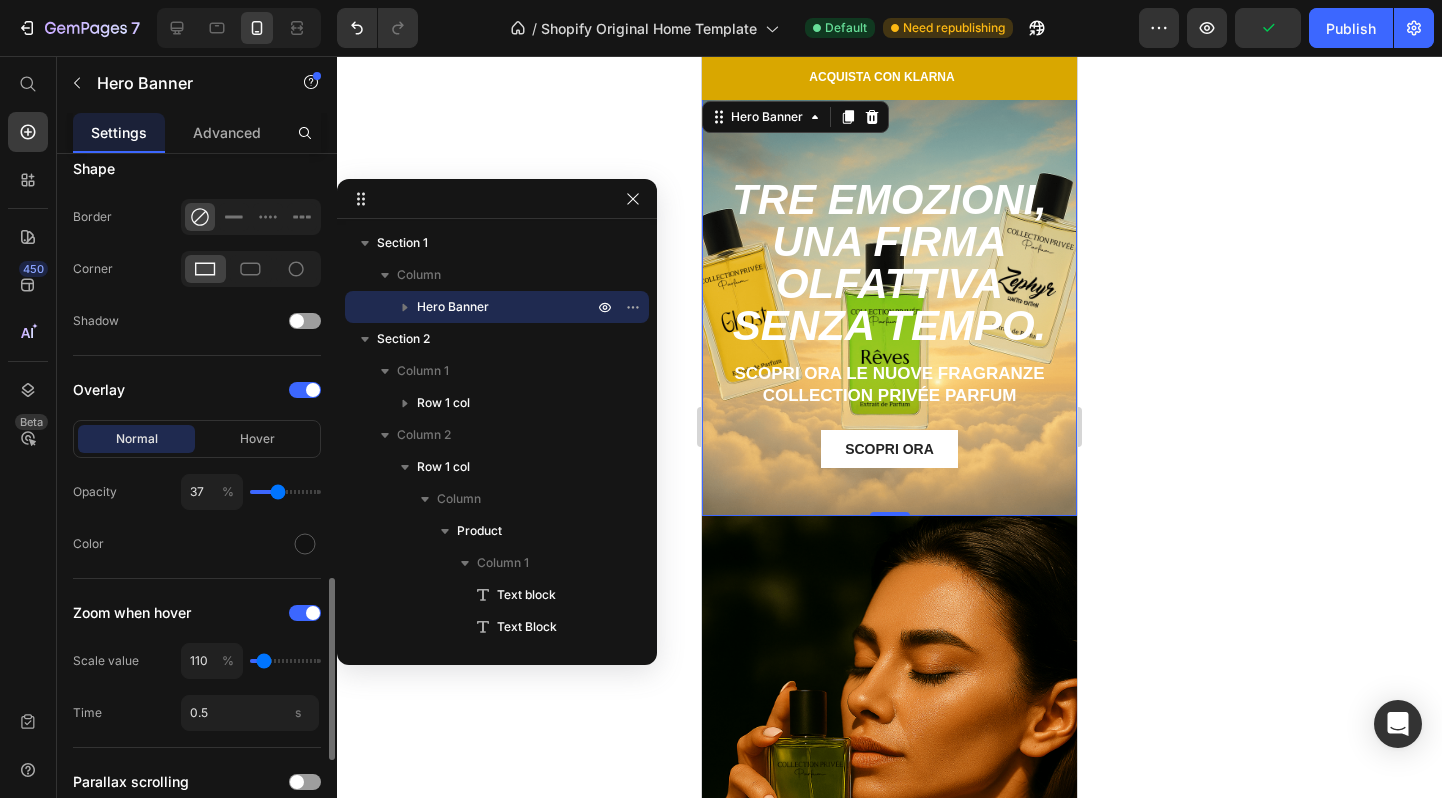 type on "40" 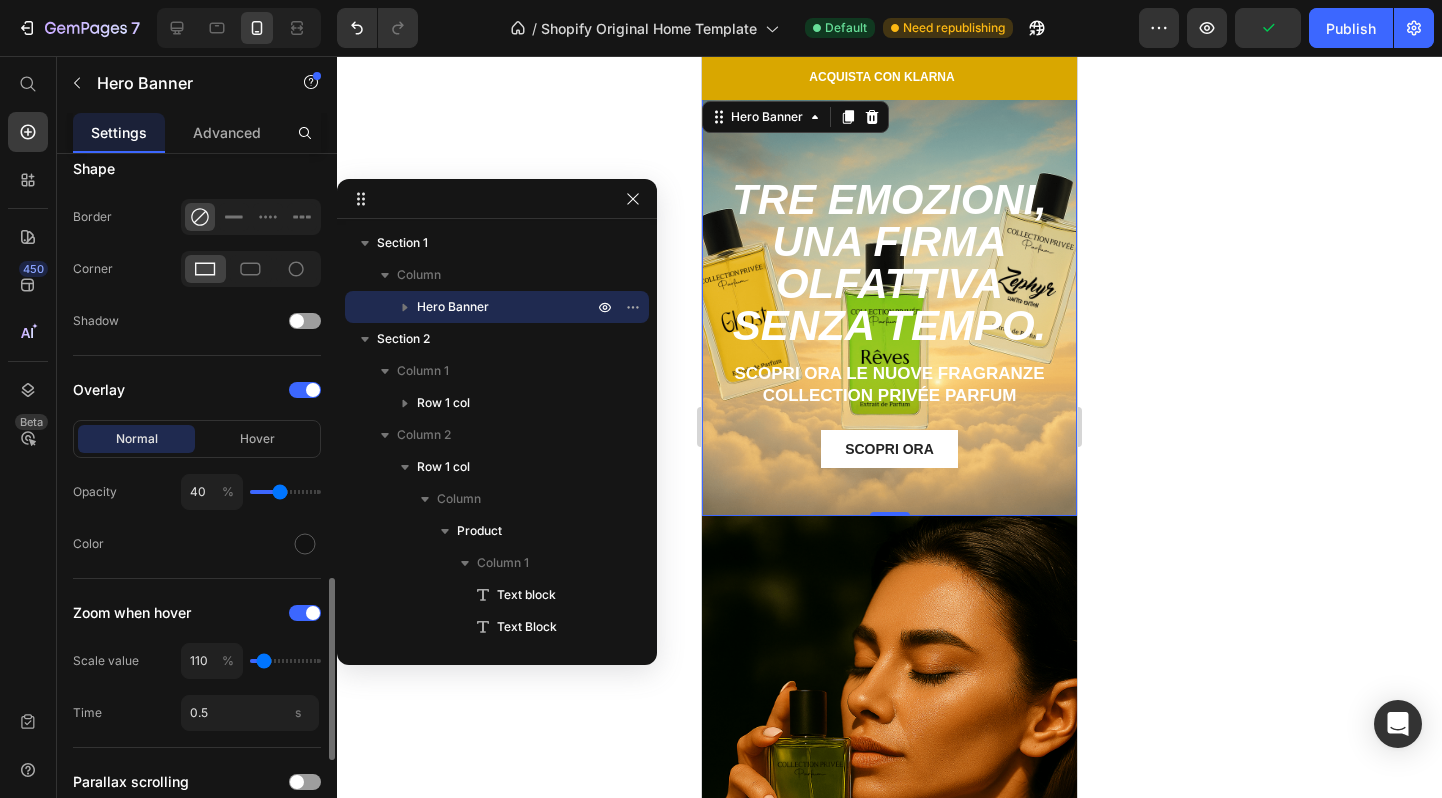 type on "42" 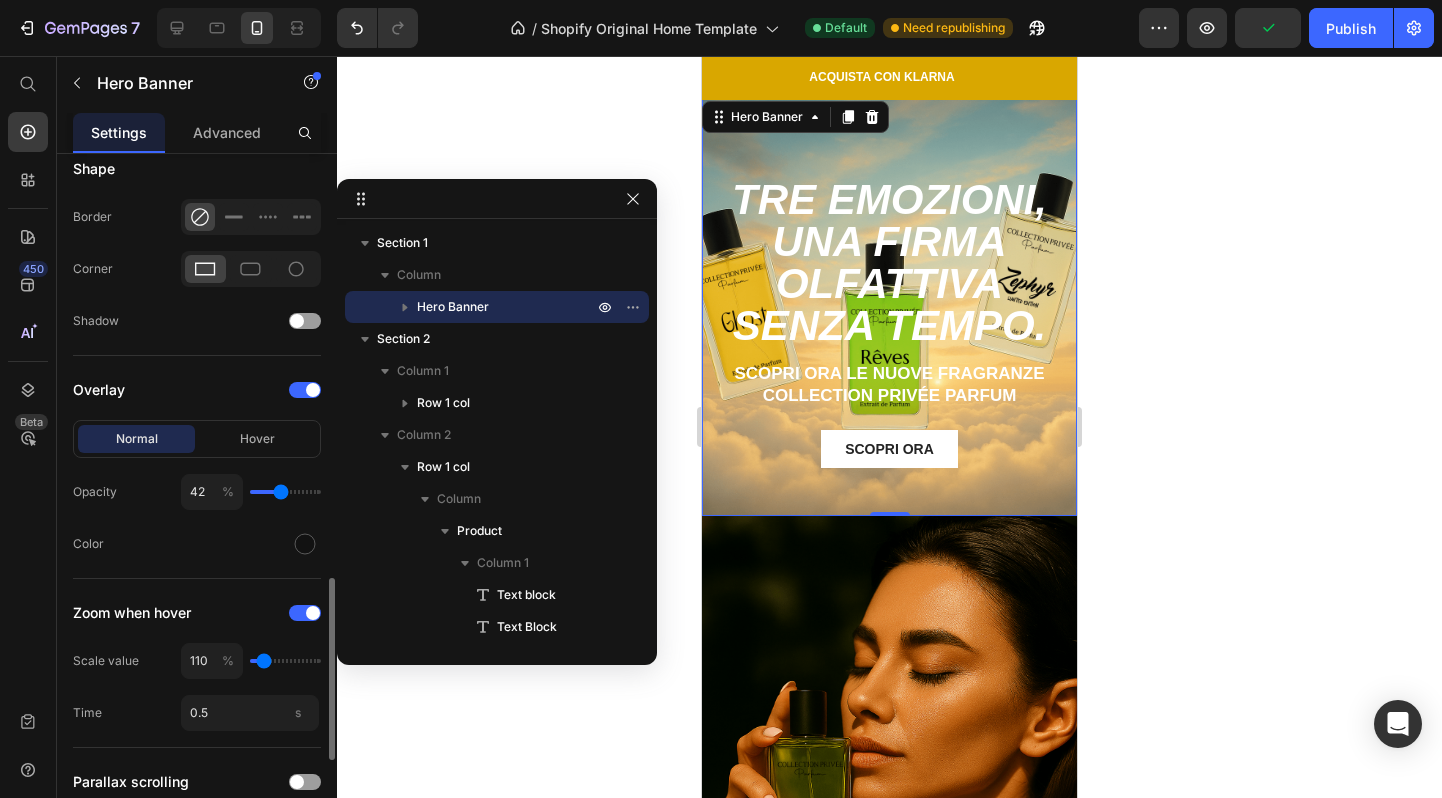 type on "43" 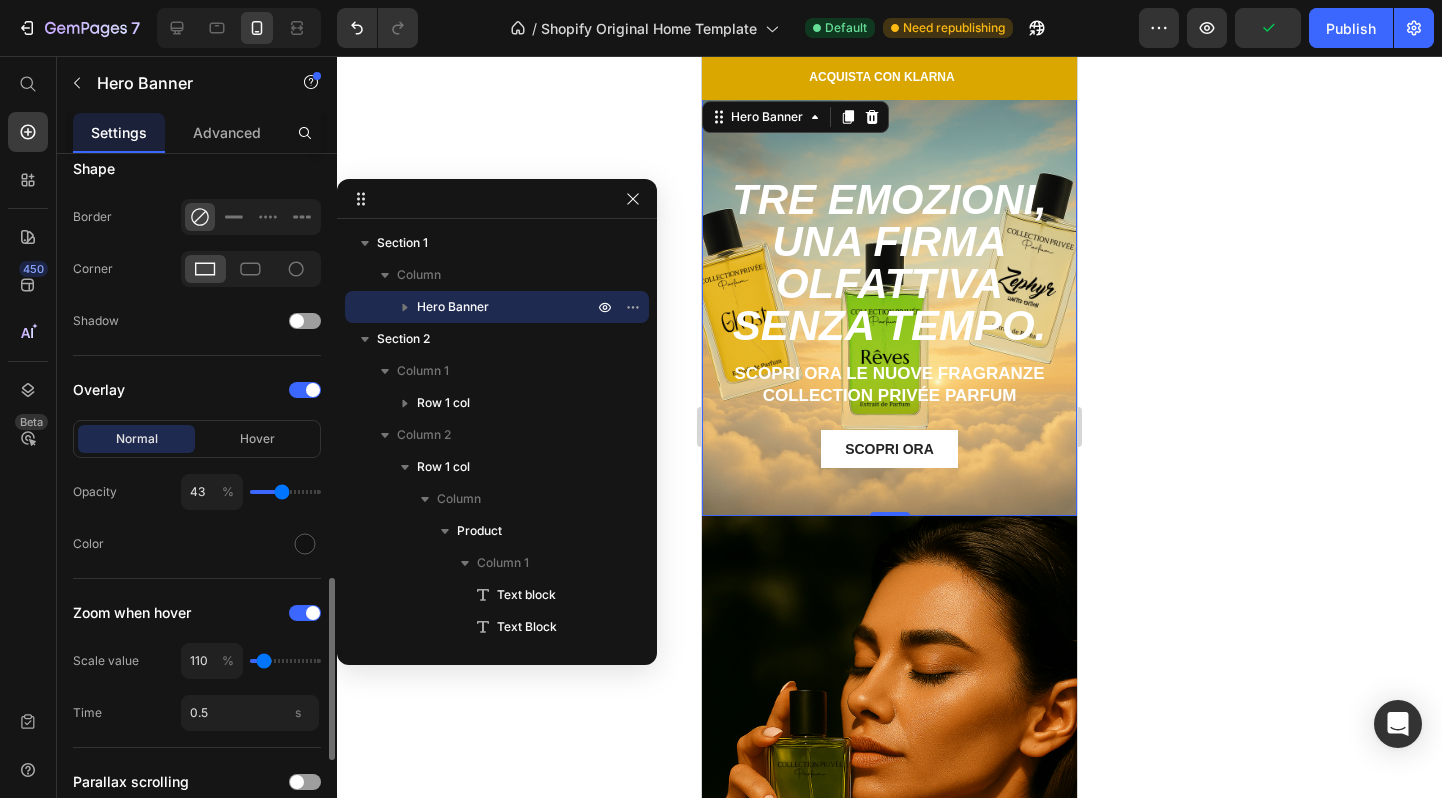 type on "45" 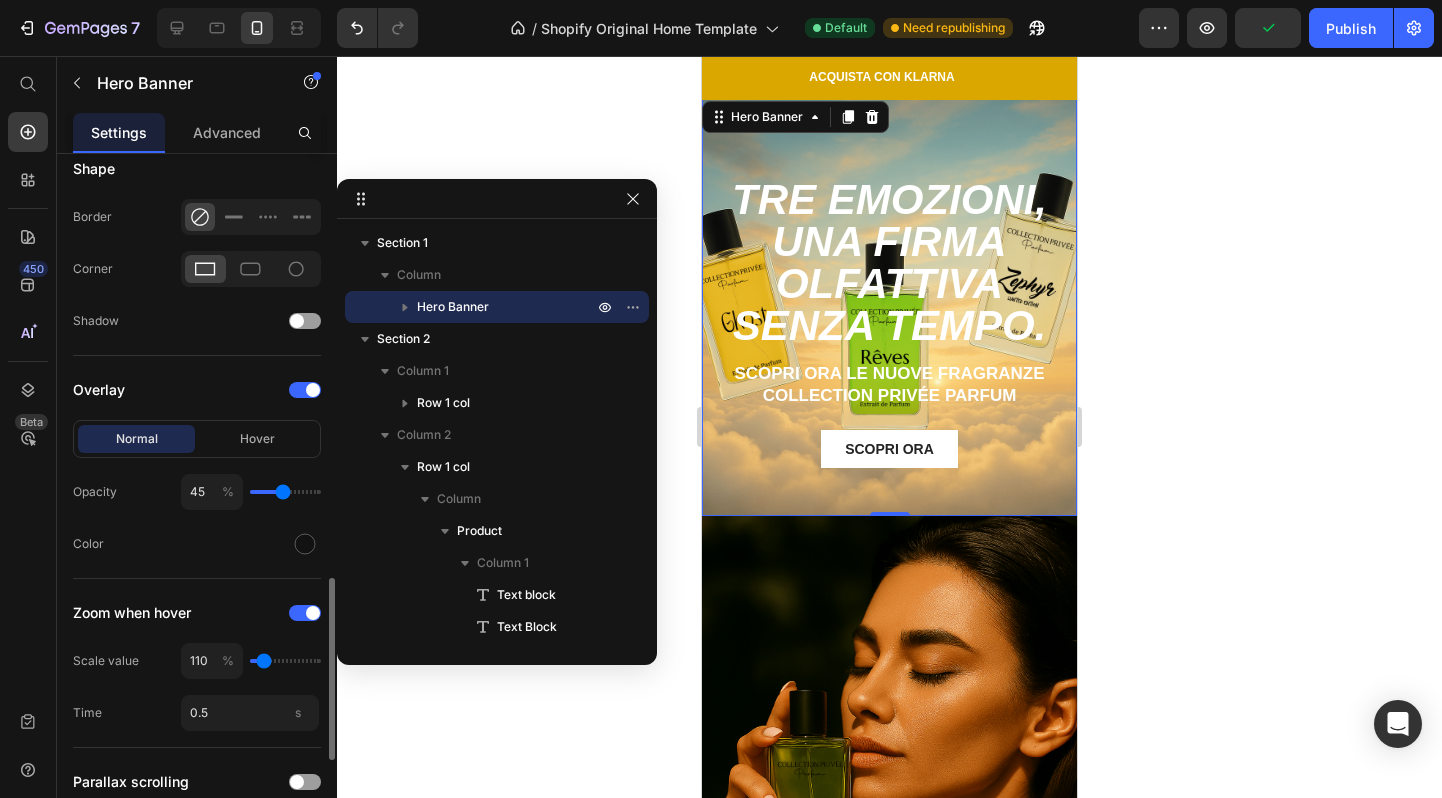 type on "46" 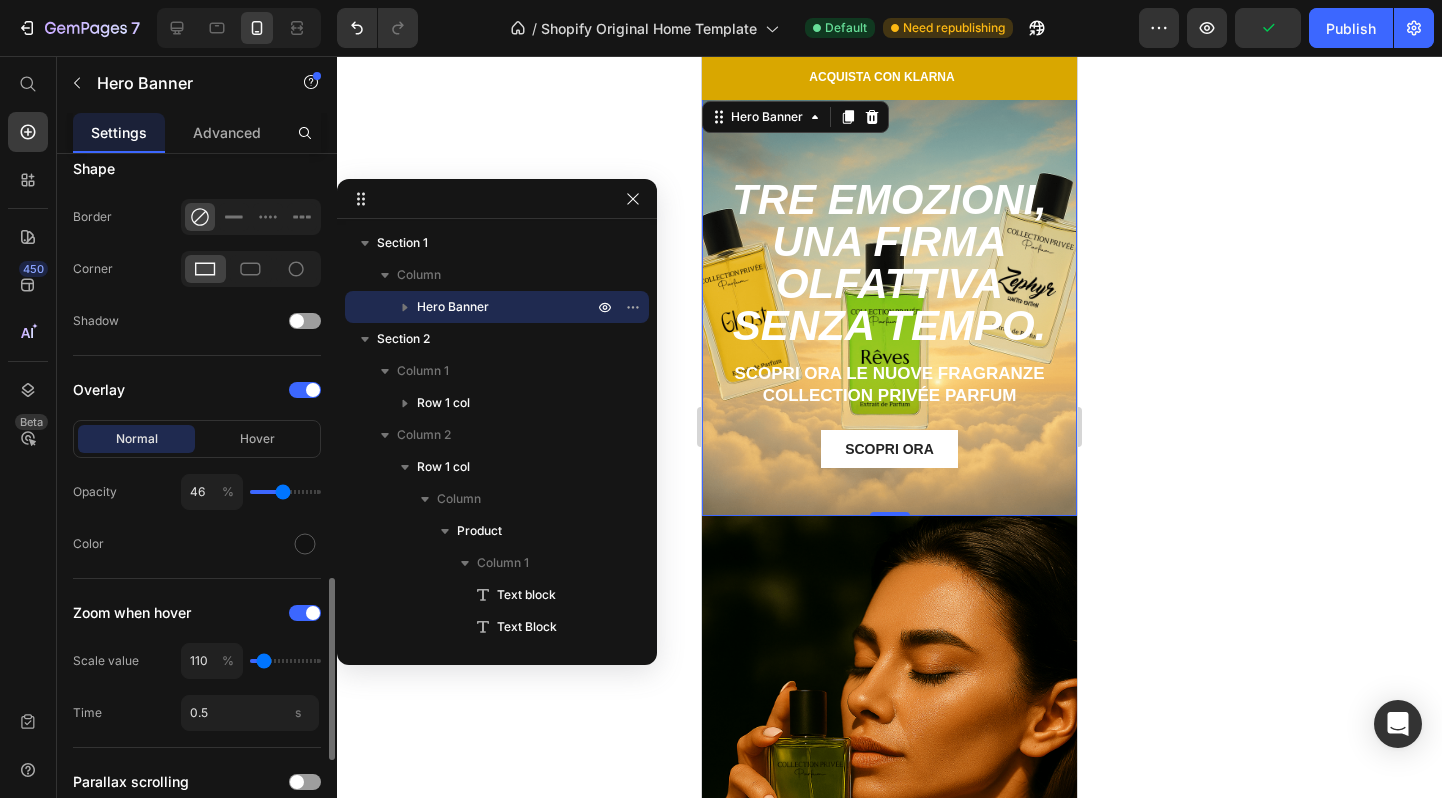type on "48" 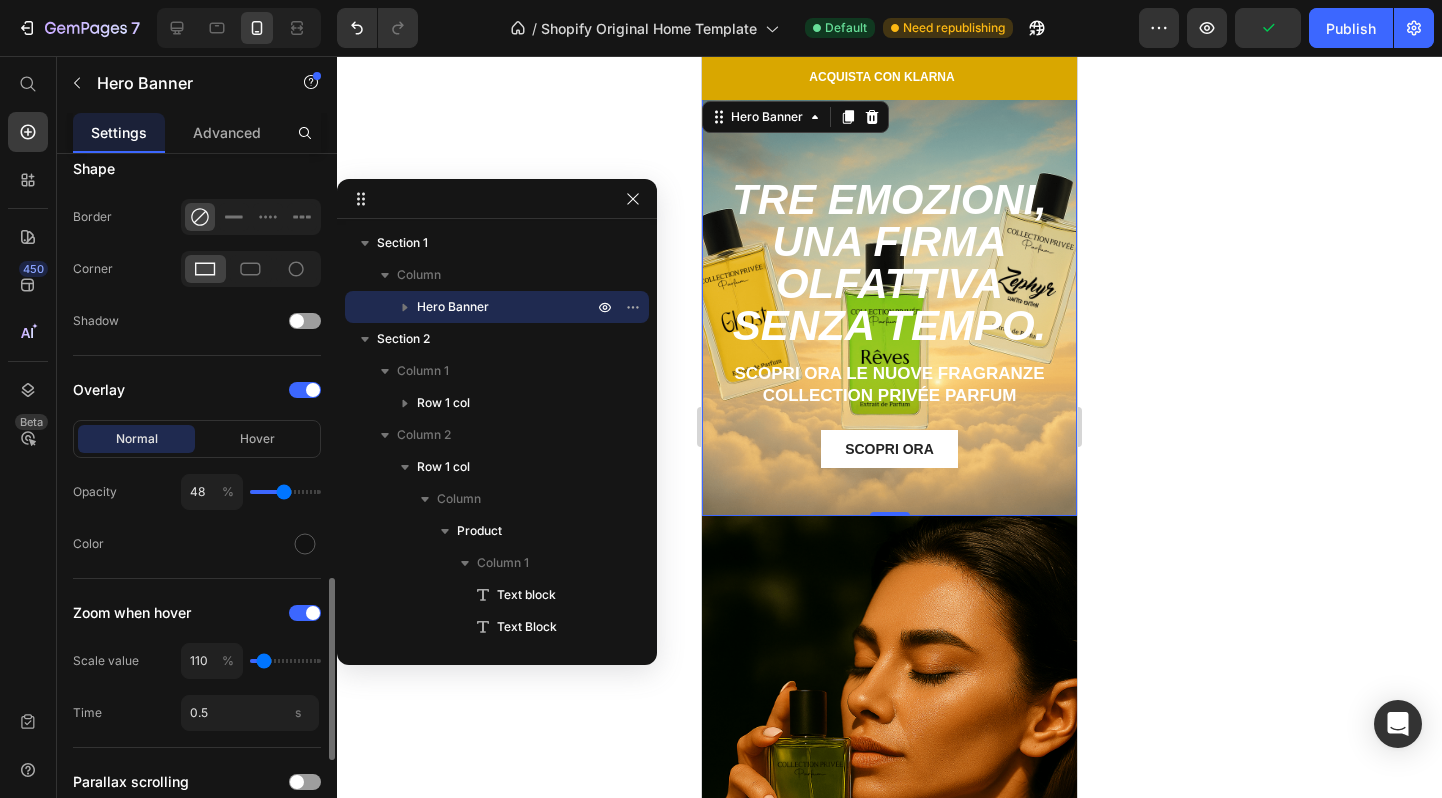 type on "54" 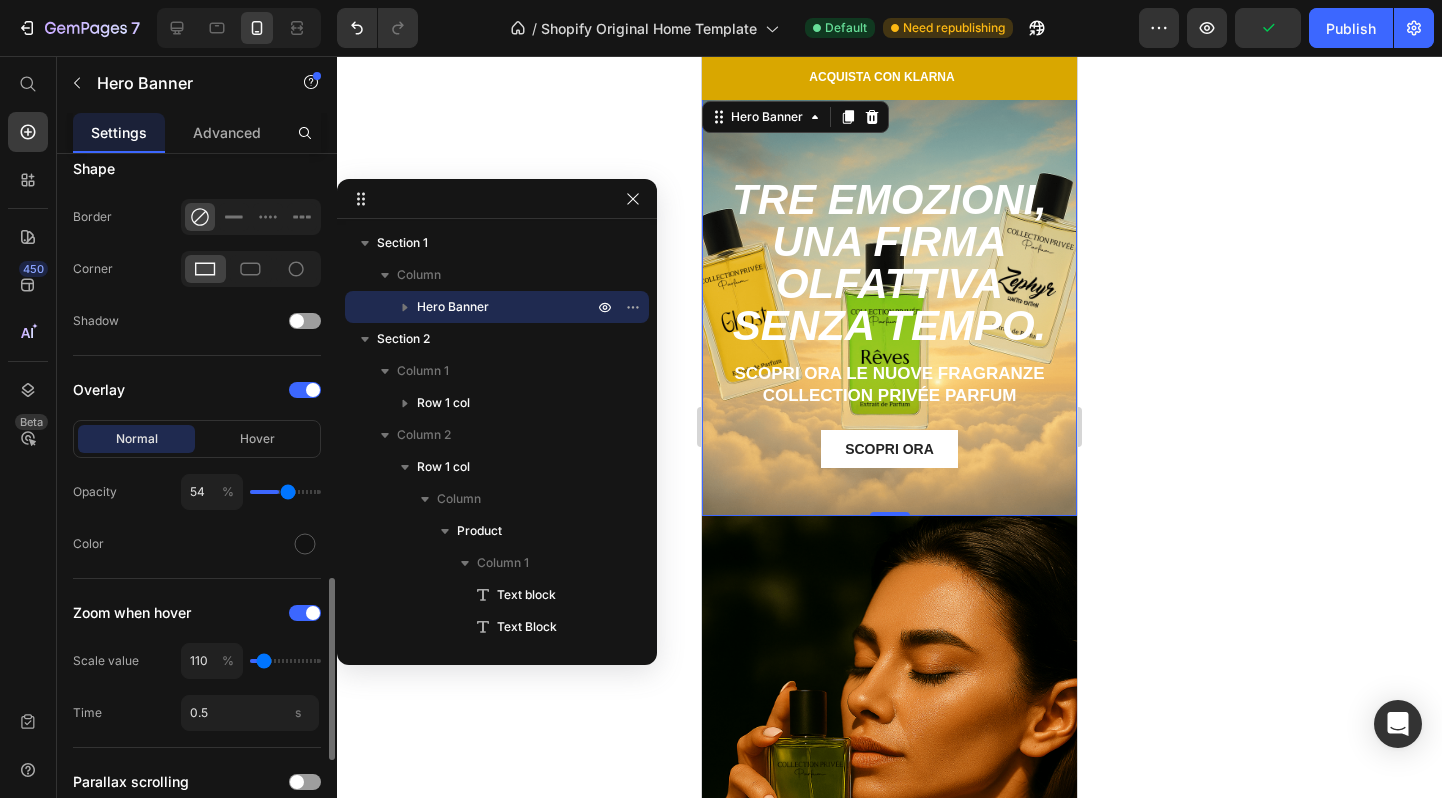 type on "59" 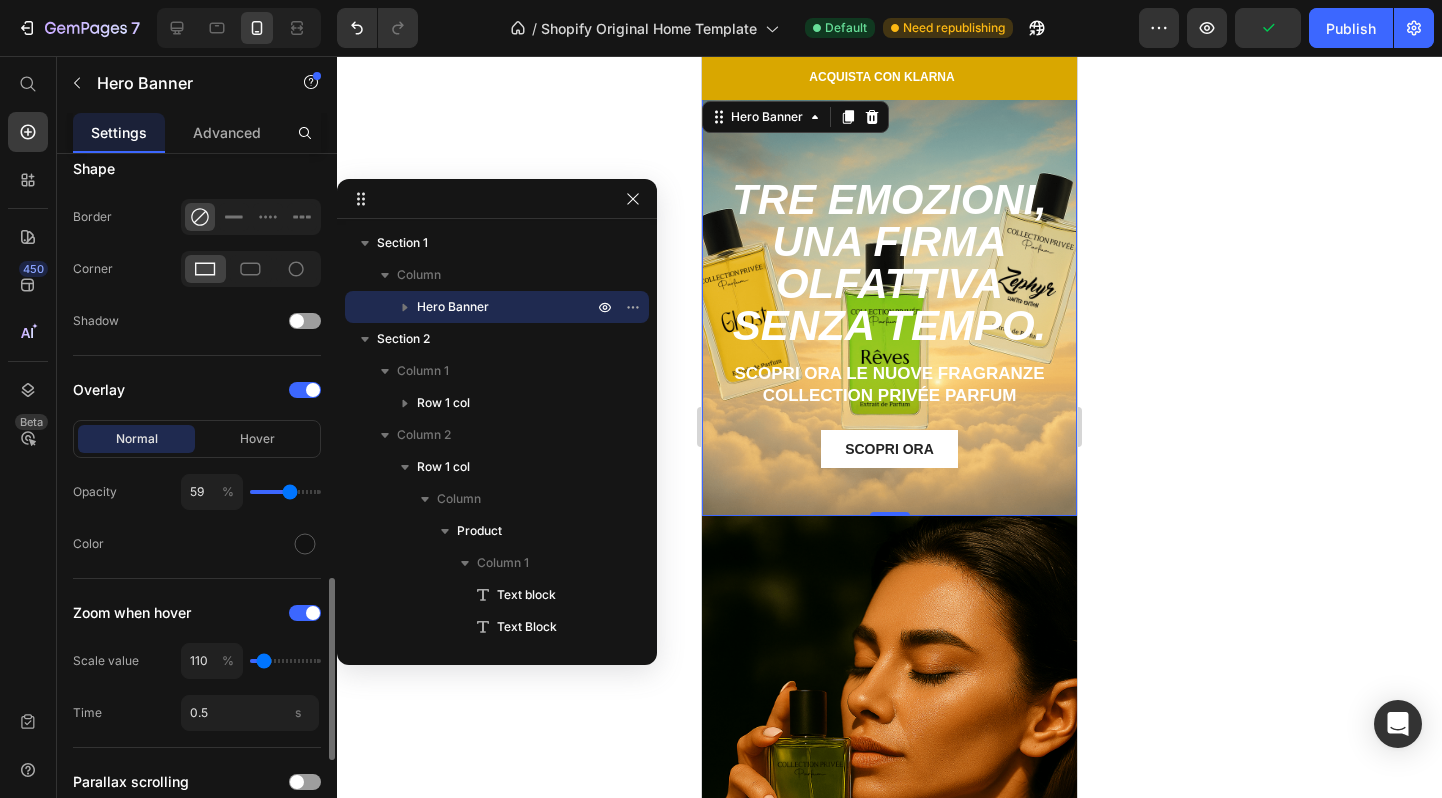 type on "63" 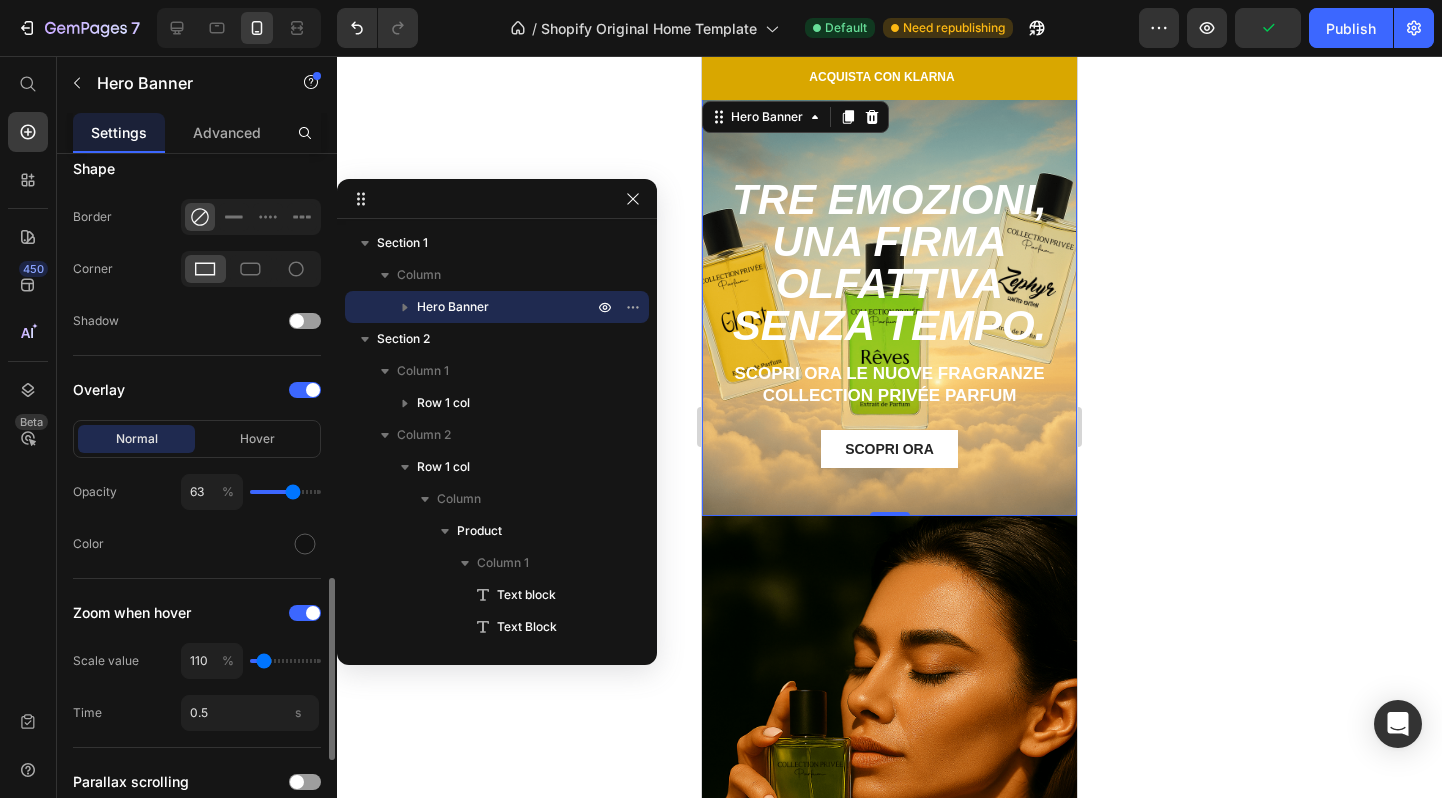 type on "68" 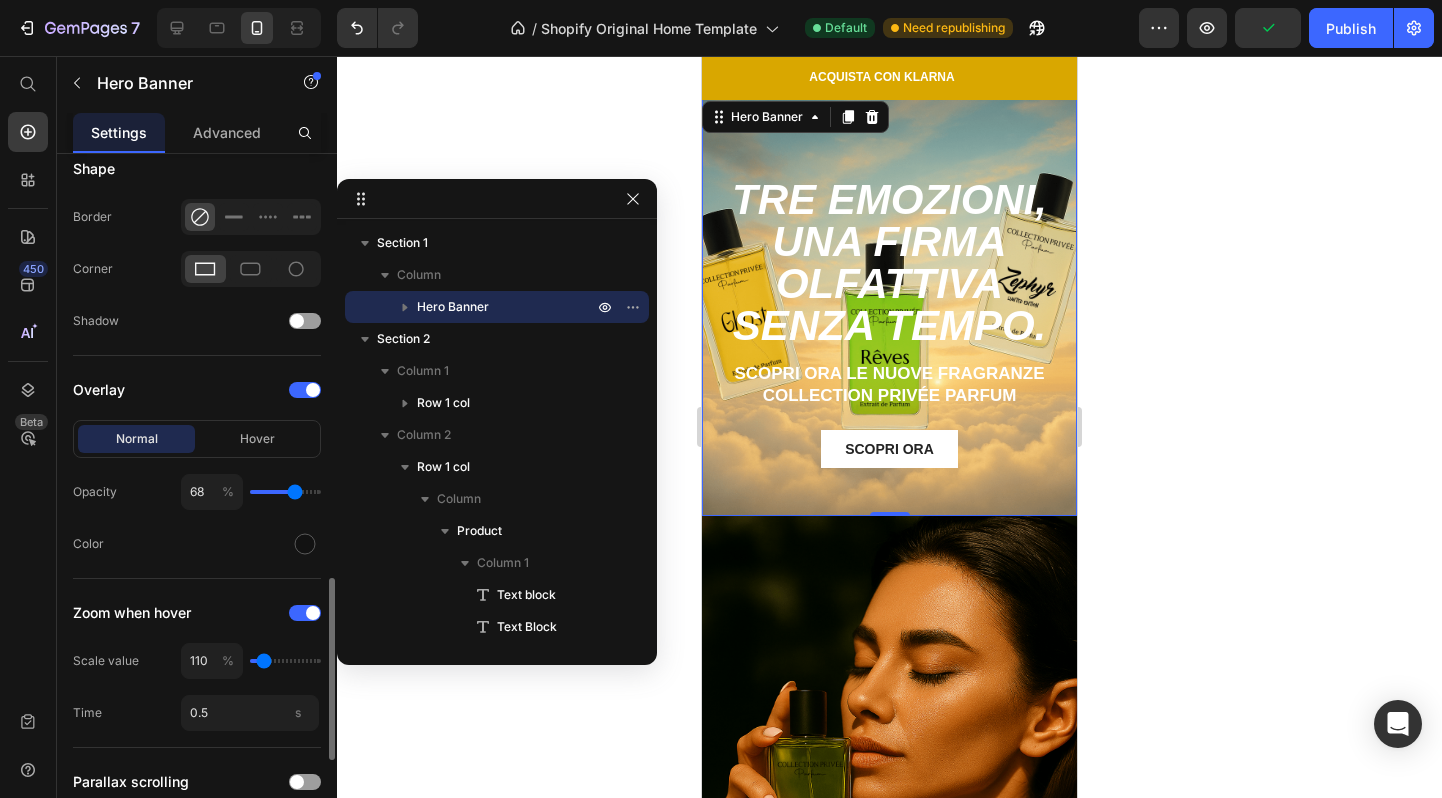 type on "71" 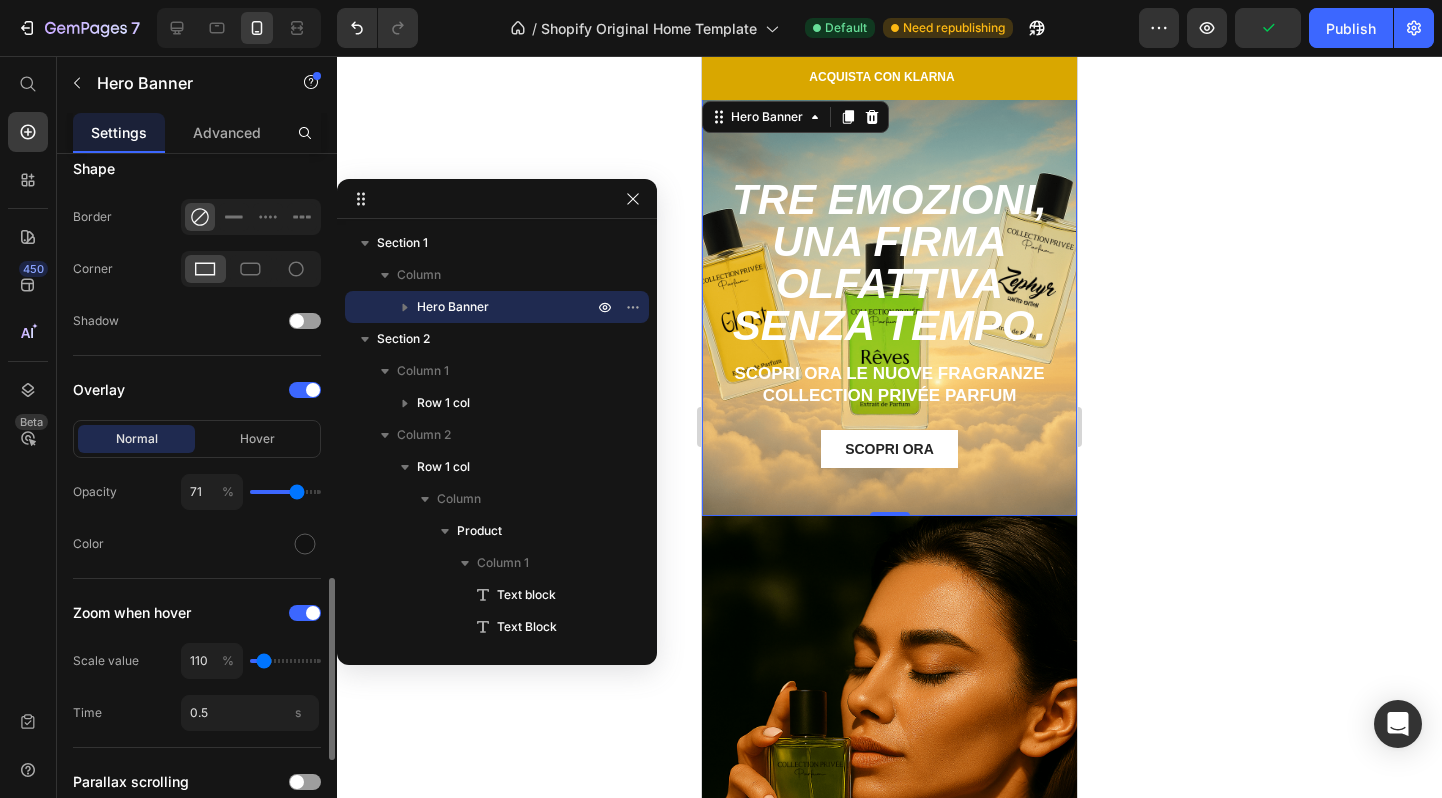 type on "73" 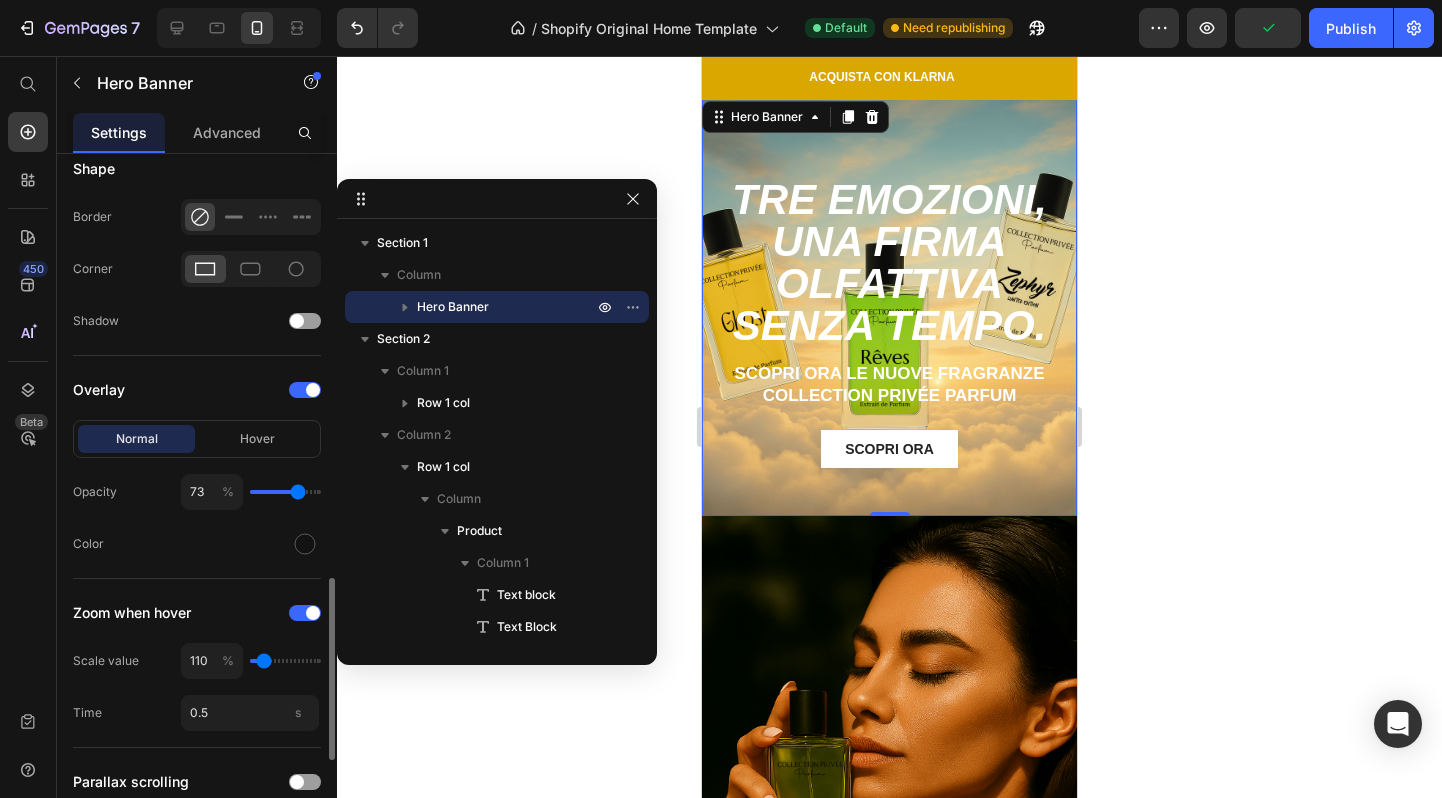 type on "74" 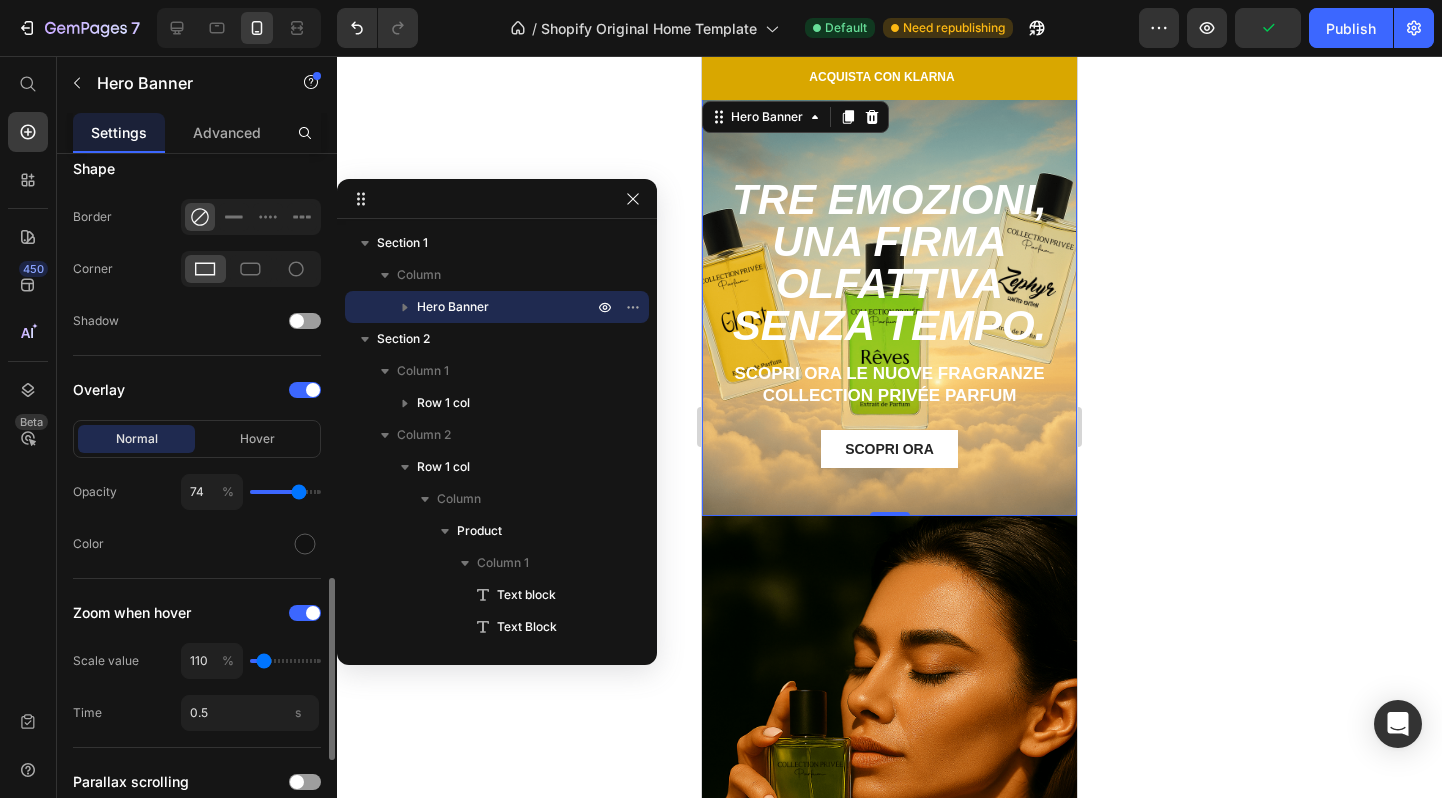 type on "75" 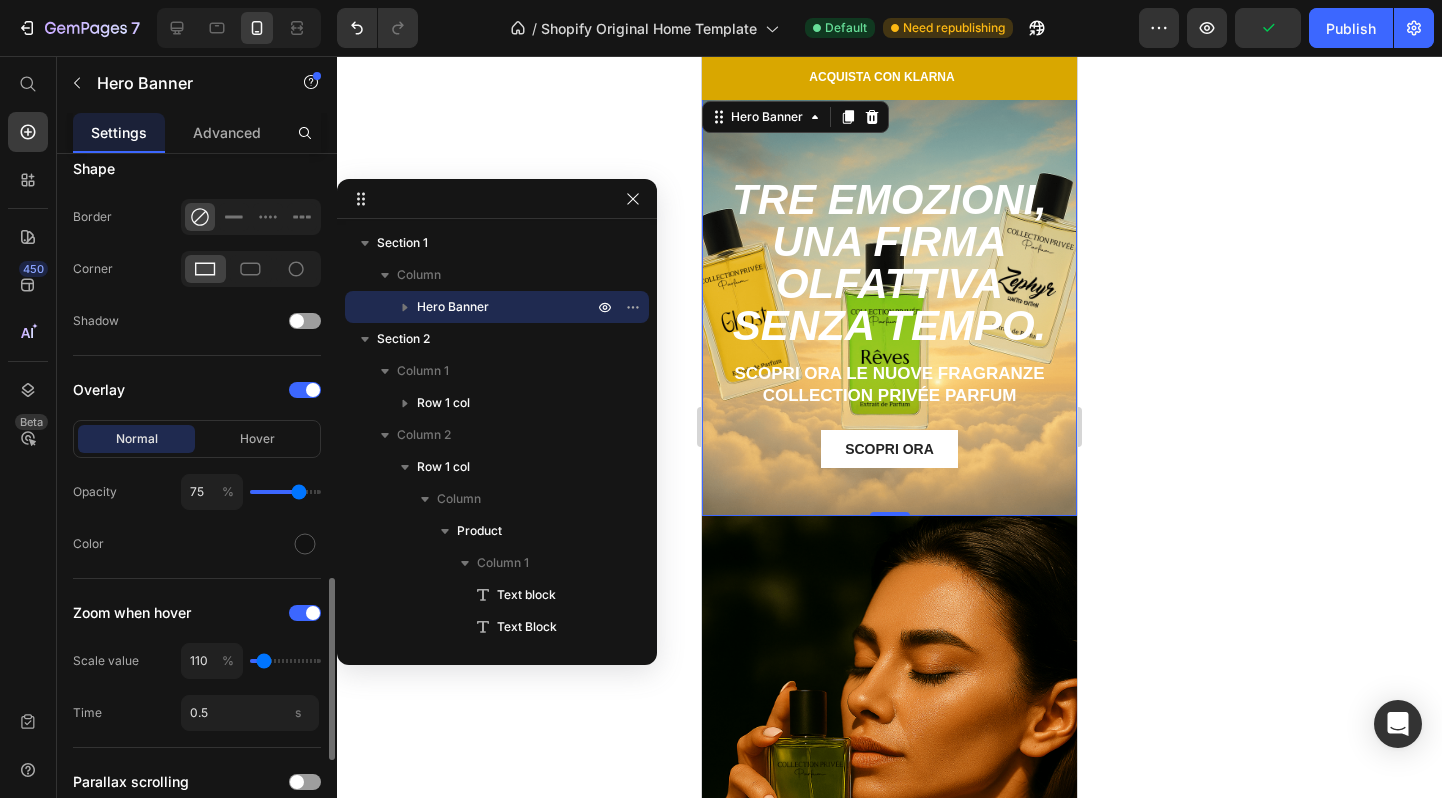 type on "76" 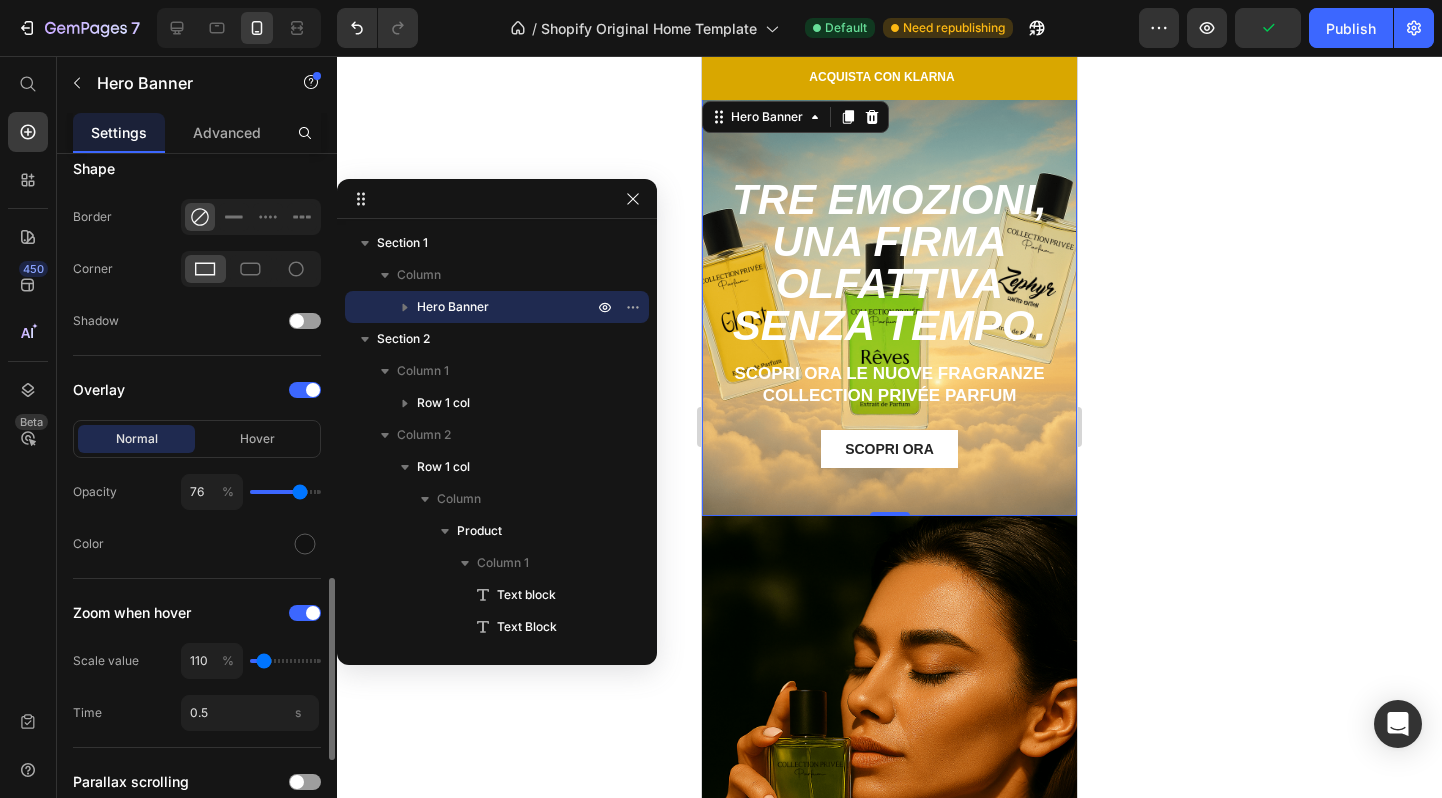 drag, startPoint x: 257, startPoint y: 493, endPoint x: 299, endPoint y: 482, distance: 43.416588 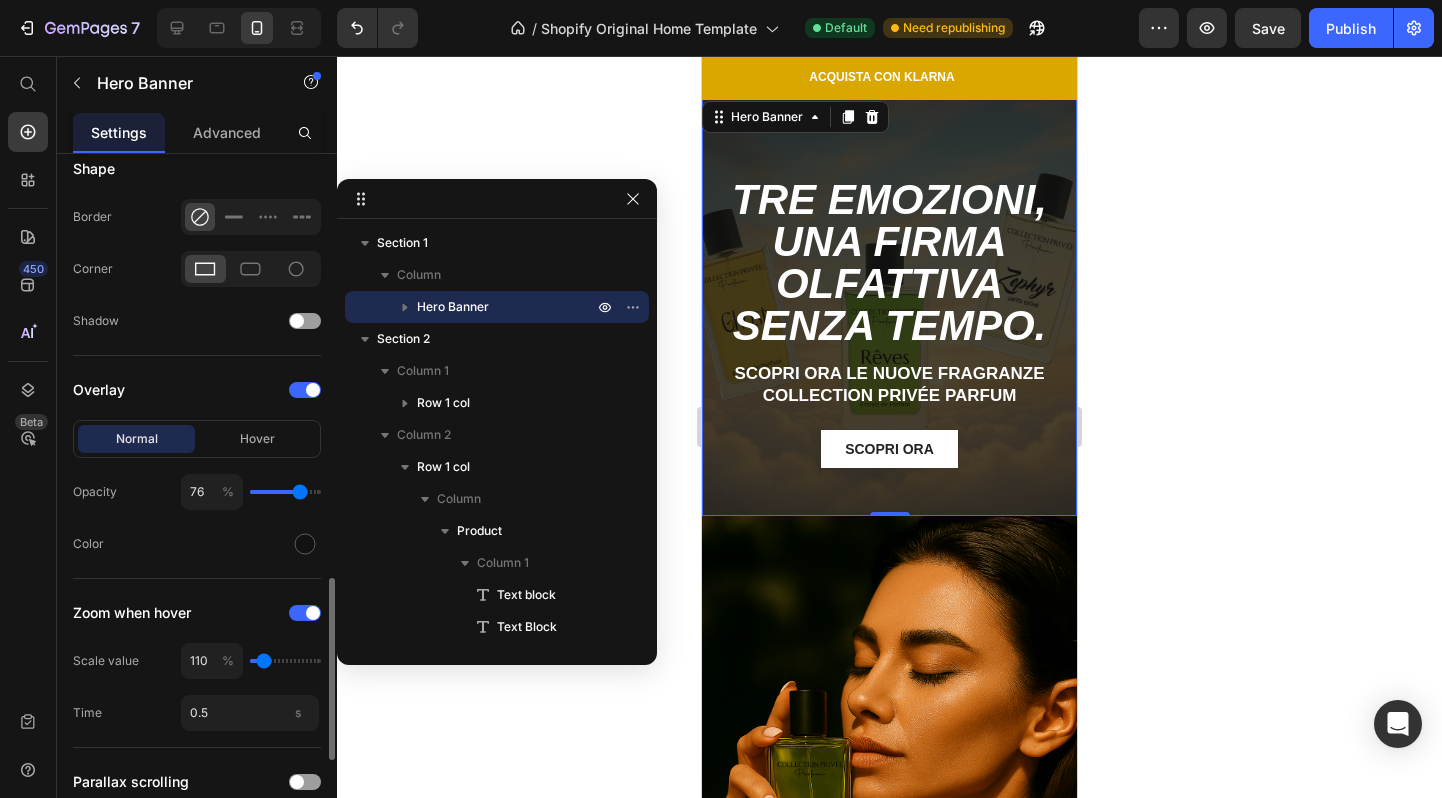 type on "75" 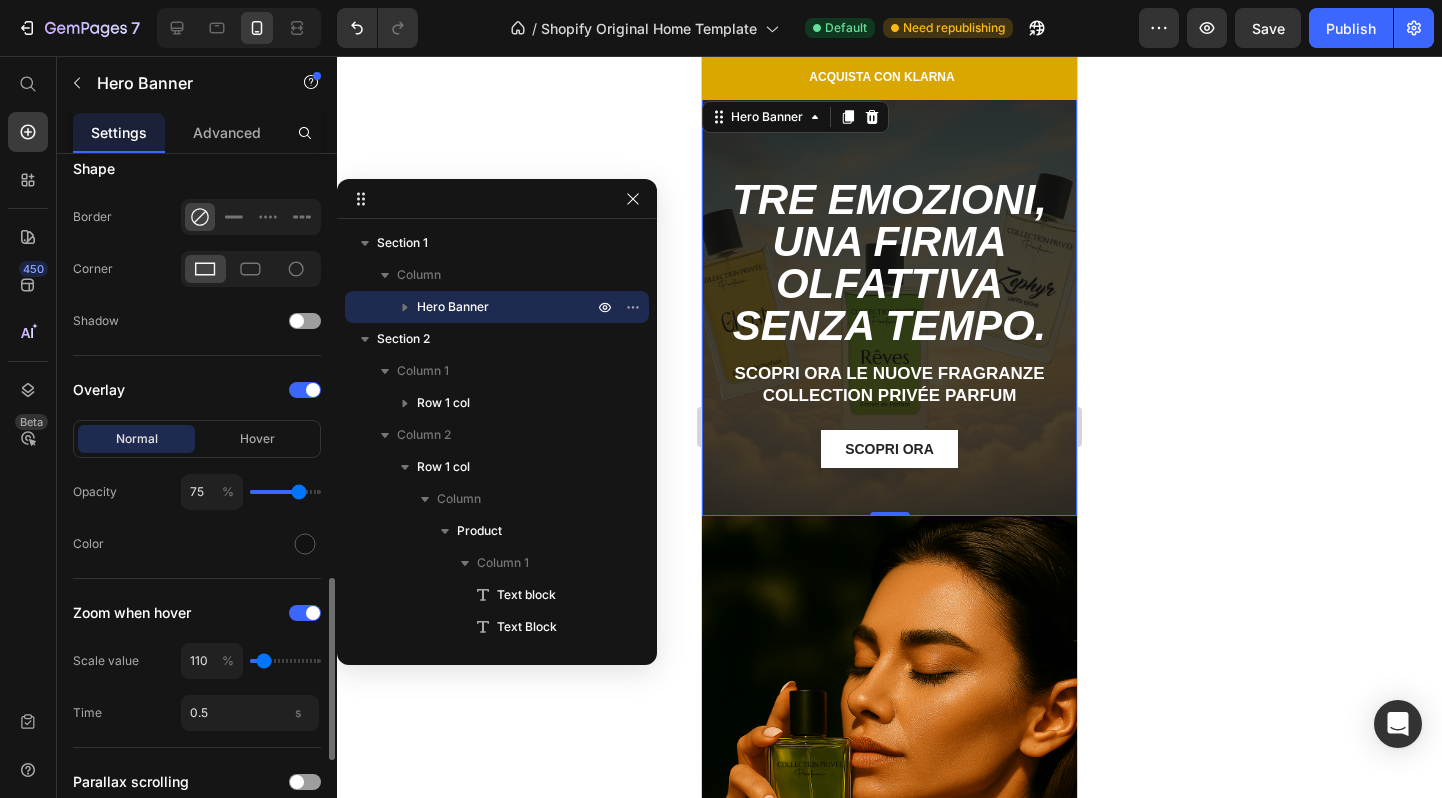 type on "73" 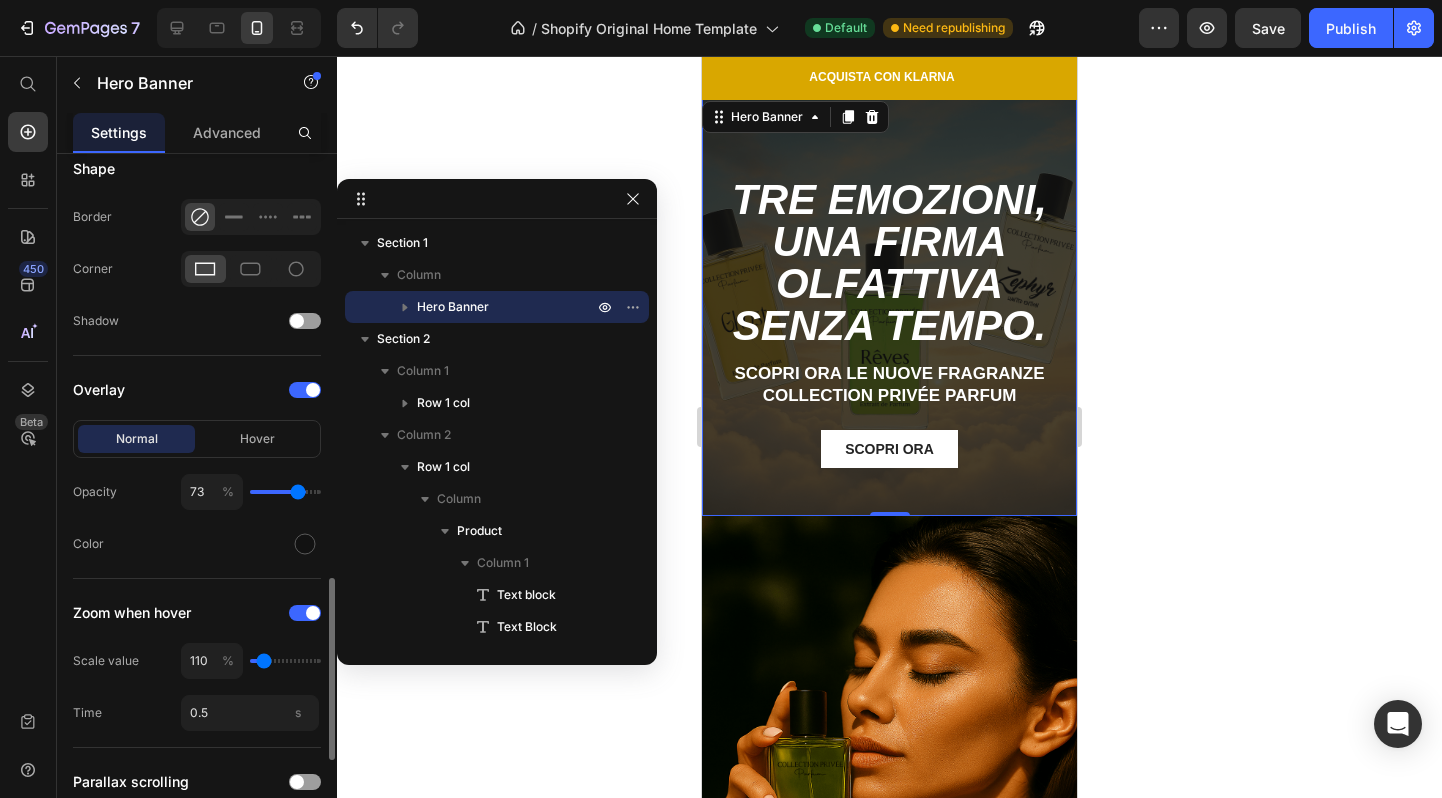 type on "71" 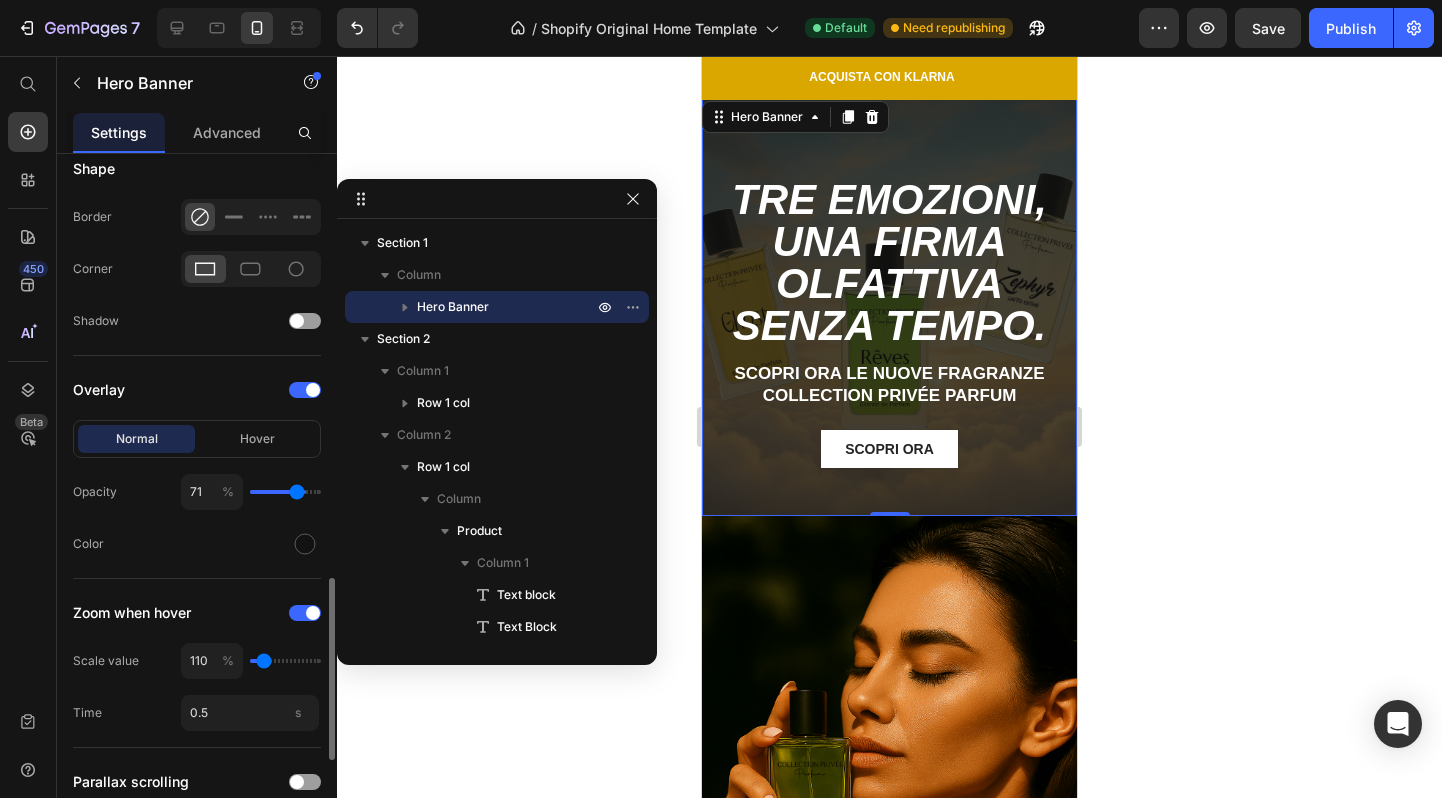 type on "67" 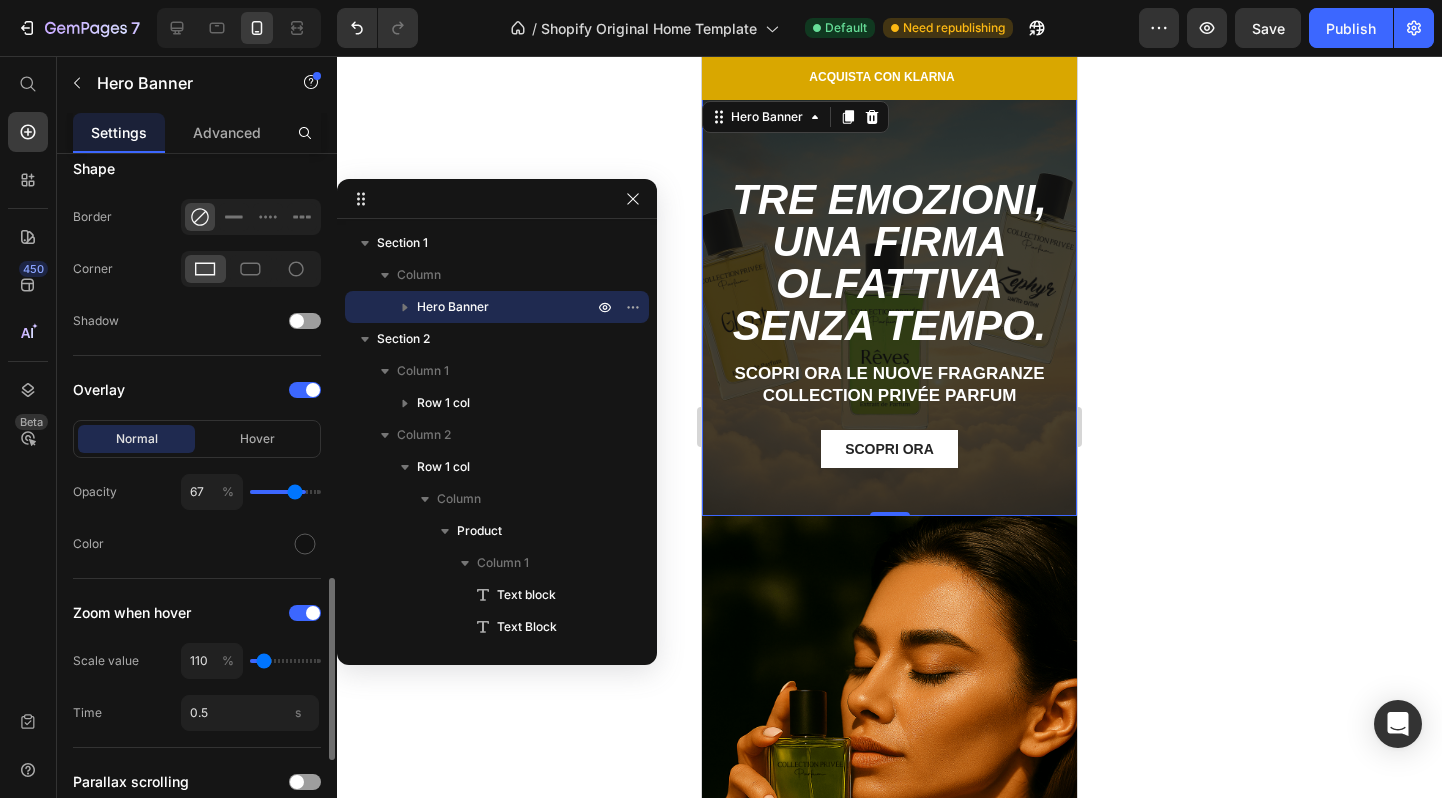 type on "64" 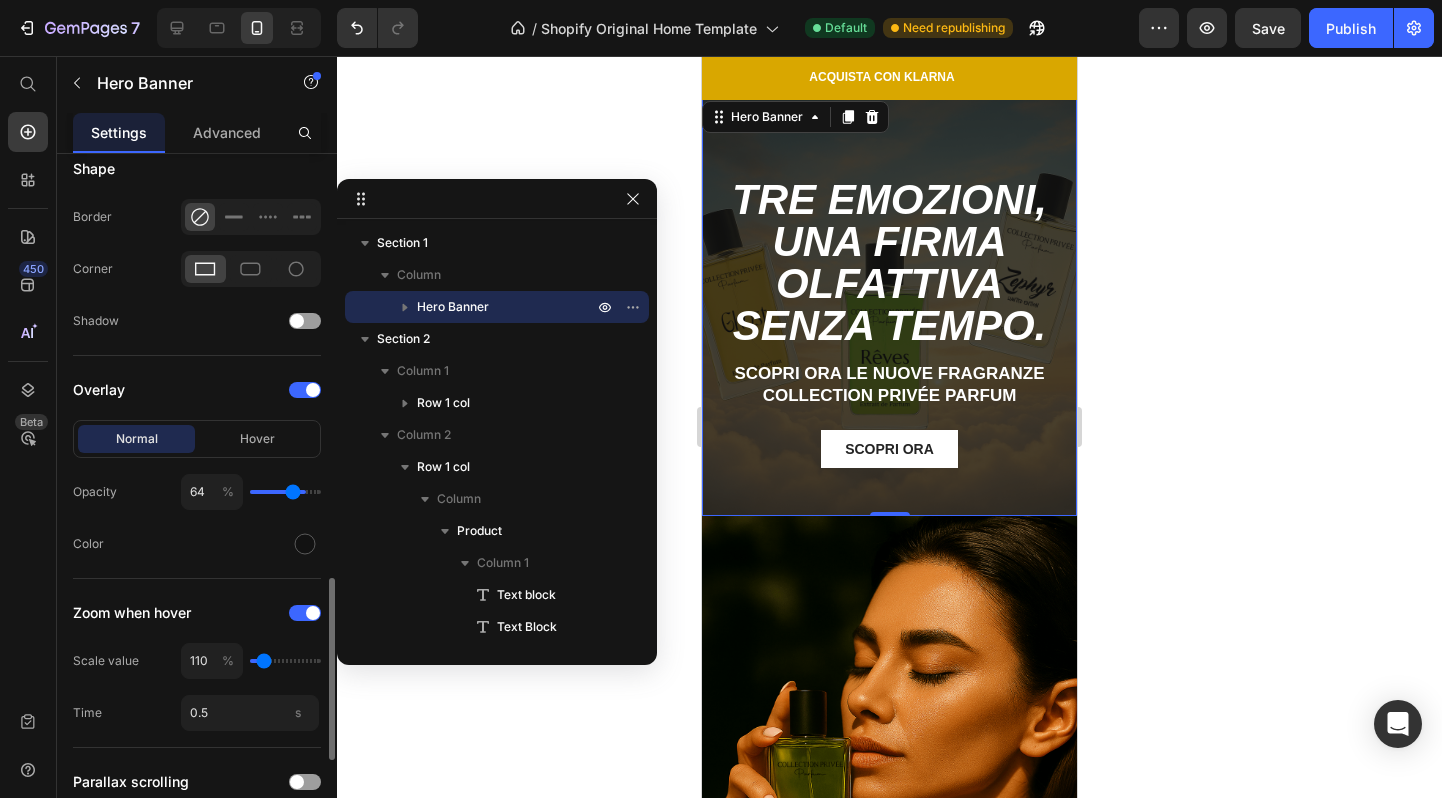type on "60" 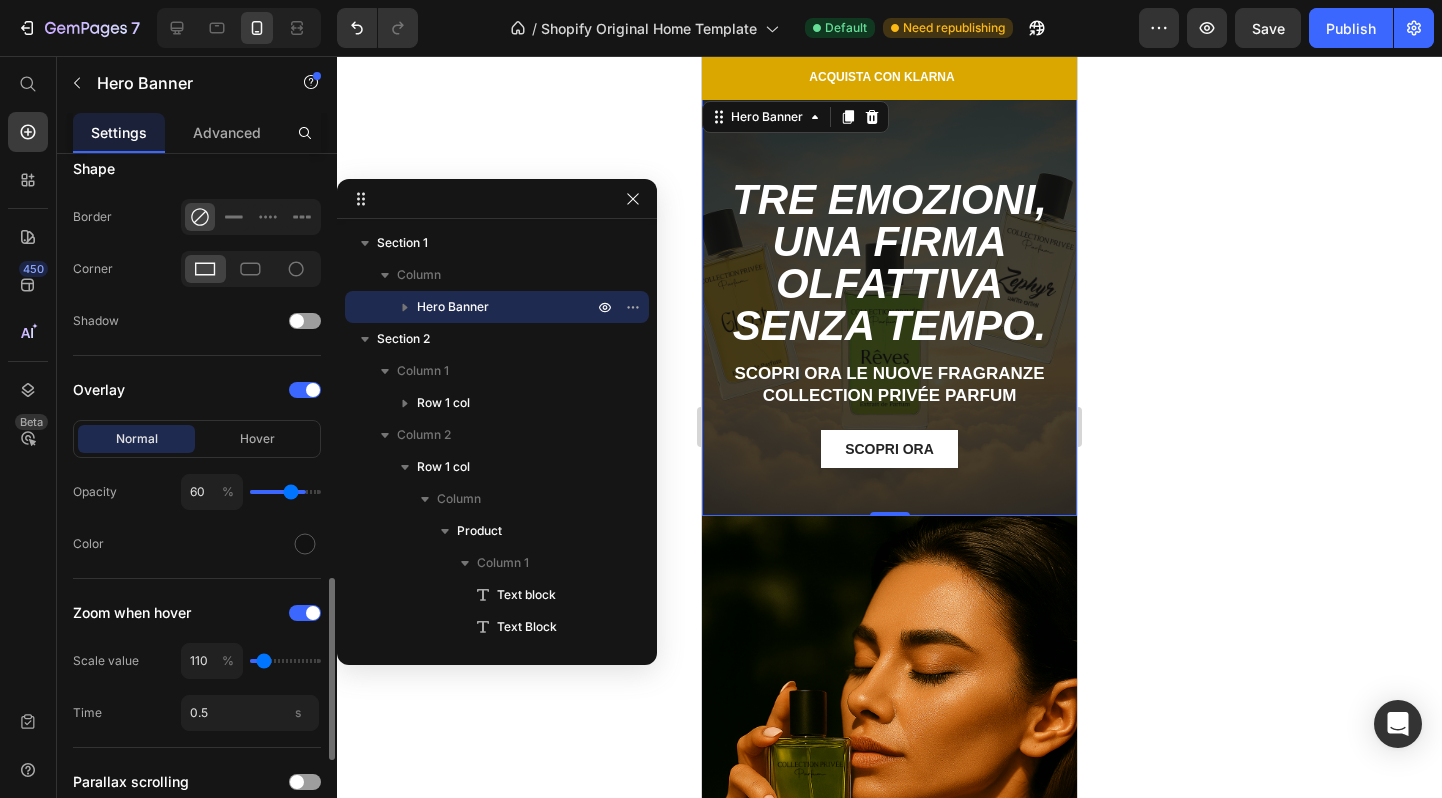 type on "58" 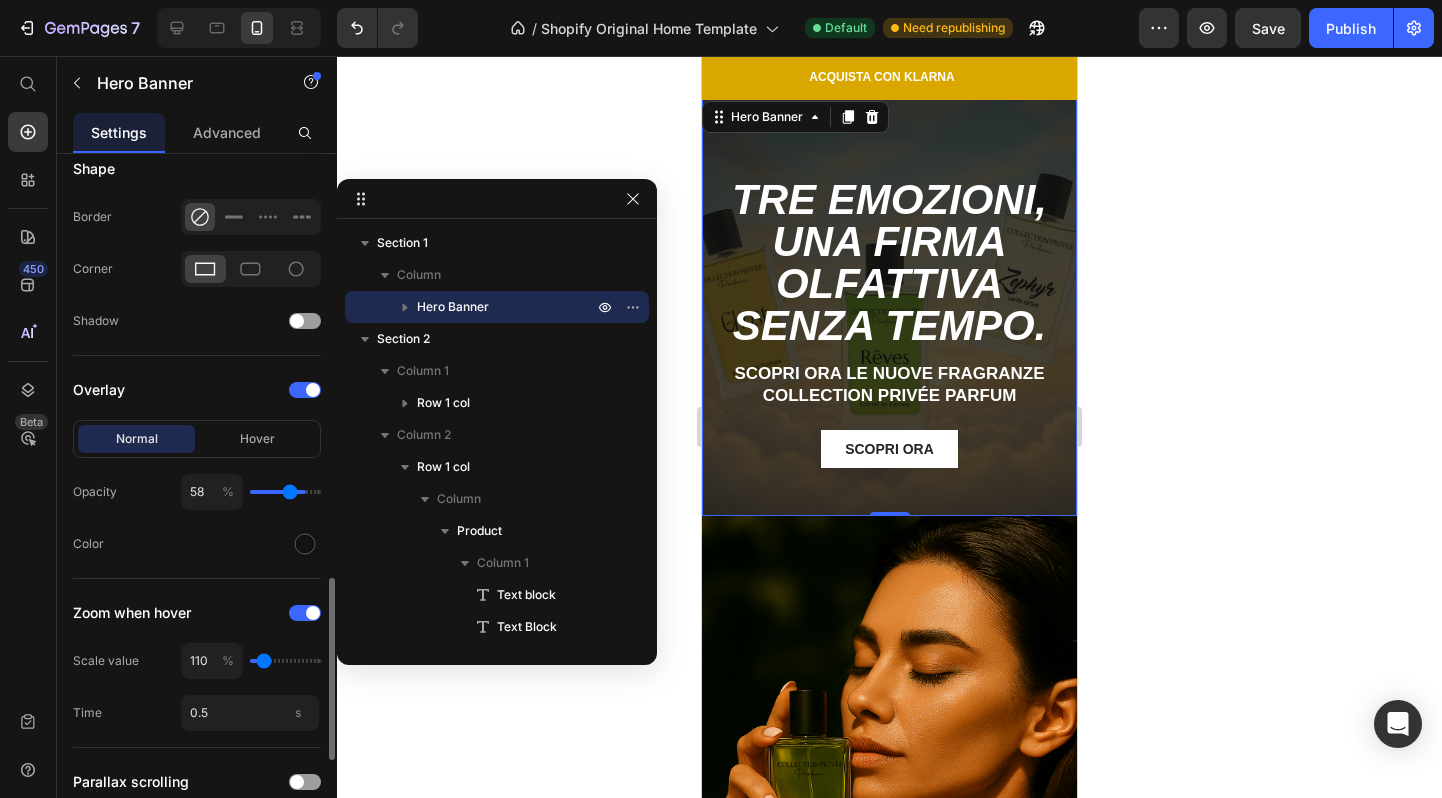 type on "56" 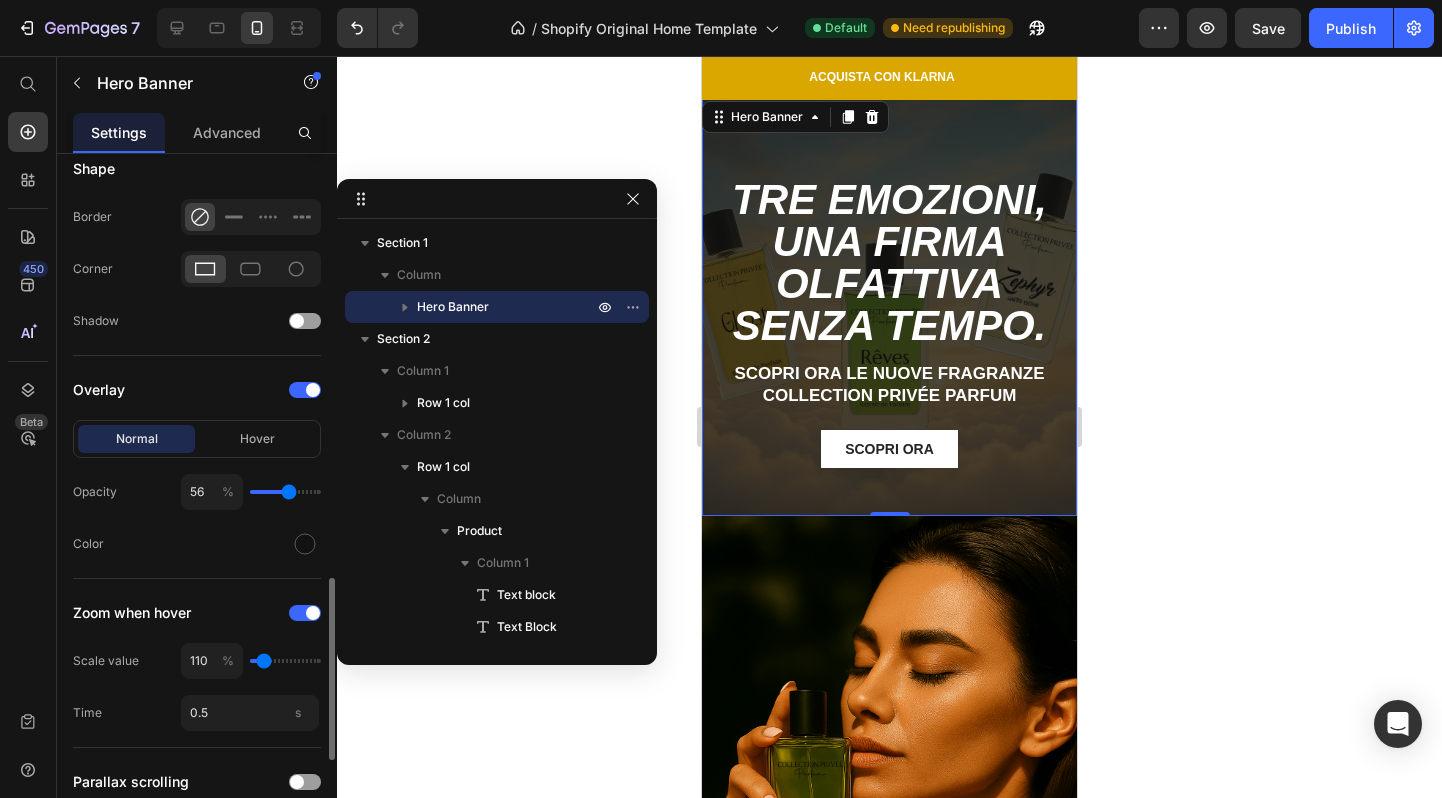 type on "55" 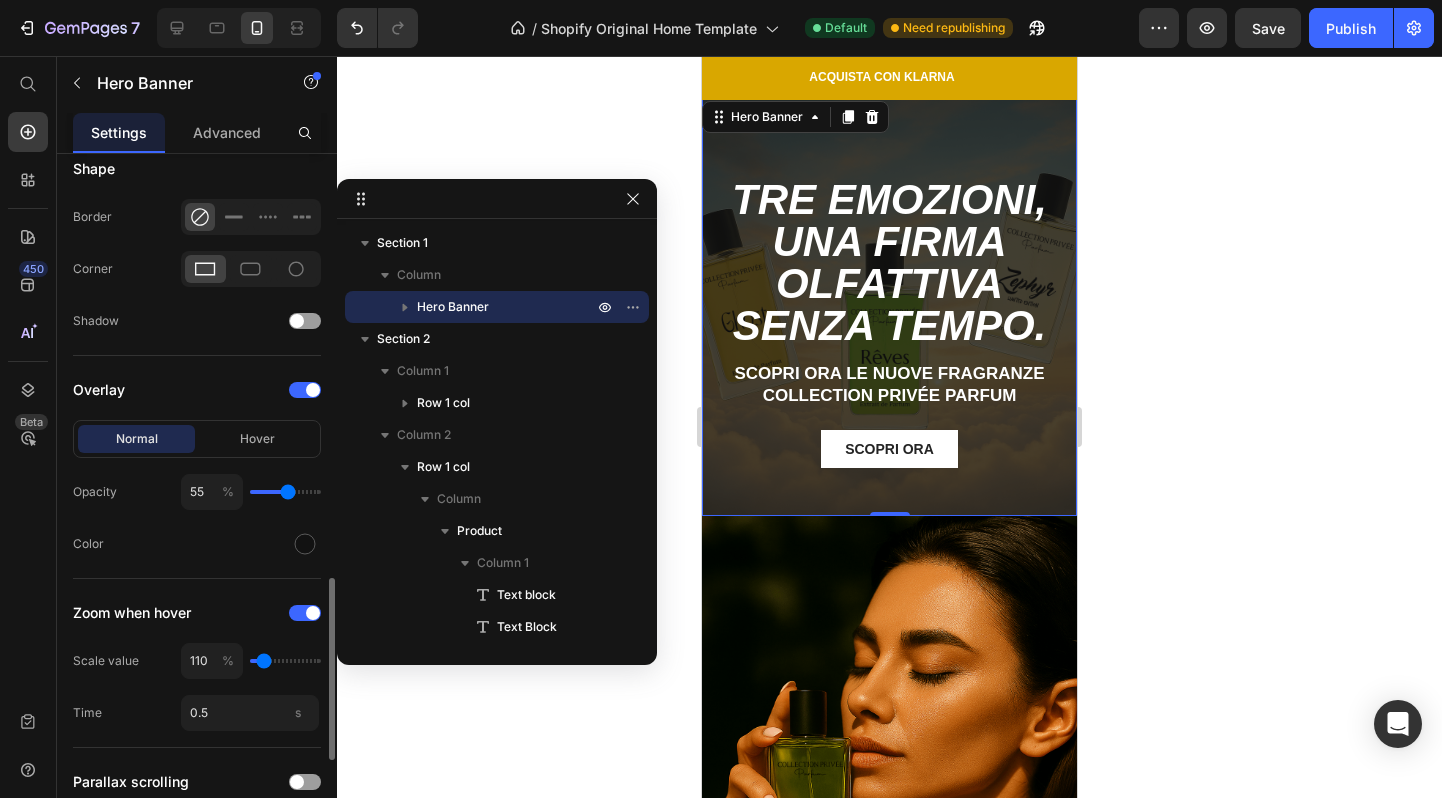 type on "53" 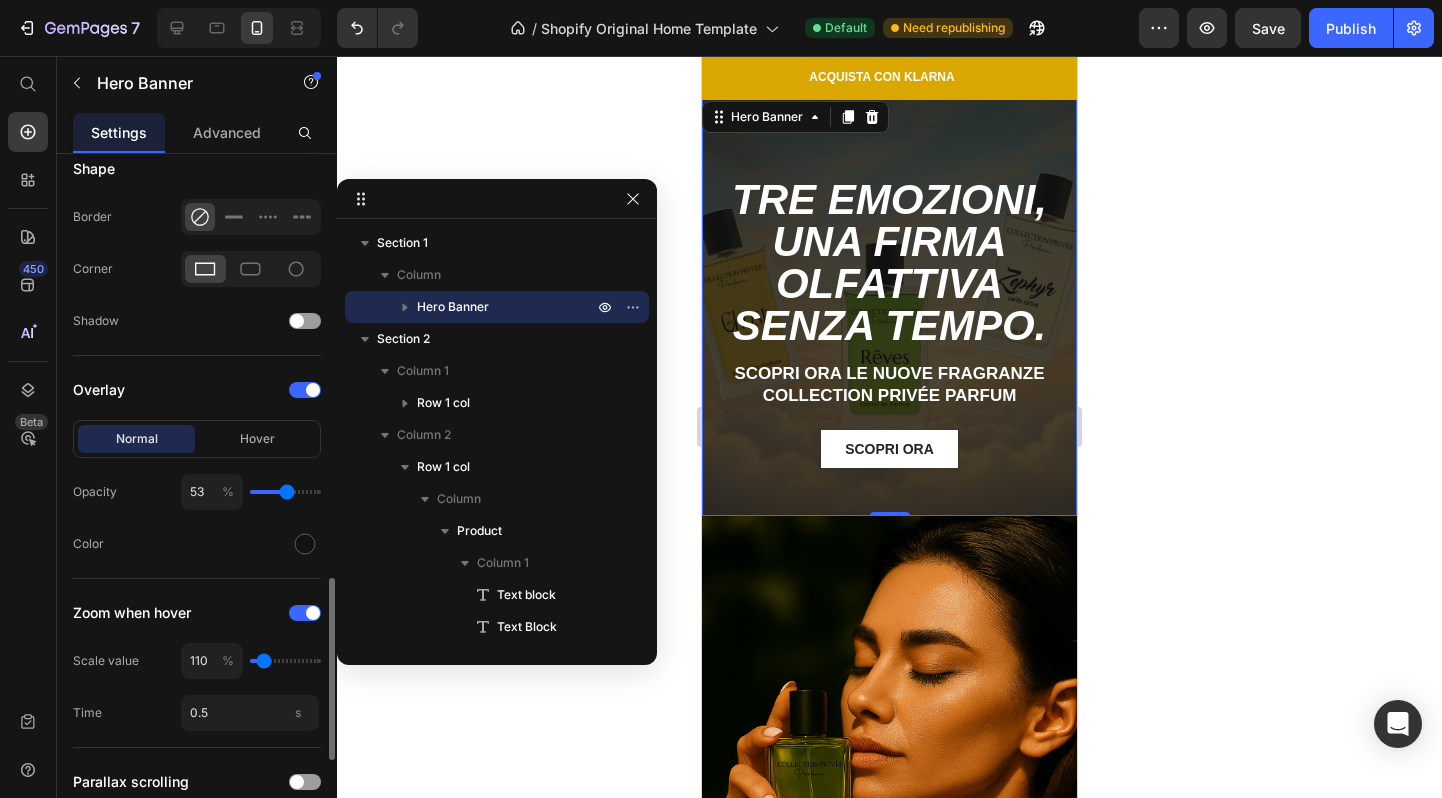 type on "51" 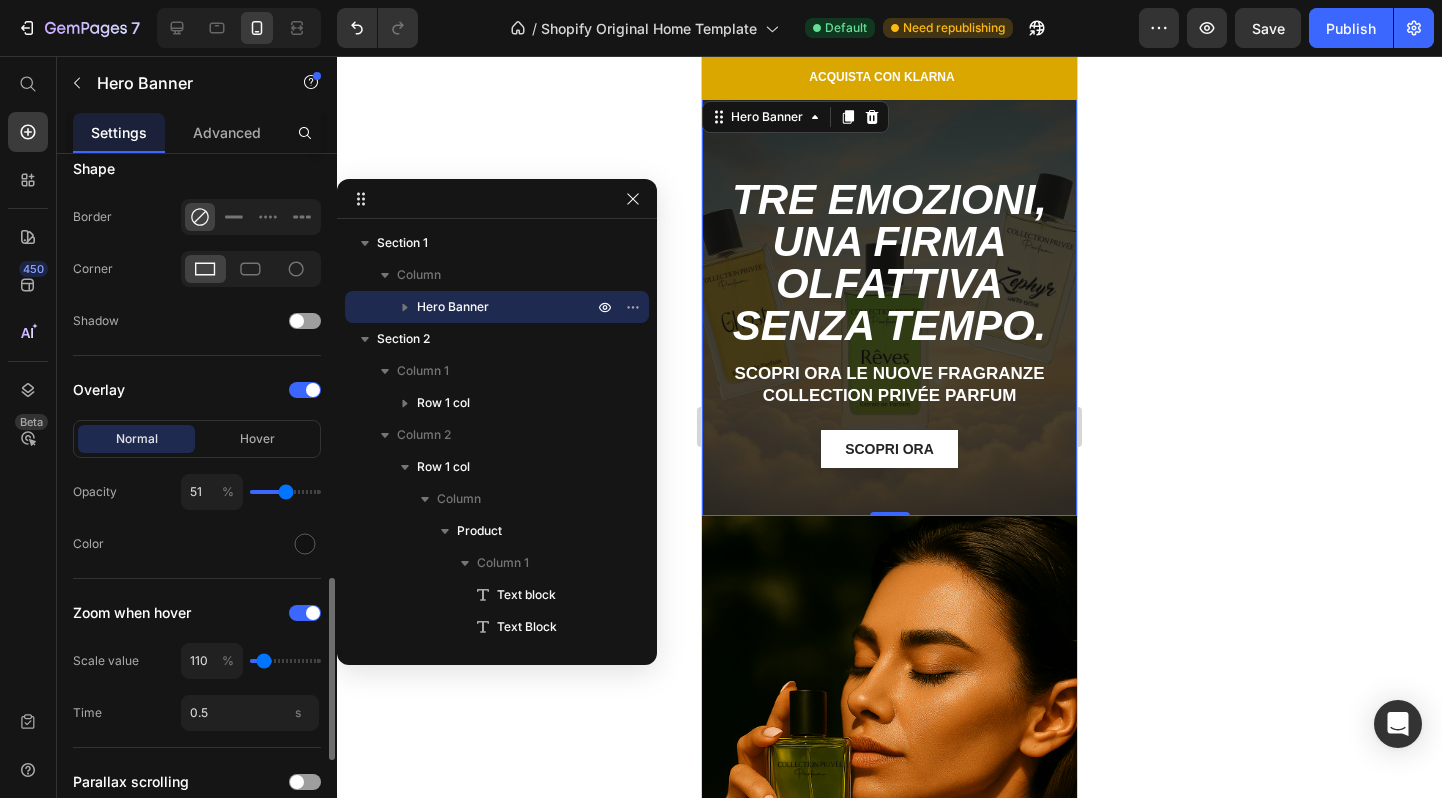 type on "50" 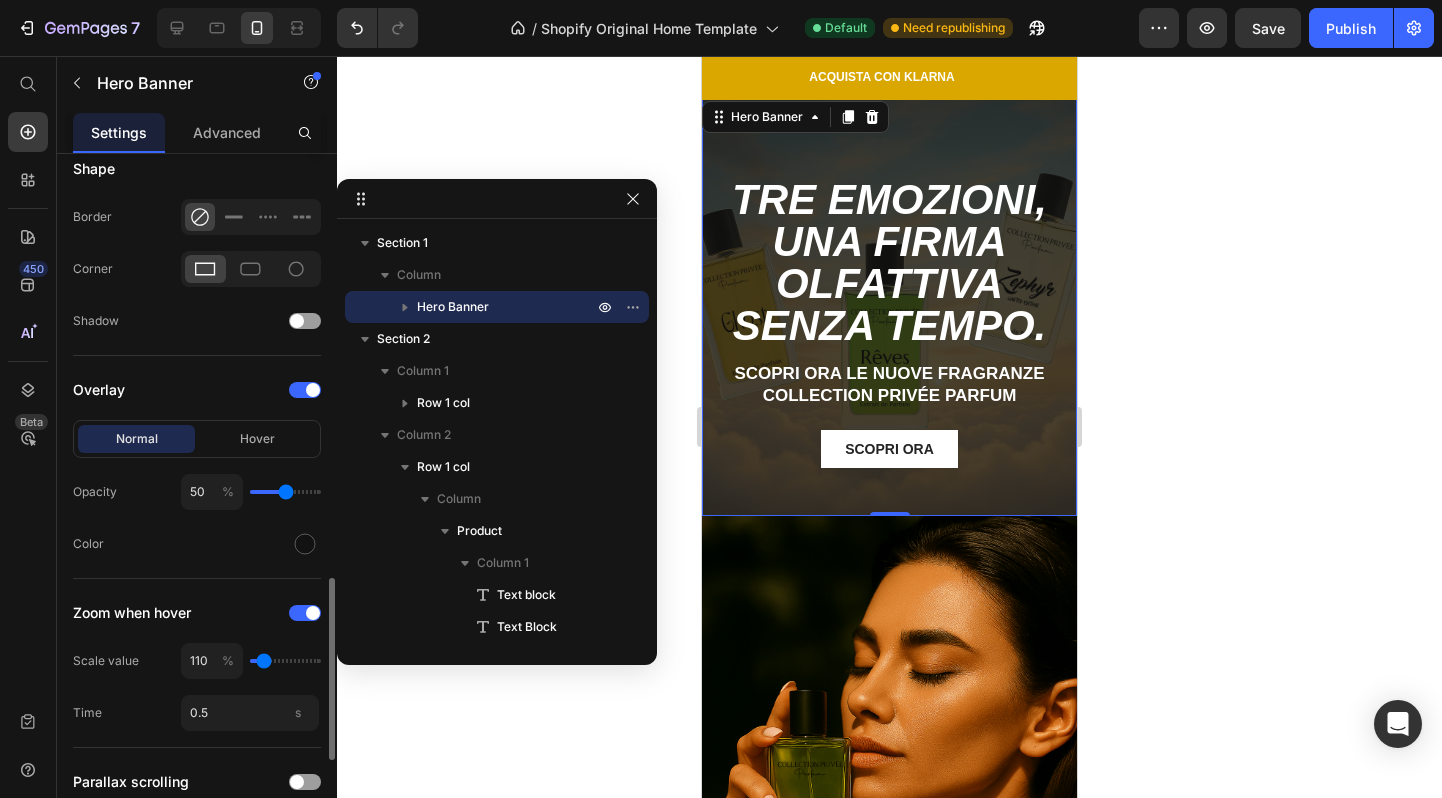 type on "49" 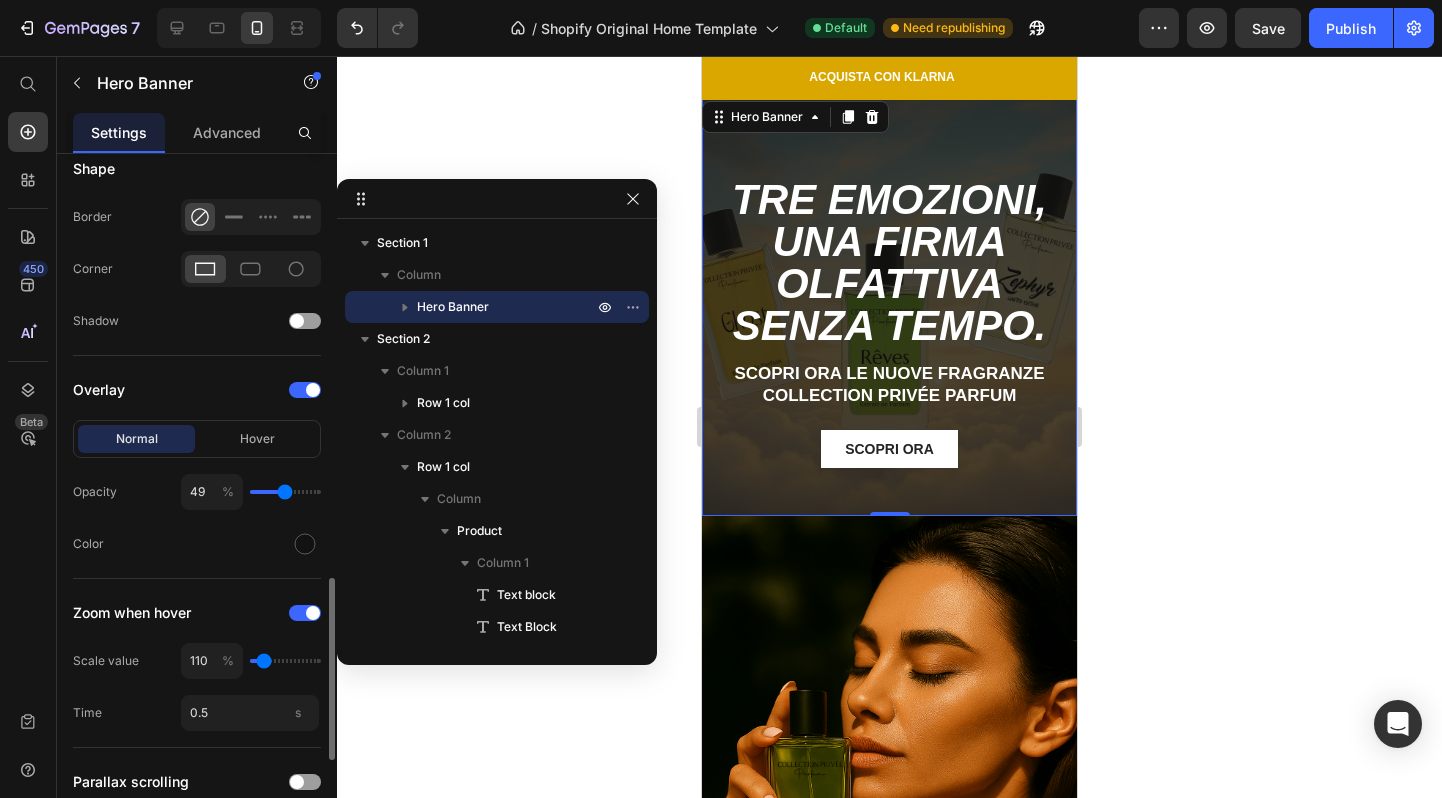 drag, startPoint x: 299, startPoint y: 482, endPoint x: 284, endPoint y: 483, distance: 15.033297 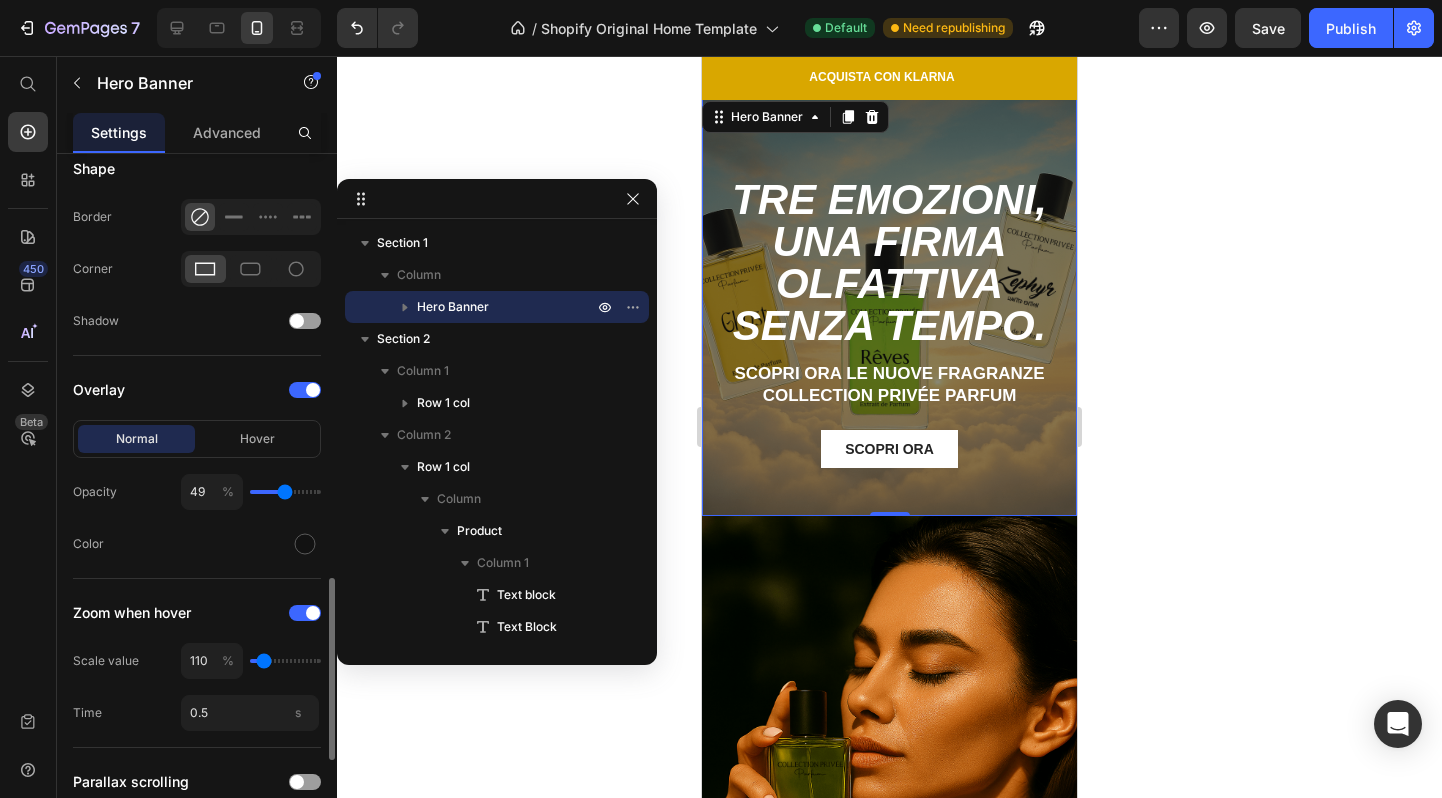 type on "48" 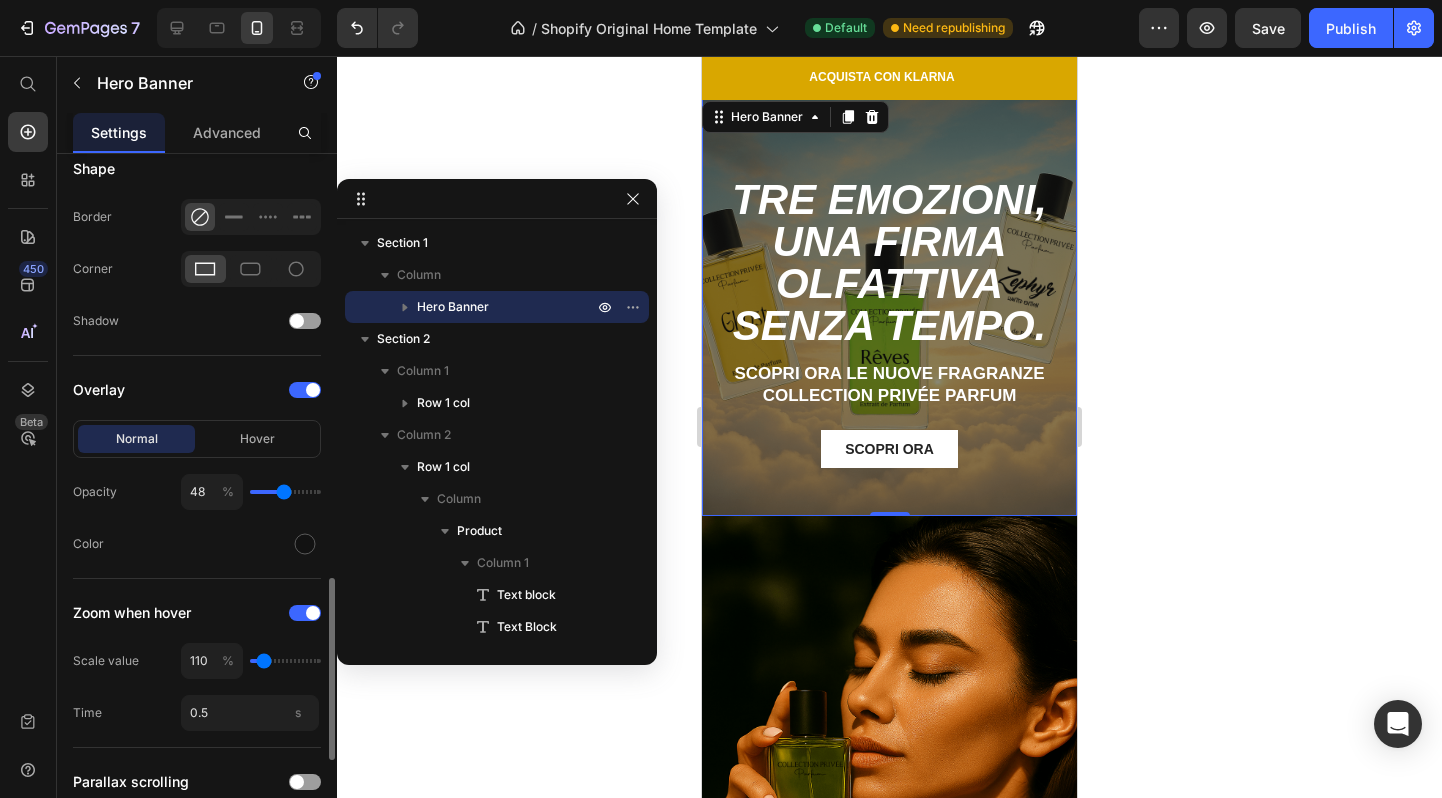 type on "47" 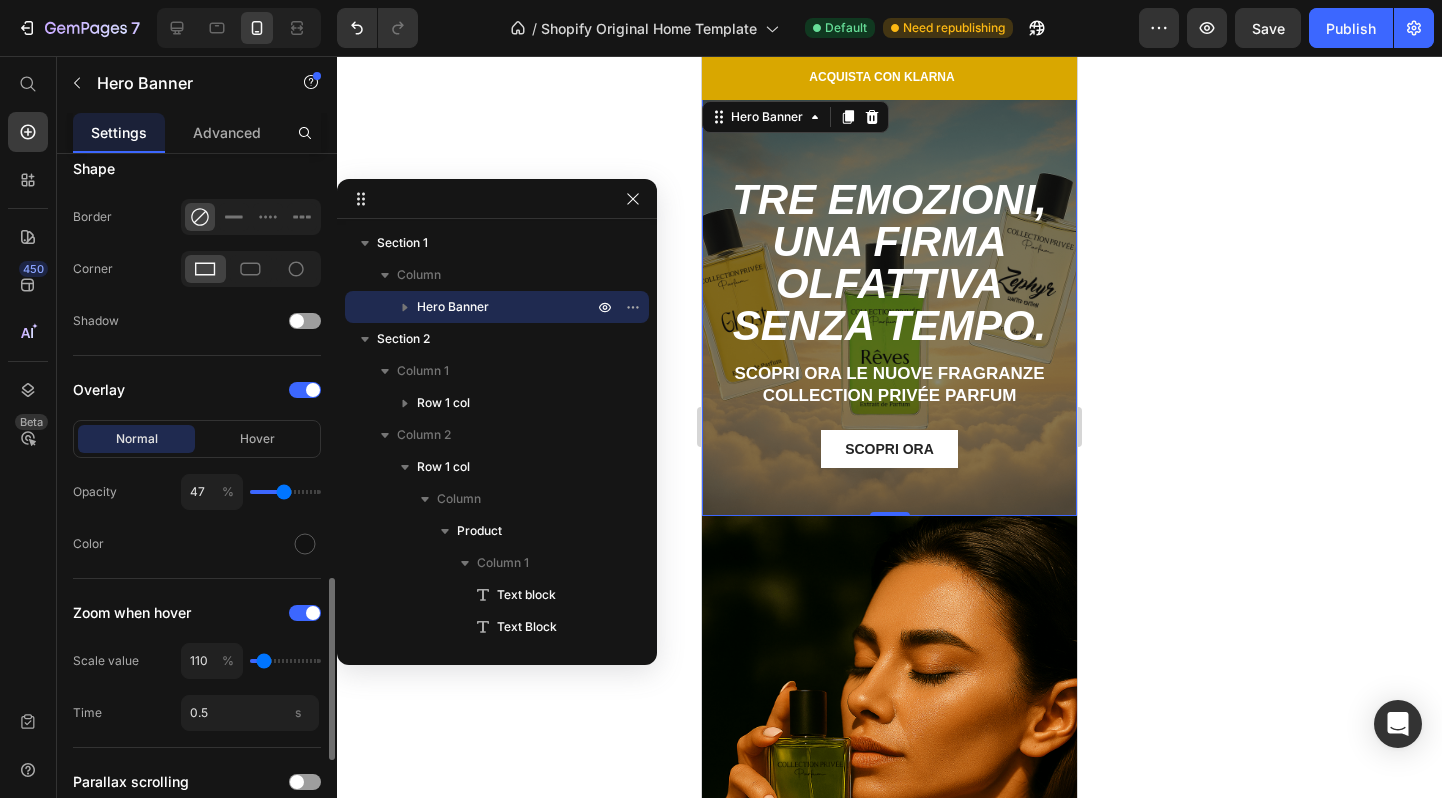 type on "45" 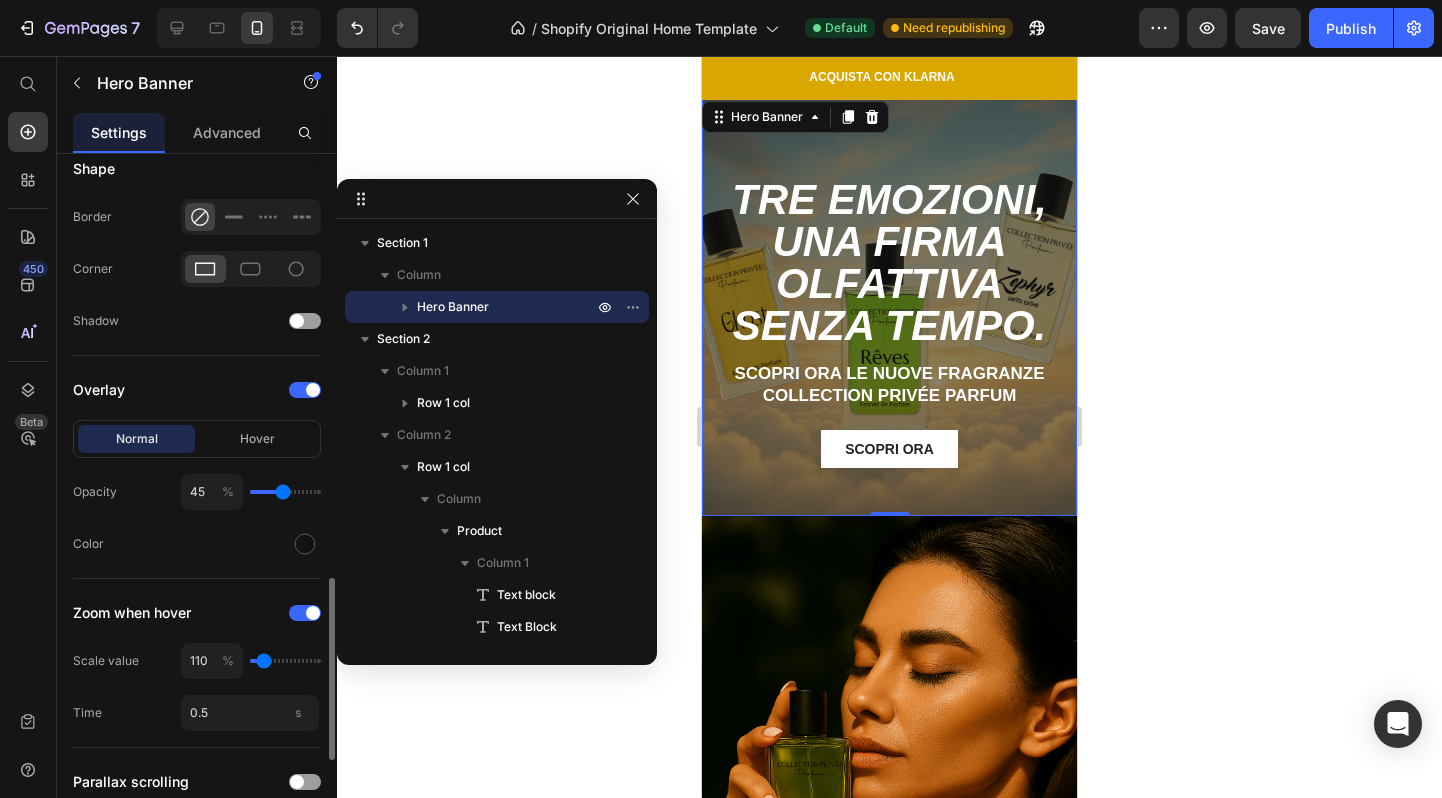 type on "44" 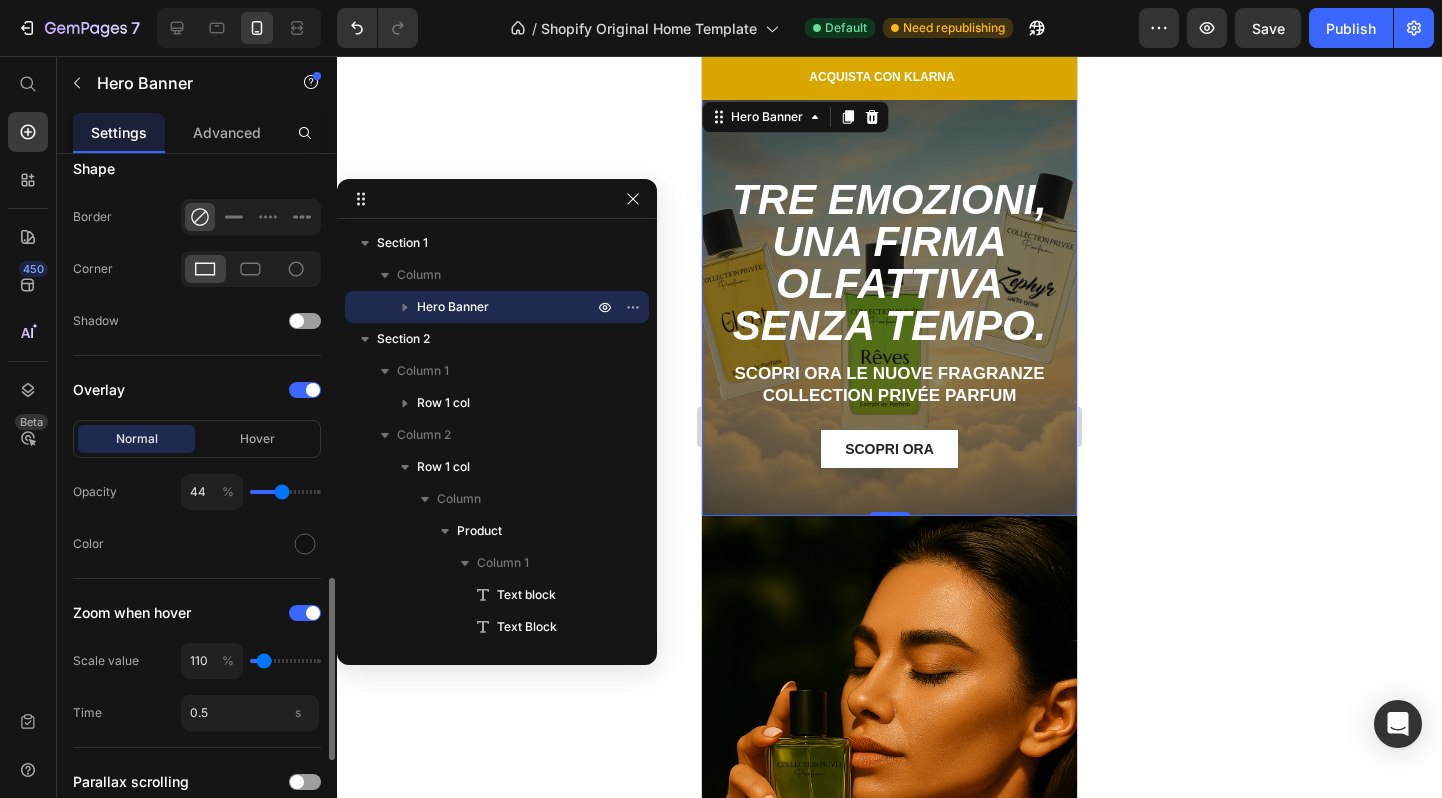 type on "43" 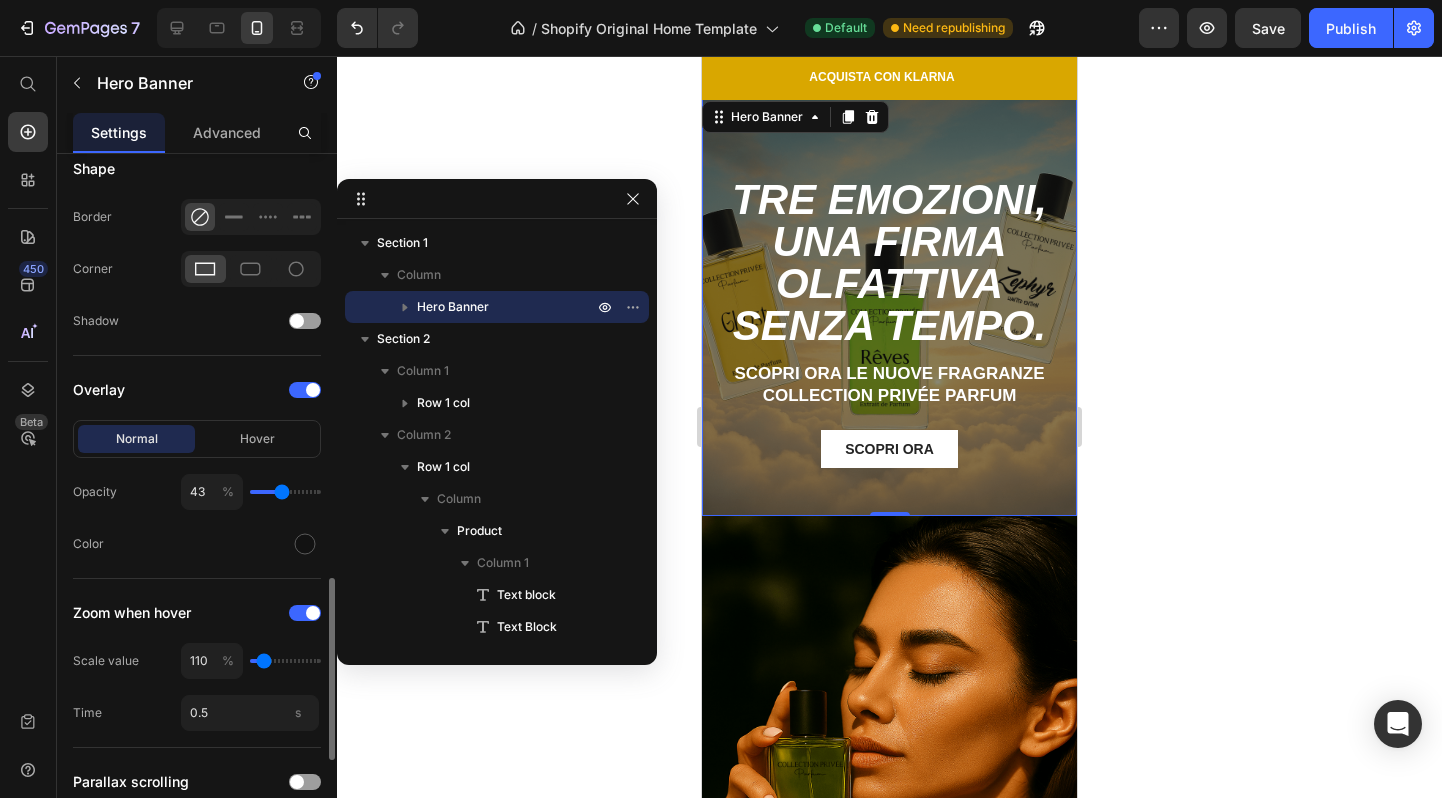type on "42" 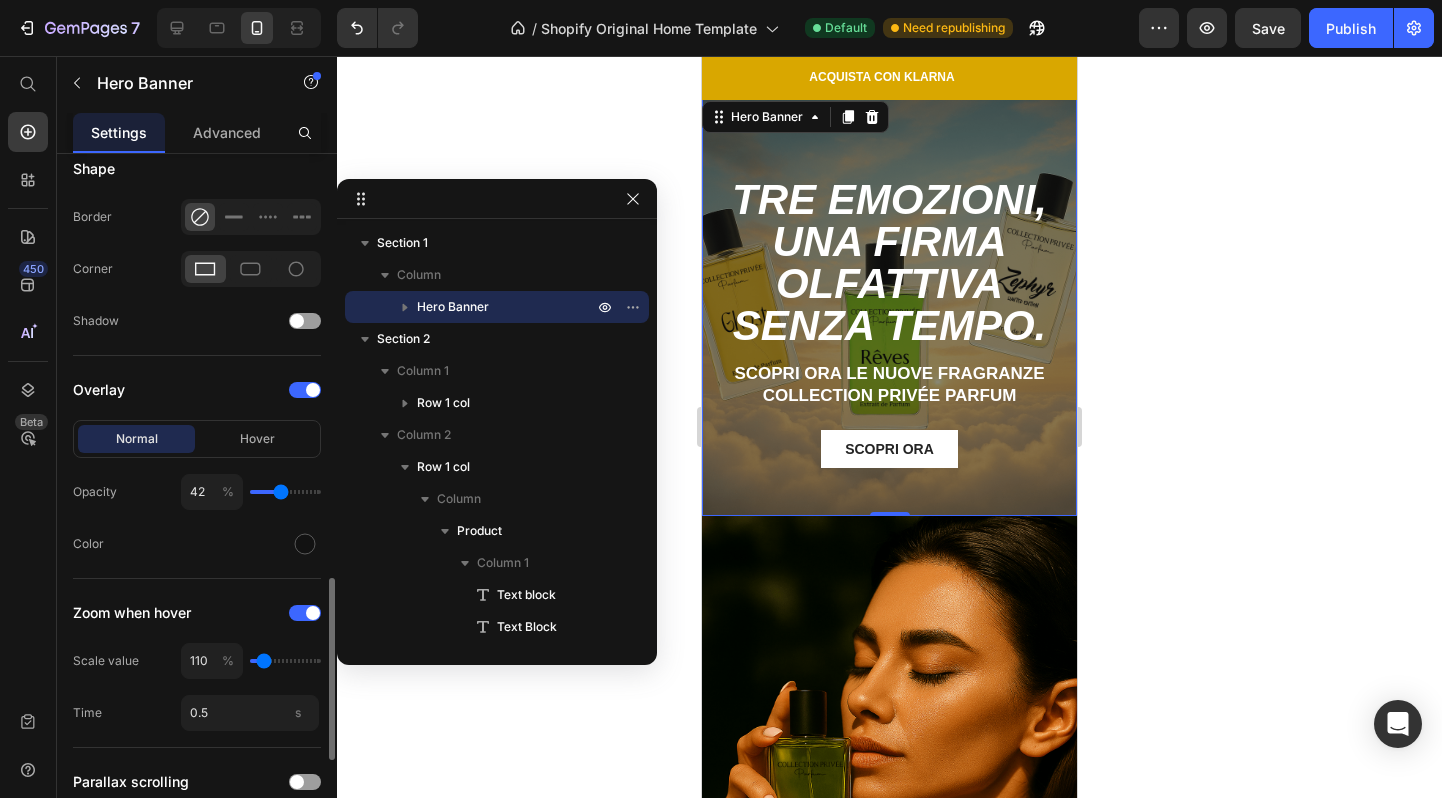 type on "40" 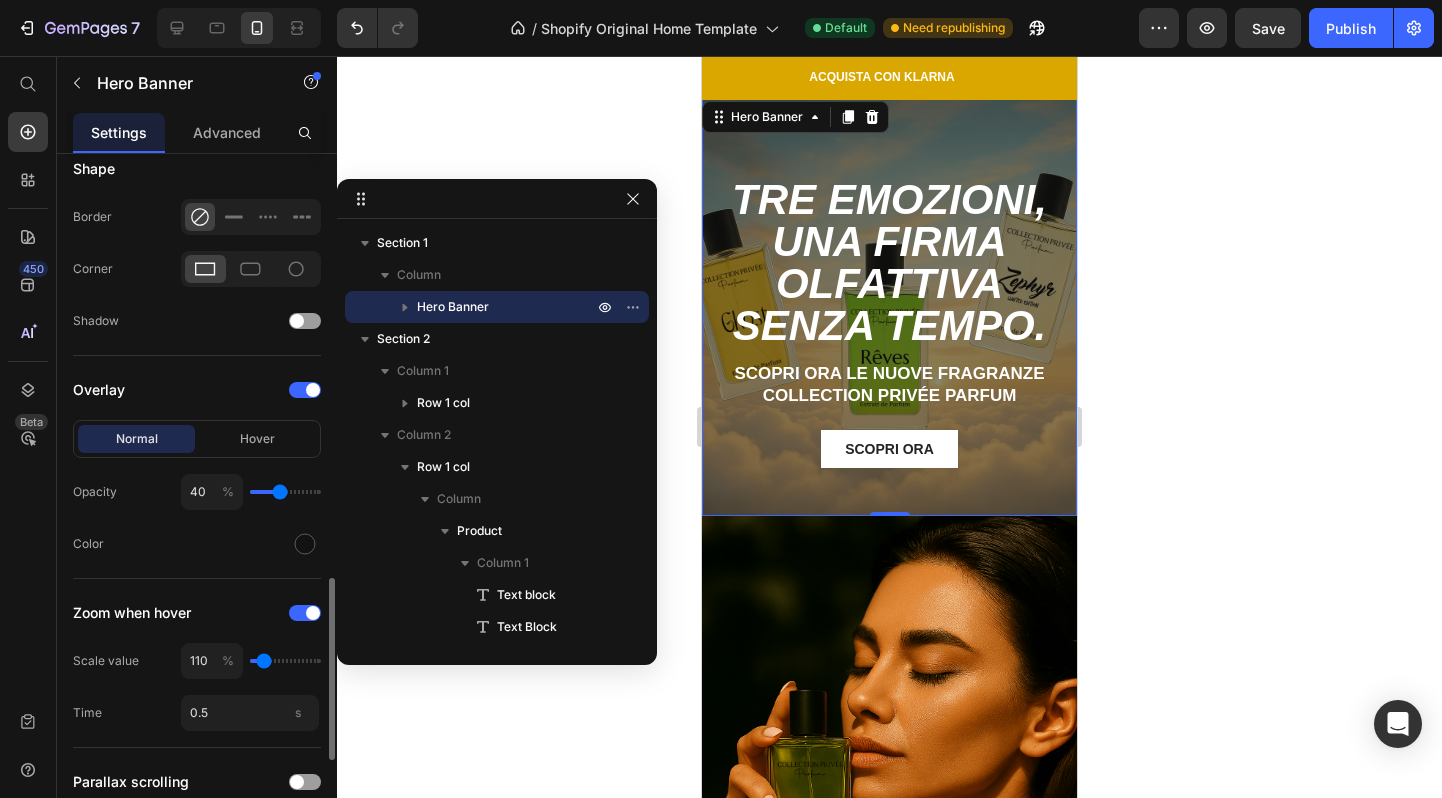 type on "39" 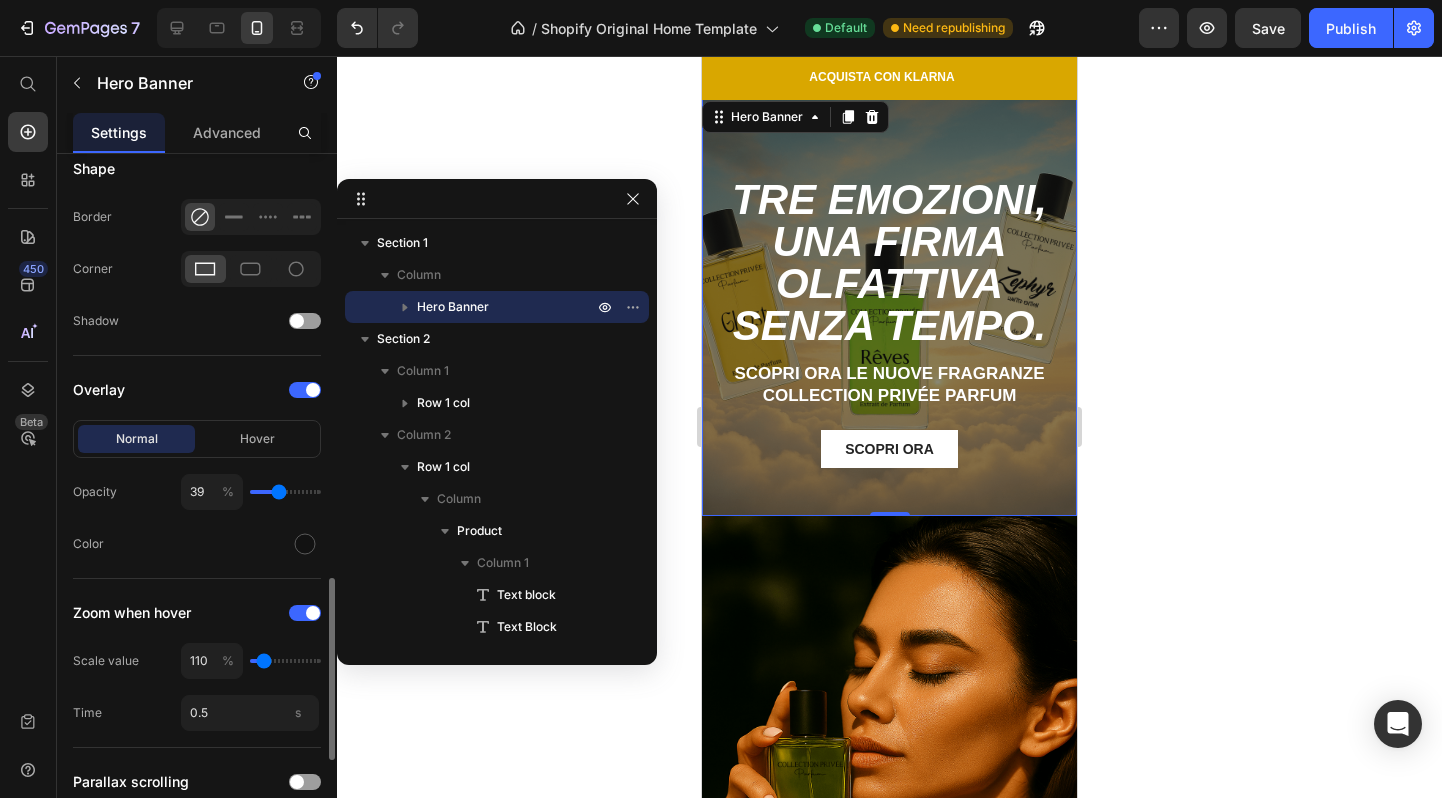 type on "38" 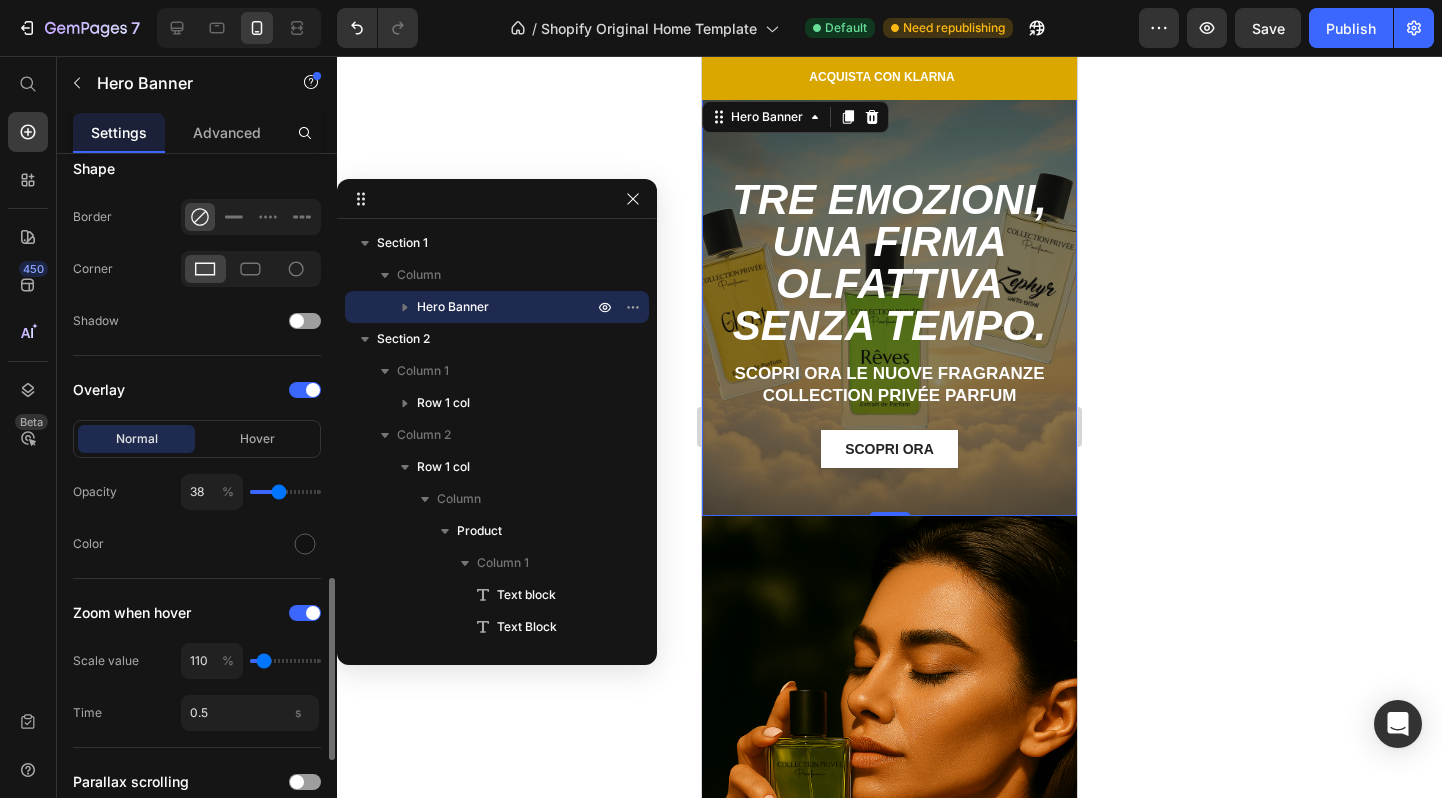 type on "37" 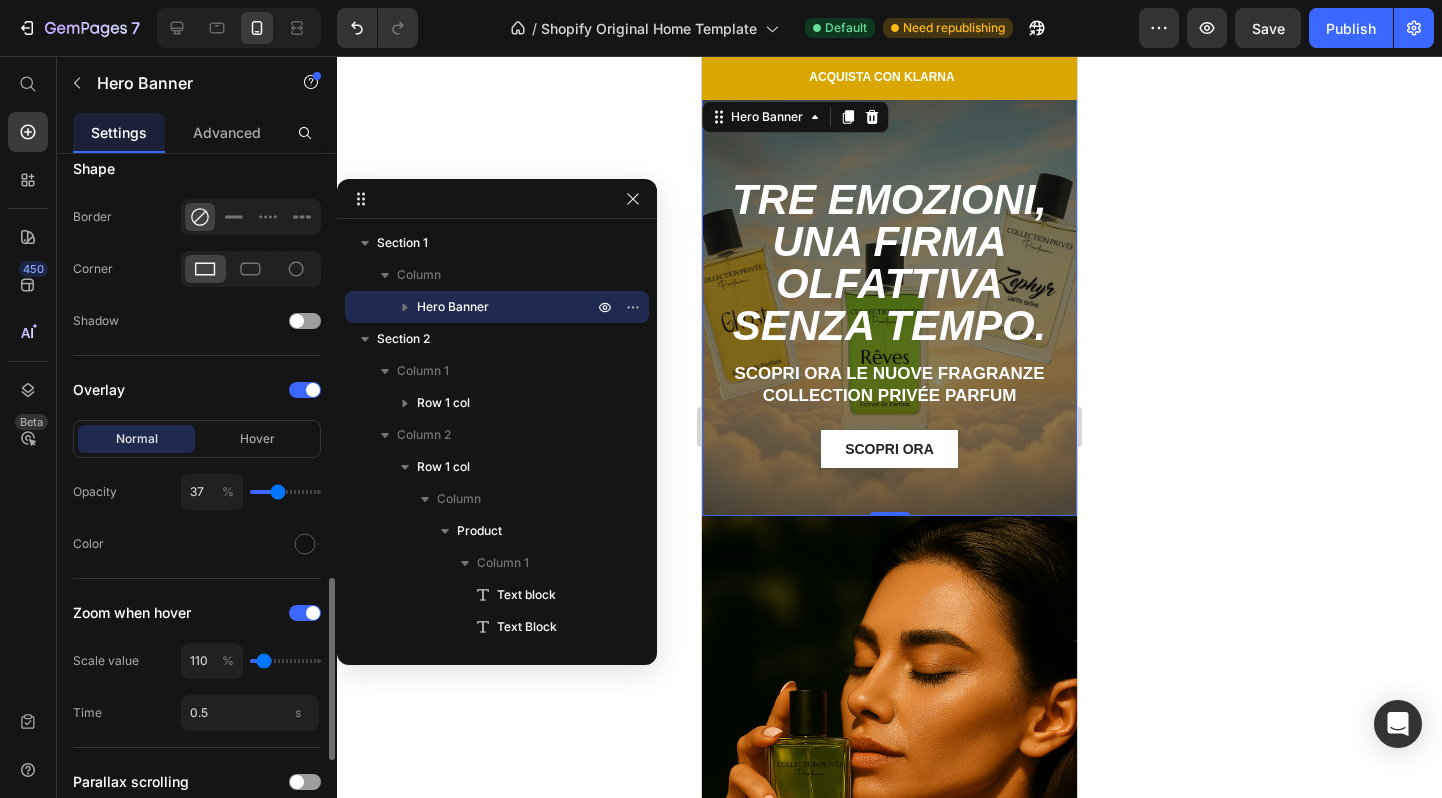 type on "36" 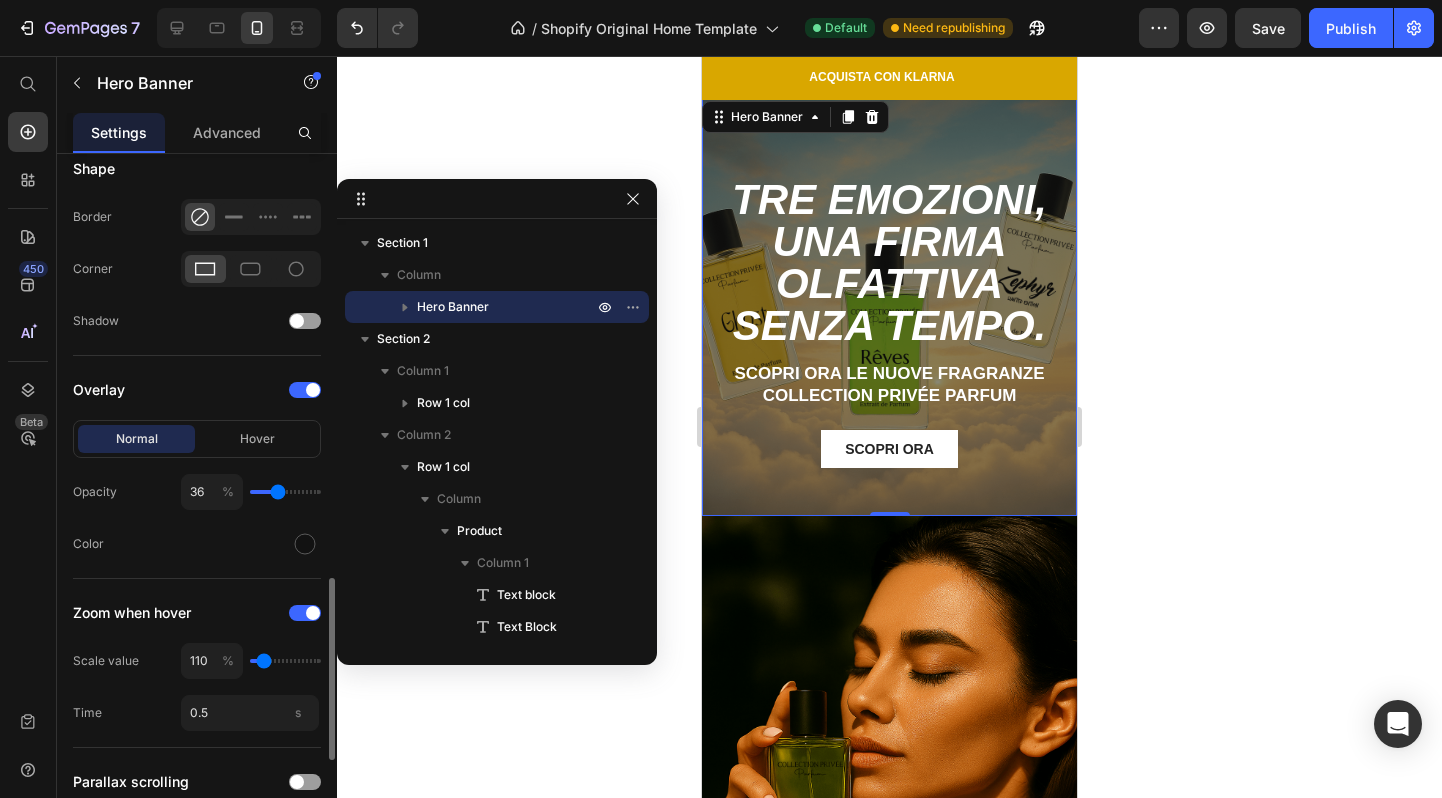 type on "35" 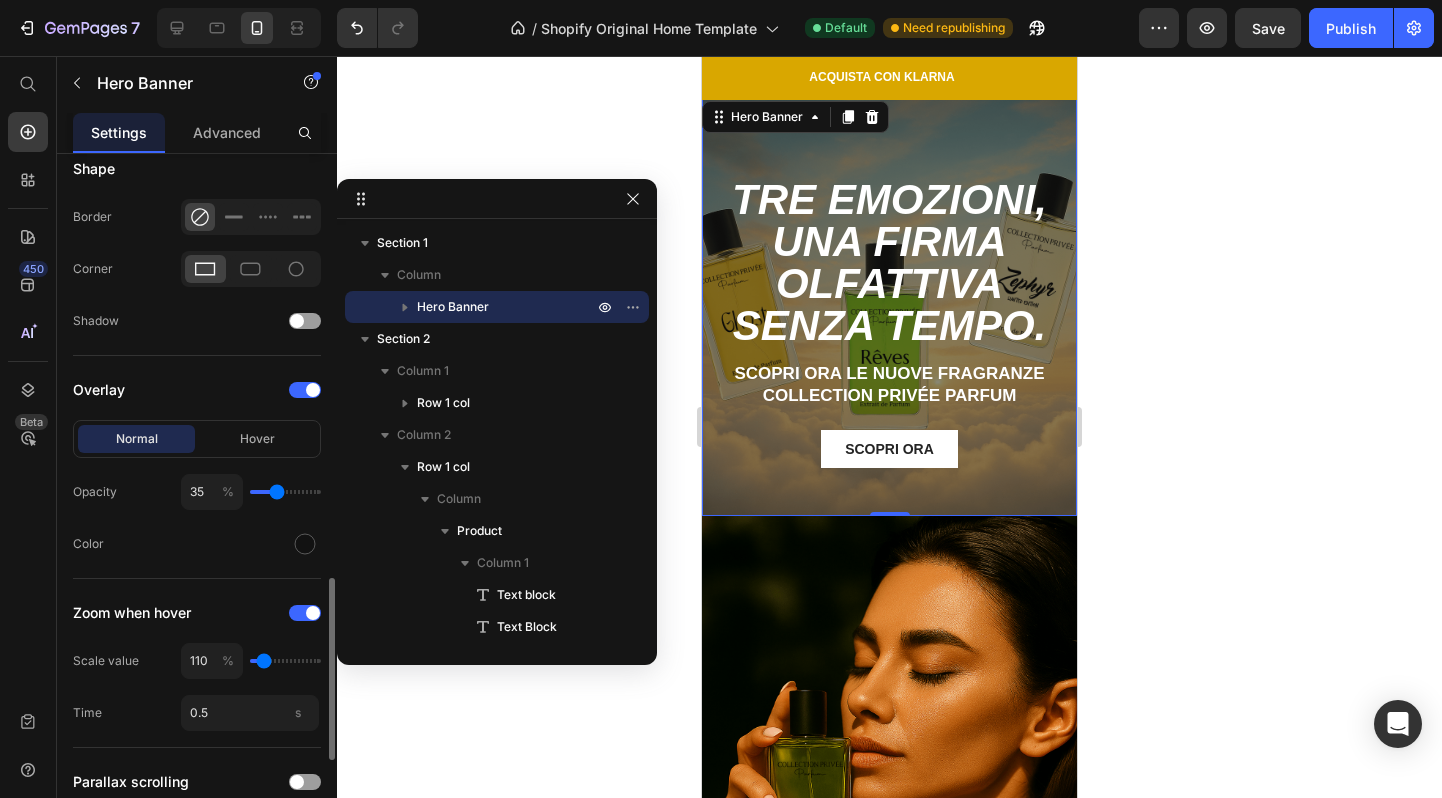type on "34" 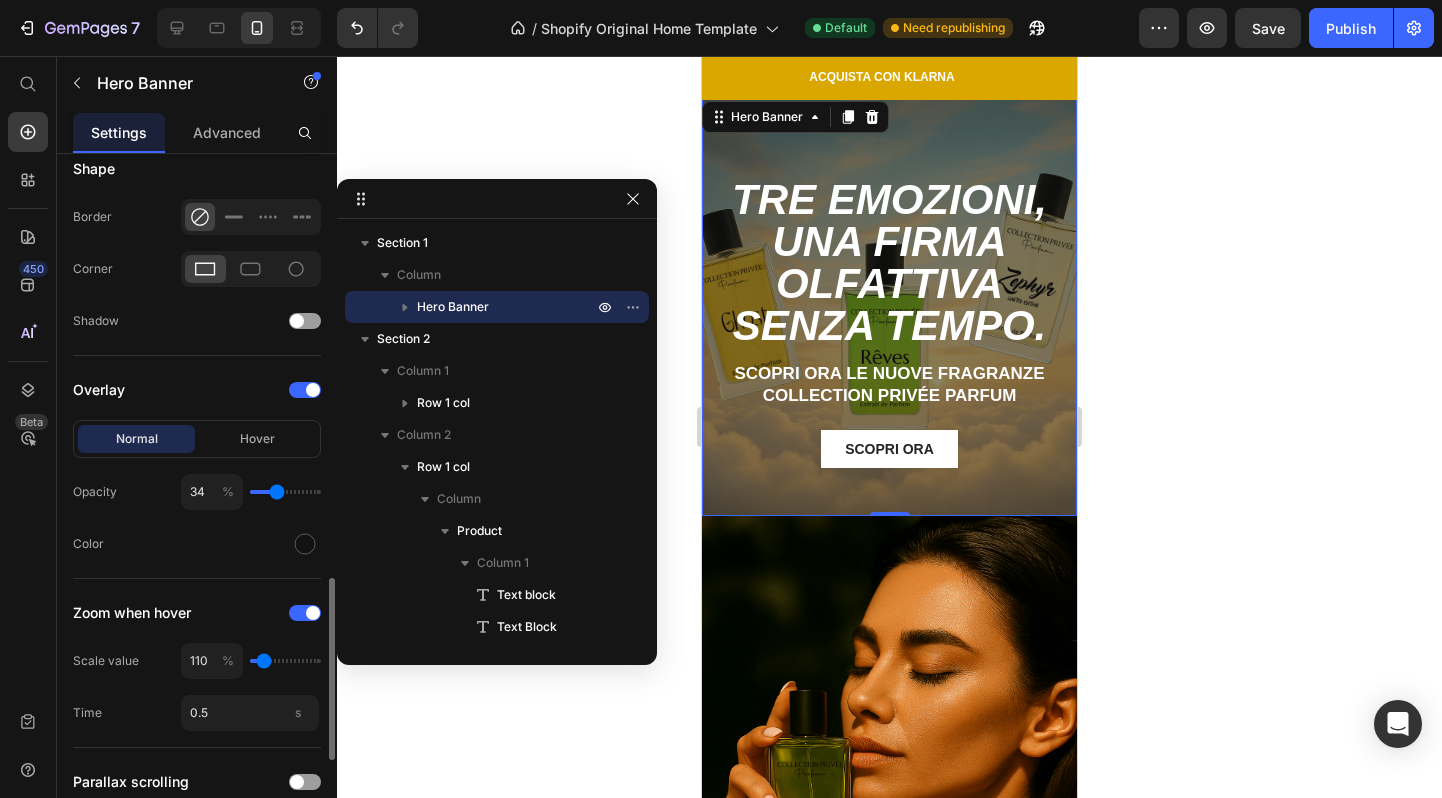 type on "32" 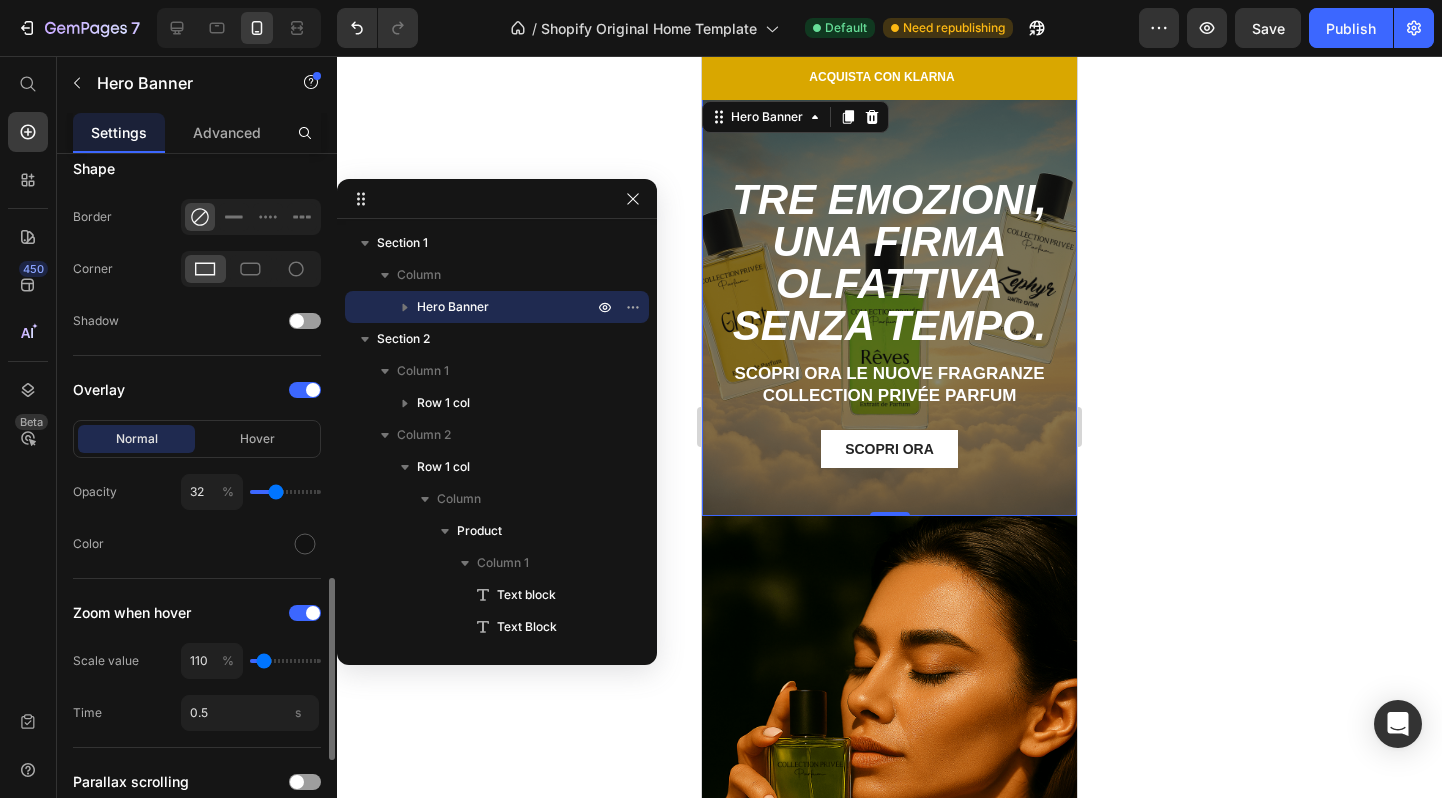 type on "31" 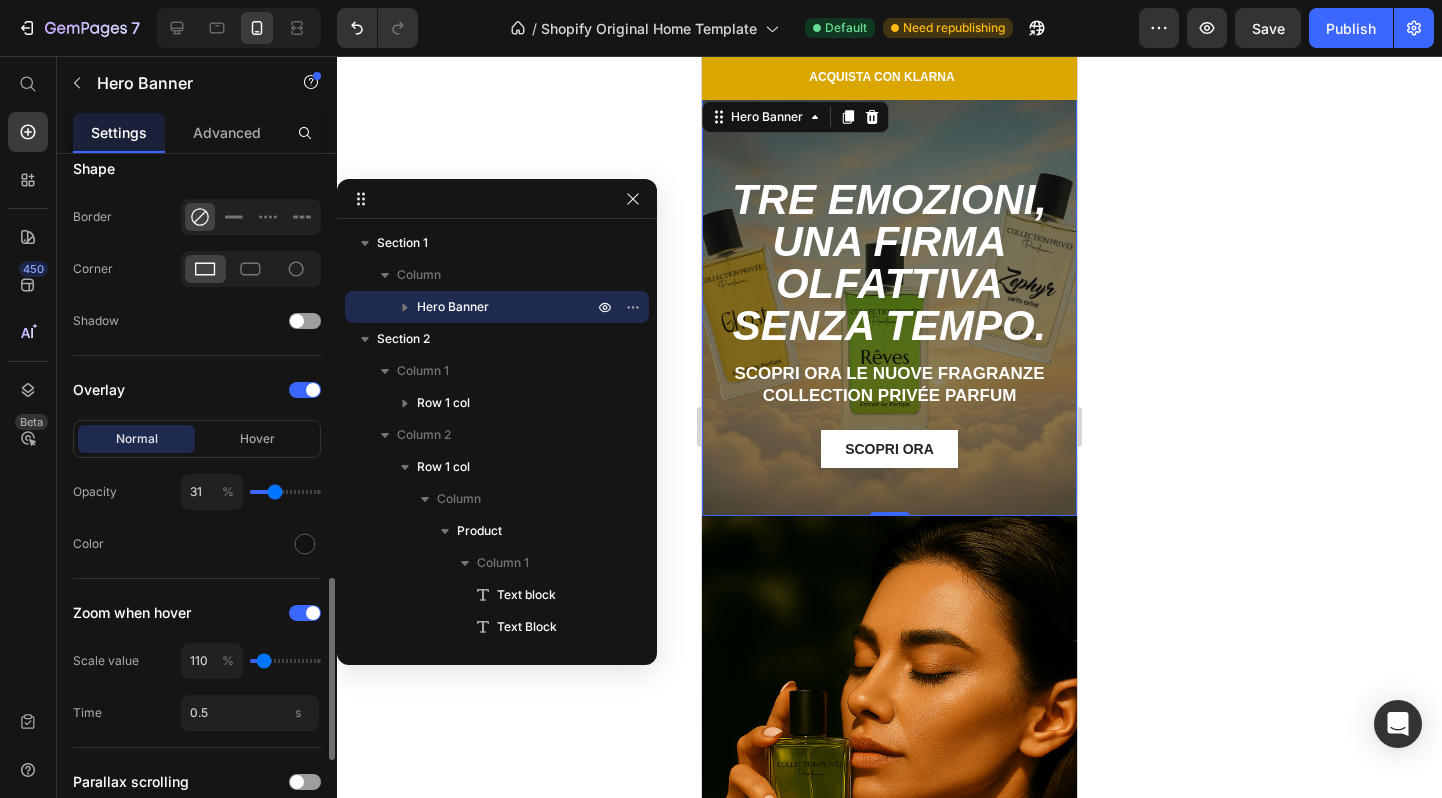 type on "30" 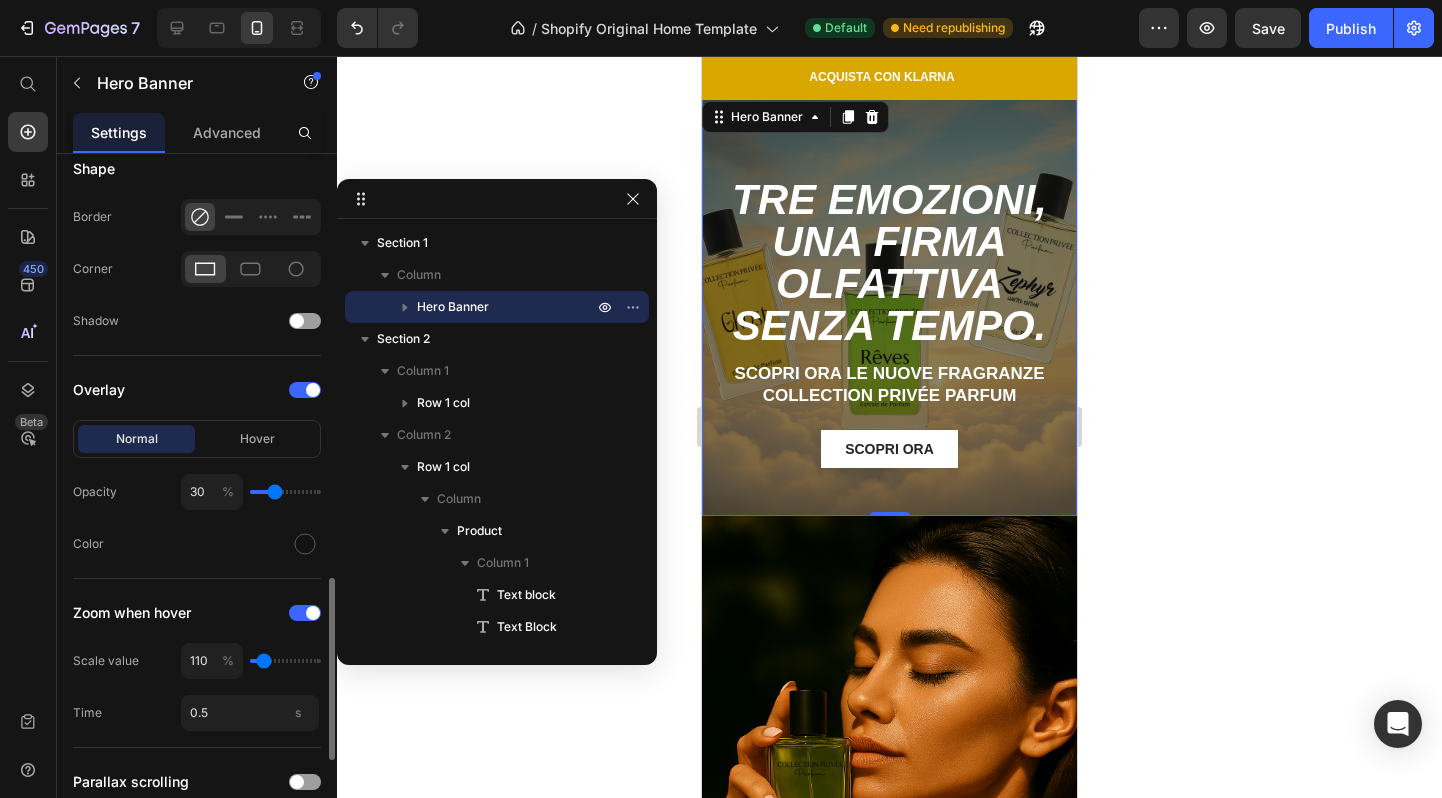 type on "29" 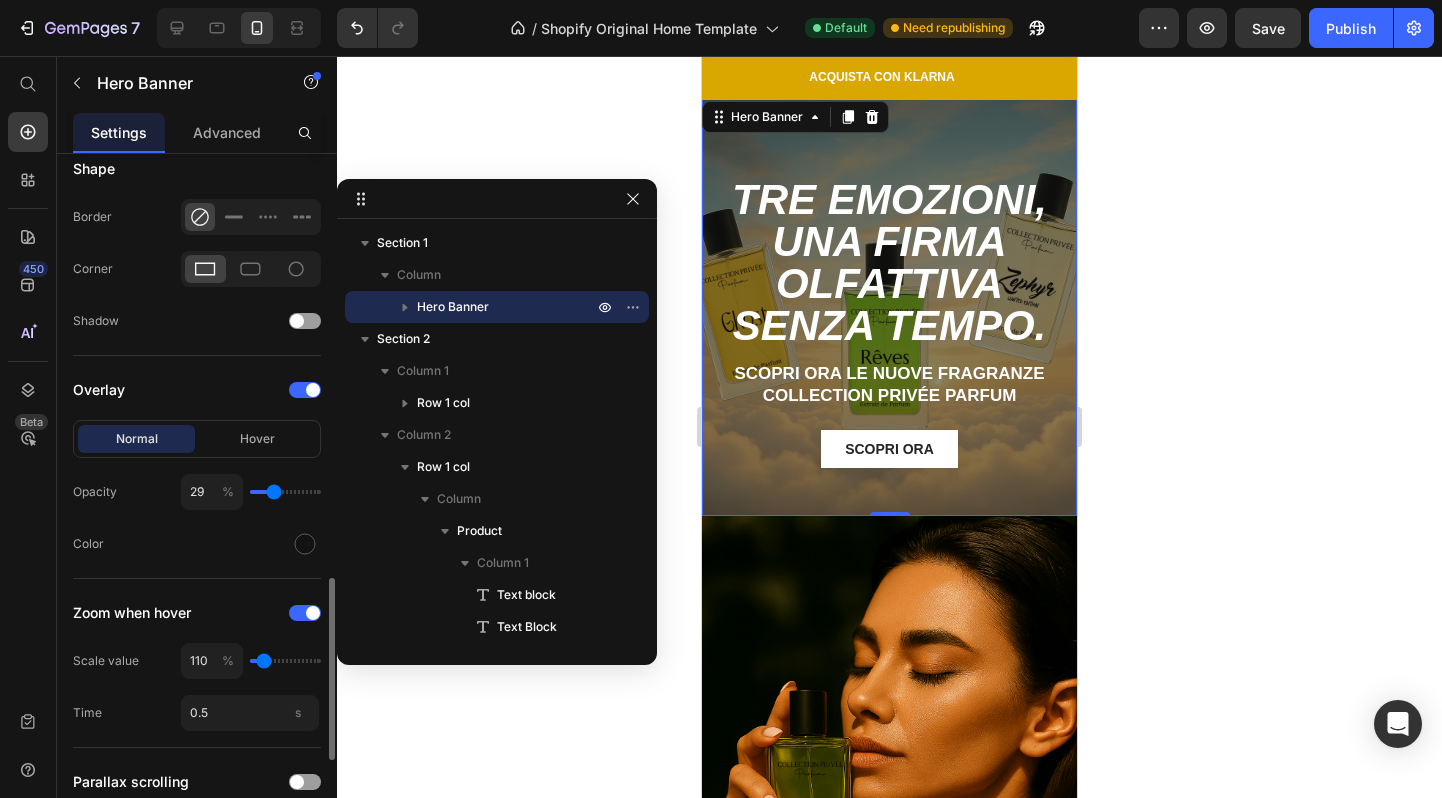 type on "28" 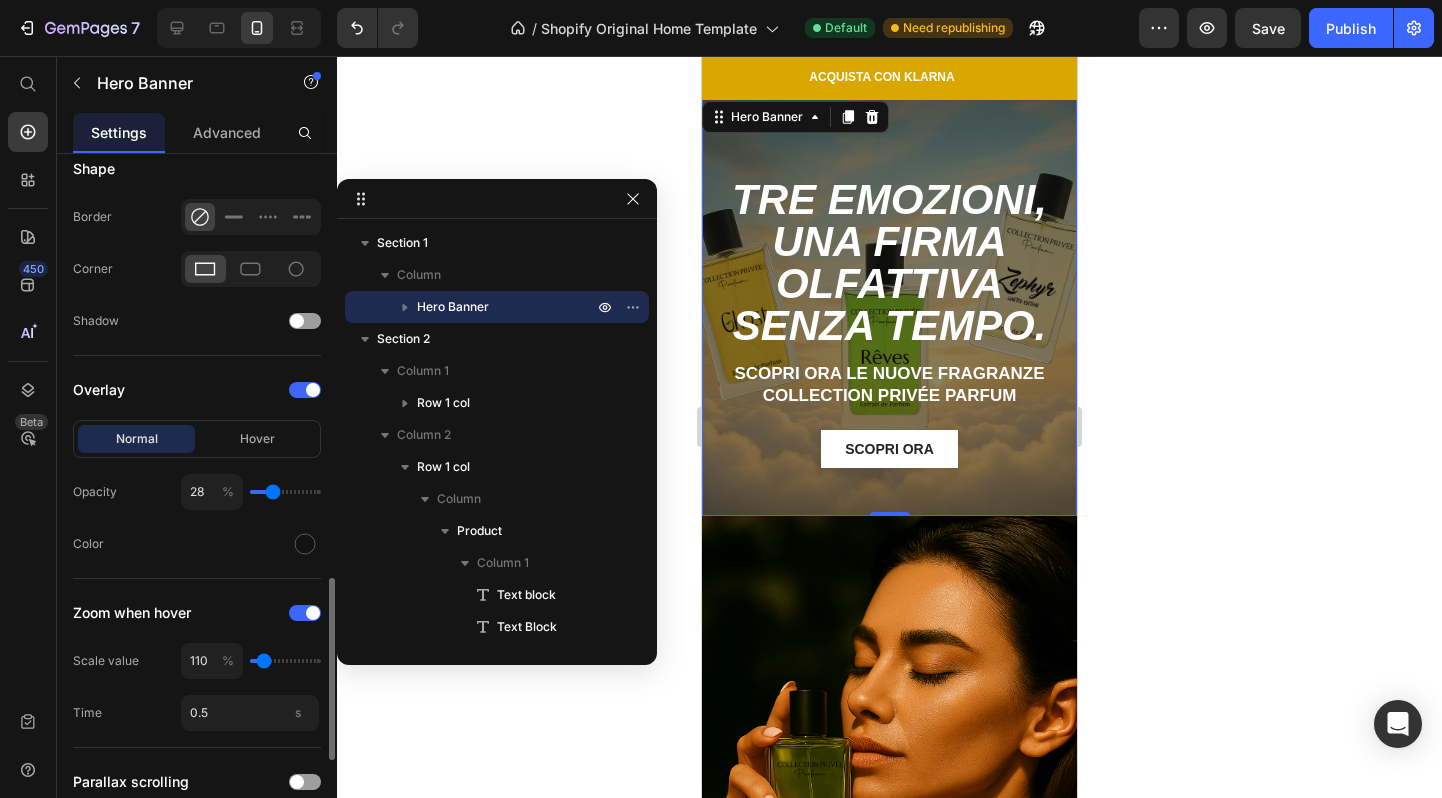 type on "27" 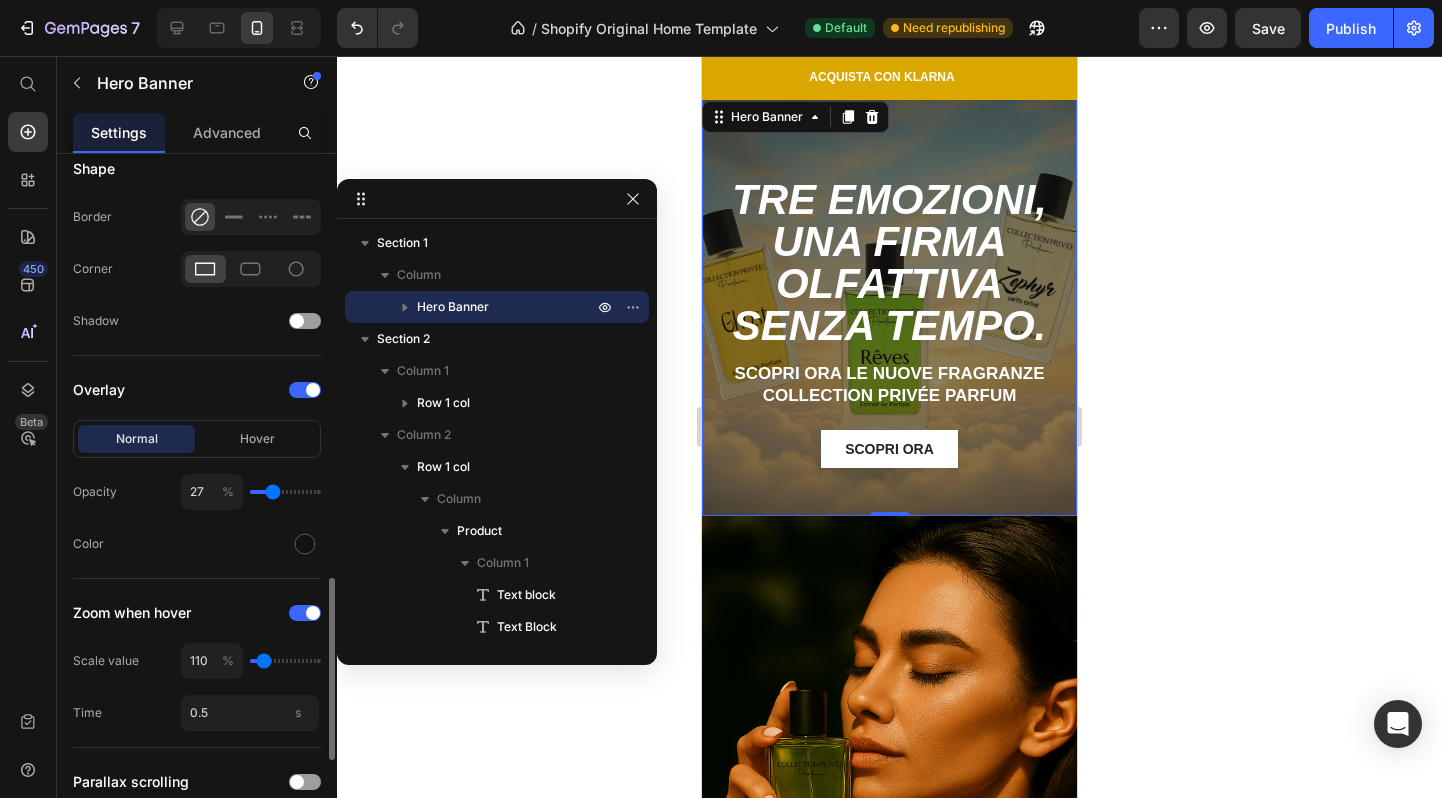 drag, startPoint x: 284, startPoint y: 483, endPoint x: 272, endPoint y: 483, distance: 12 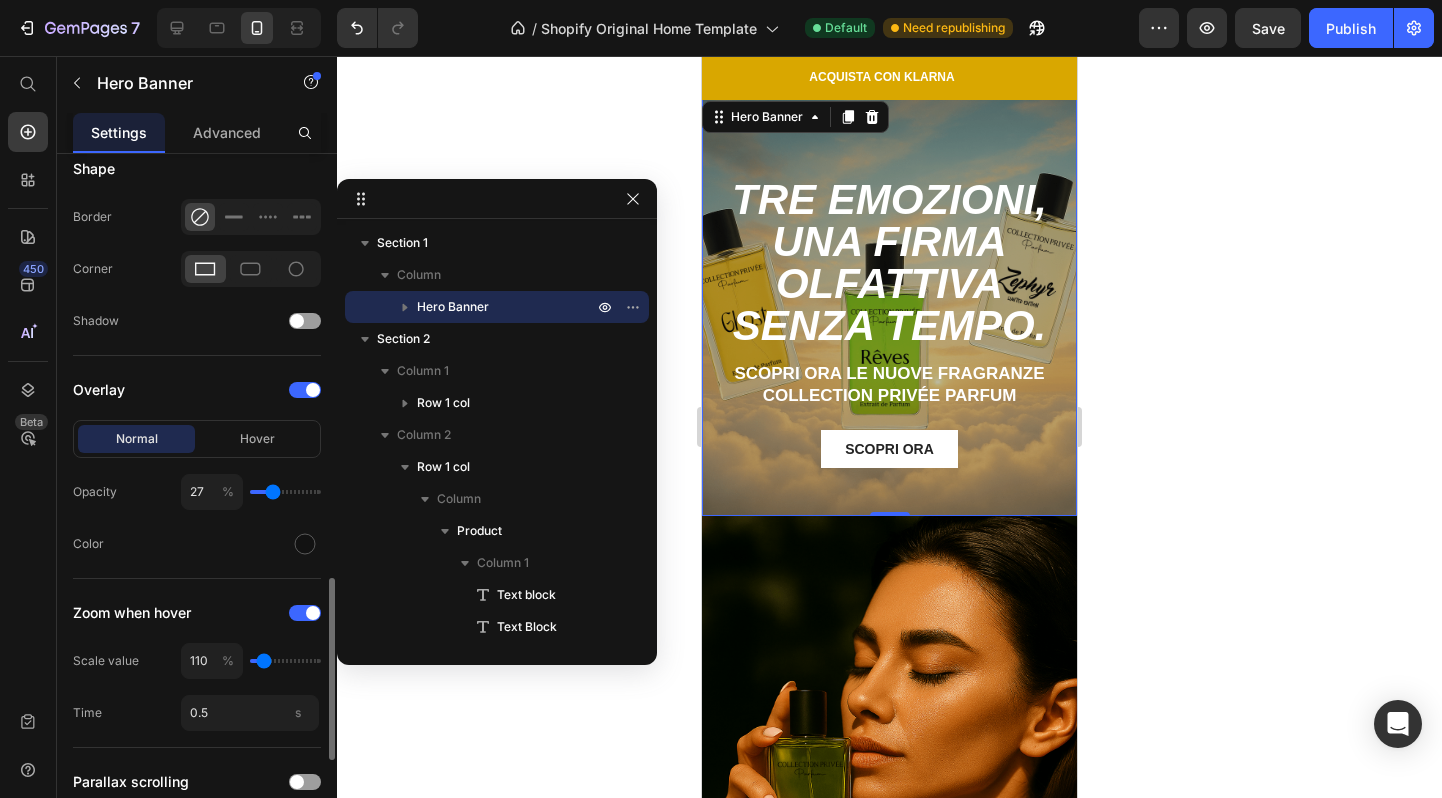 type on "25" 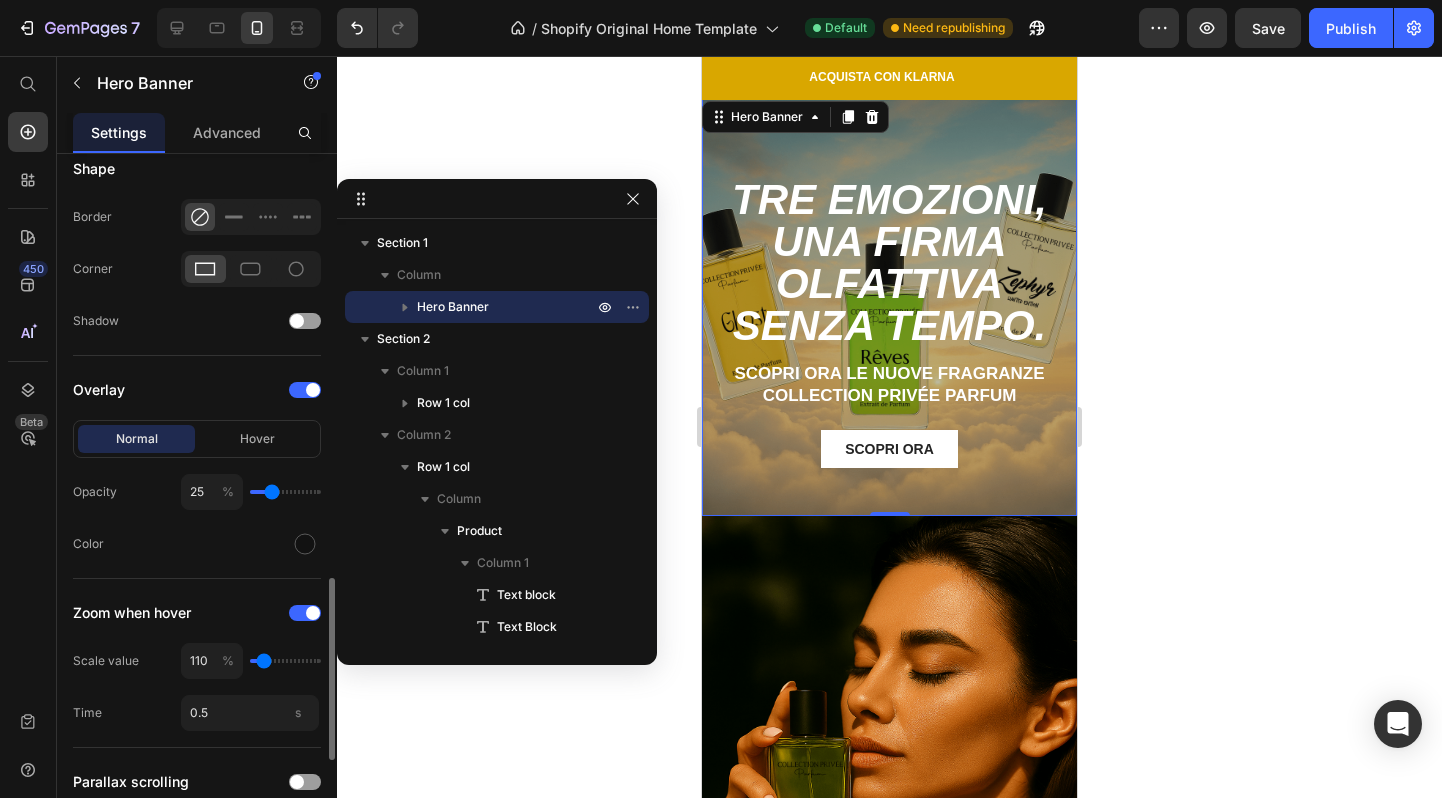 type on "24" 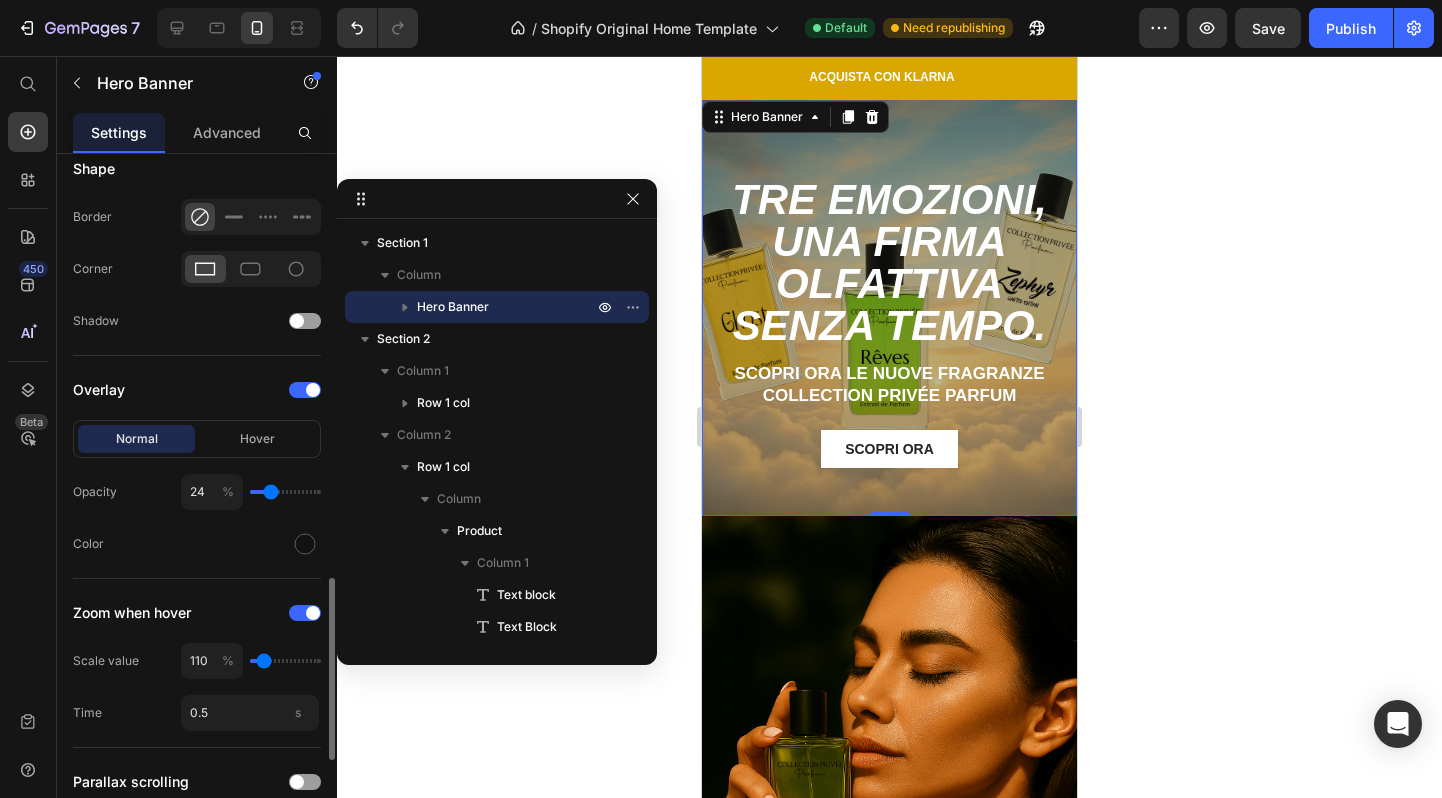 type on "23" 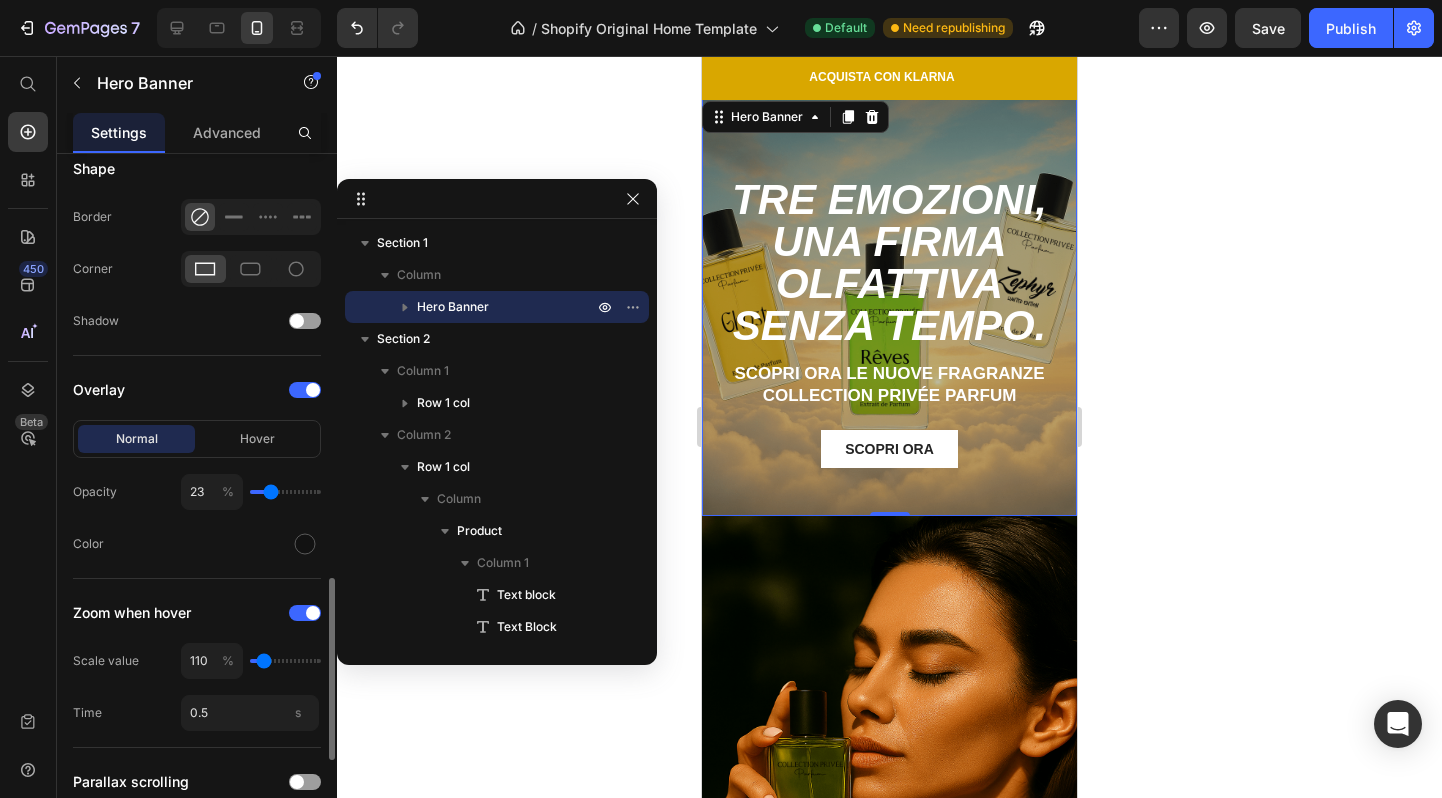 type on "23" 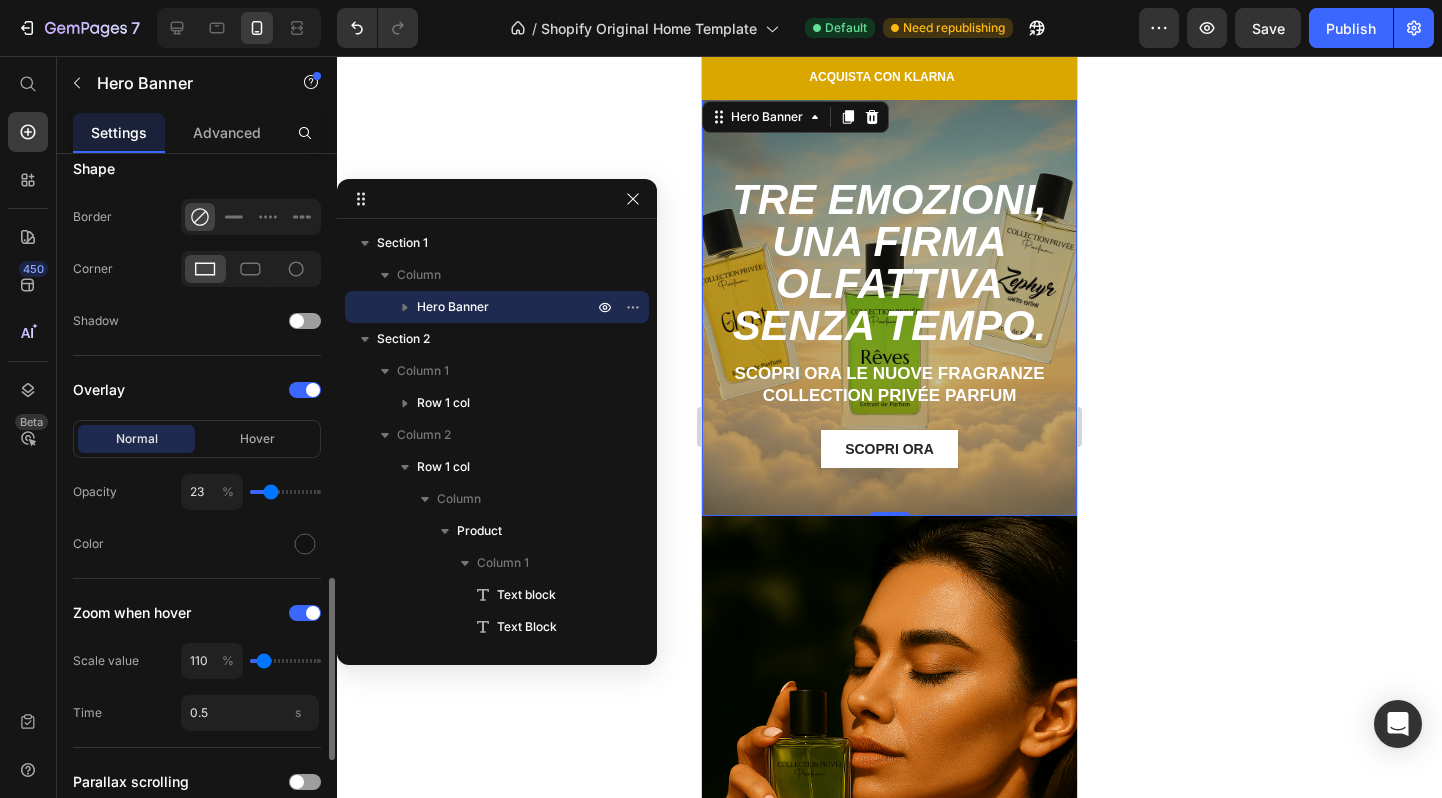 click on "23 %" 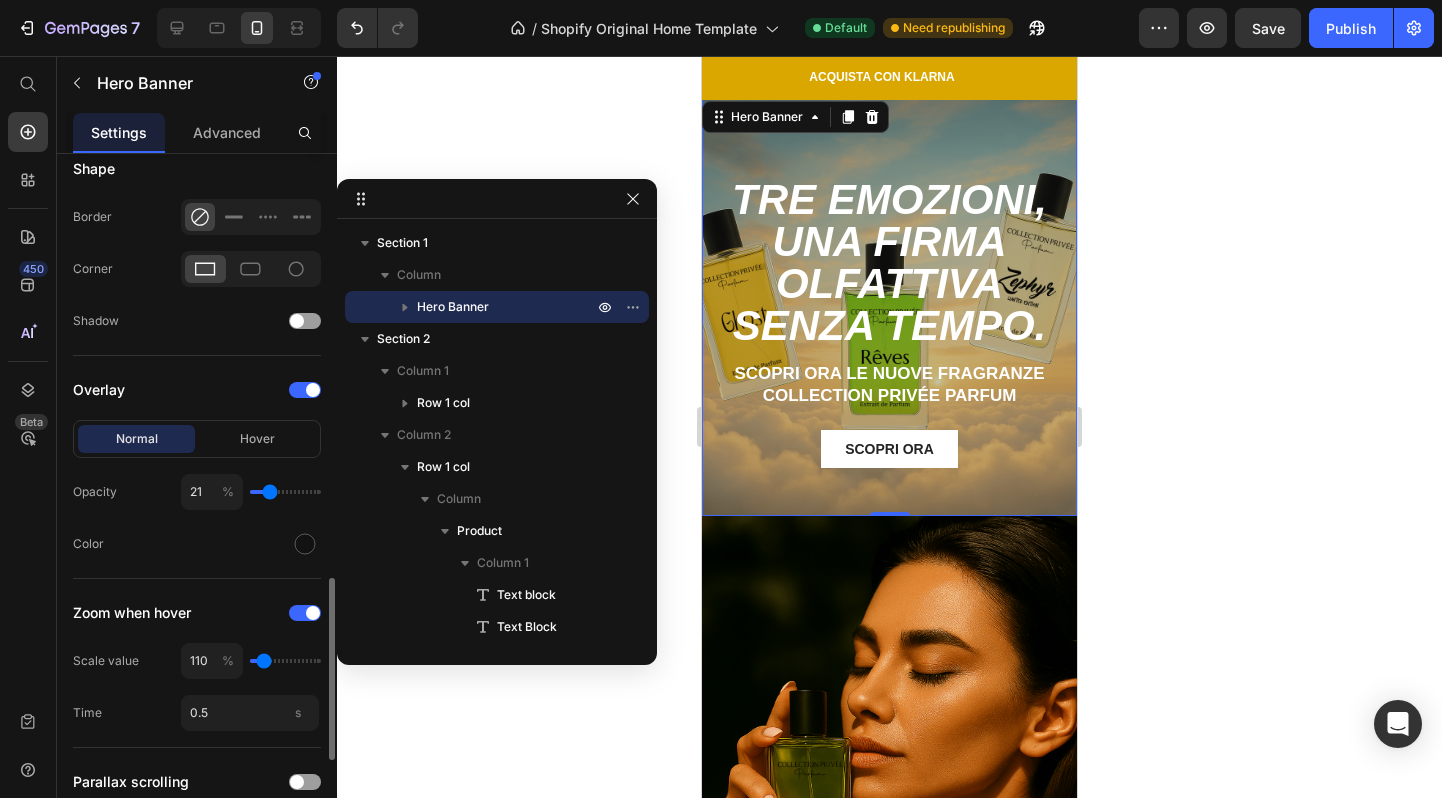 type on "16" 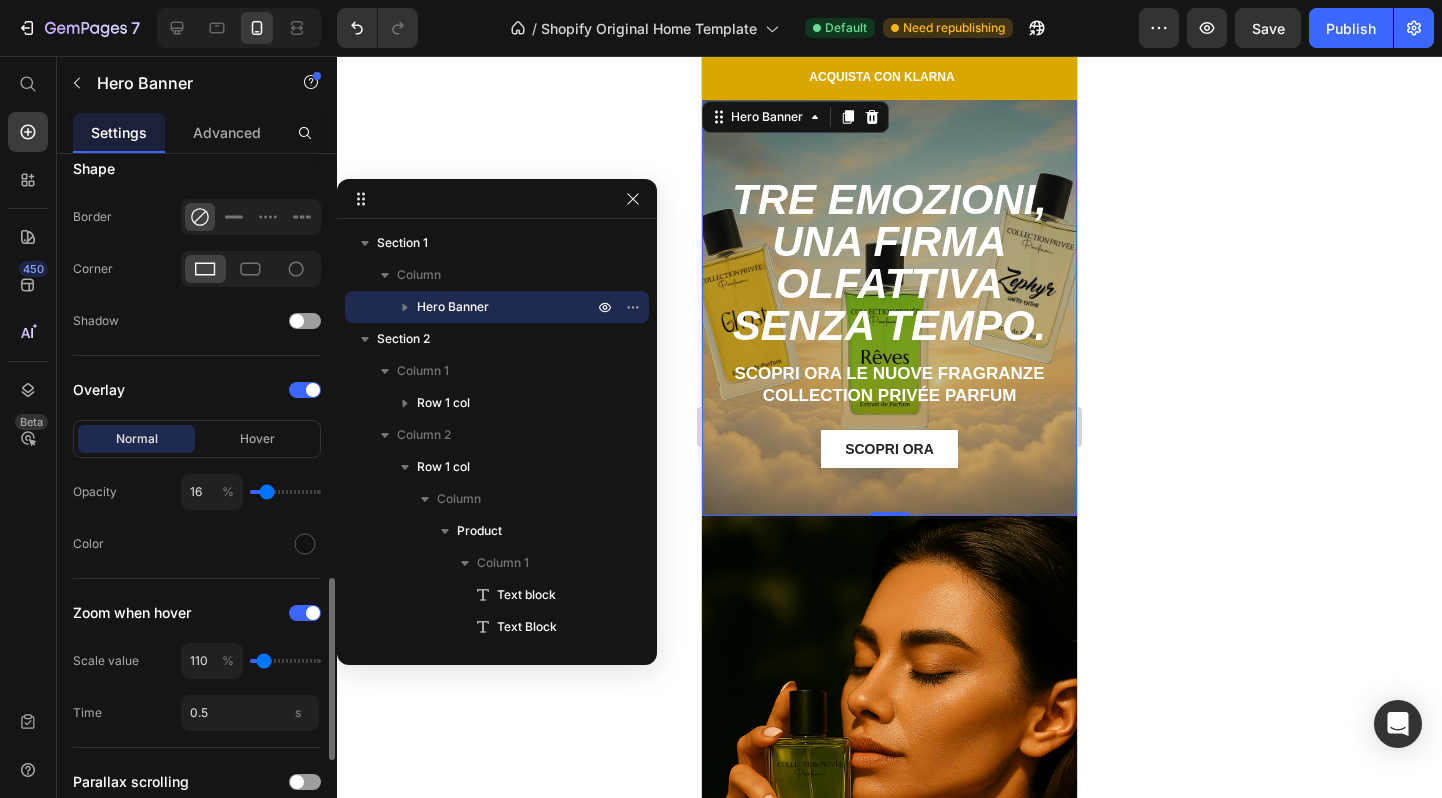 type on "8" 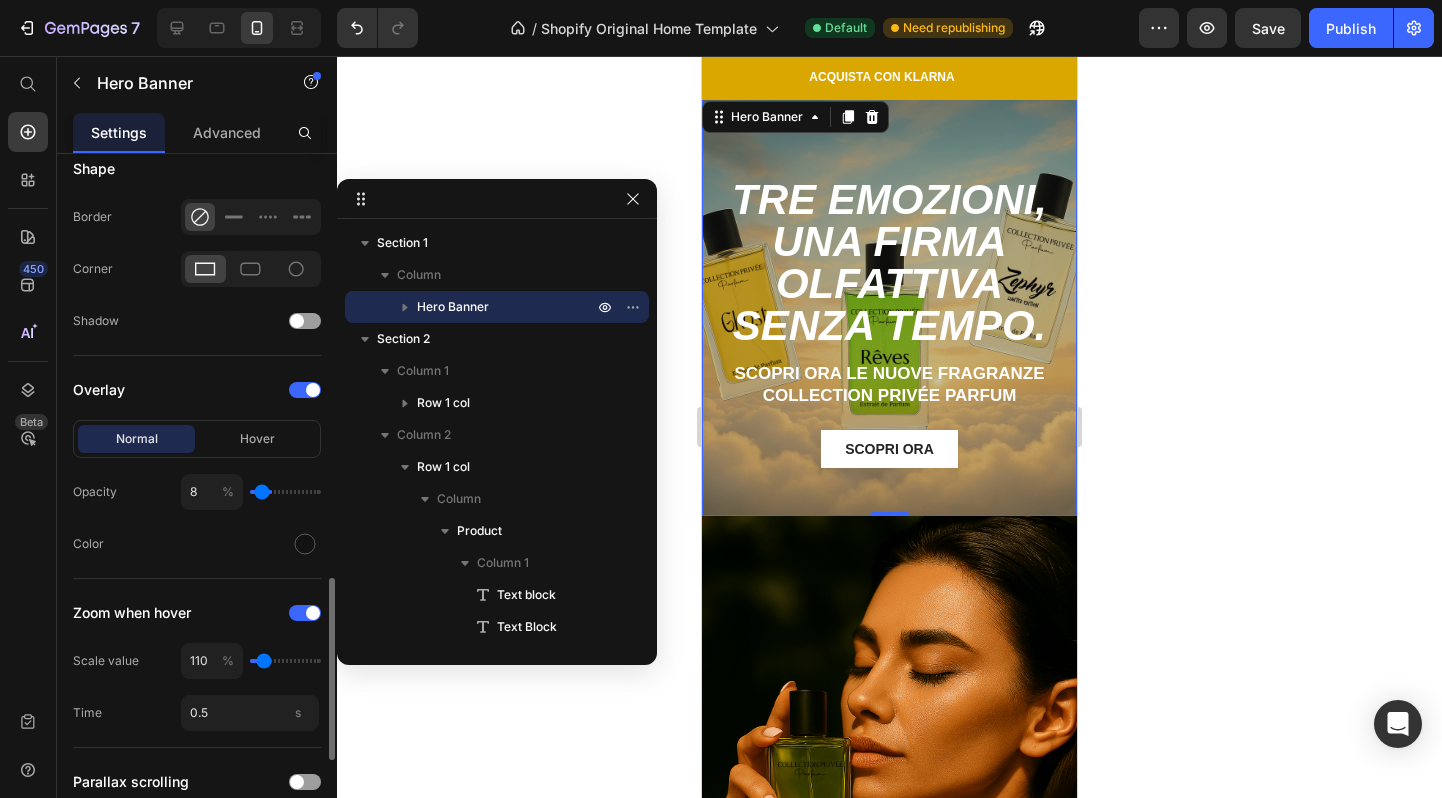 type on "0" 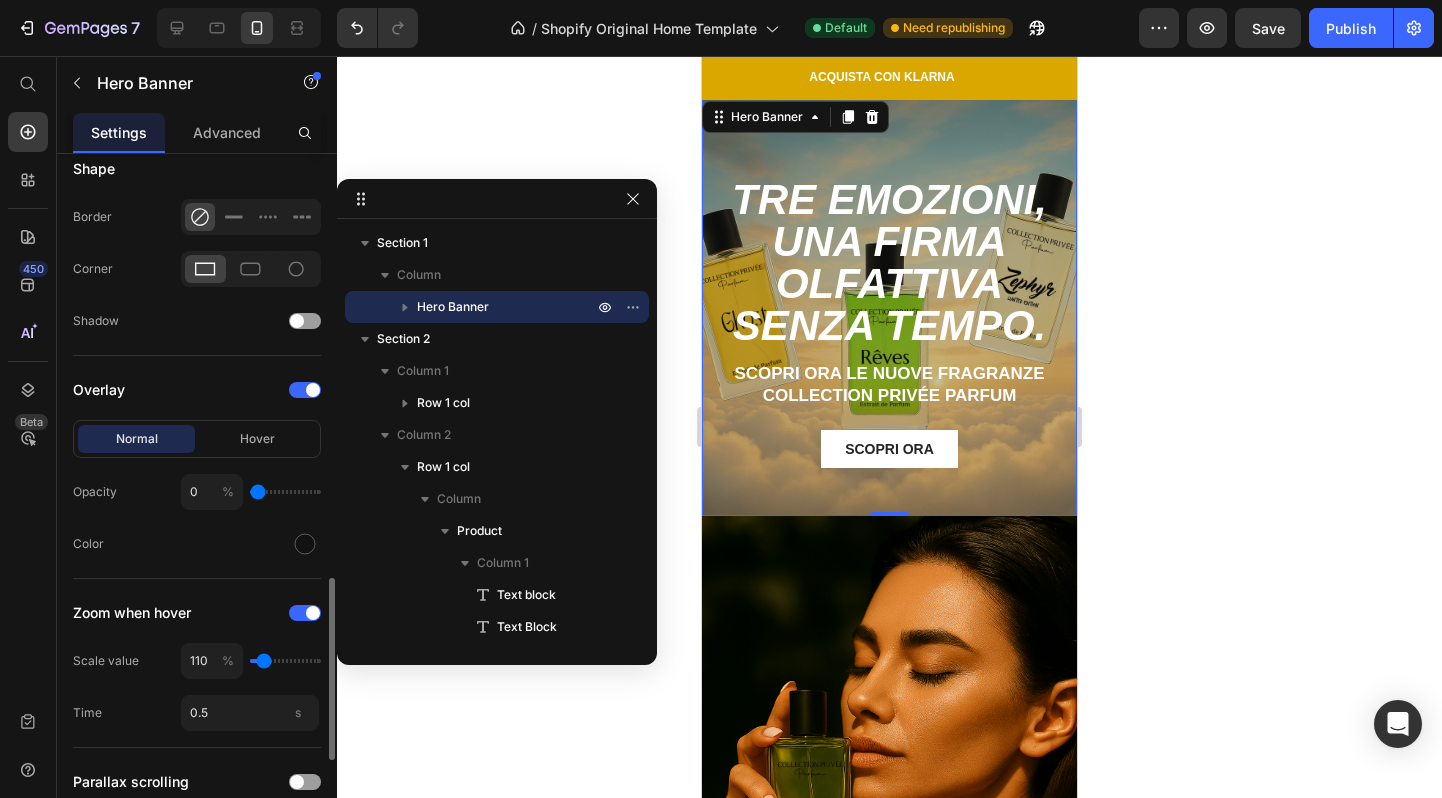 drag, startPoint x: 270, startPoint y: 486, endPoint x: 233, endPoint y: 486, distance: 37 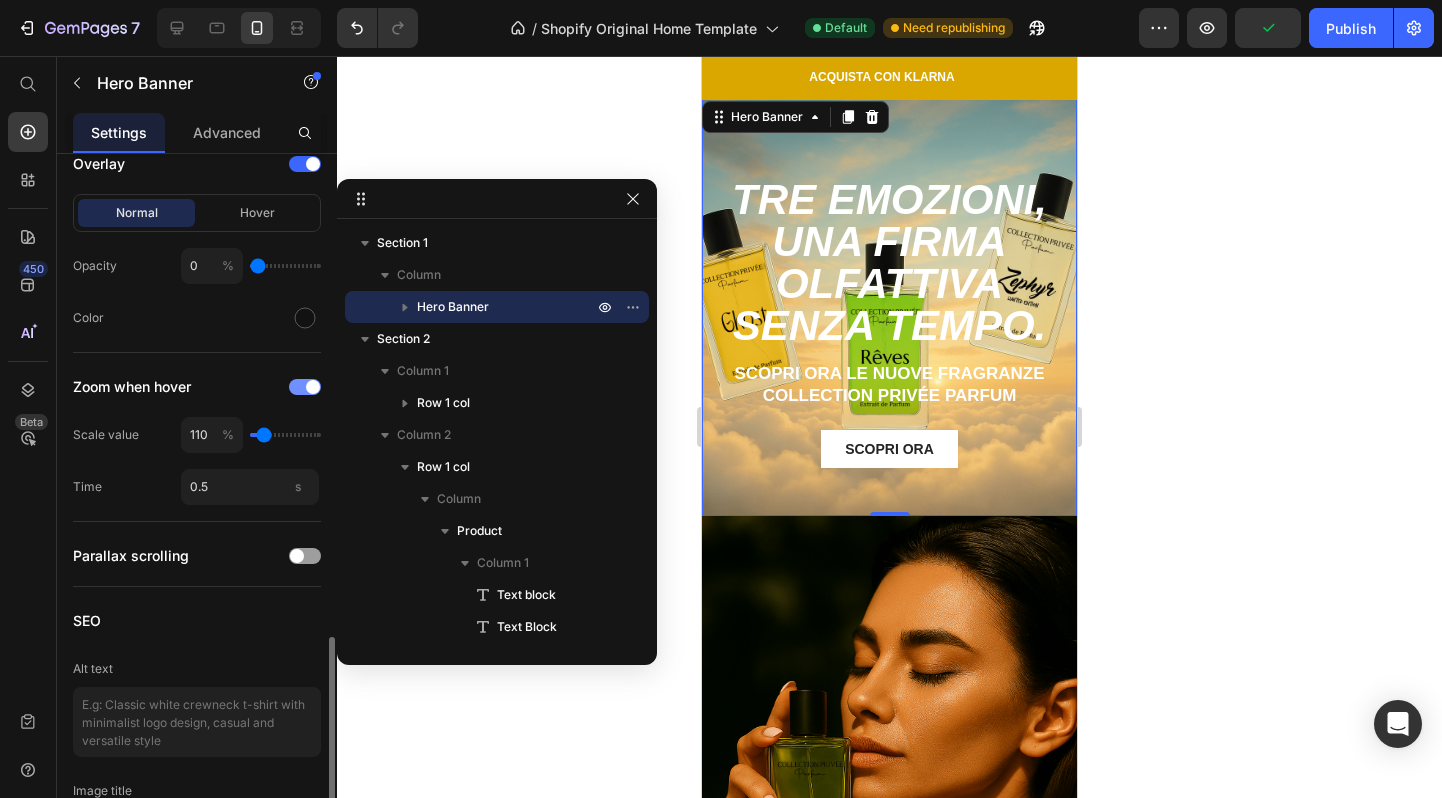 scroll, scrollTop: 1881, scrollLeft: 0, axis: vertical 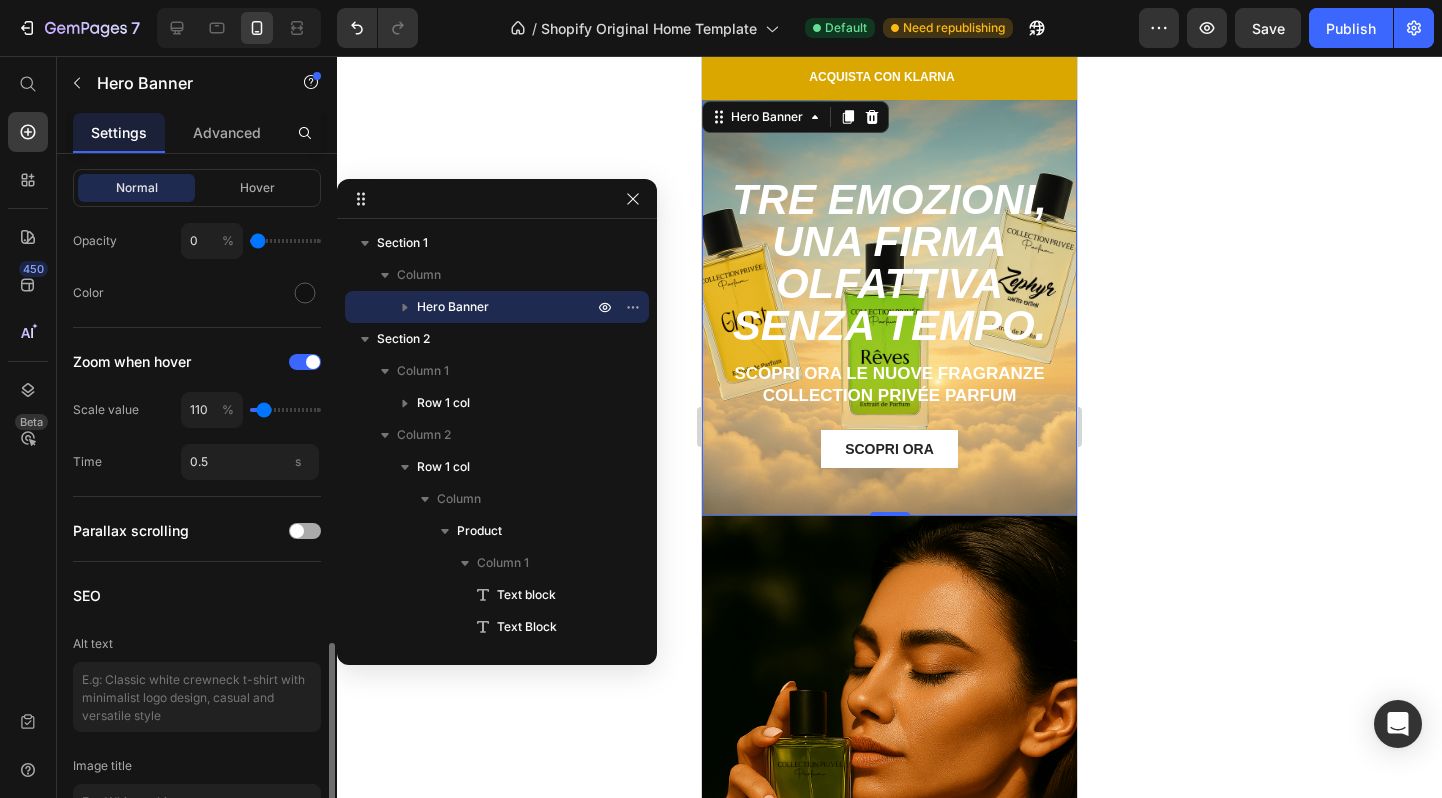 click at bounding box center [305, 531] 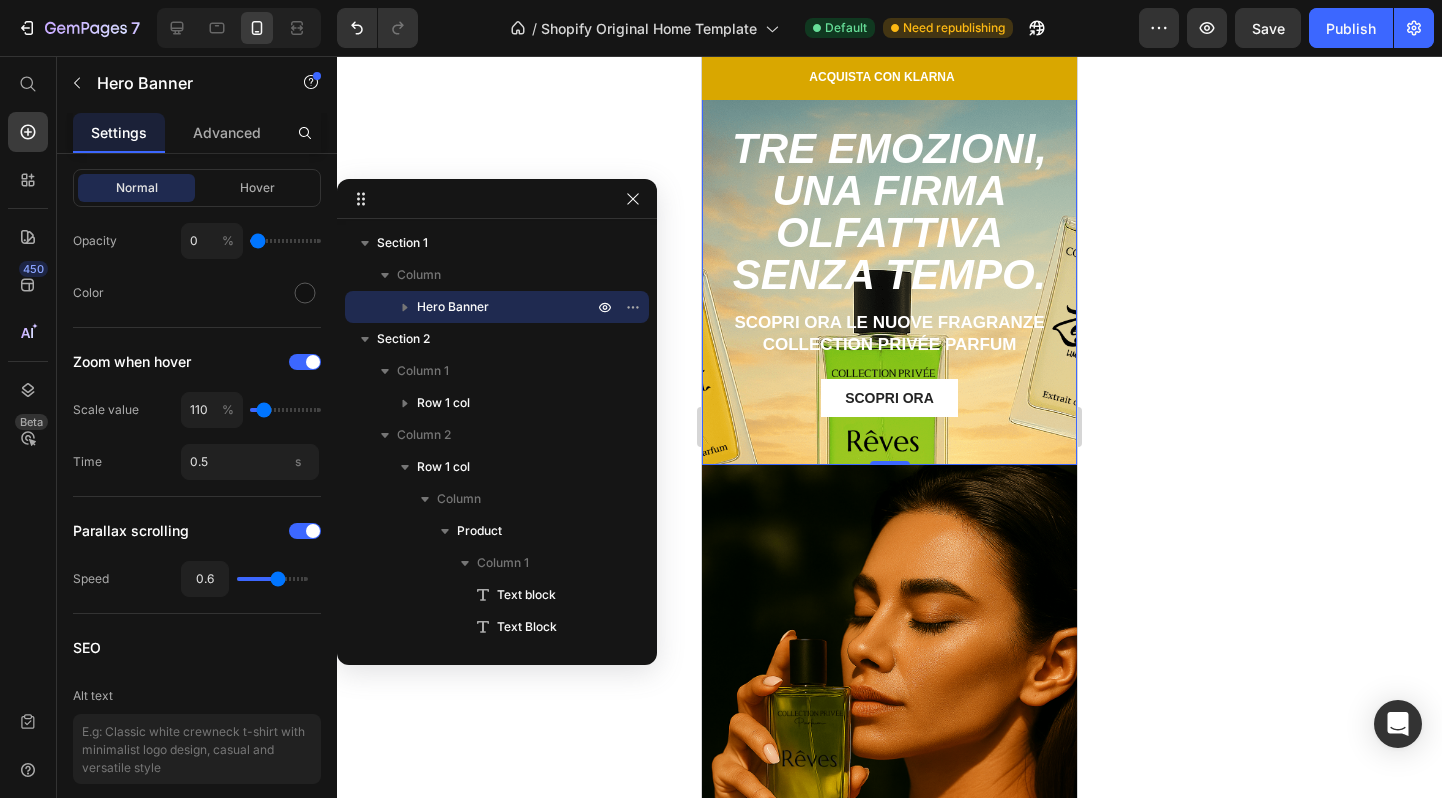 scroll, scrollTop: 44, scrollLeft: 0, axis: vertical 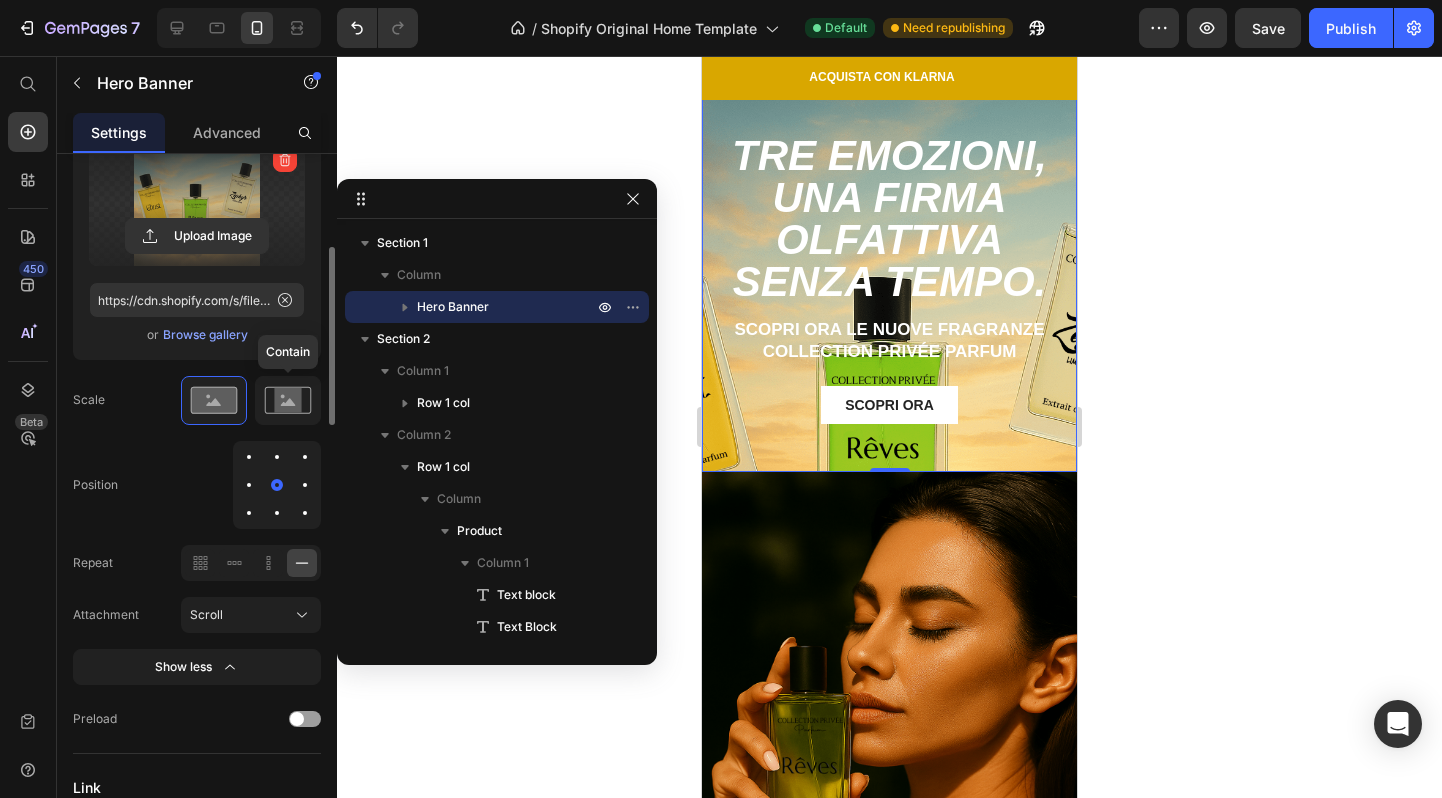 click 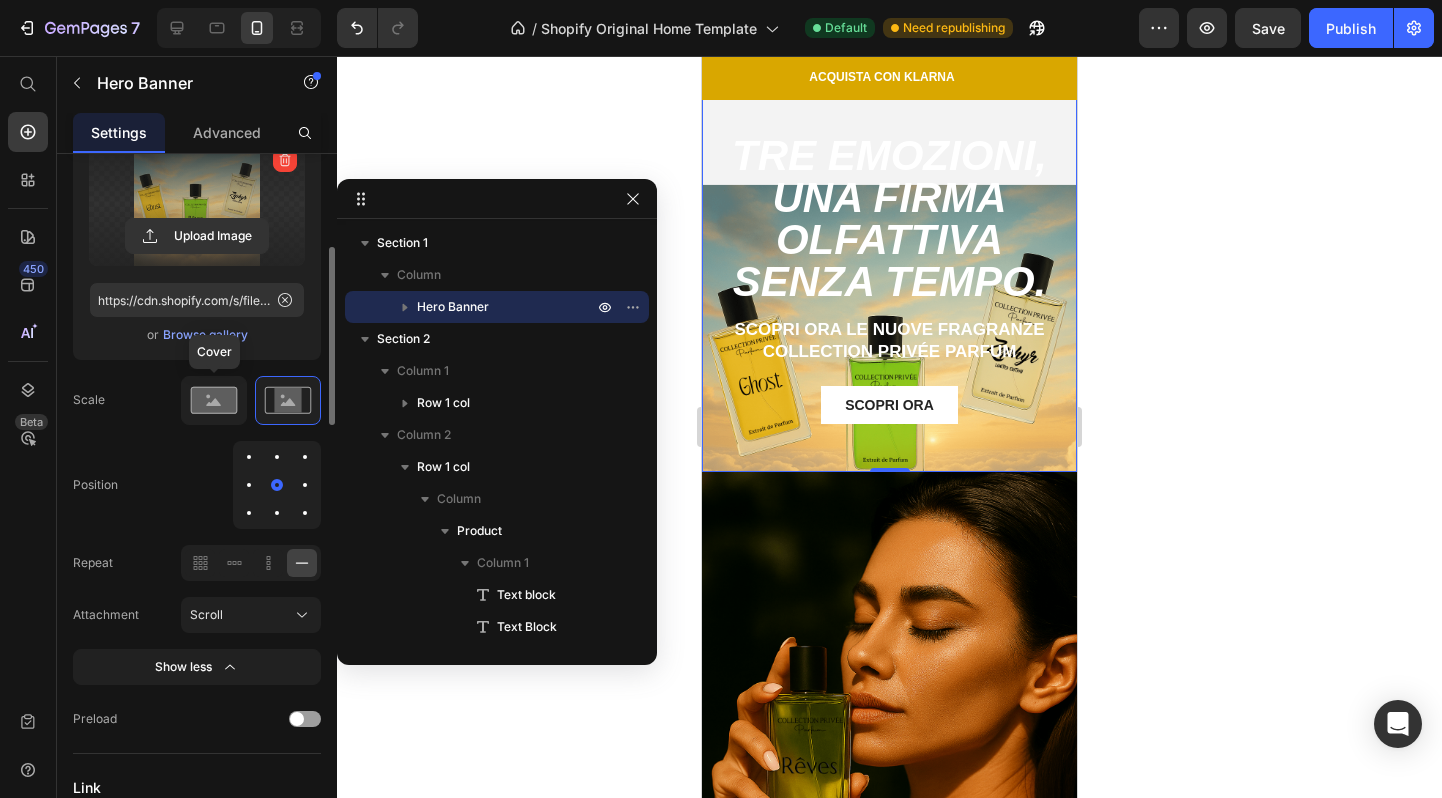 click 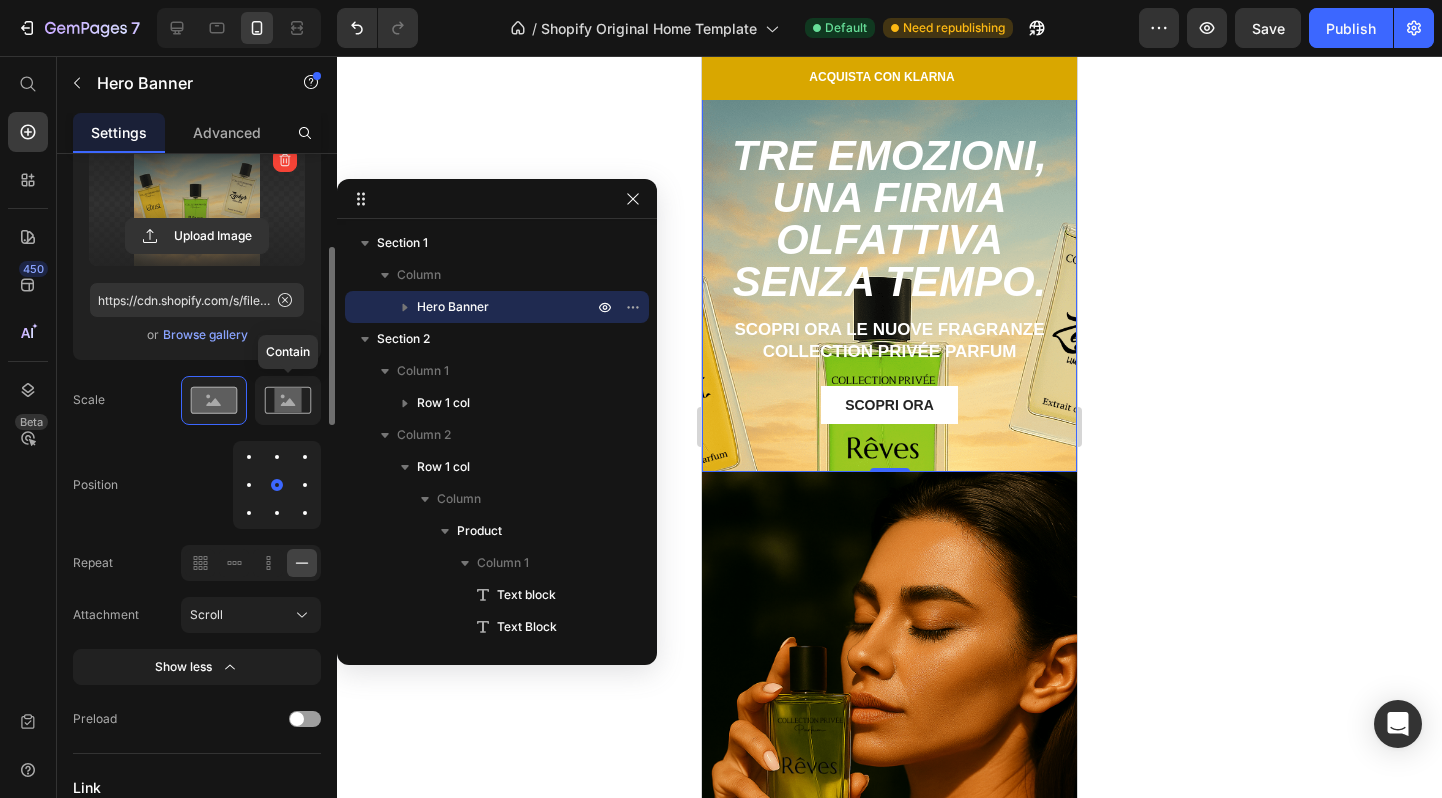 click 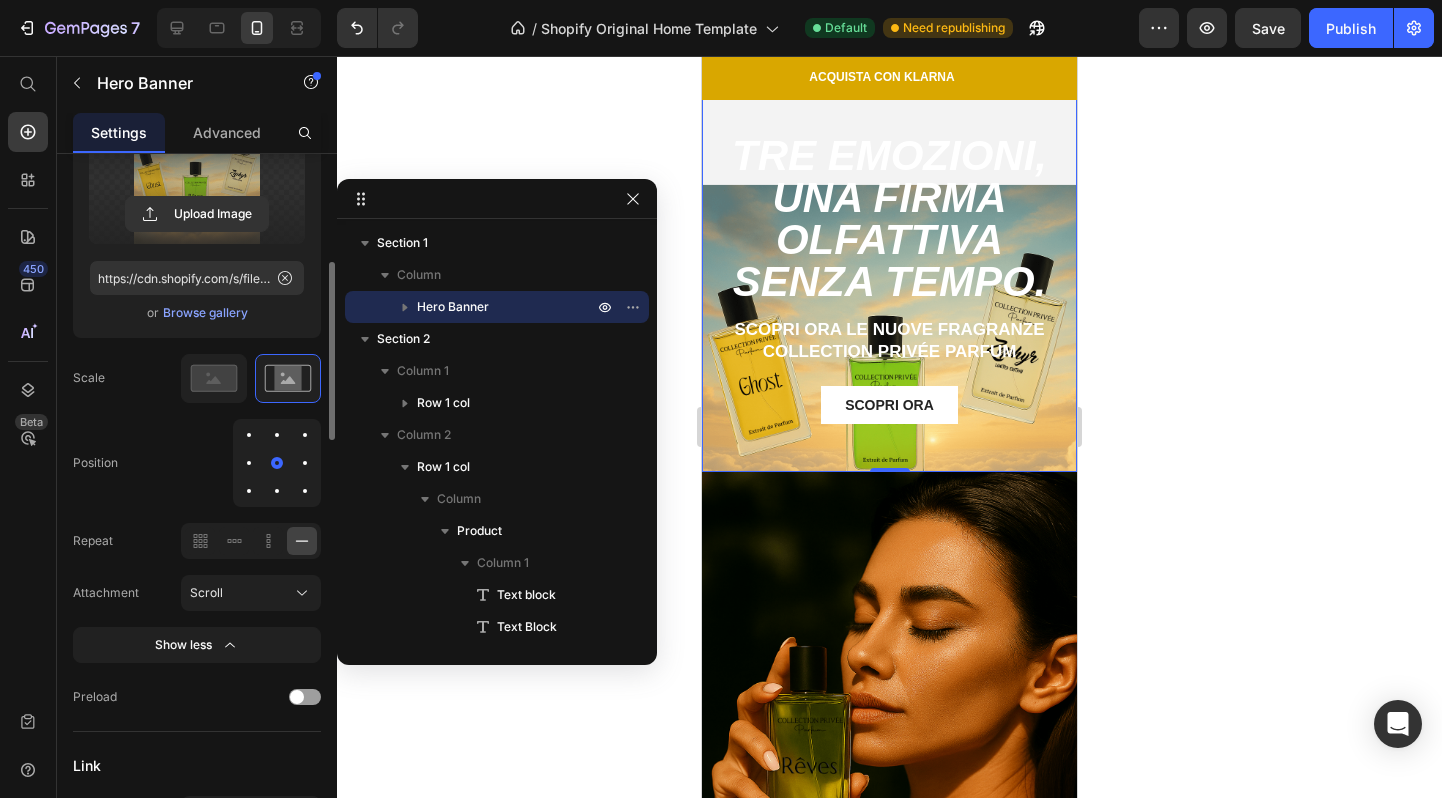 scroll, scrollTop: 396, scrollLeft: 0, axis: vertical 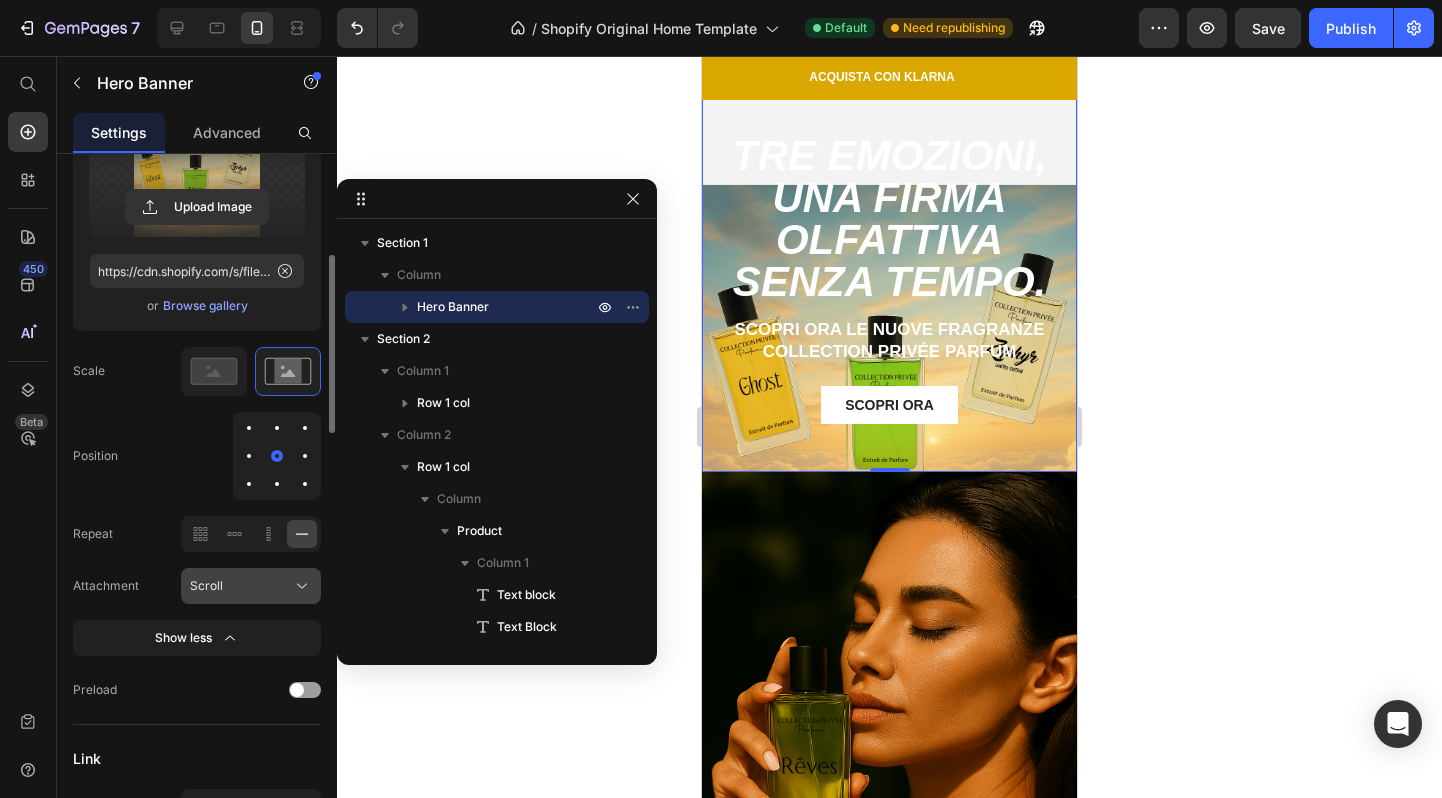 click on "Scroll" at bounding box center [251, 586] 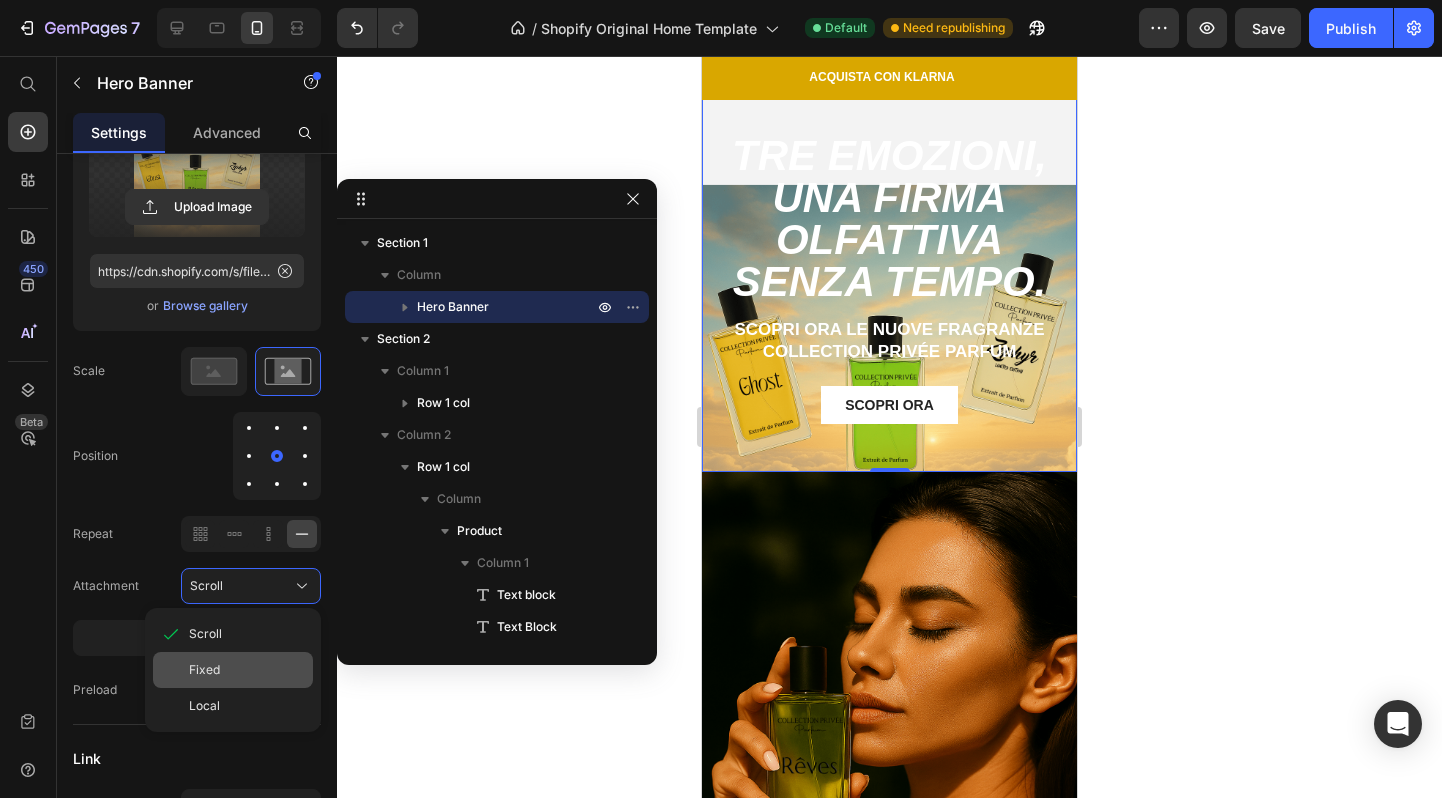 click on "Fixed" 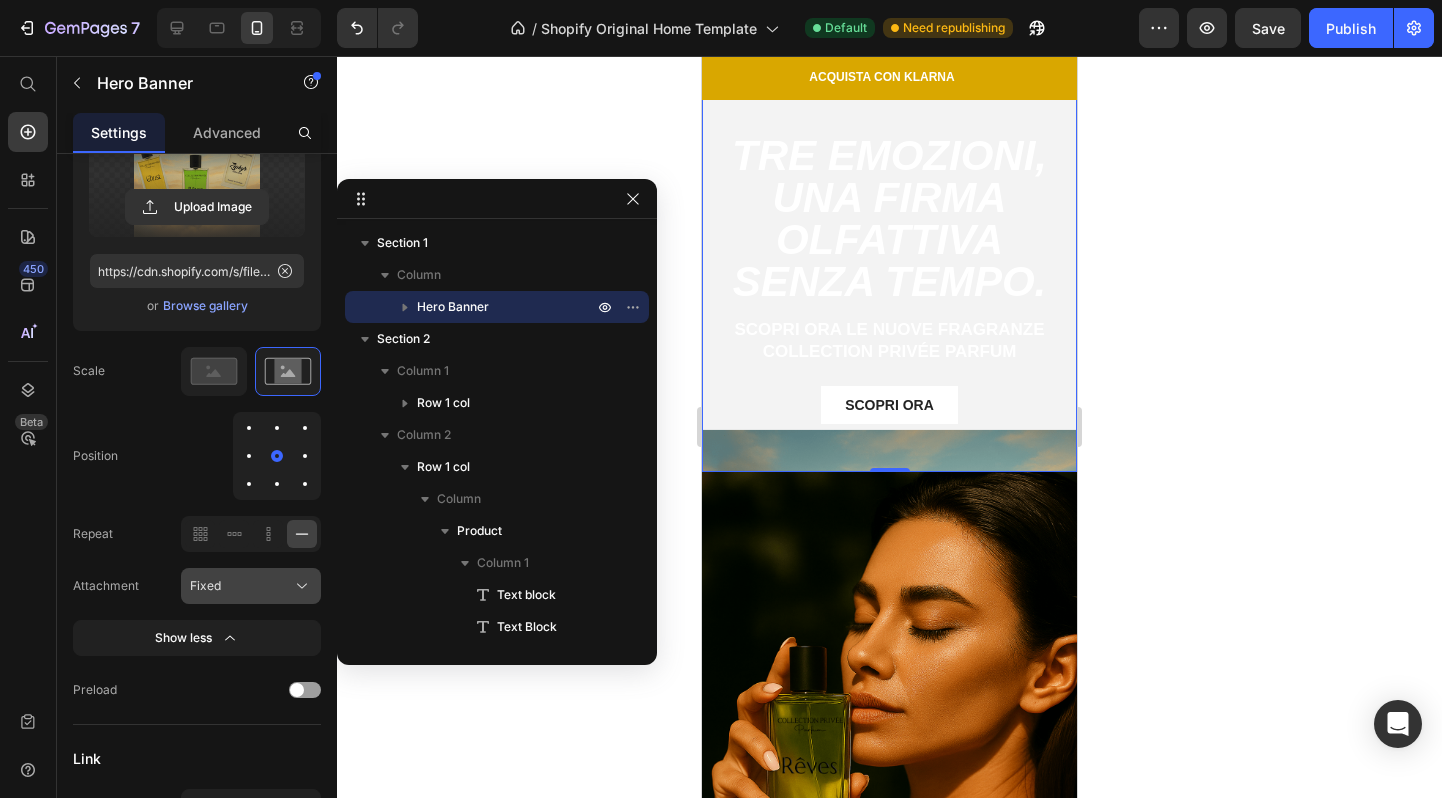 click on "Fixed" at bounding box center [205, 586] 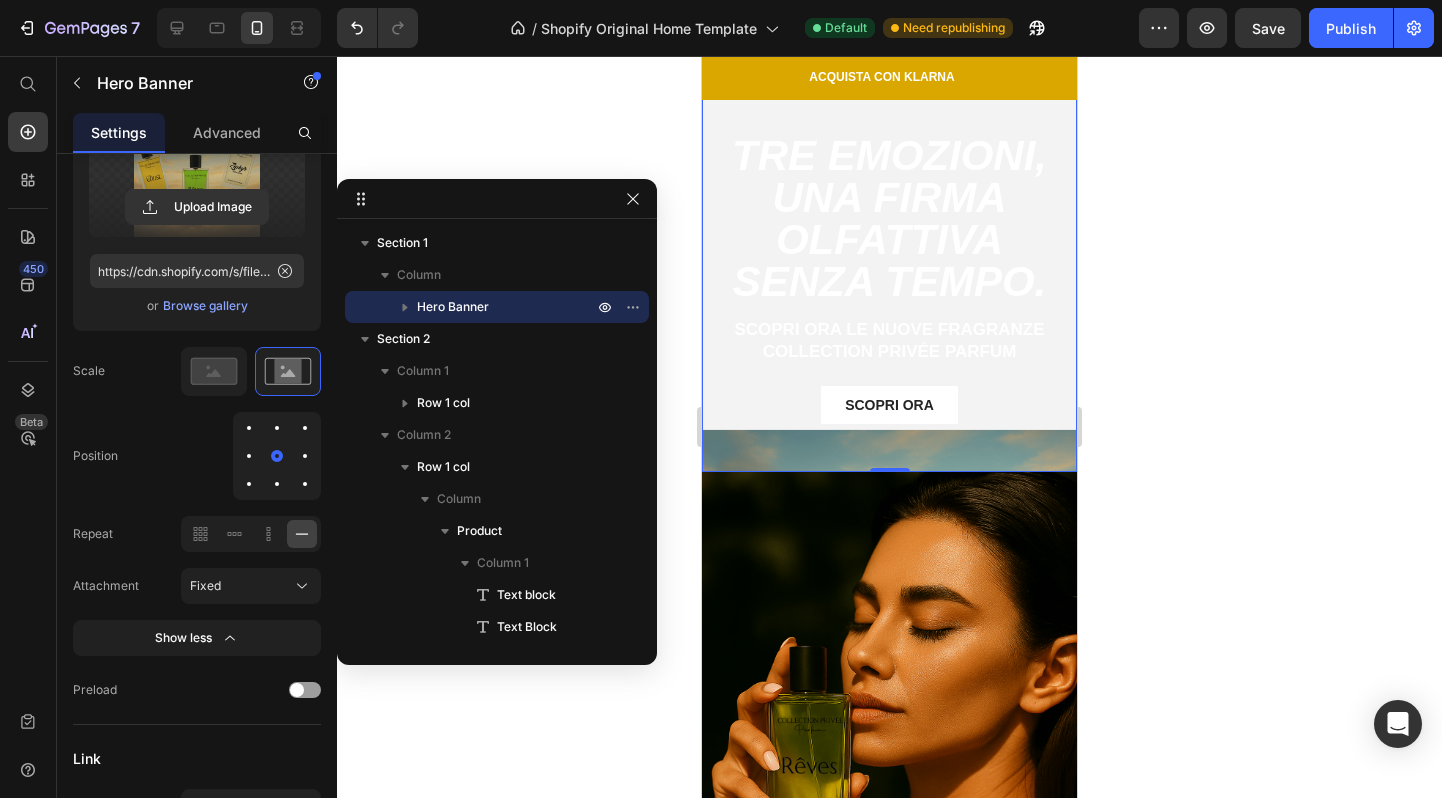click at bounding box center (277, 484) 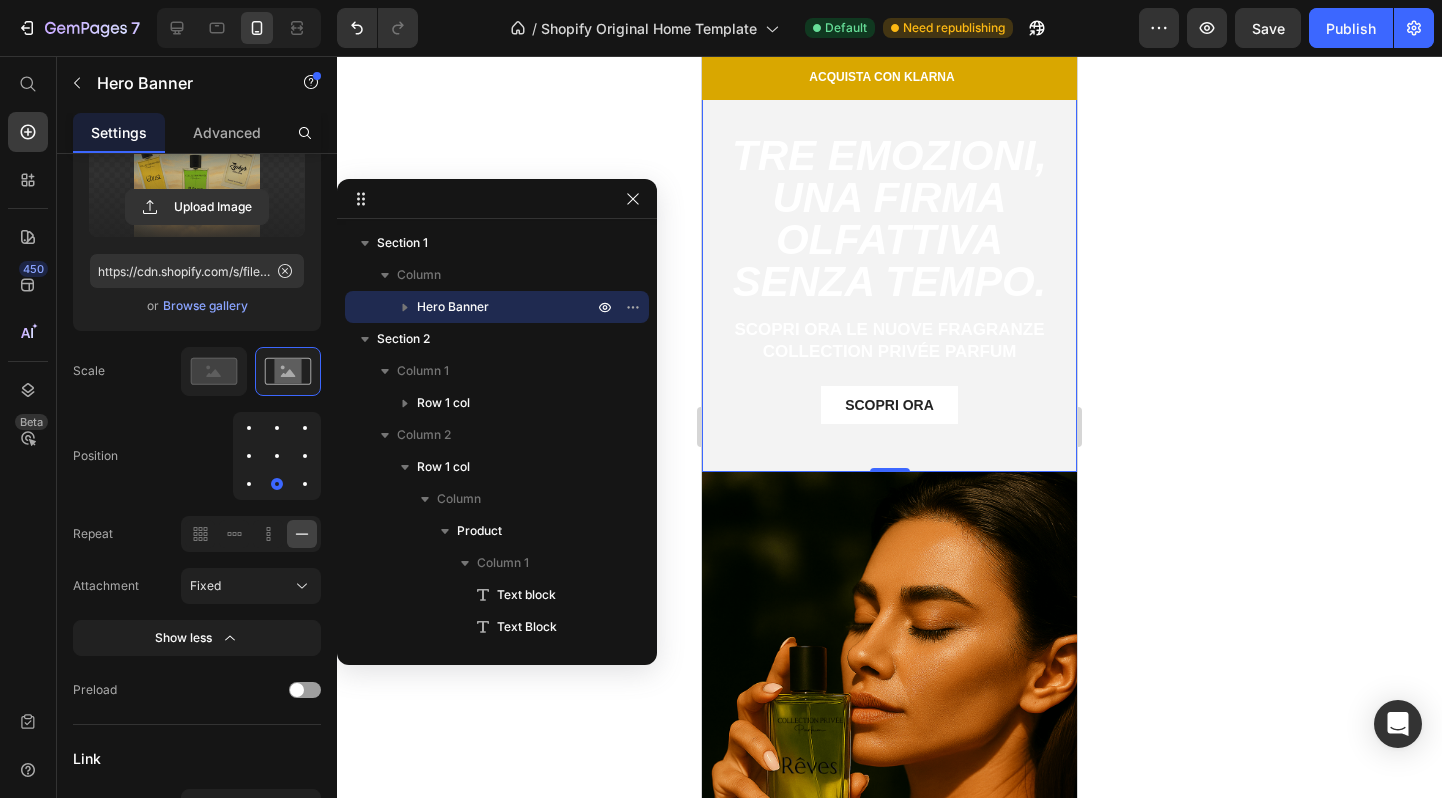 click at bounding box center (277, 484) 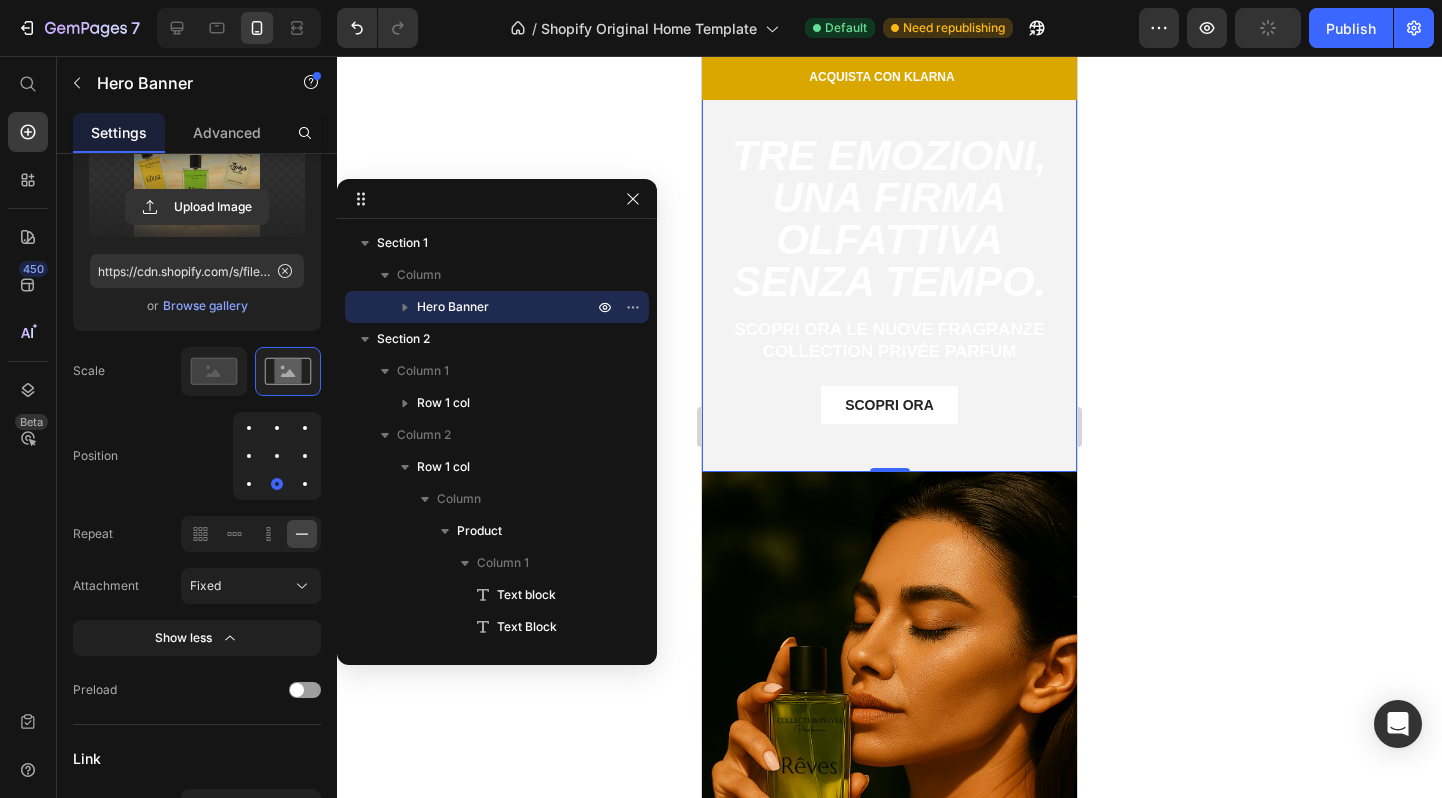 click at bounding box center (277, 456) 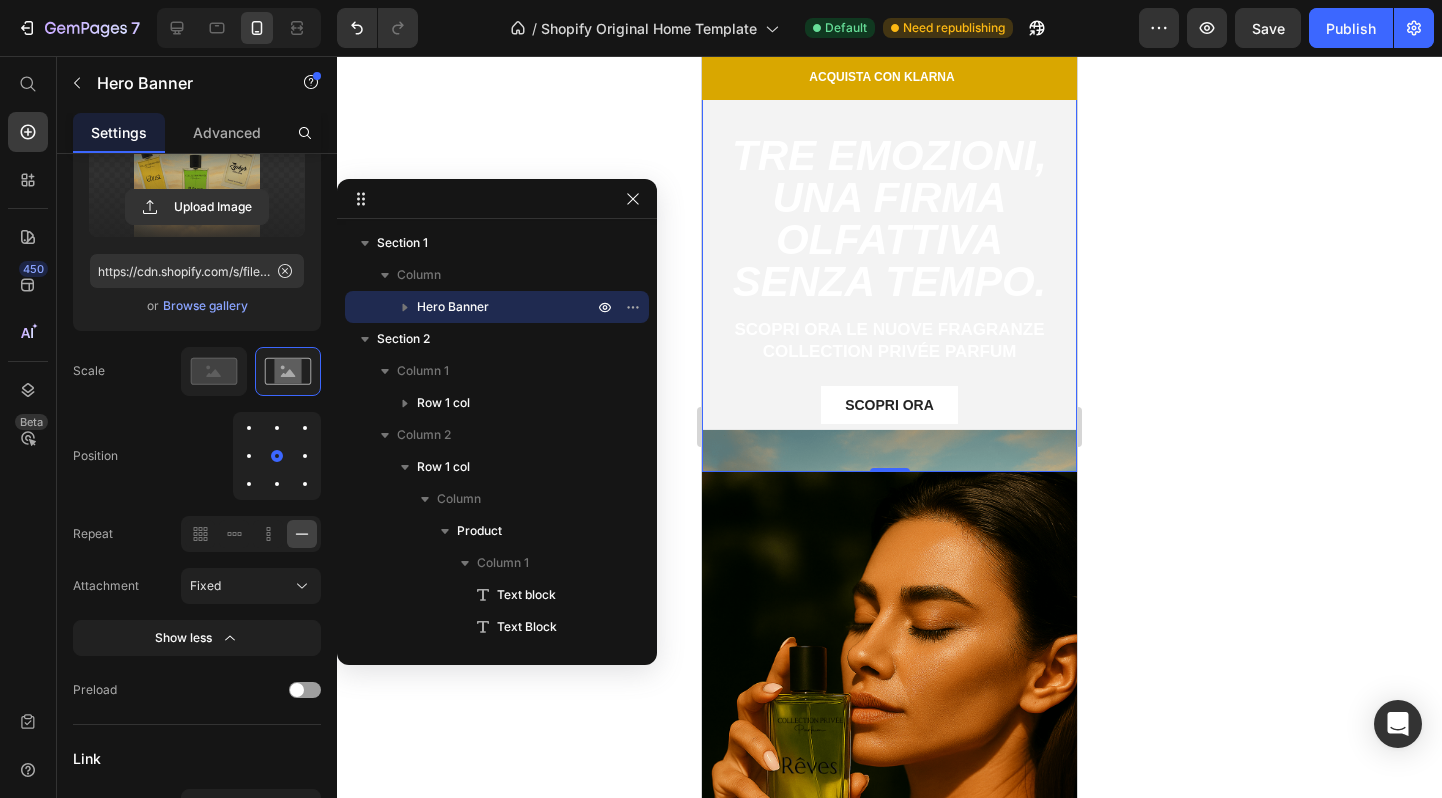 click at bounding box center [277, 428] 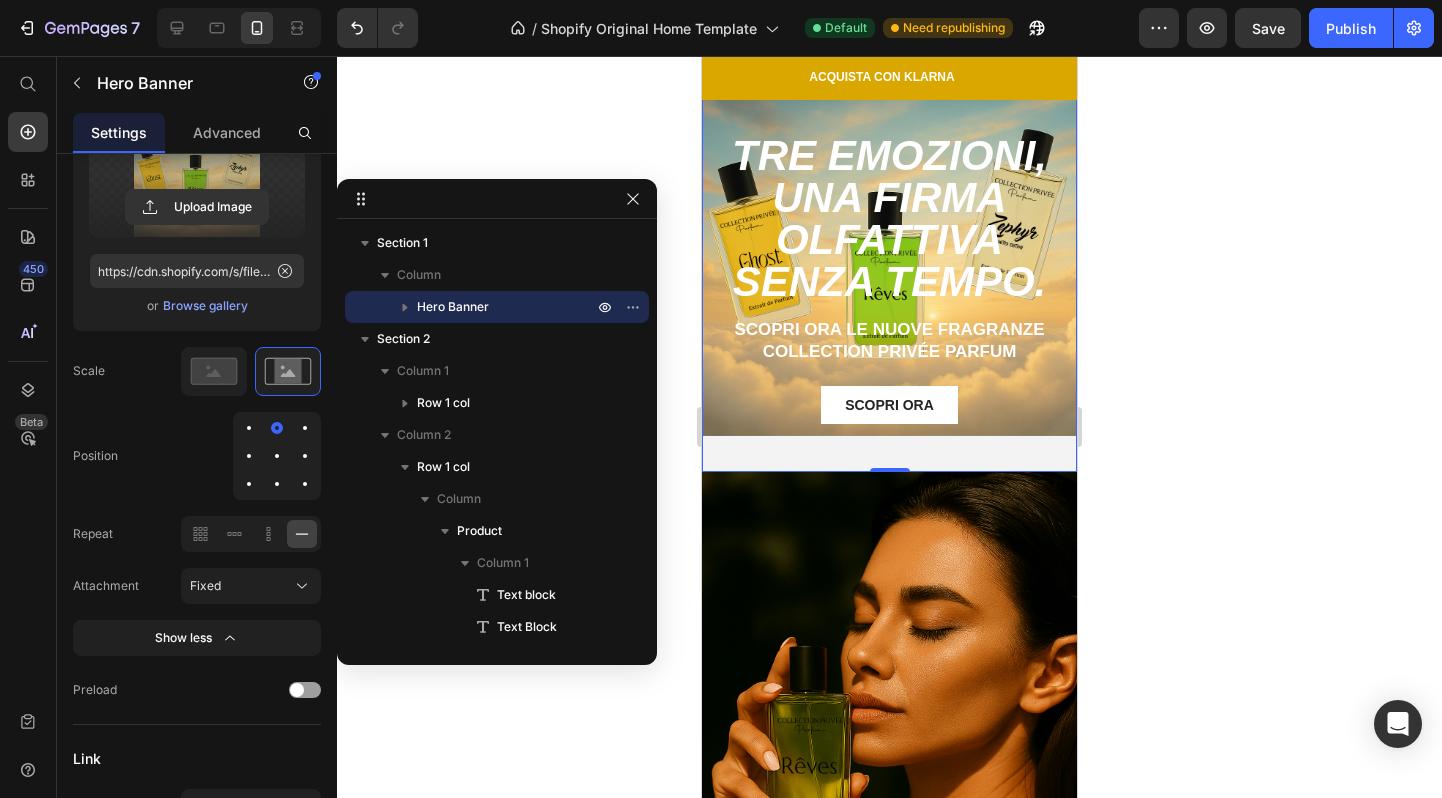 click at bounding box center (277, 456) 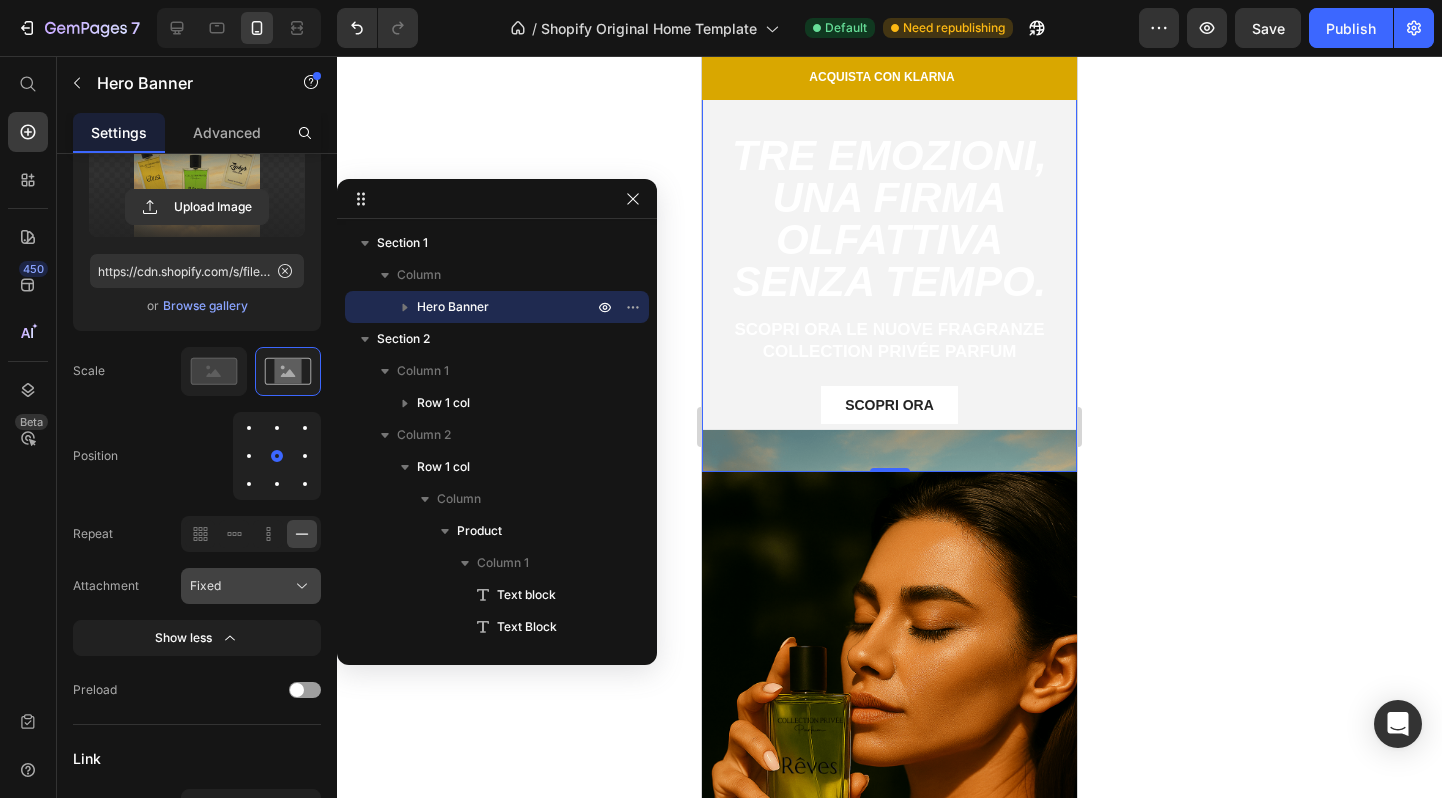 click on "Fixed" 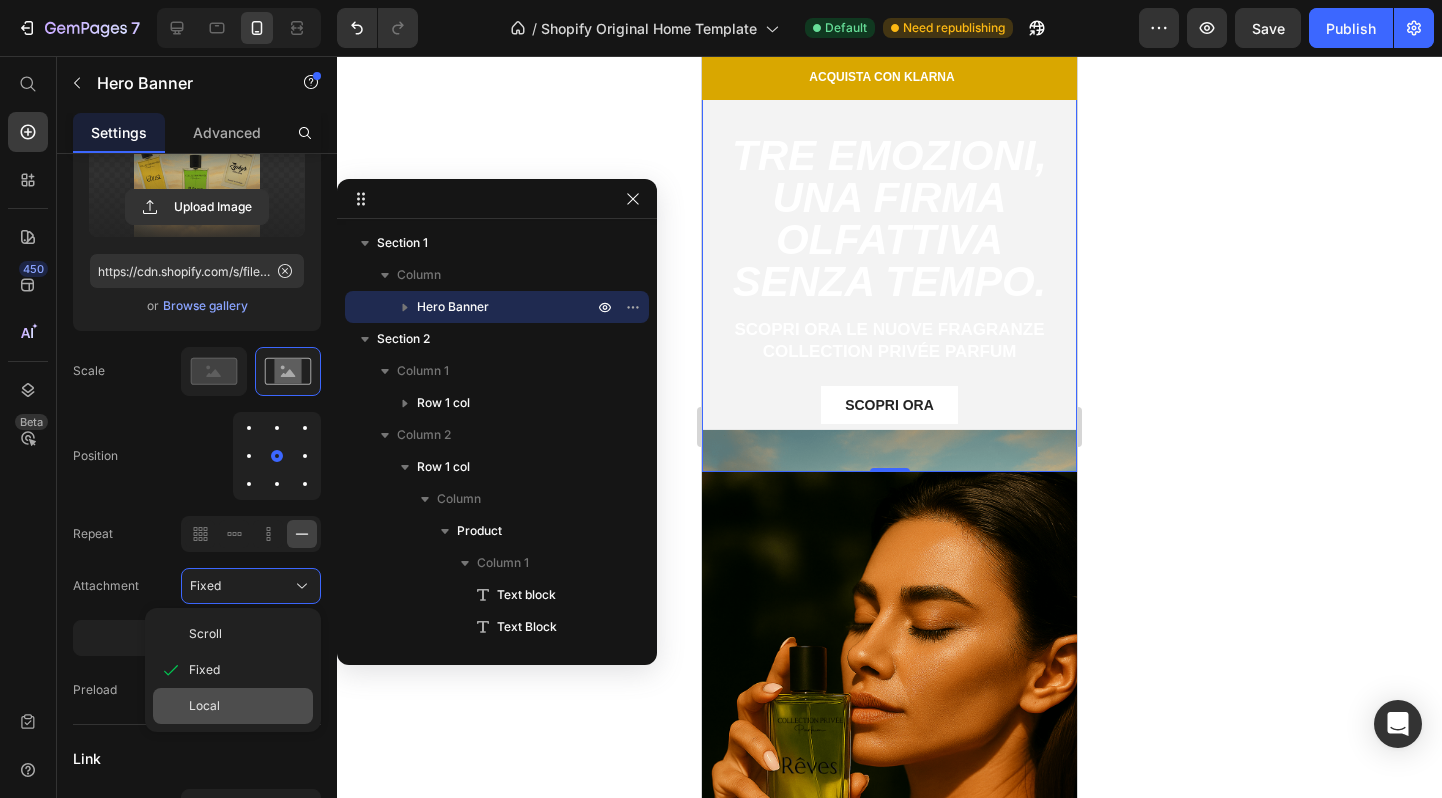 click on "Local" at bounding box center (204, 706) 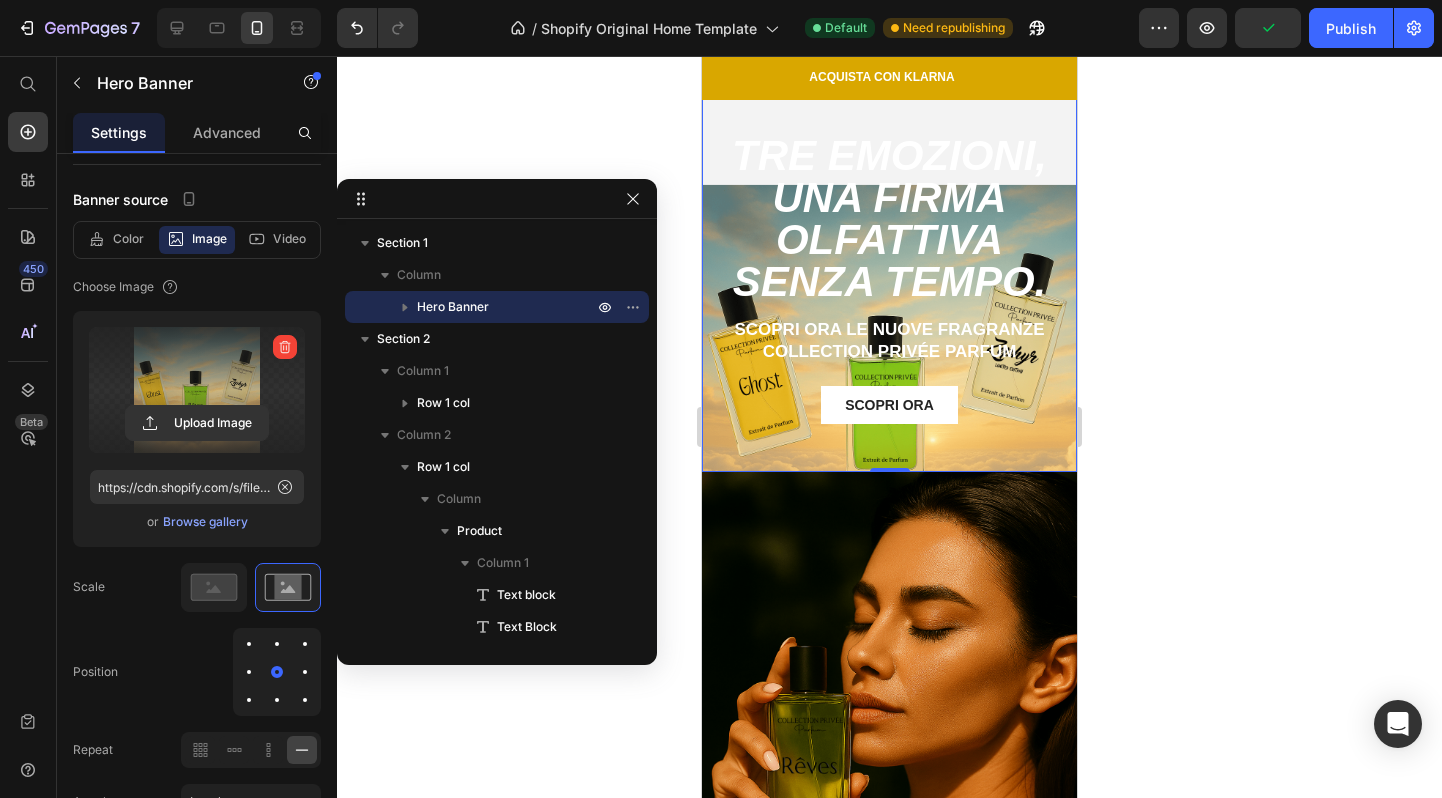 scroll, scrollTop: 0, scrollLeft: 0, axis: both 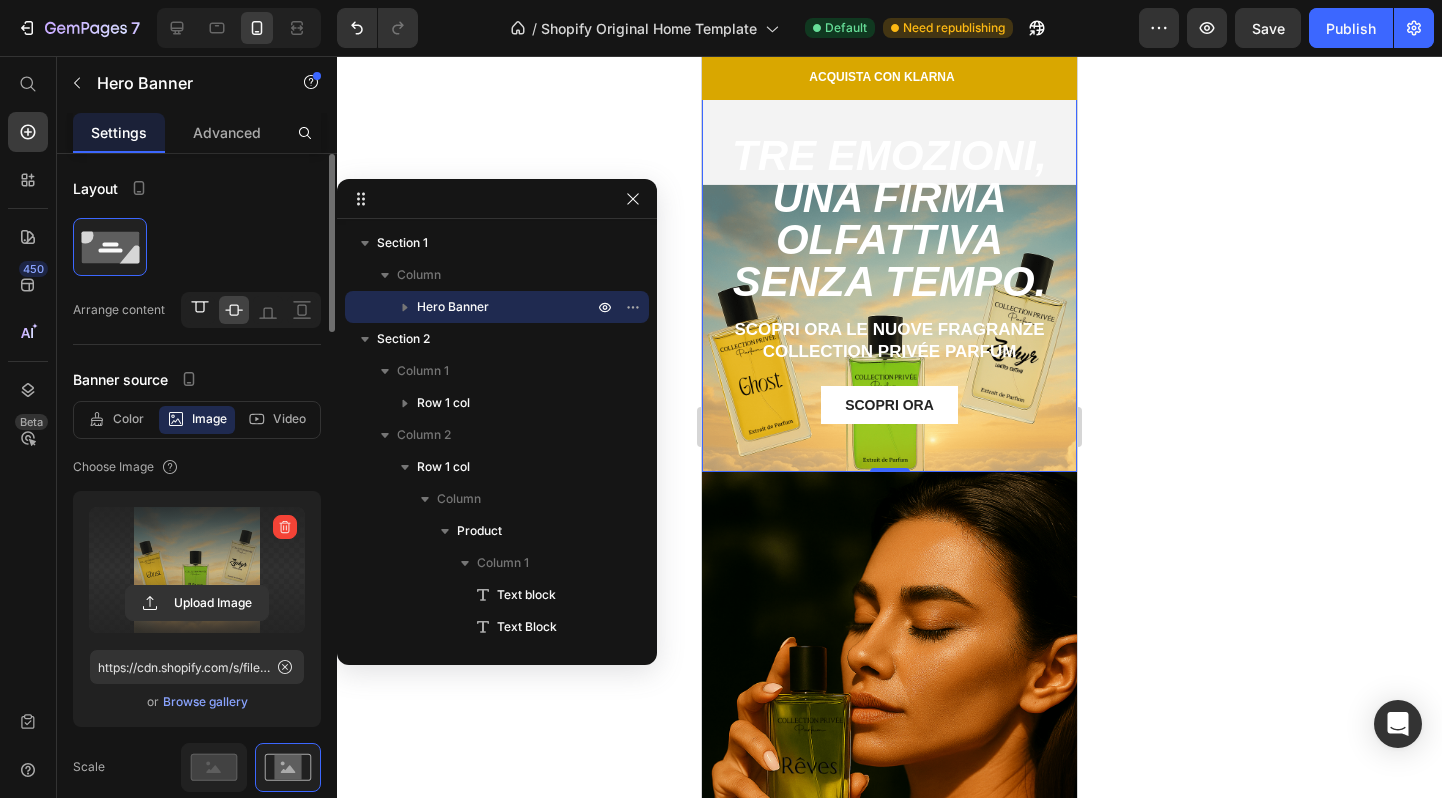 click 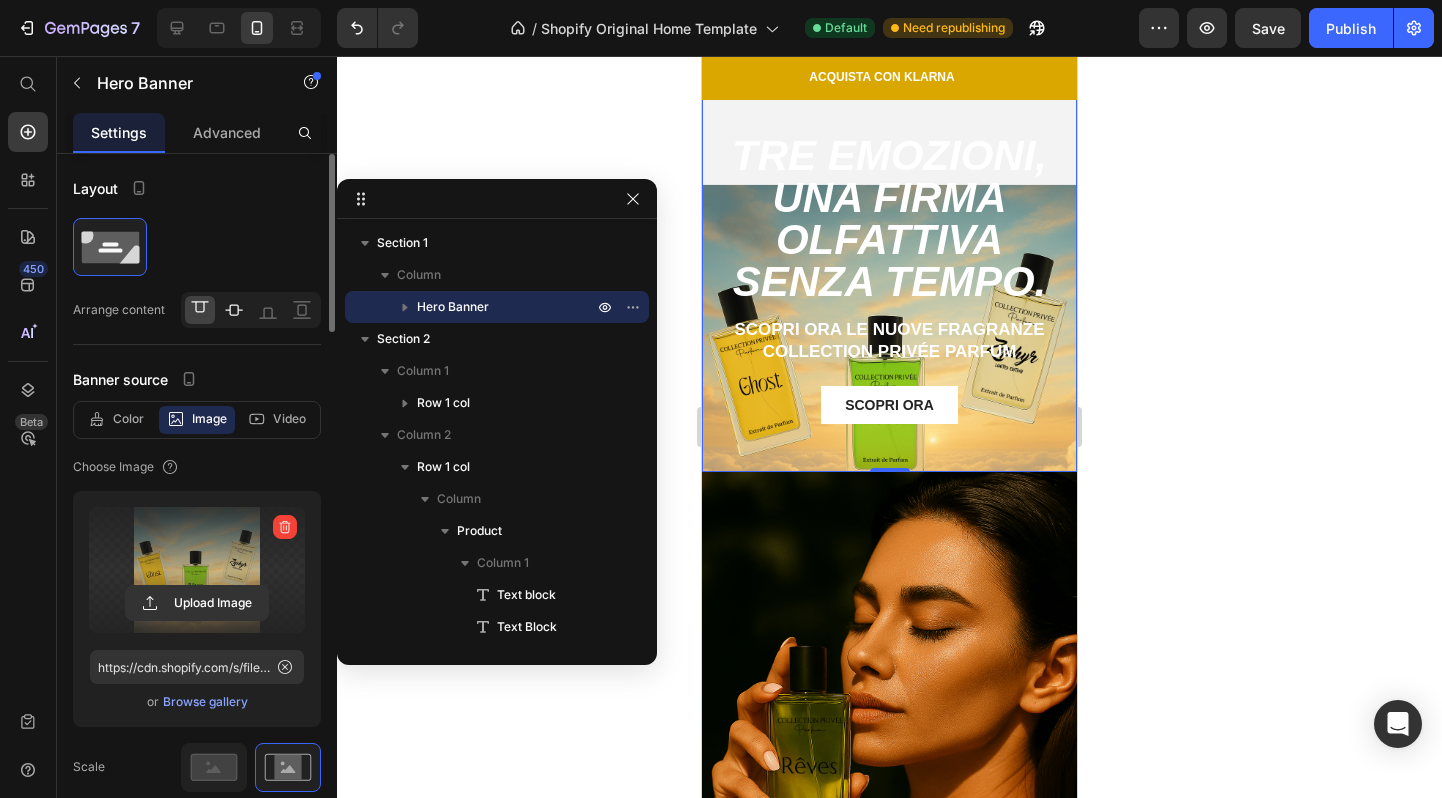 click 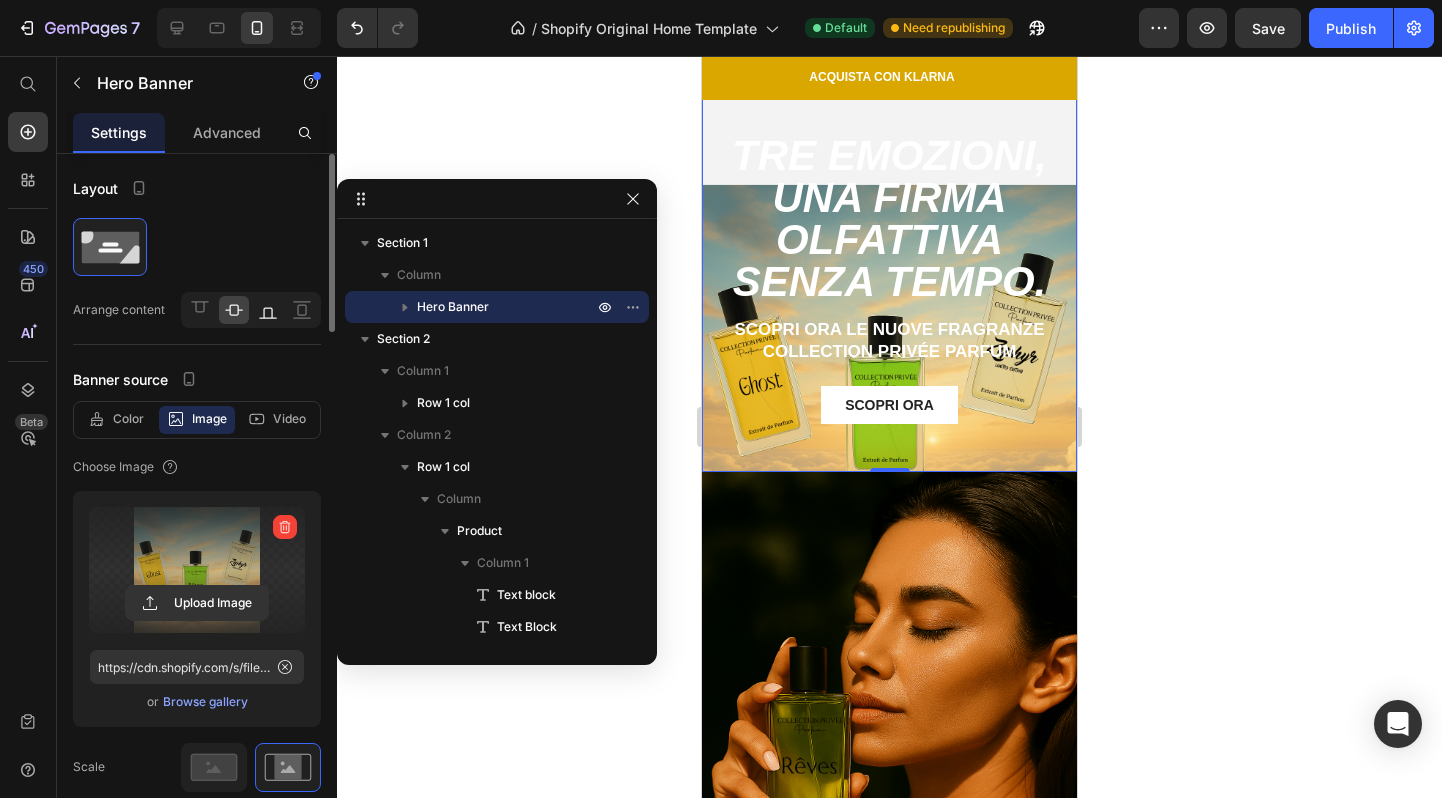 click 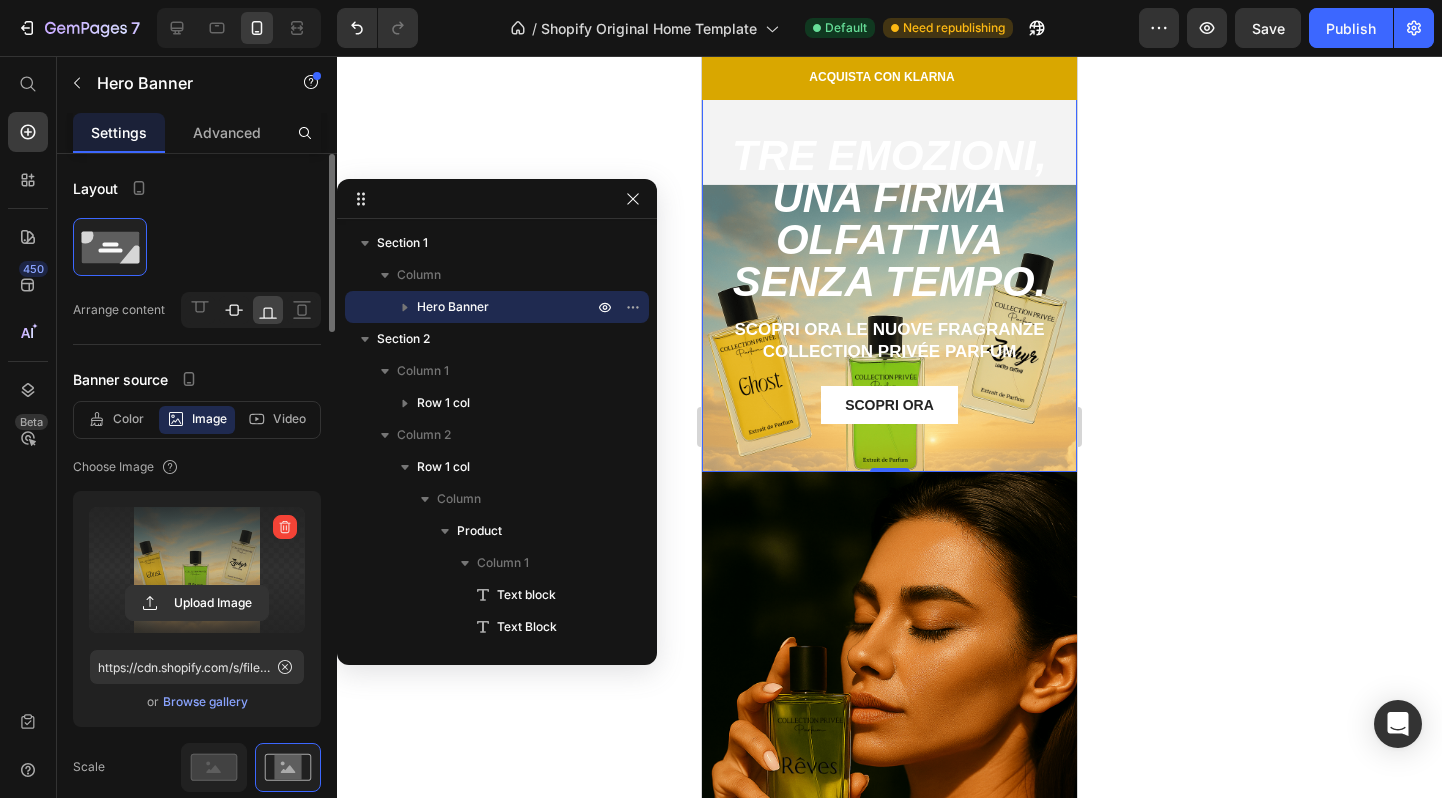 click 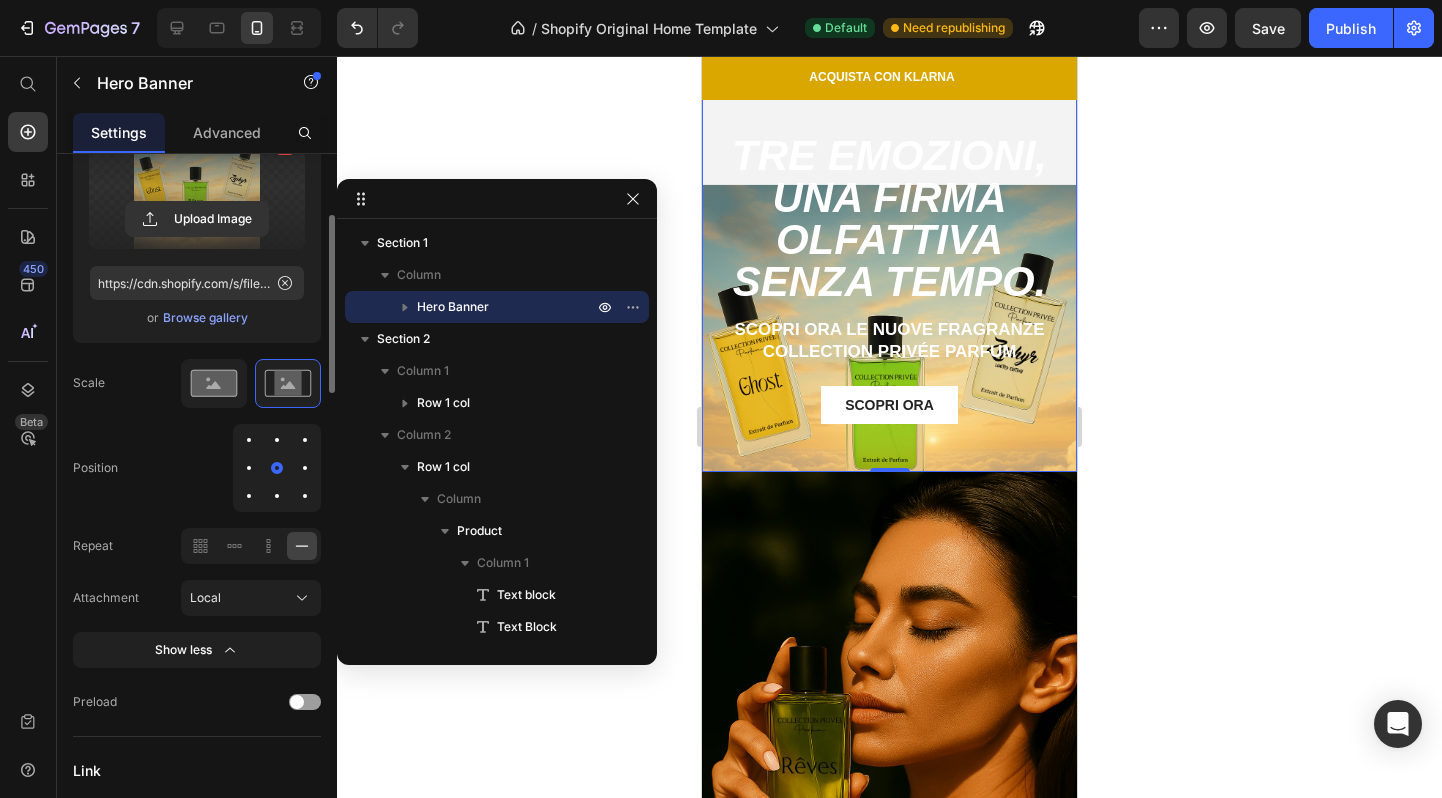 scroll, scrollTop: 419, scrollLeft: 0, axis: vertical 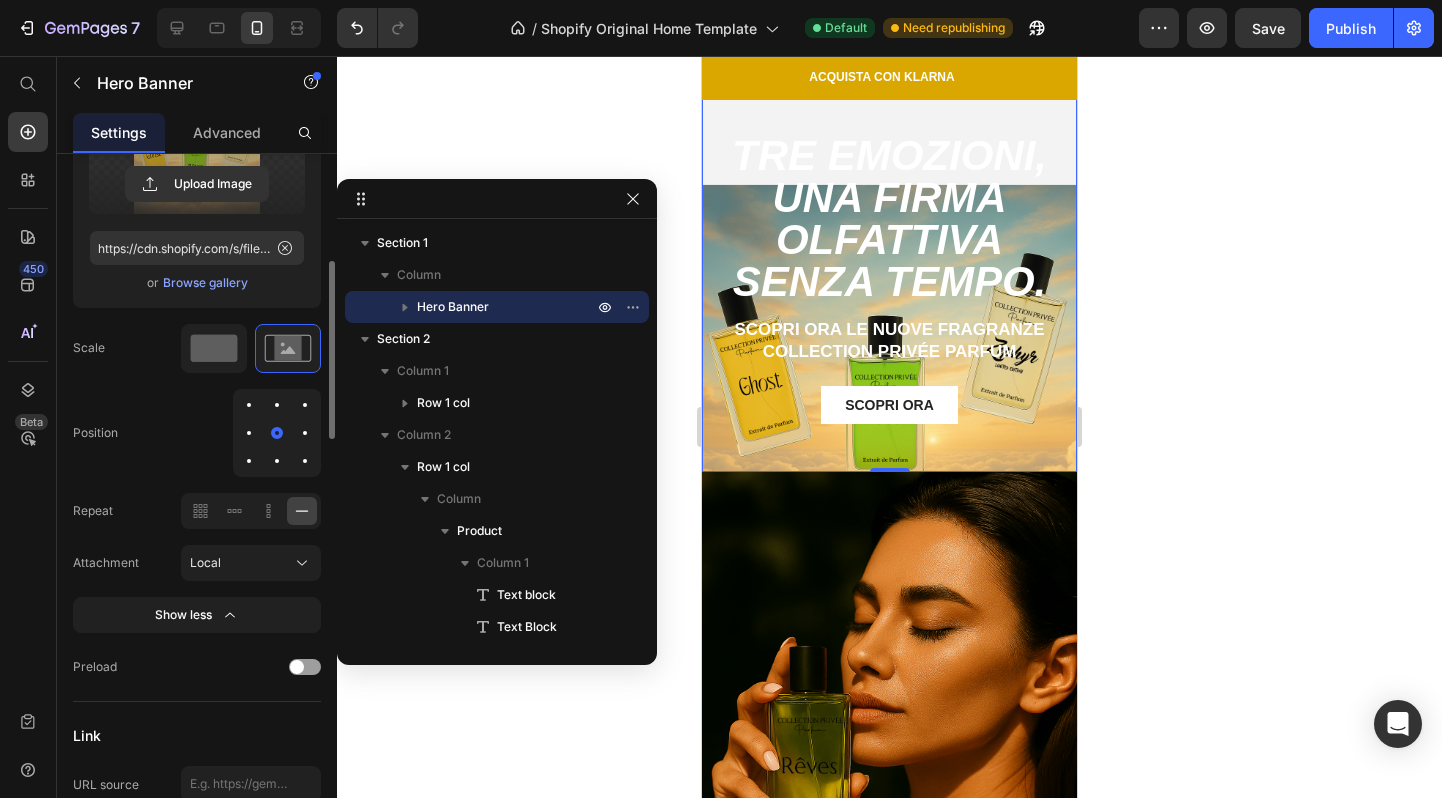 click 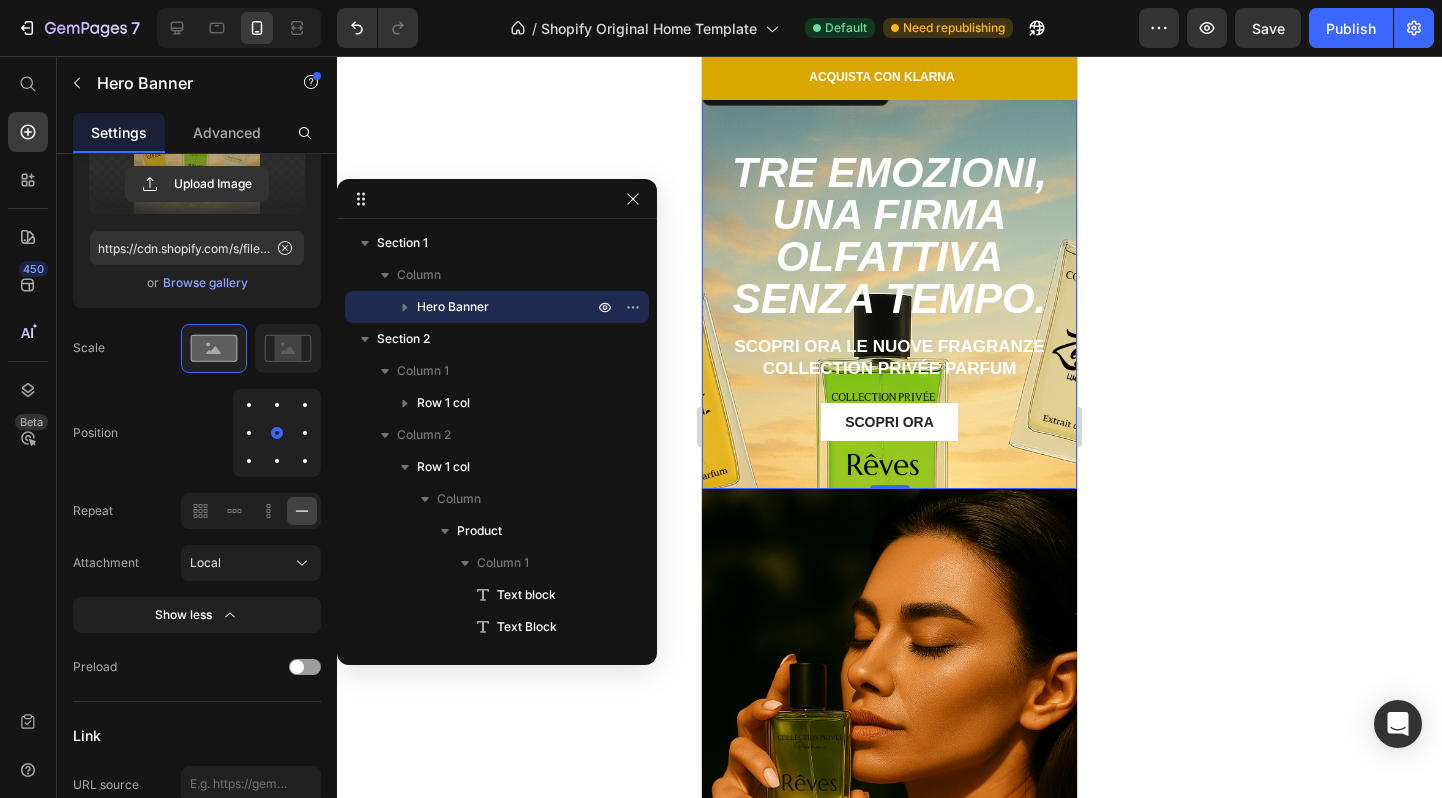 scroll, scrollTop: 0, scrollLeft: 0, axis: both 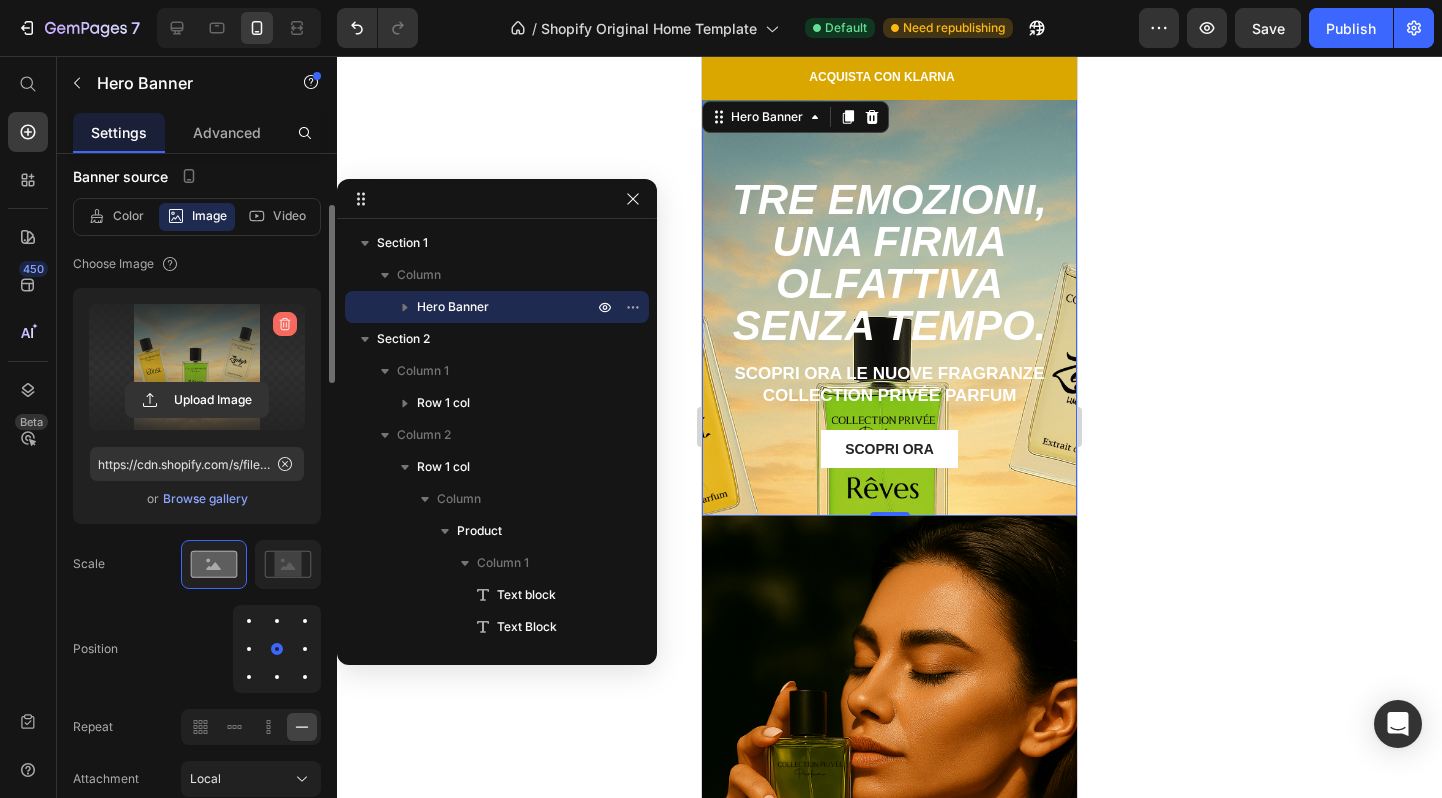 click 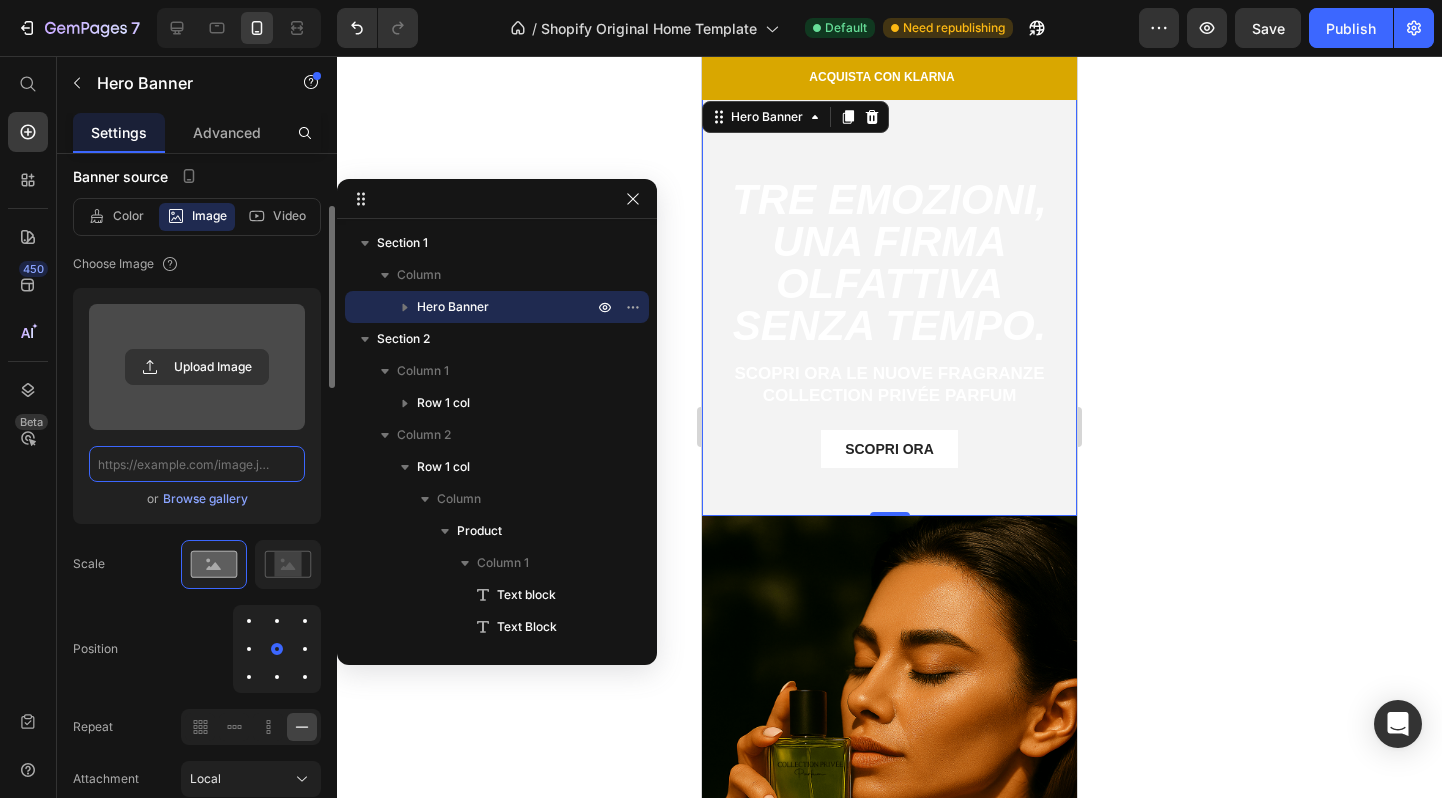 scroll, scrollTop: 0, scrollLeft: 0, axis: both 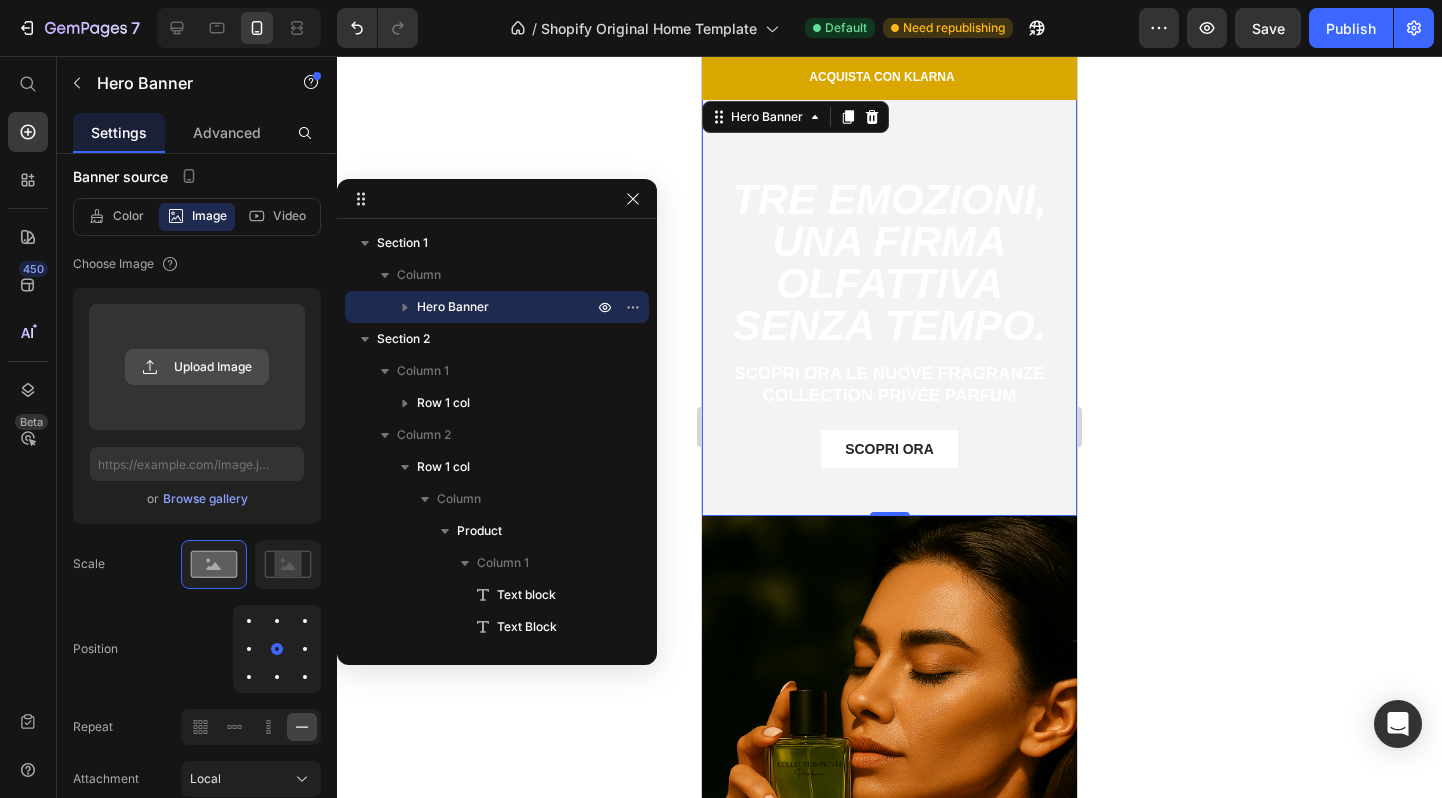 click 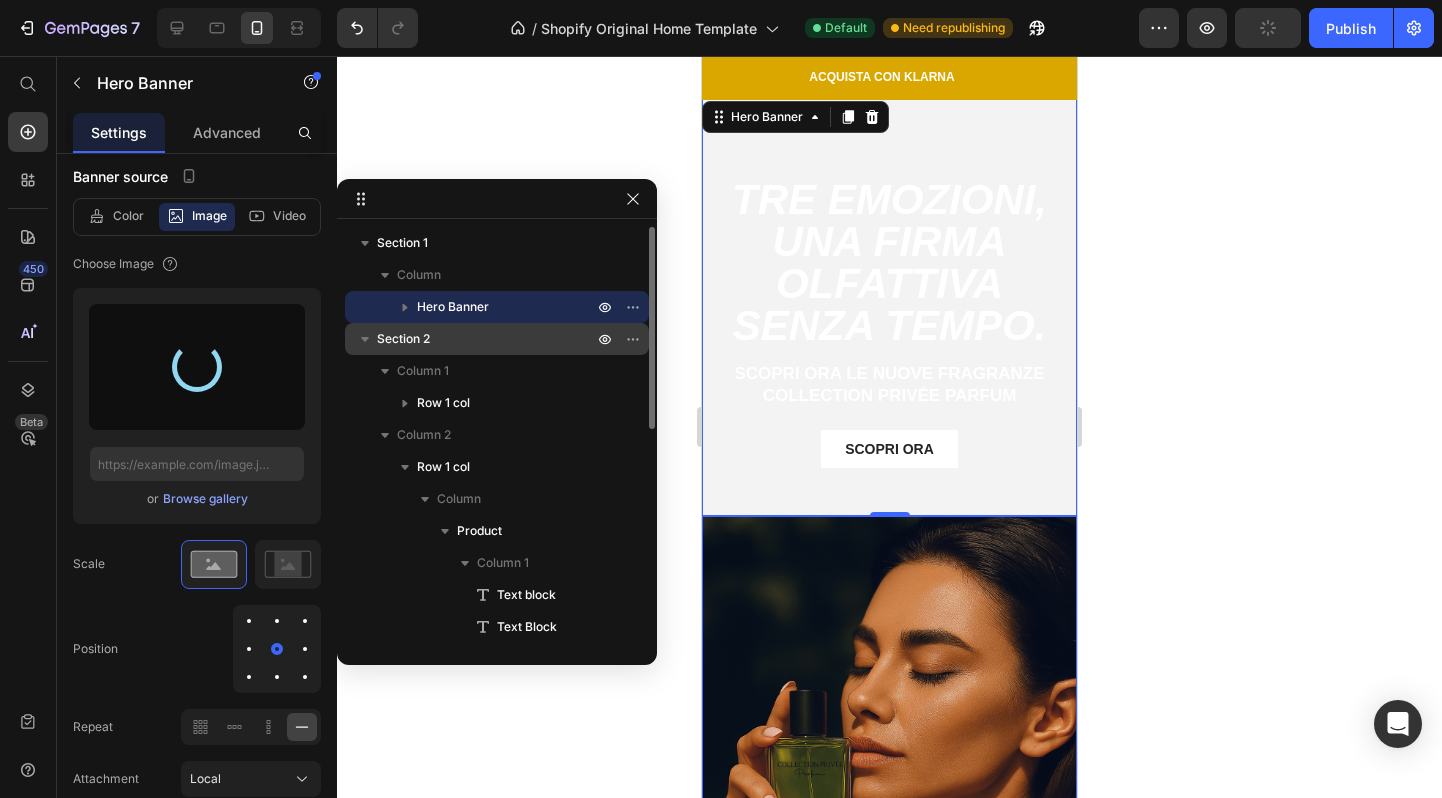 type on "https://cdn.shopify.com/s/files/1/0641/1645/7718/files/gempages_523729513692005177-02a2266b-7d62-4df1-93ec-ae62e0eaf635.png" 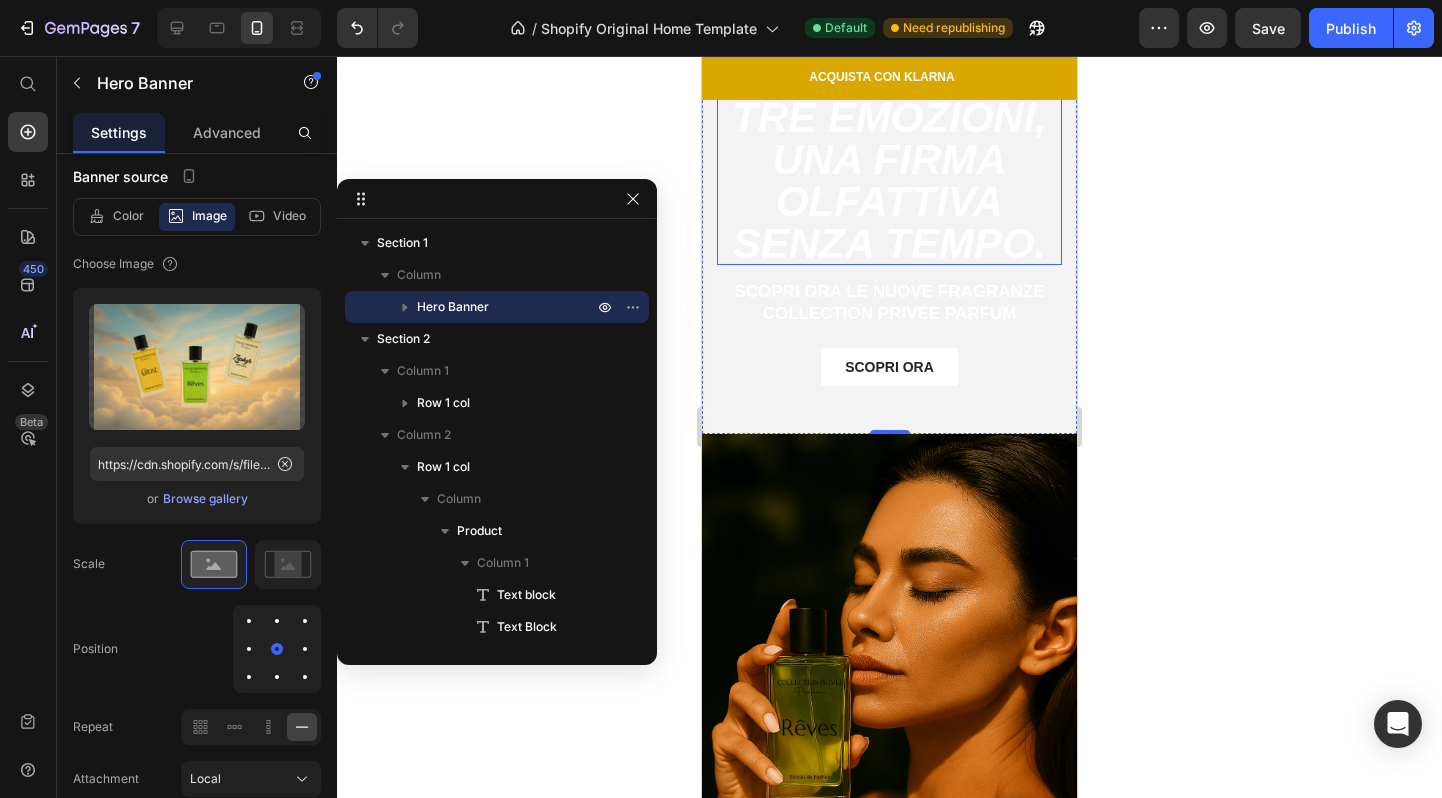 scroll, scrollTop: 90, scrollLeft: 0, axis: vertical 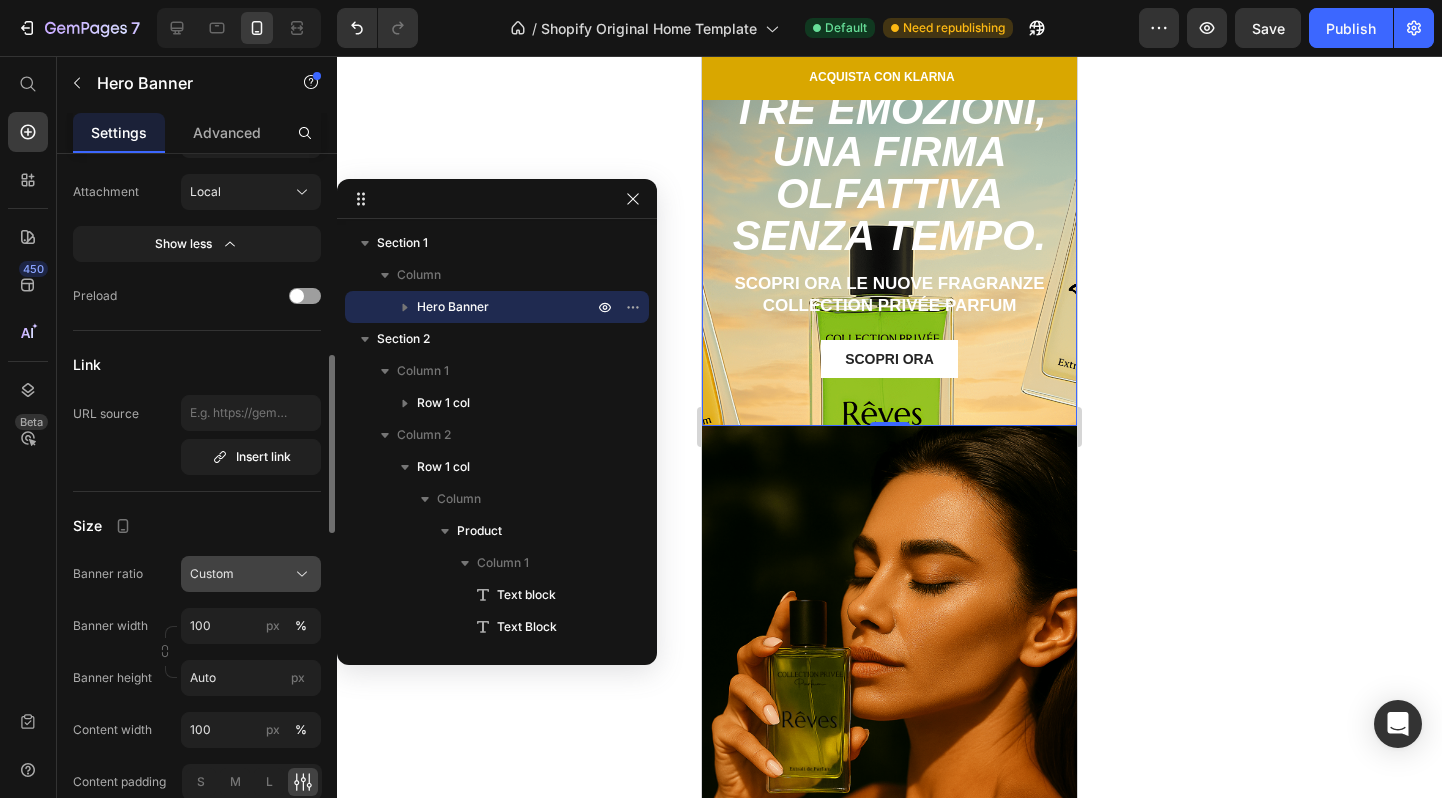 click on "Custom" at bounding box center (251, 574) 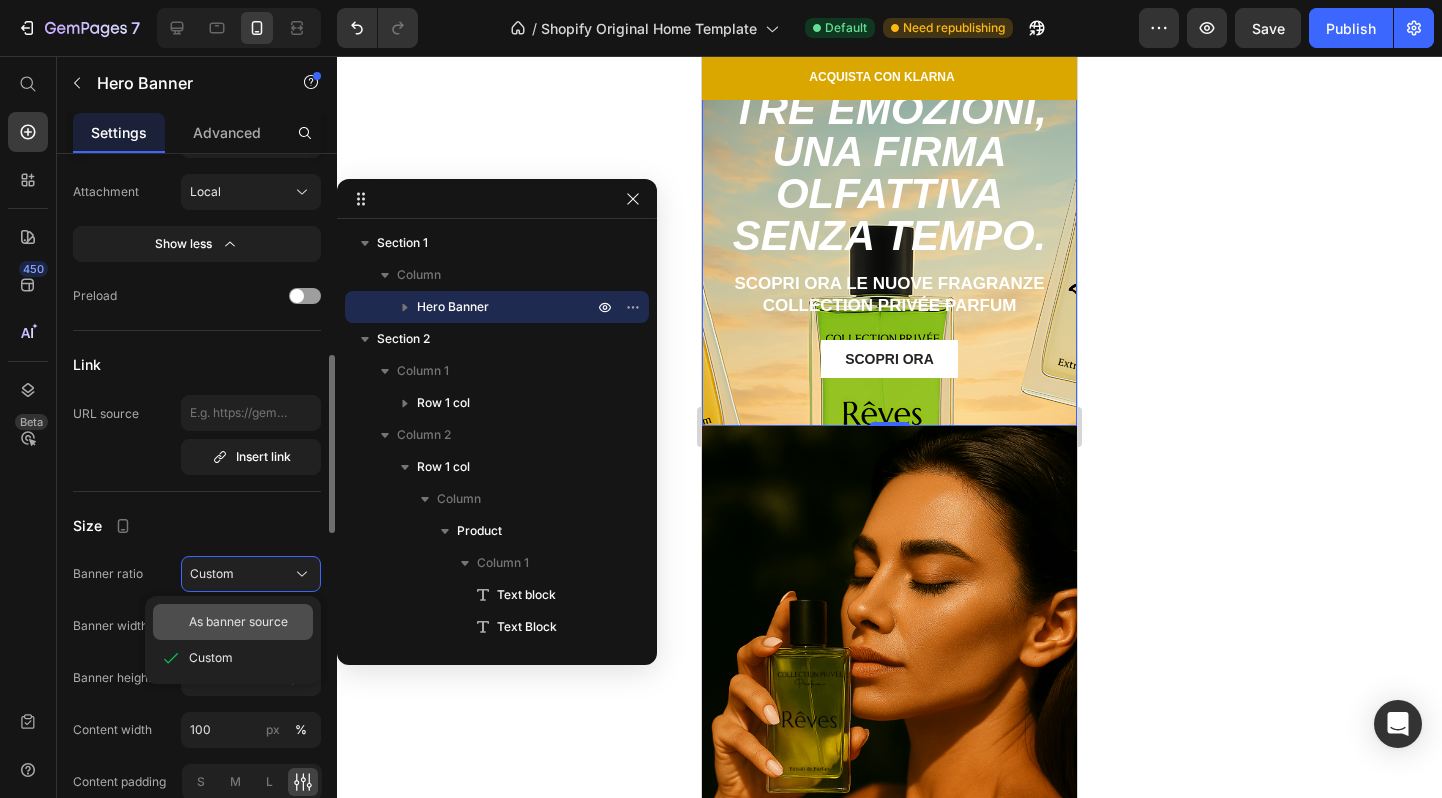 click on "As banner source" 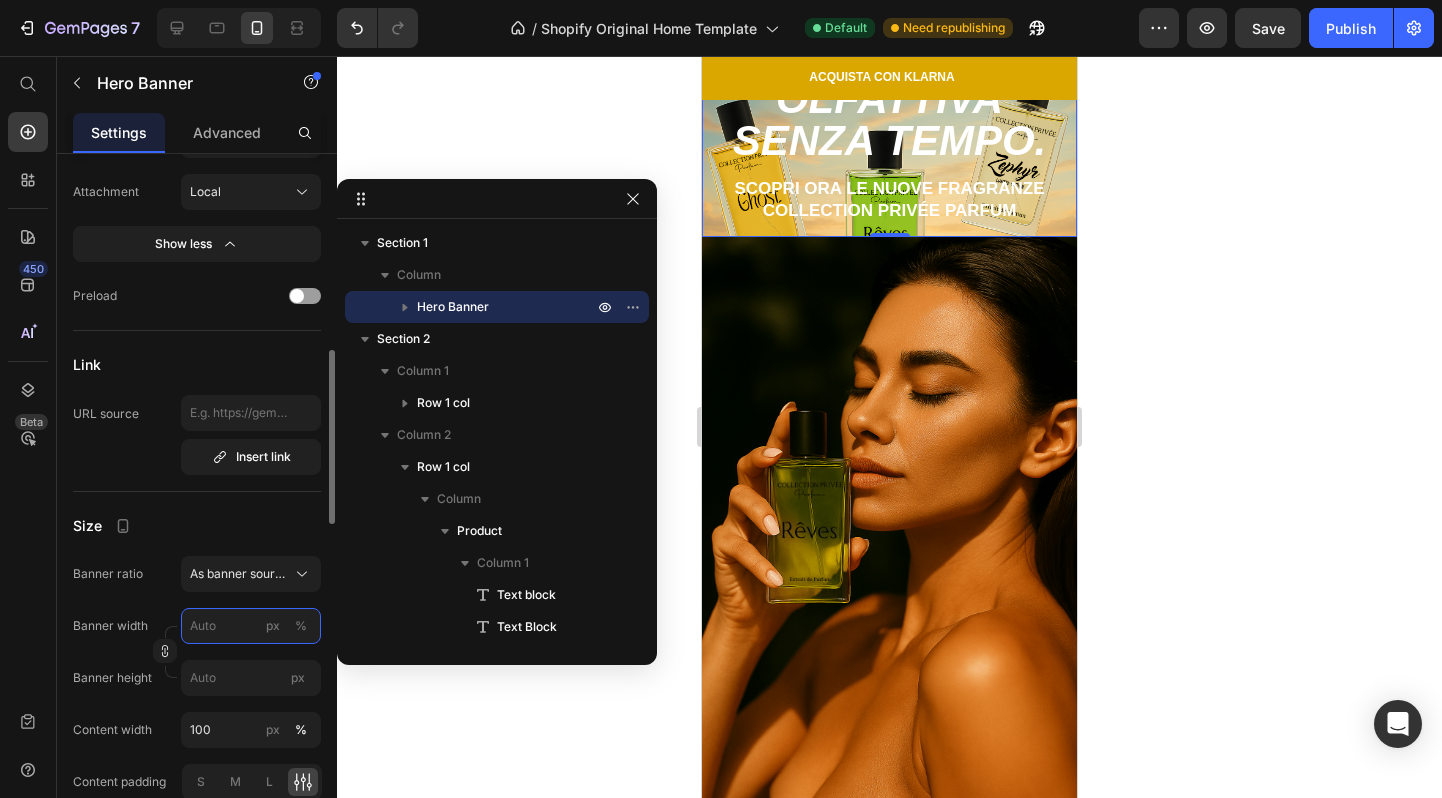click on "px %" at bounding box center (251, 626) 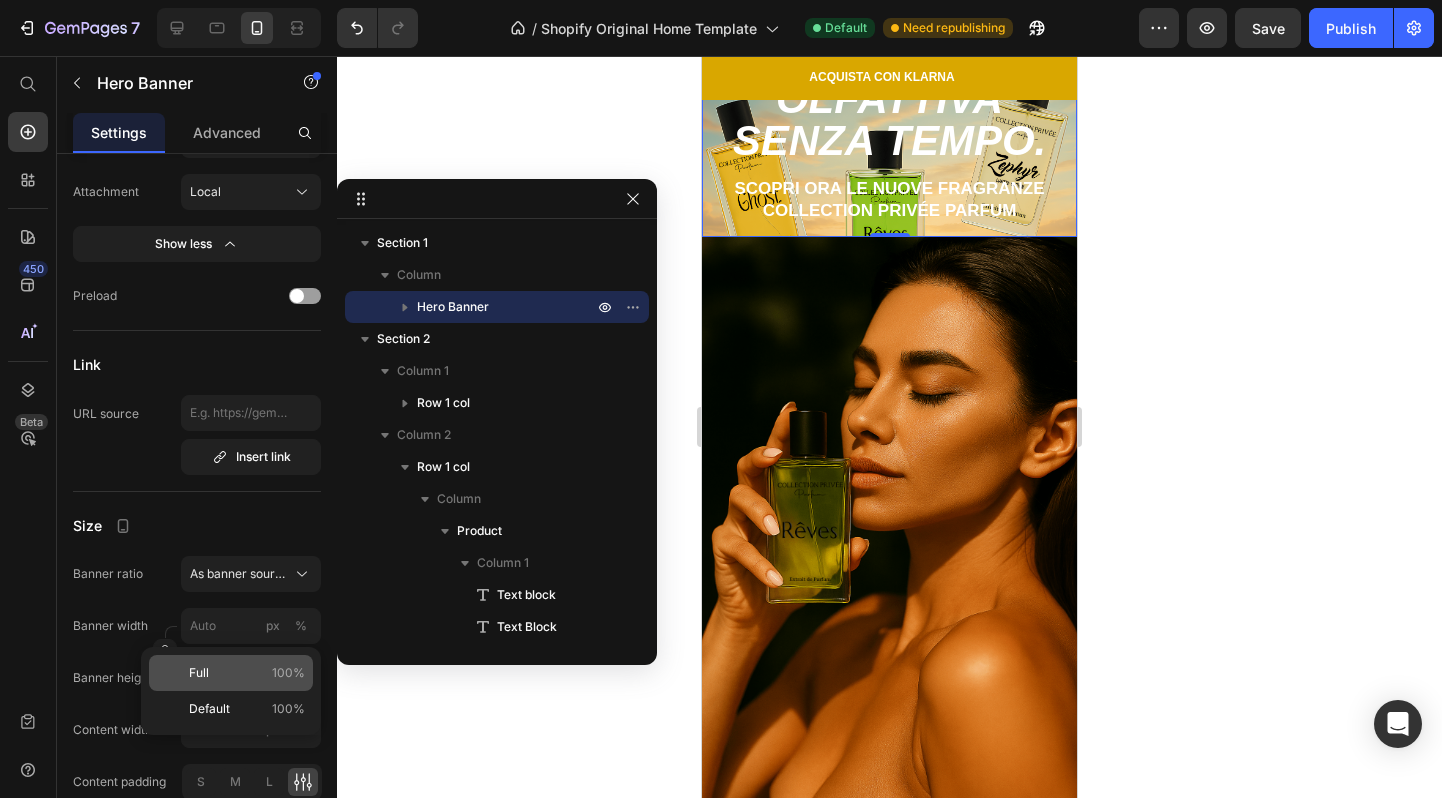 click on "Full 100%" at bounding box center (247, 673) 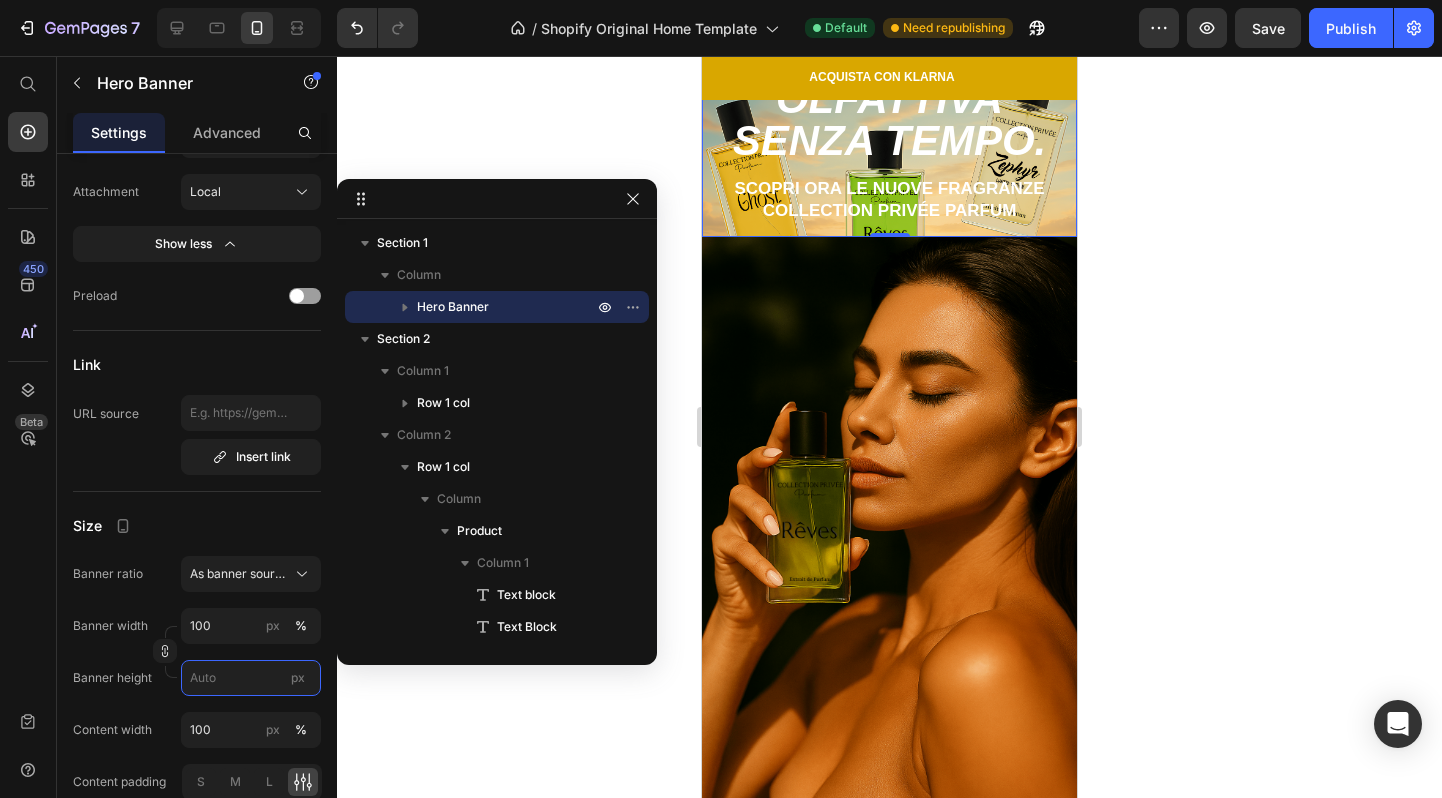 click on "px" at bounding box center (251, 678) 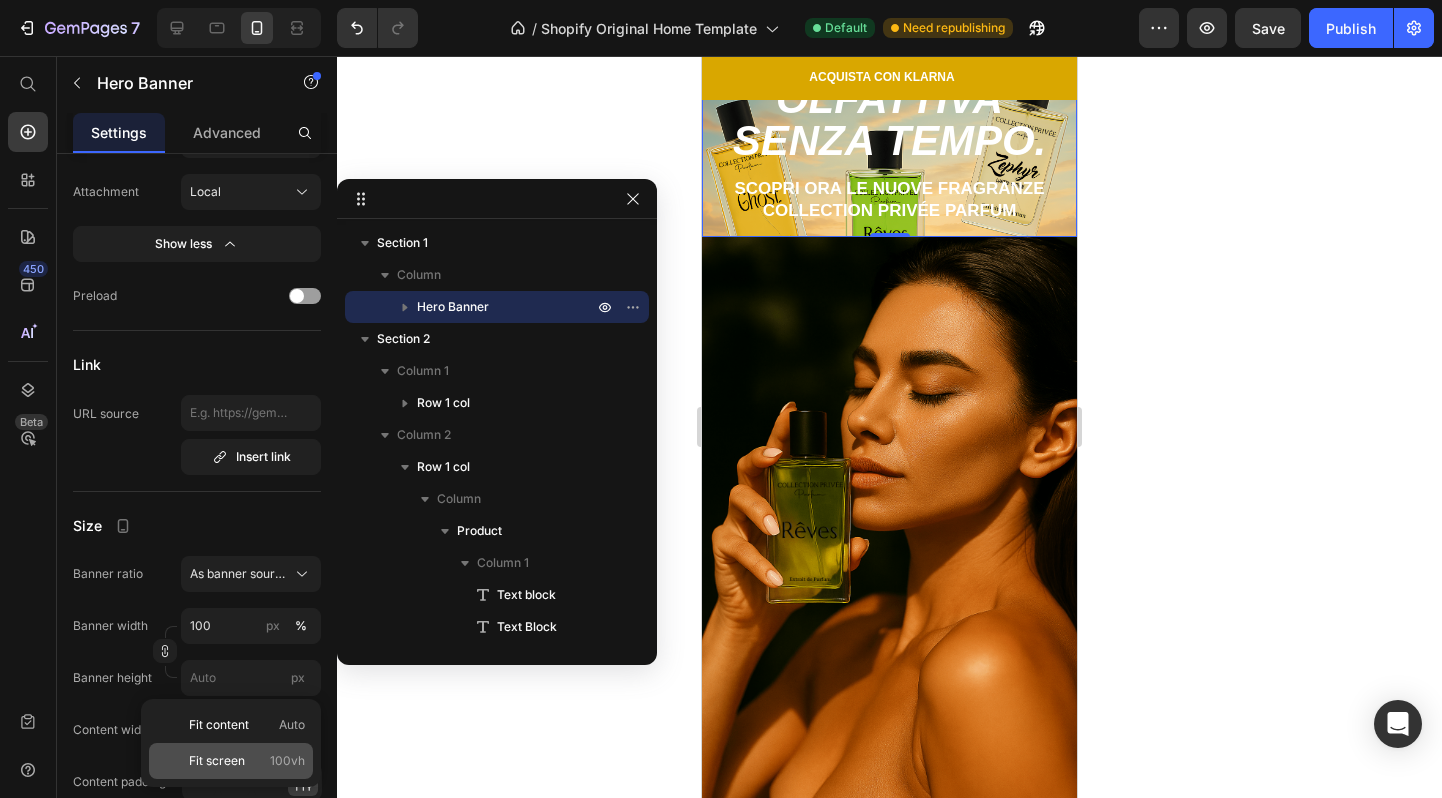 click on "Fit screen 100vh" 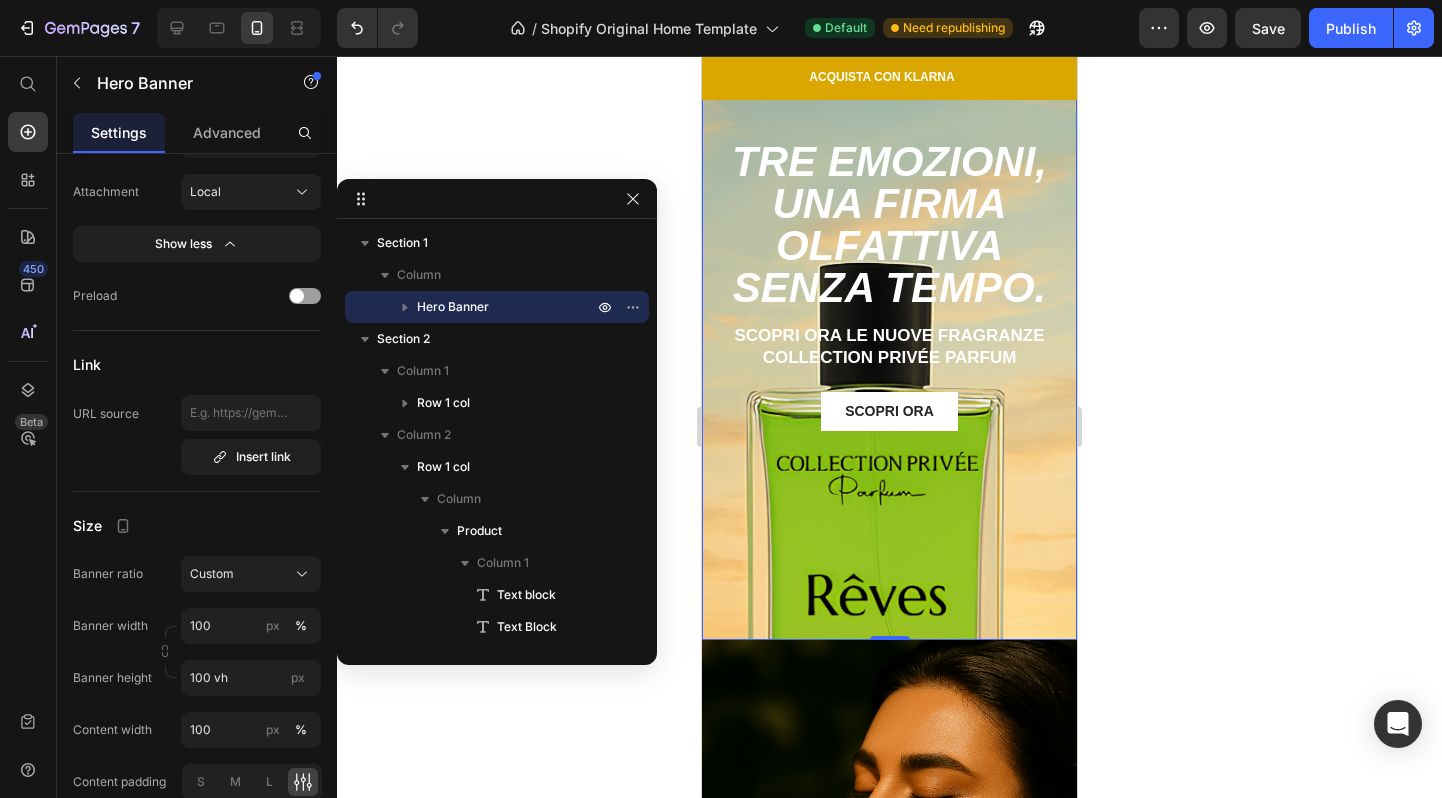 scroll, scrollTop: 174, scrollLeft: 0, axis: vertical 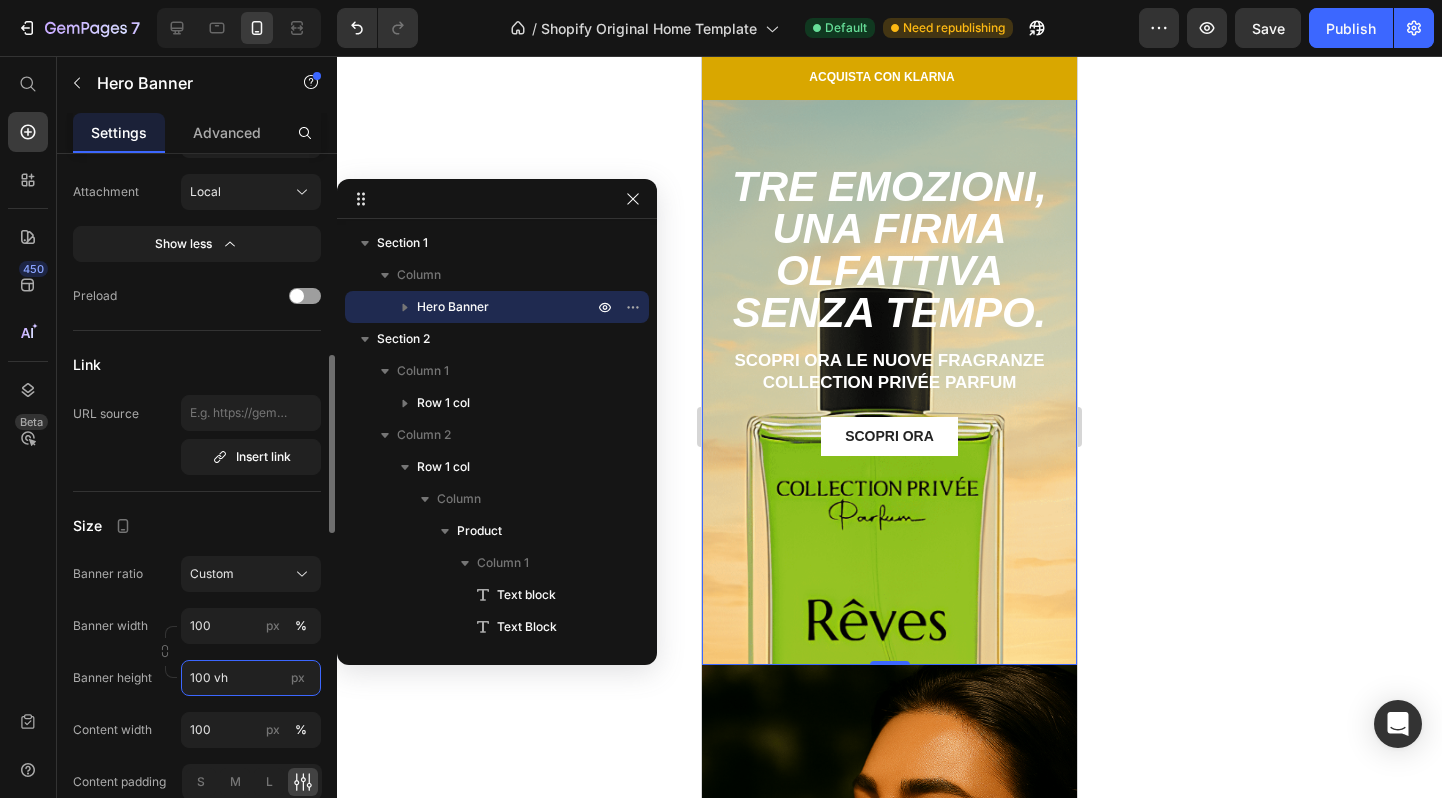 click on "100 vh" at bounding box center (251, 678) 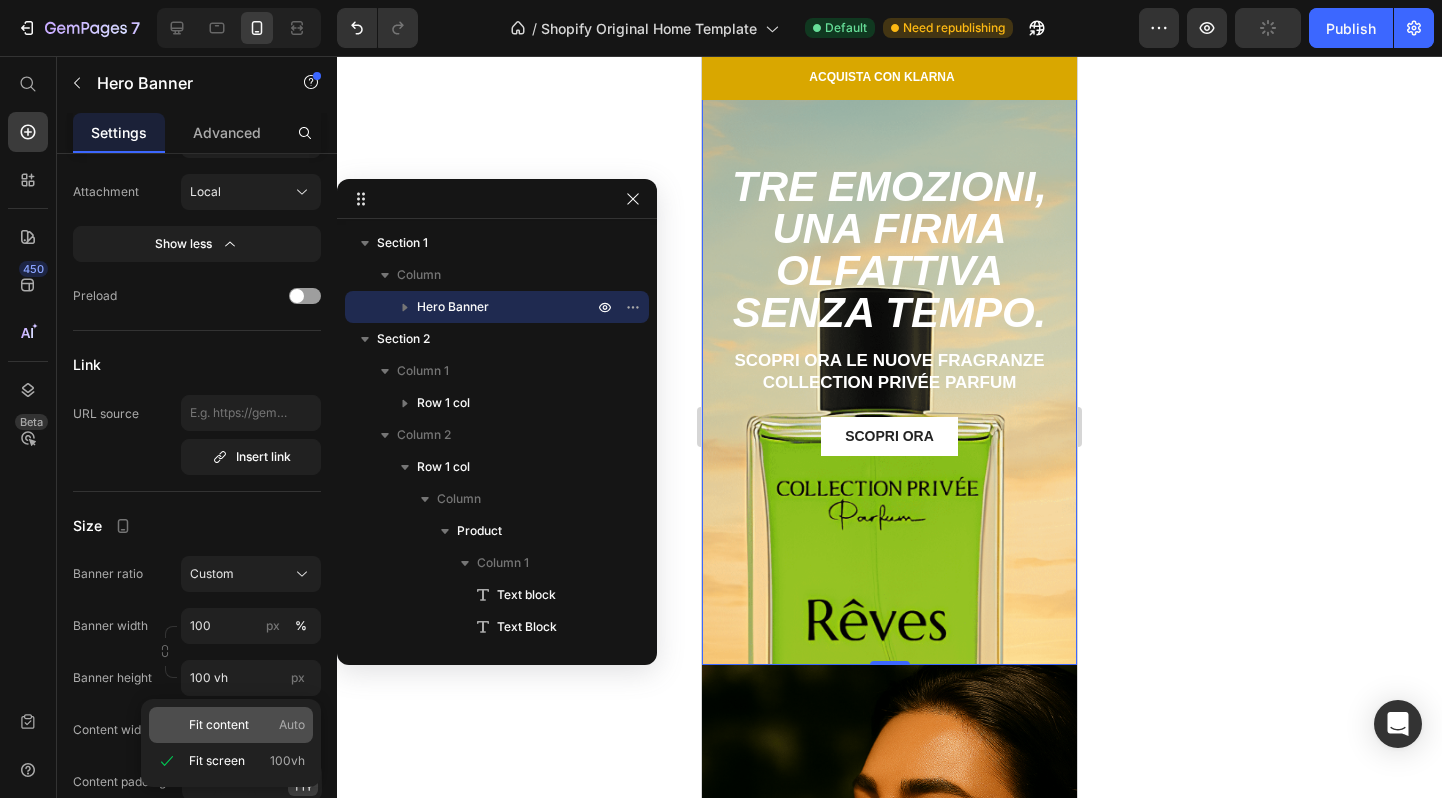 click on "Fit content Auto" 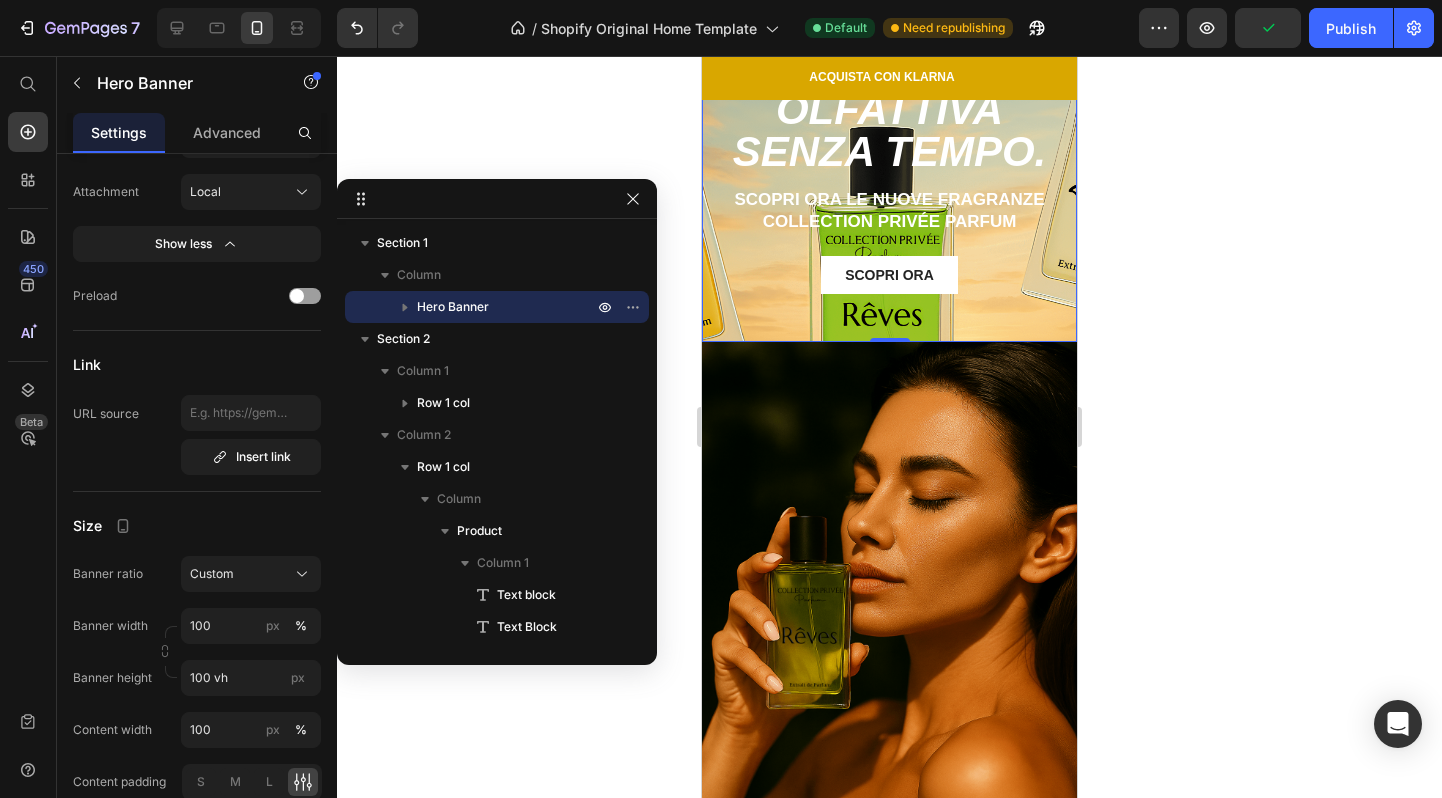 type on "Auto" 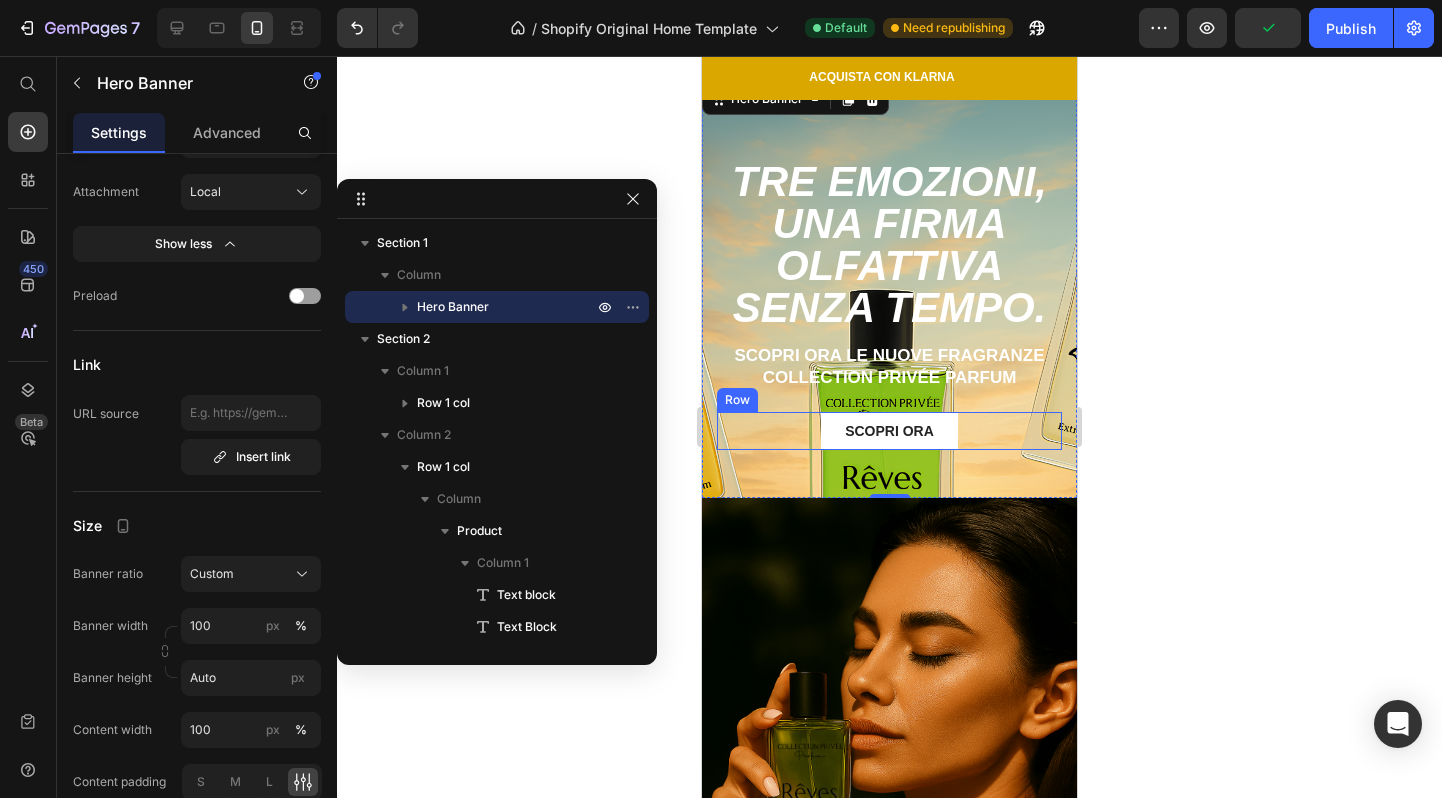 scroll, scrollTop: 0, scrollLeft: 0, axis: both 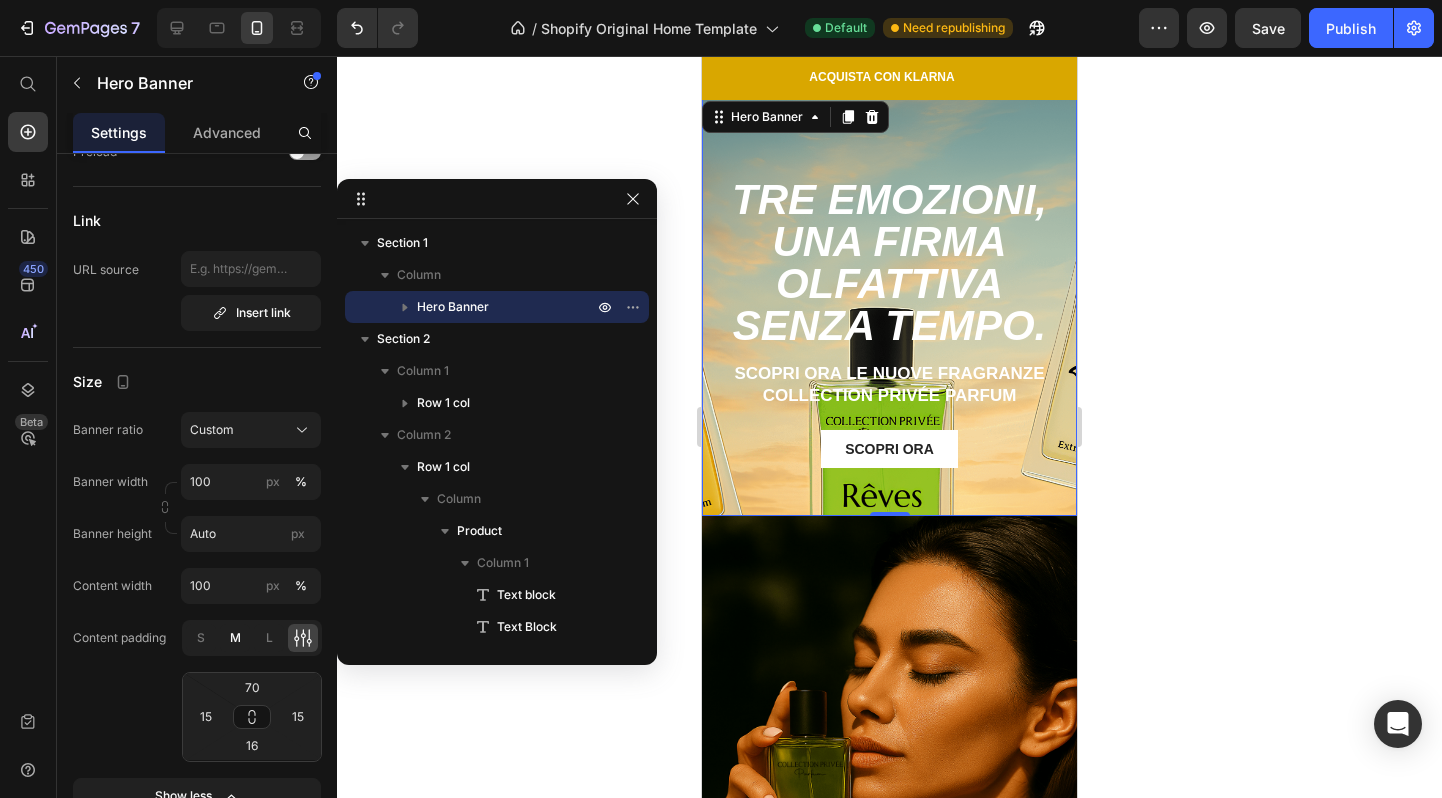 click on "M" 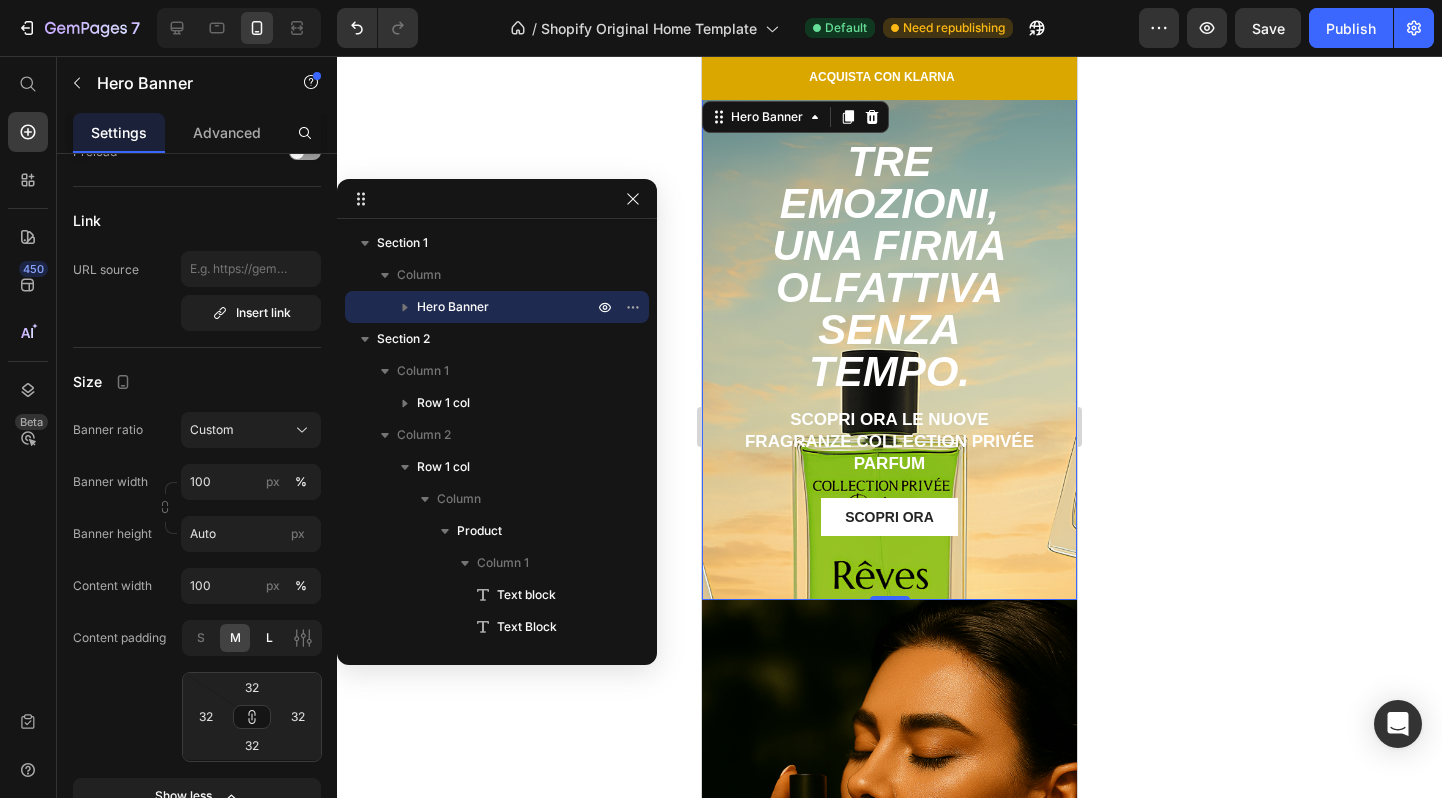 click on "L" 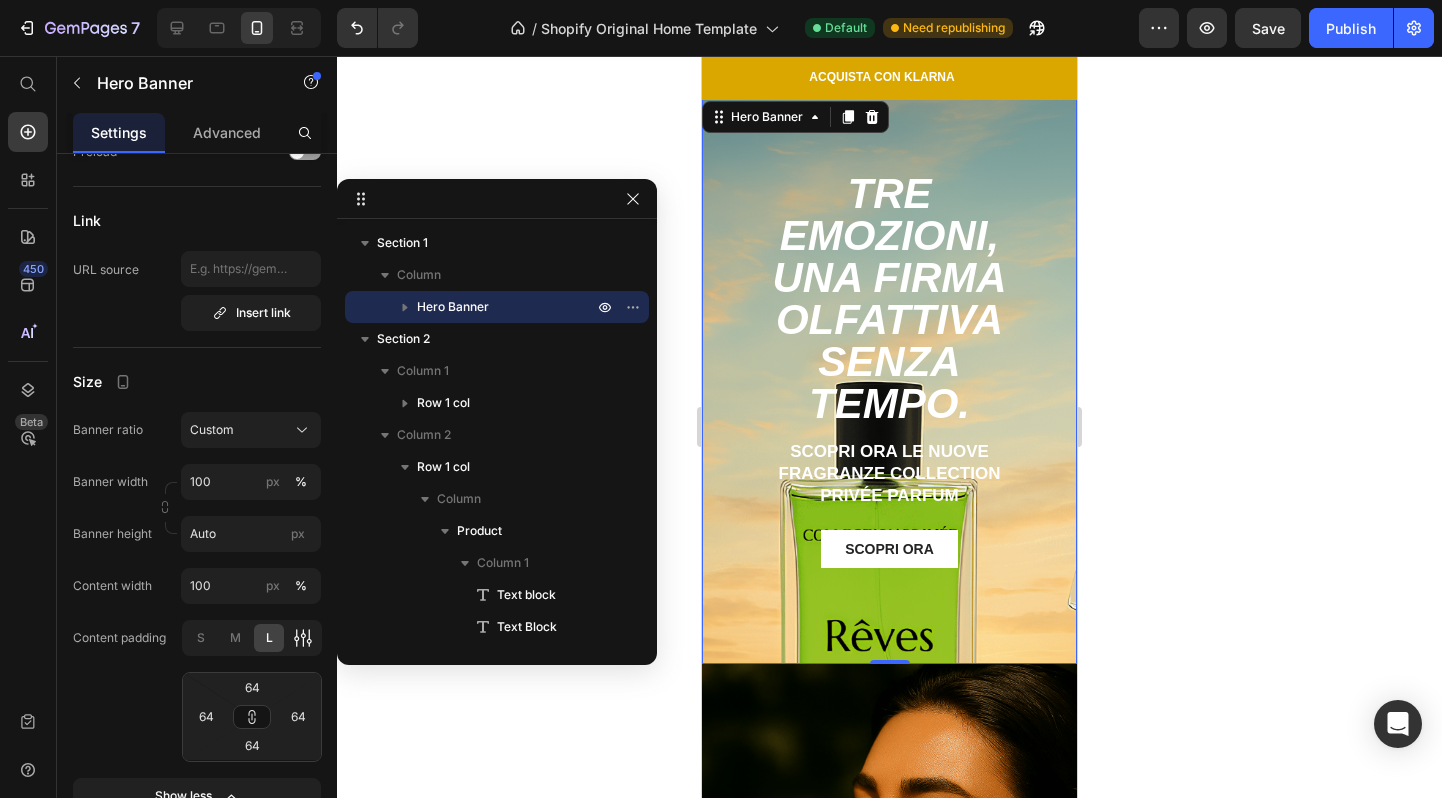 click 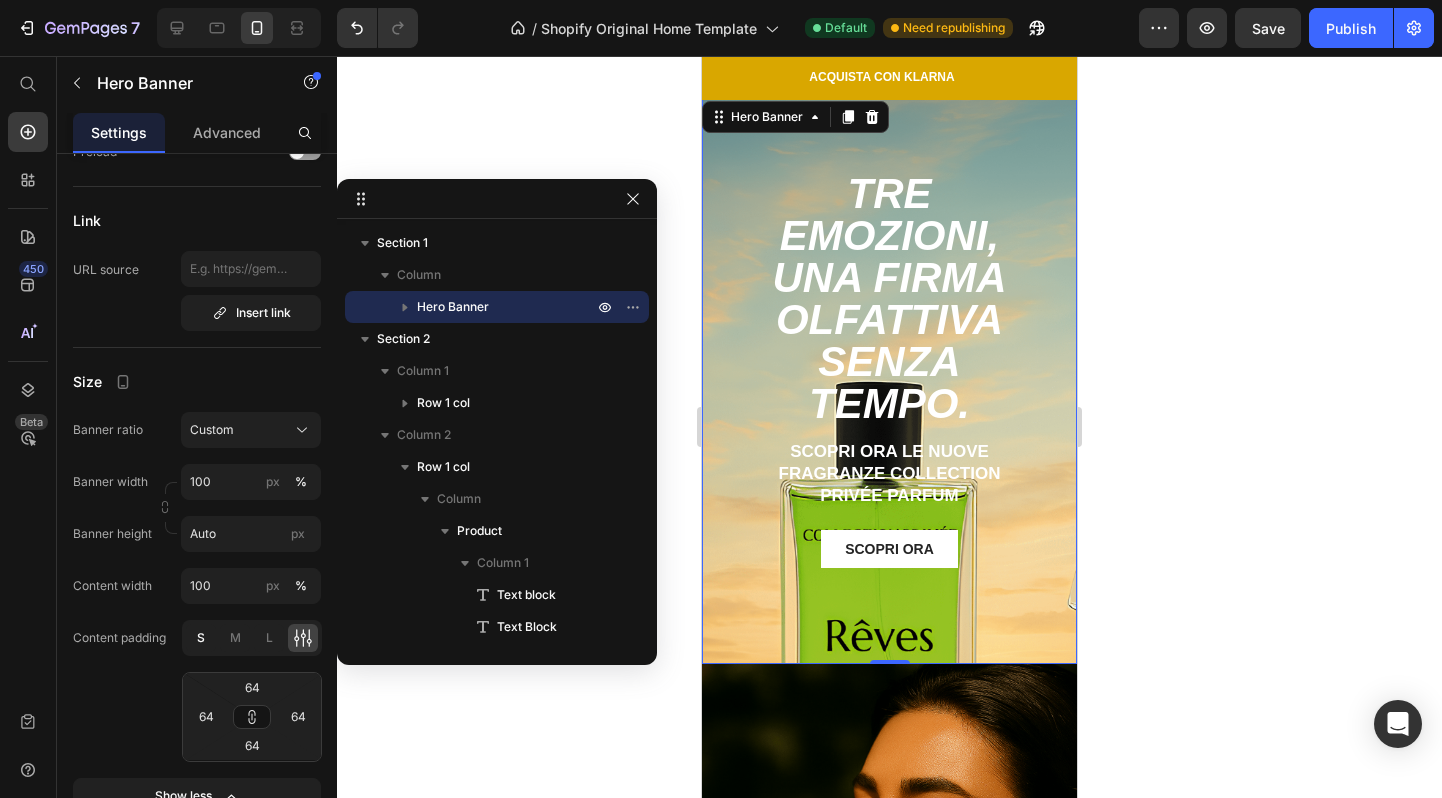 click on "S" 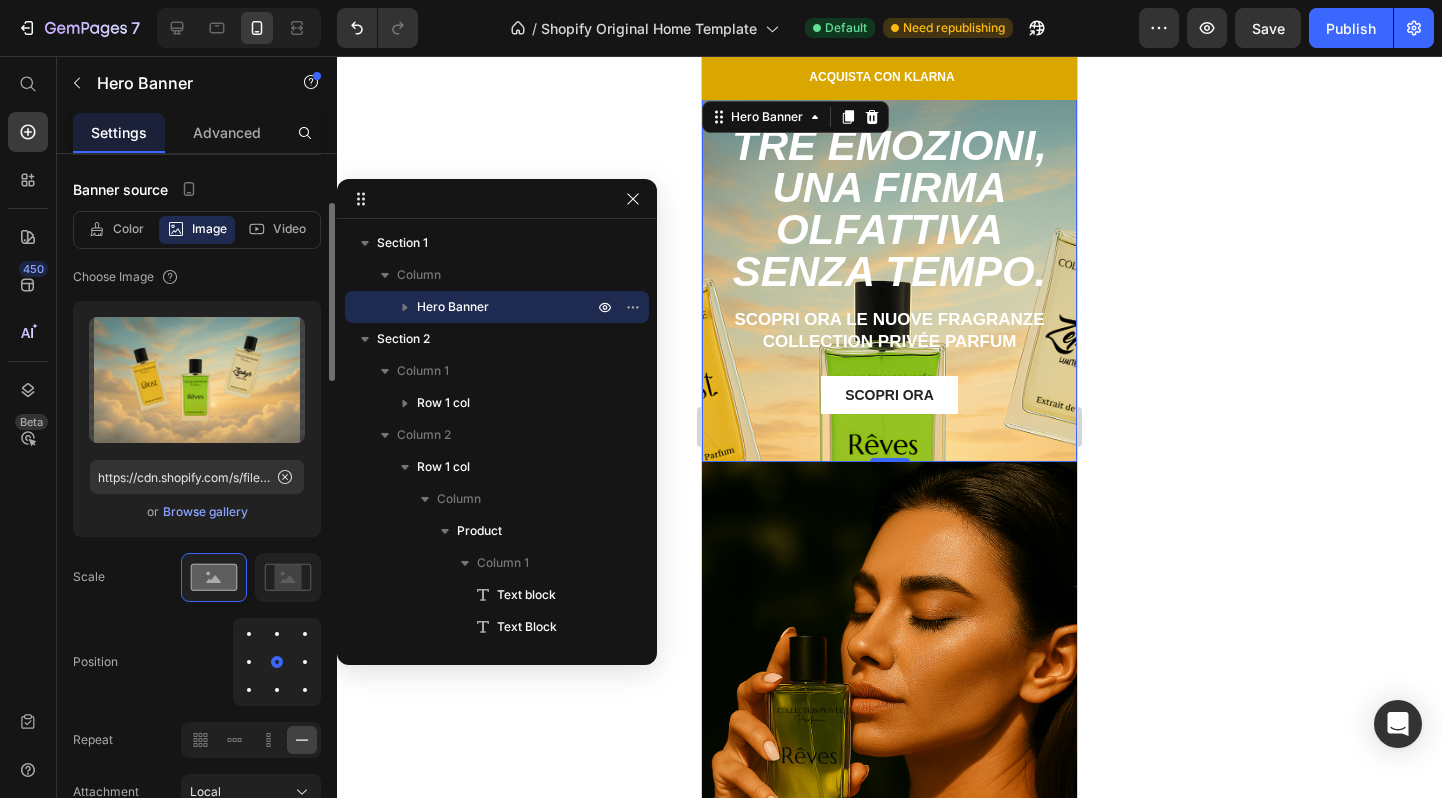 scroll, scrollTop: 281, scrollLeft: 0, axis: vertical 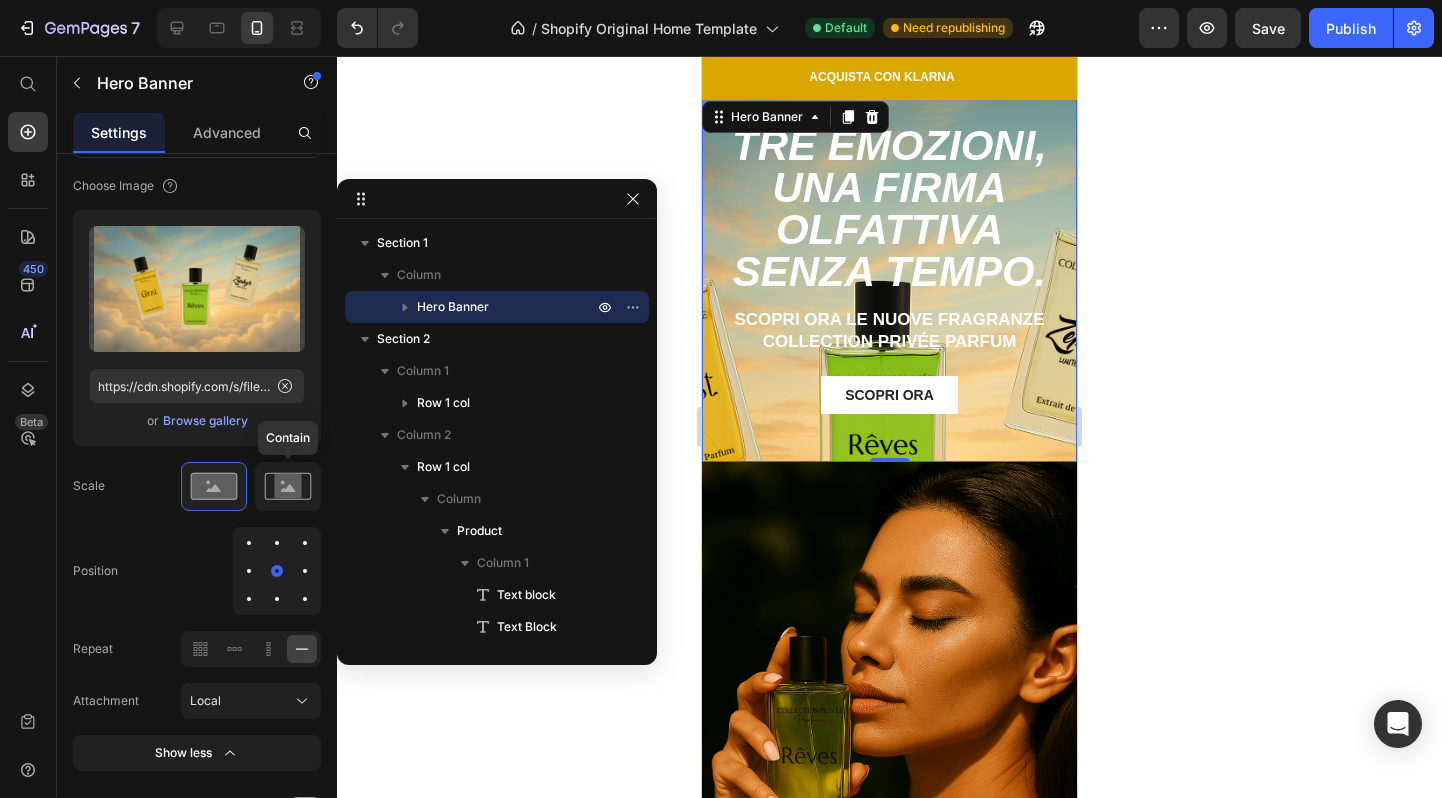 click 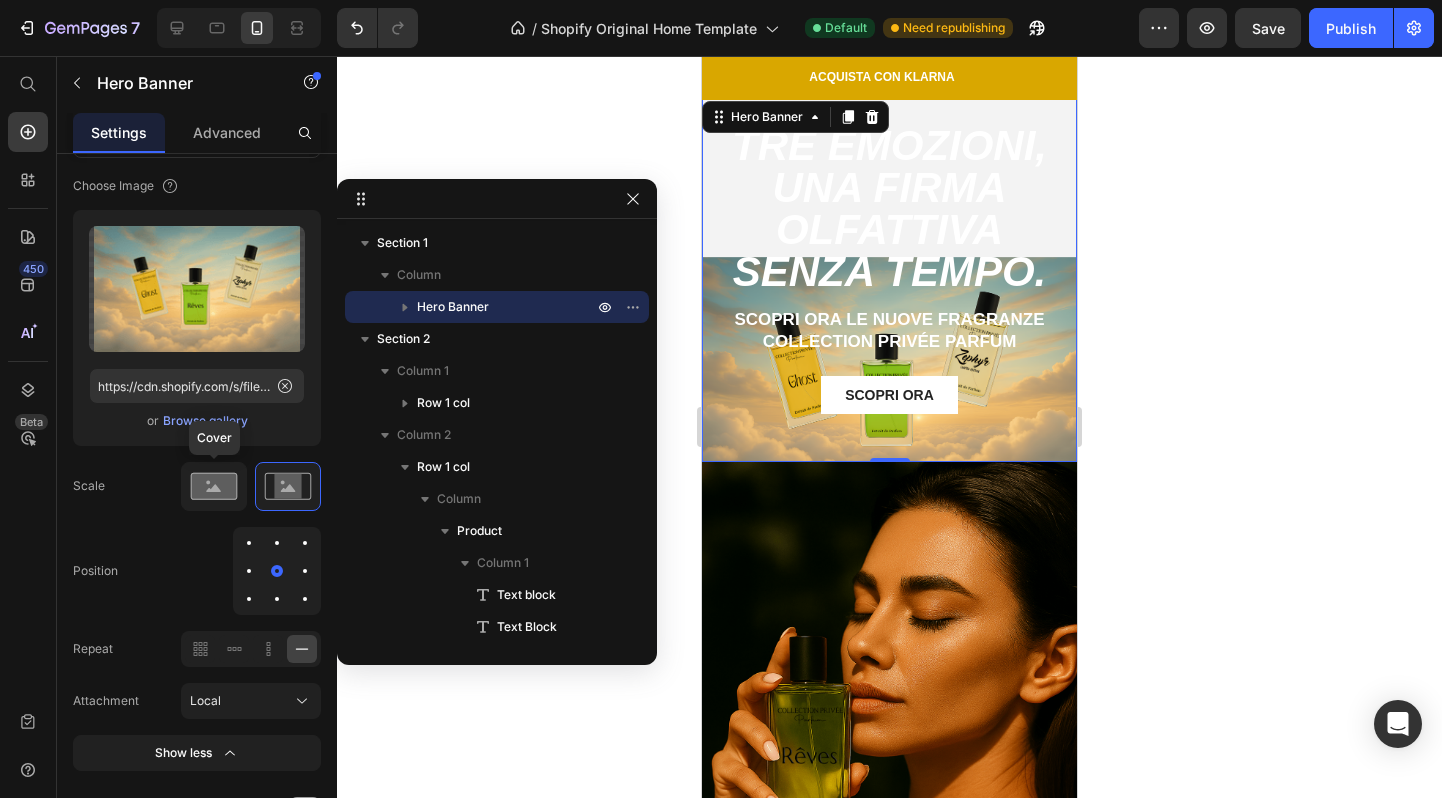 click 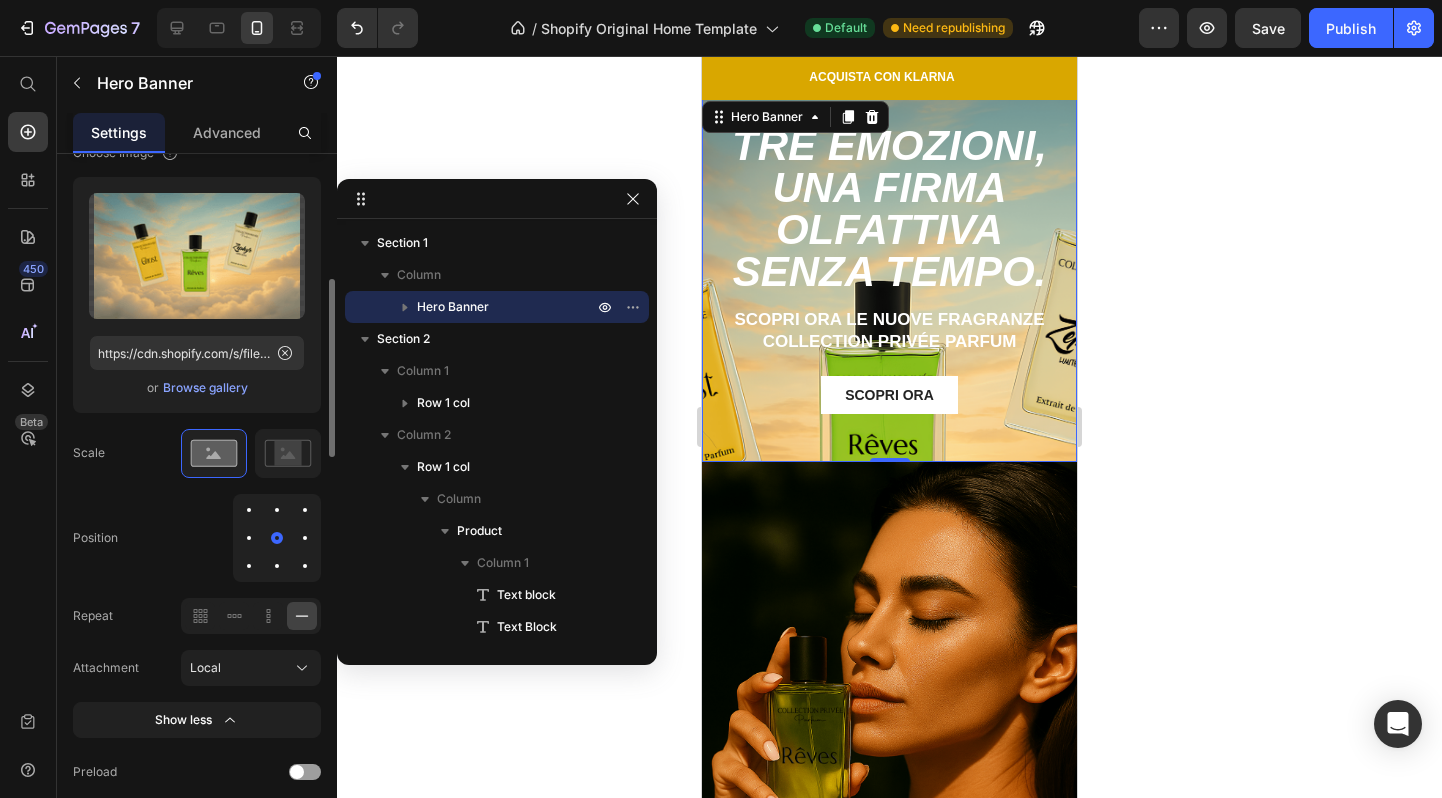 scroll, scrollTop: 356, scrollLeft: 0, axis: vertical 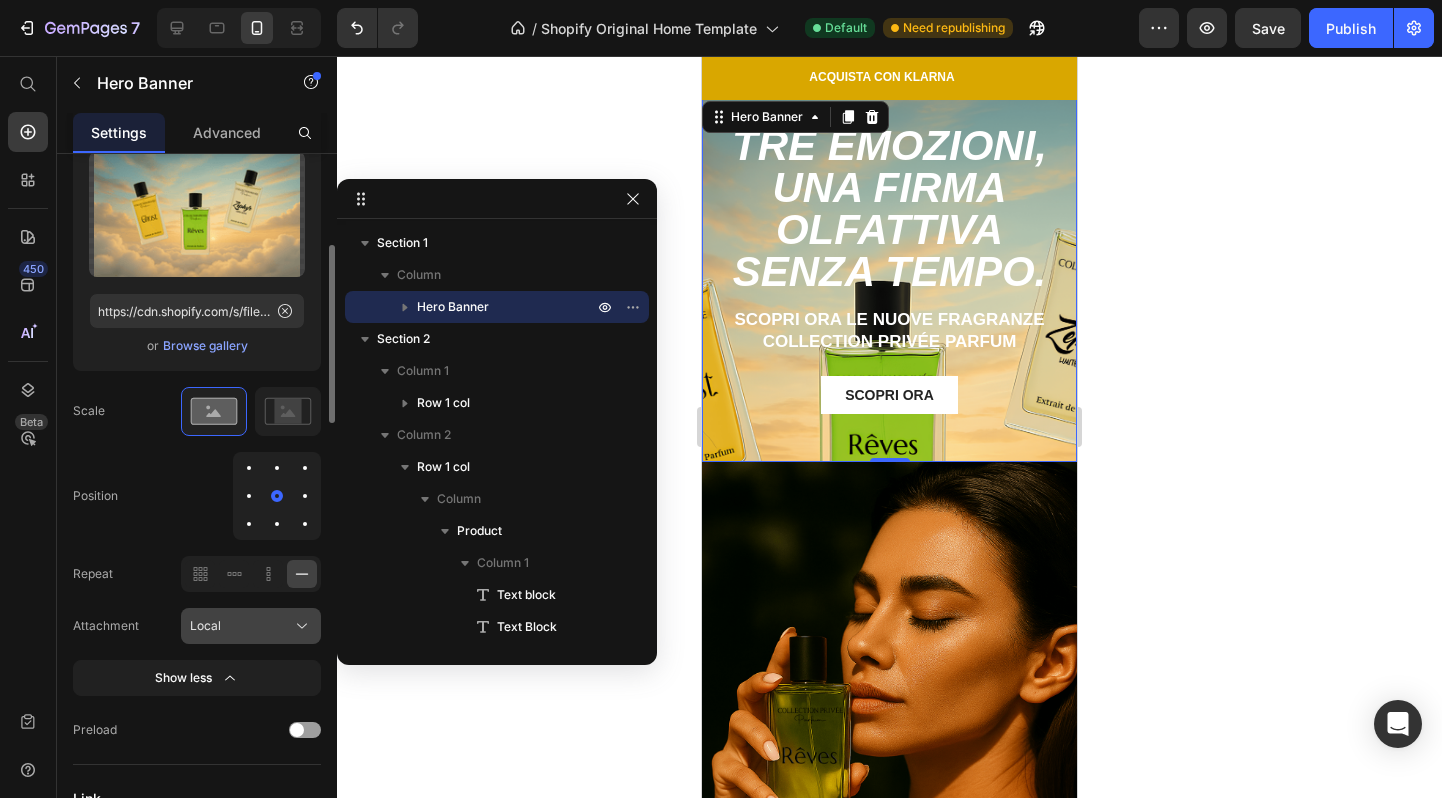 click on "Local" 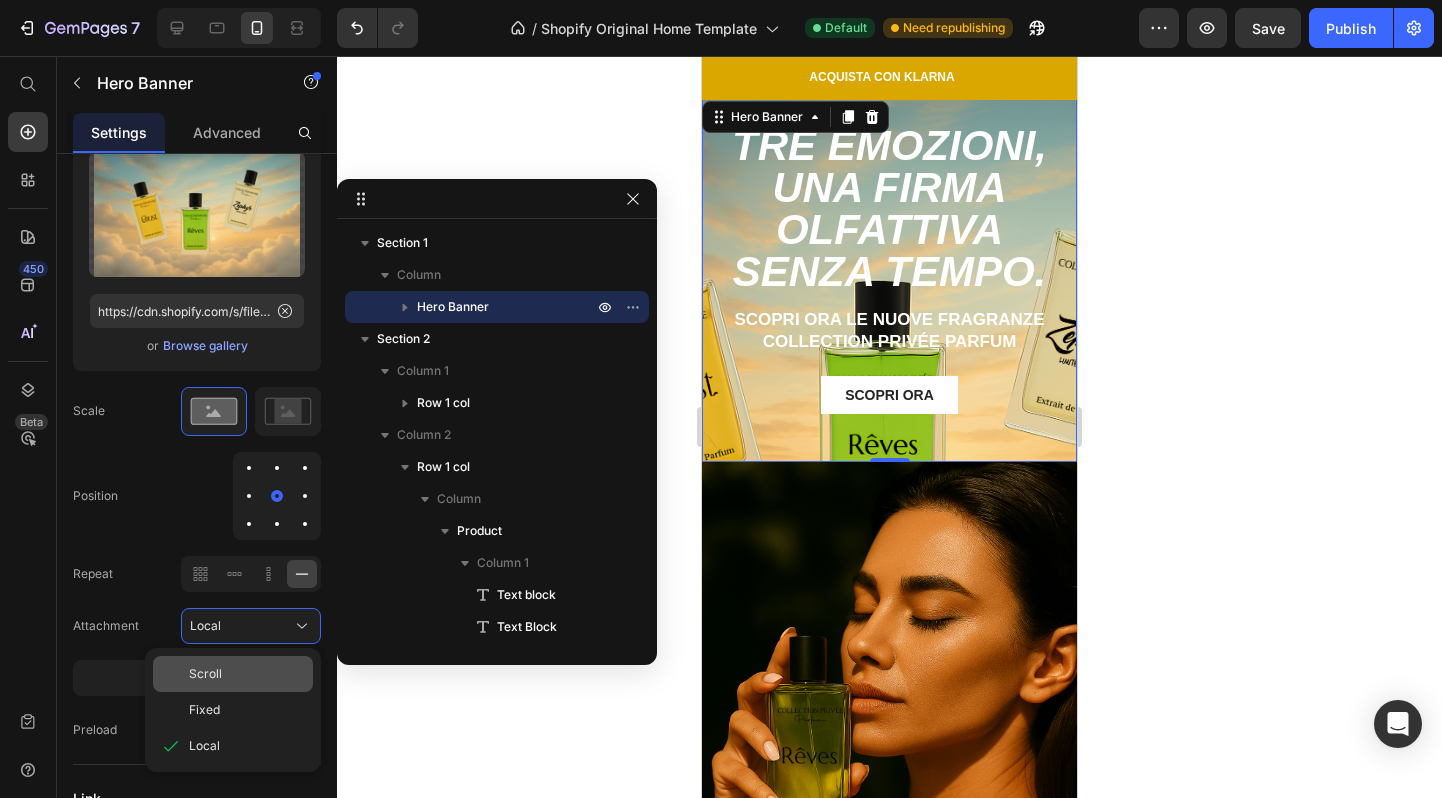 click on "Scroll" at bounding box center [247, 674] 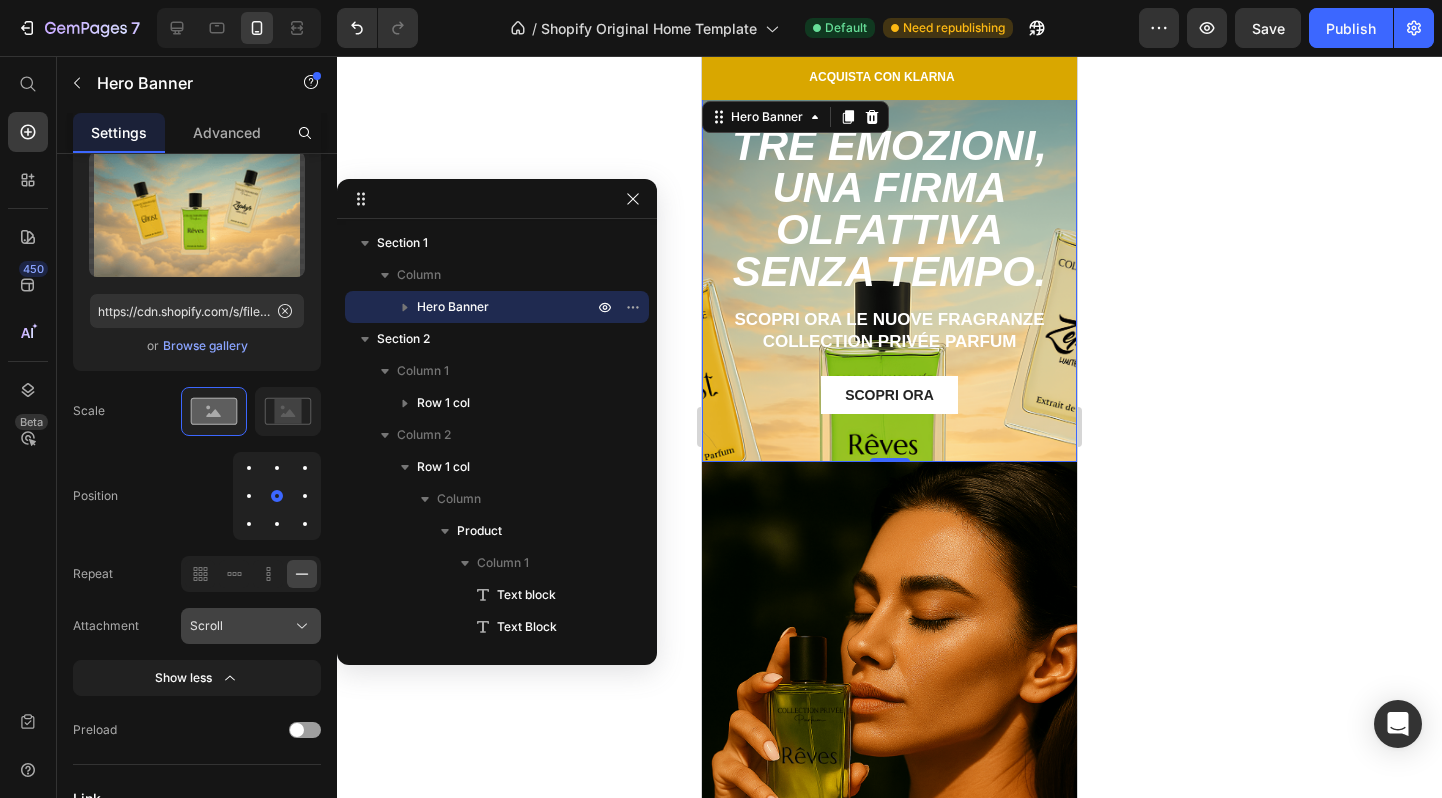 click on "Scroll" at bounding box center [251, 626] 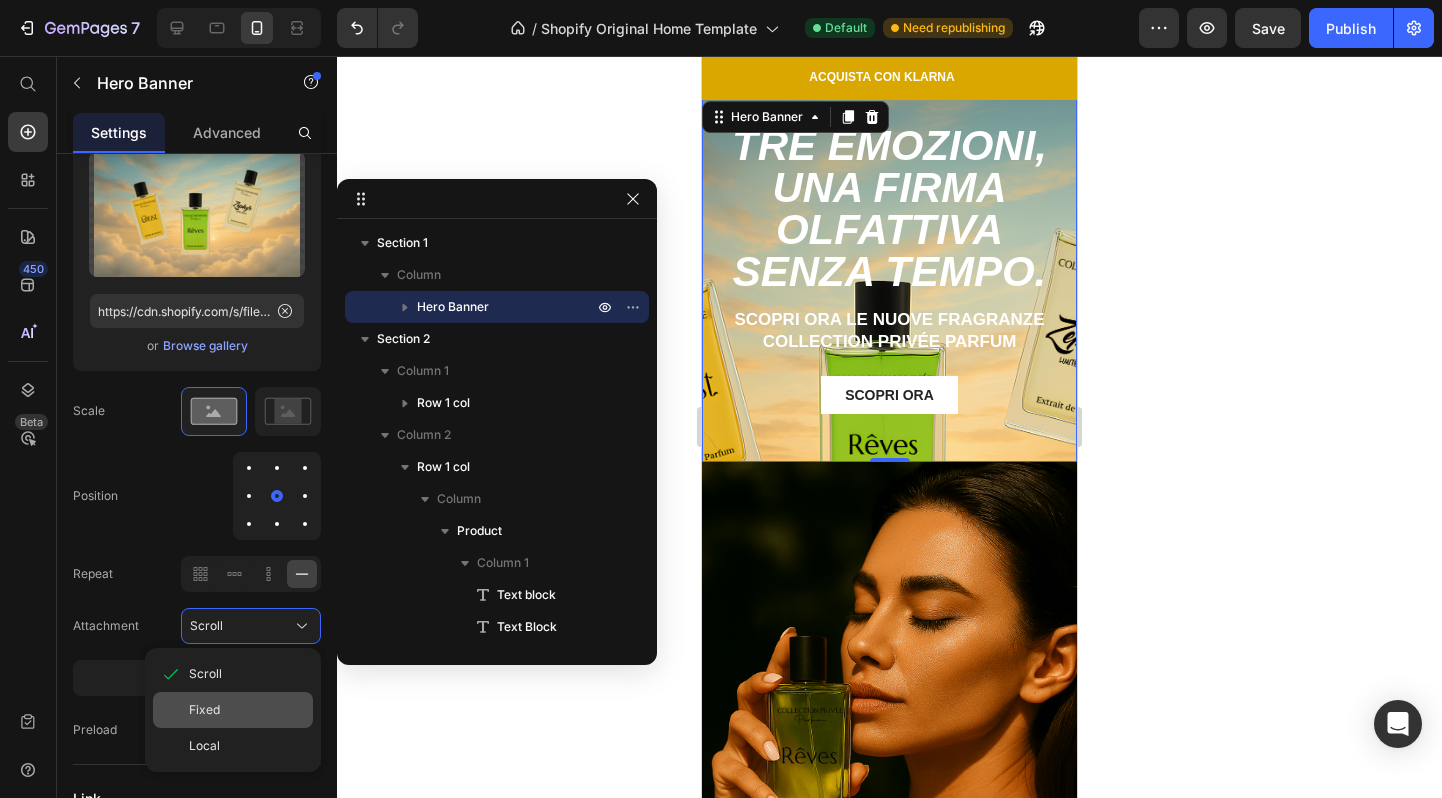 click on "Fixed" at bounding box center (247, 710) 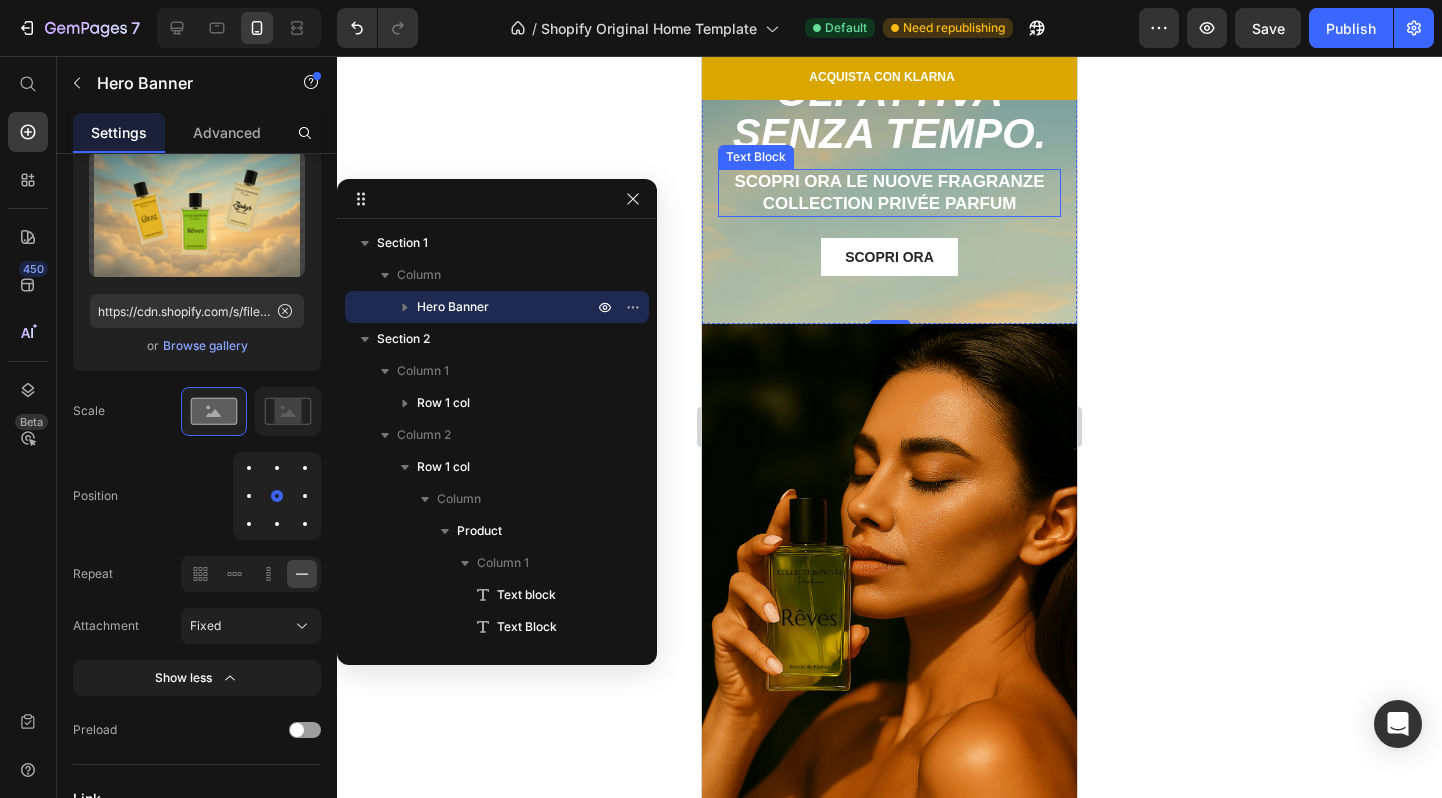 scroll, scrollTop: 0, scrollLeft: 0, axis: both 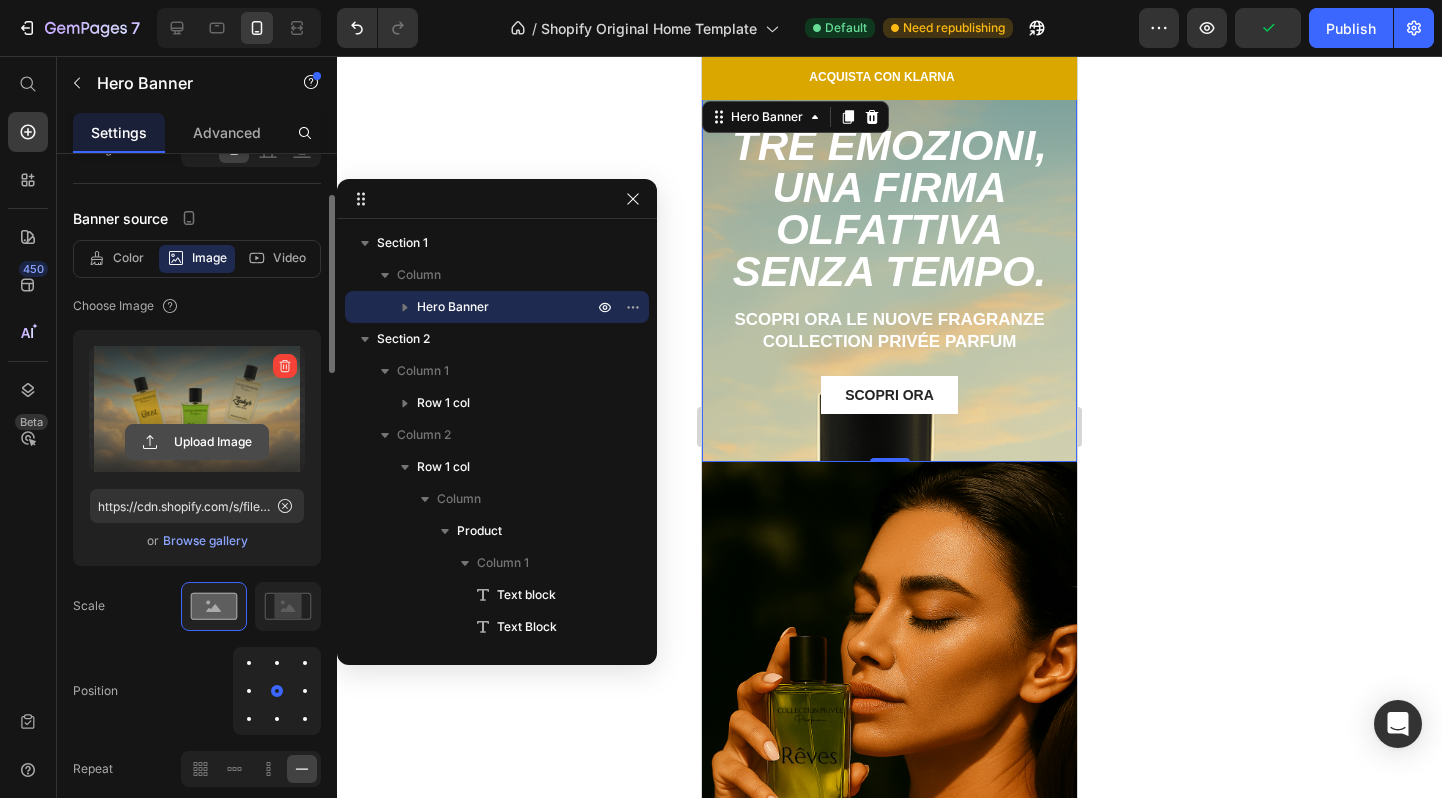 click 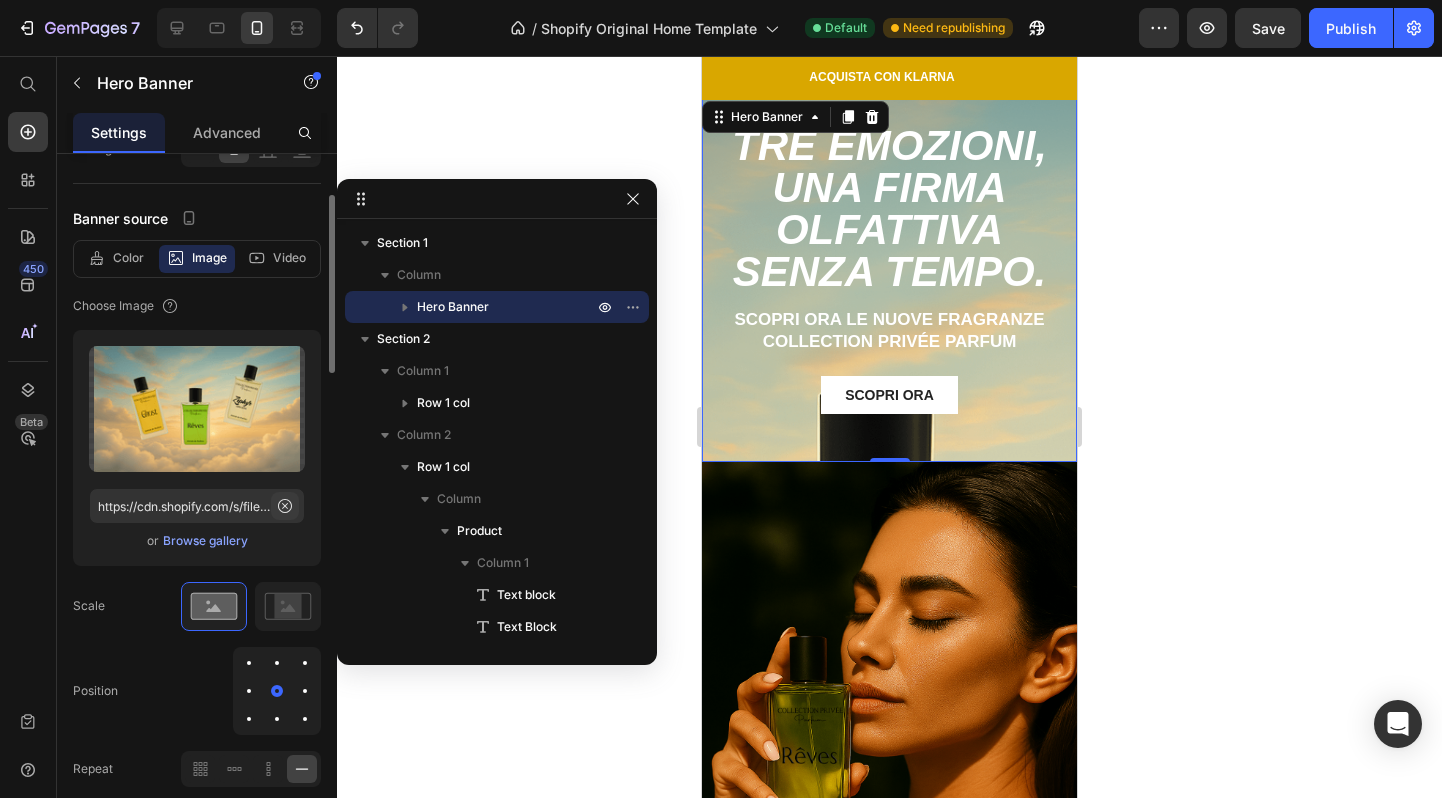 click 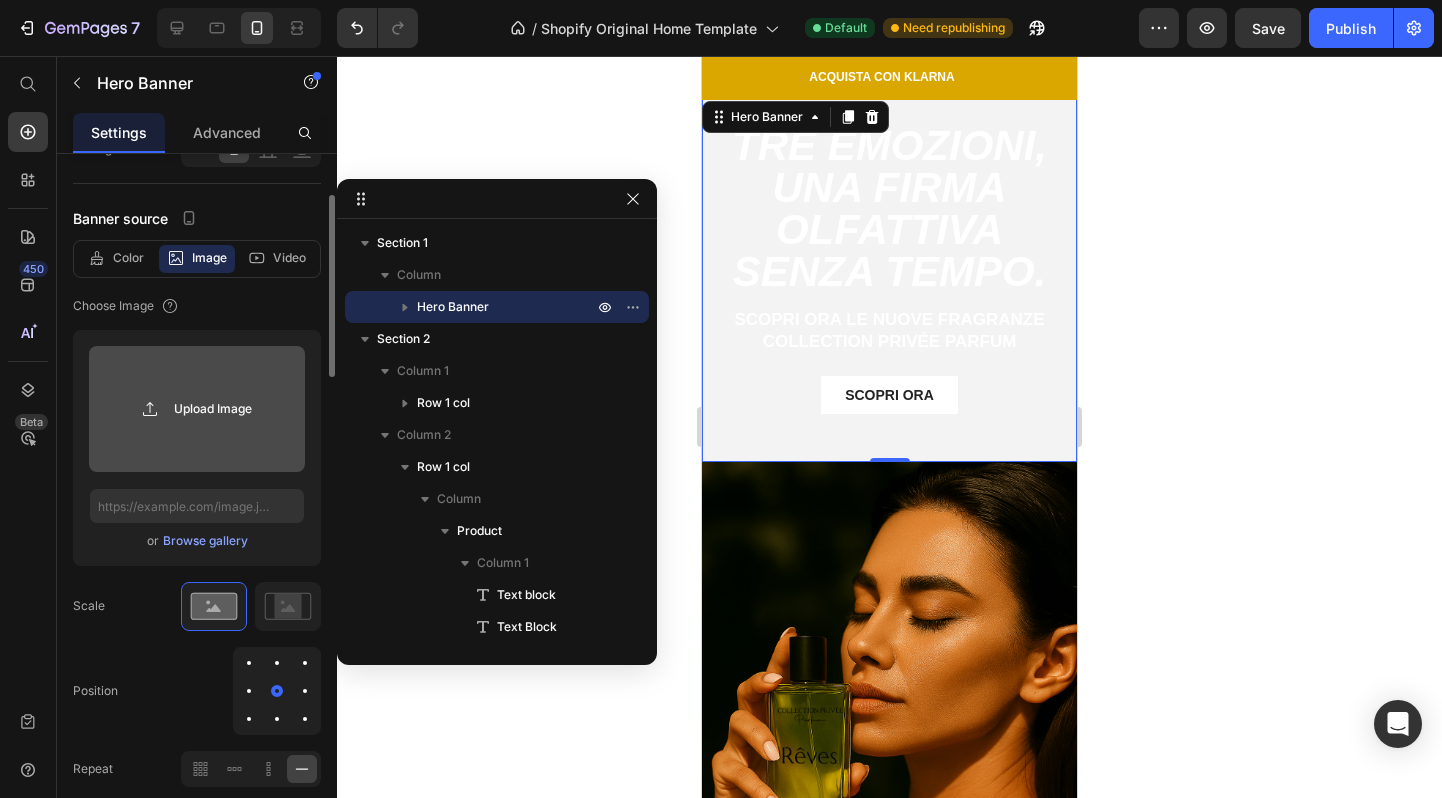 click 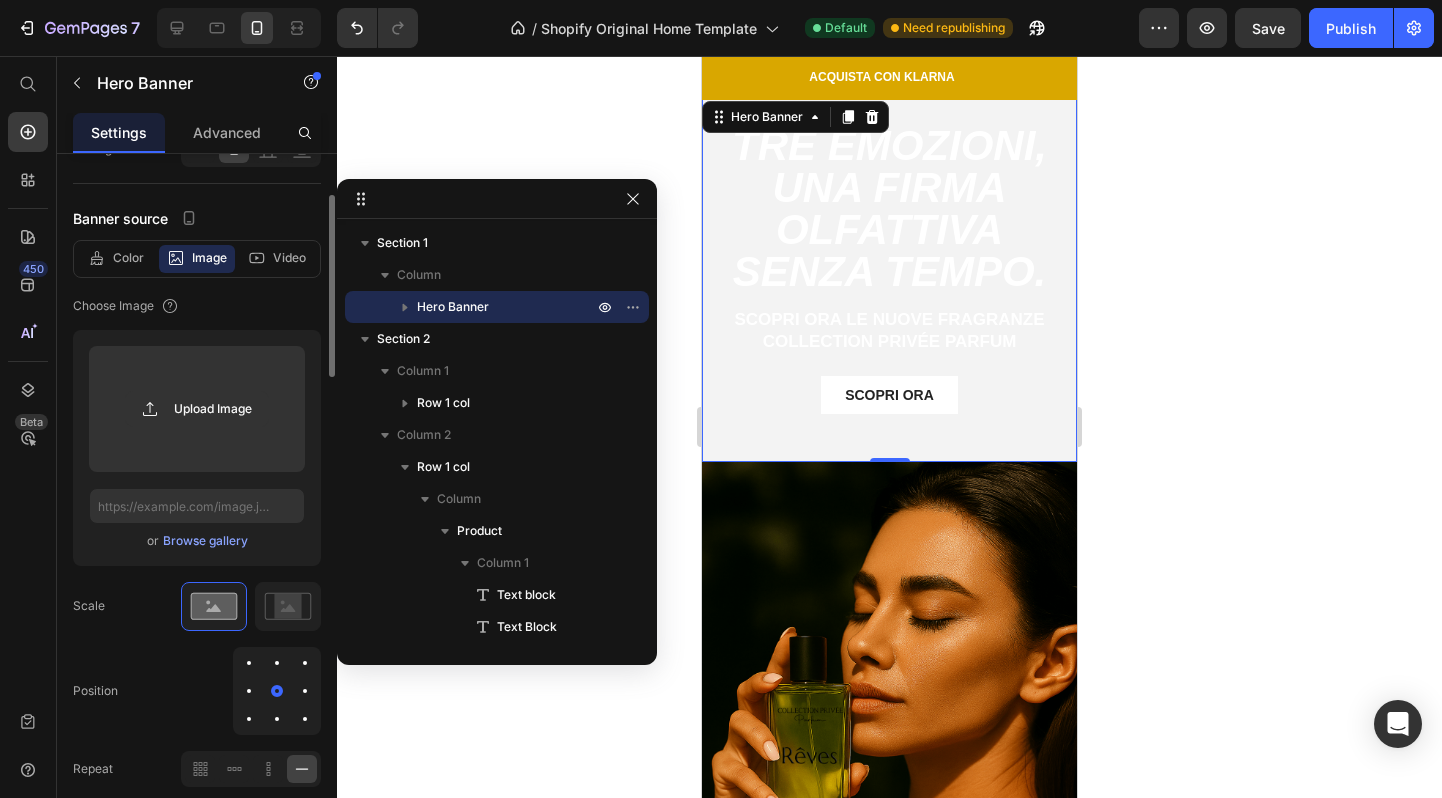 click on "Browse gallery" at bounding box center (205, 541) 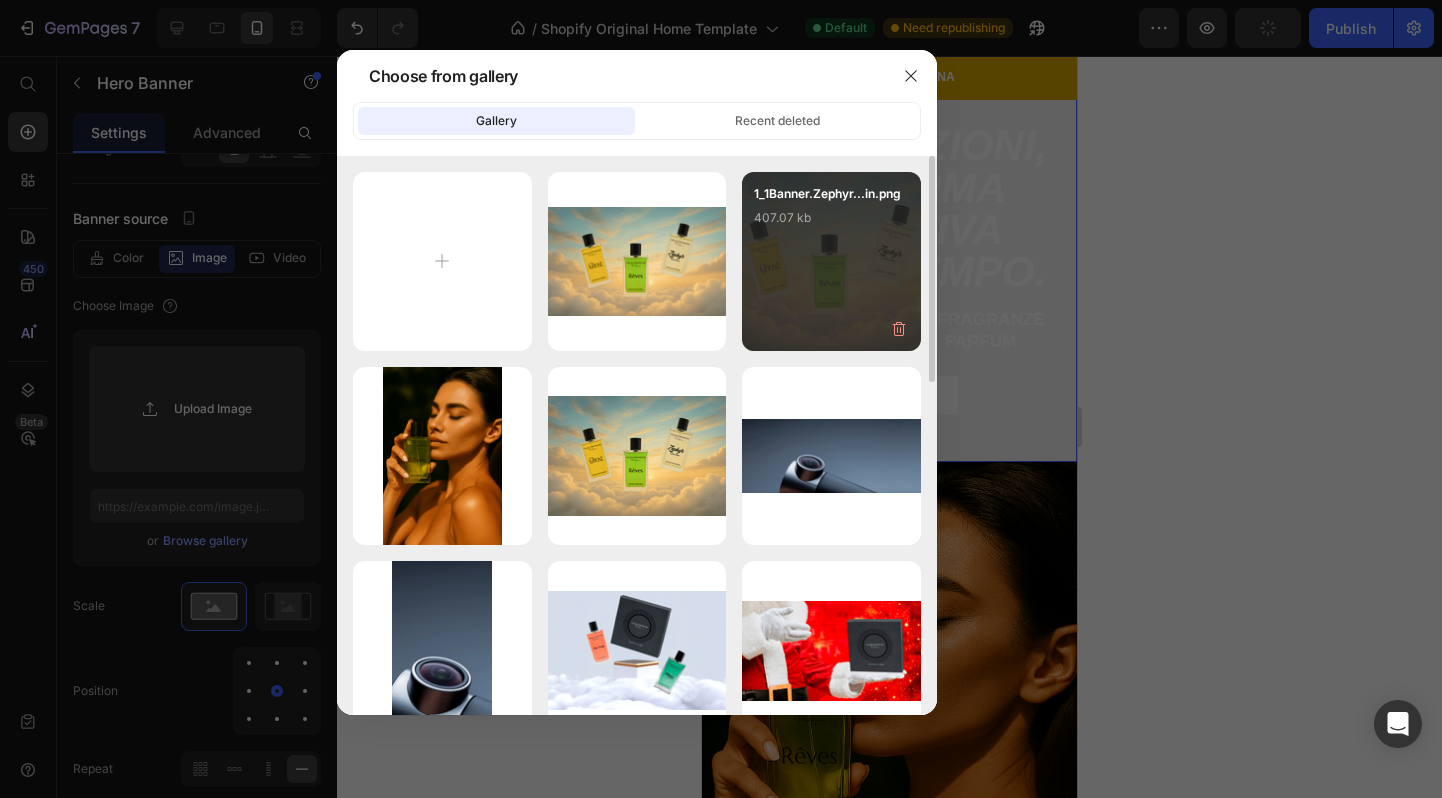 click on "1_1Banner.Zephyr...in.png 407.07 kb" at bounding box center [831, 261] 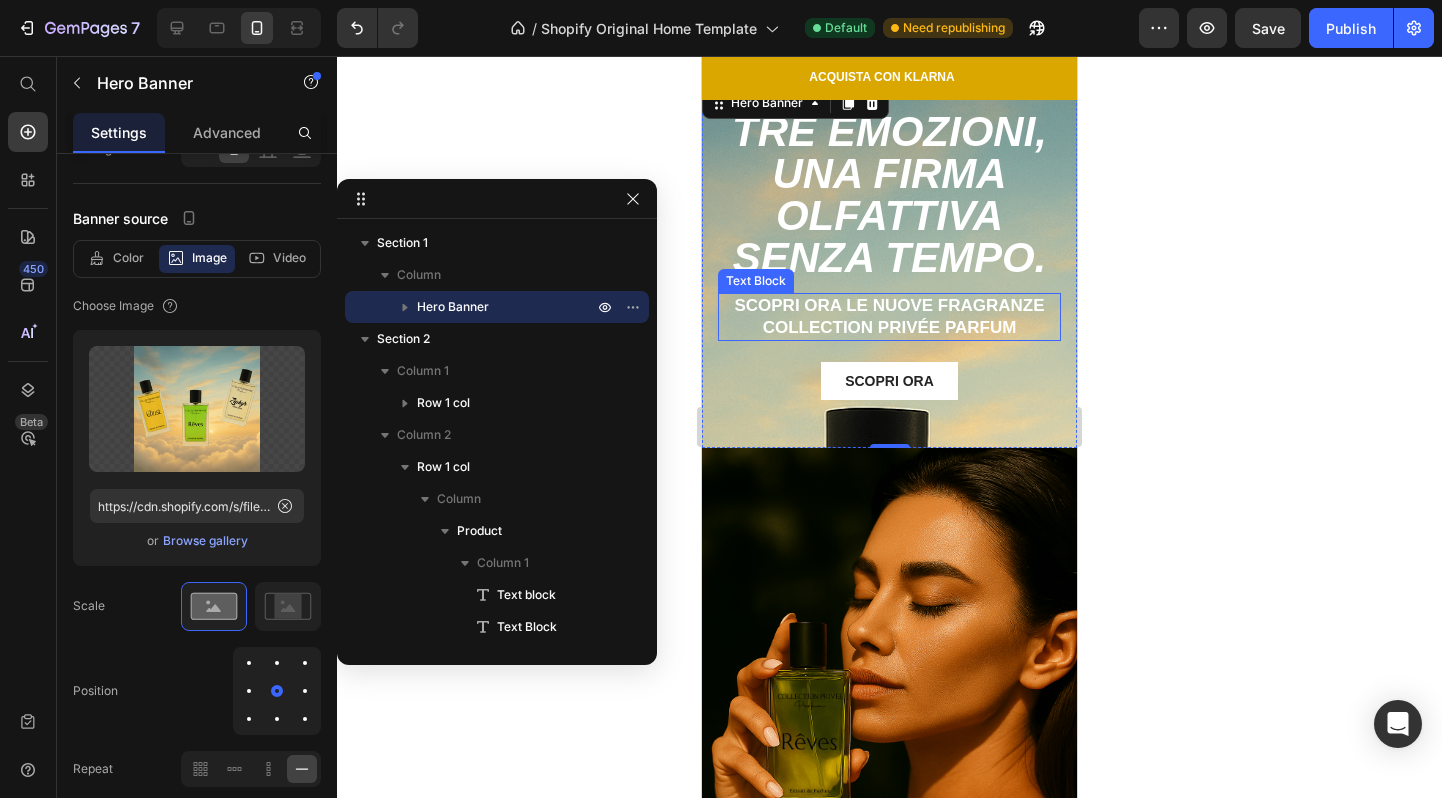 scroll, scrollTop: 16, scrollLeft: 0, axis: vertical 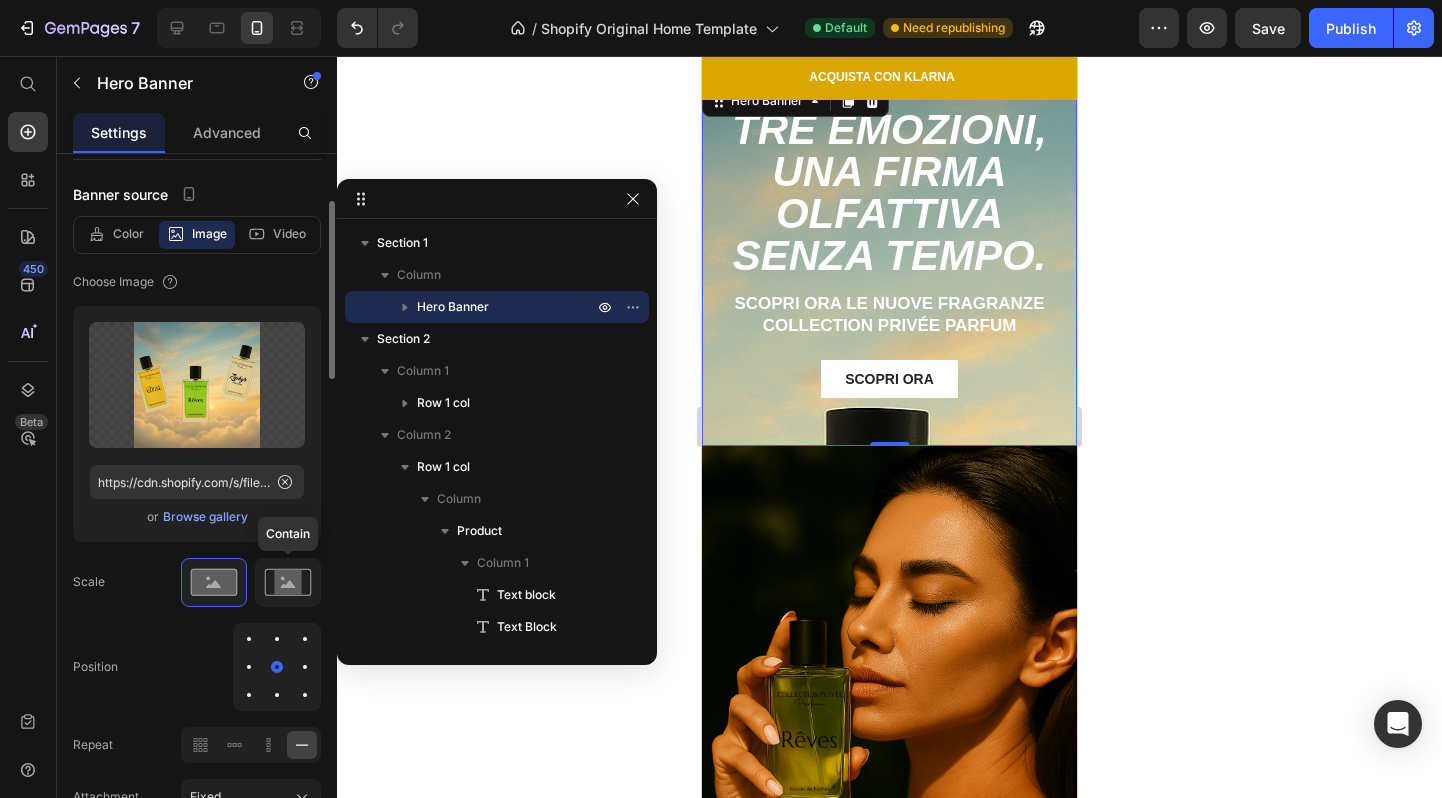 click 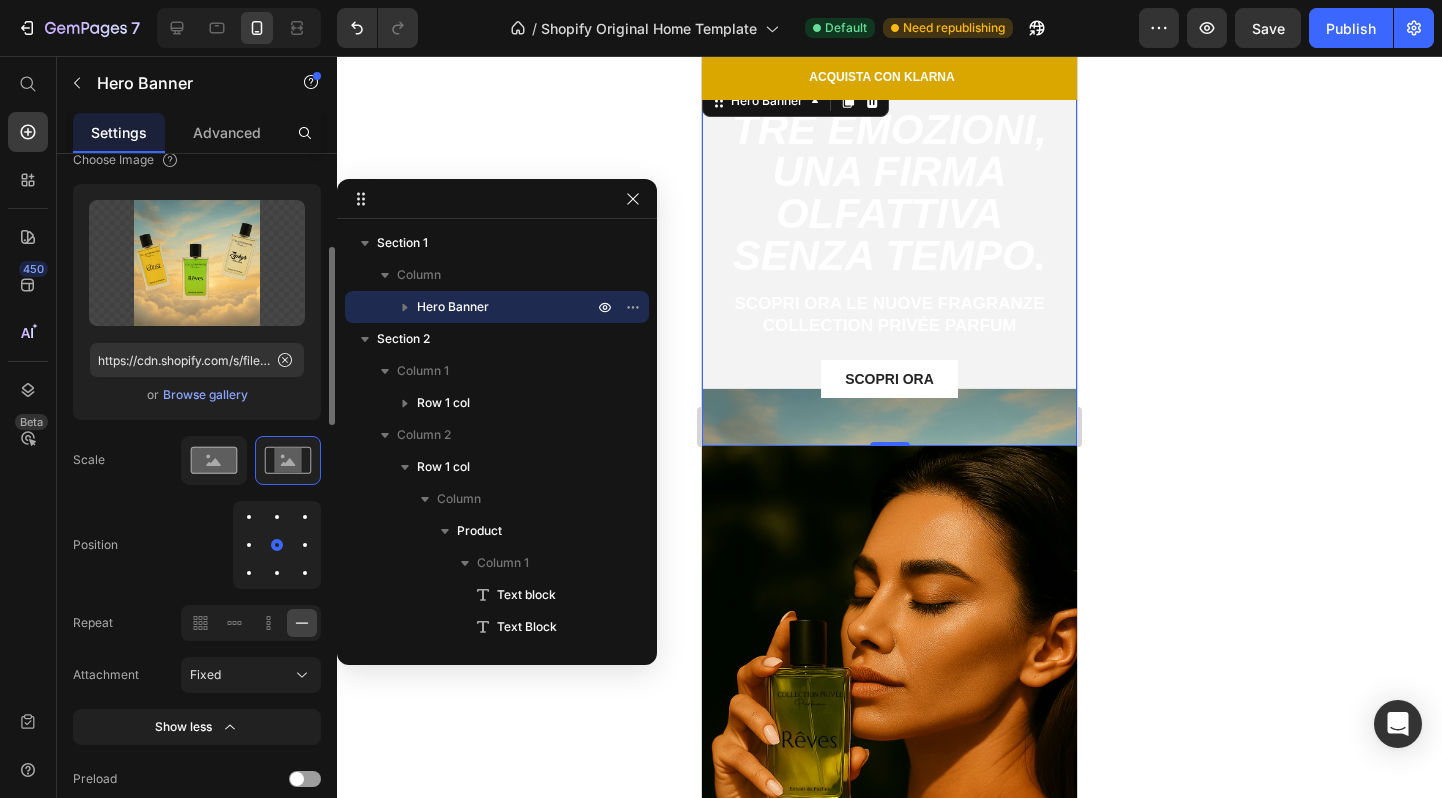 scroll, scrollTop: 319, scrollLeft: 0, axis: vertical 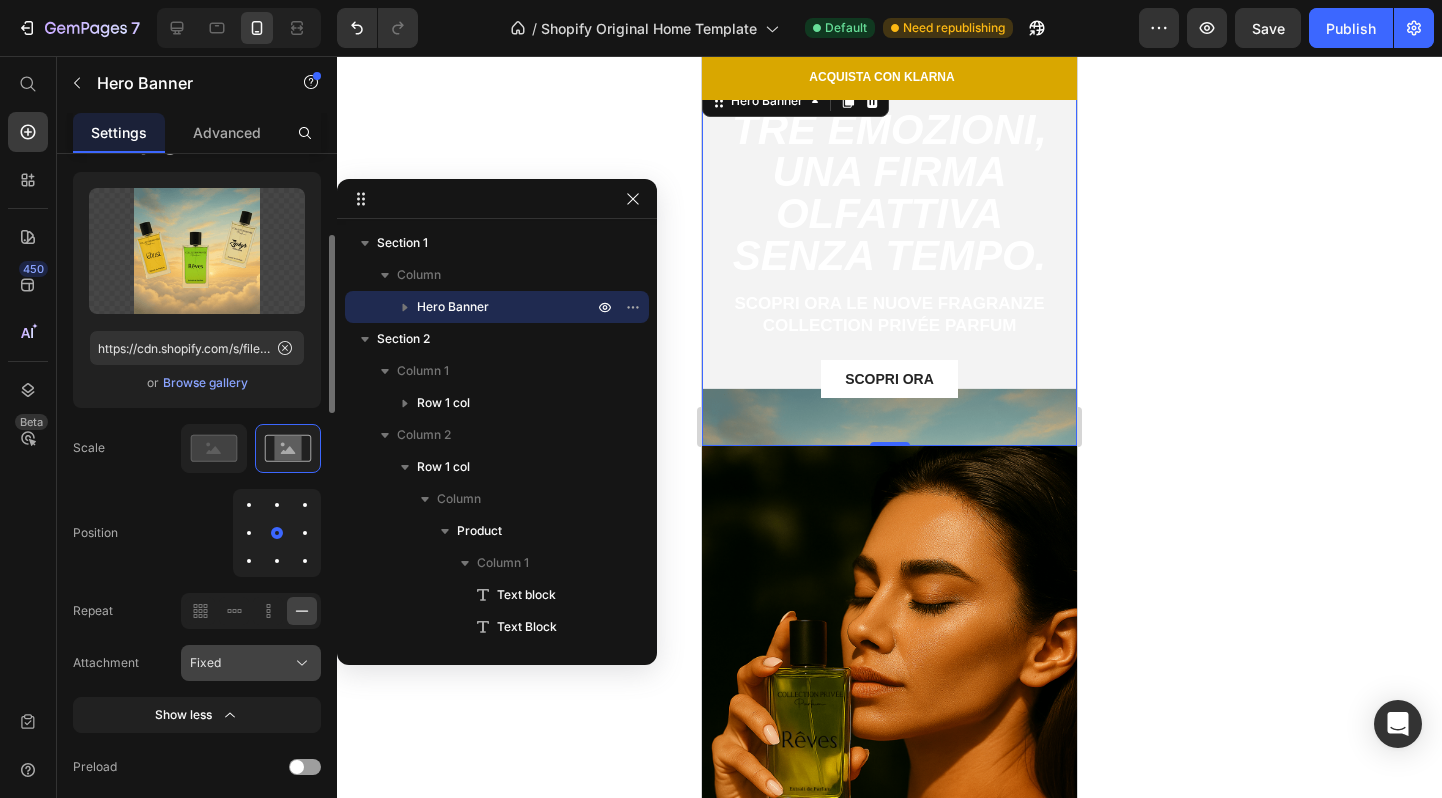 click on "Fixed" at bounding box center (205, 663) 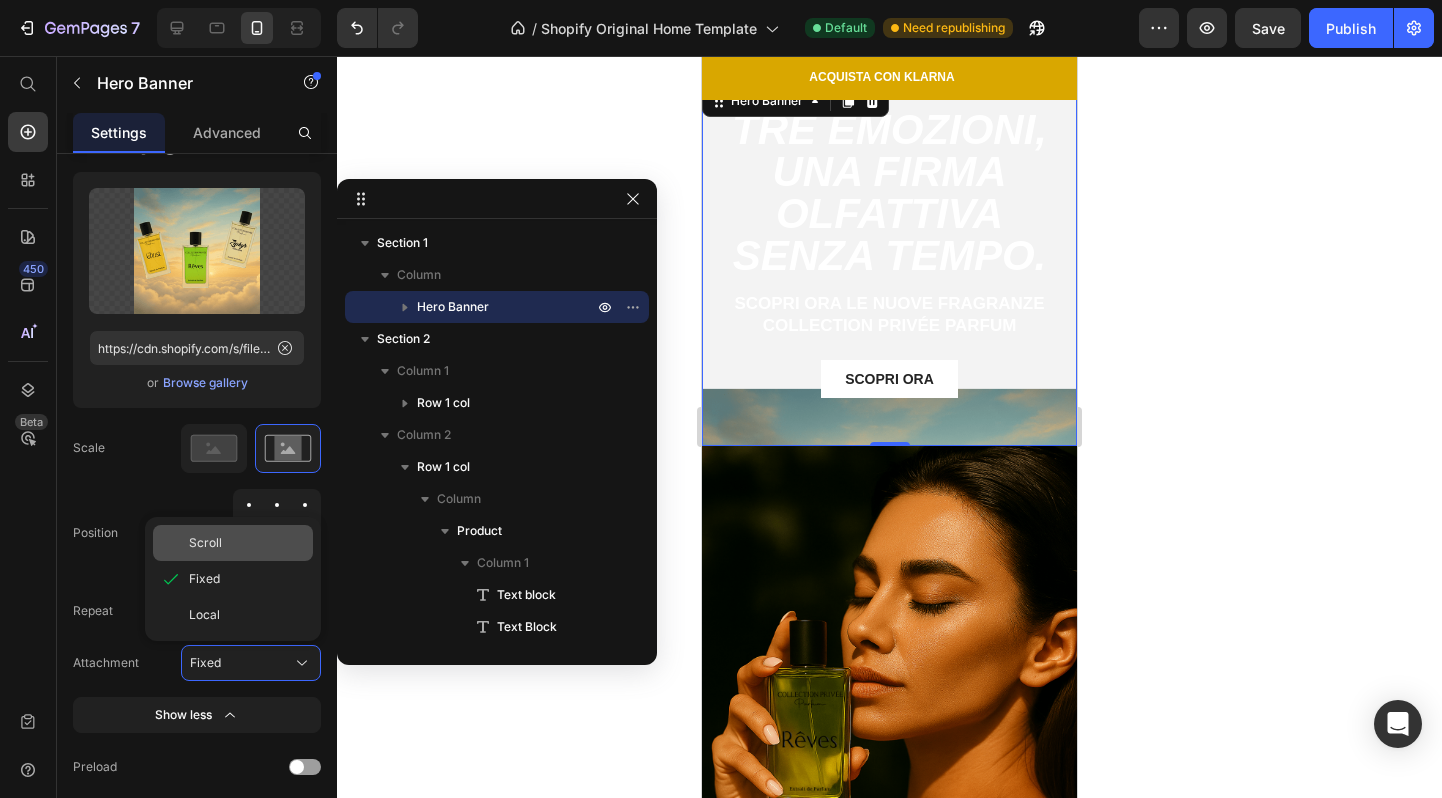 click on "Scroll" 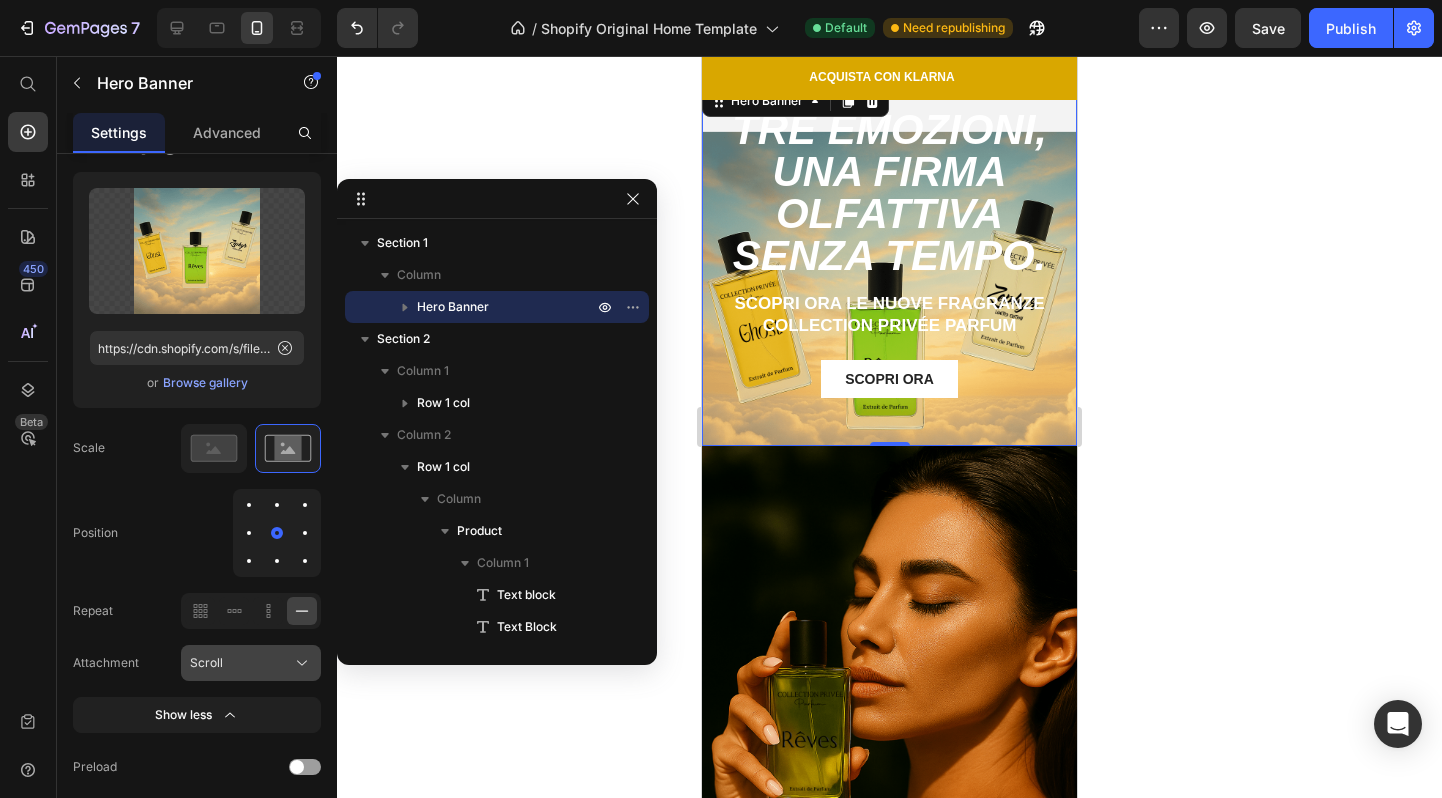 click on "Scroll" 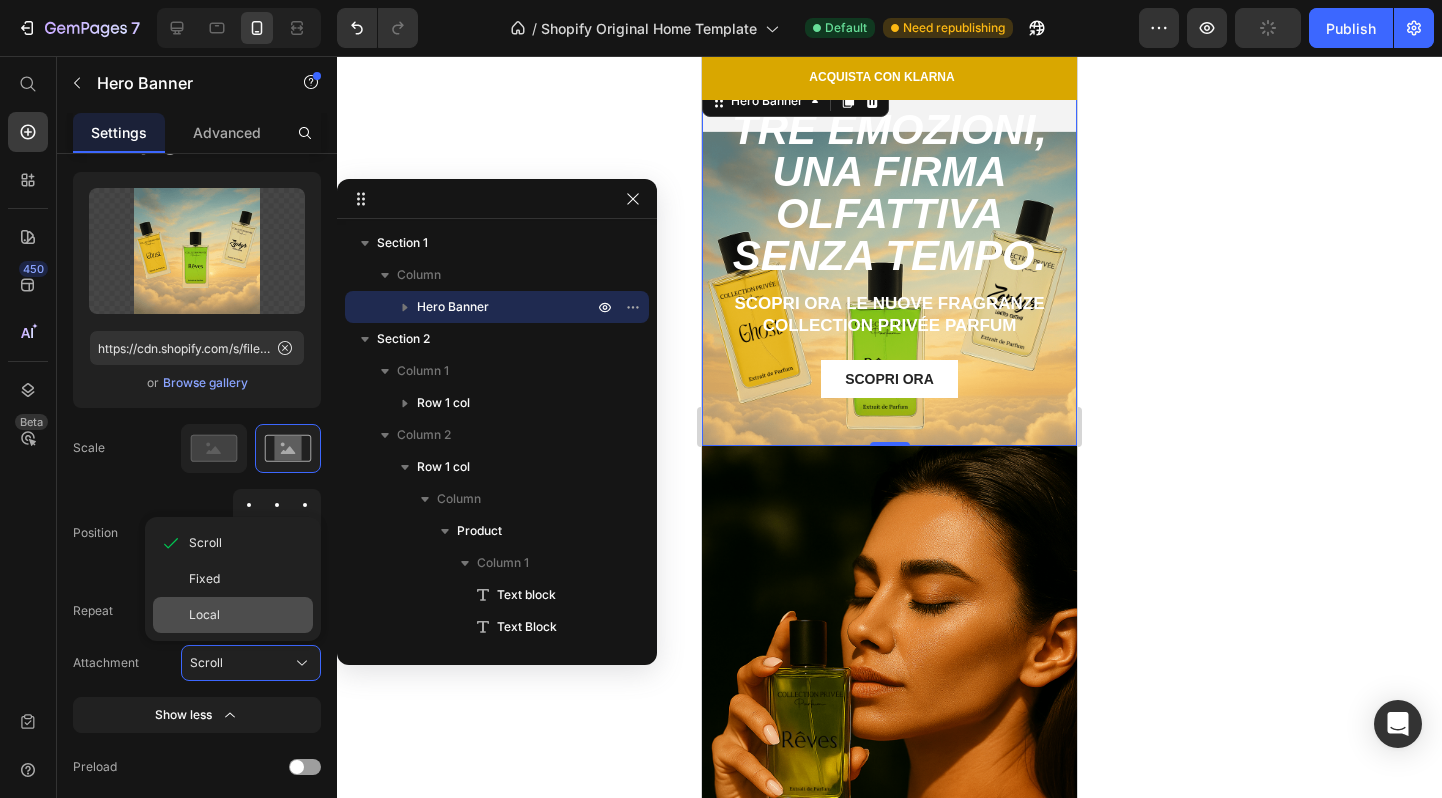 click on "Local" at bounding box center [247, 615] 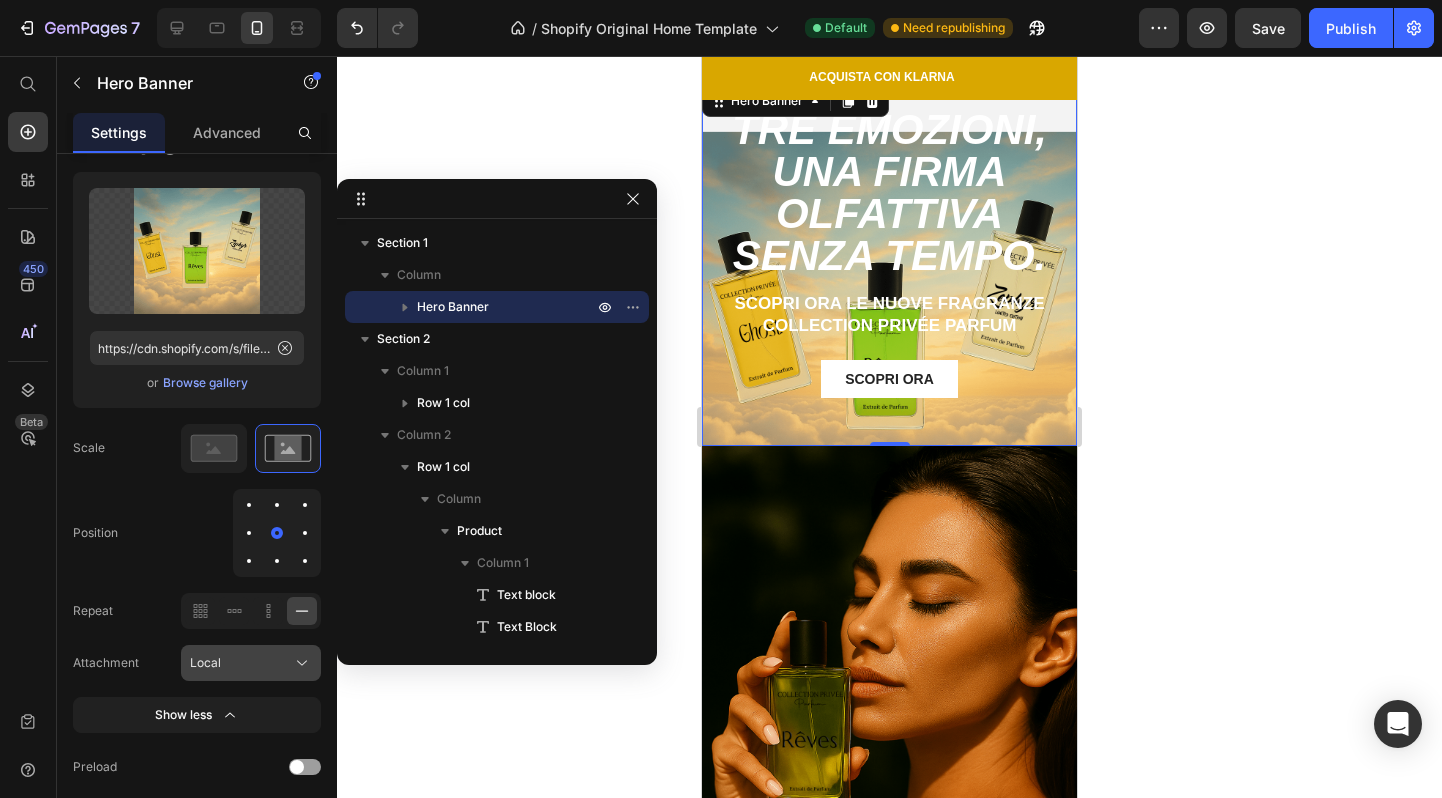 click on "Local" 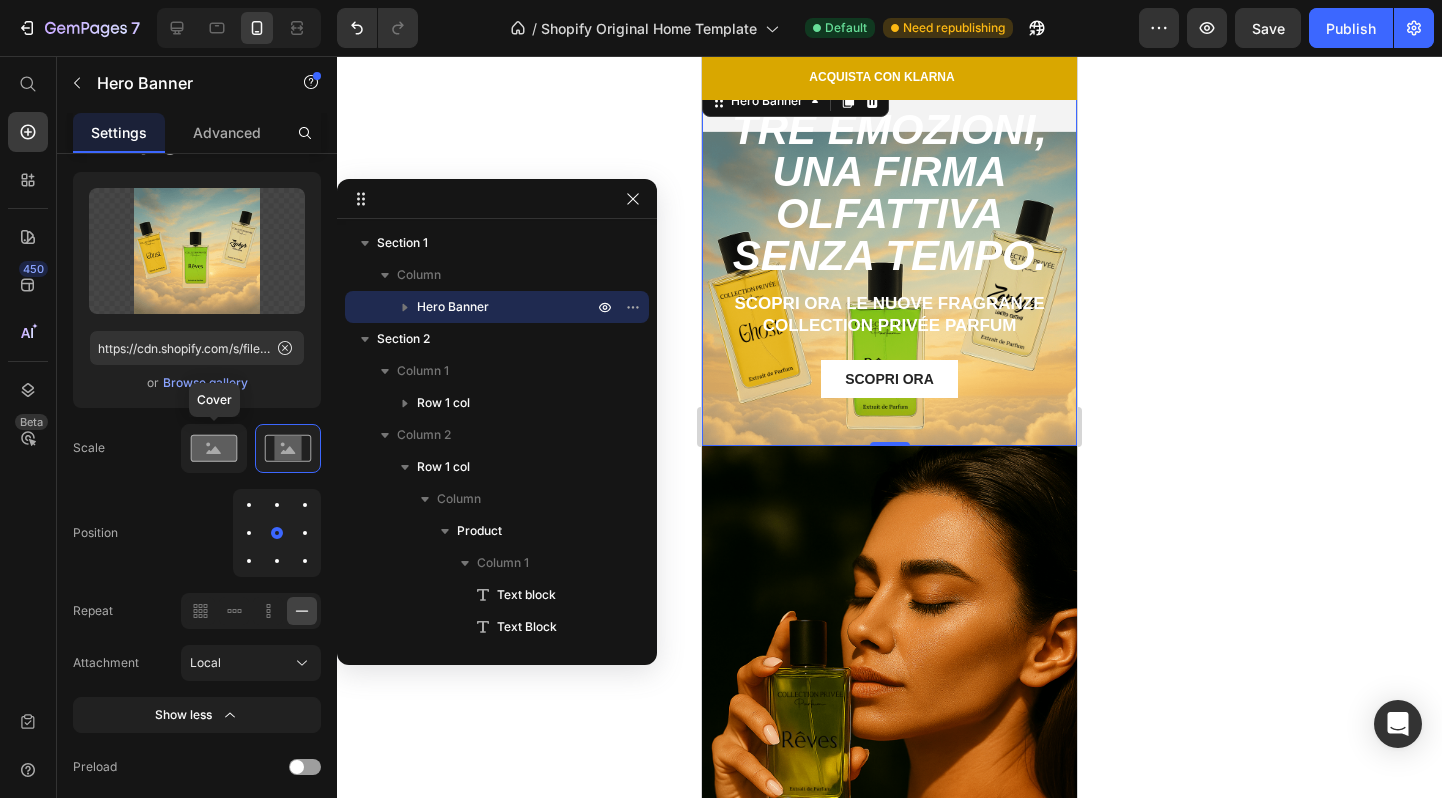 click 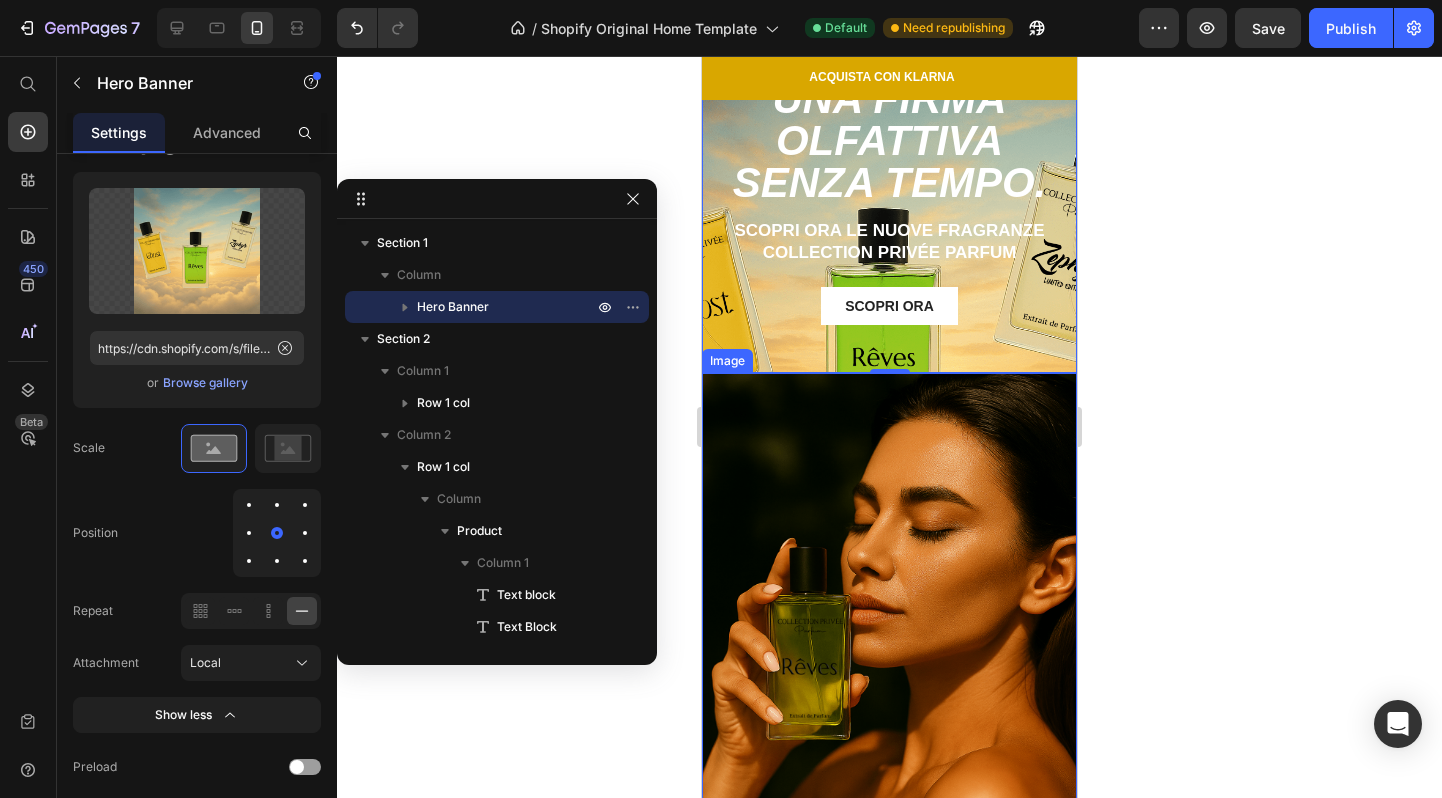 scroll, scrollTop: 0, scrollLeft: 0, axis: both 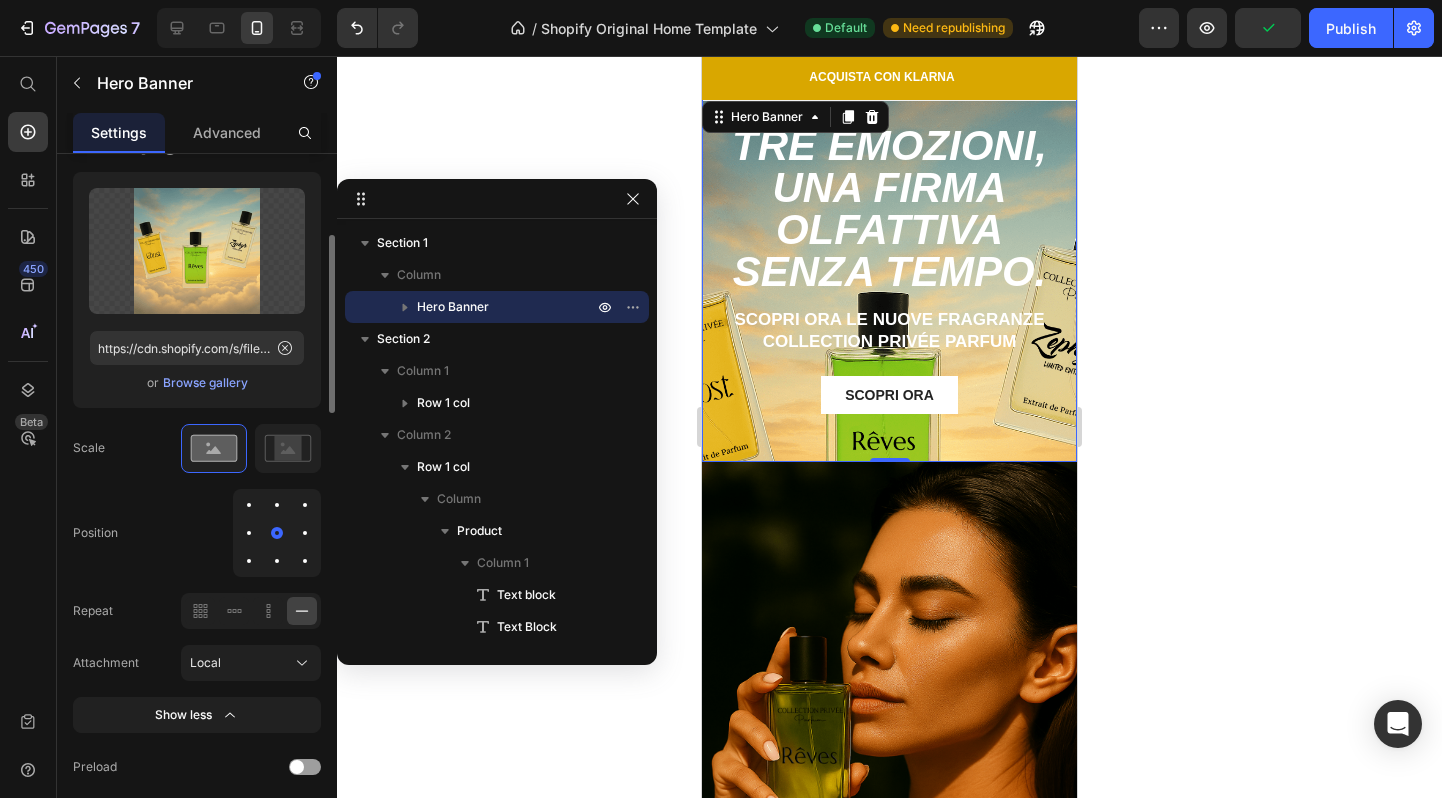 click at bounding box center [277, 505] 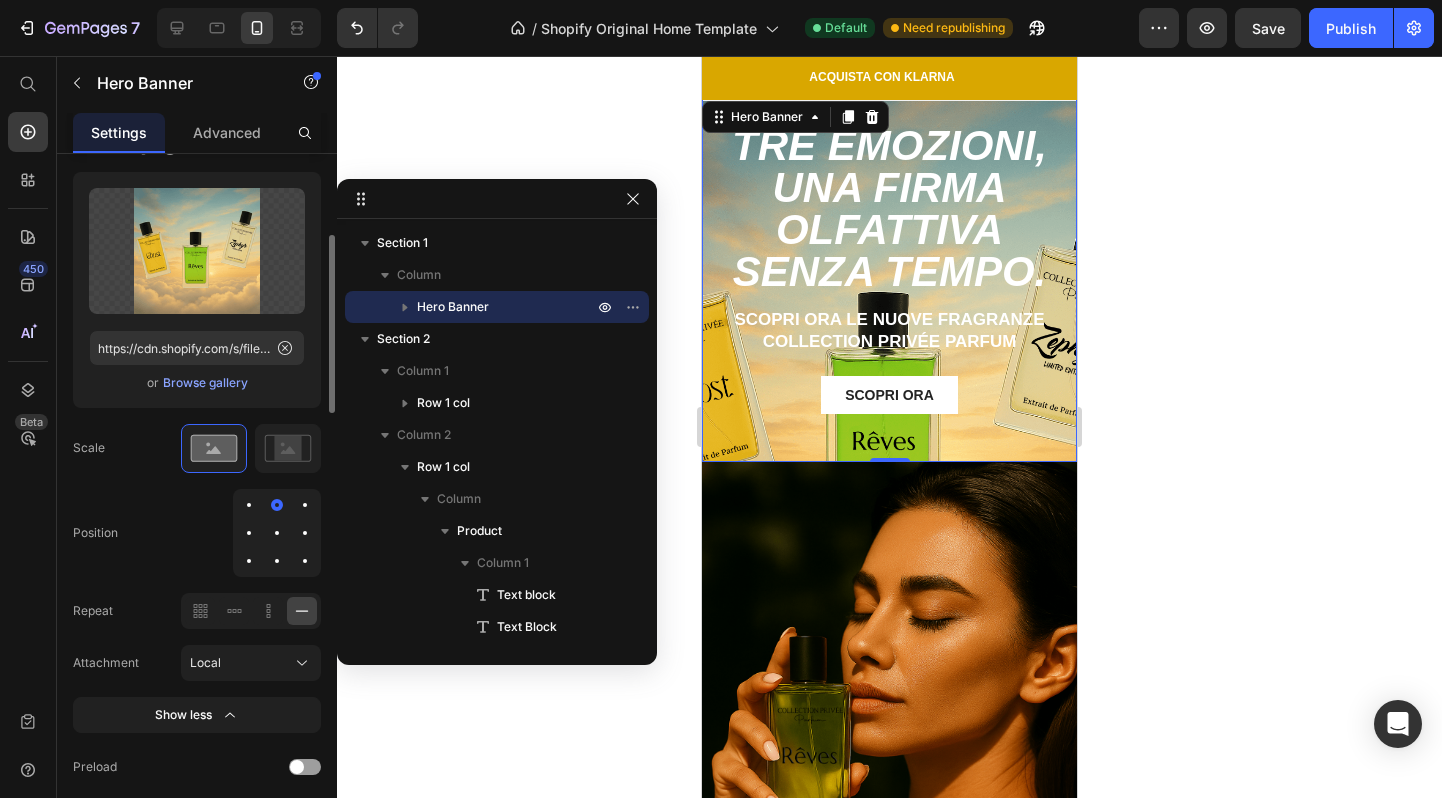 click at bounding box center (277, 561) 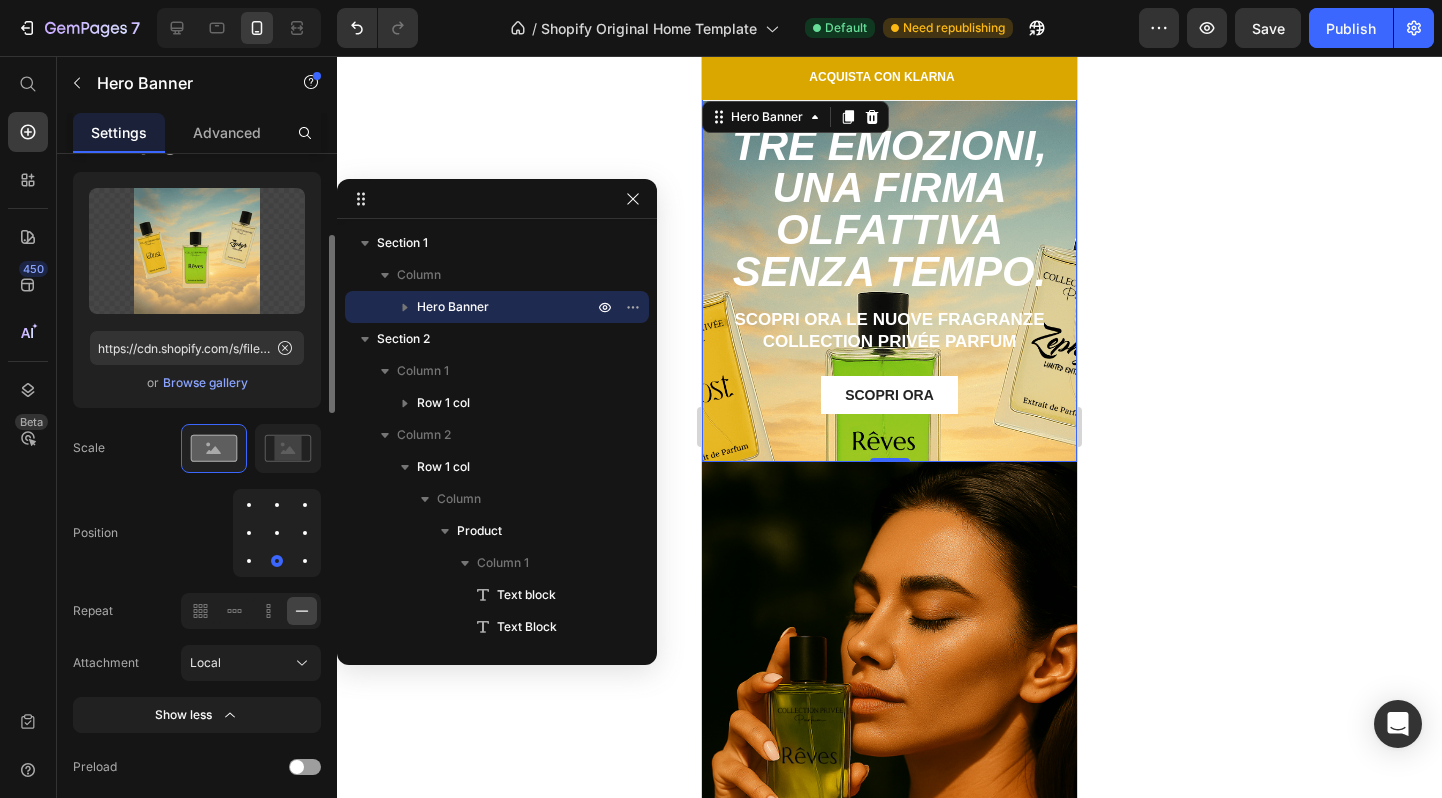 click at bounding box center (277, 533) 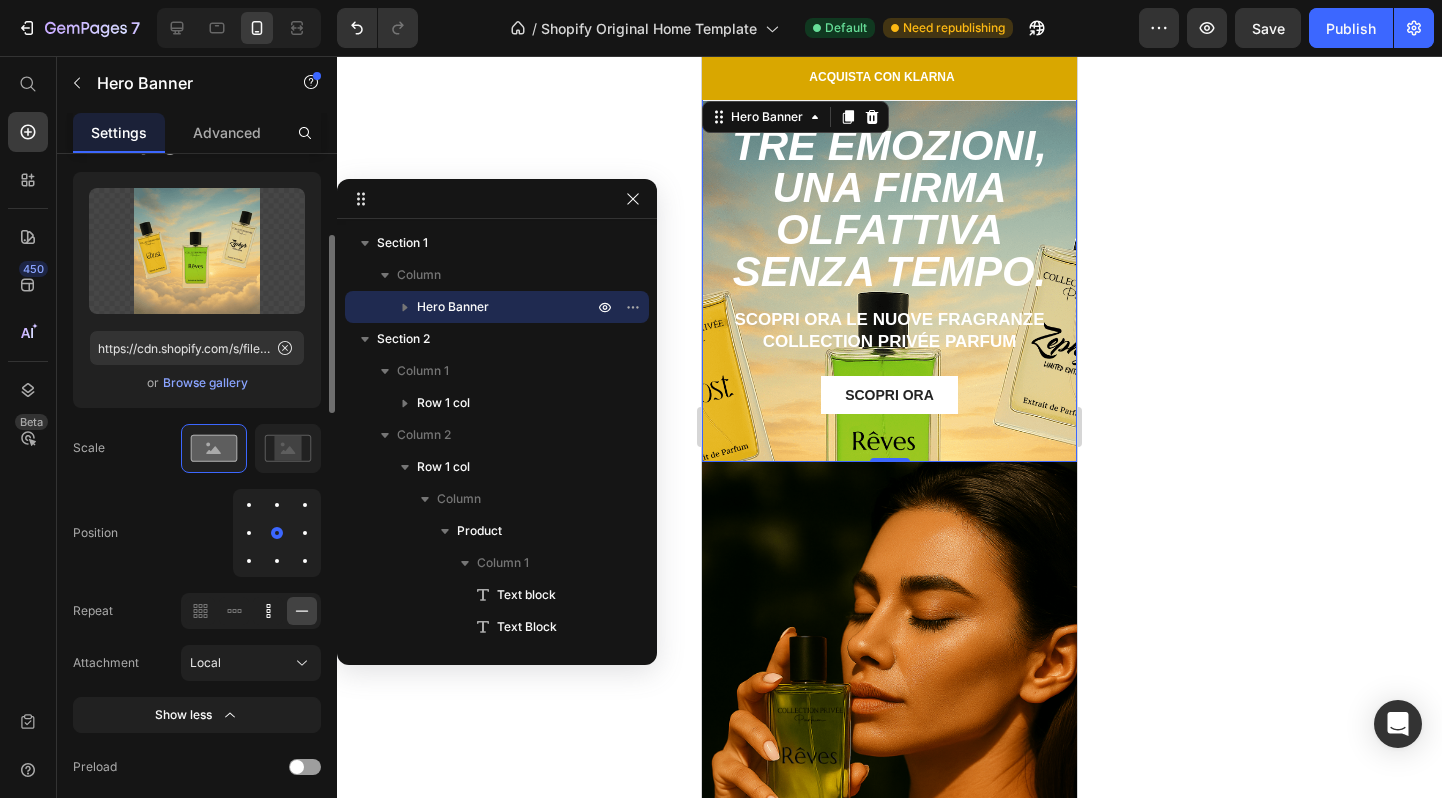 click 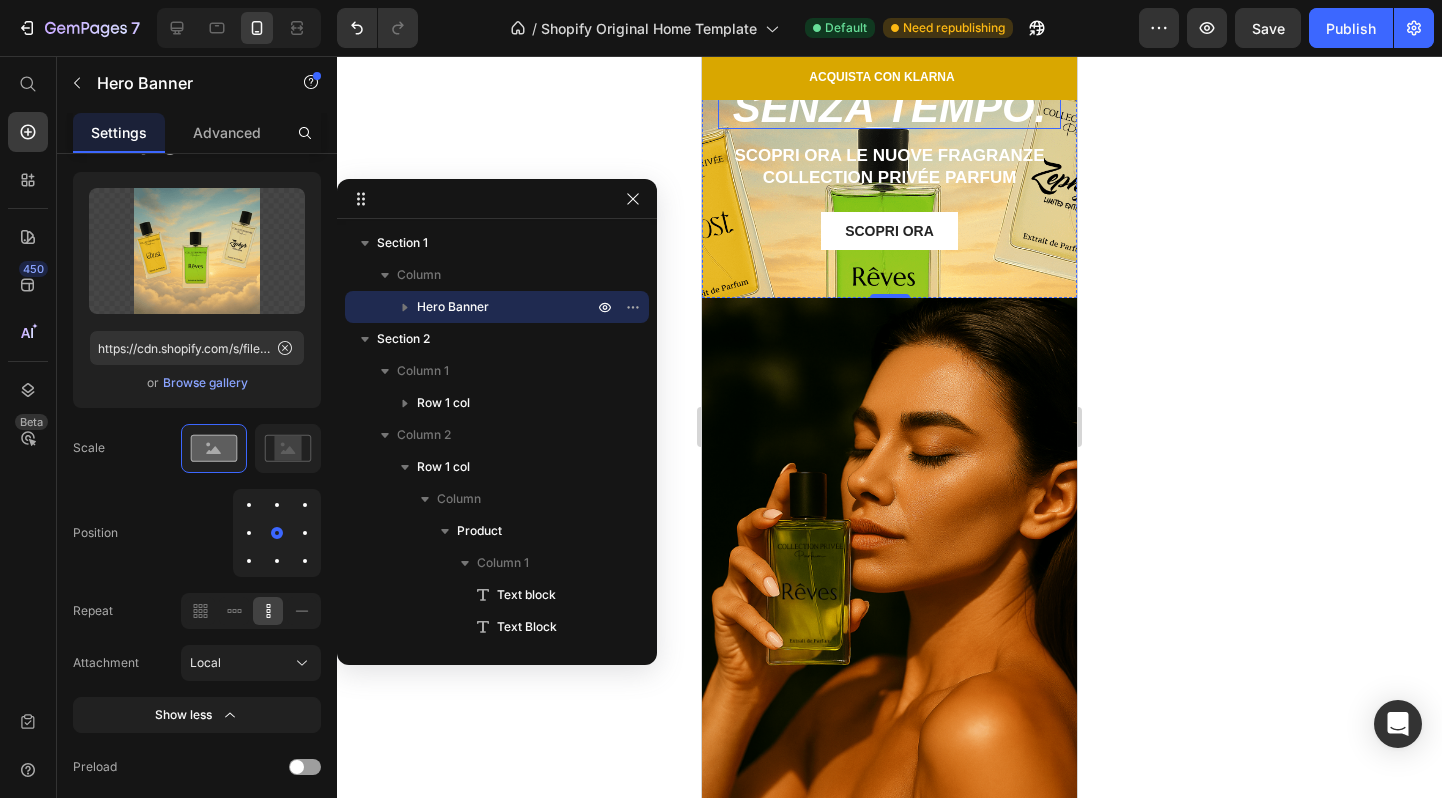 scroll, scrollTop: 0, scrollLeft: 0, axis: both 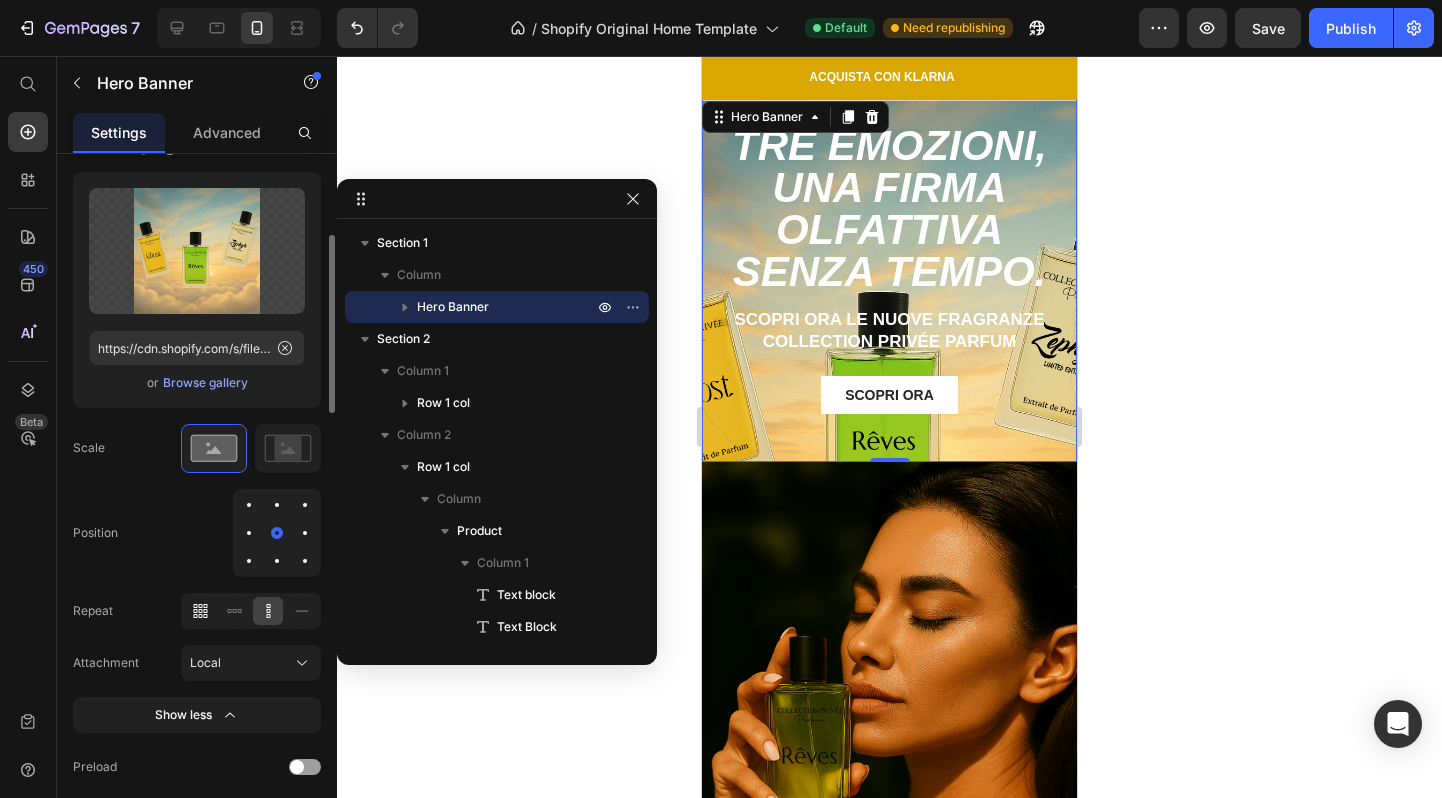 click 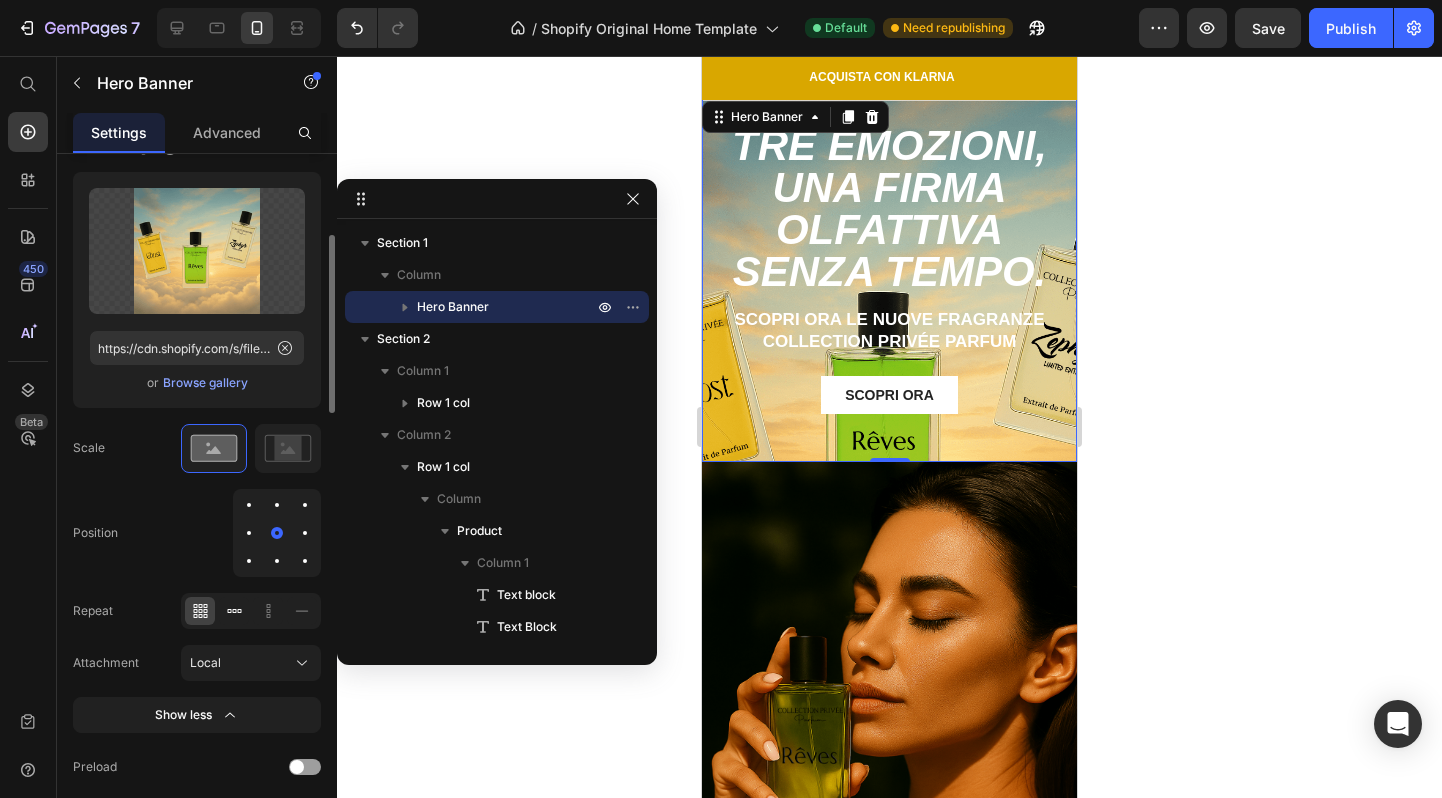 click 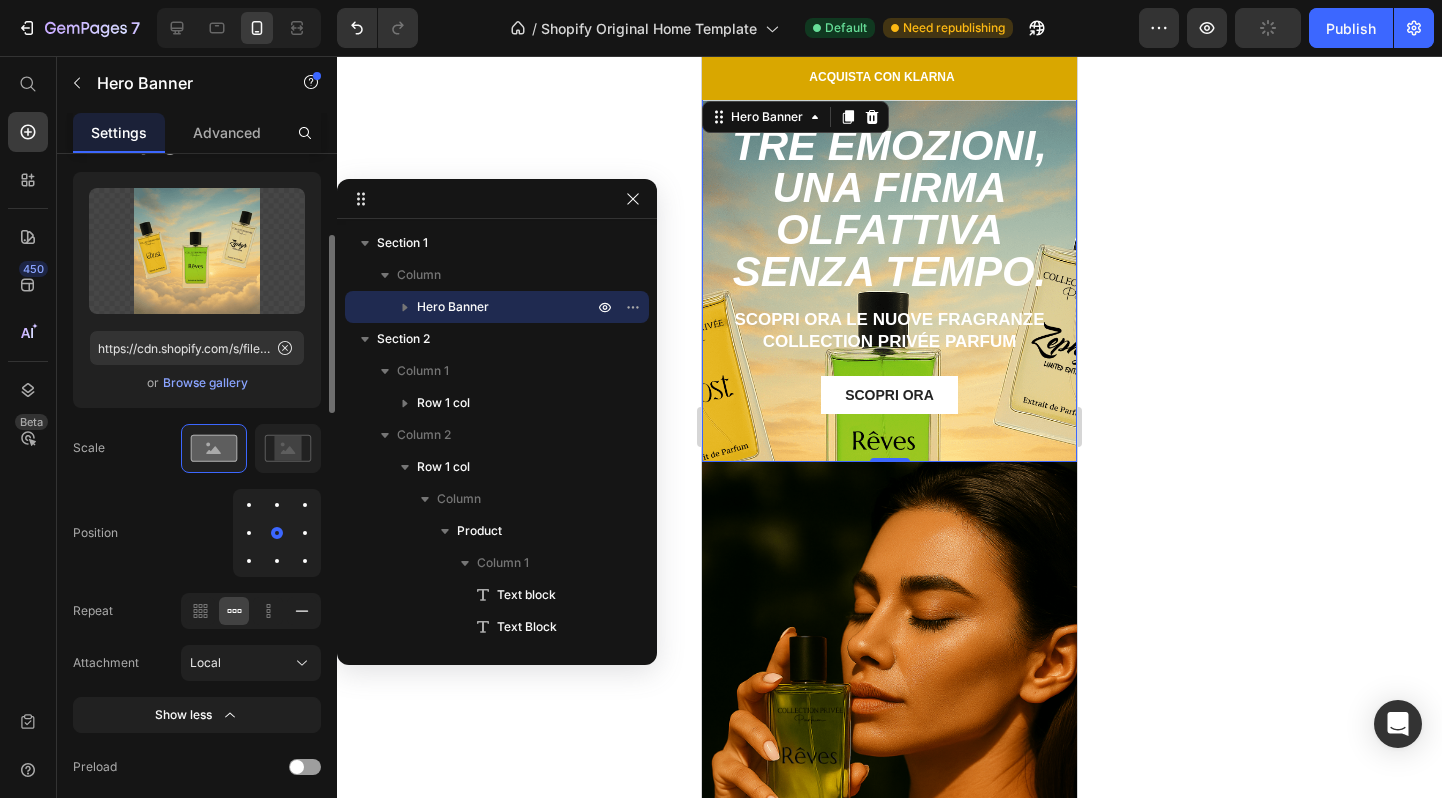 click 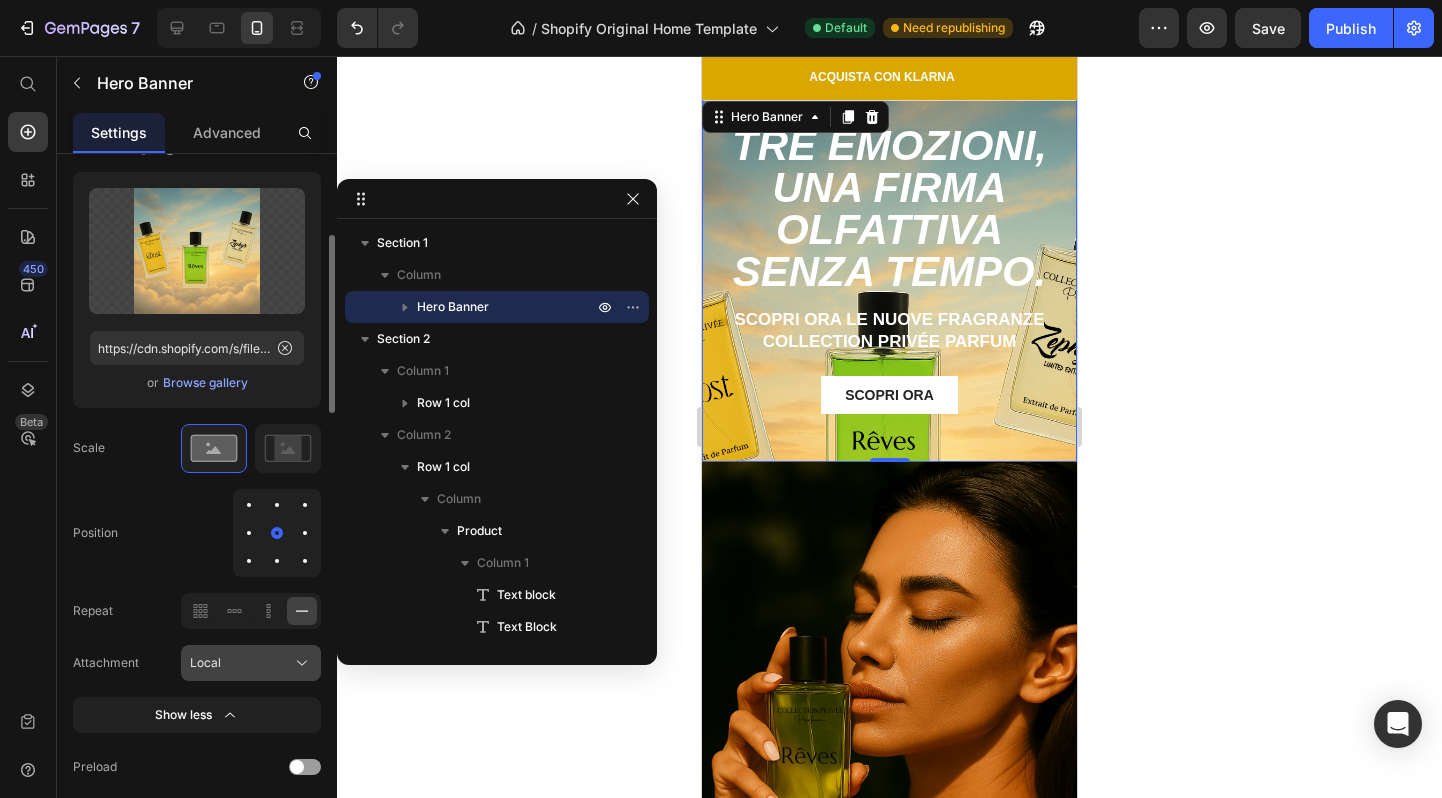 click on "Local" 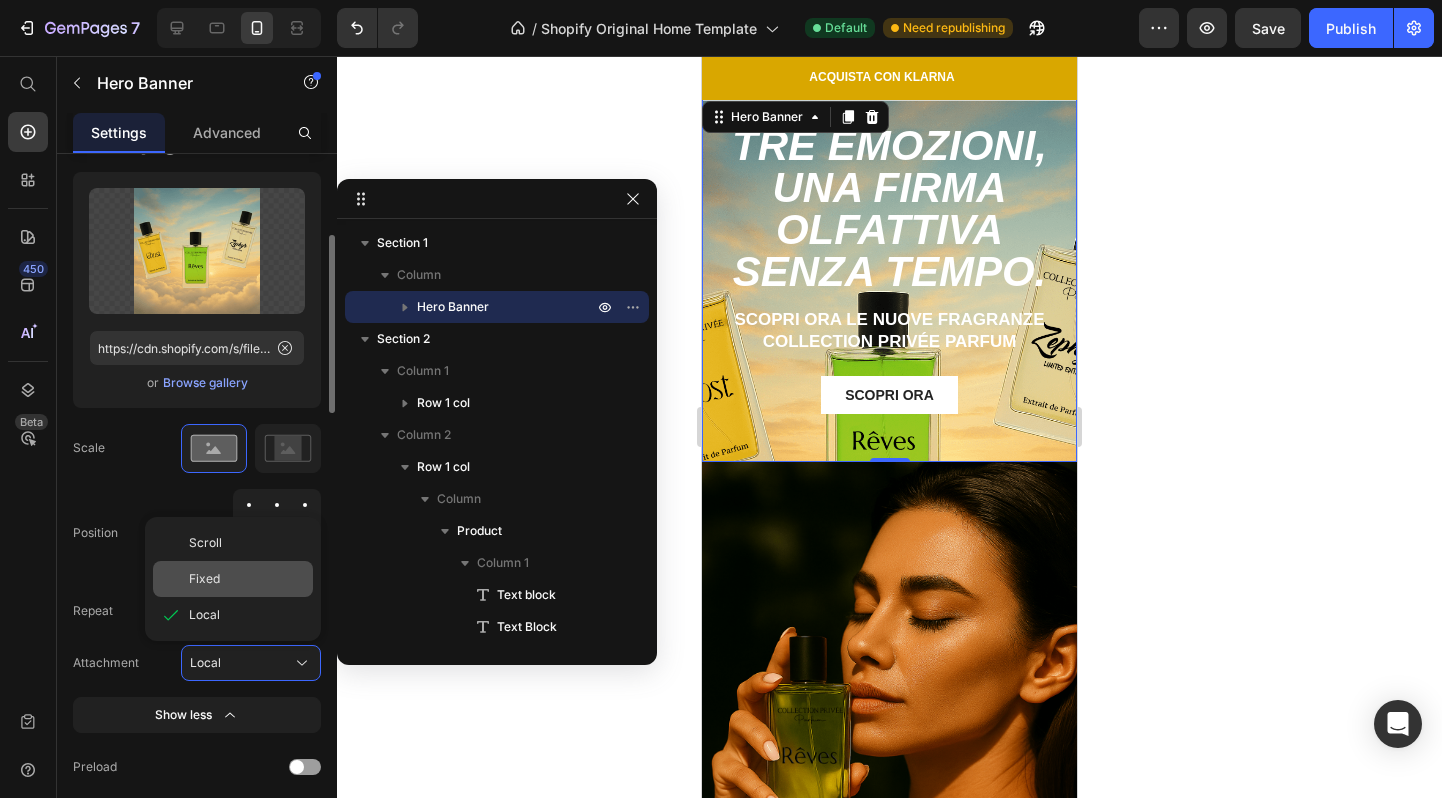 click on "Fixed" 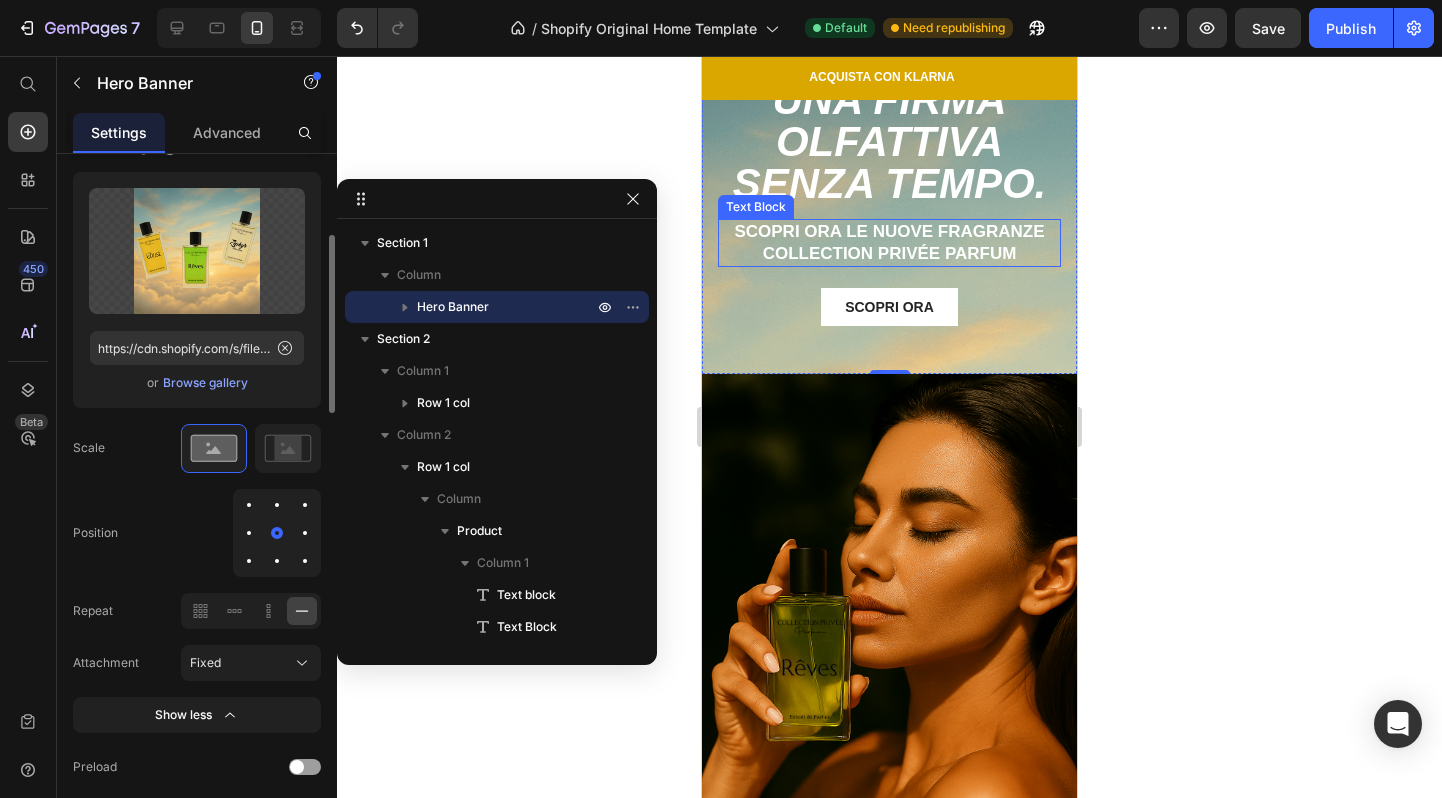 scroll, scrollTop: 0, scrollLeft: 0, axis: both 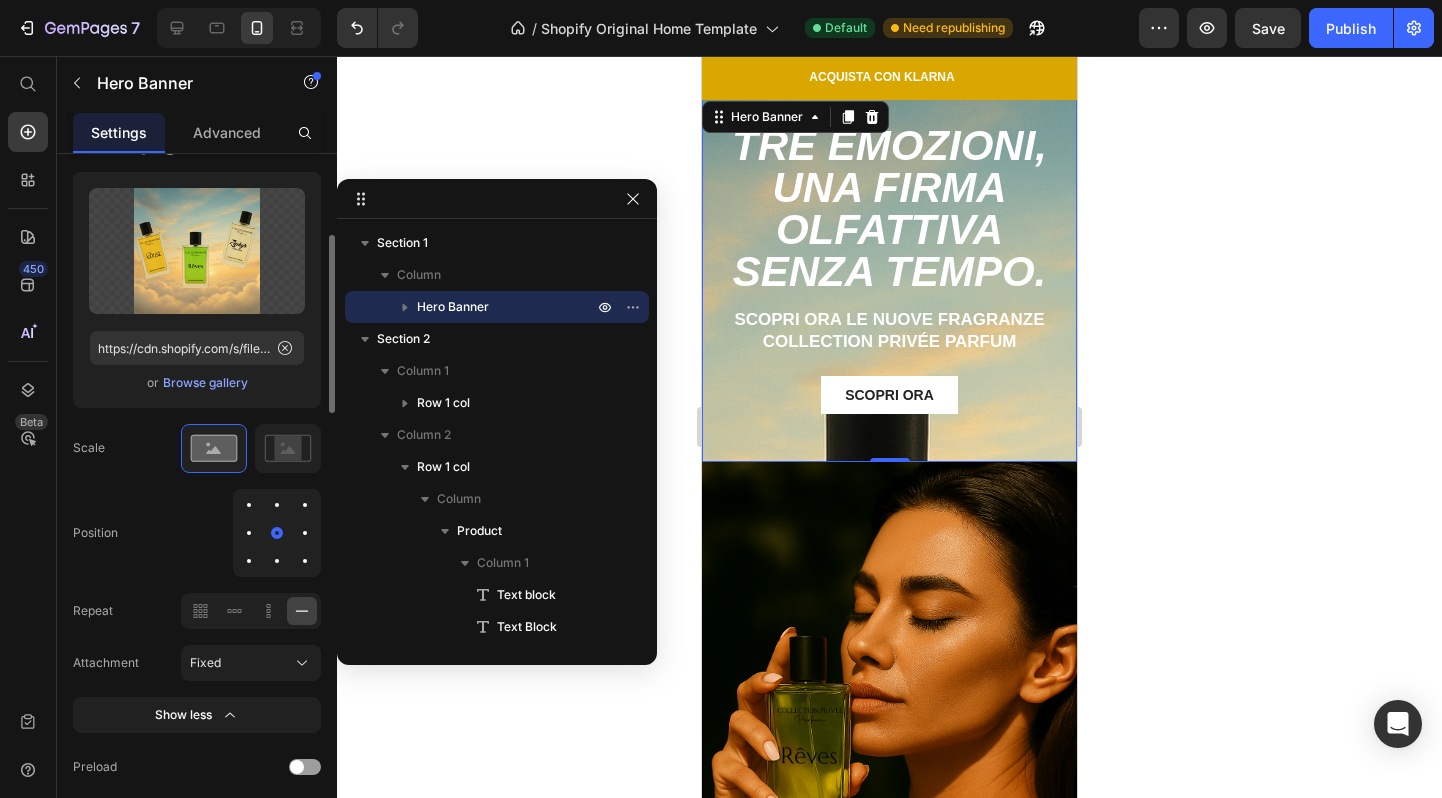 click at bounding box center [277, 561] 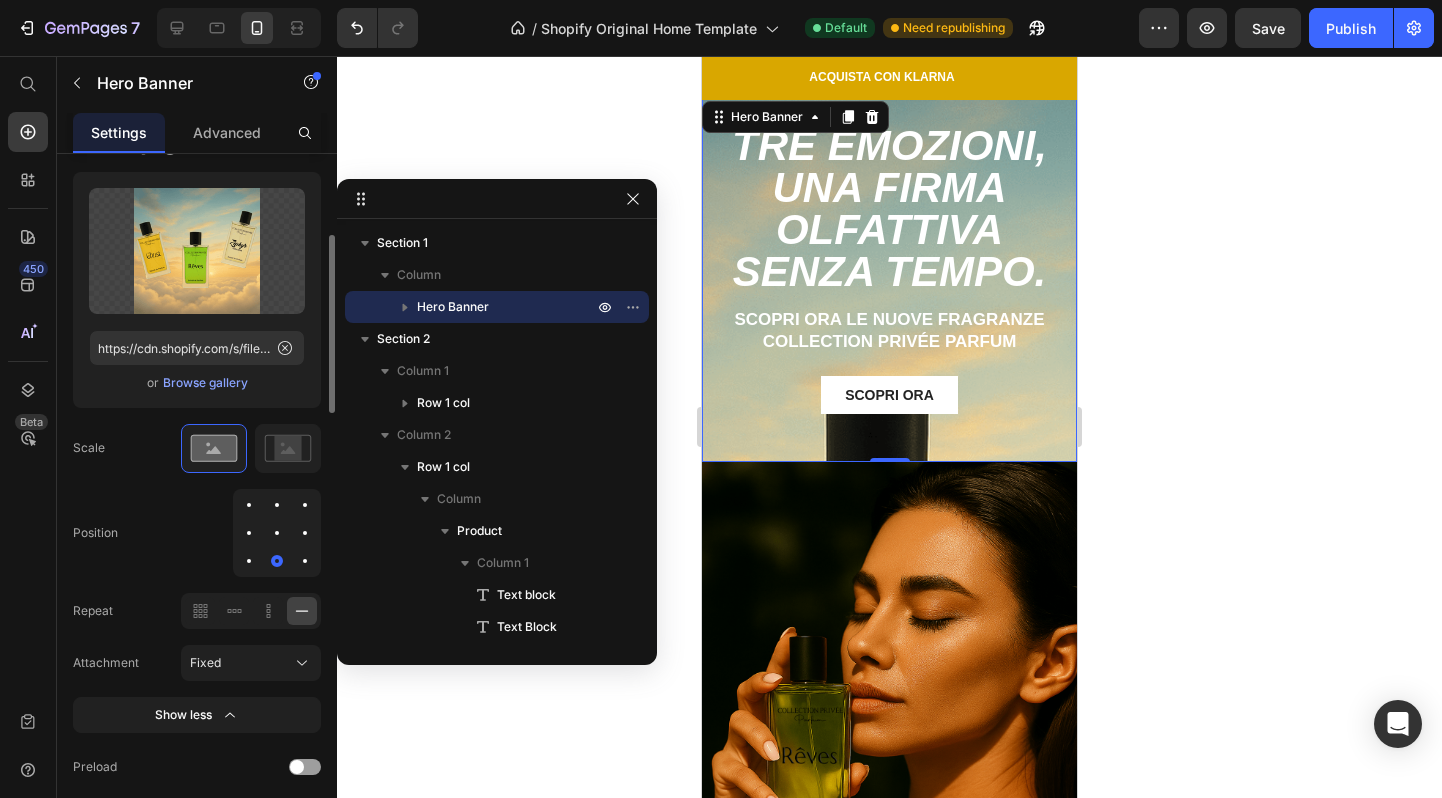 click at bounding box center (277, 505) 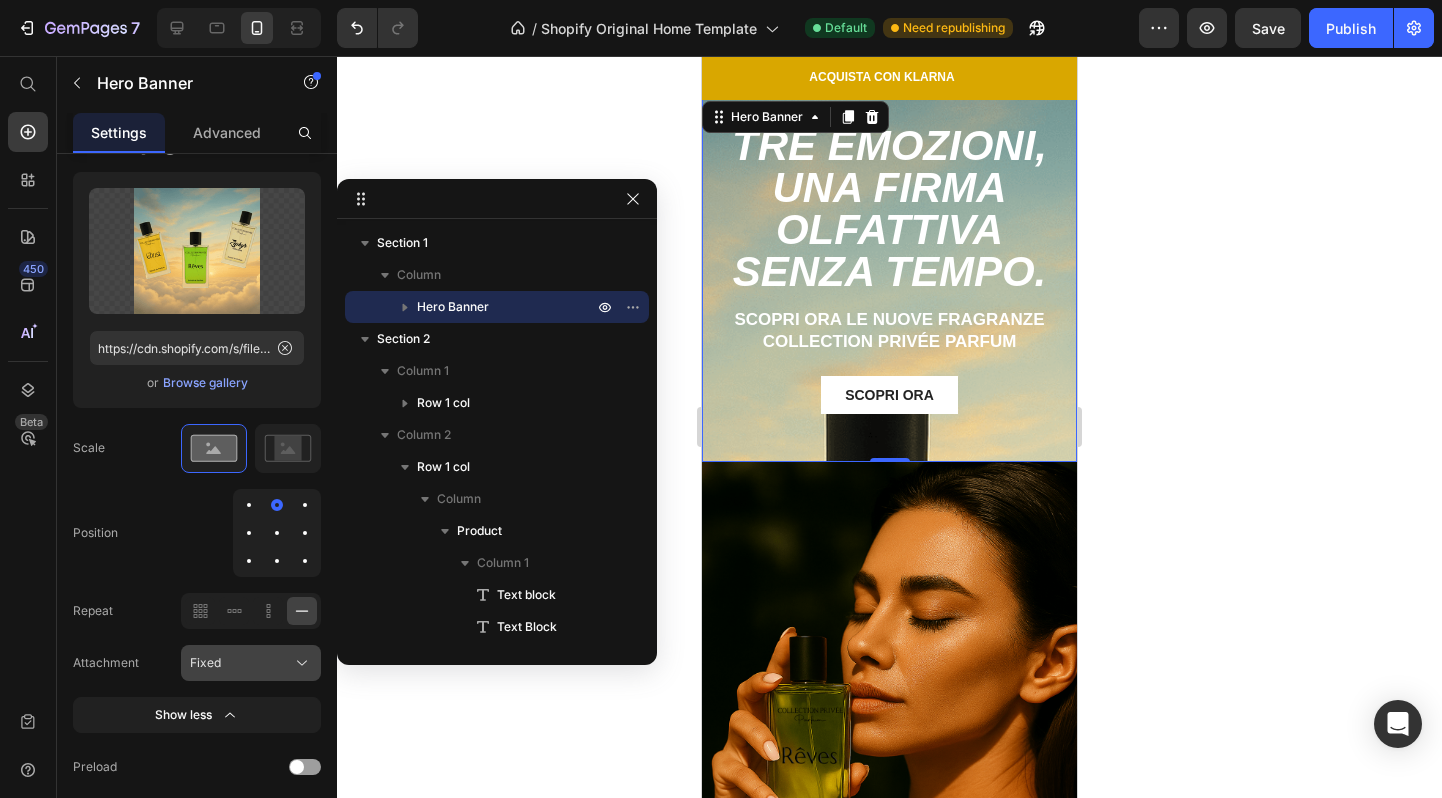 click on "Fixed" at bounding box center (251, 663) 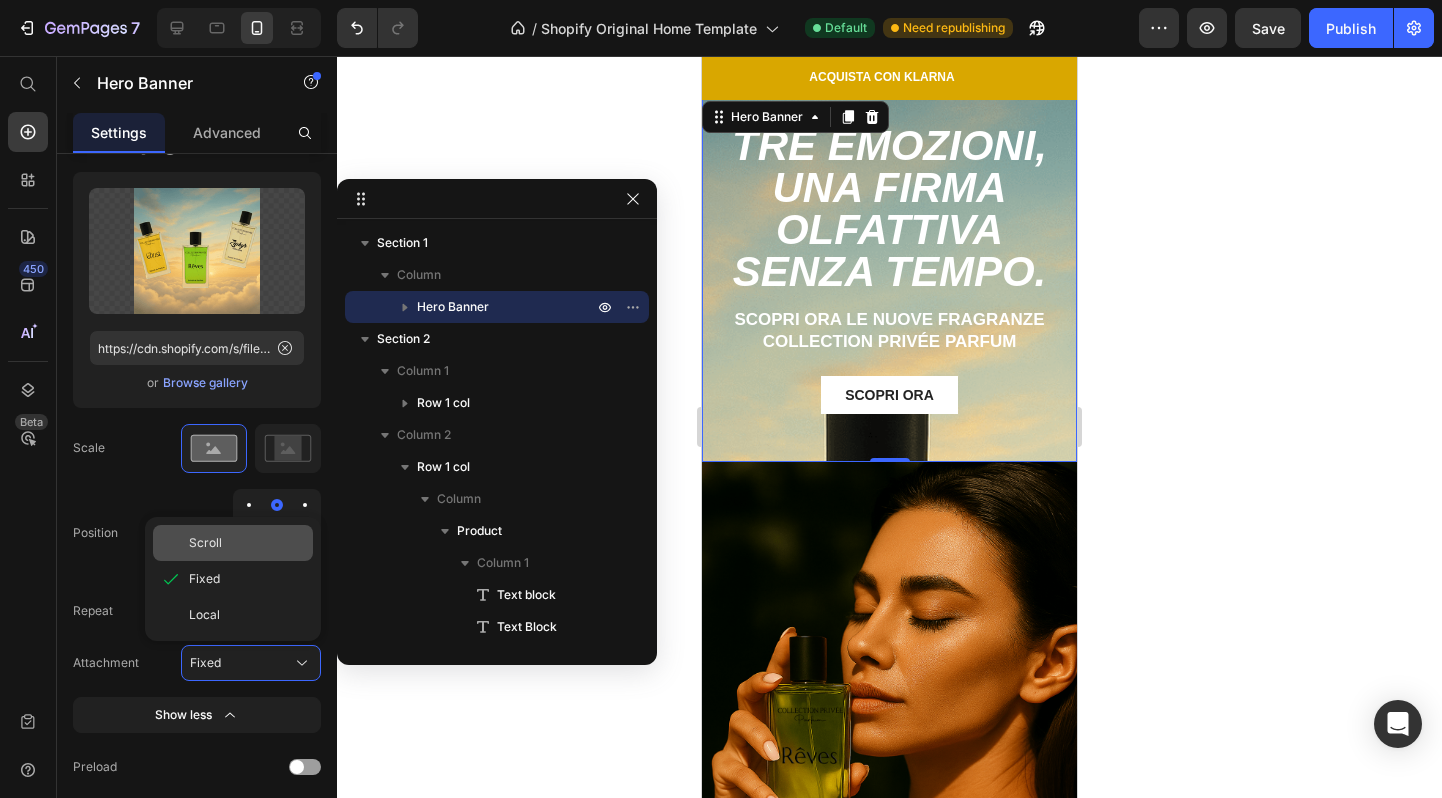 click on "Scroll" at bounding box center [247, 543] 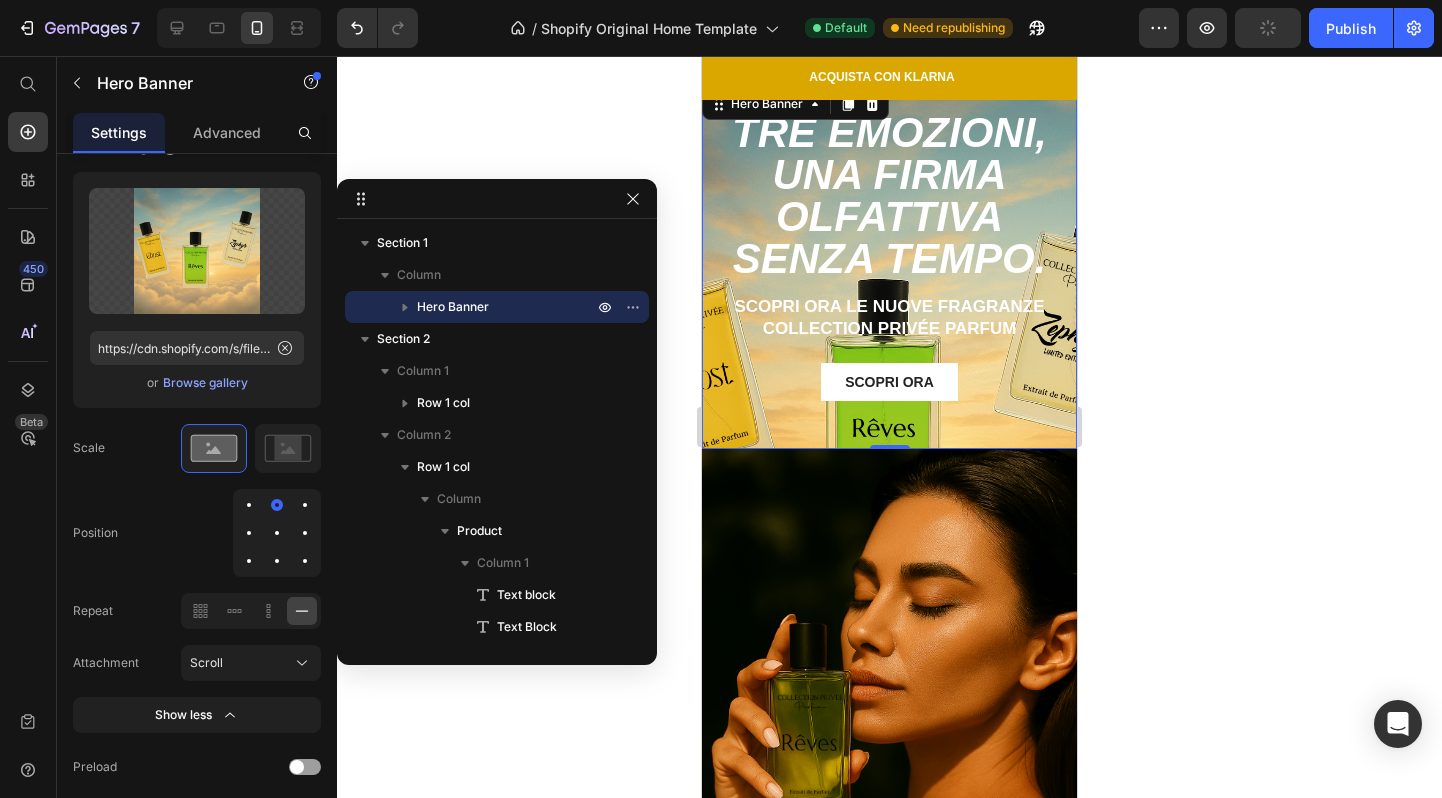scroll, scrollTop: 0, scrollLeft: 0, axis: both 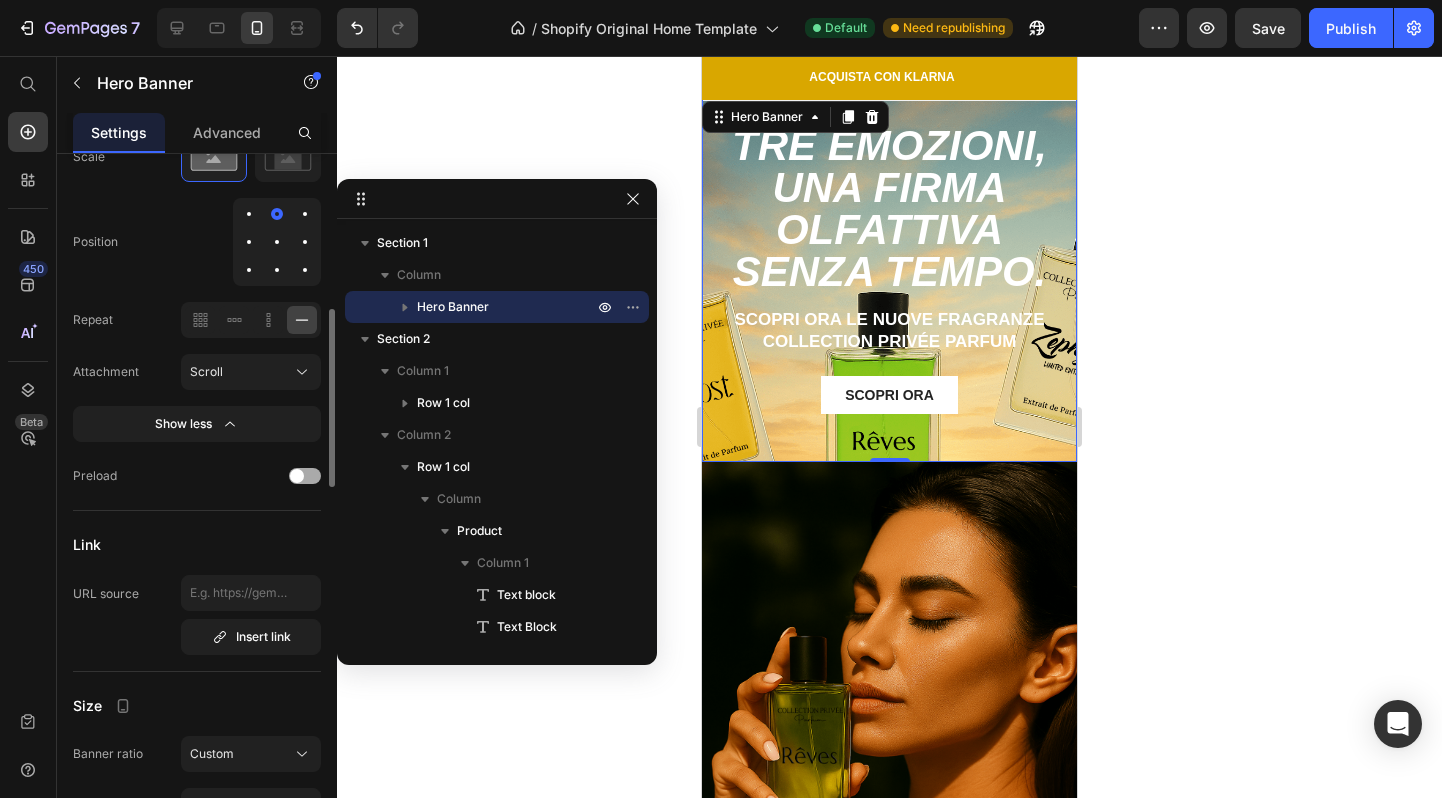 click at bounding box center [297, 476] 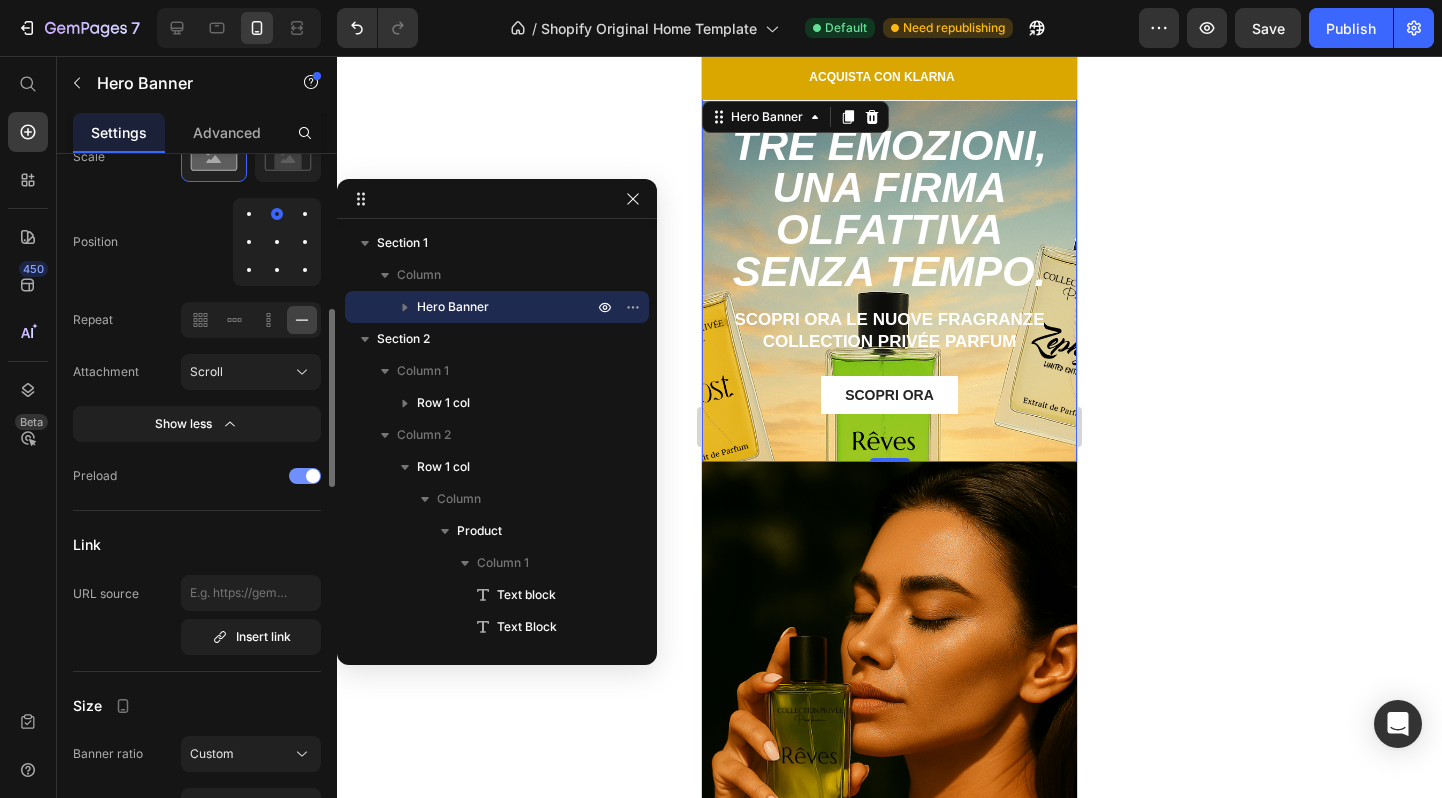 click at bounding box center [305, 476] 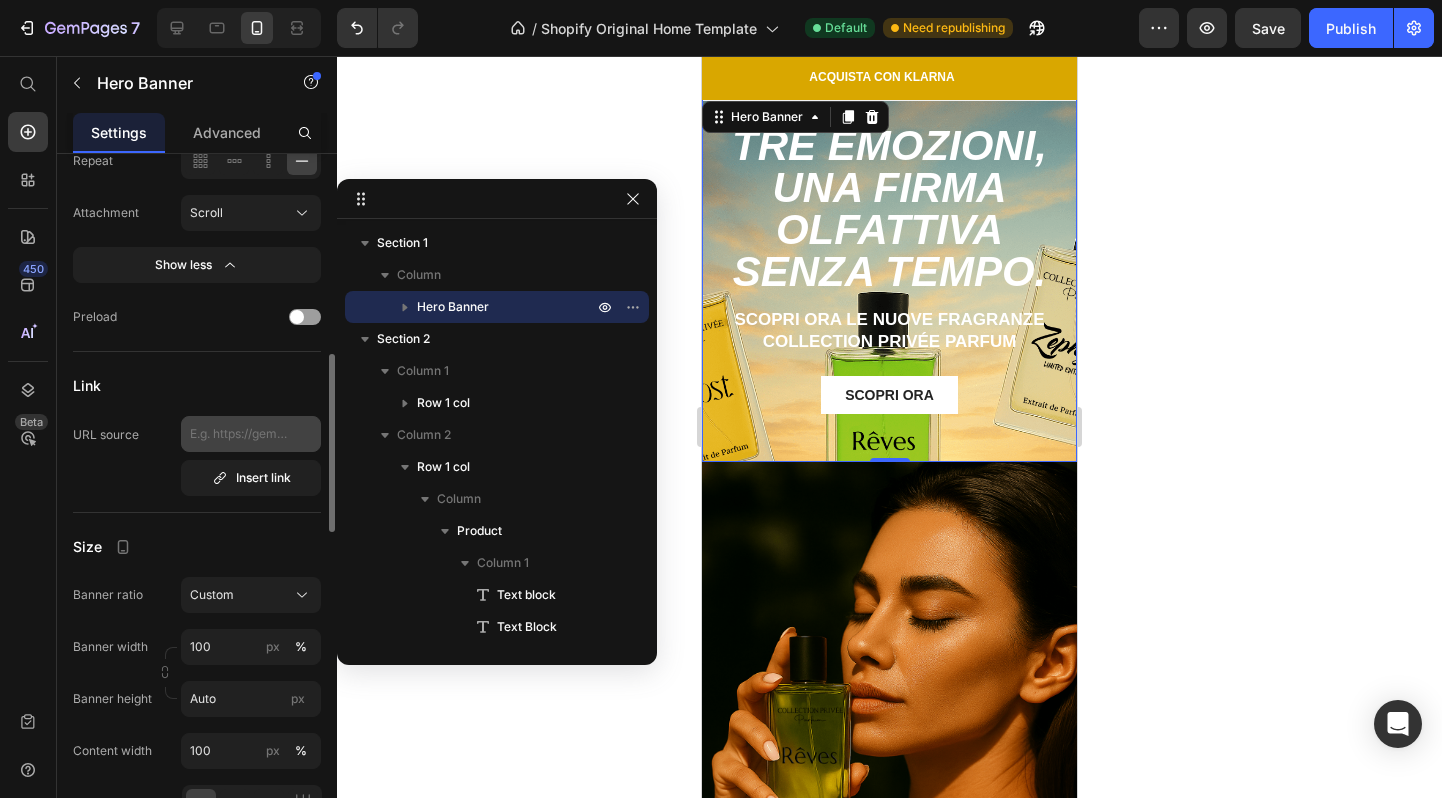 scroll, scrollTop: 772, scrollLeft: 0, axis: vertical 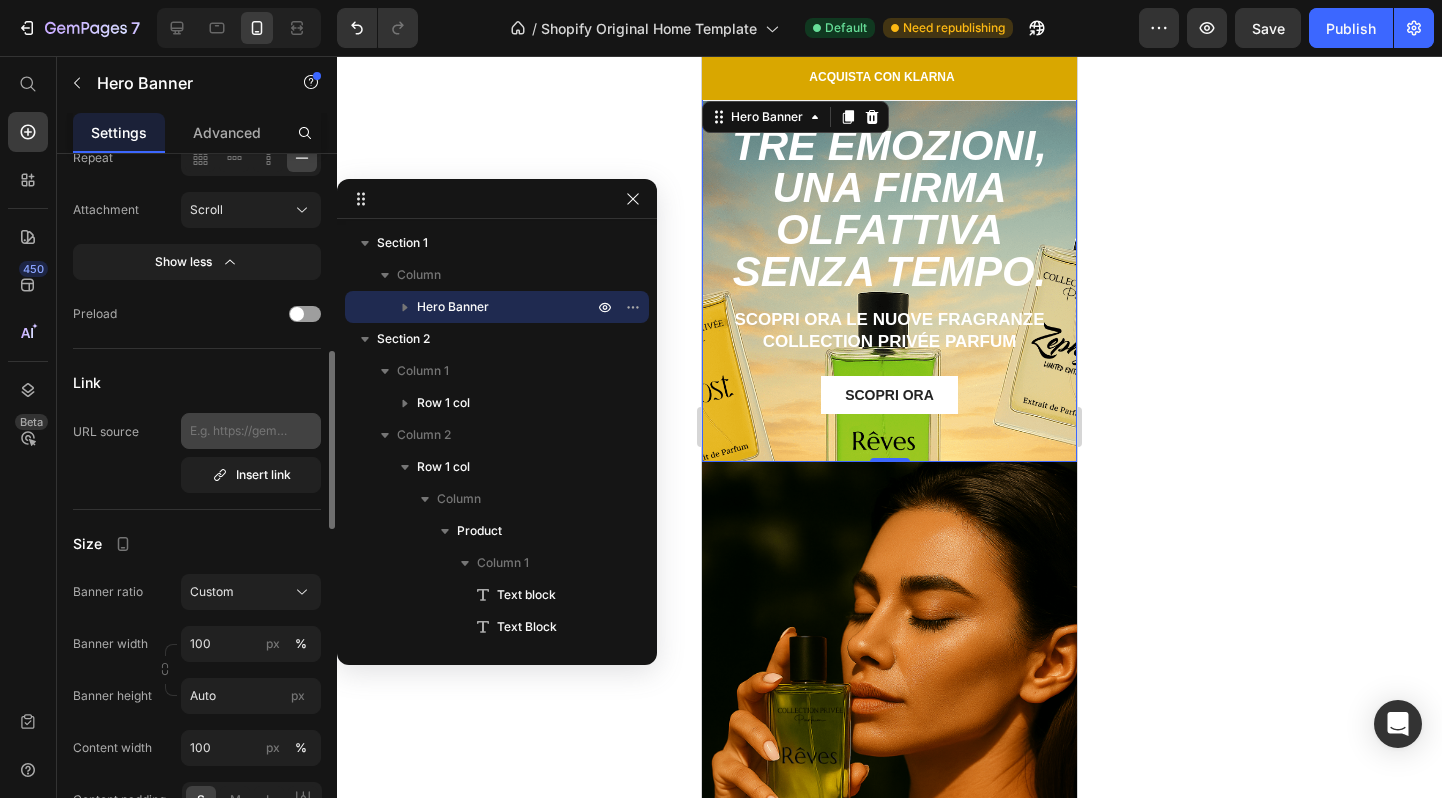 click on "Custom" at bounding box center [251, 592] 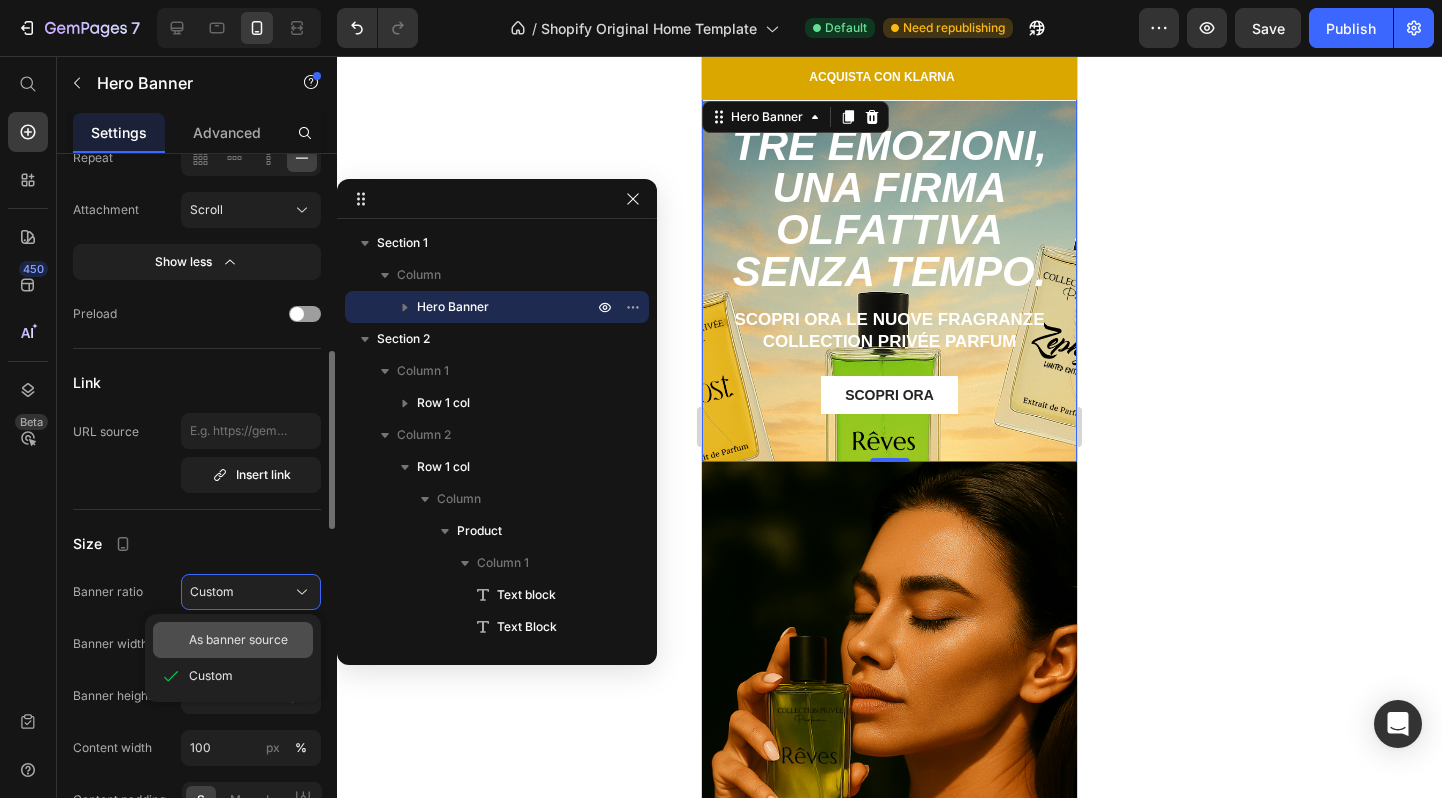 click on "As banner source" 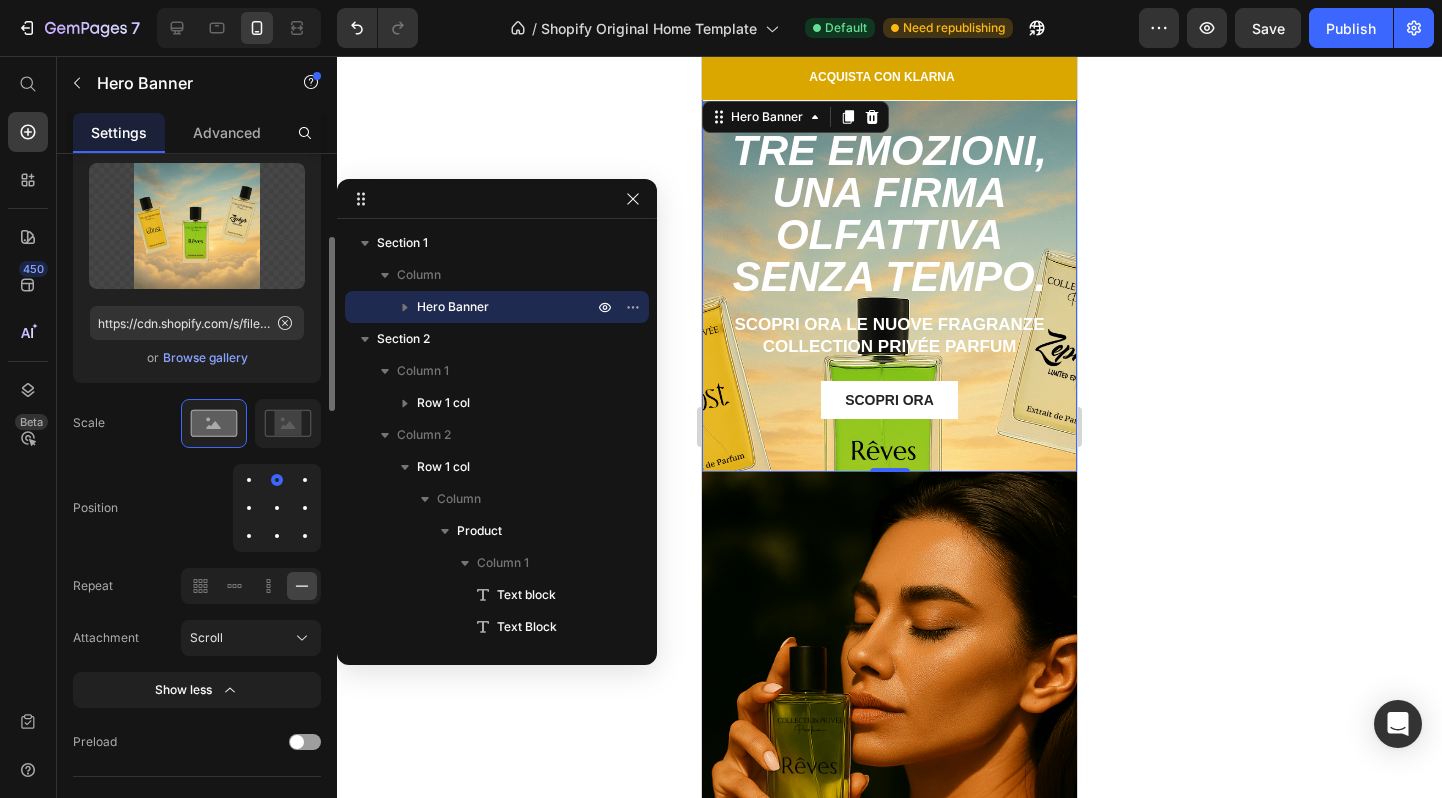 scroll, scrollTop: 346, scrollLeft: 0, axis: vertical 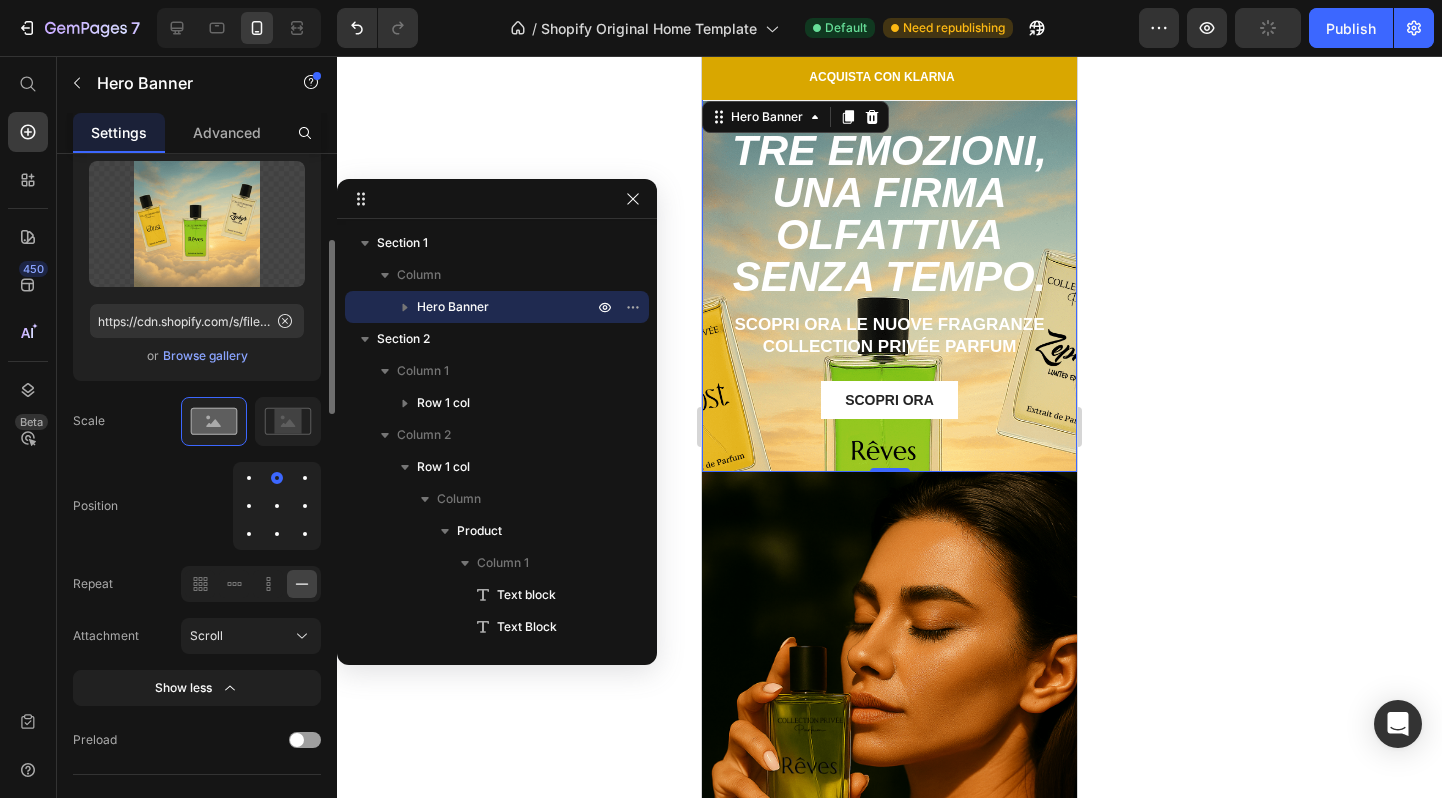 click at bounding box center (277, 506) 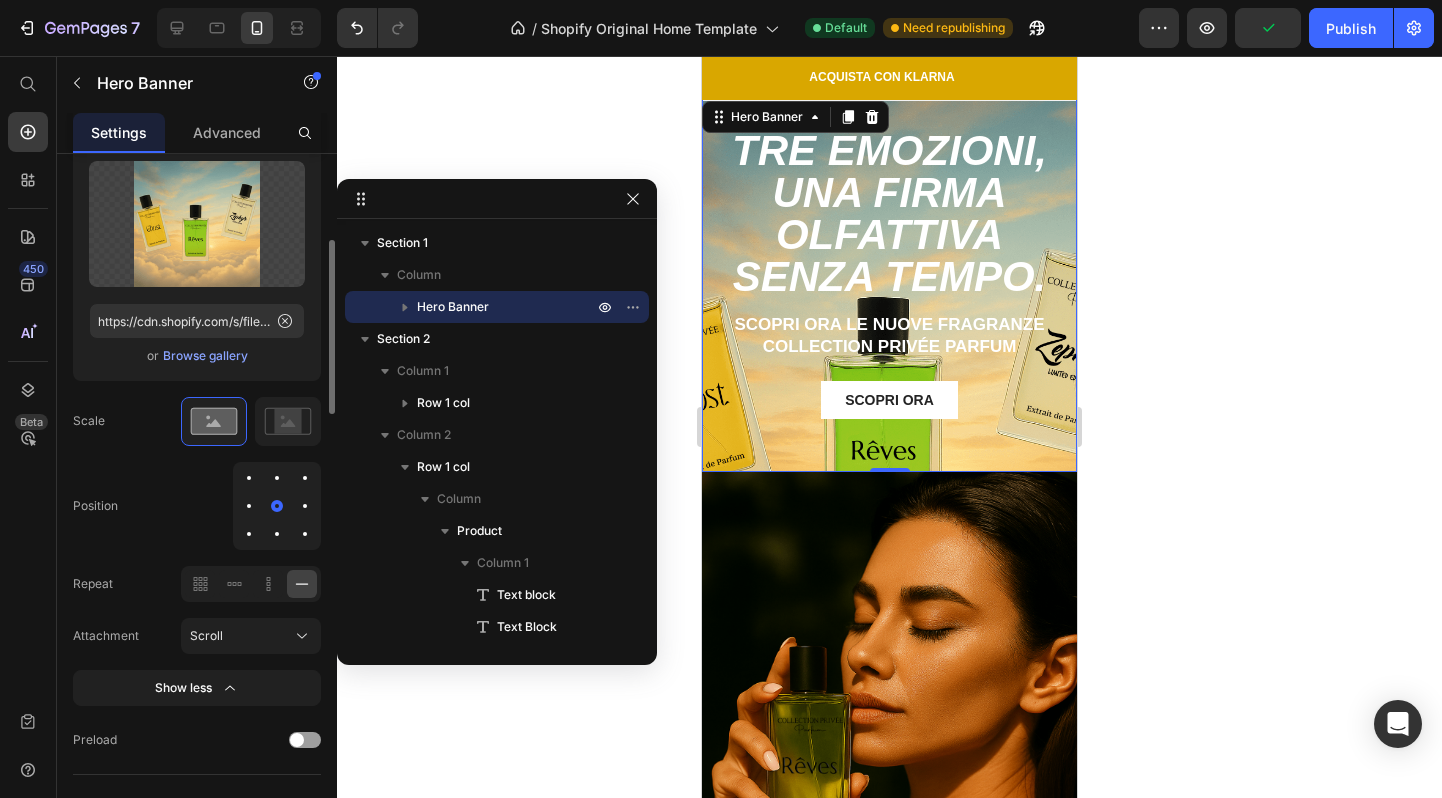 click at bounding box center (277, 534) 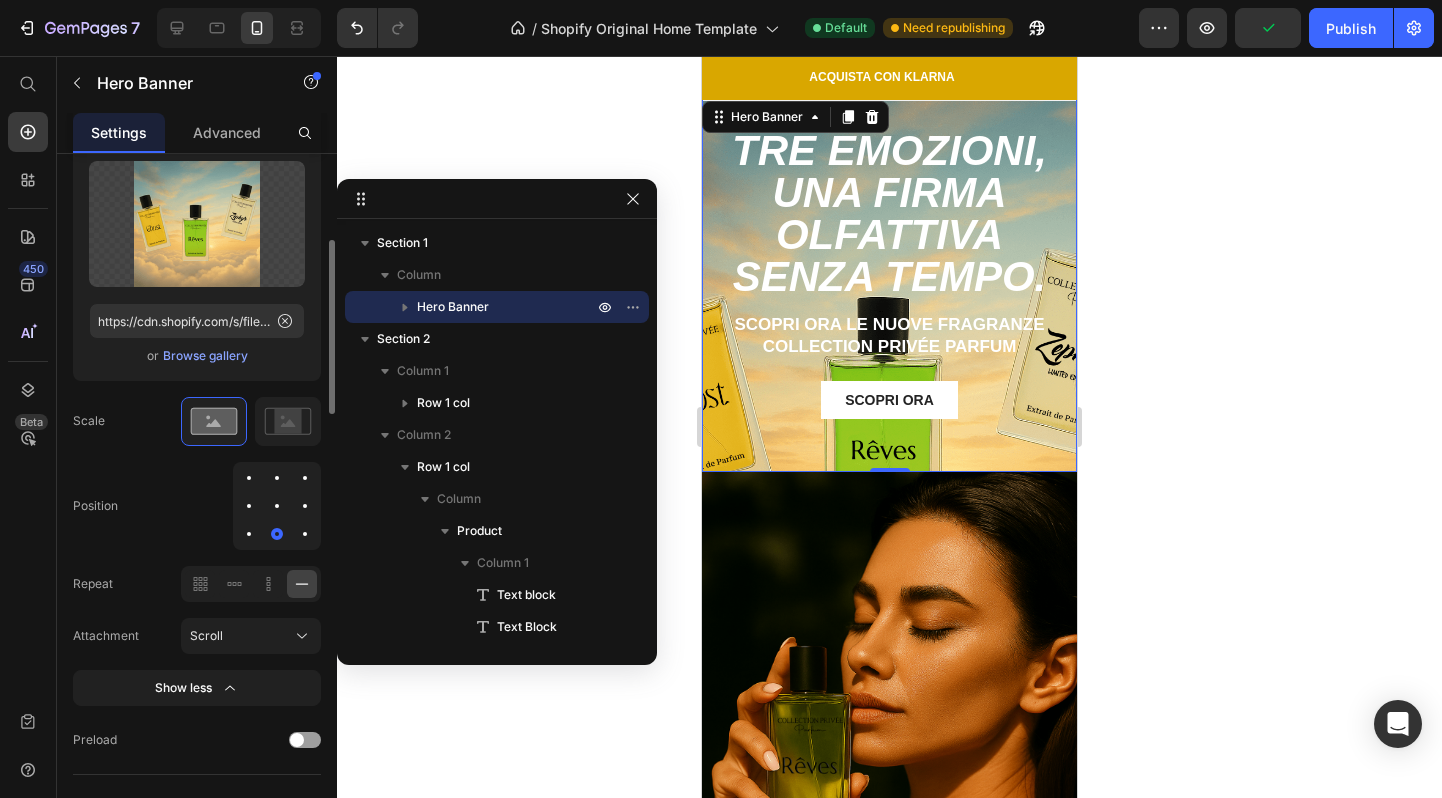 click at bounding box center (277, 506) 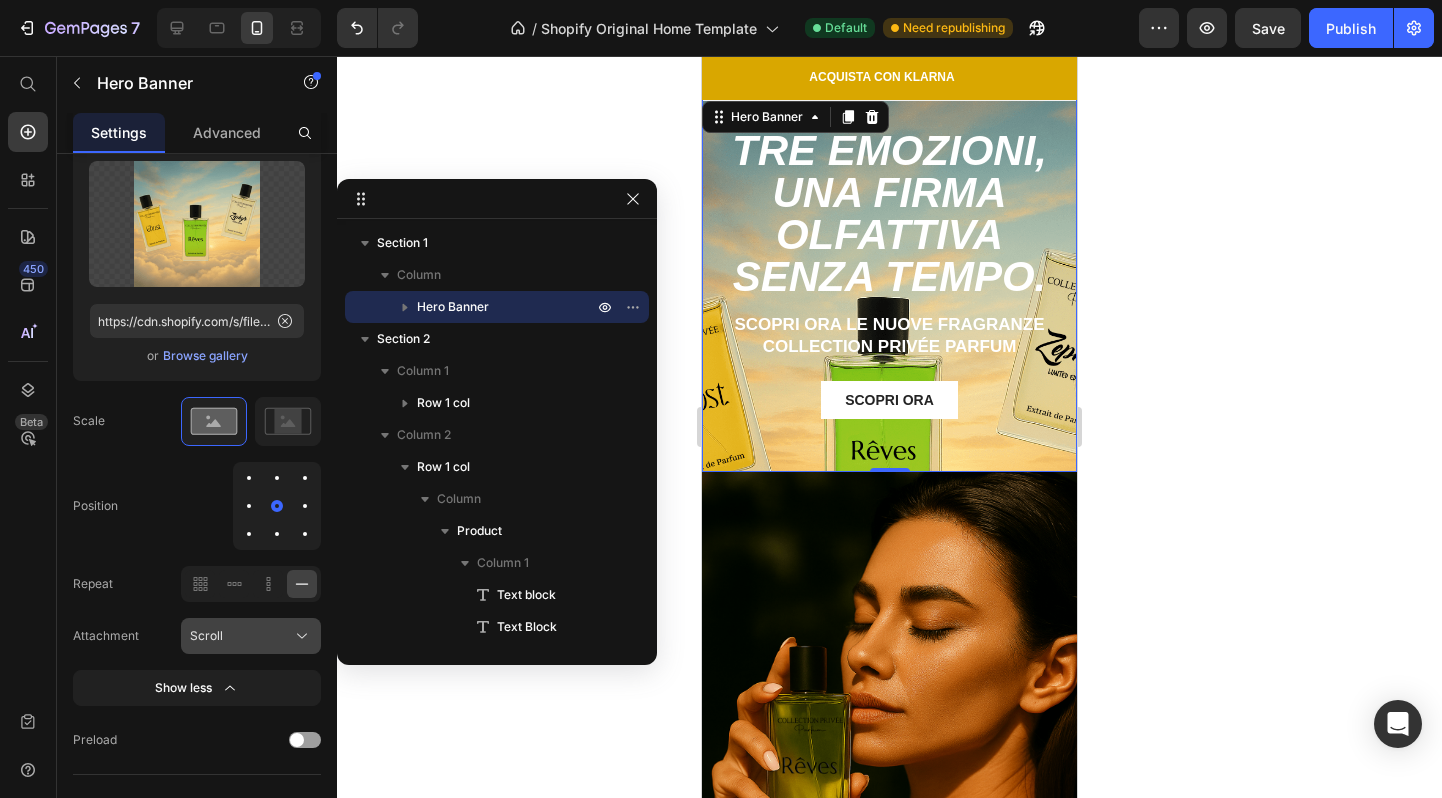 click on "Scroll" at bounding box center (251, 636) 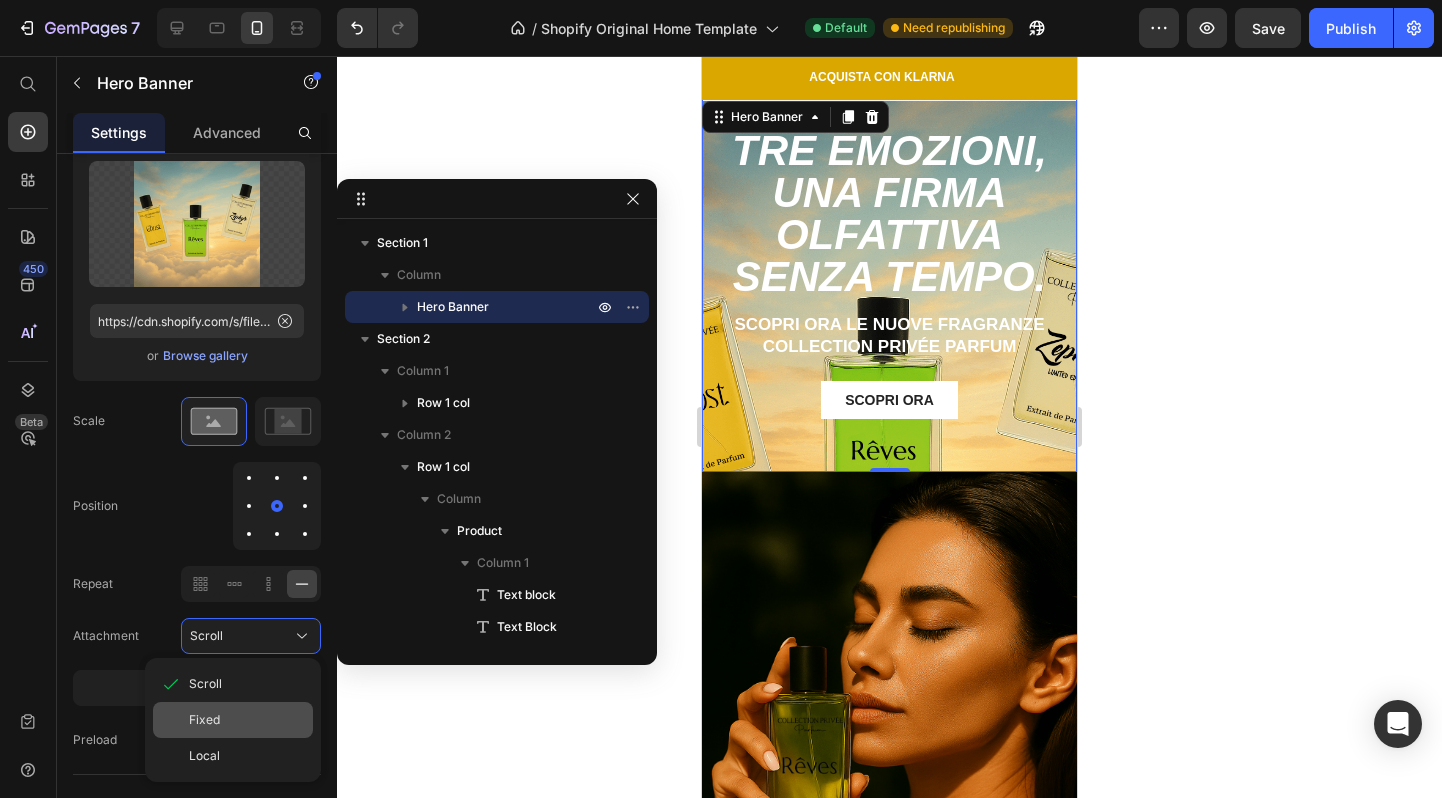 click on "Fixed" 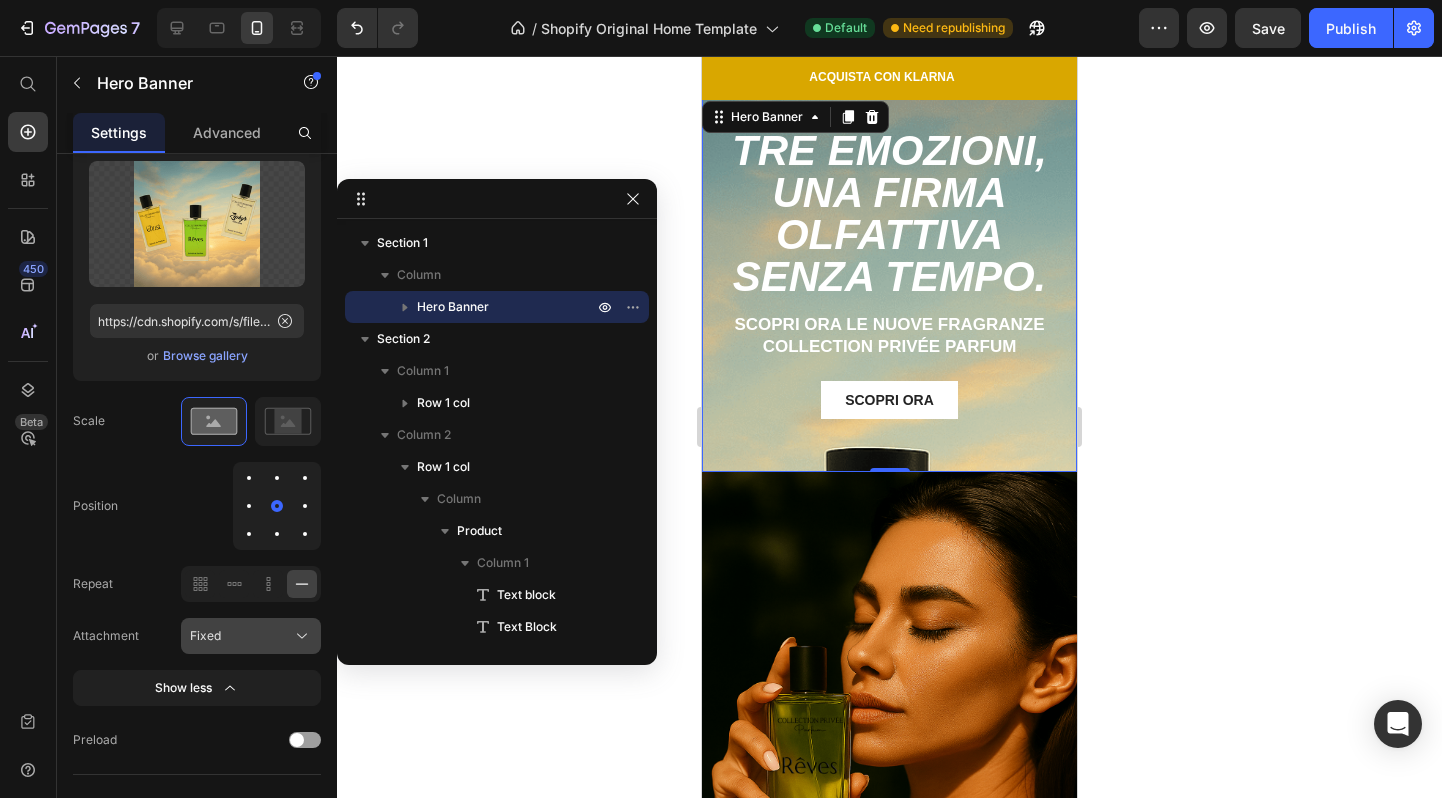 click on "Fixed" 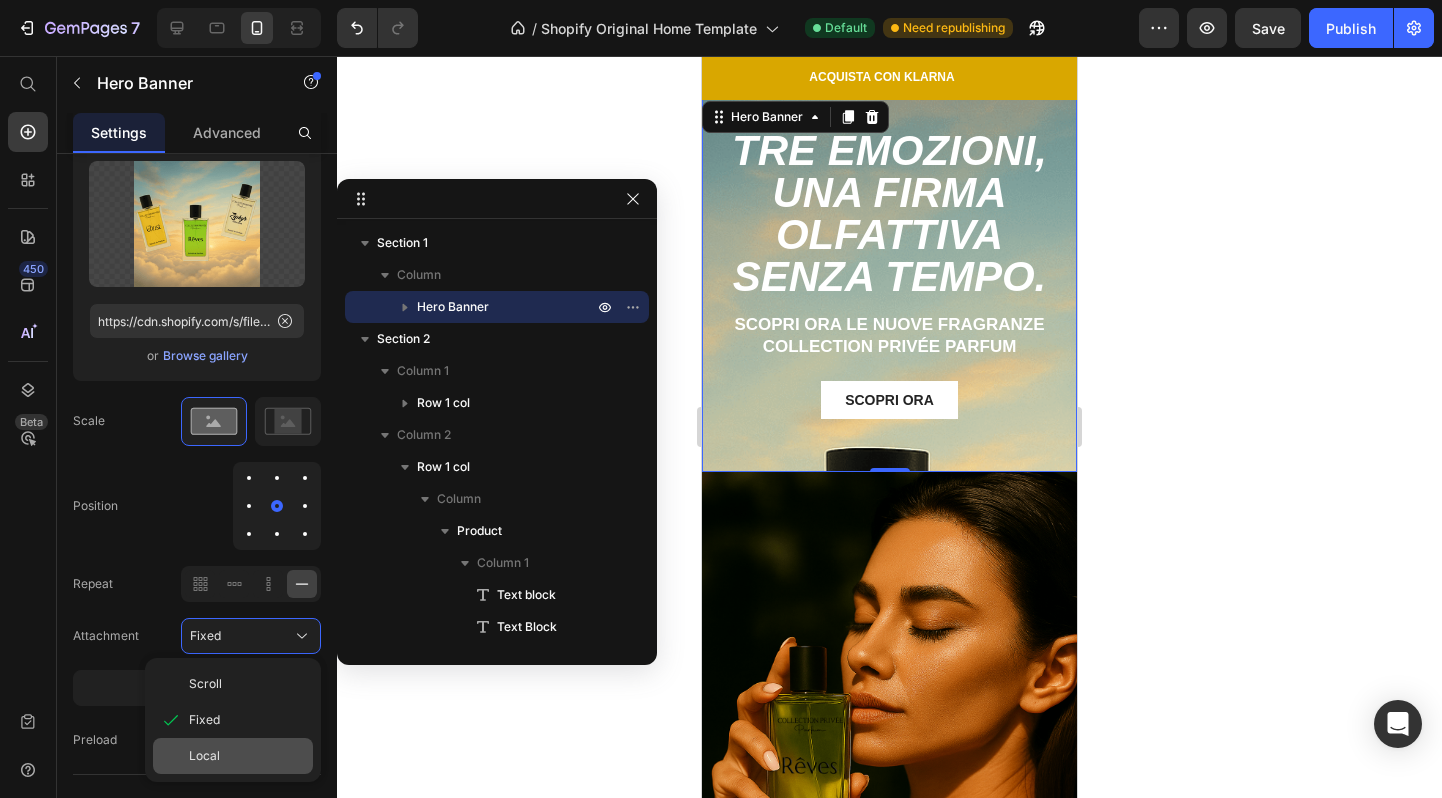 click on "Local" at bounding box center (204, 756) 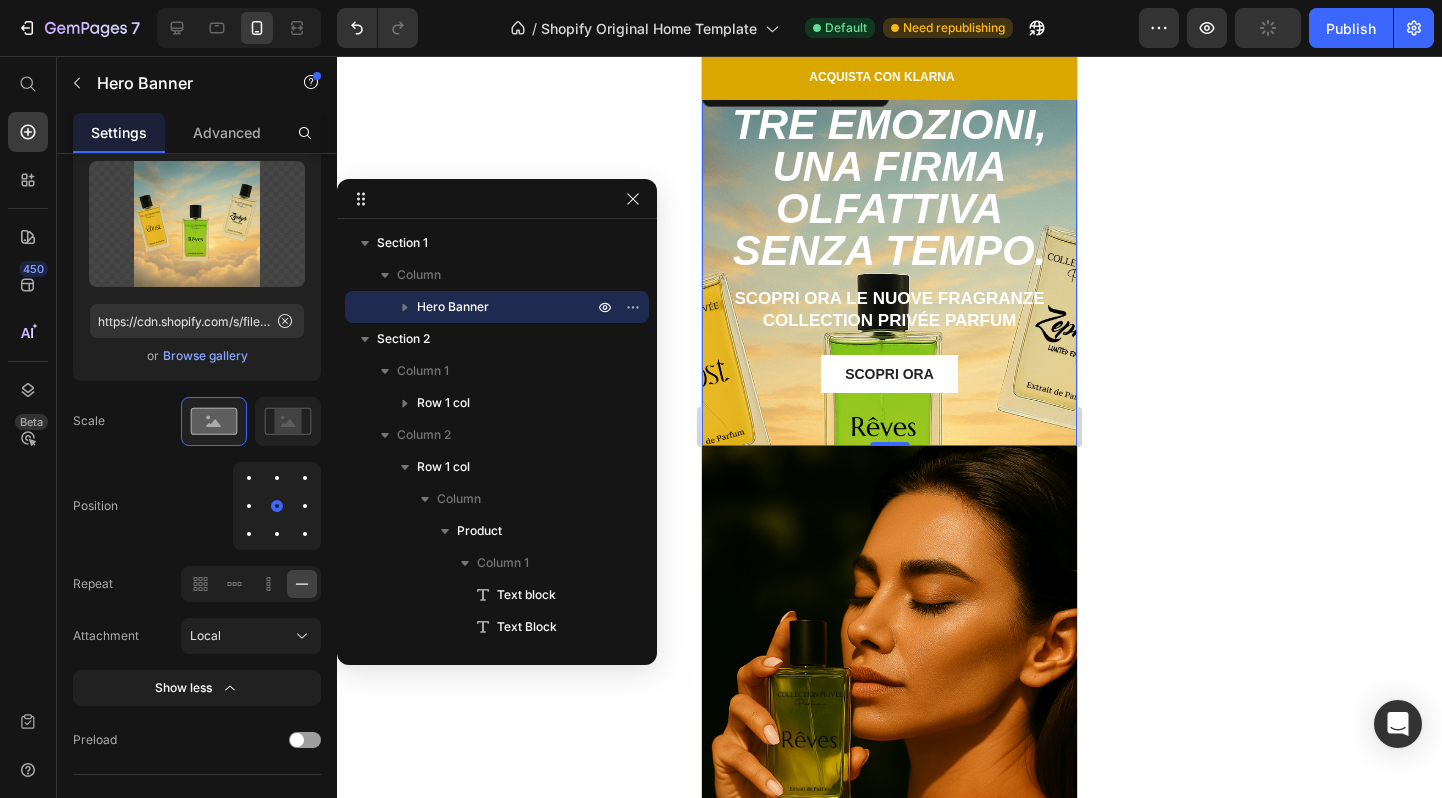 scroll, scrollTop: 0, scrollLeft: 0, axis: both 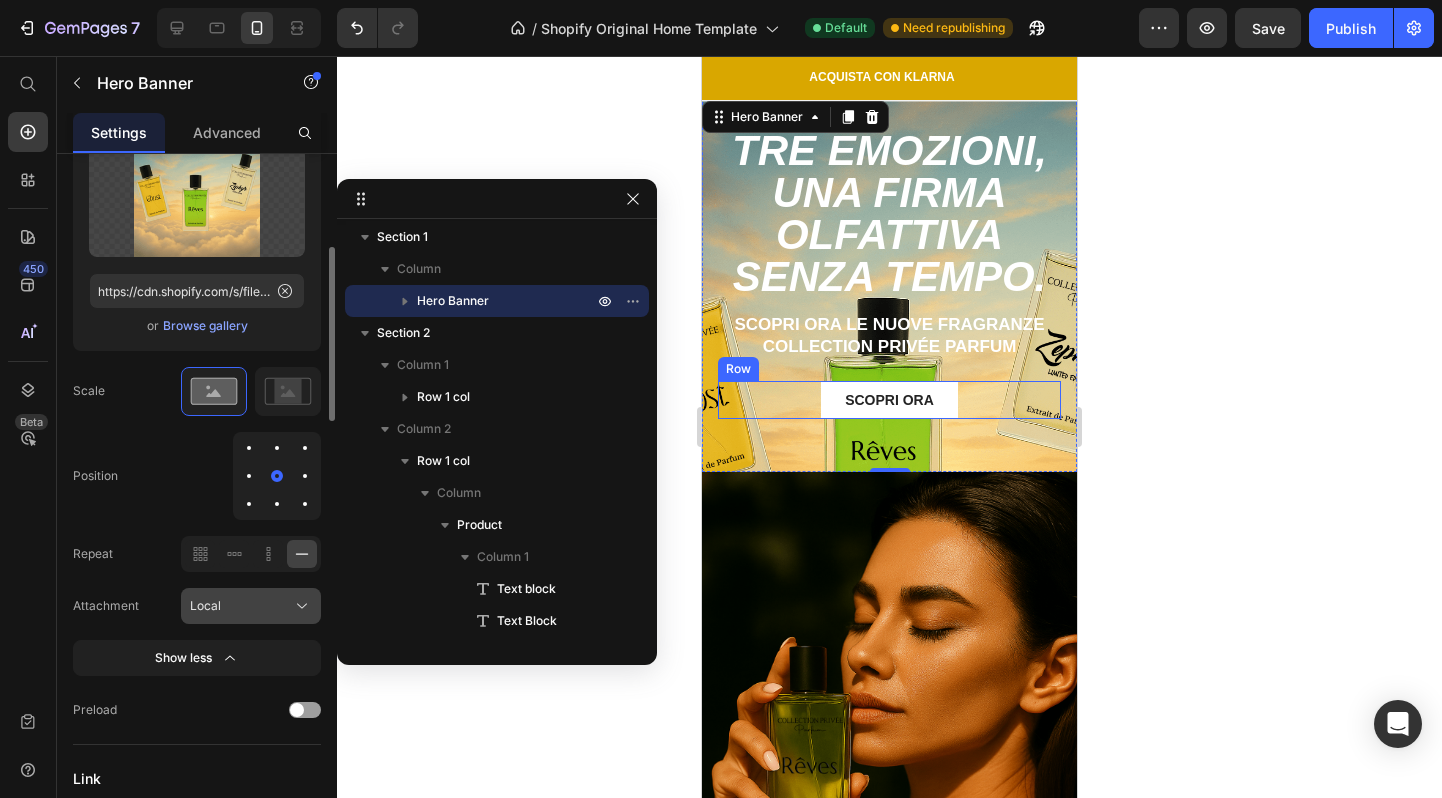 click 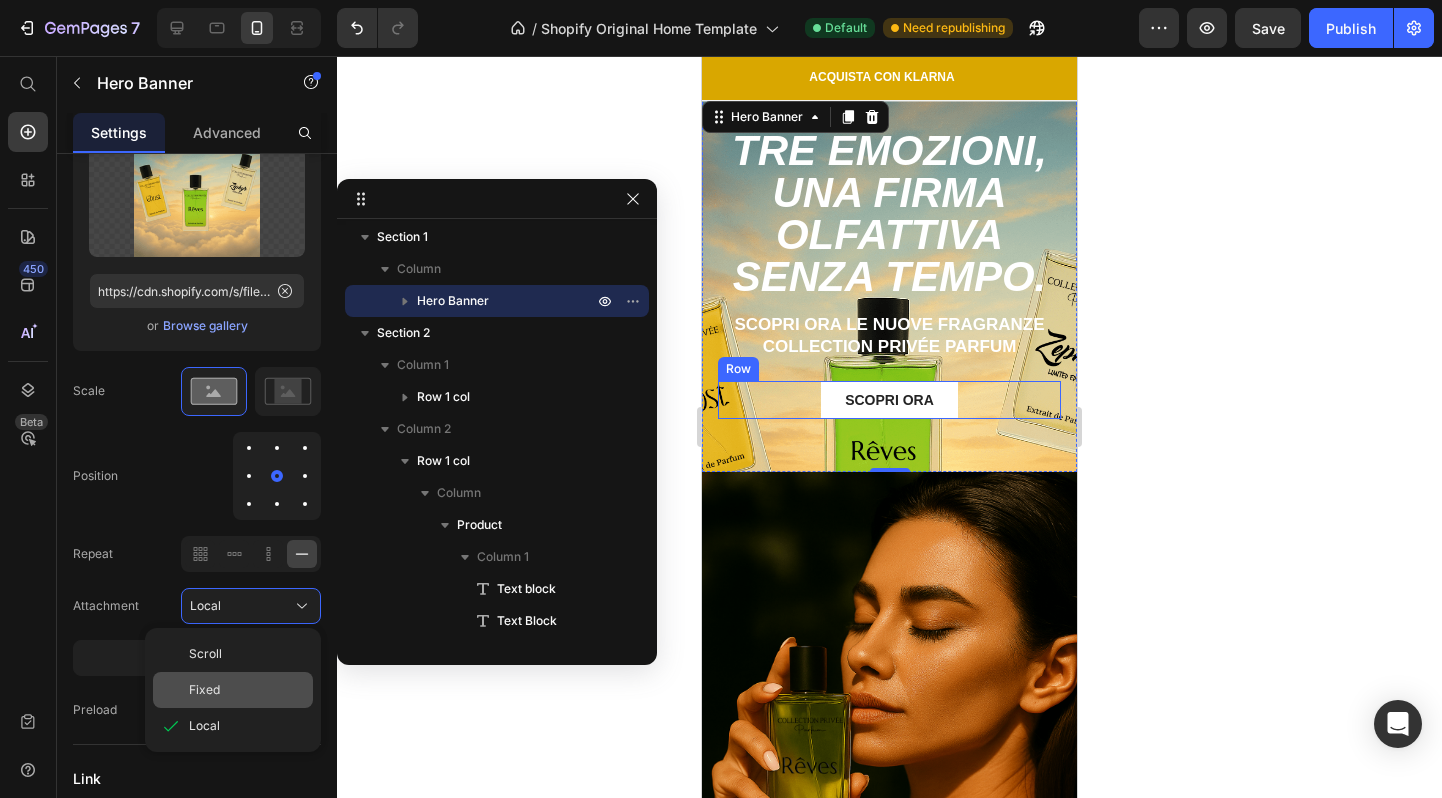 click on "Fixed" at bounding box center [247, 690] 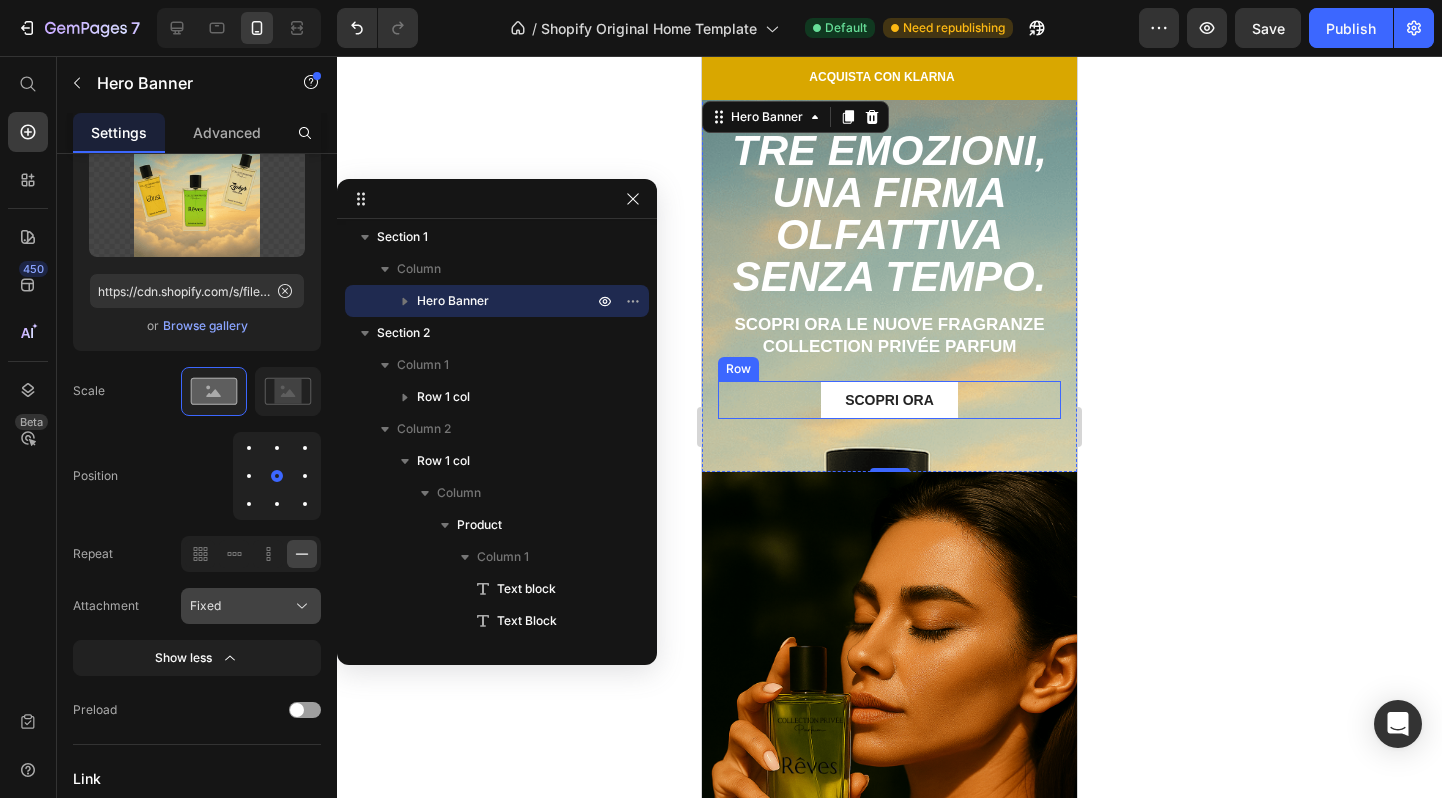 click on "Fixed" 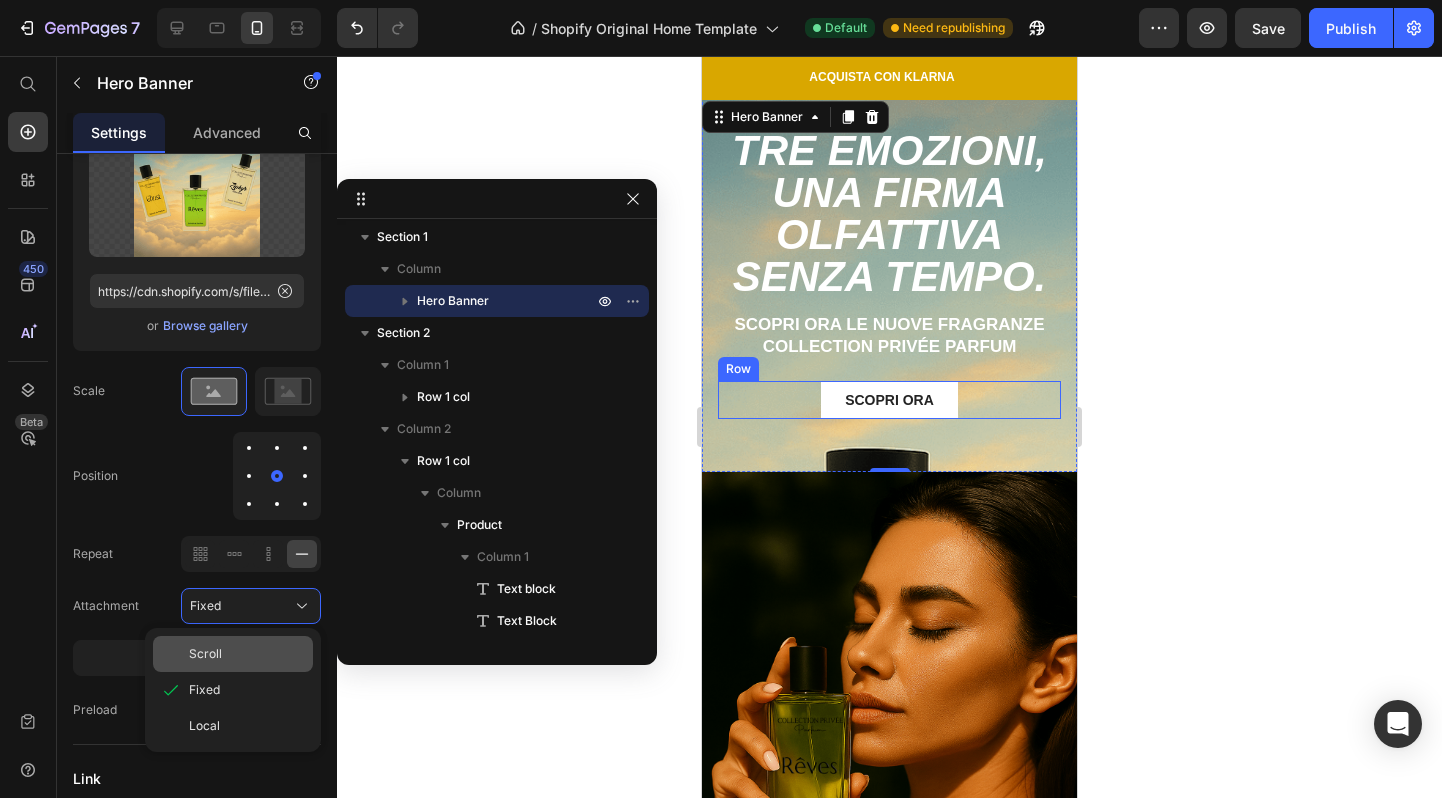 click on "Scroll" at bounding box center [247, 654] 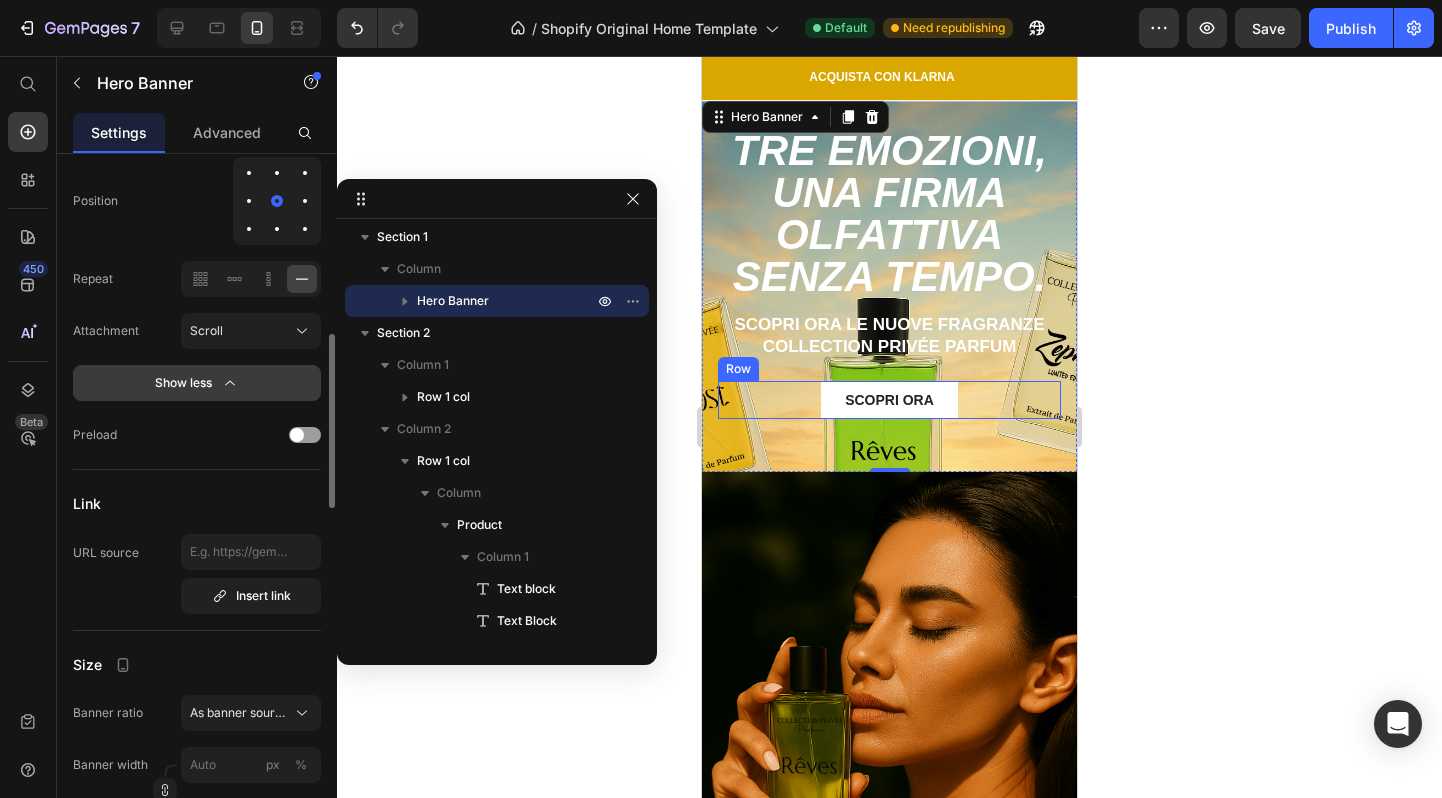 scroll, scrollTop: 672, scrollLeft: 0, axis: vertical 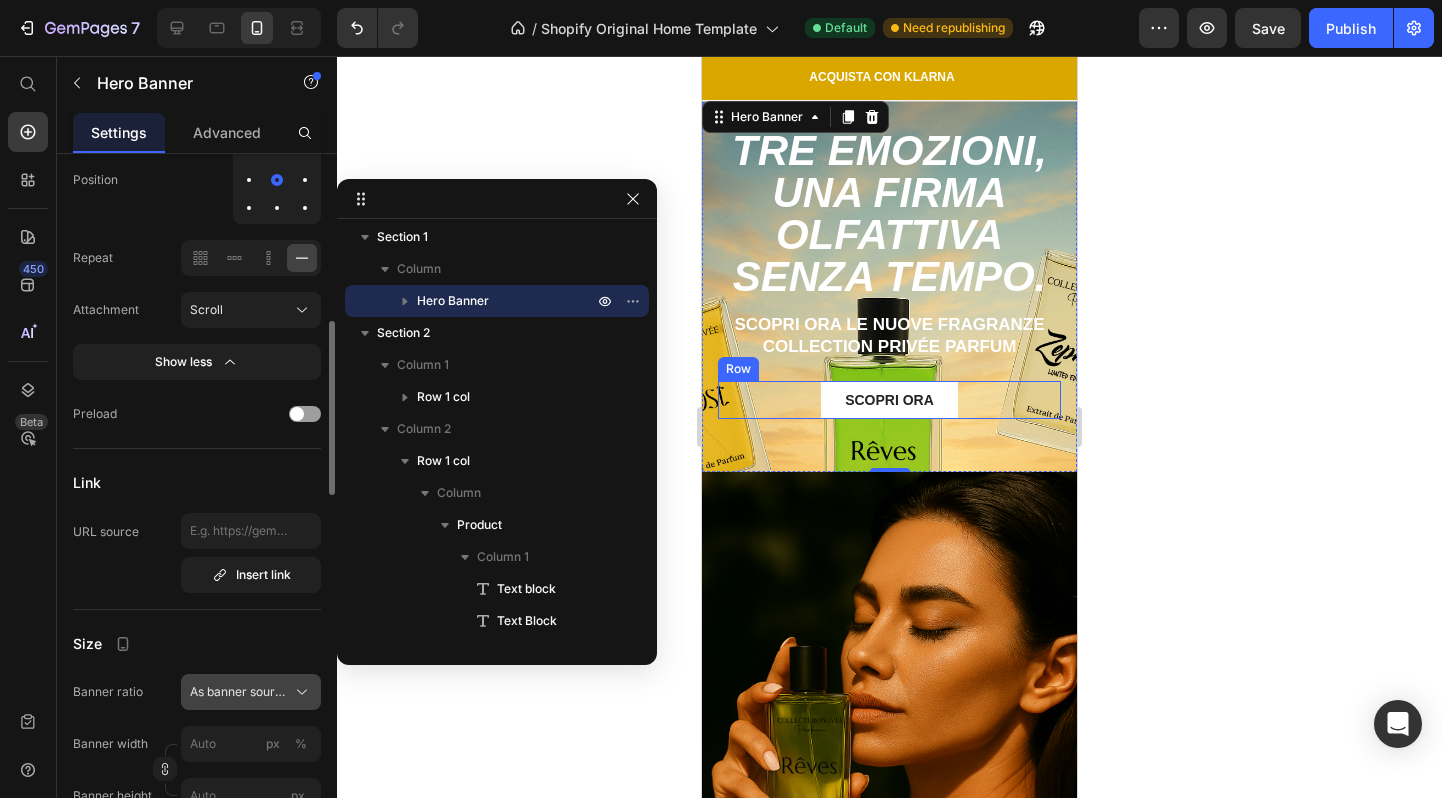 click on "As banner source" at bounding box center (251, 692) 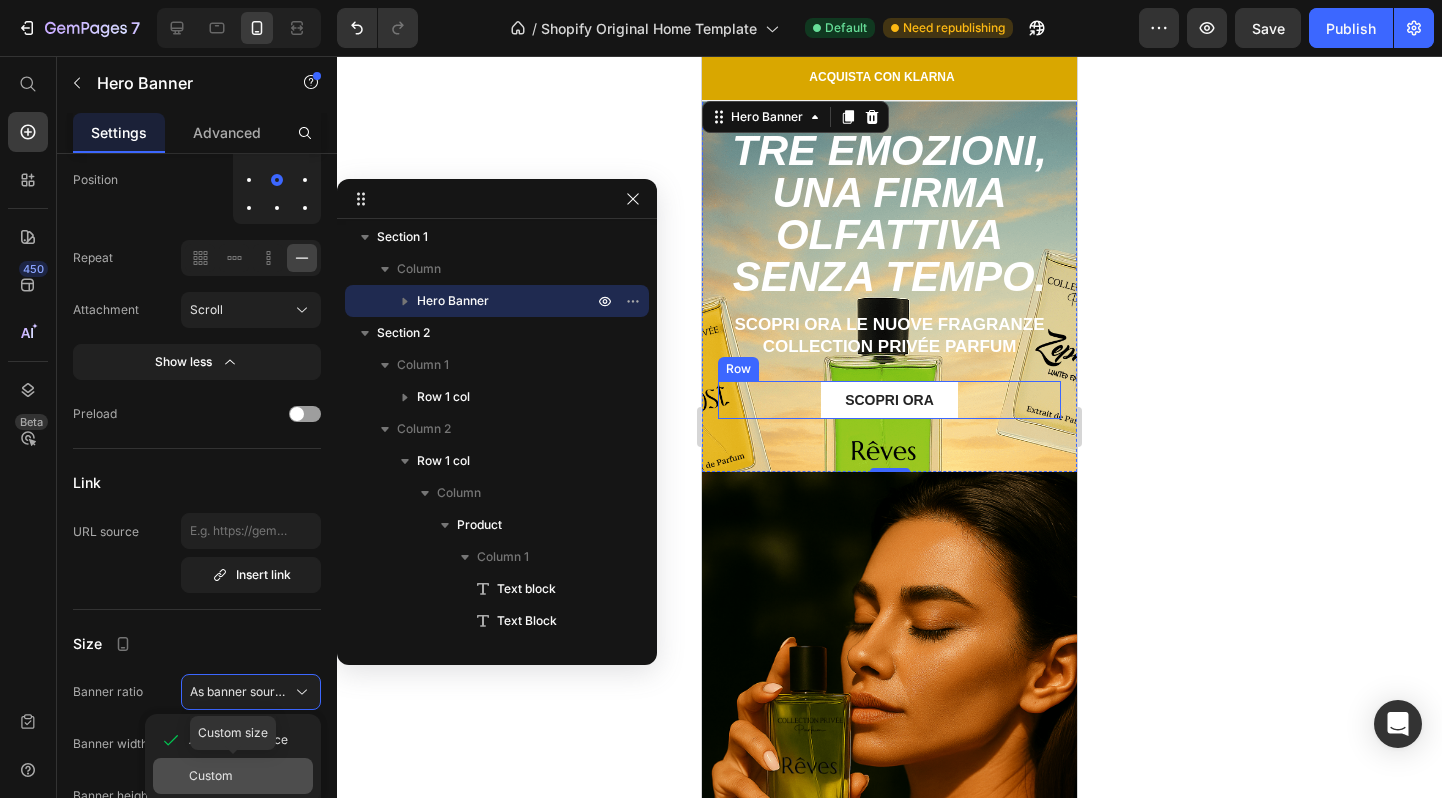 click on "Custom" at bounding box center [211, 776] 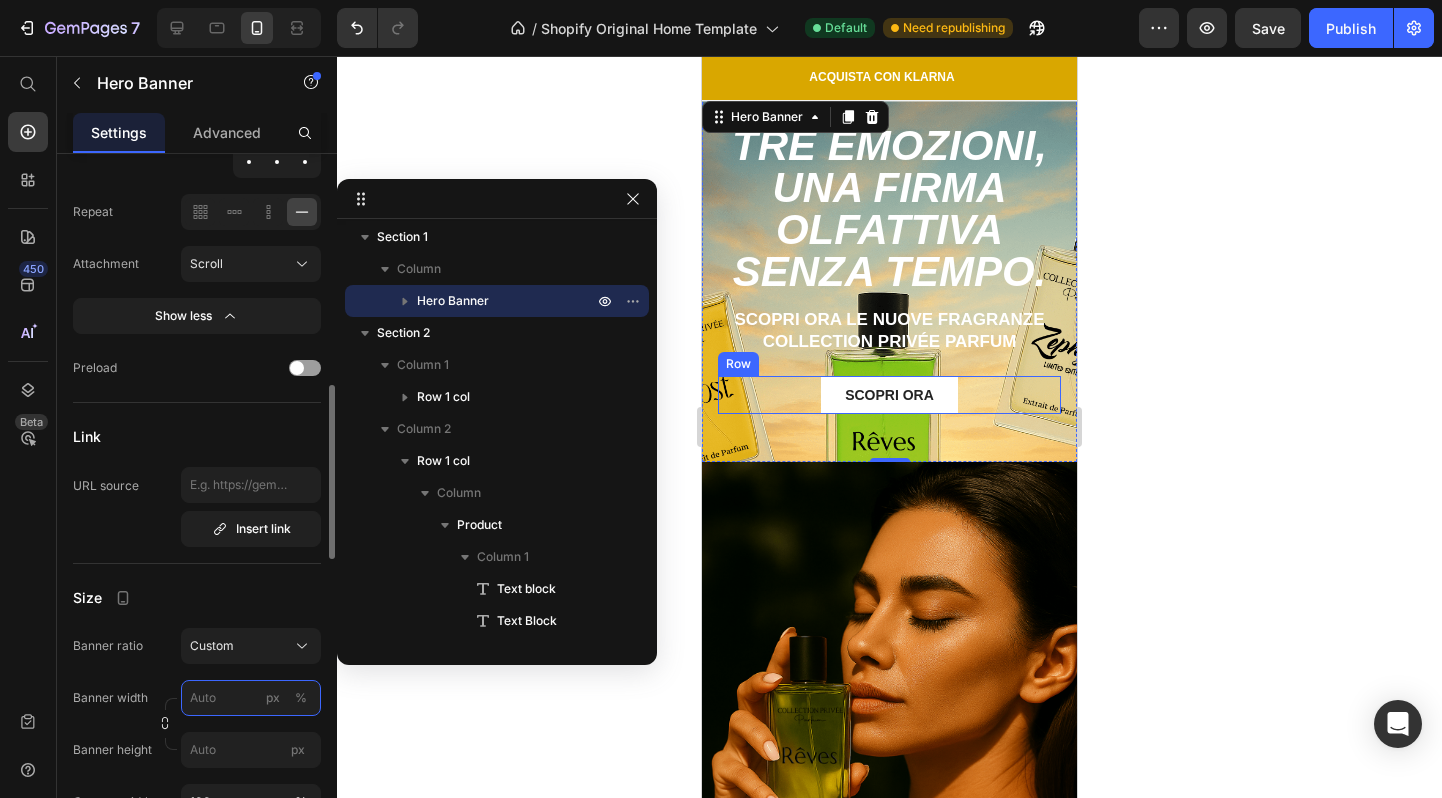 scroll, scrollTop: 768, scrollLeft: 0, axis: vertical 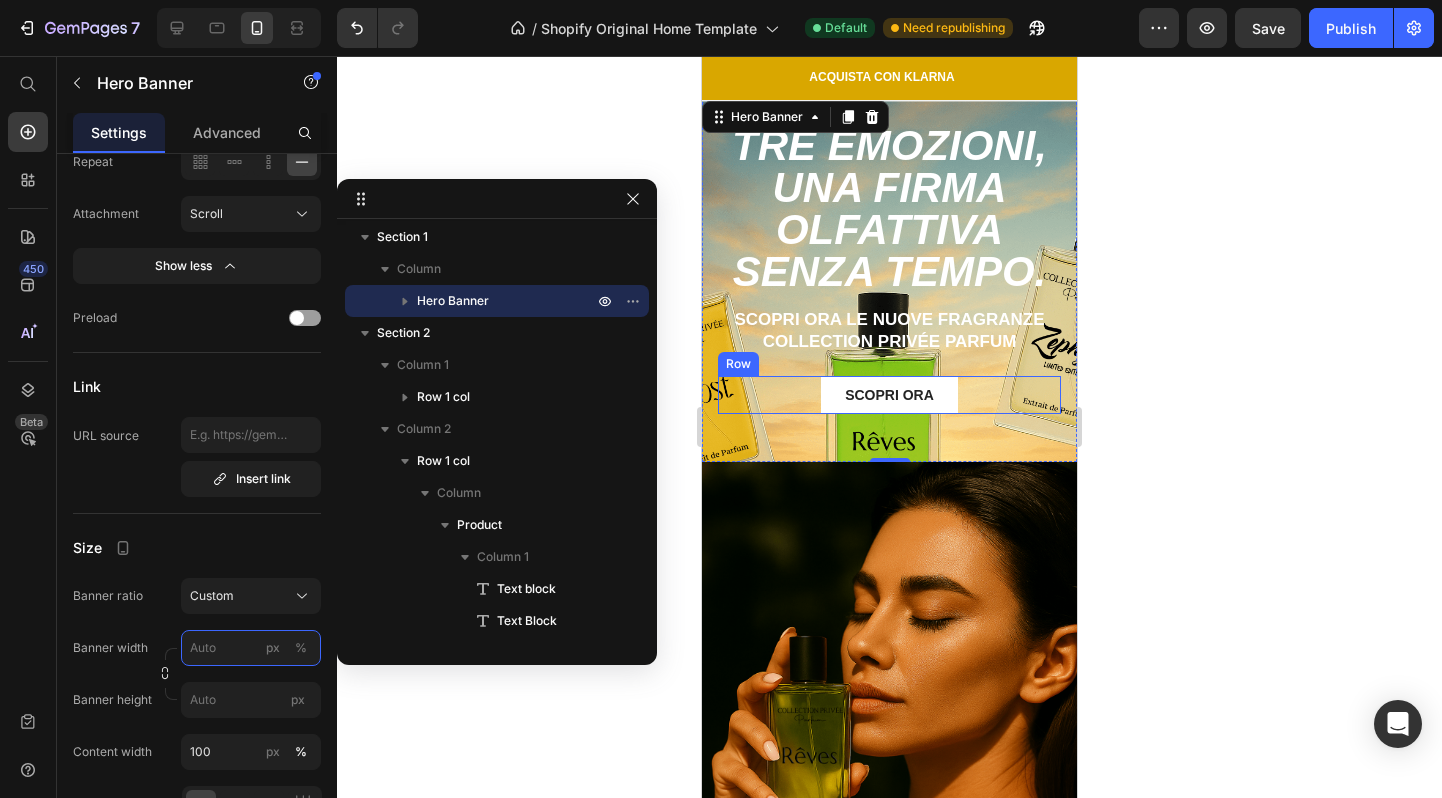click on "px %" at bounding box center (251, 648) 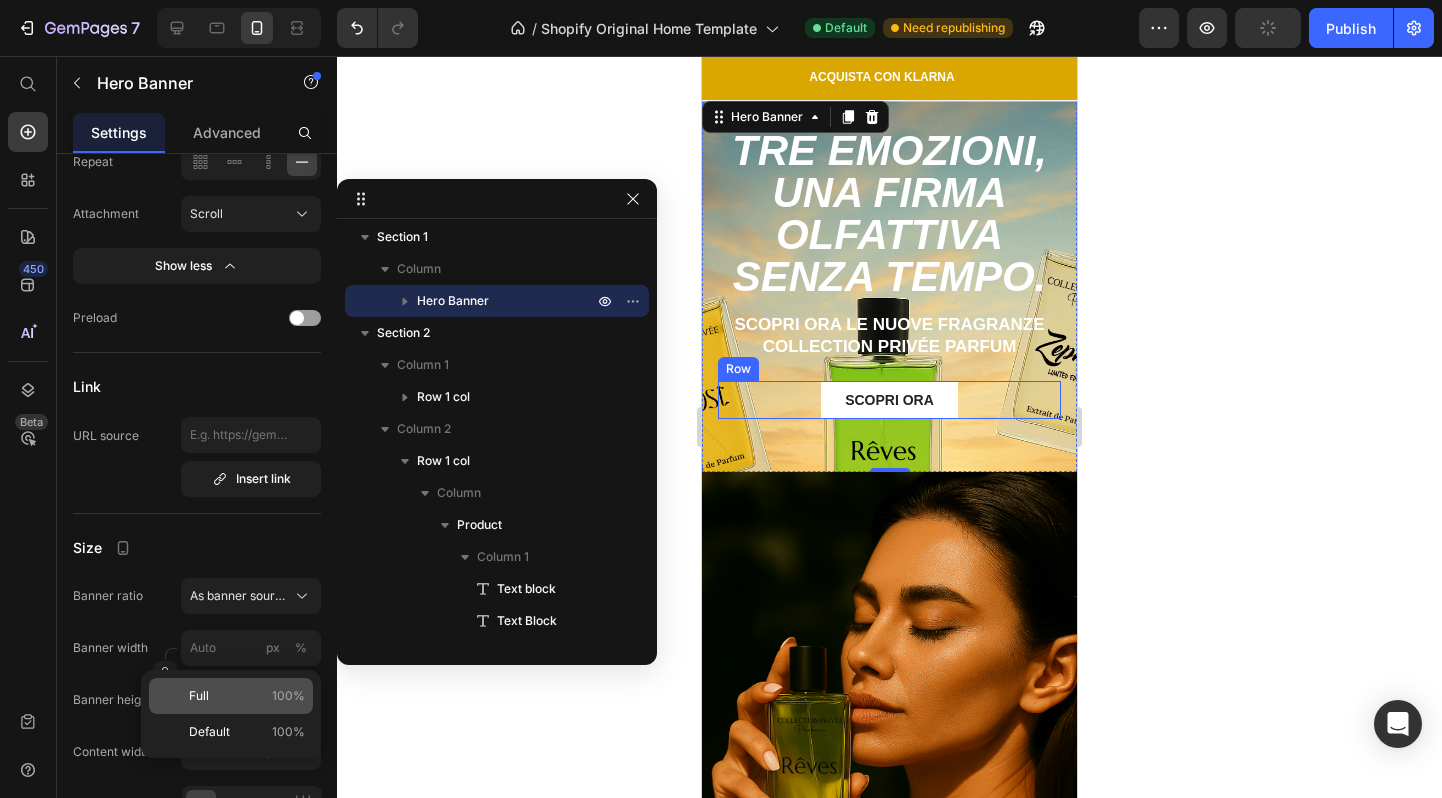 click on "Full 100%" at bounding box center (247, 696) 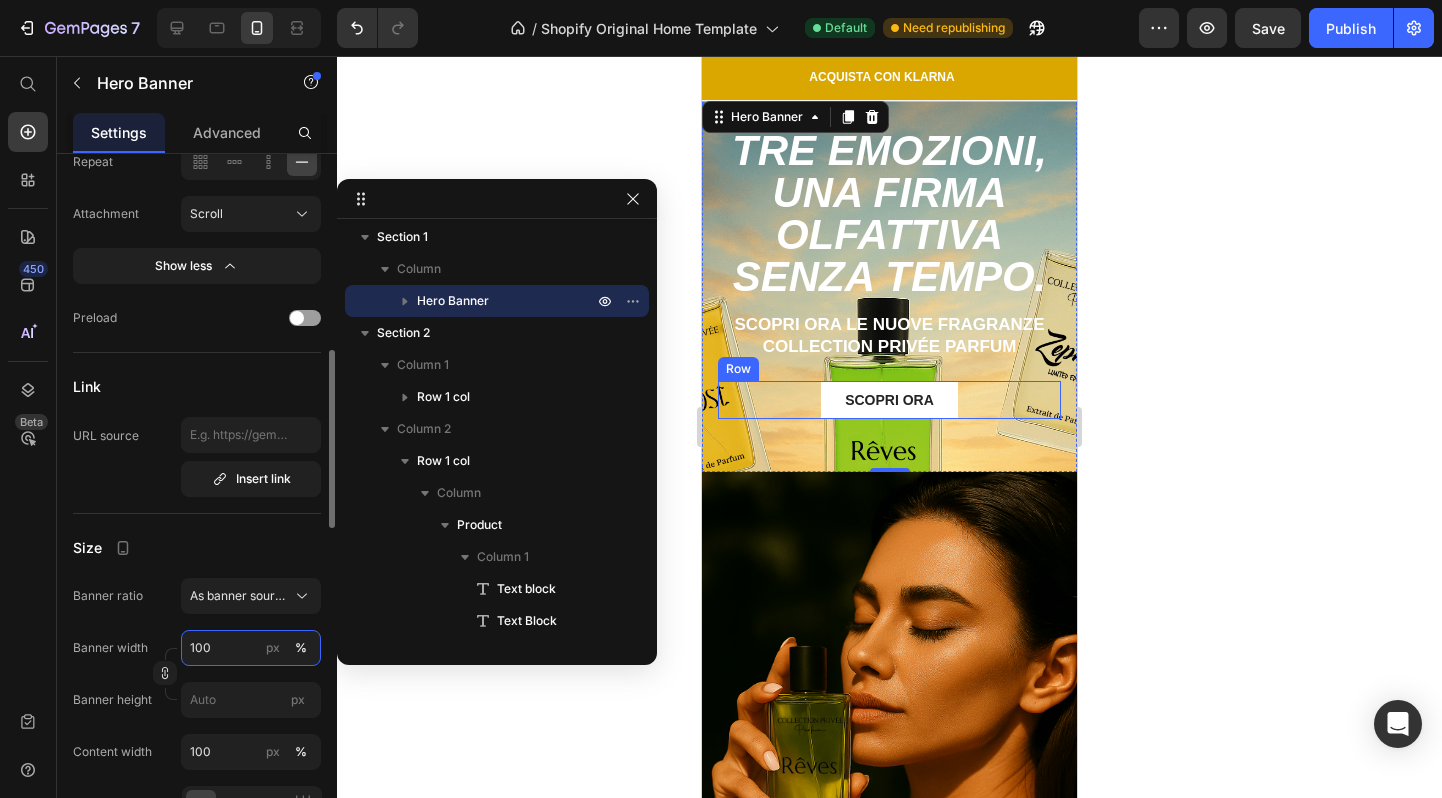 click on "100" at bounding box center (251, 648) 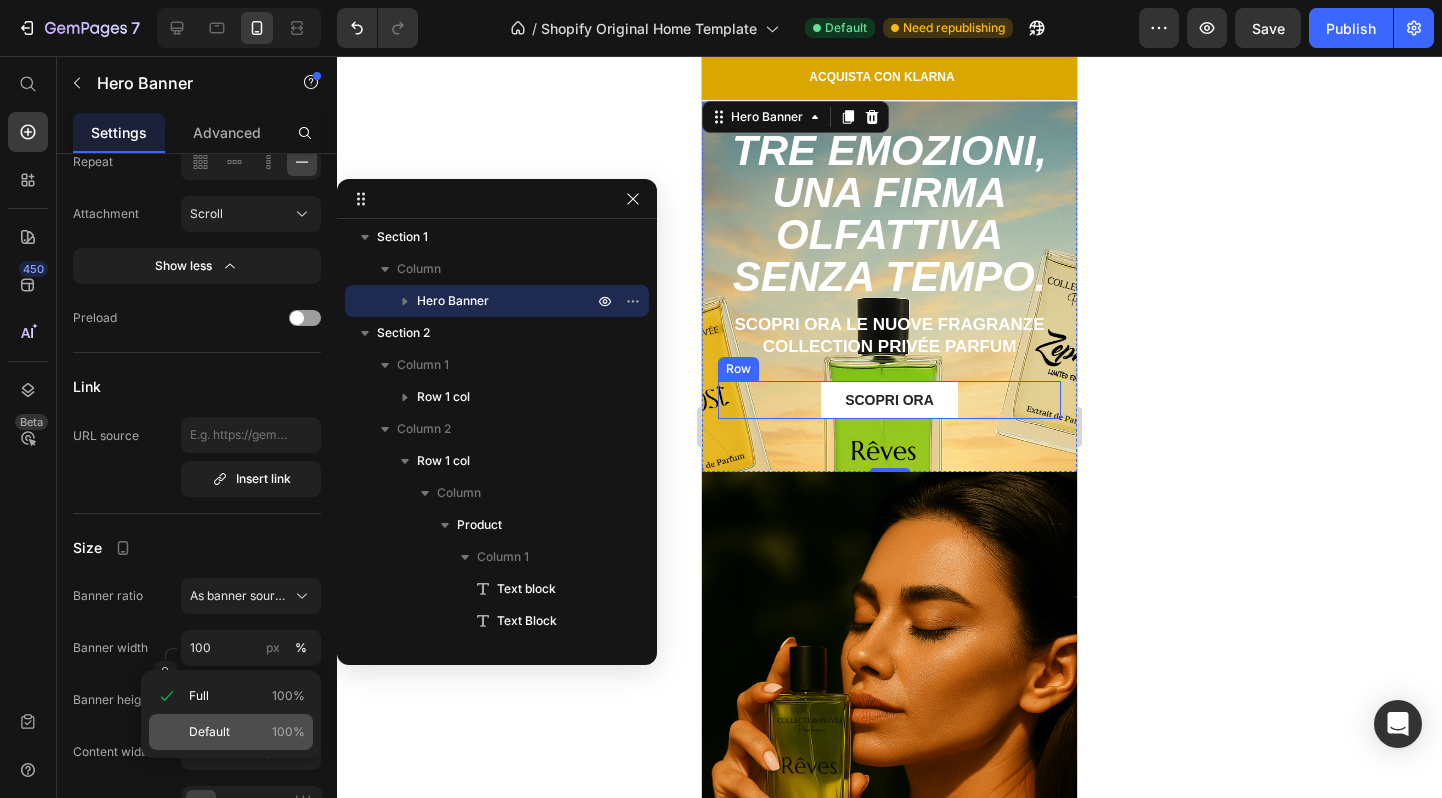 click on "Default" at bounding box center [209, 732] 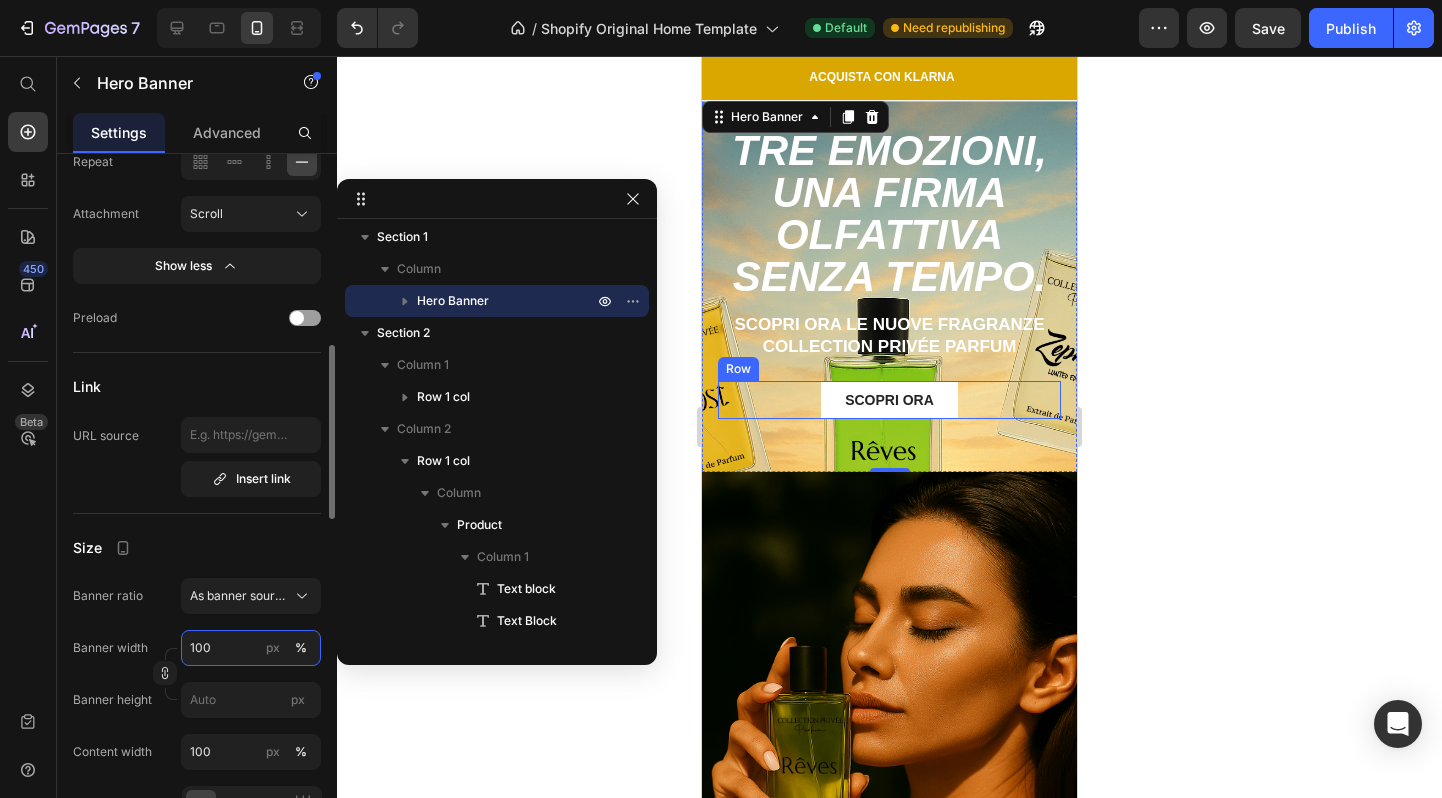 click on "100" at bounding box center (251, 648) 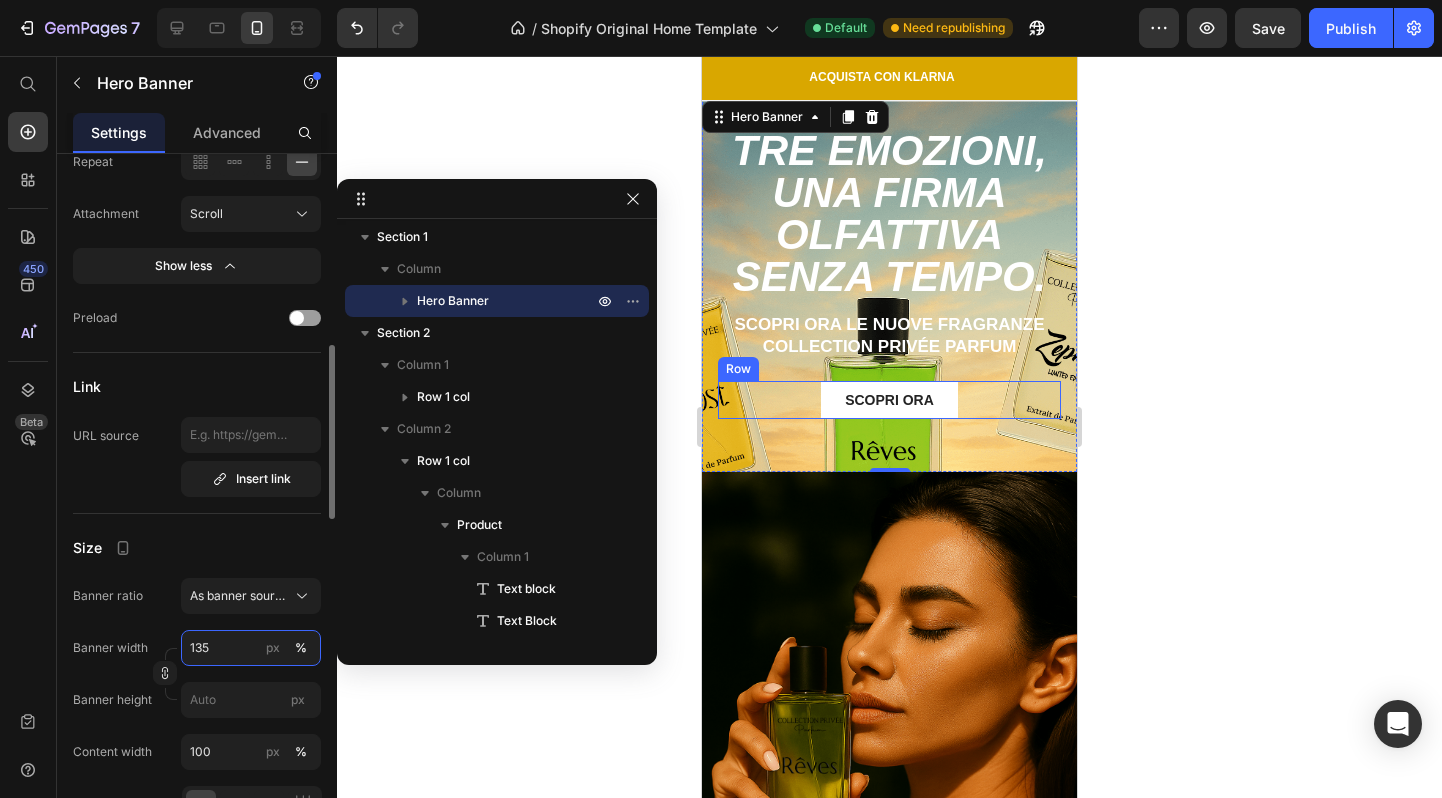 type on "136" 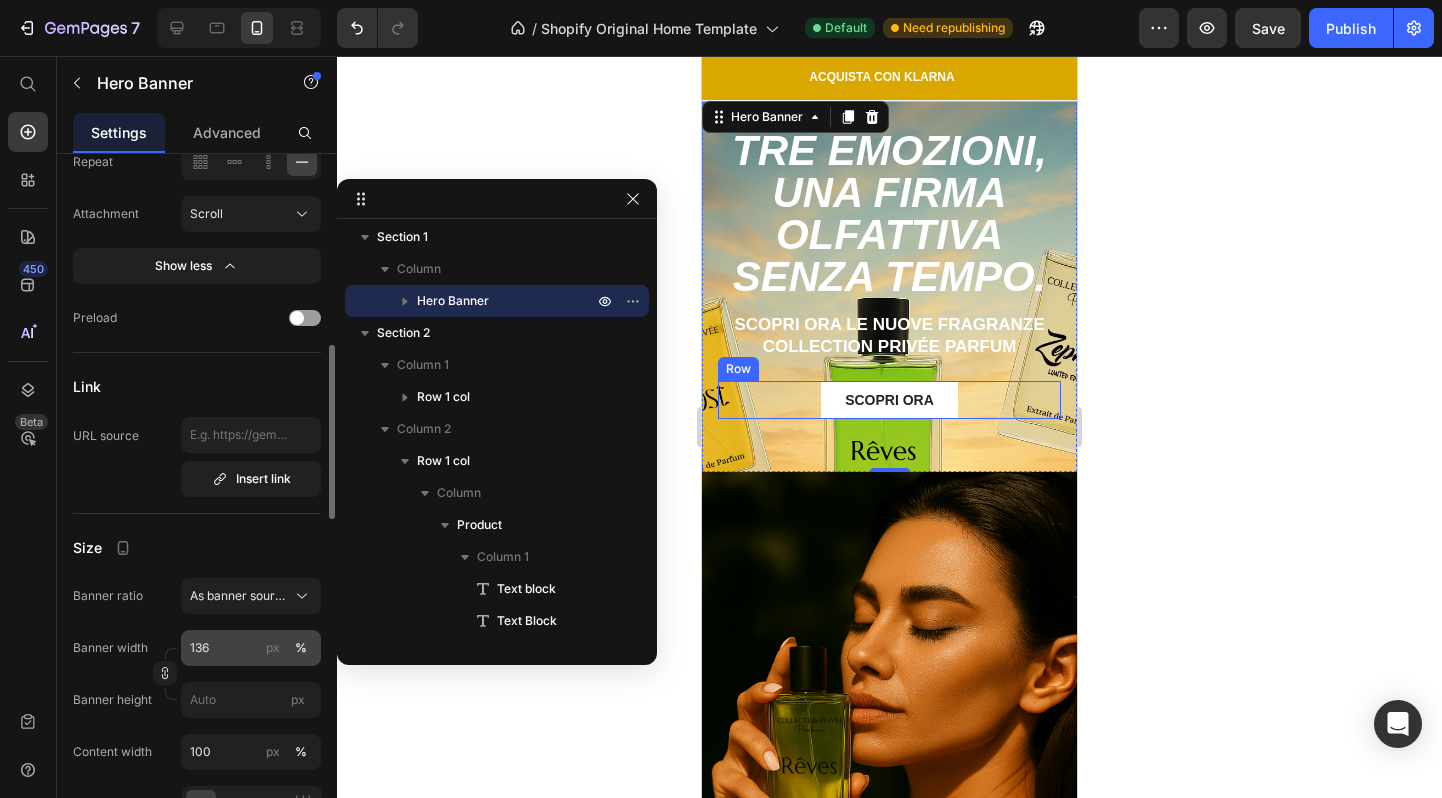 type 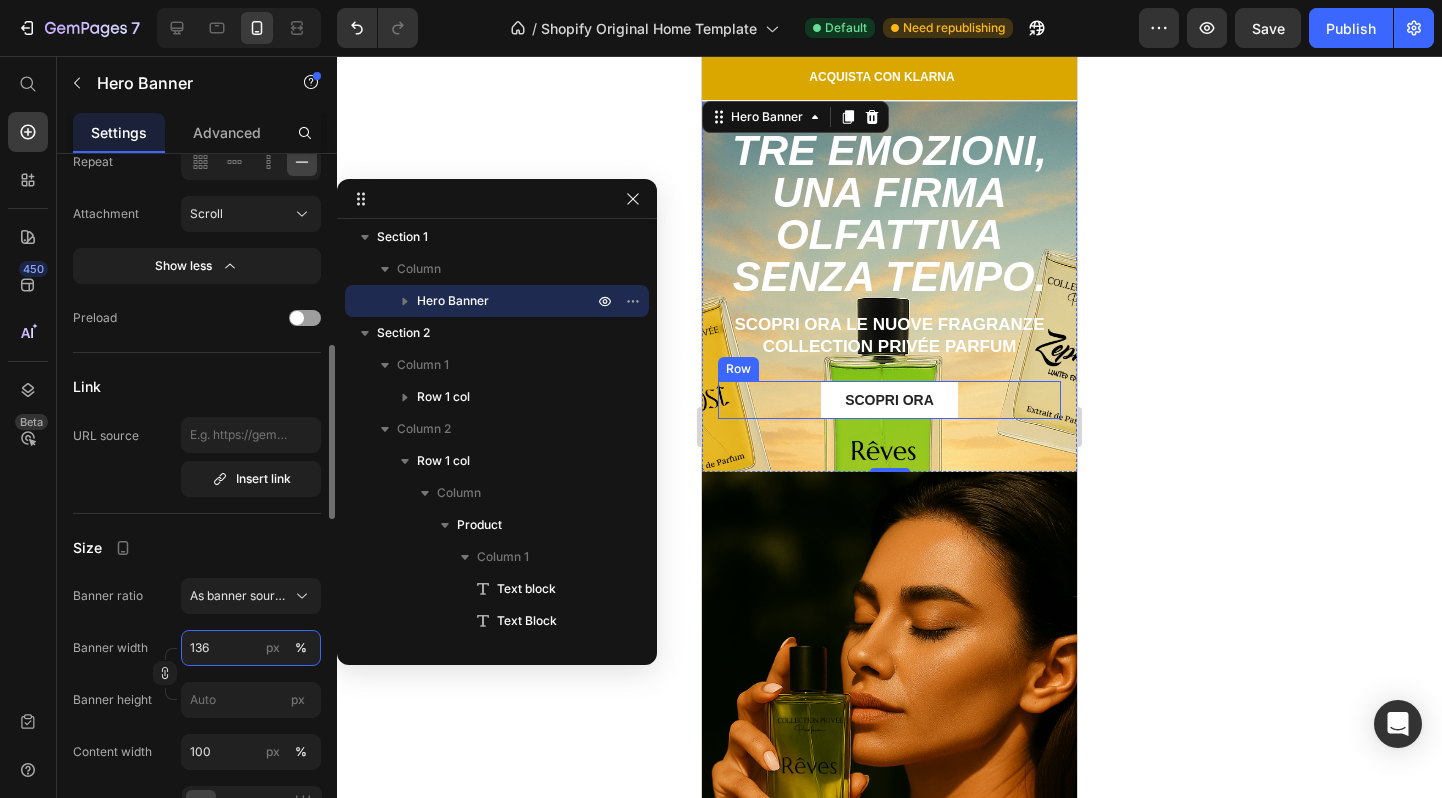 click on "136" at bounding box center [251, 648] 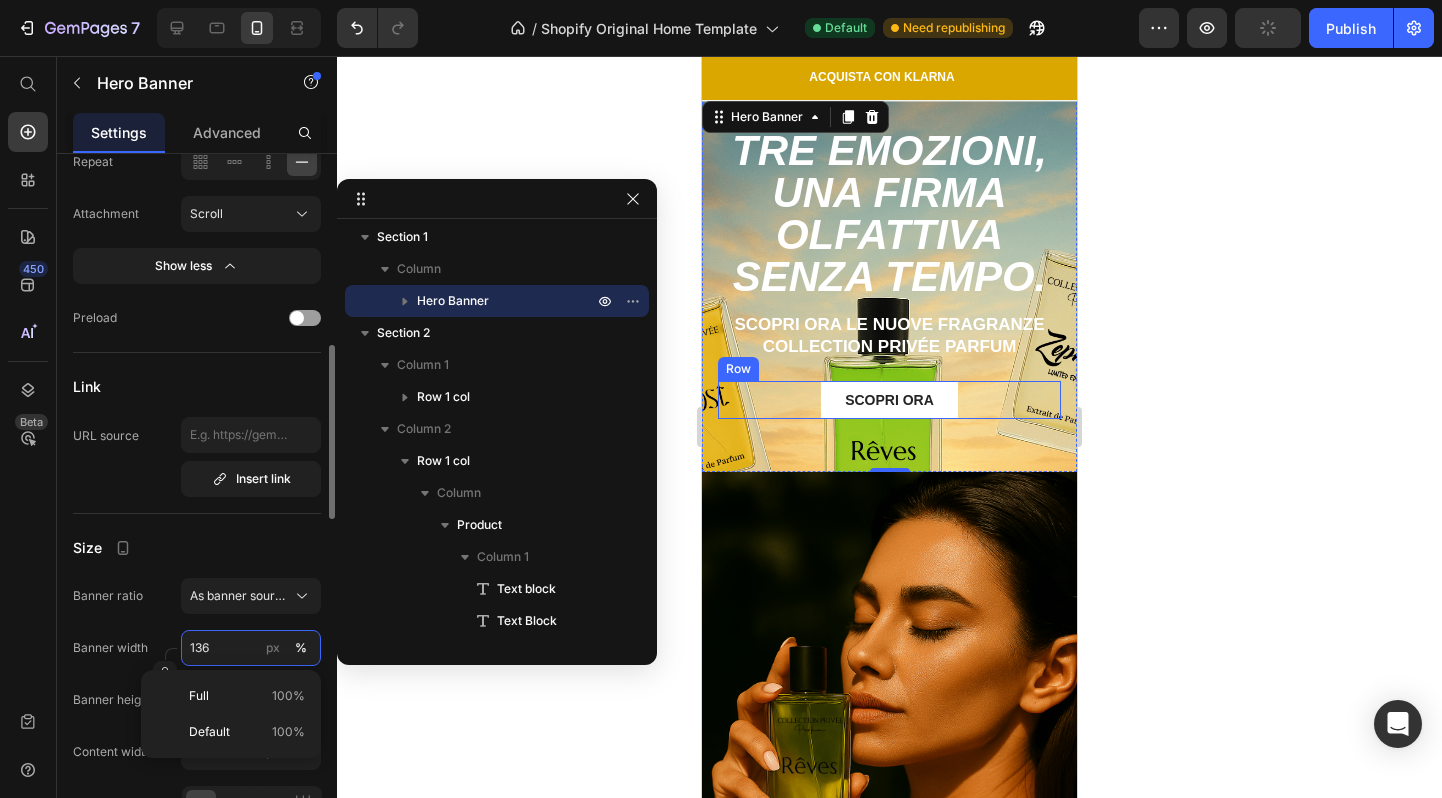 click on "136" at bounding box center [251, 648] 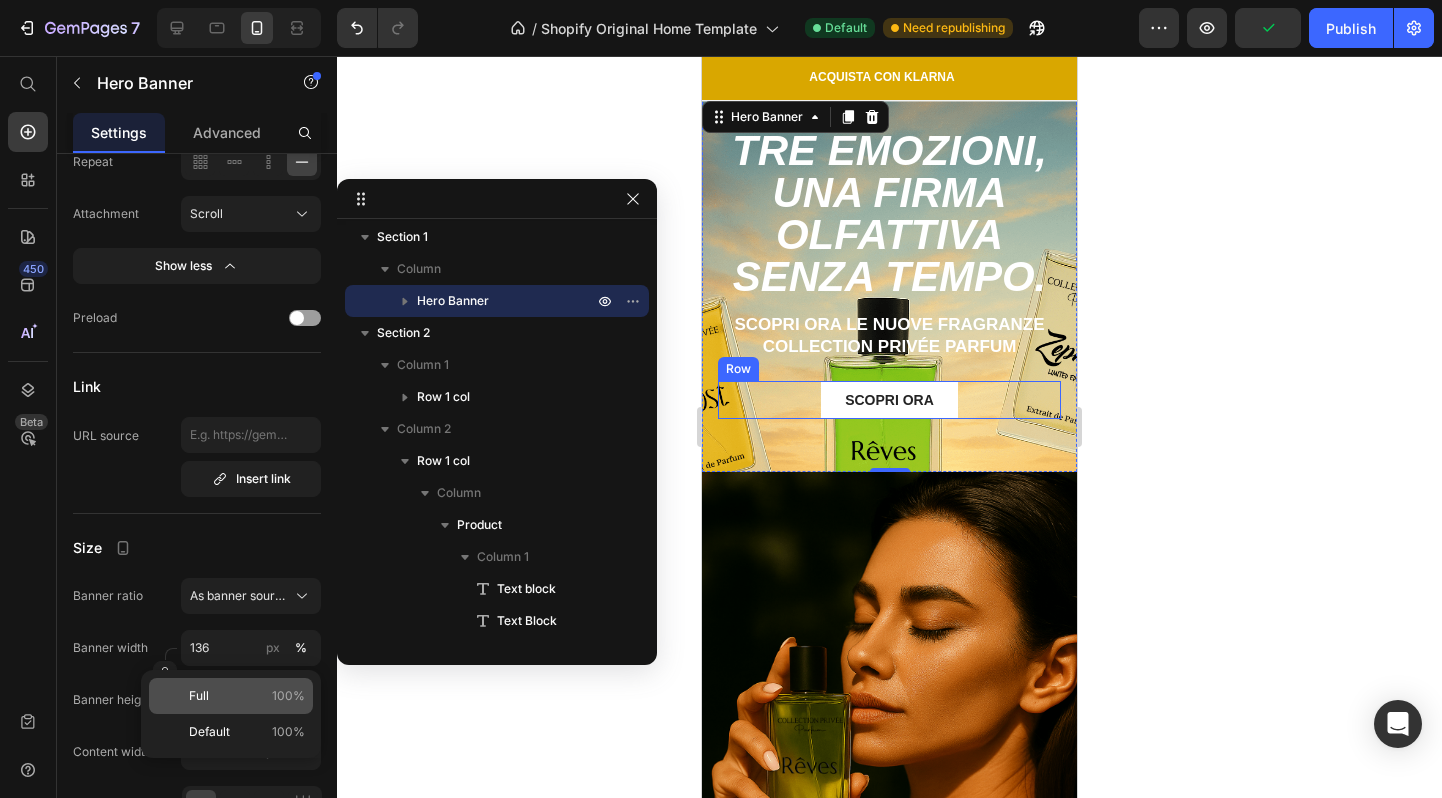 click on "Full 100%" at bounding box center (247, 696) 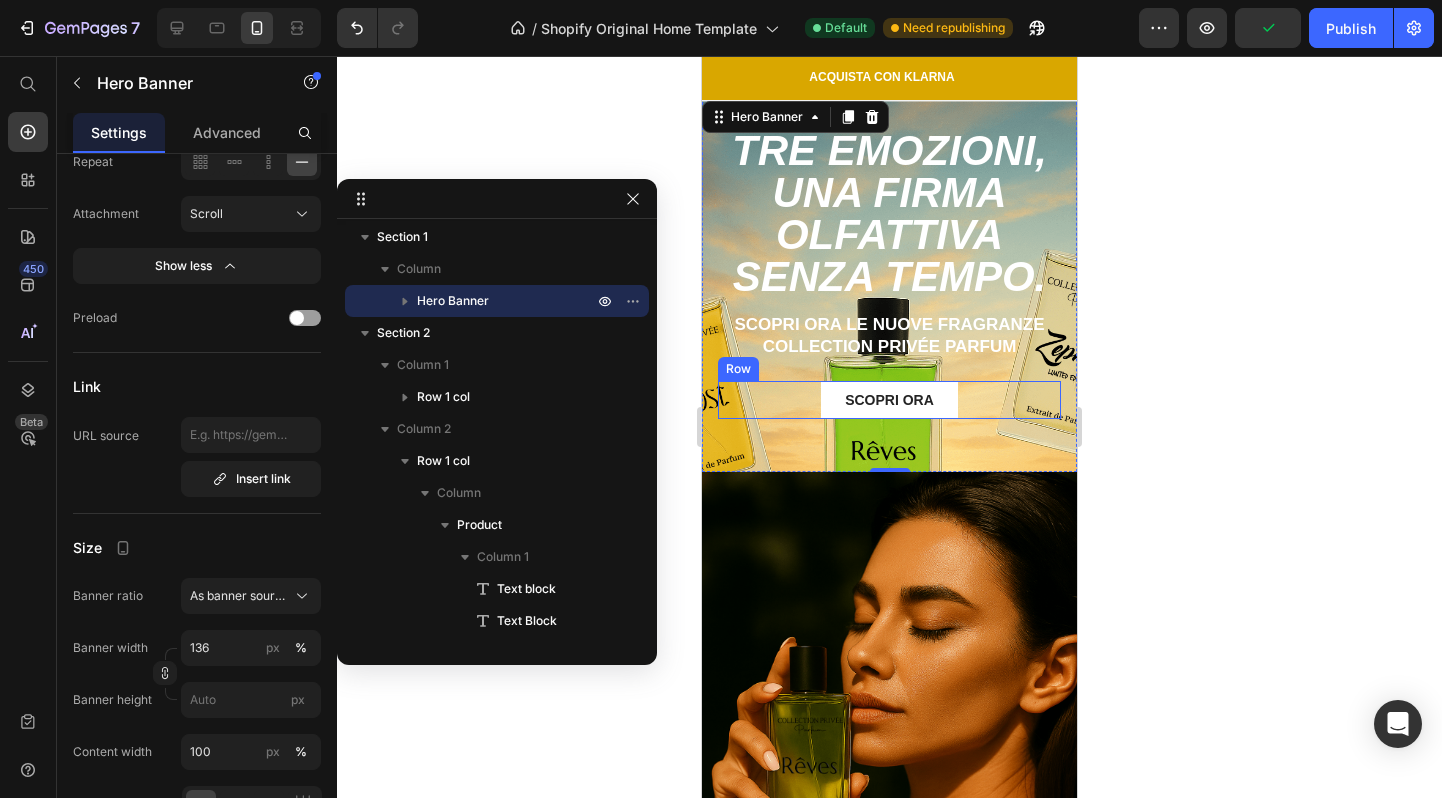 type on "100" 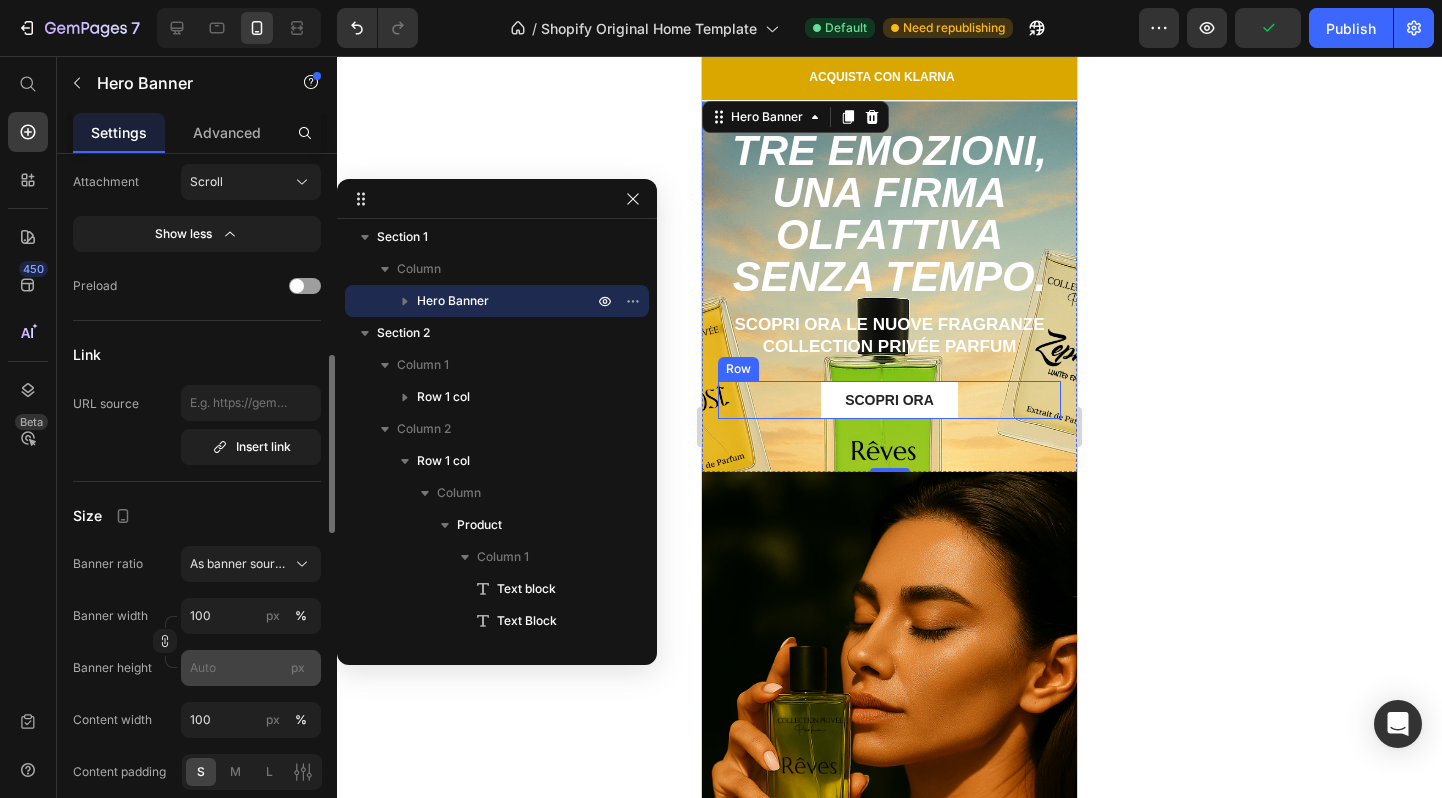 scroll, scrollTop: 798, scrollLeft: 0, axis: vertical 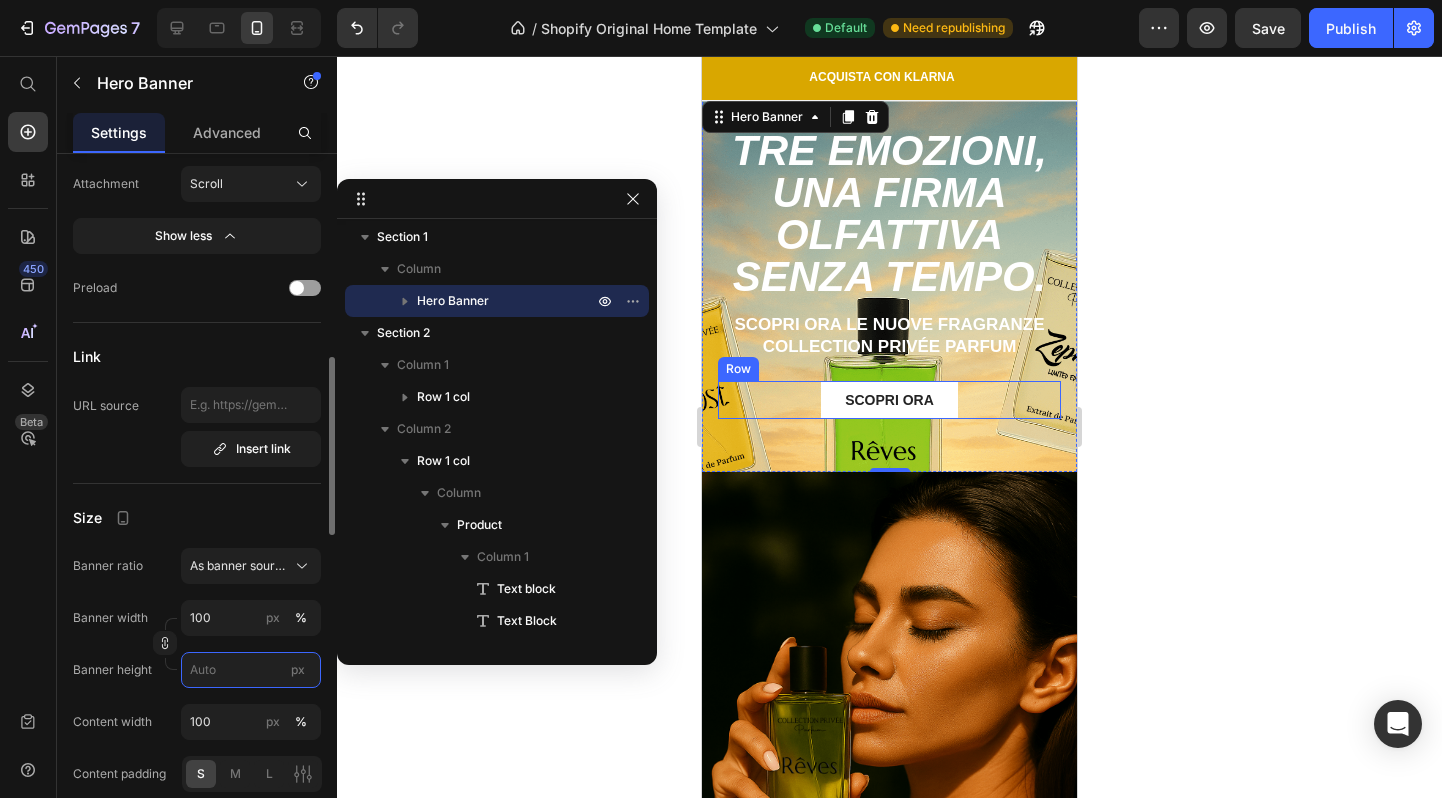 click on "px" at bounding box center (251, 670) 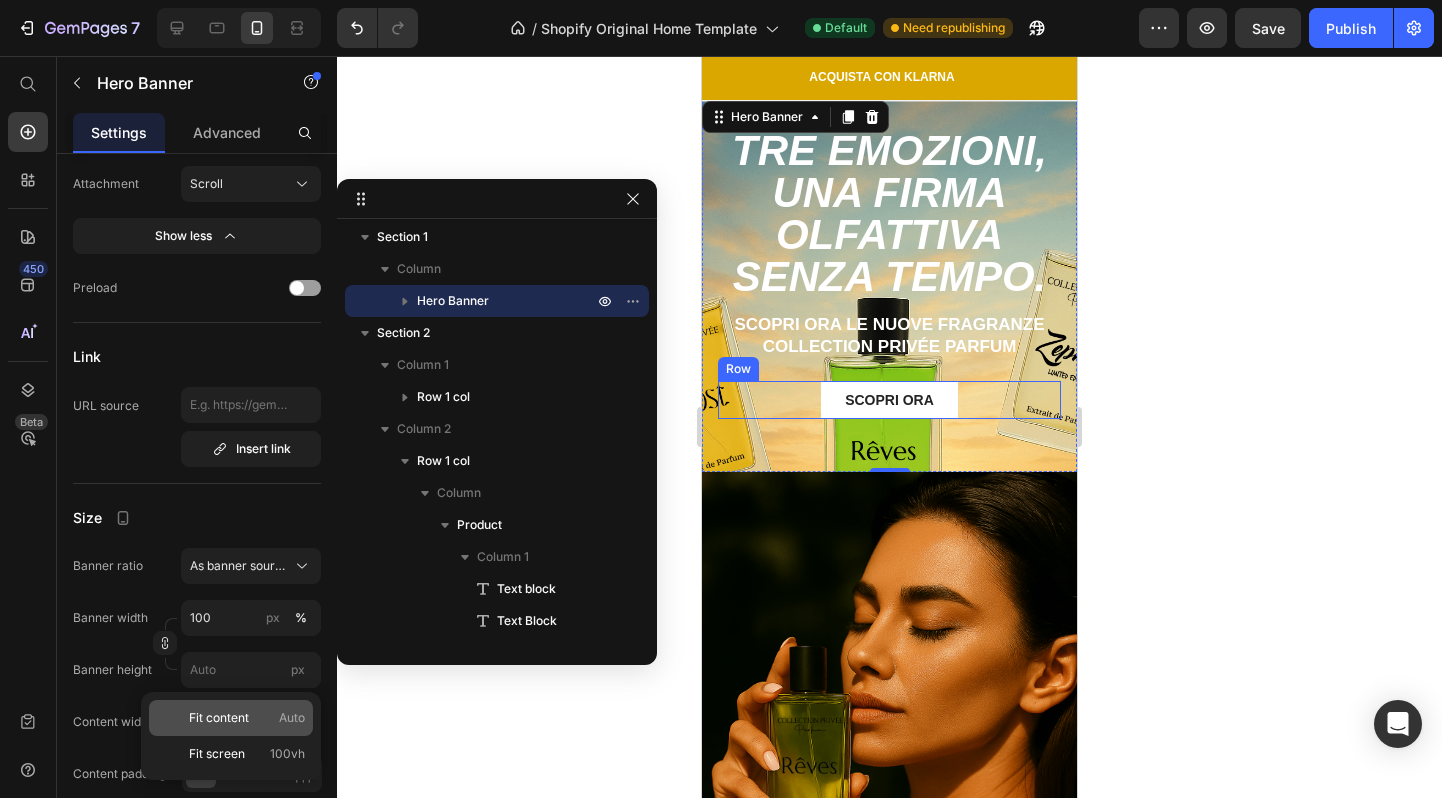 click on "Fit content" at bounding box center [219, 718] 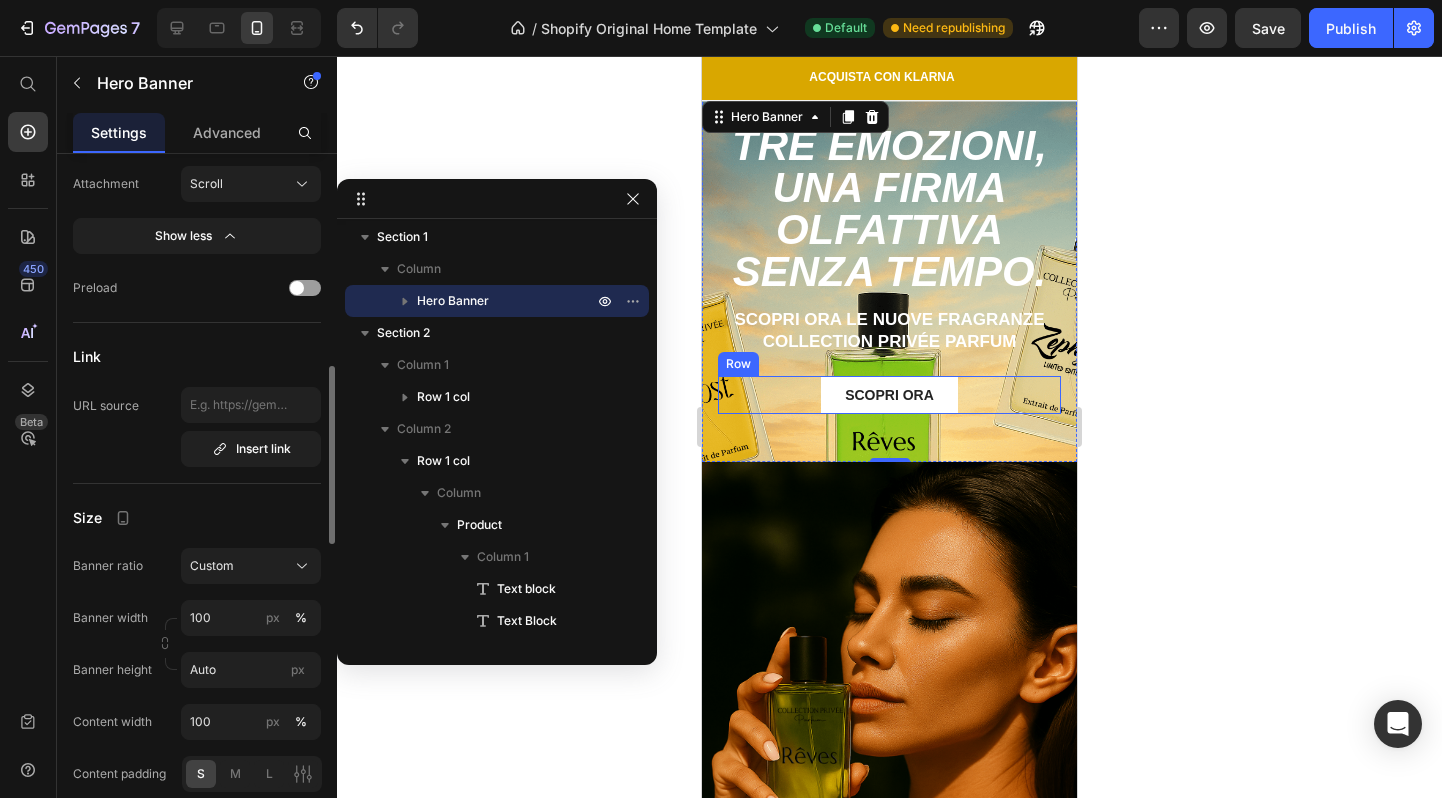 scroll, scrollTop: 831, scrollLeft: 0, axis: vertical 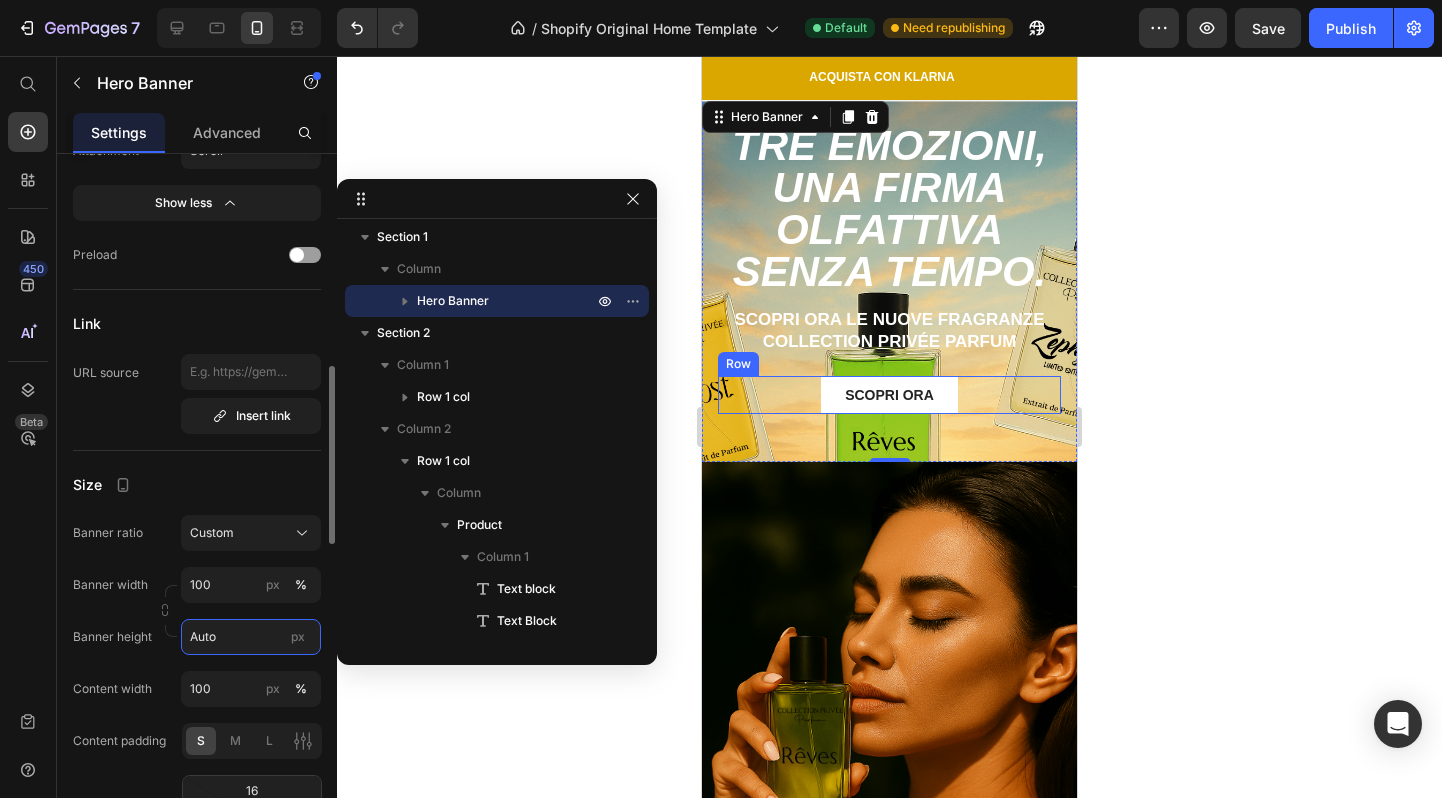 click on "Auto" at bounding box center [251, 637] 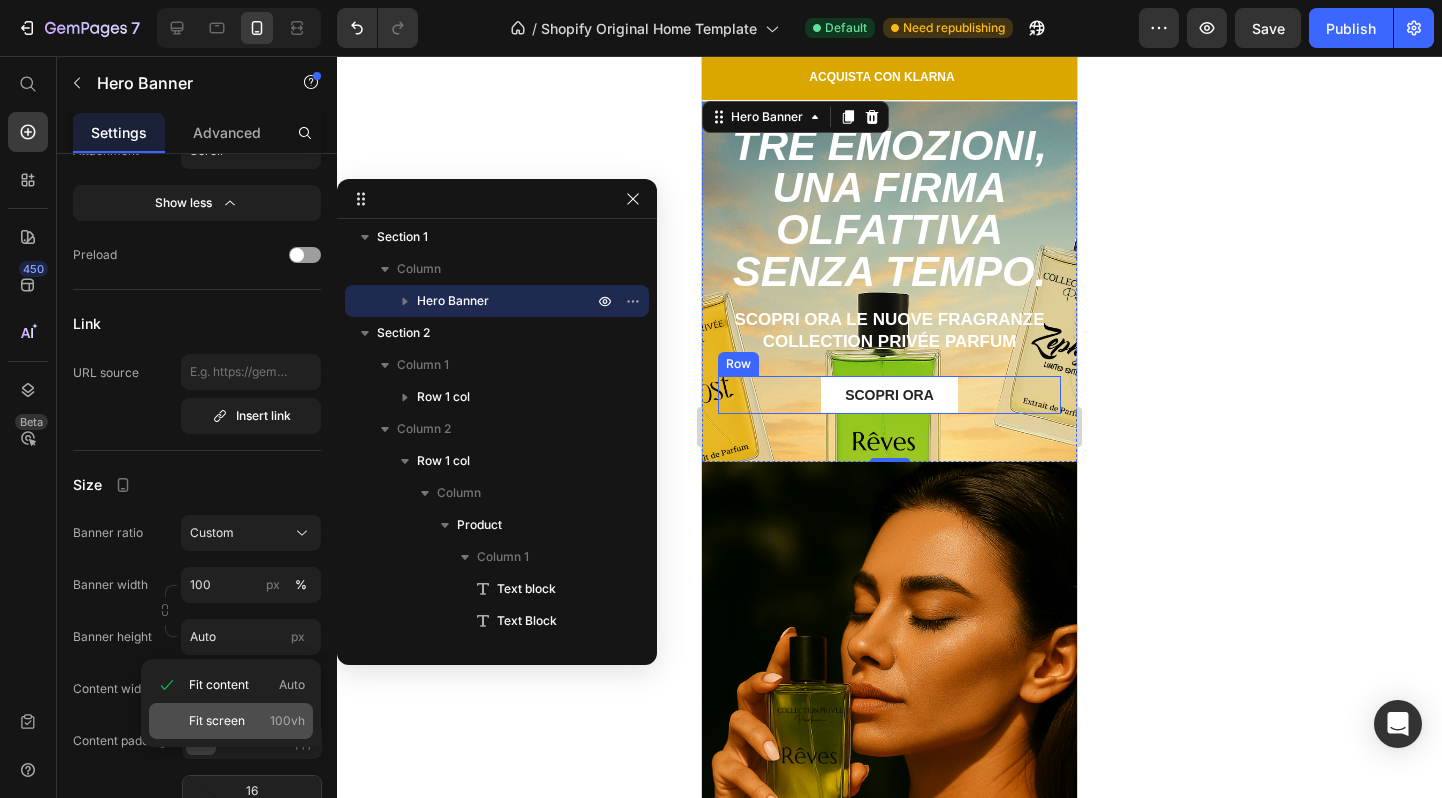 click on "Fit screen" at bounding box center (217, 721) 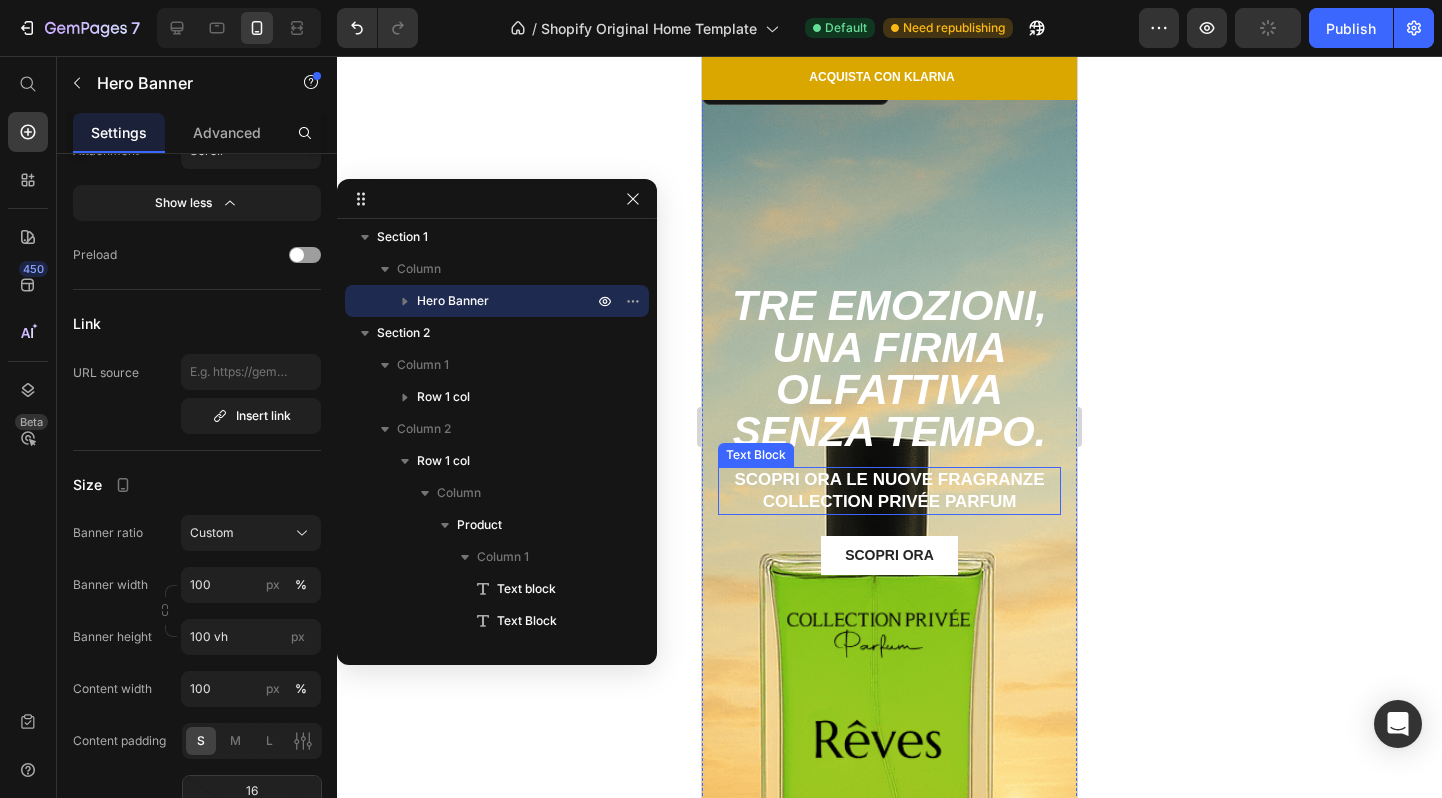 scroll, scrollTop: 0, scrollLeft: 0, axis: both 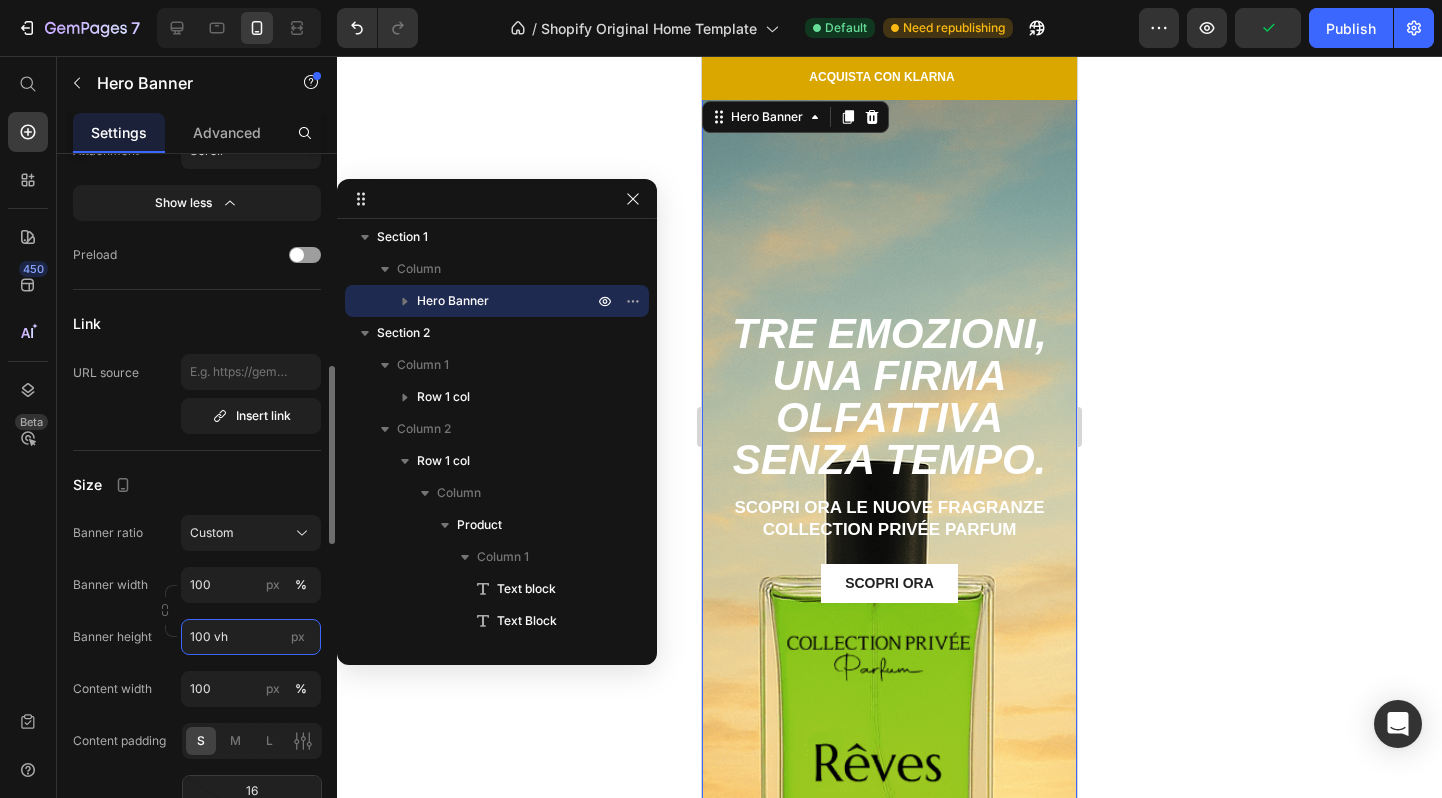 click on "100 vh" at bounding box center [251, 637] 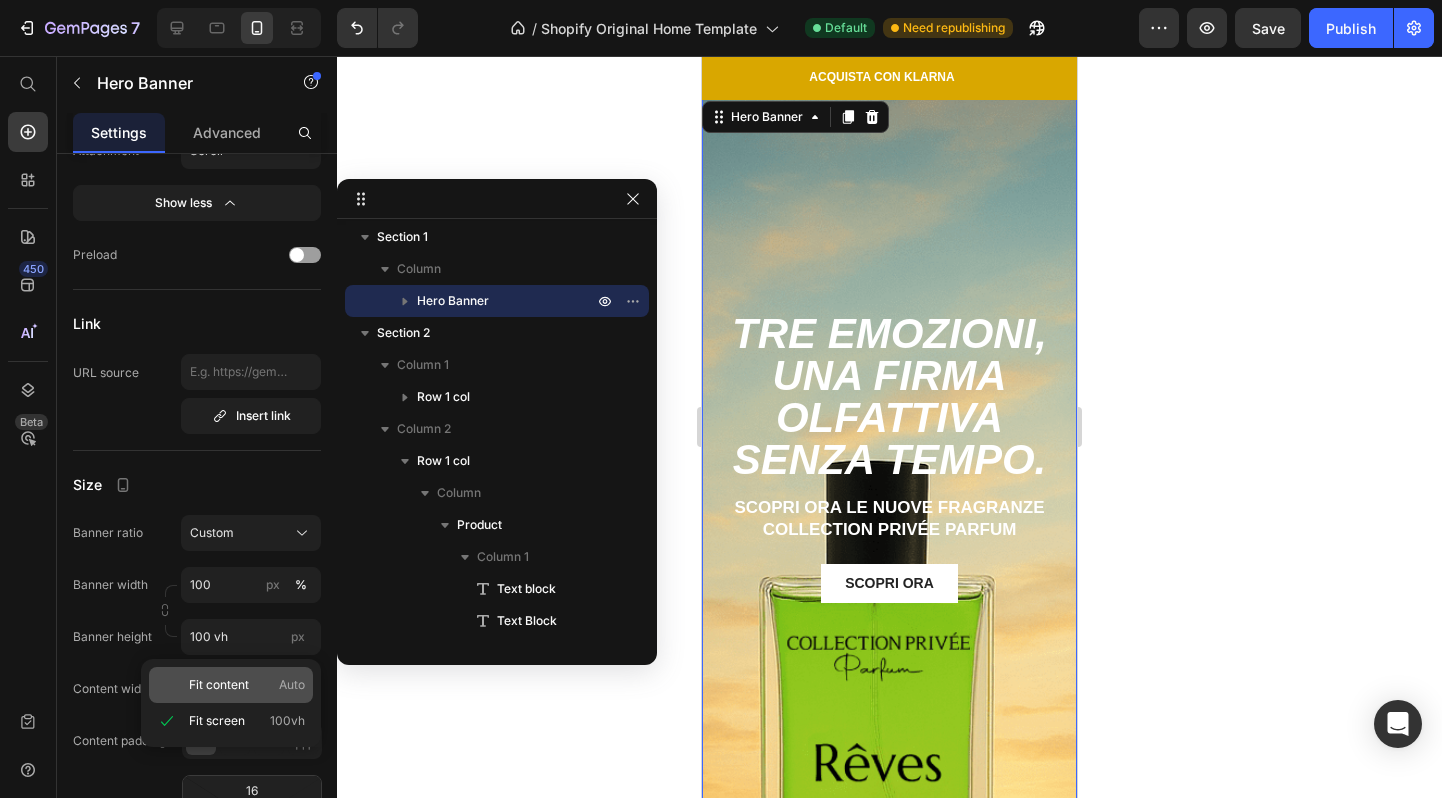 click on "Fit content Auto" at bounding box center (247, 685) 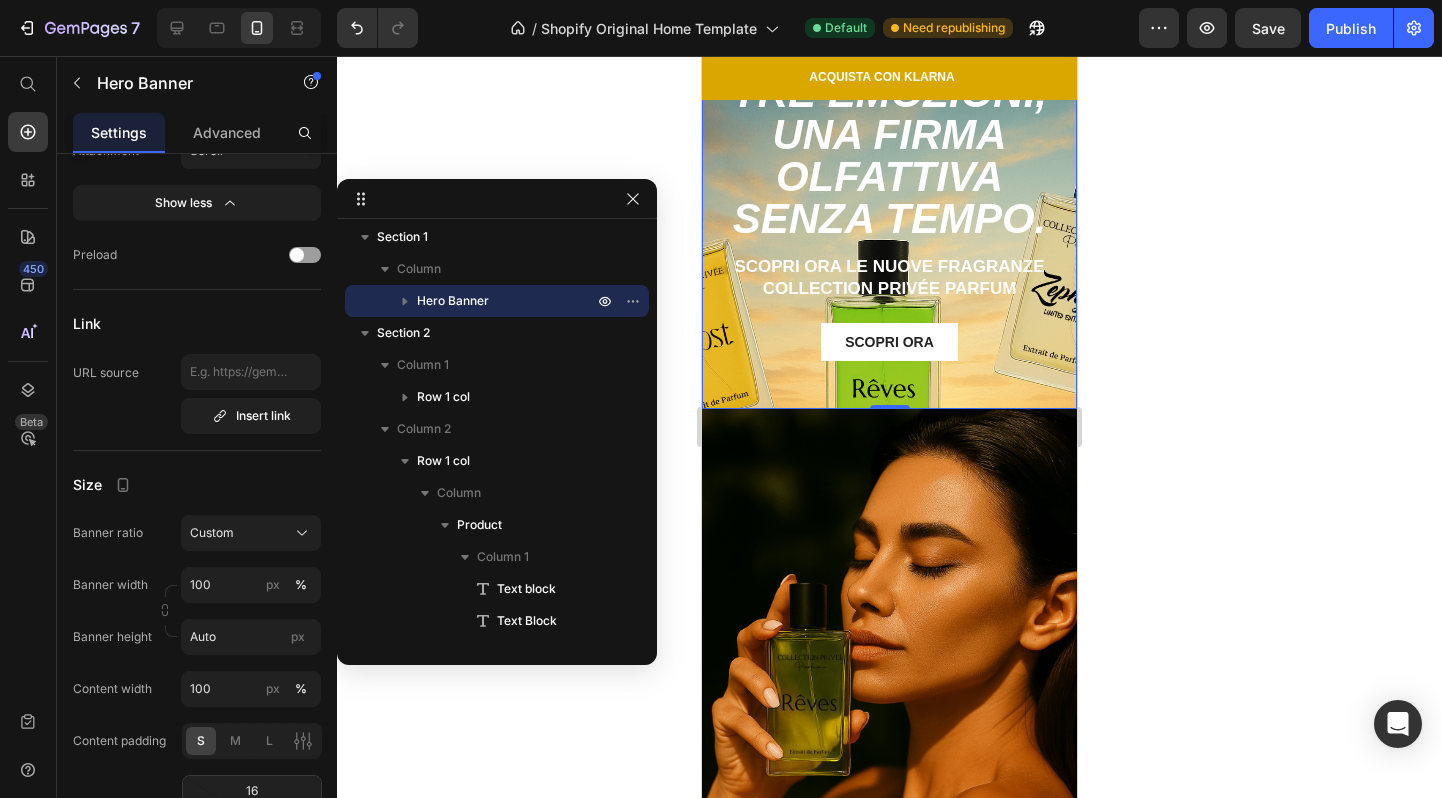 scroll, scrollTop: 0, scrollLeft: 0, axis: both 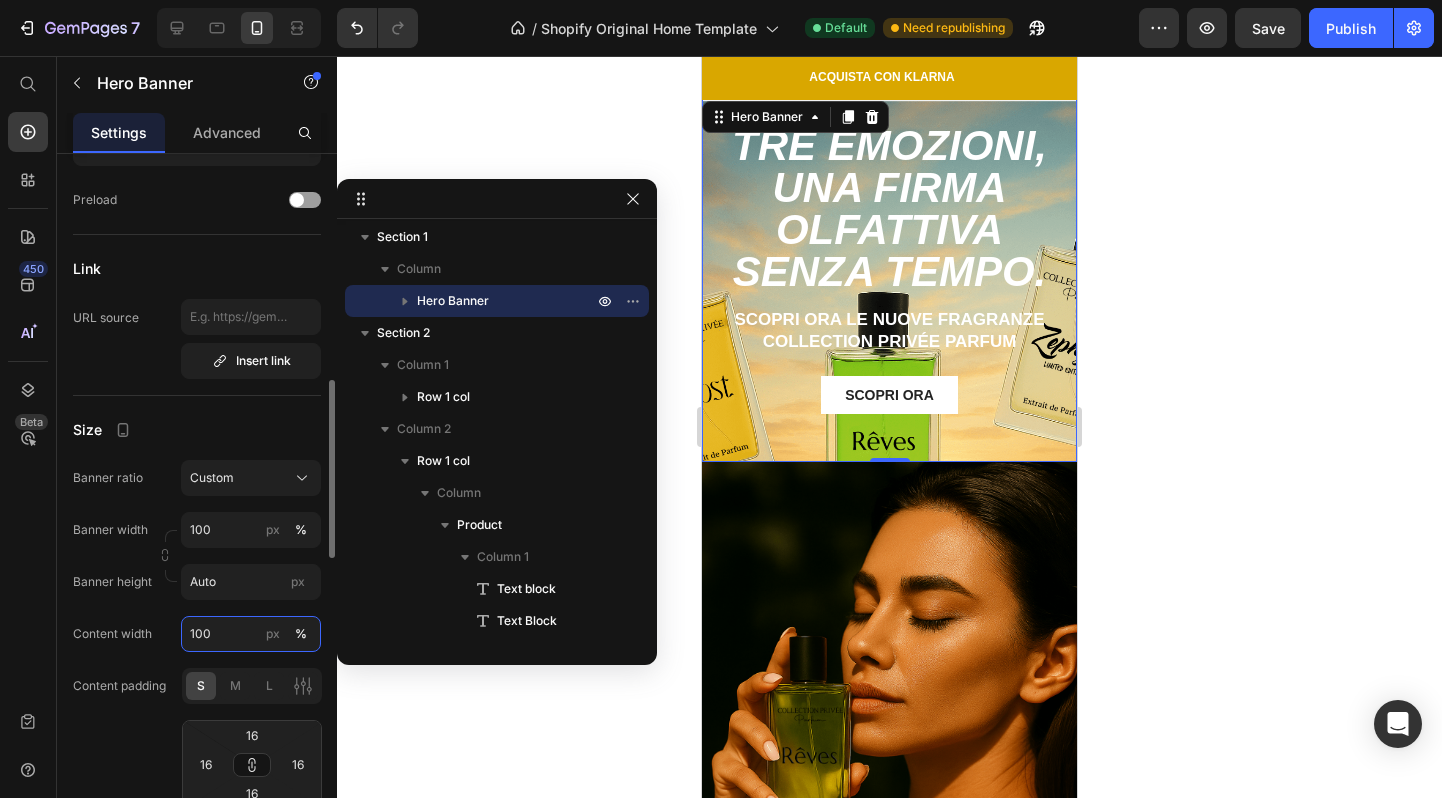 click on "100" at bounding box center (251, 634) 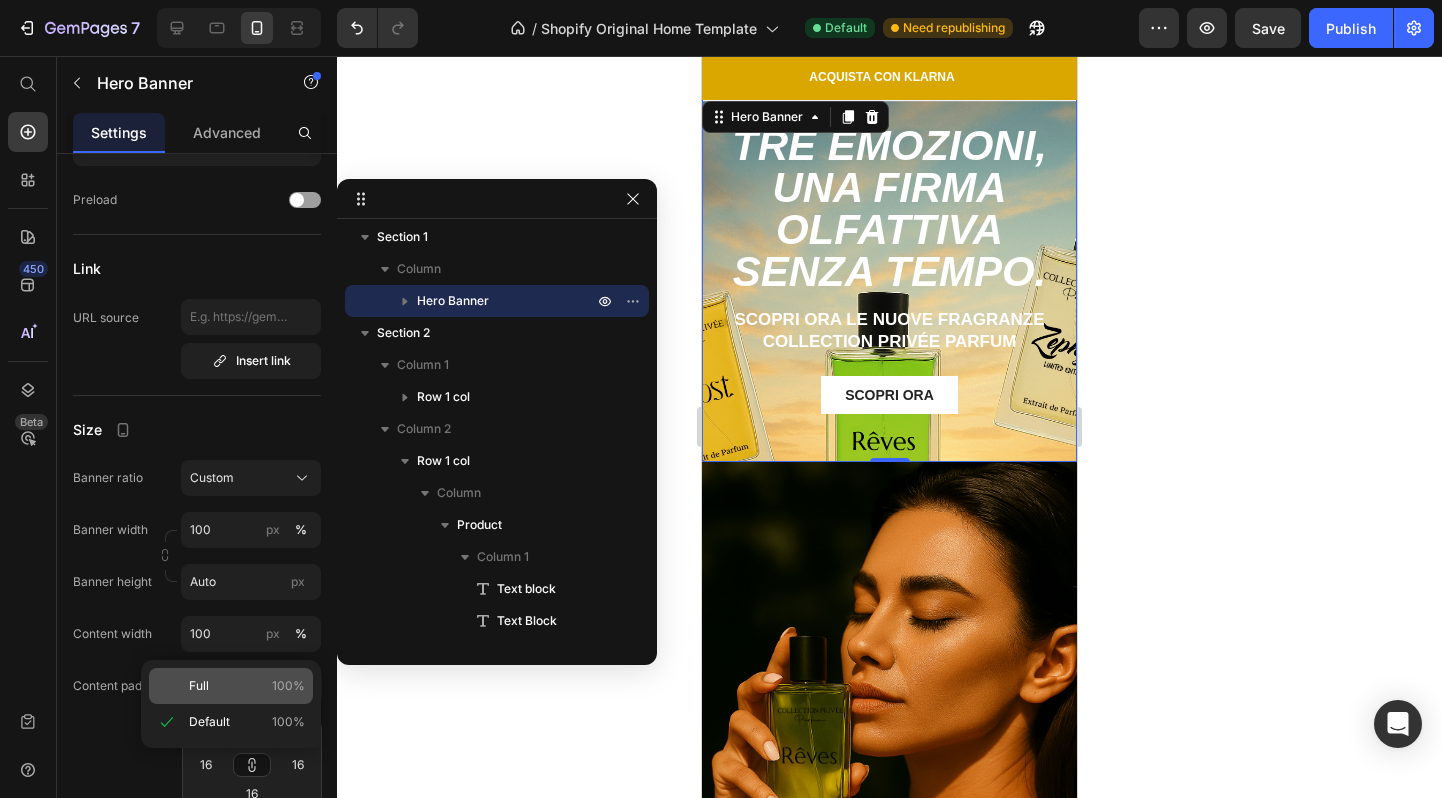 click on "Full 100%" at bounding box center (247, 686) 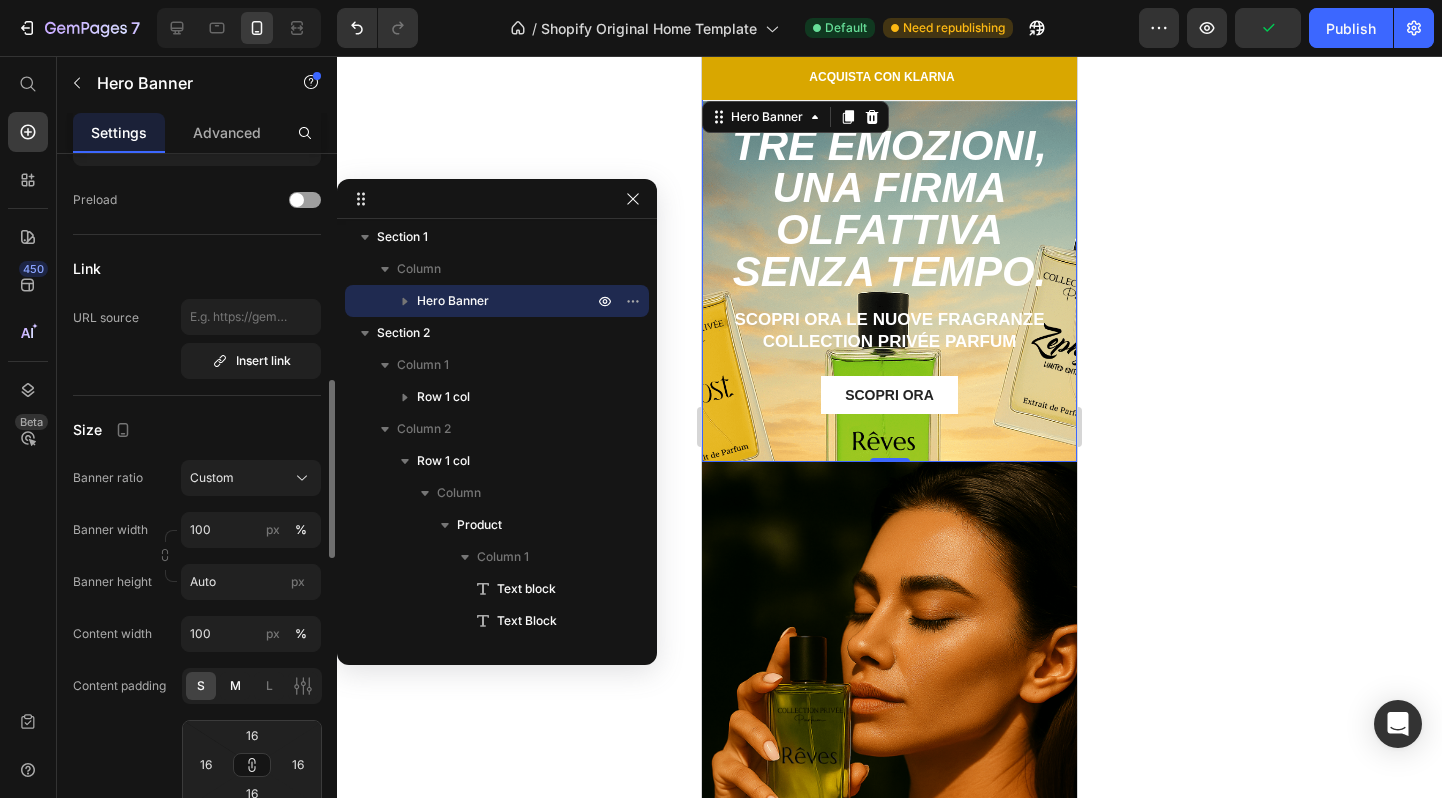 click on "M" 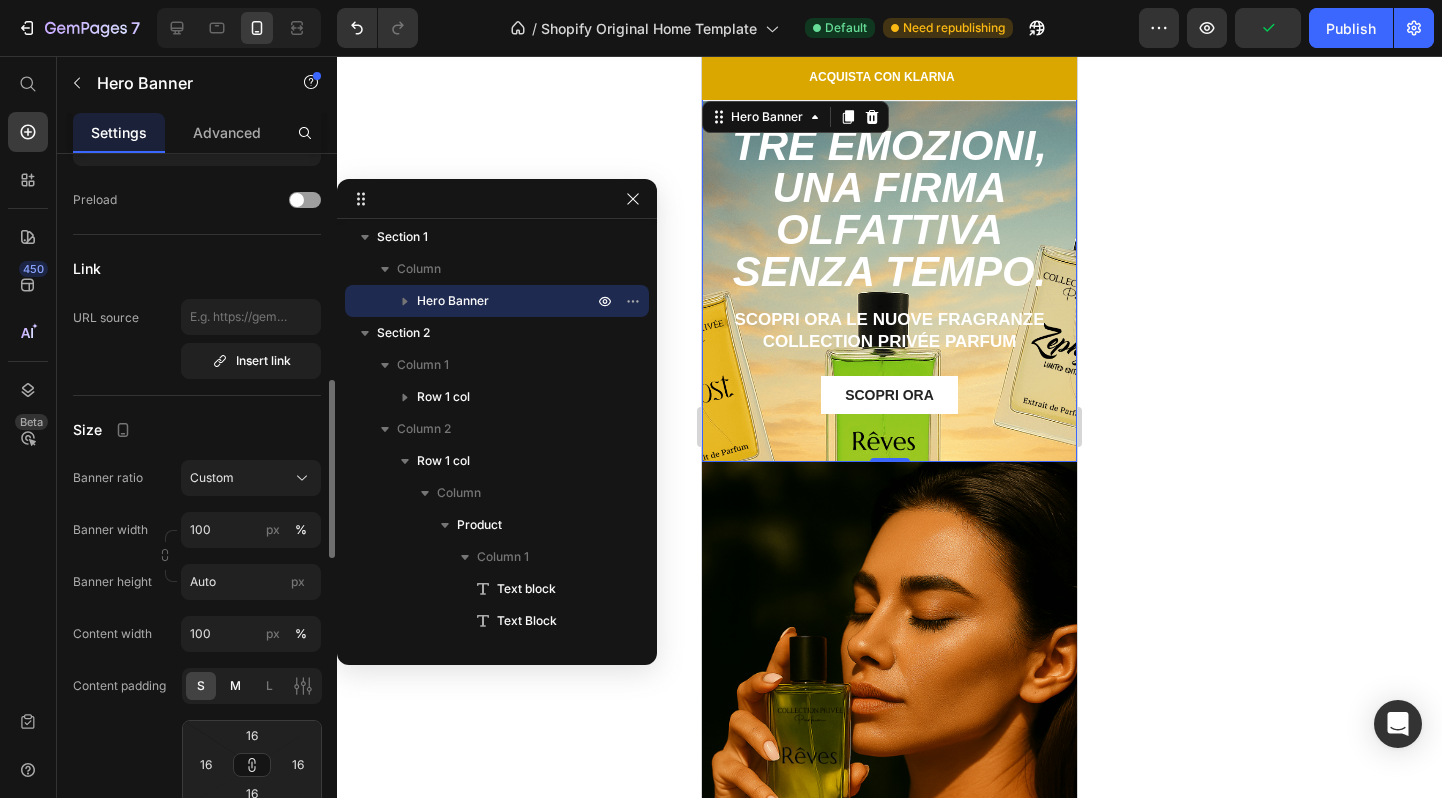 type on "32" 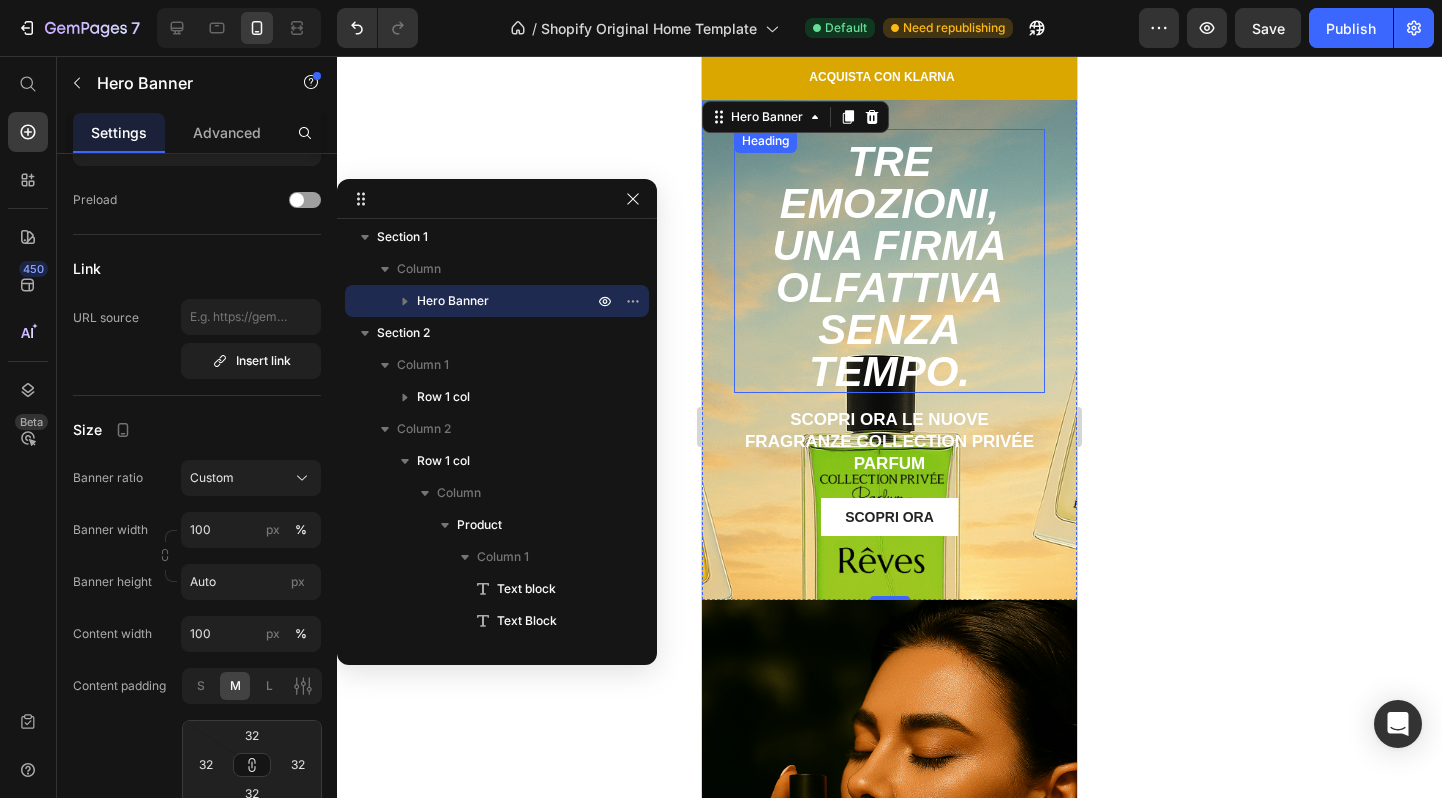 scroll, scrollTop: 13, scrollLeft: 0, axis: vertical 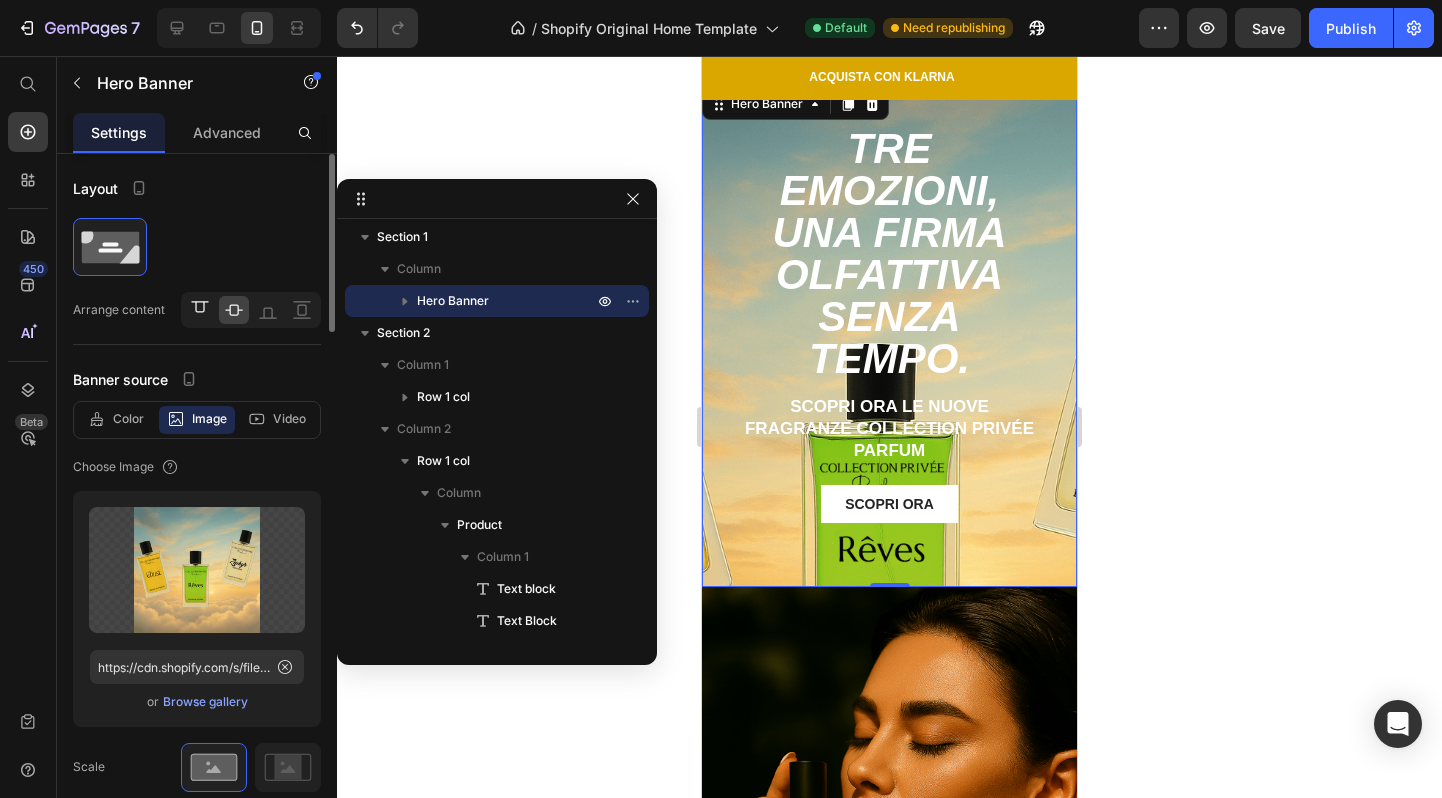 click 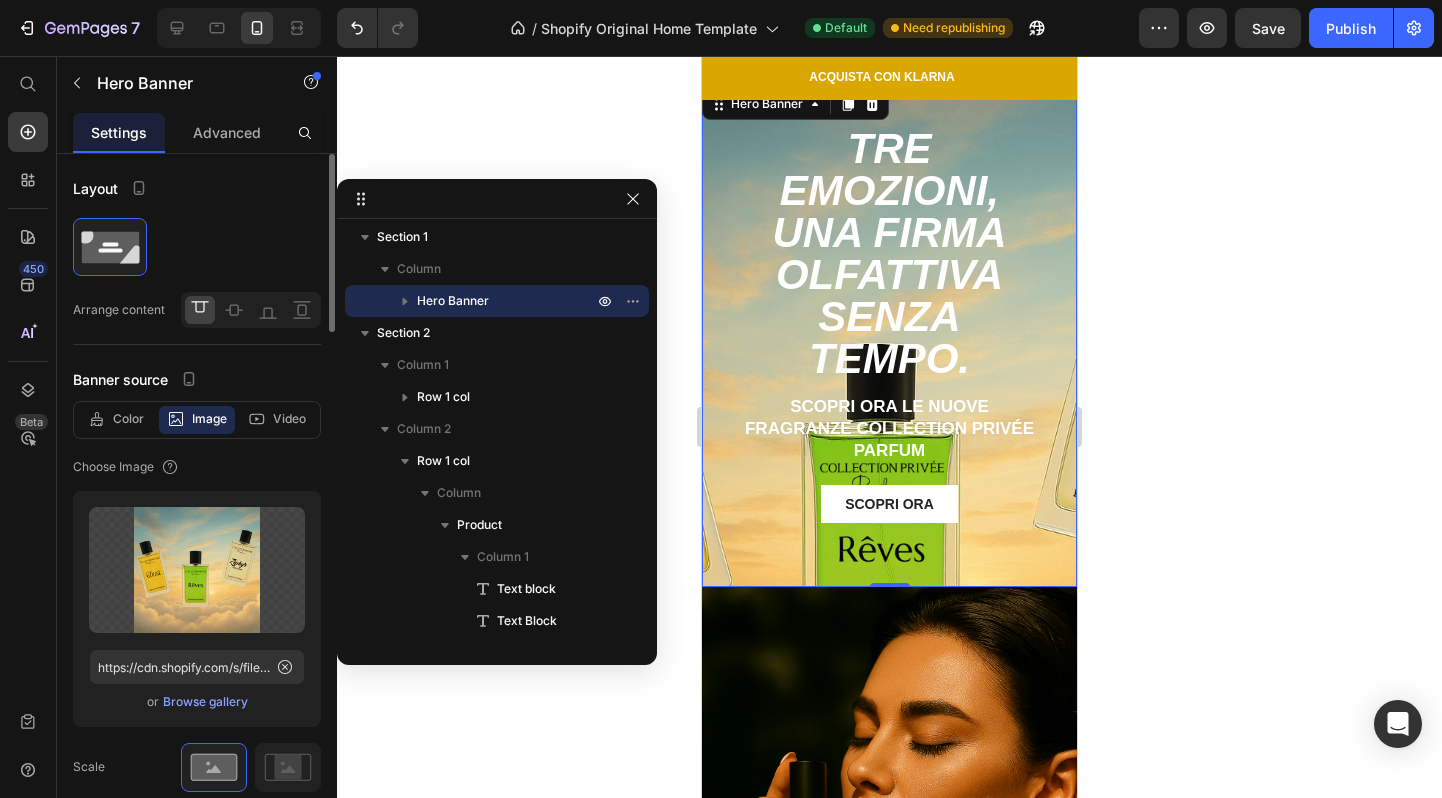 click 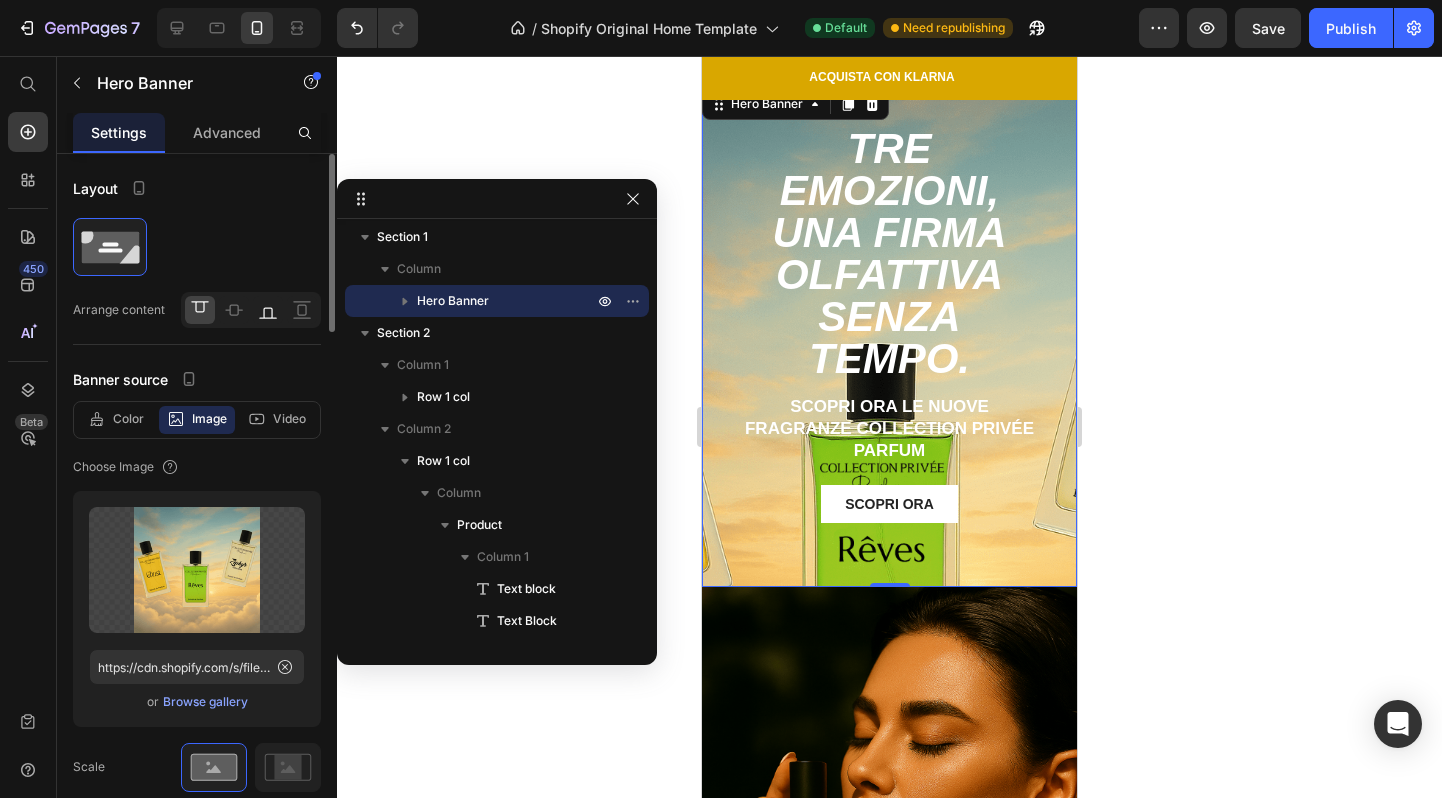 click 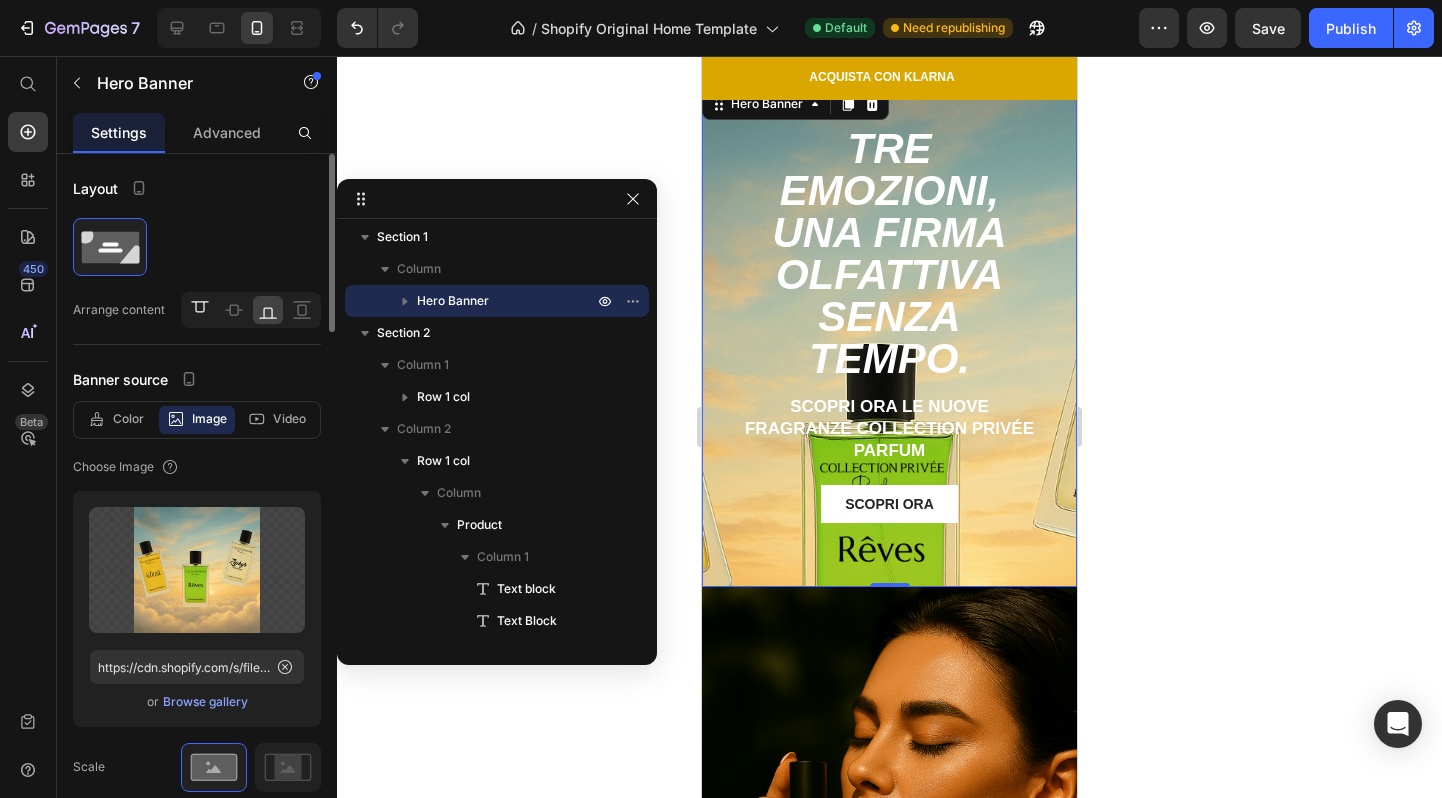 click 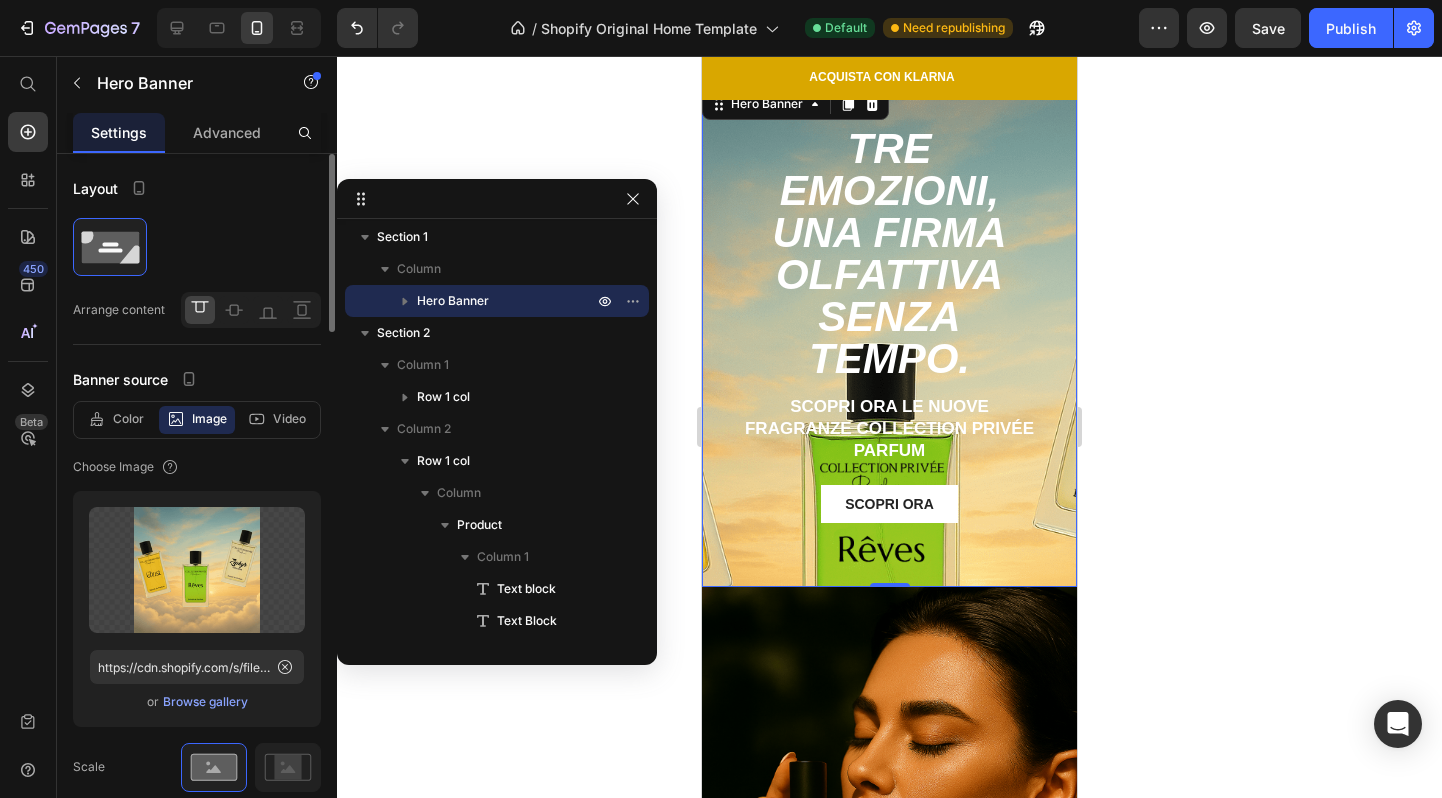 click 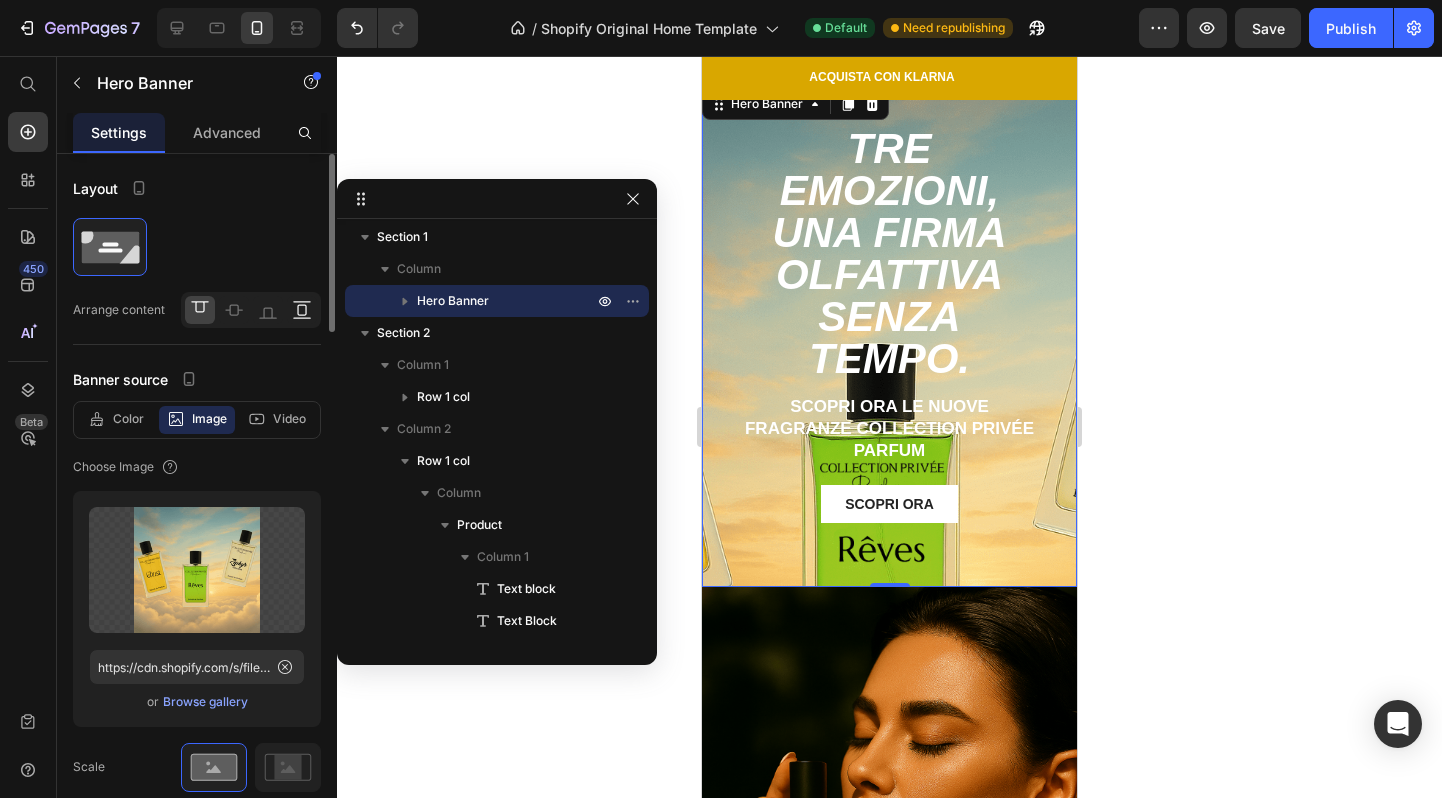 click 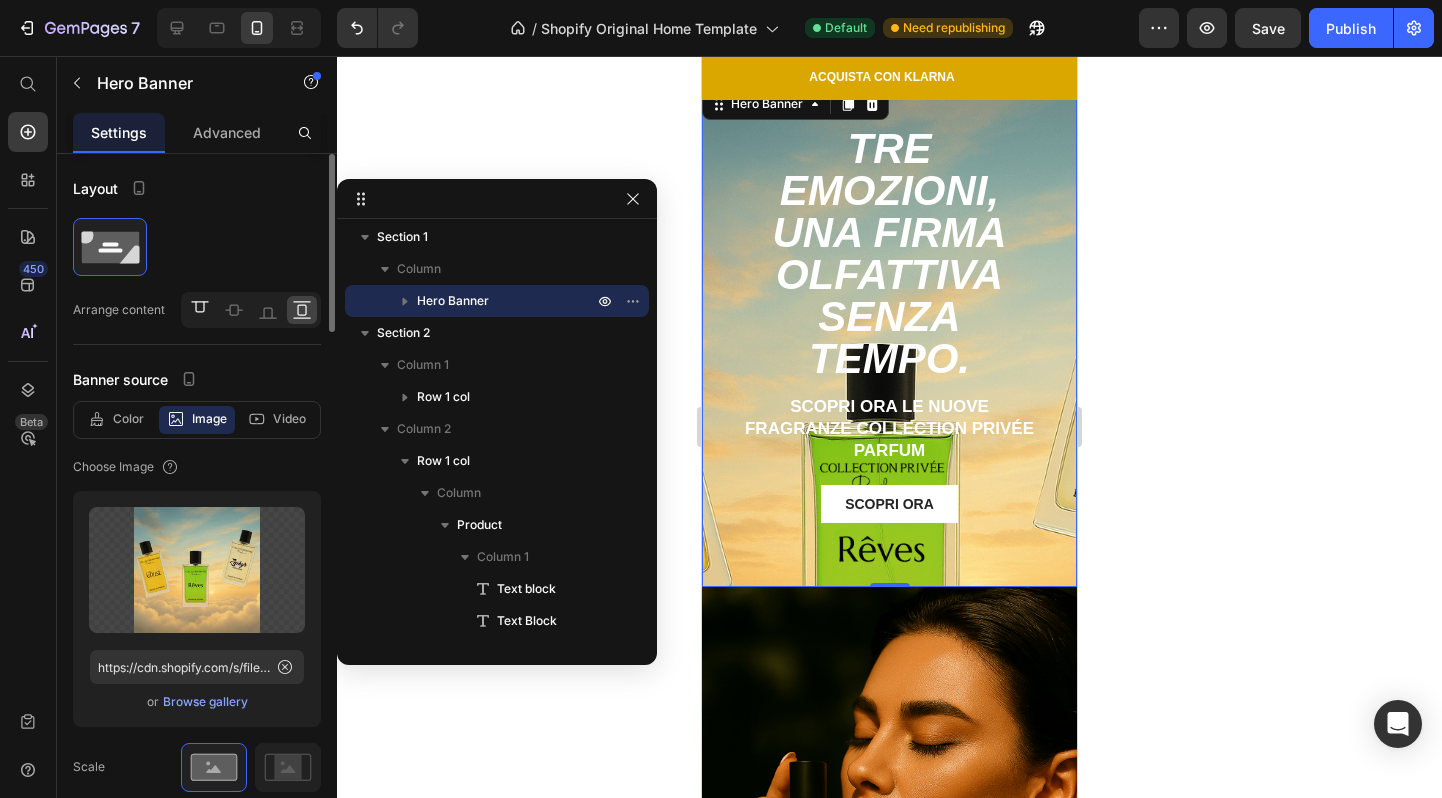 click 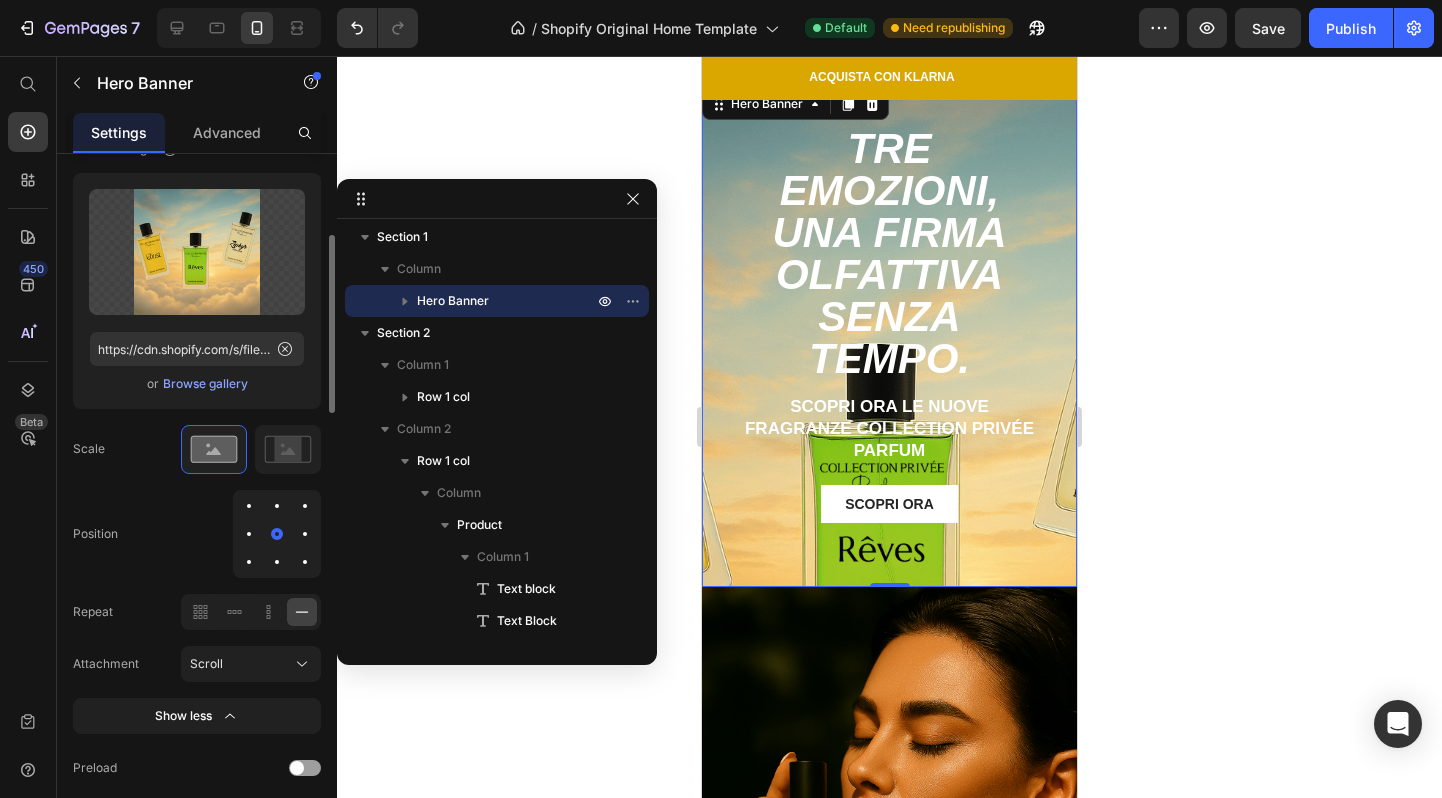 scroll, scrollTop: 405, scrollLeft: 0, axis: vertical 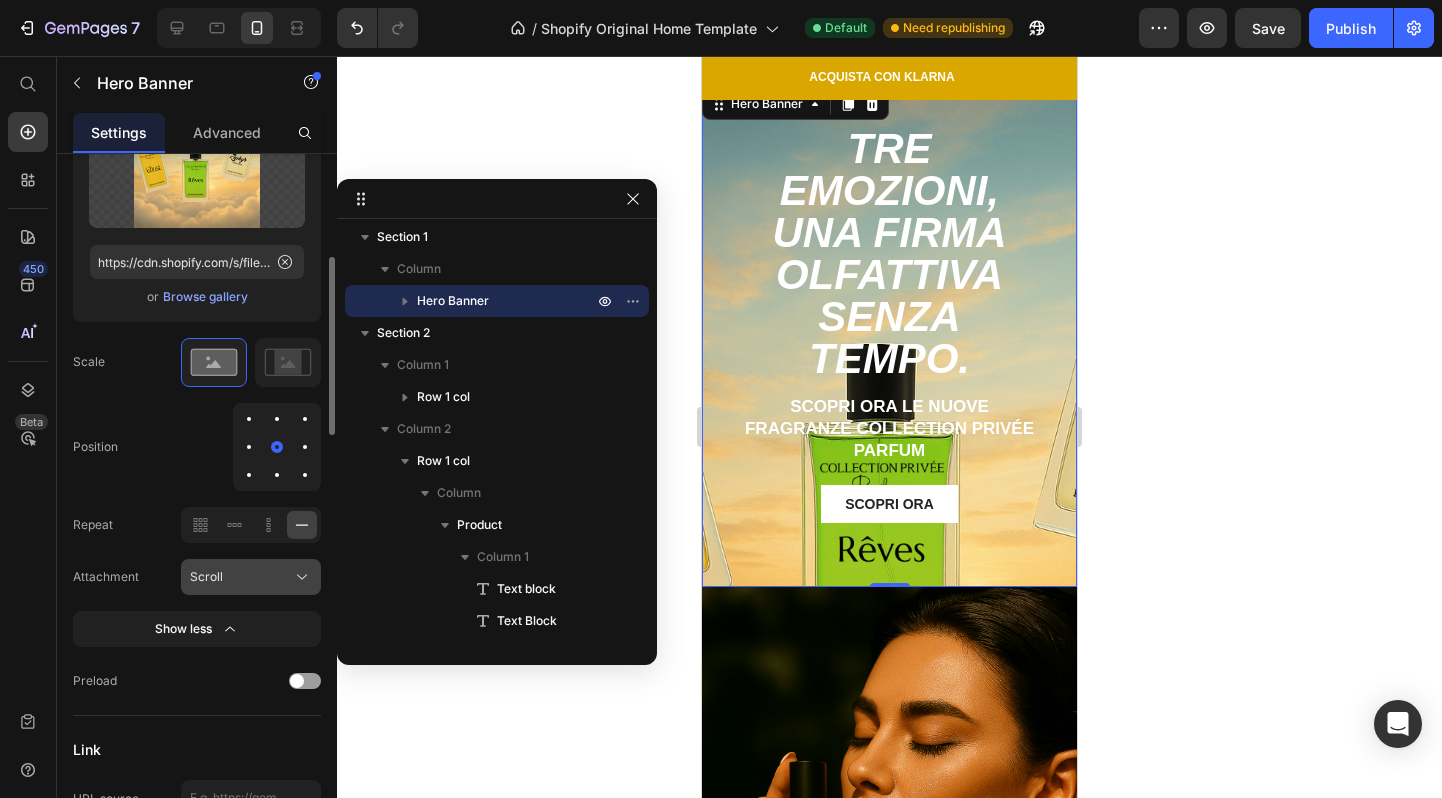 click on "Scroll" at bounding box center (251, 577) 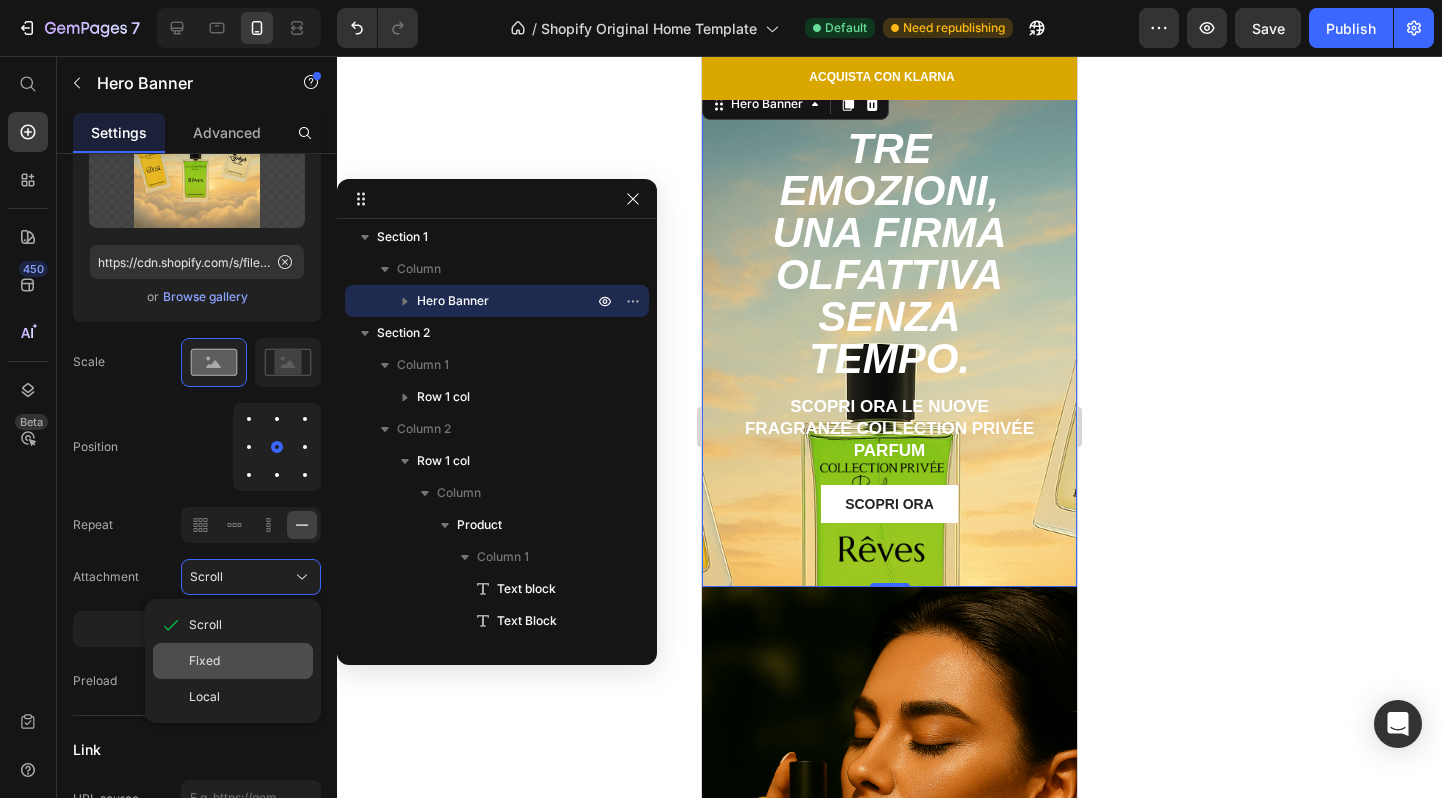 click on "Fixed" at bounding box center (204, 661) 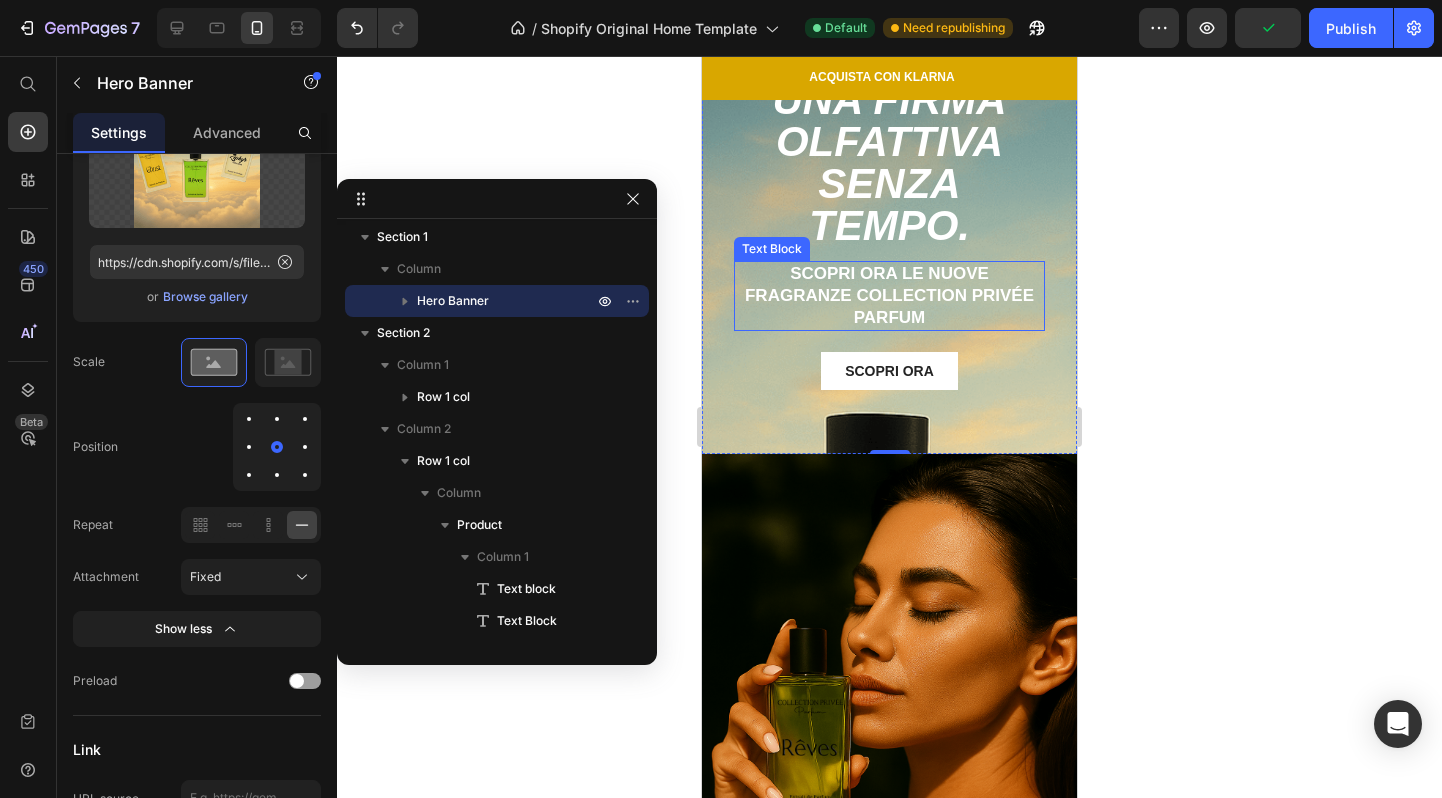 scroll, scrollTop: 0, scrollLeft: 0, axis: both 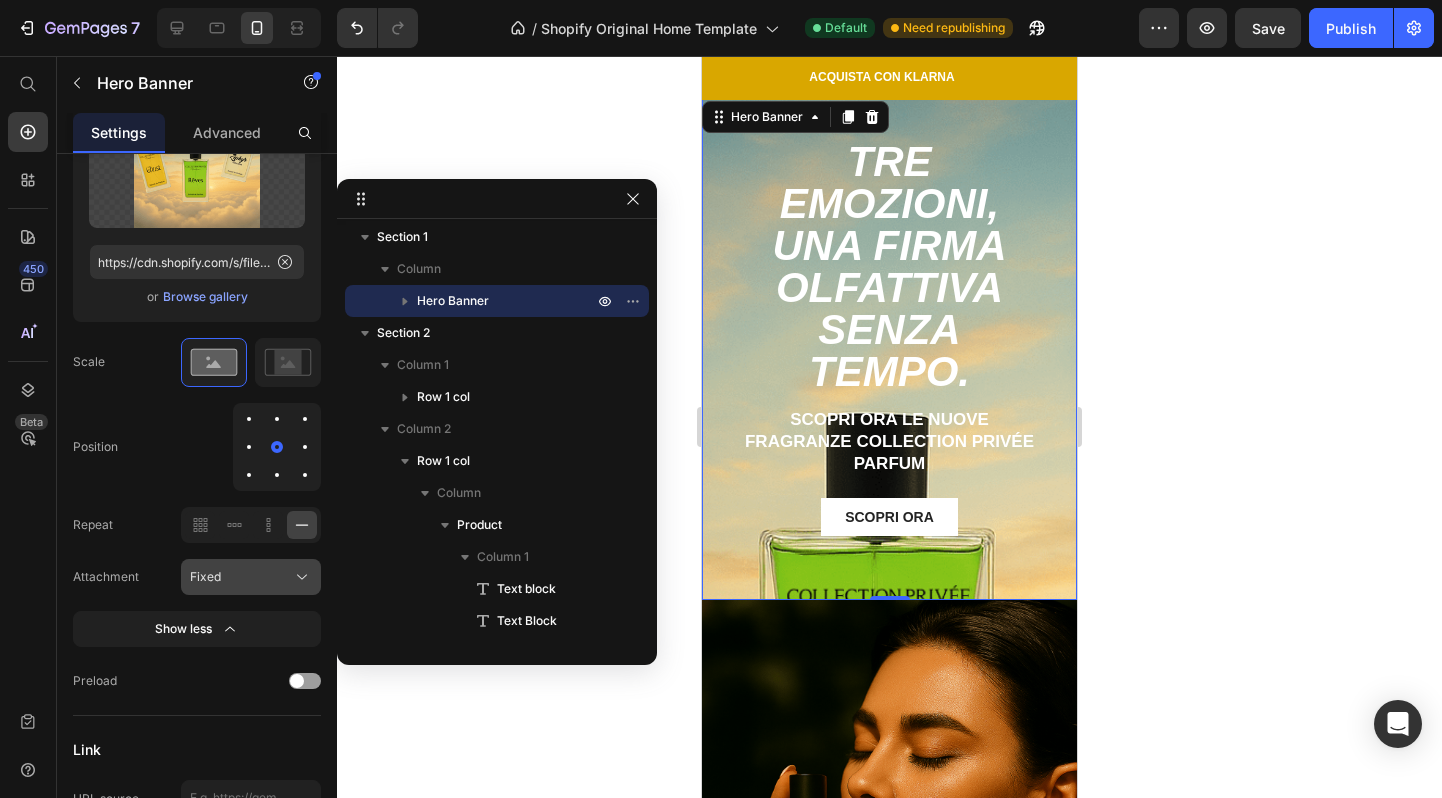 click on "Fixed" 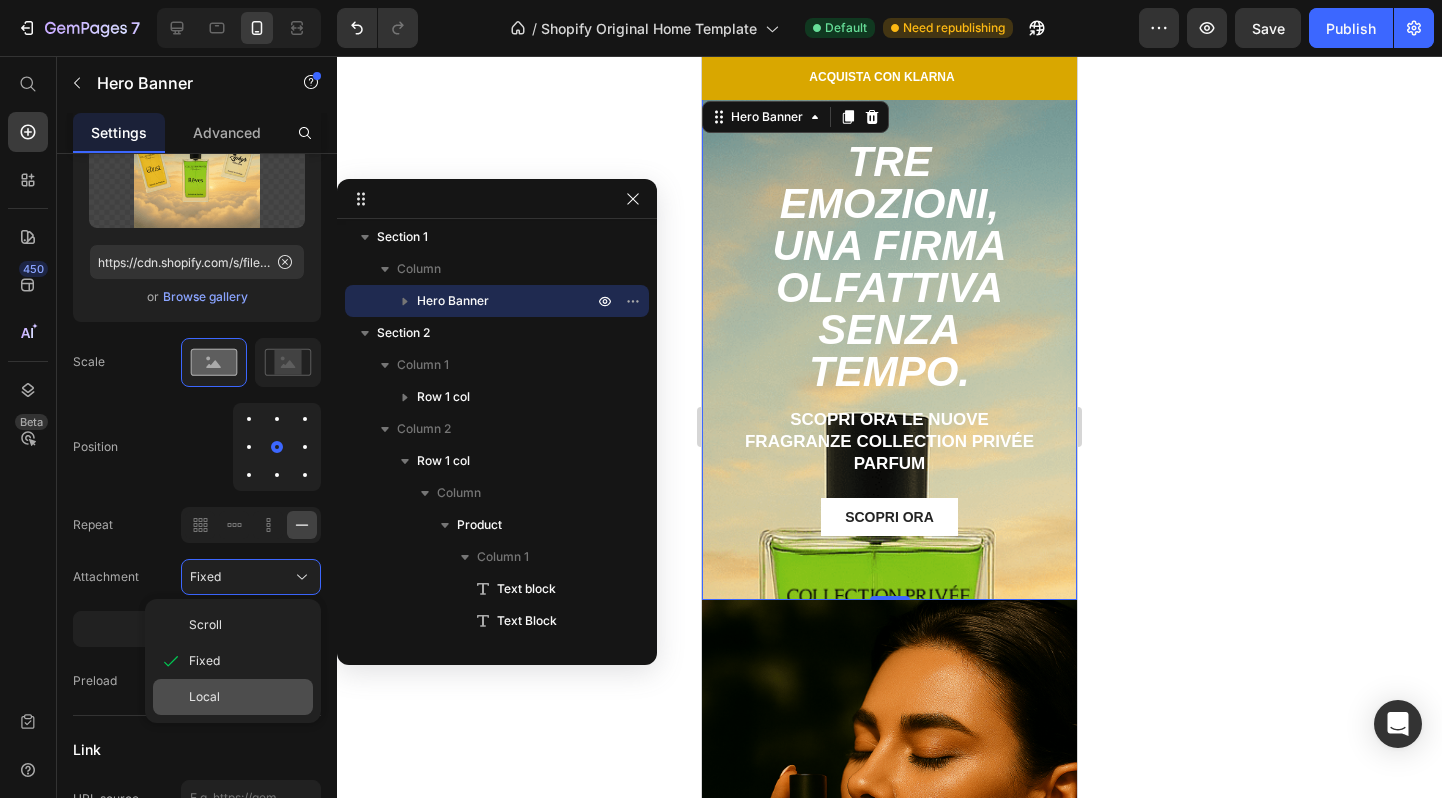click on "Local" 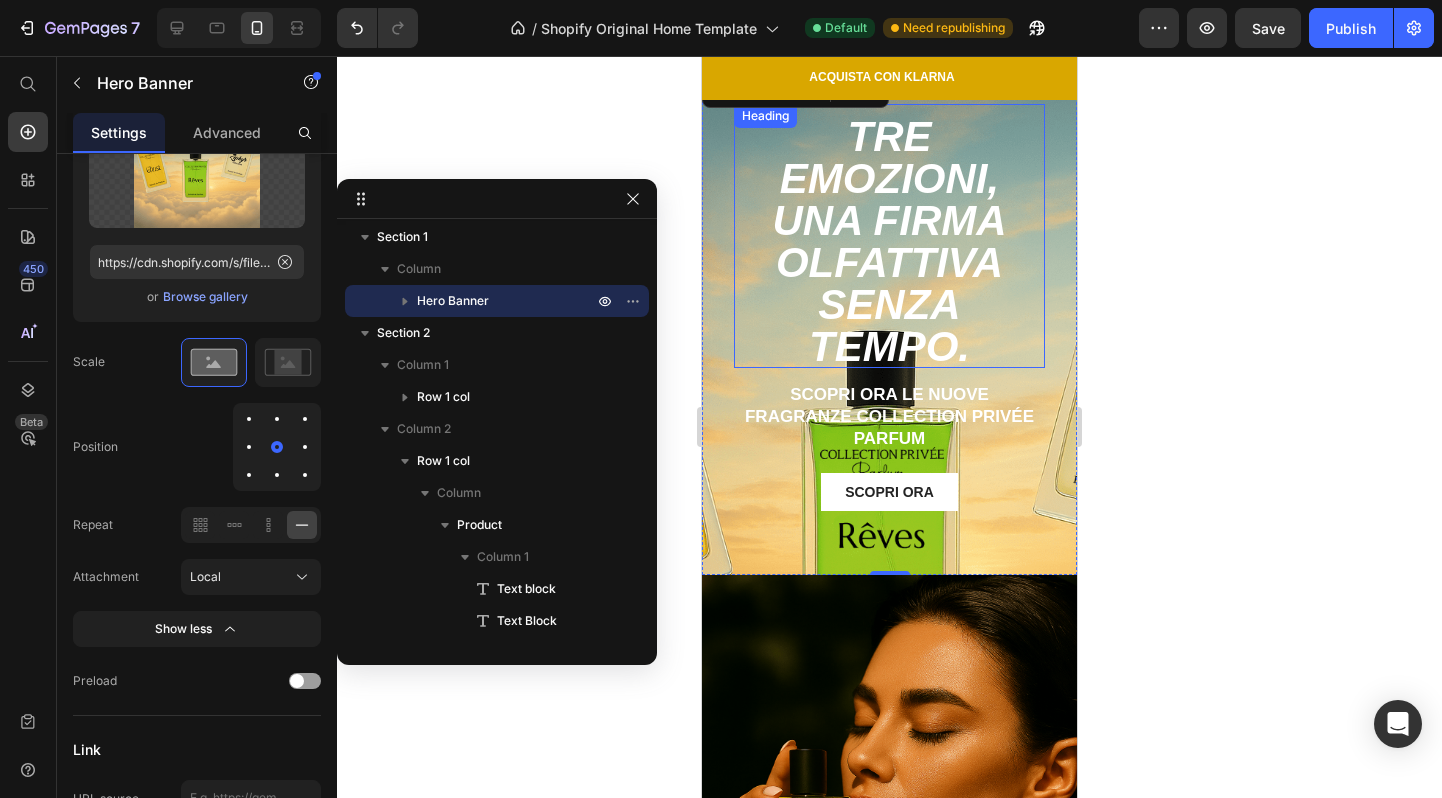 scroll, scrollTop: 0, scrollLeft: 0, axis: both 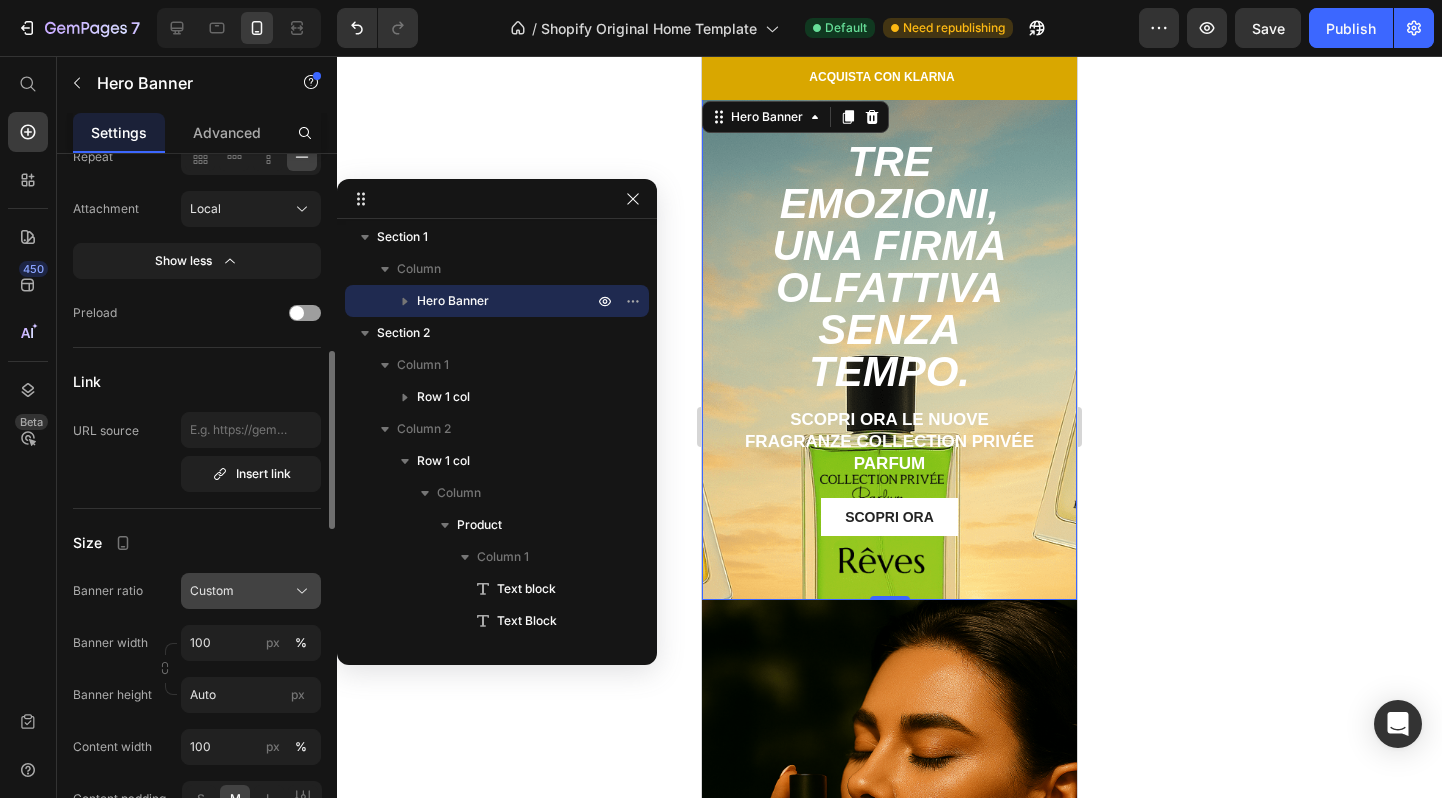 click on "Custom" at bounding box center [251, 591] 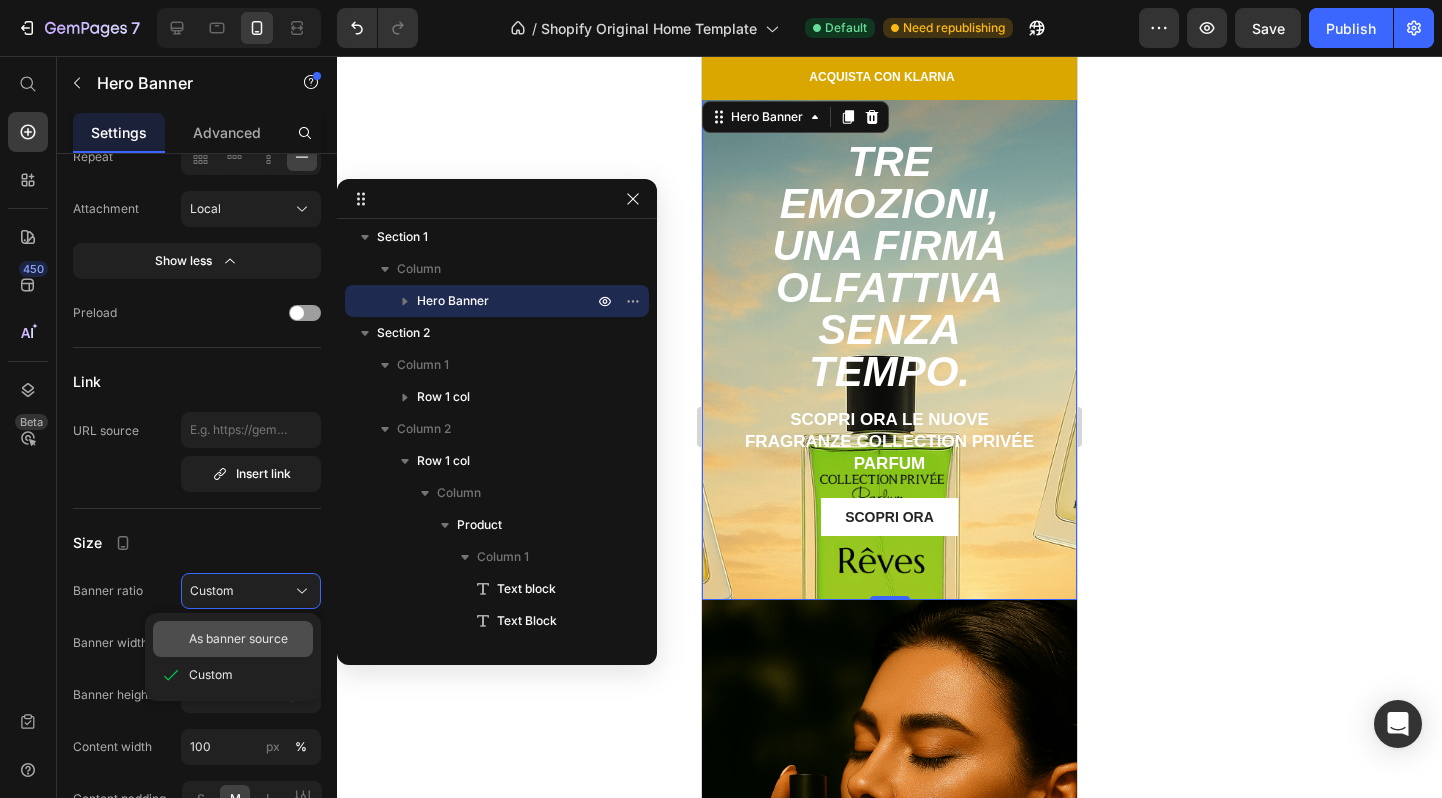 click on "As banner source" at bounding box center (238, 639) 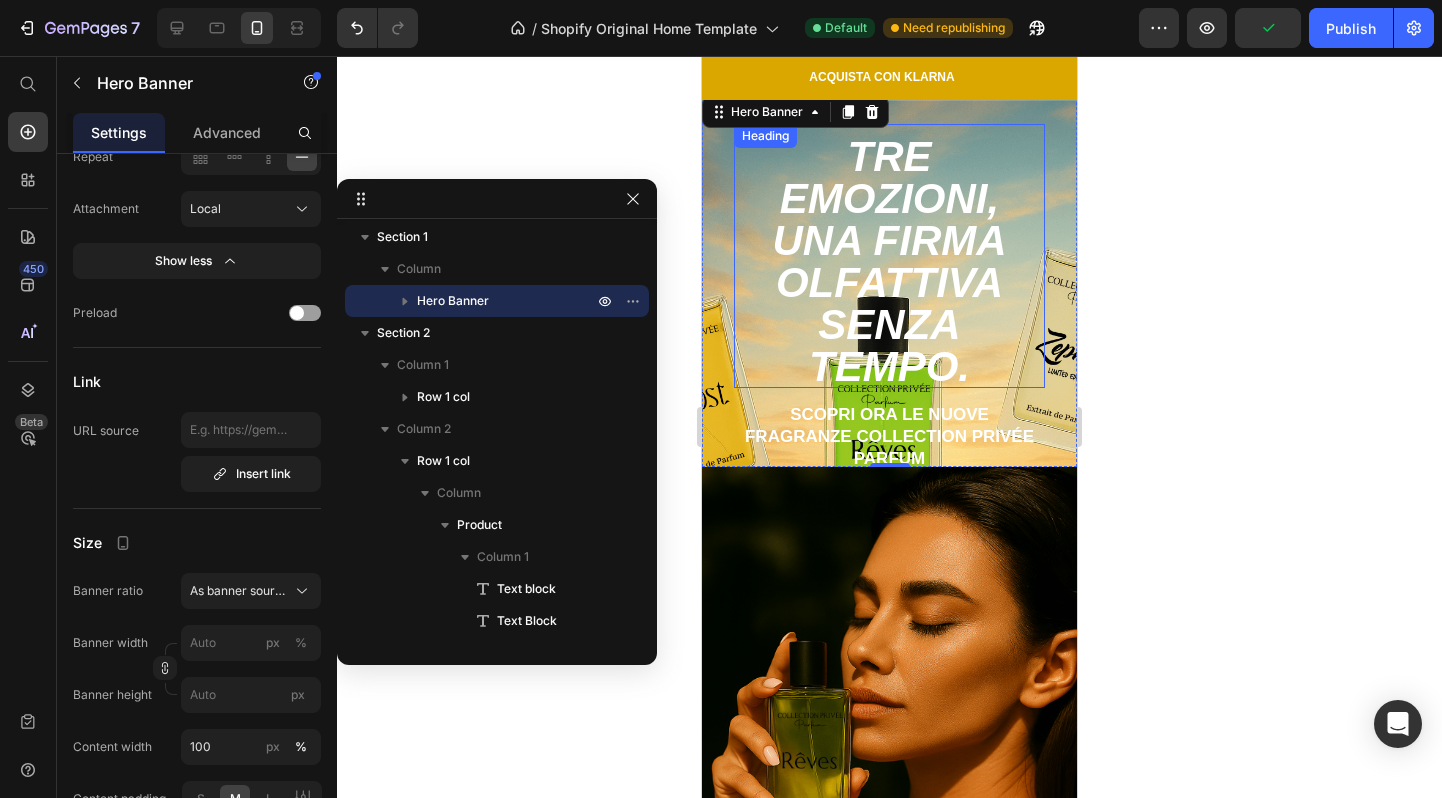 scroll, scrollTop: 0, scrollLeft: 0, axis: both 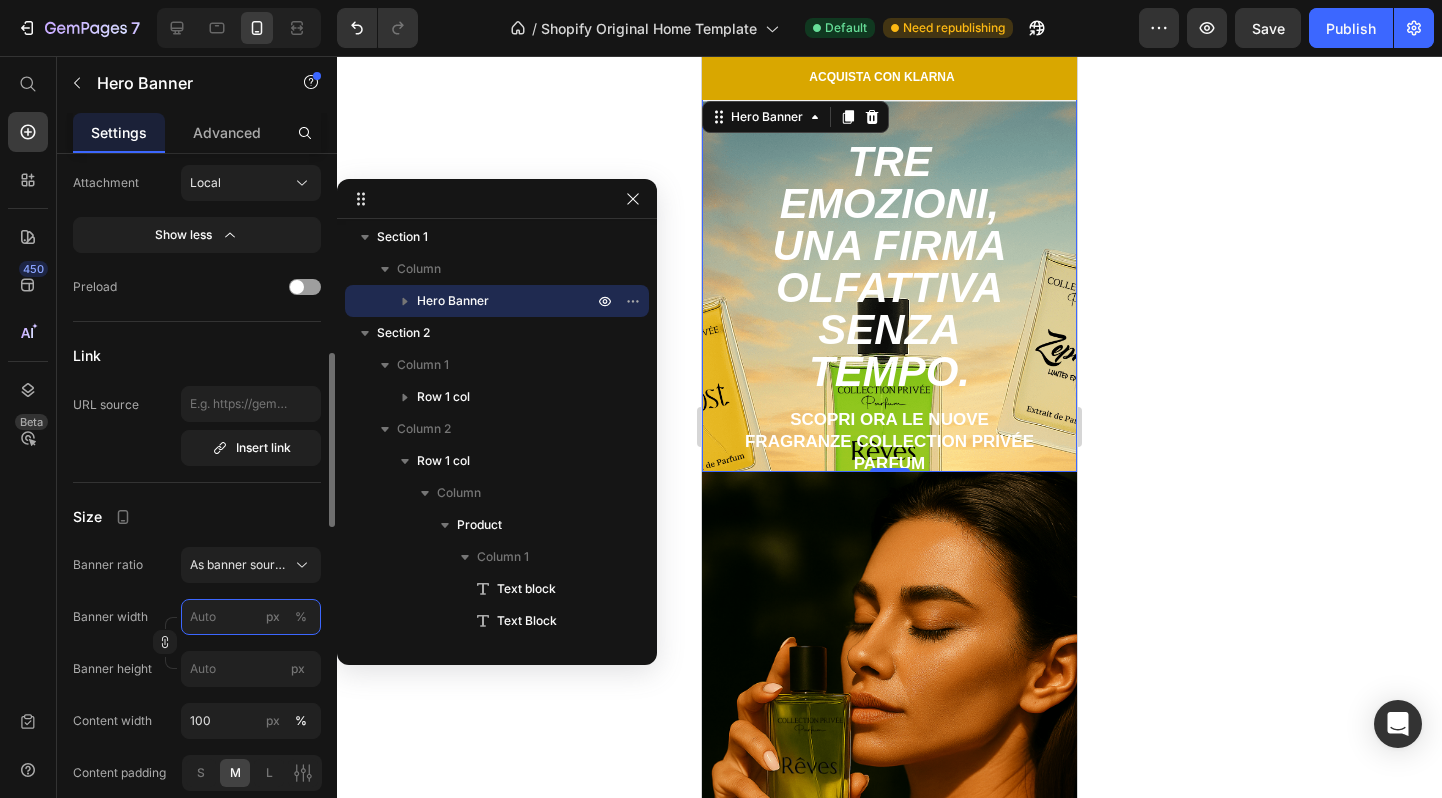 click on "px %" at bounding box center [251, 617] 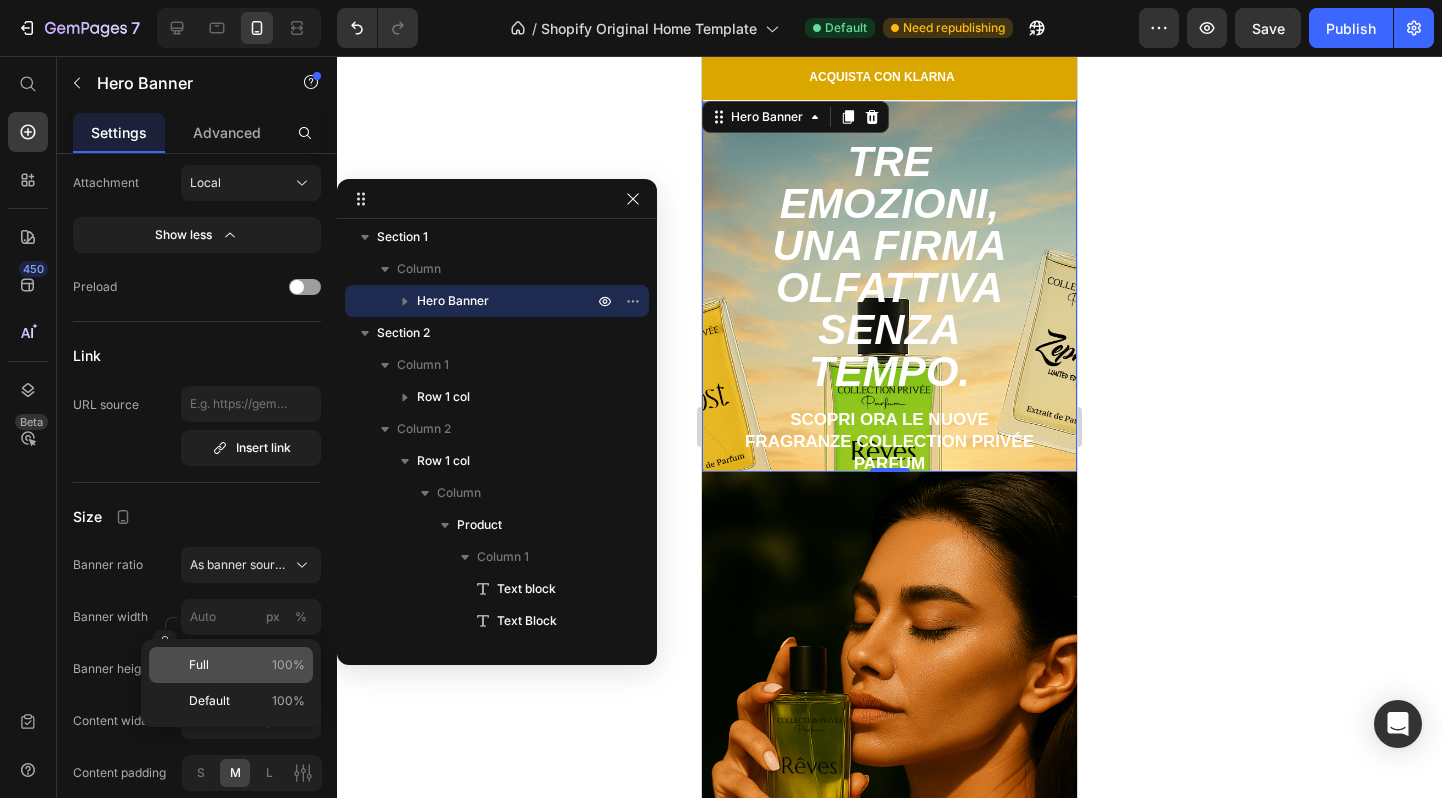 click on "Full 100%" at bounding box center [247, 665] 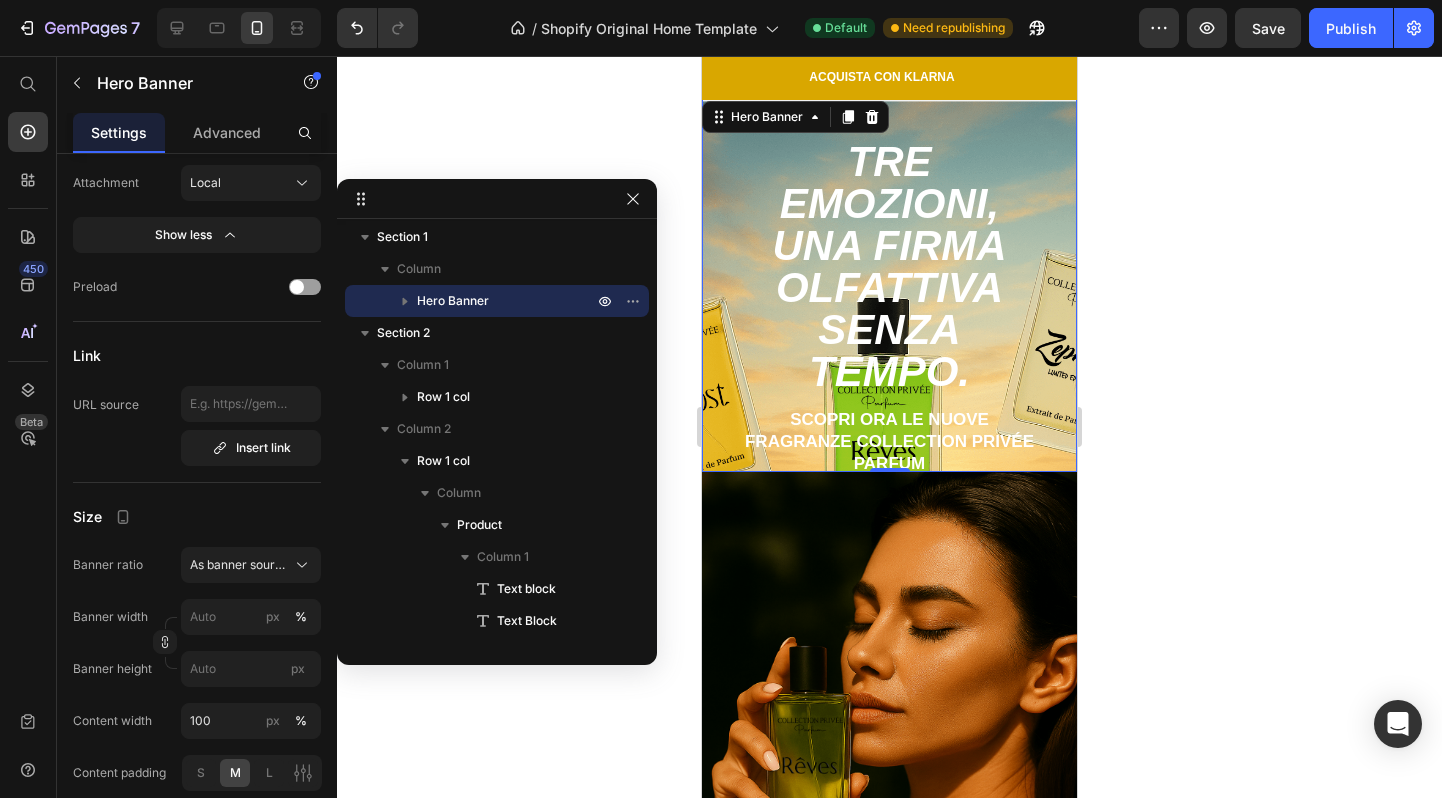 type on "100" 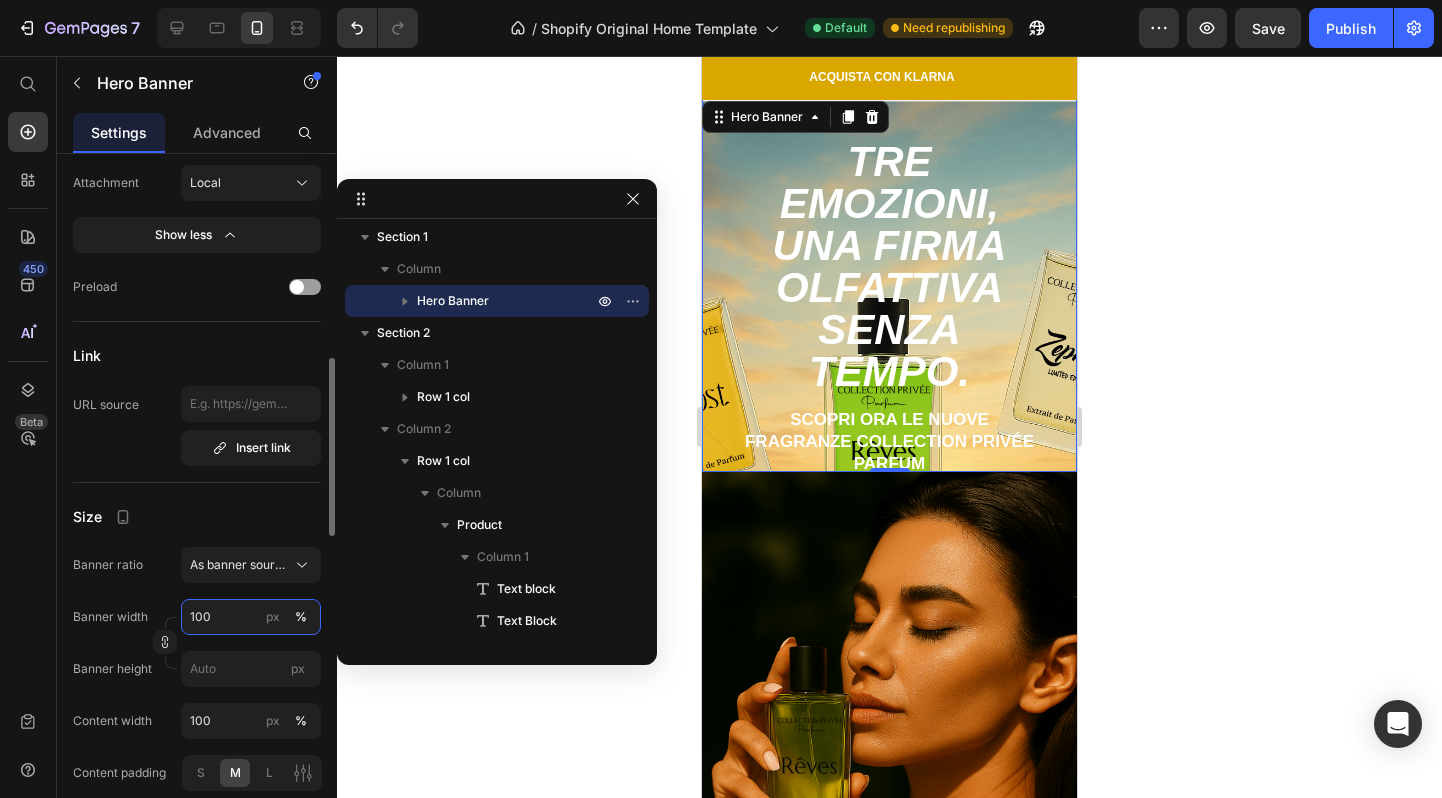 click on "100" at bounding box center (251, 617) 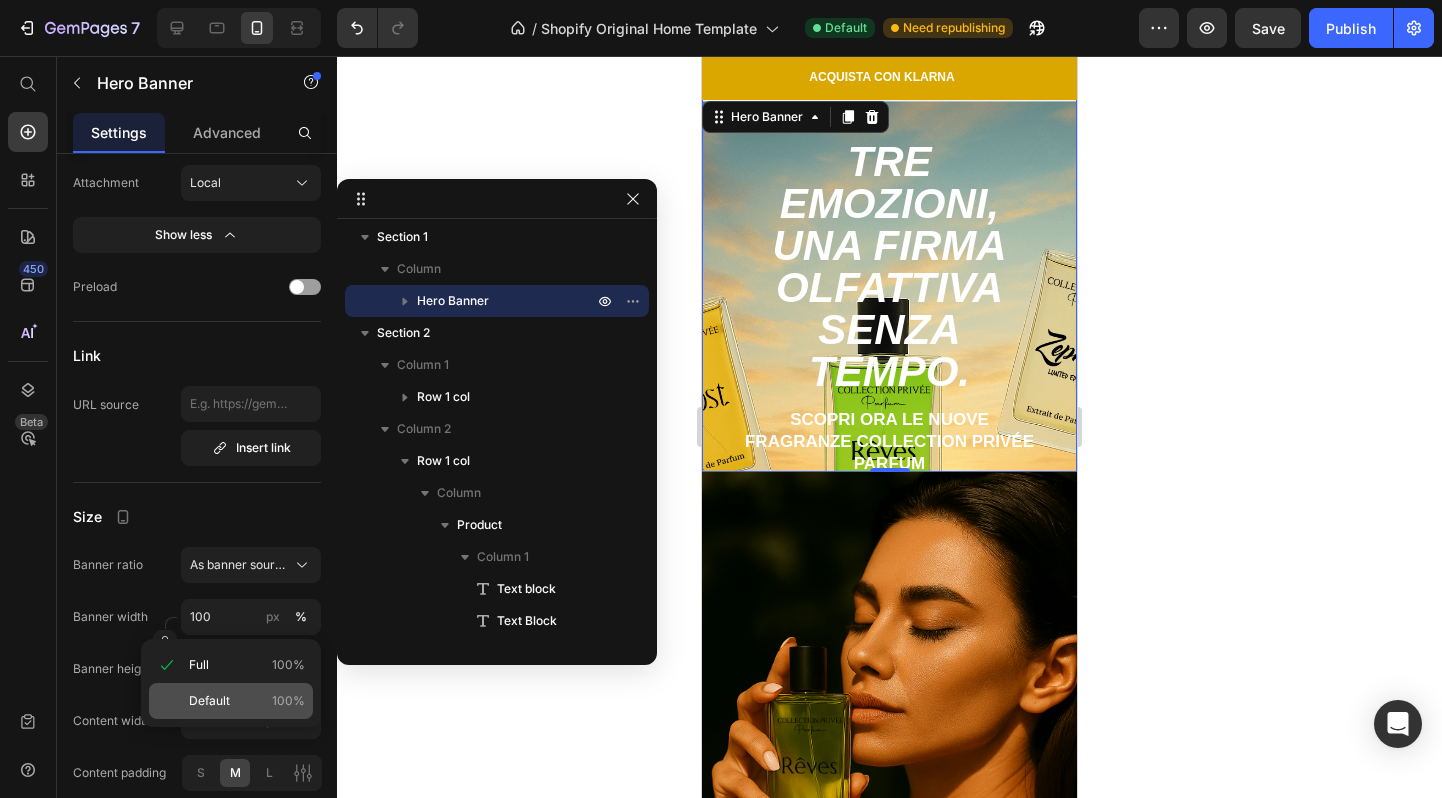 click on "Default" at bounding box center (209, 701) 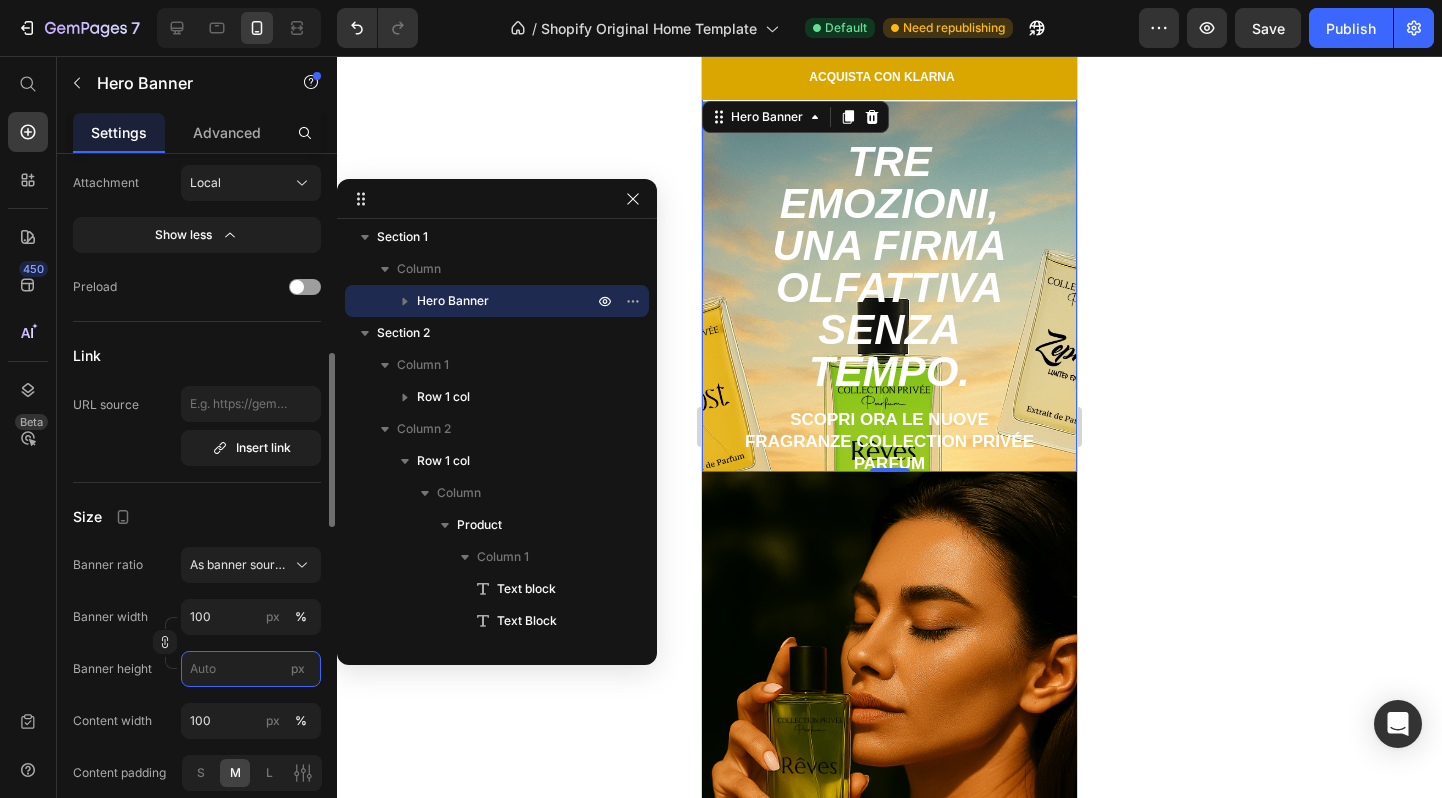 click on "px" at bounding box center (251, 669) 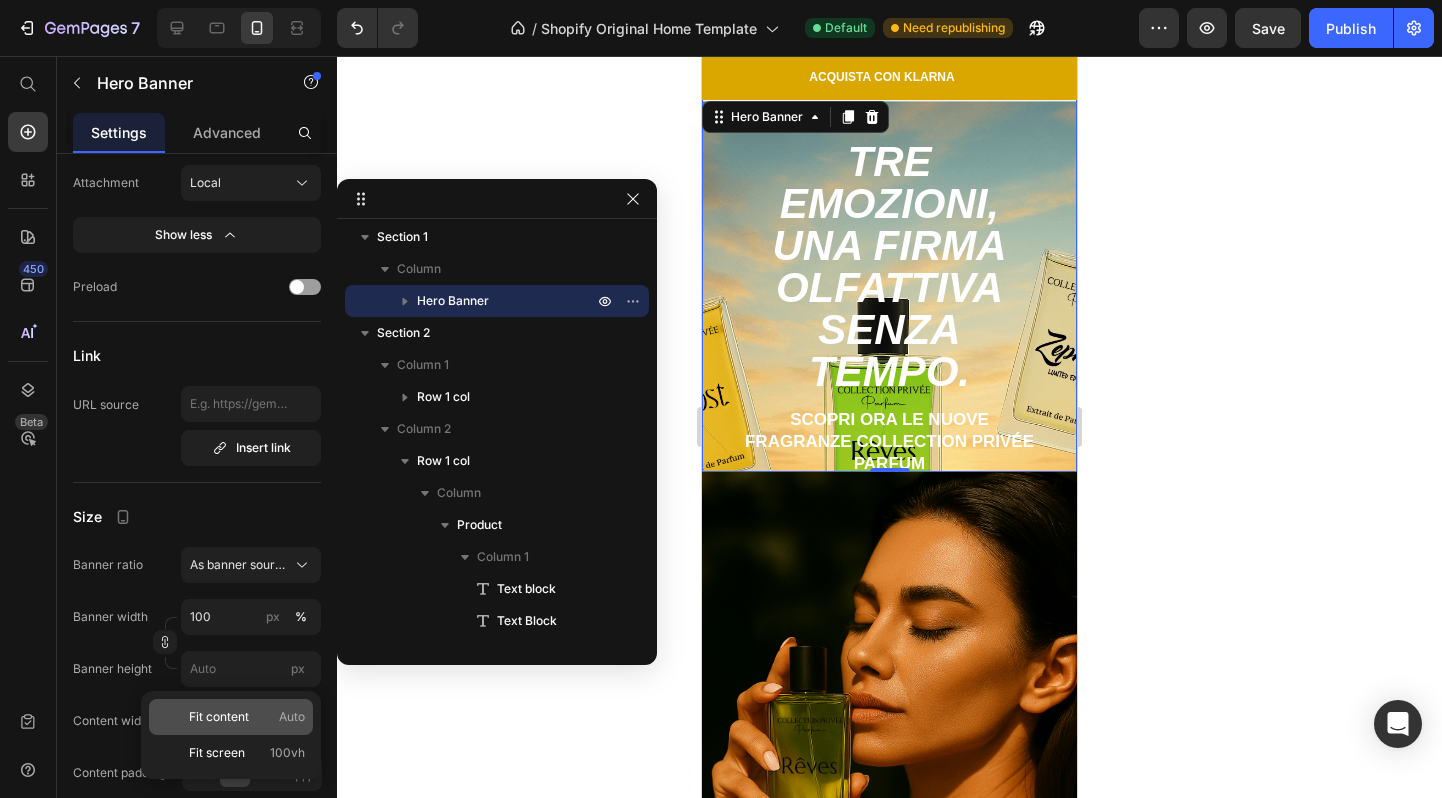 click on "Fit content Auto" 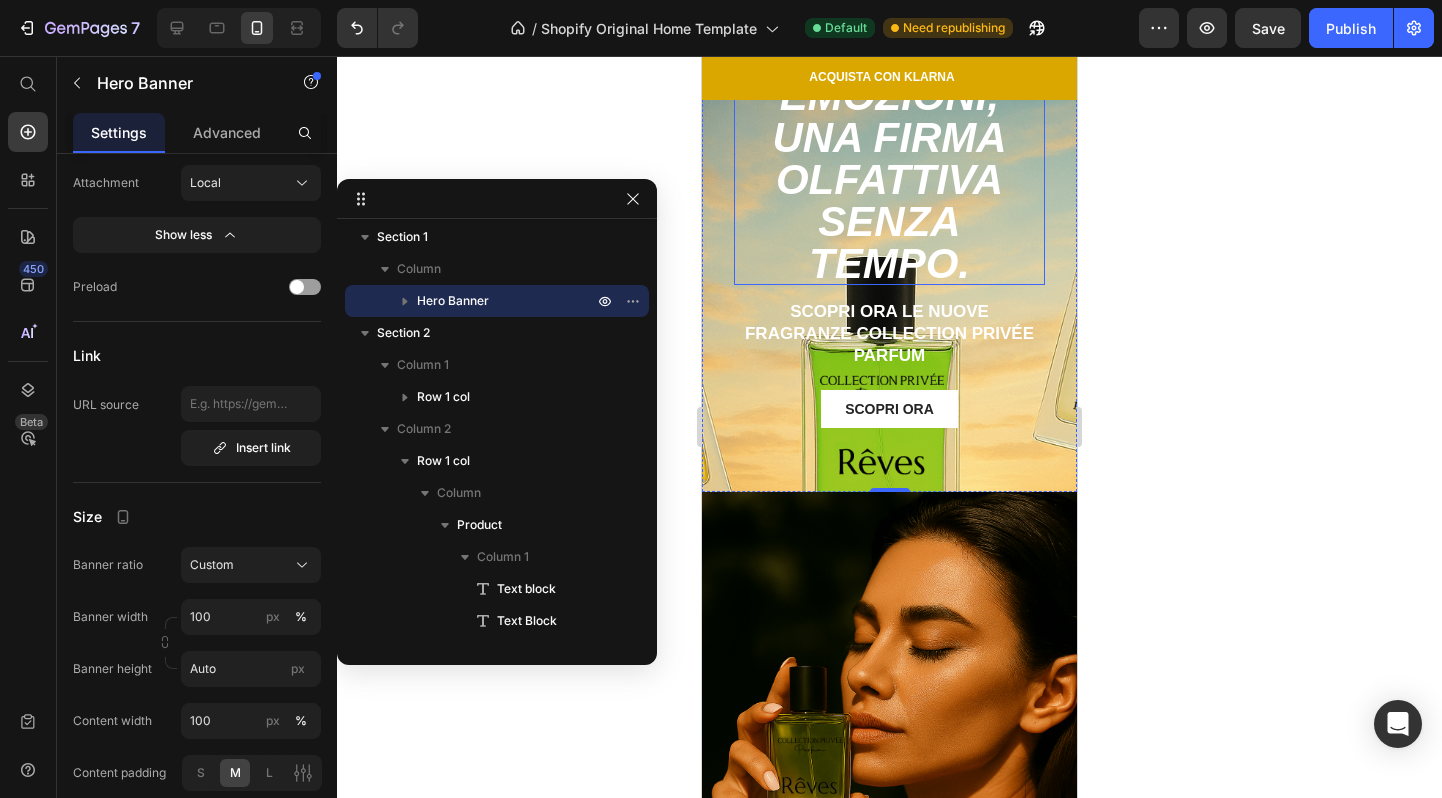 scroll, scrollTop: 0, scrollLeft: 0, axis: both 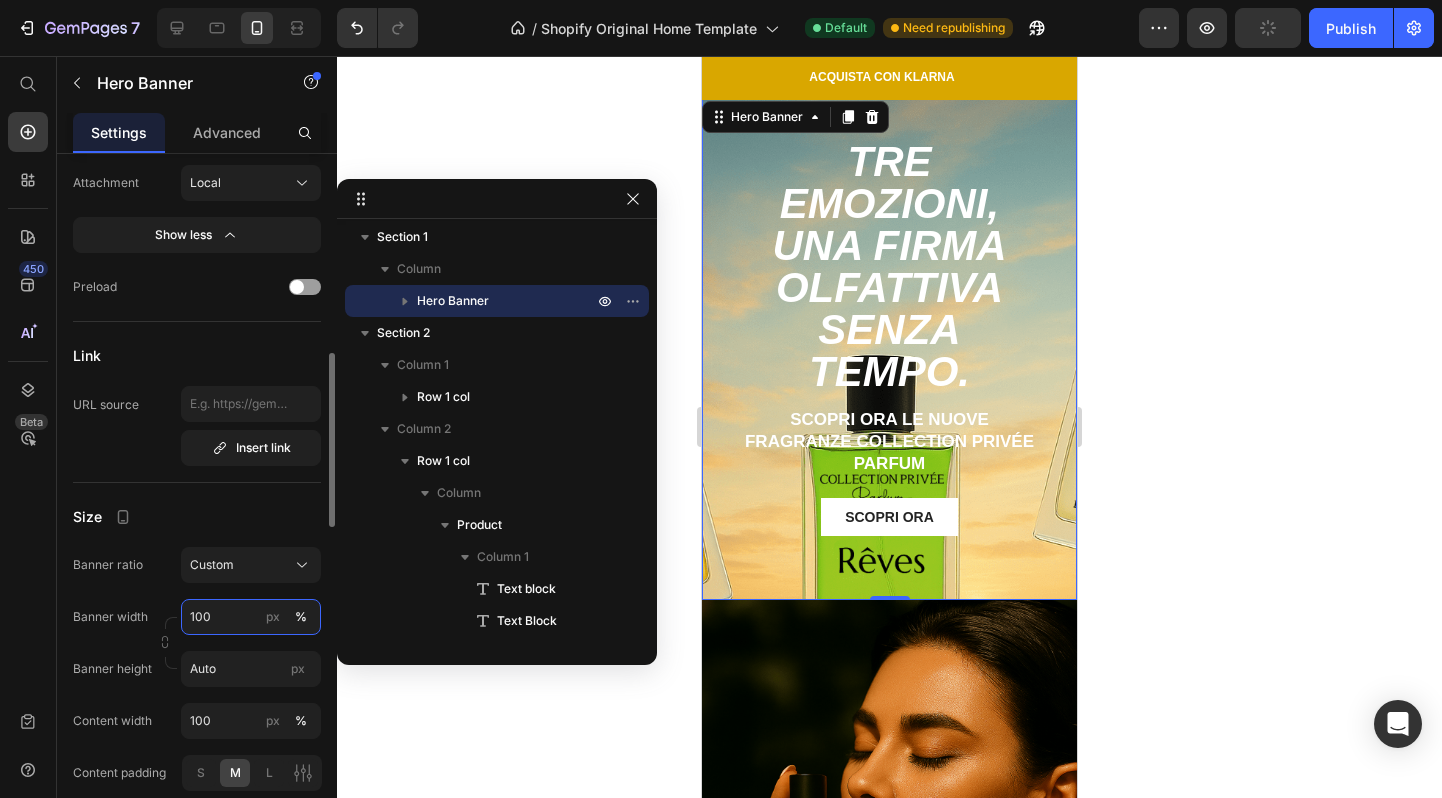 click on "100" at bounding box center [251, 617] 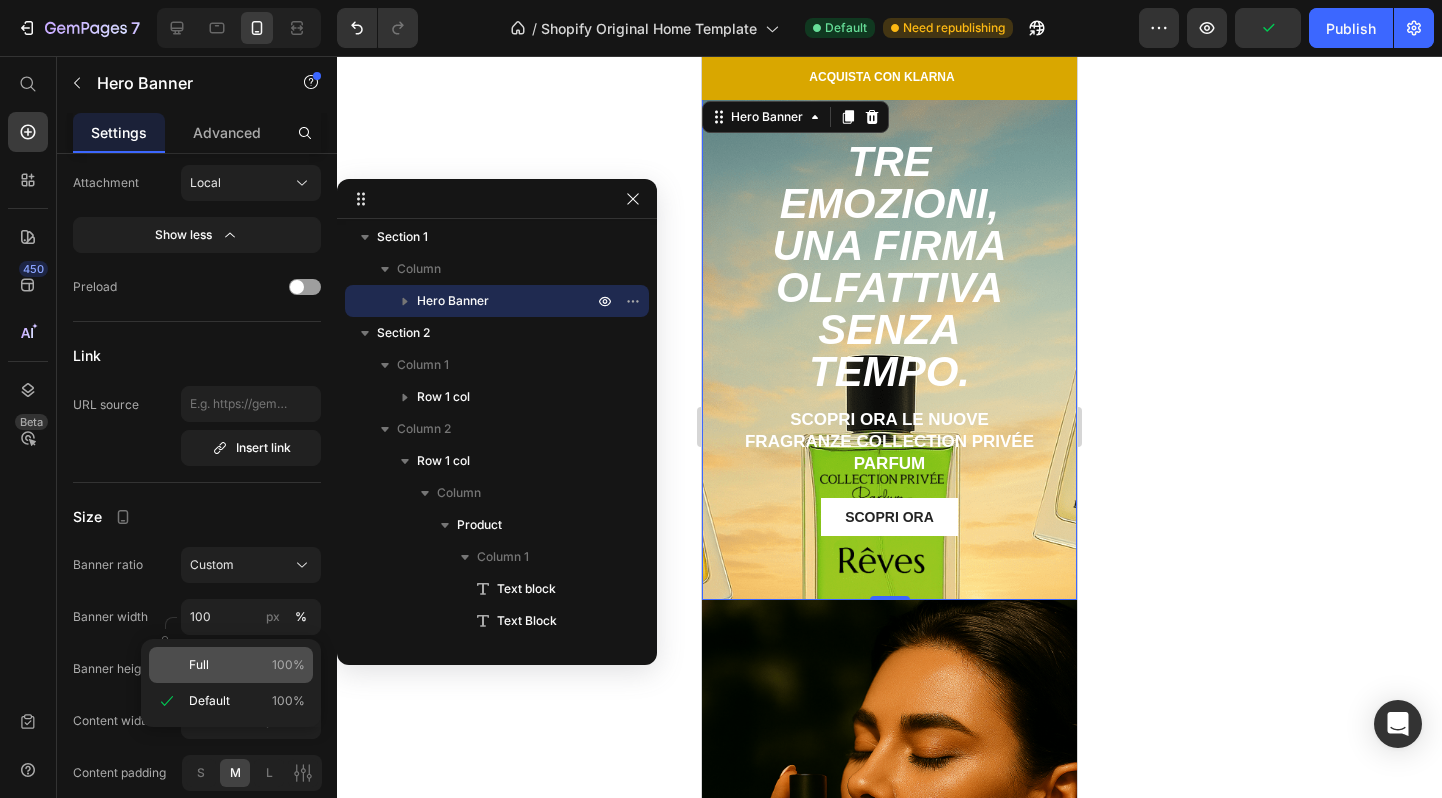 click on "Full 100%" 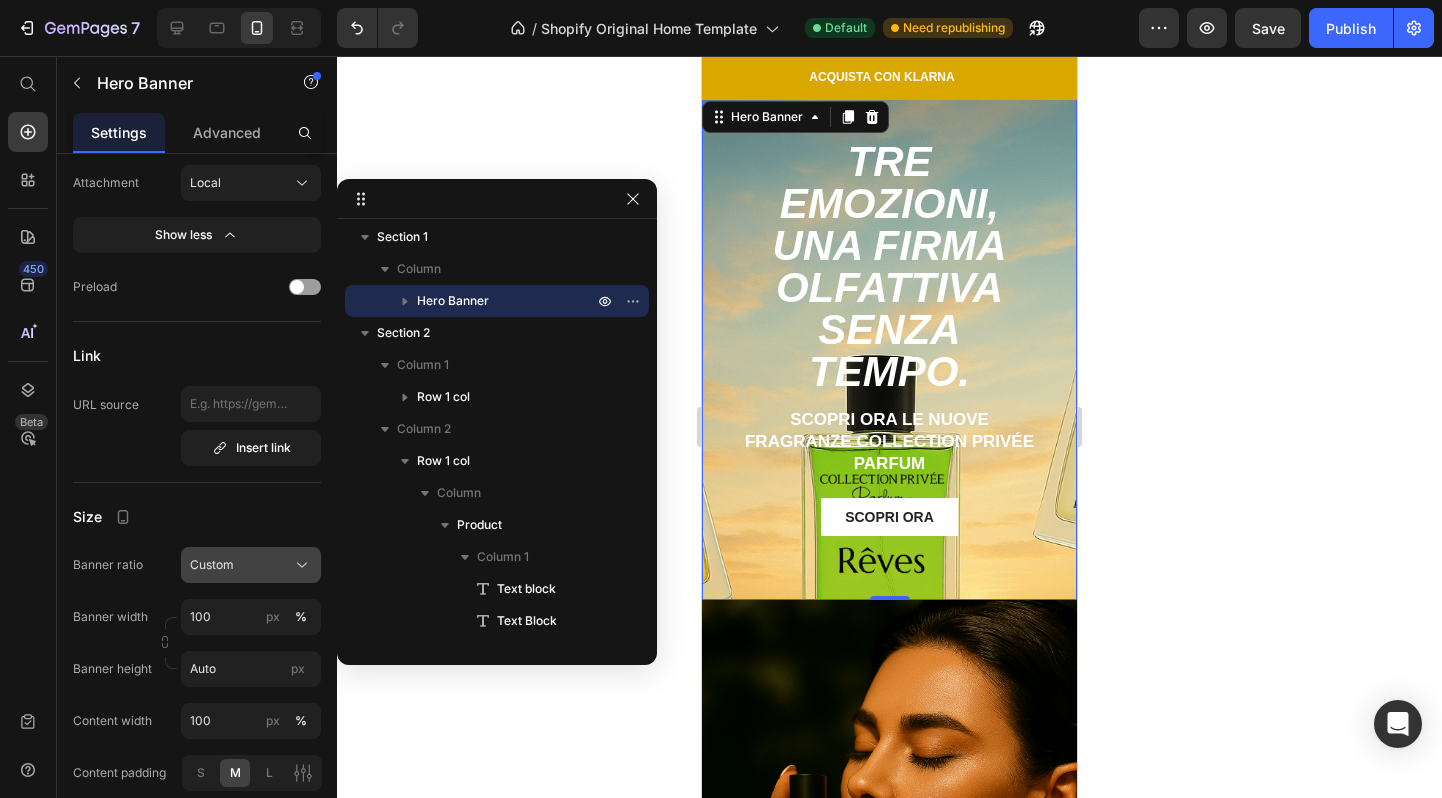 click on "Custom" at bounding box center (251, 565) 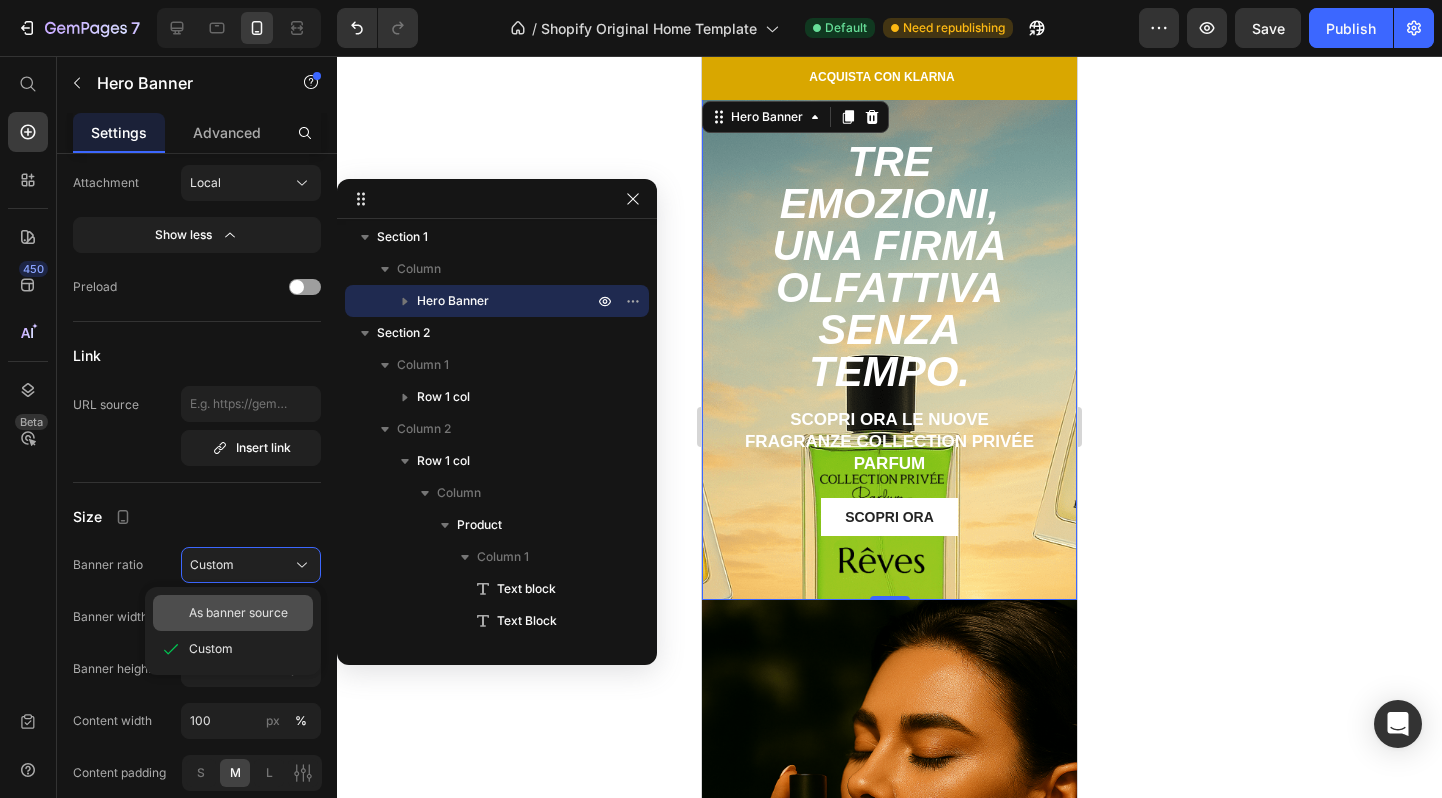 click on "As banner source" at bounding box center [238, 613] 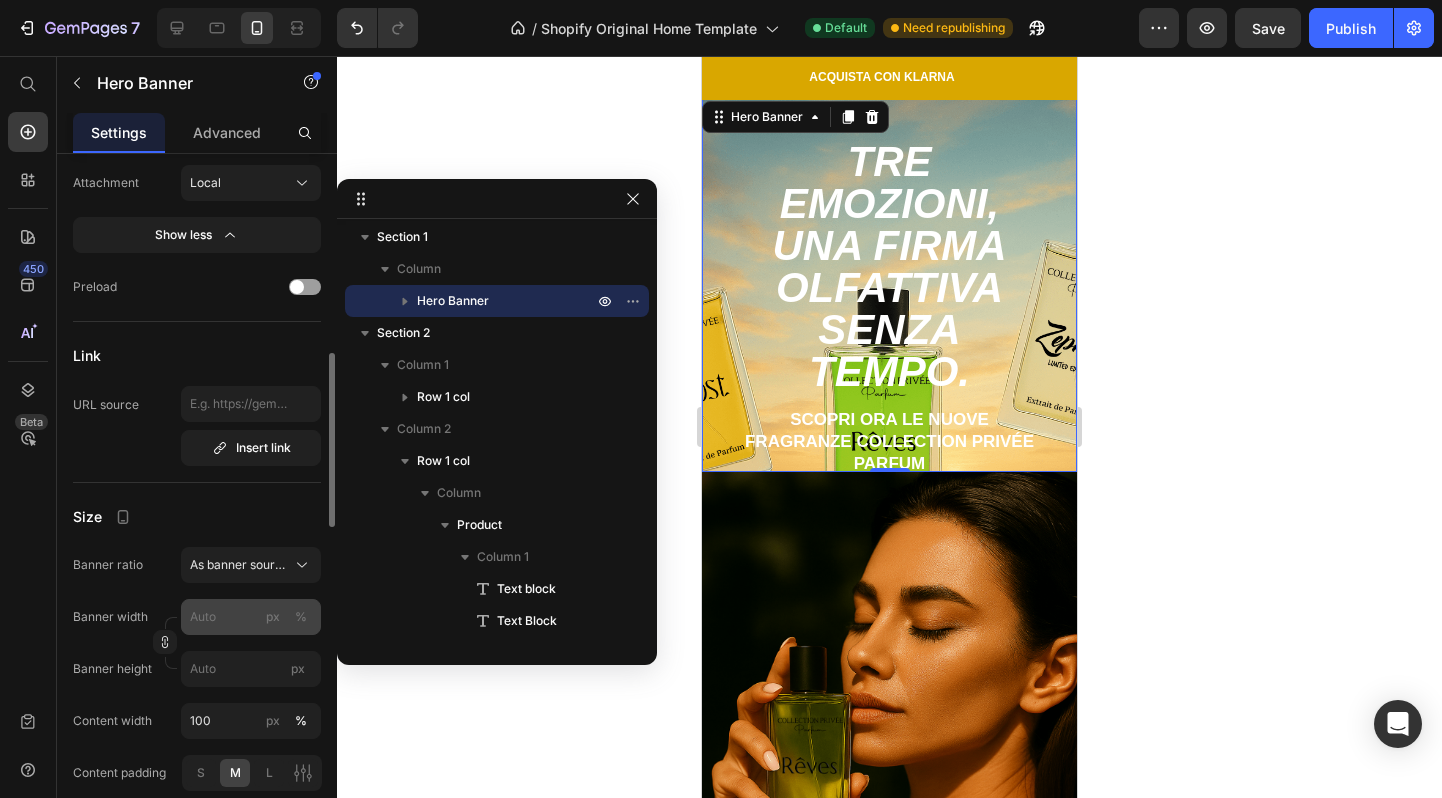 scroll, scrollTop: 802, scrollLeft: 0, axis: vertical 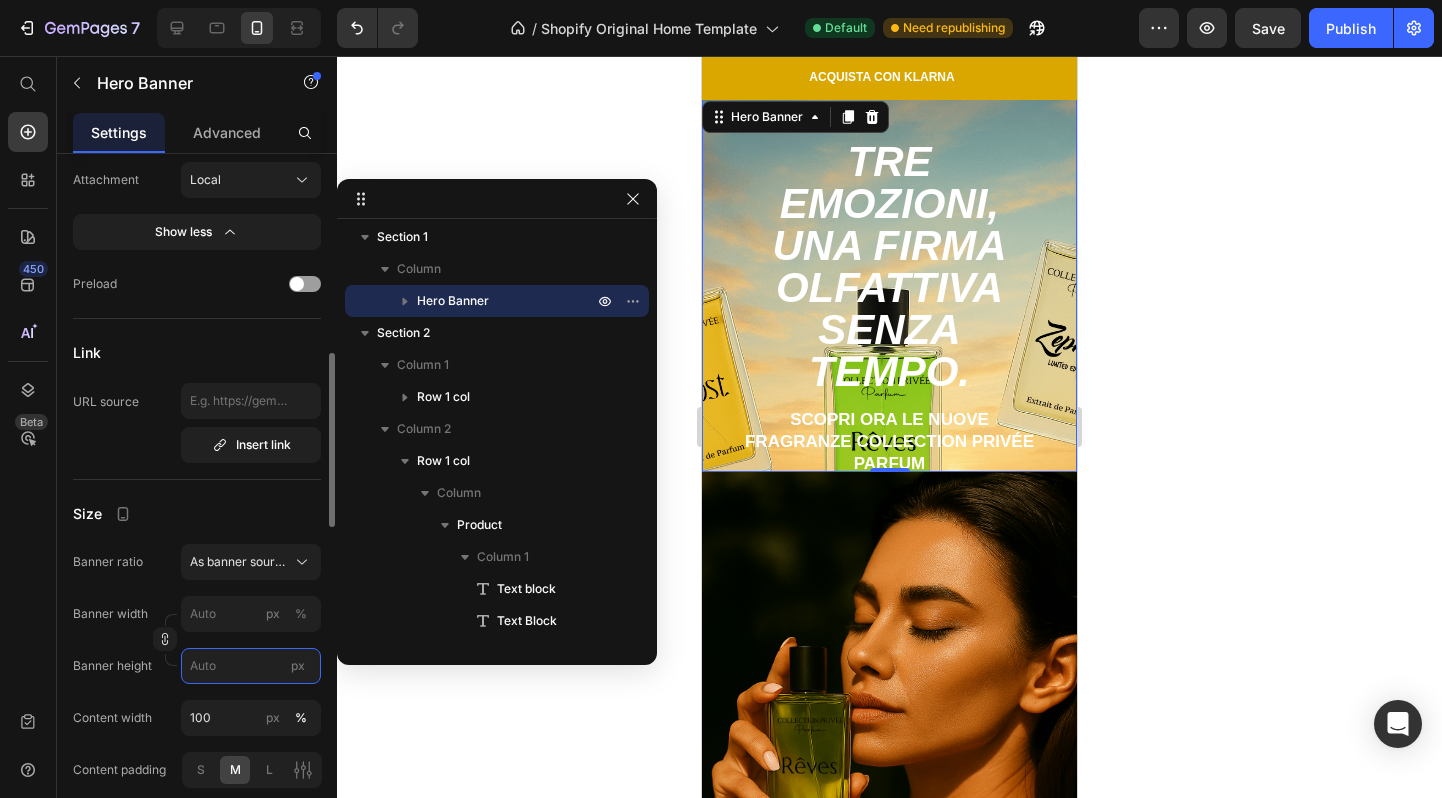 click on "px" at bounding box center [251, 666] 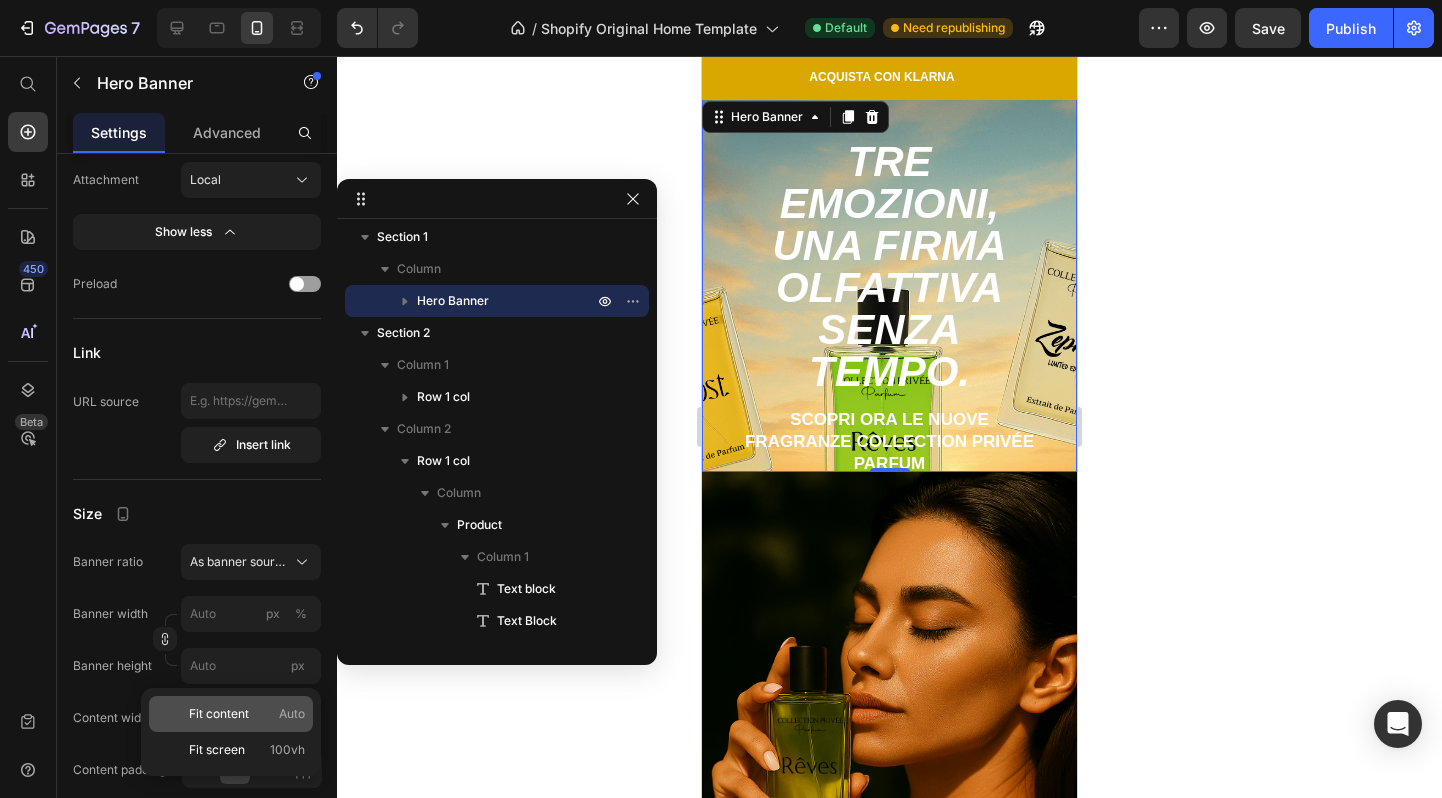 click on "Fit content" at bounding box center [219, 714] 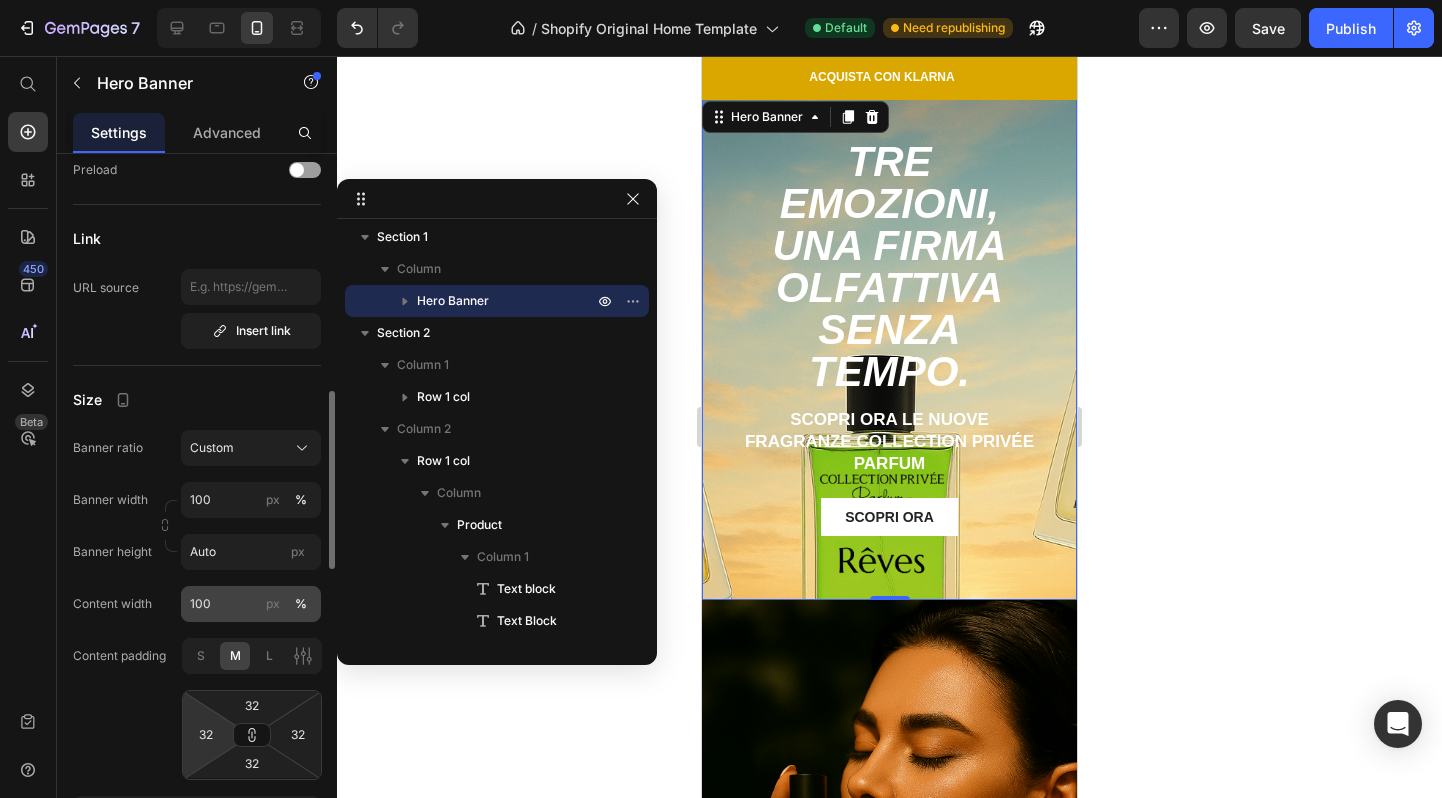 scroll, scrollTop: 919, scrollLeft: 0, axis: vertical 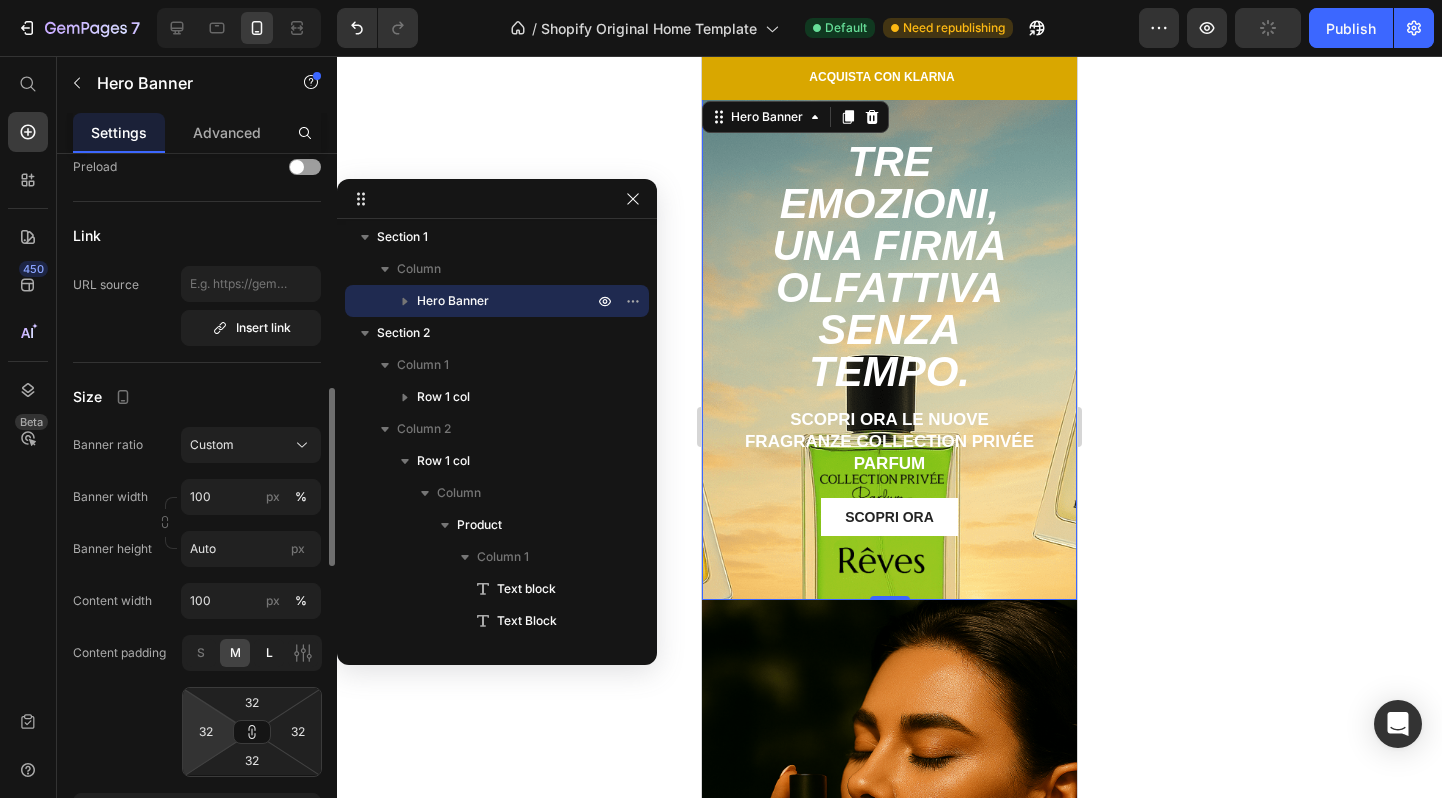 click on "L" 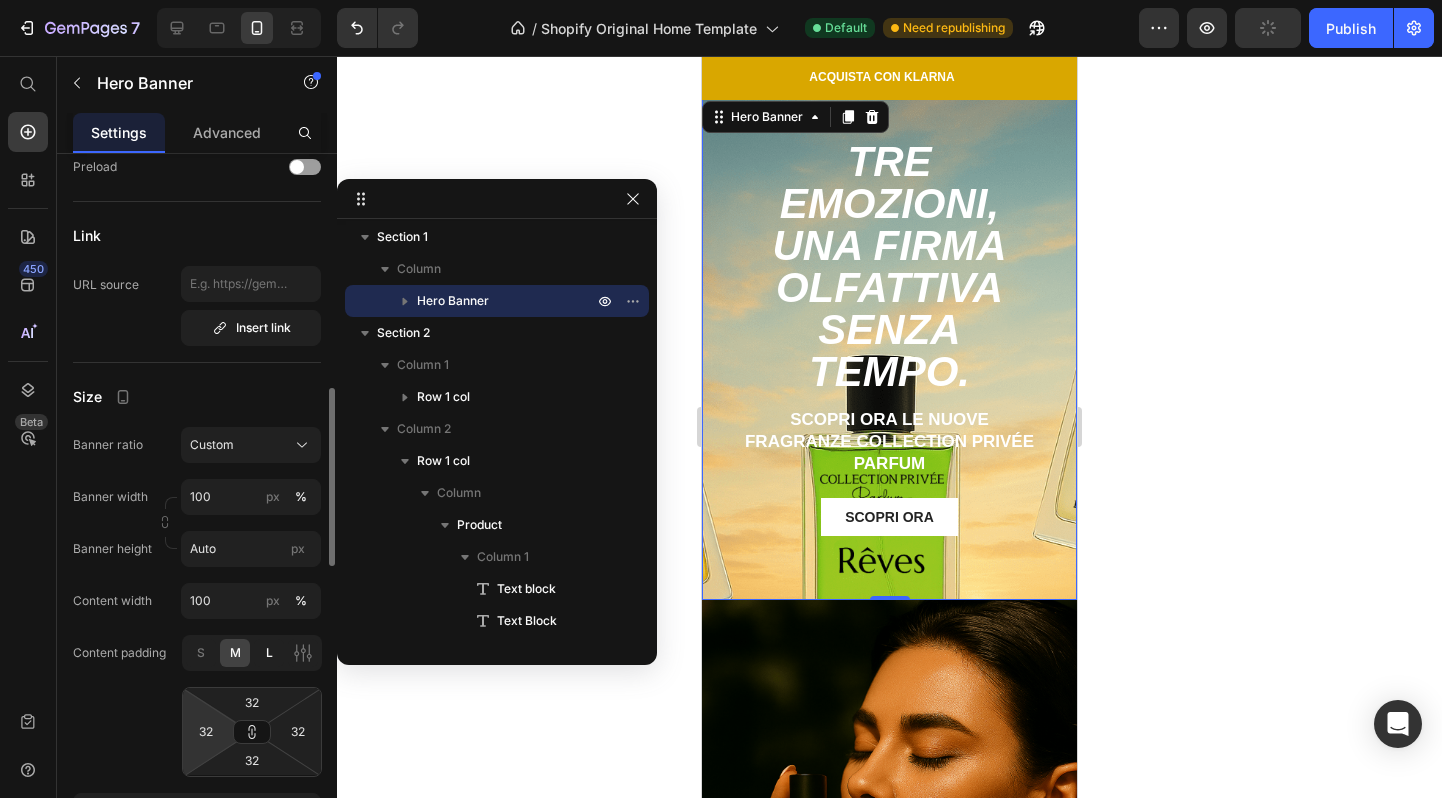 click on "L" 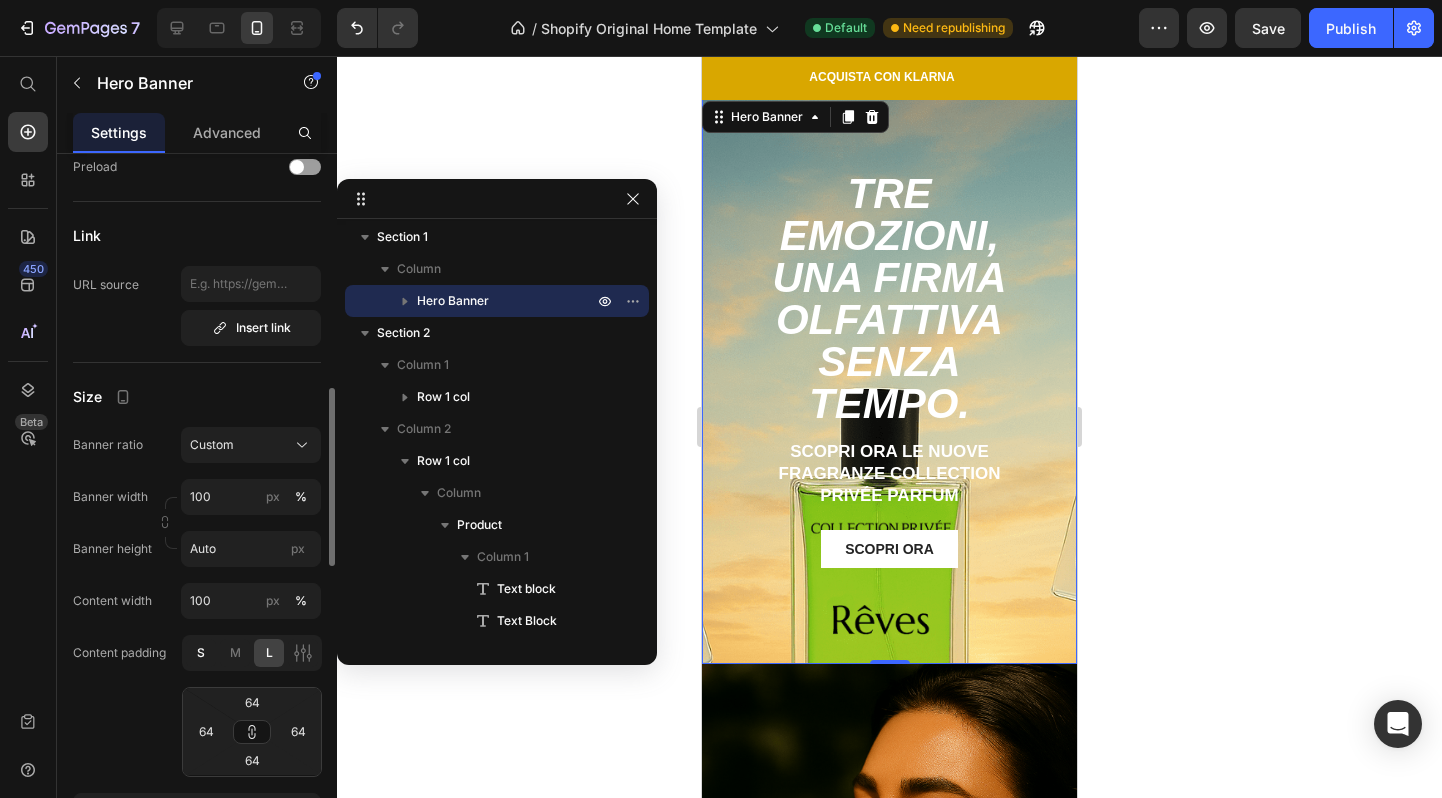 click on "S" 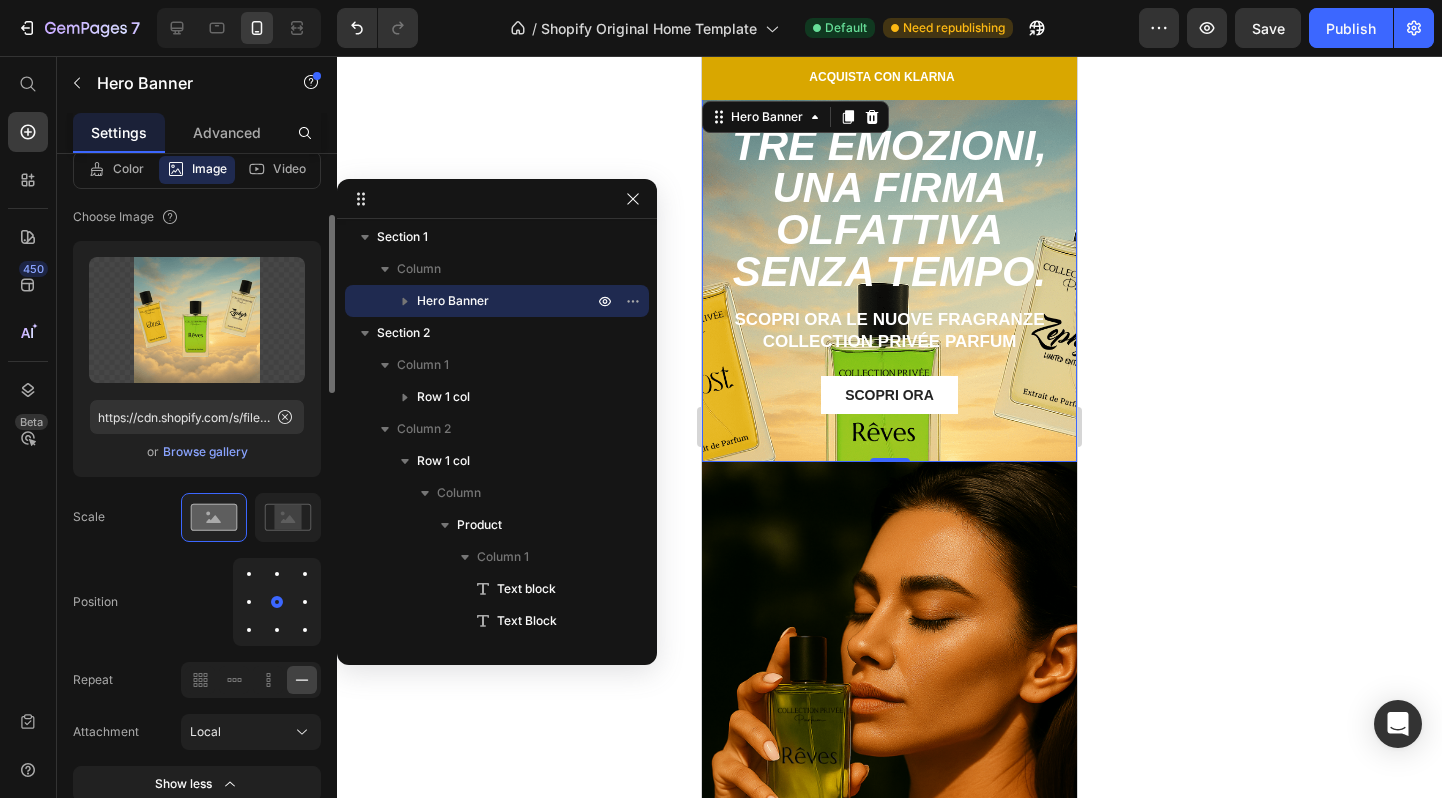 scroll, scrollTop: 248, scrollLeft: 0, axis: vertical 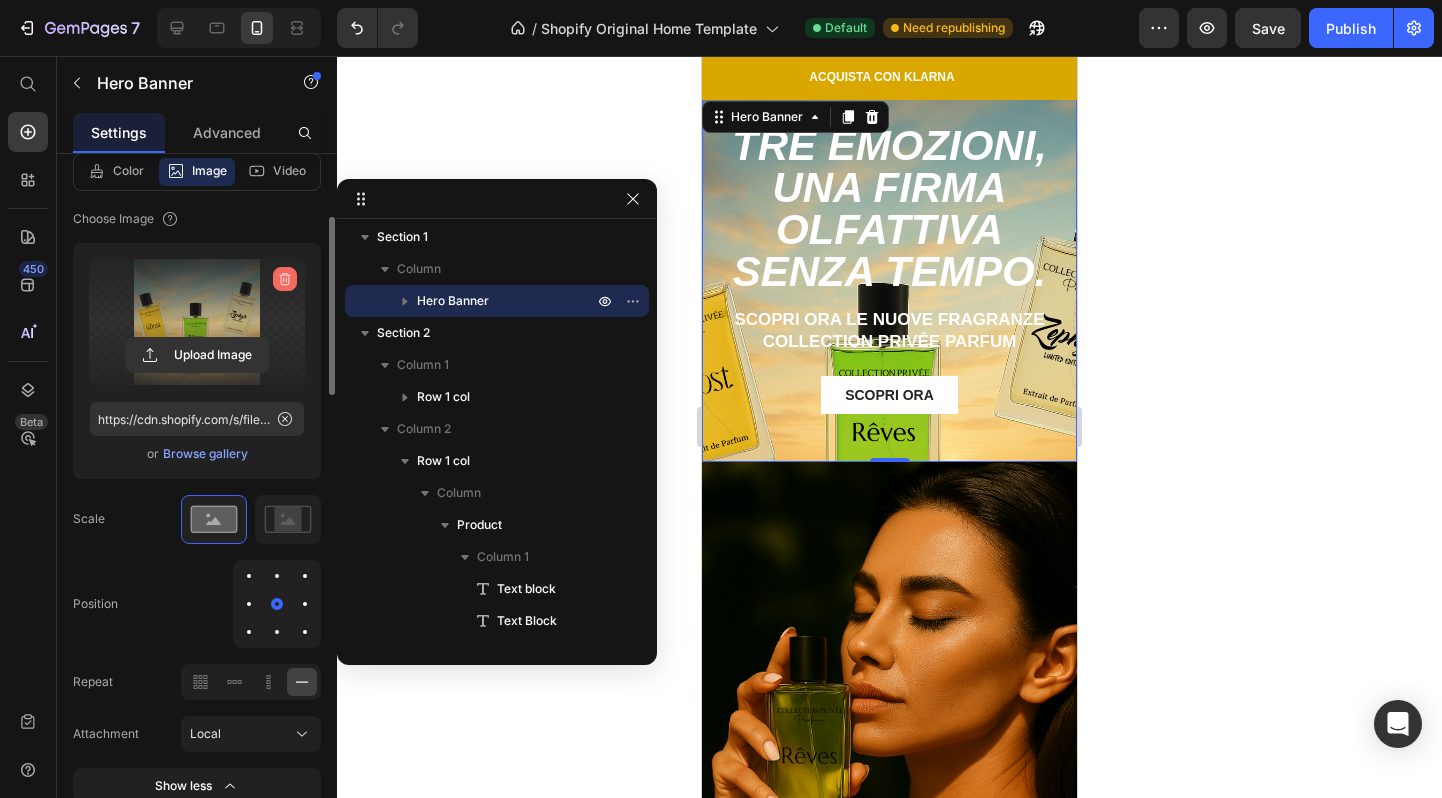 click 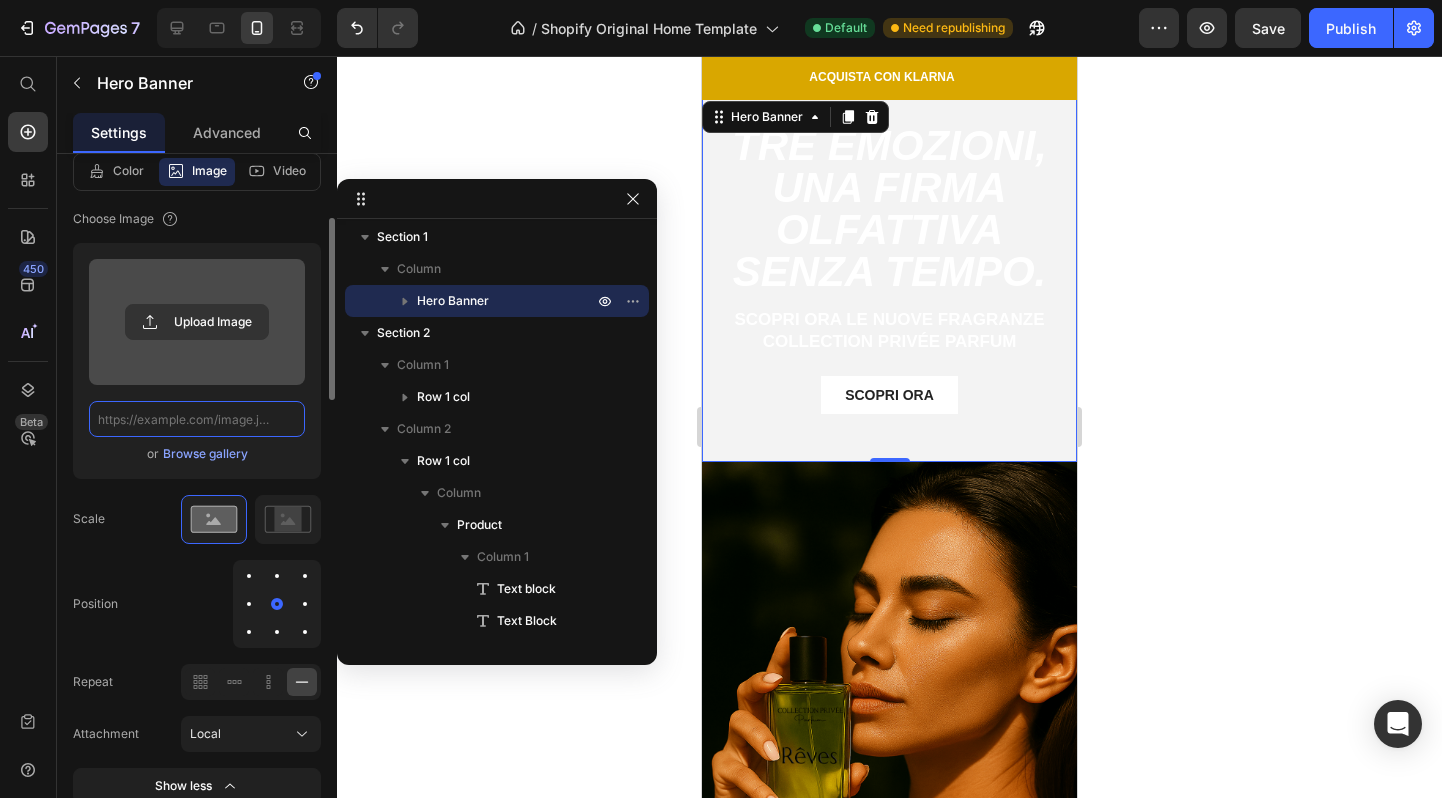 scroll, scrollTop: 0, scrollLeft: 0, axis: both 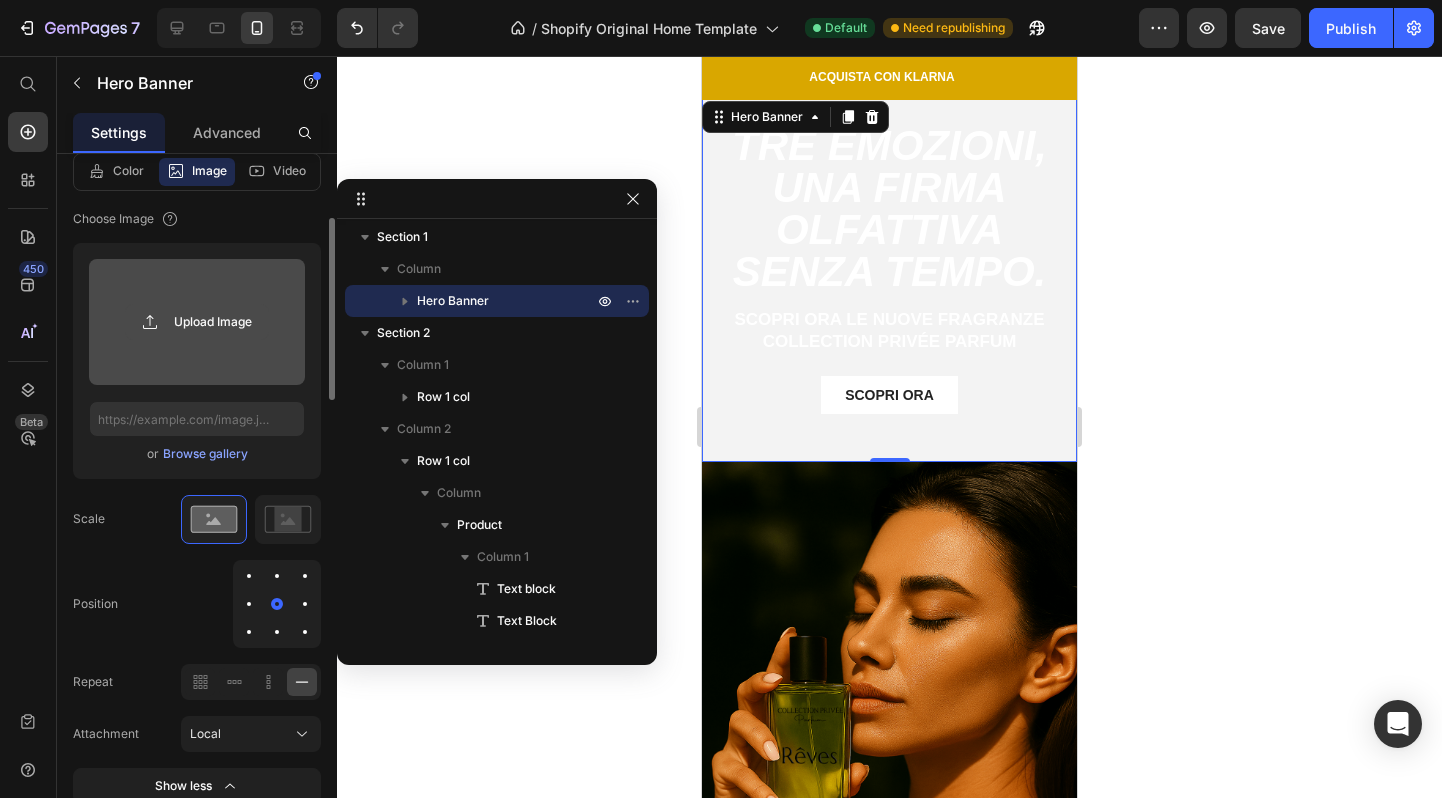 click 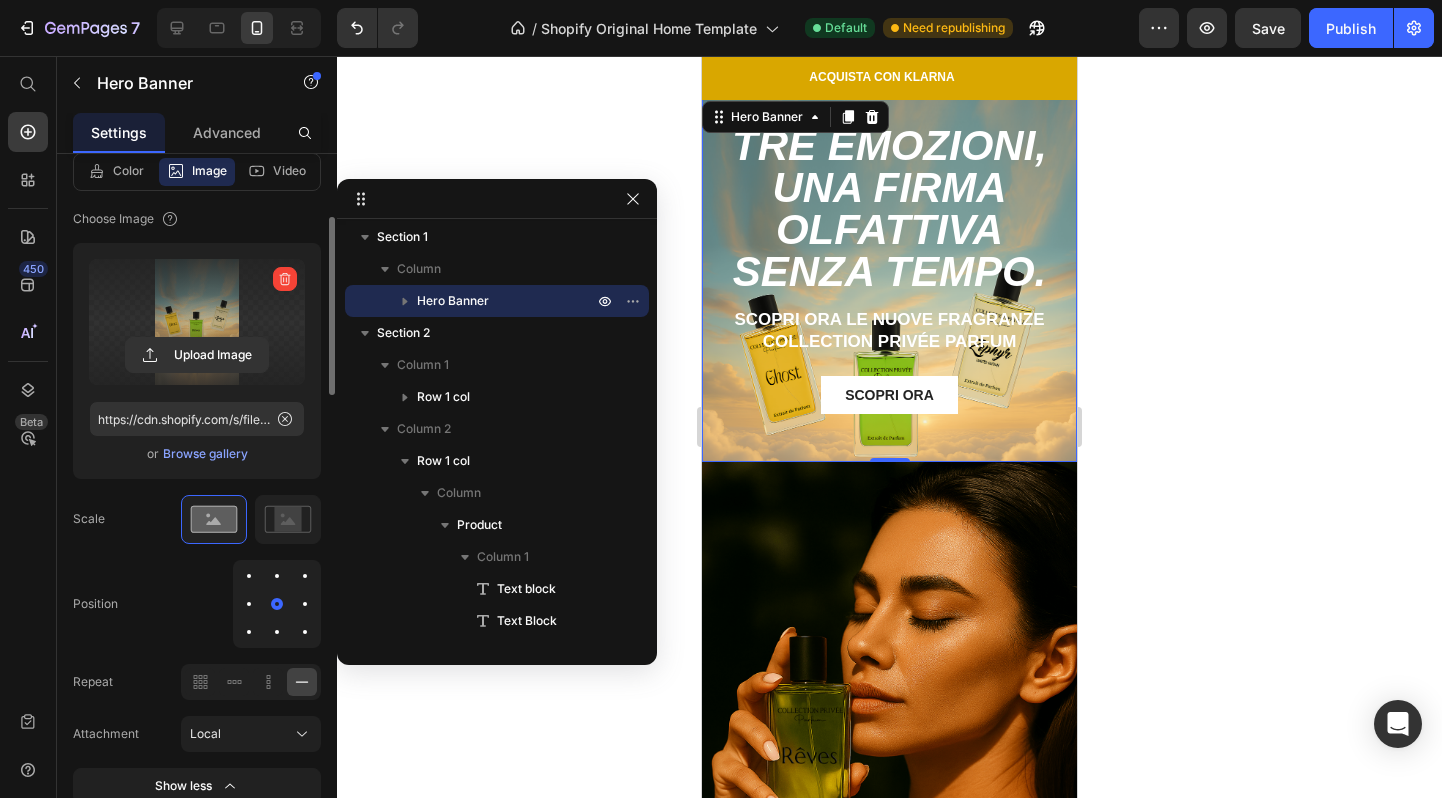 click at bounding box center (277, 632) 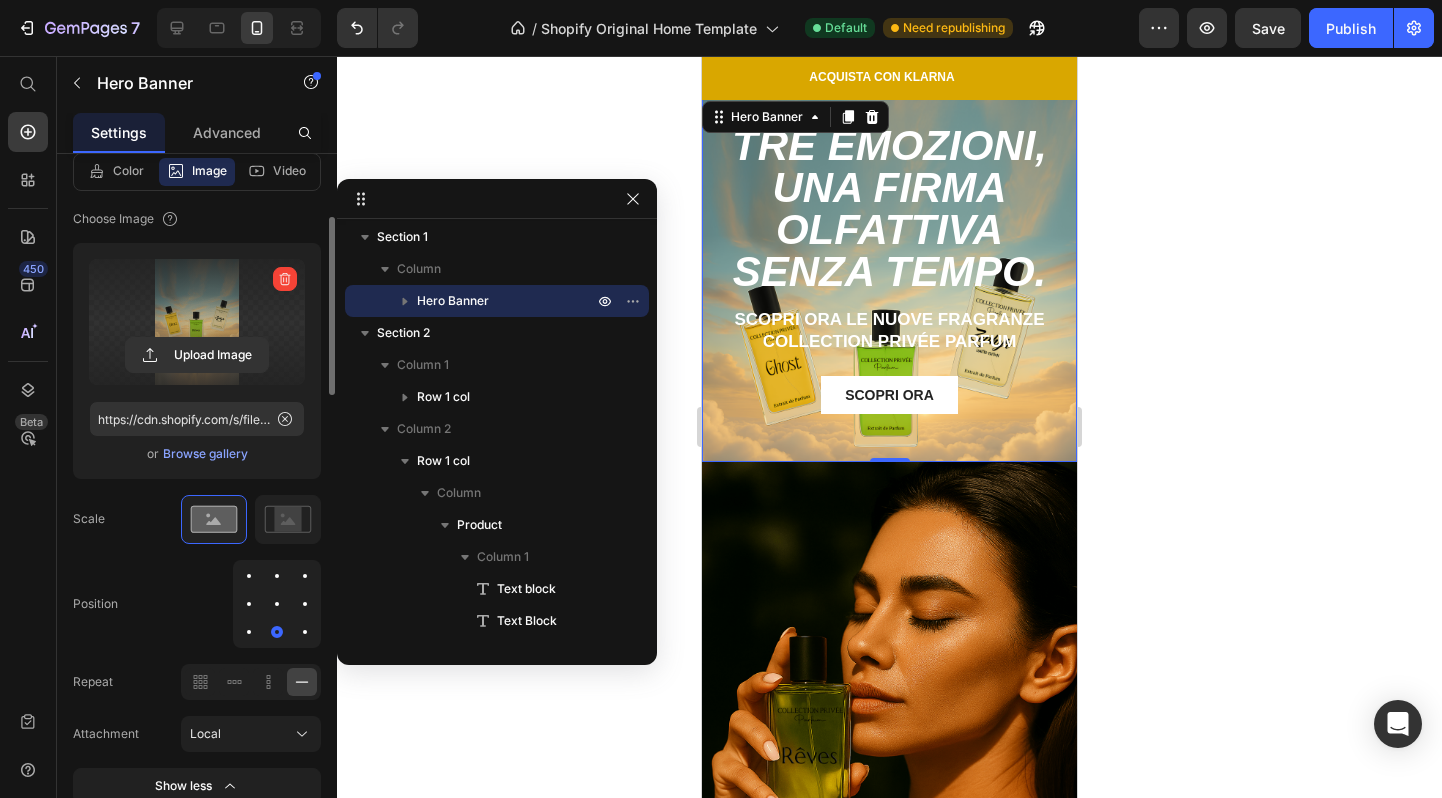 click at bounding box center [277, 604] 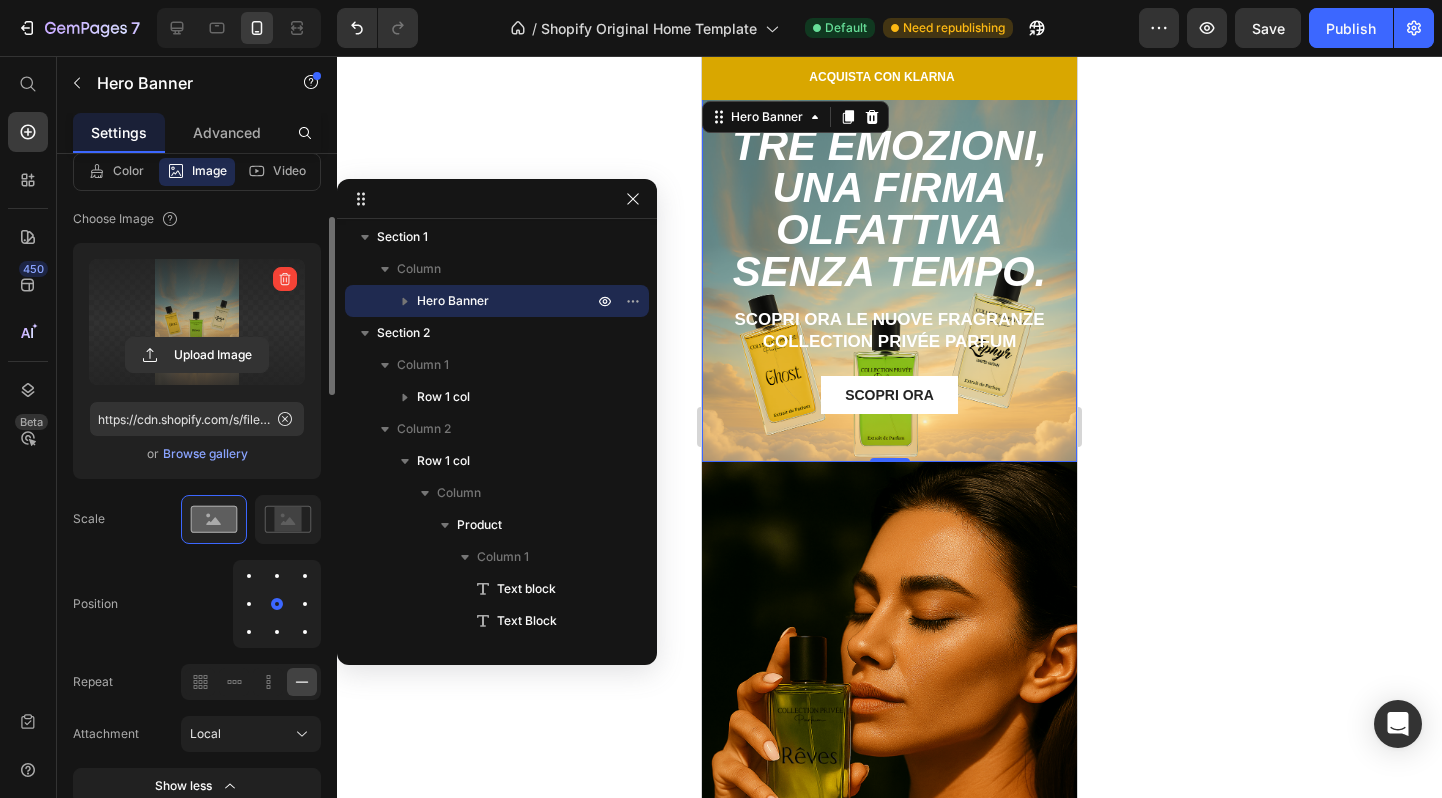 click at bounding box center [277, 604] 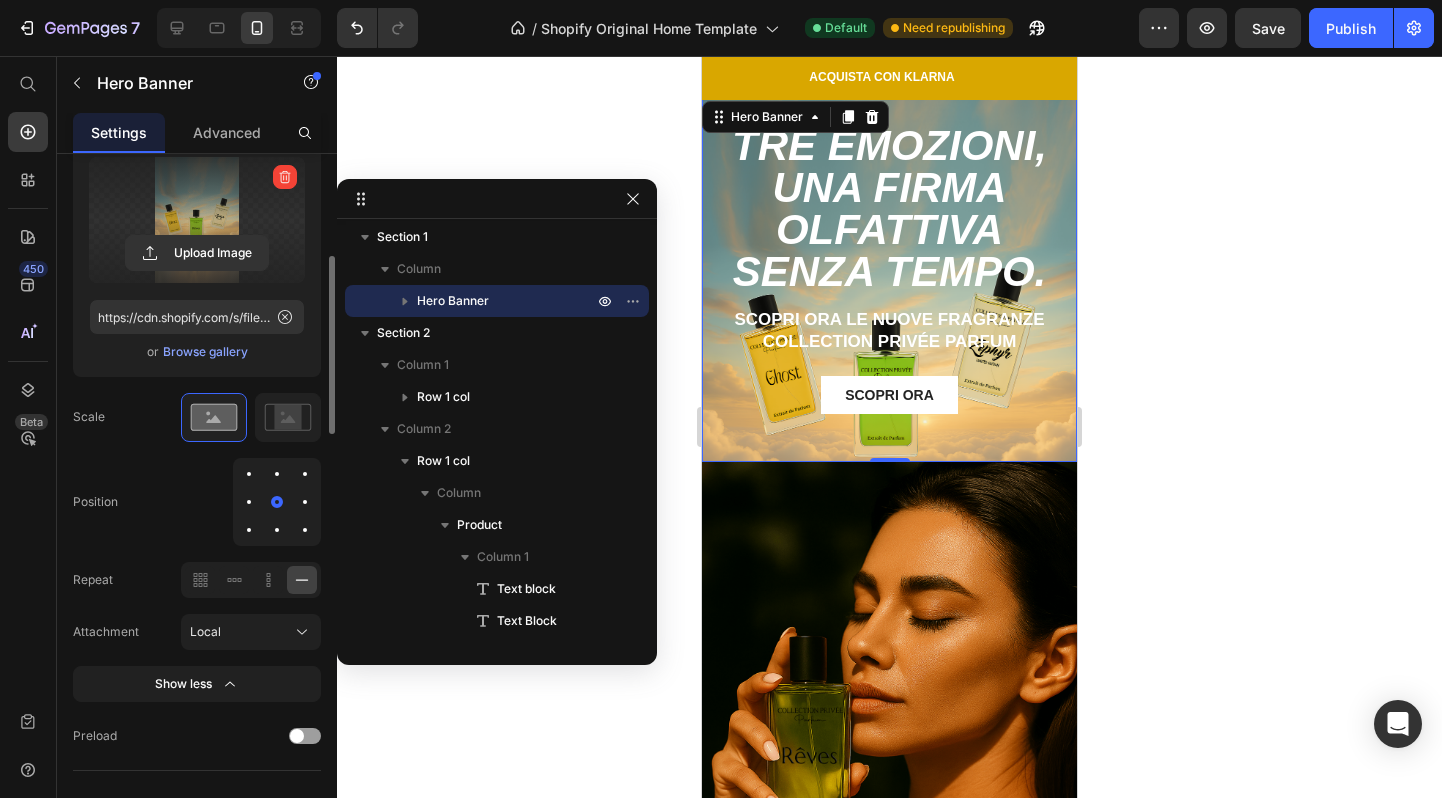 scroll, scrollTop: 360, scrollLeft: 0, axis: vertical 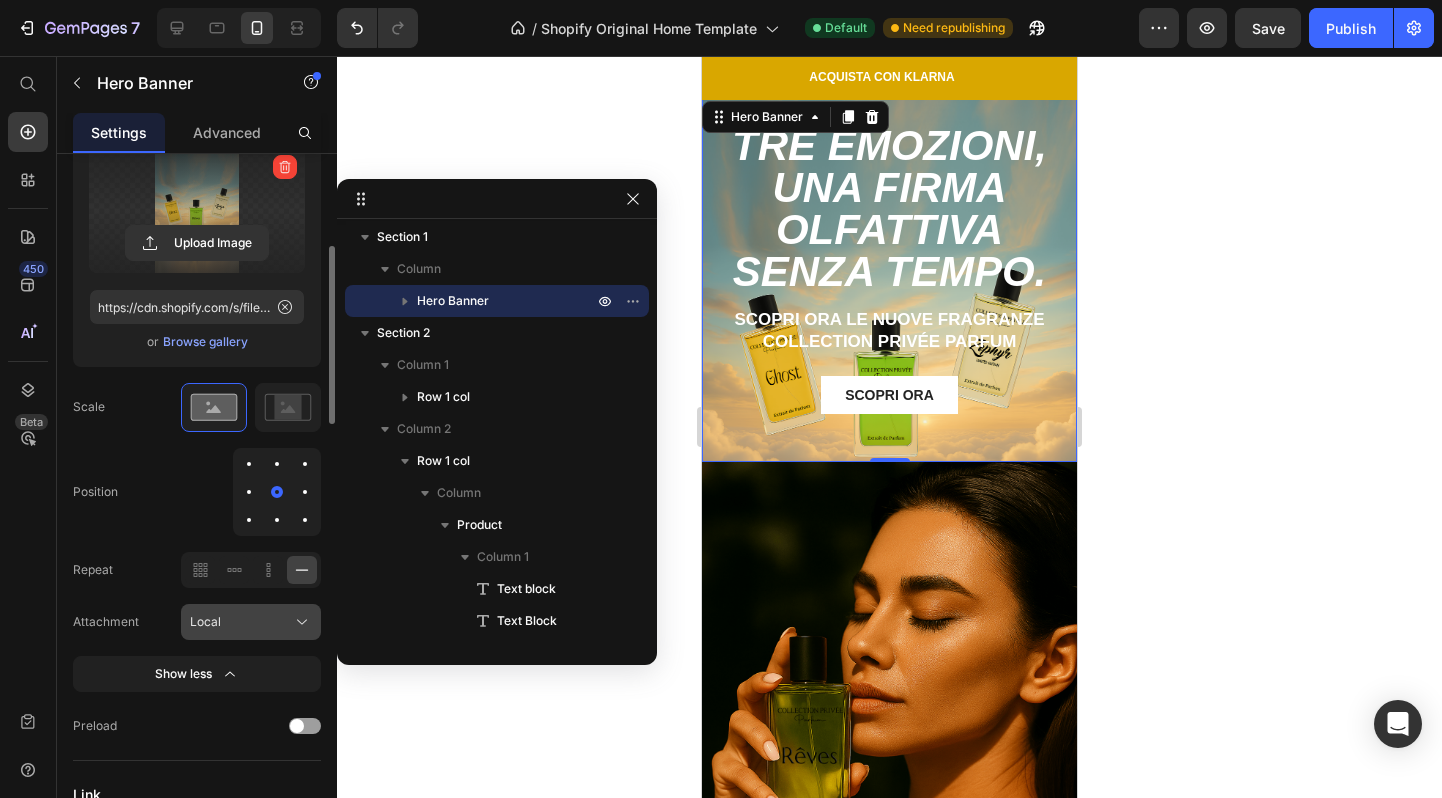 click on "Local" at bounding box center [251, 622] 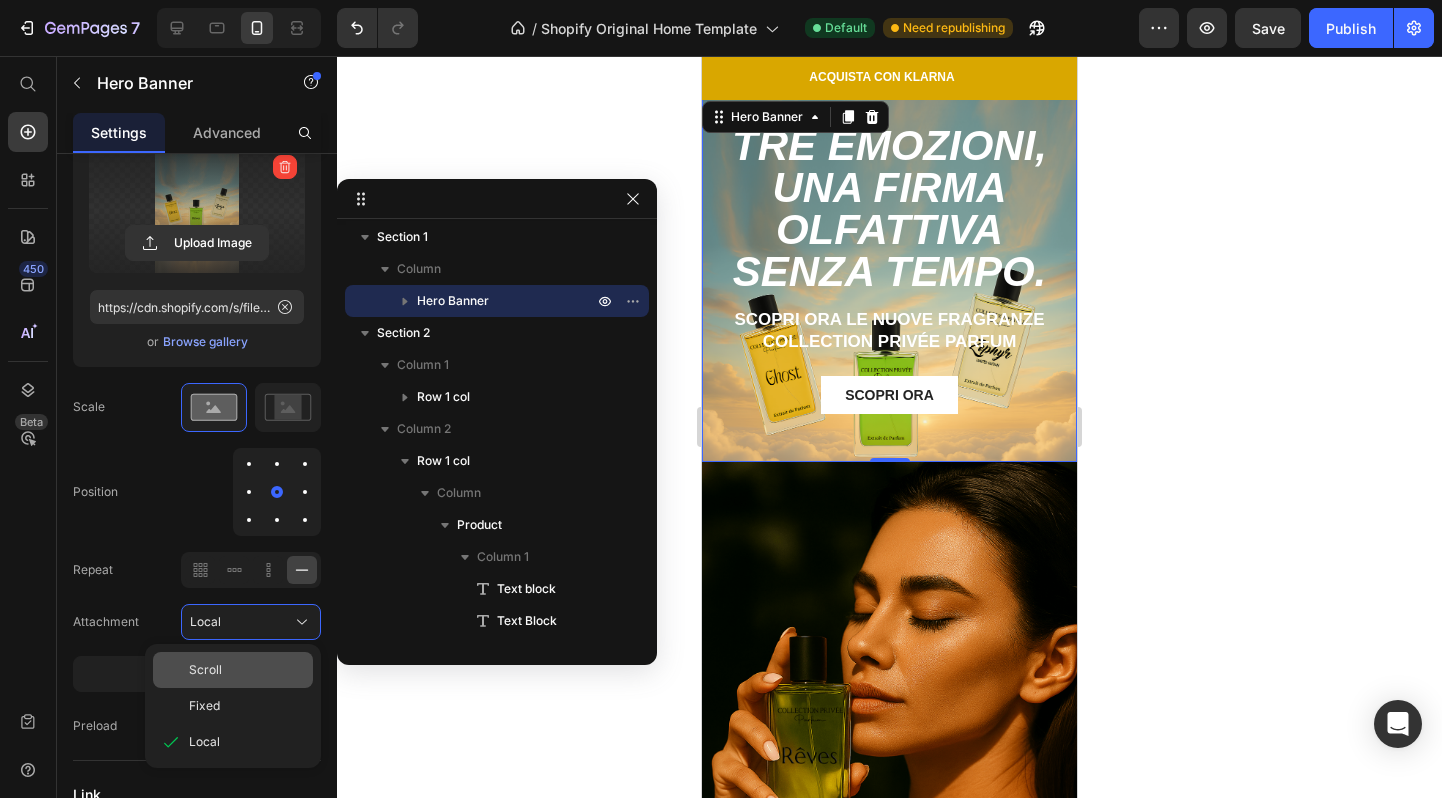 click on "Scroll" at bounding box center (247, 670) 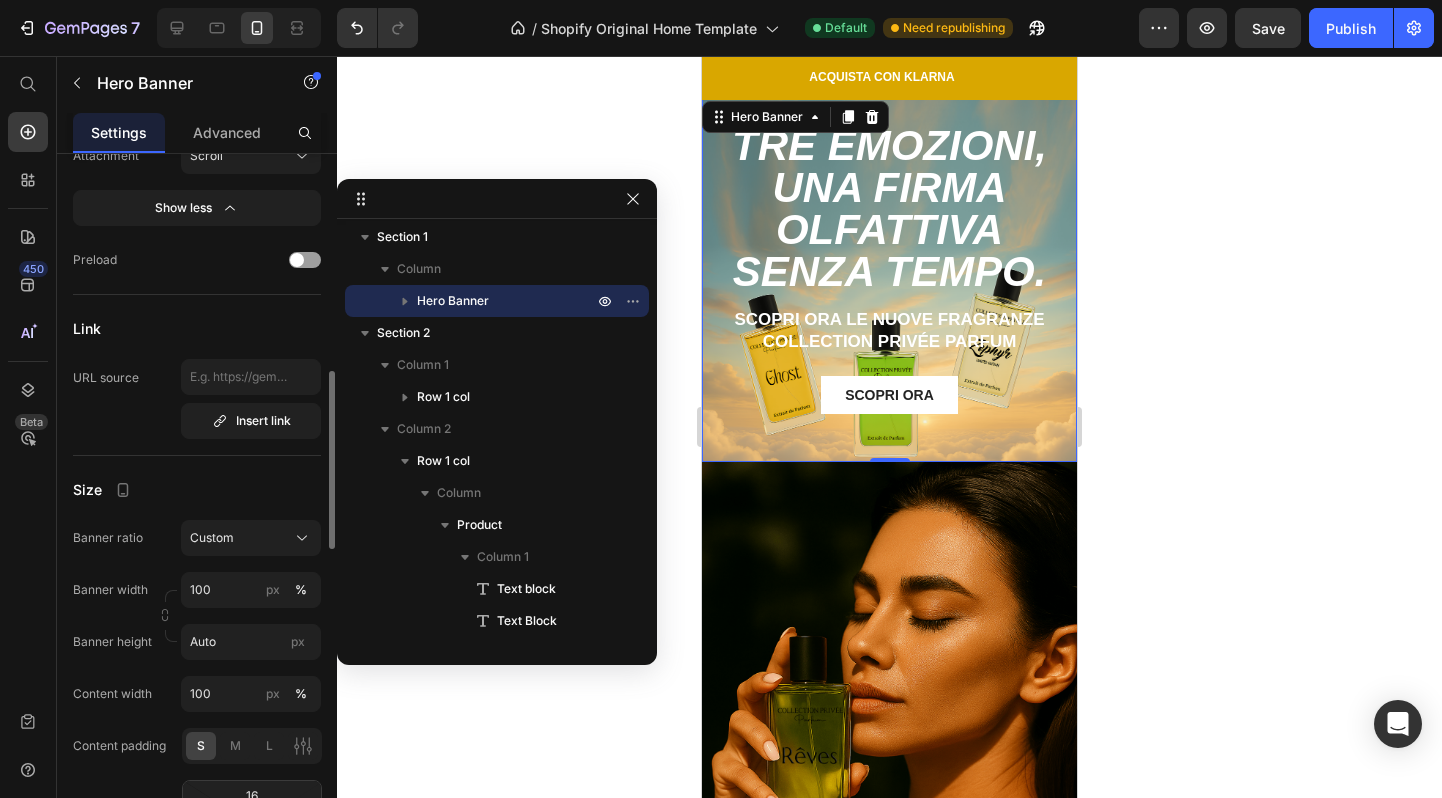 scroll, scrollTop: 833, scrollLeft: 0, axis: vertical 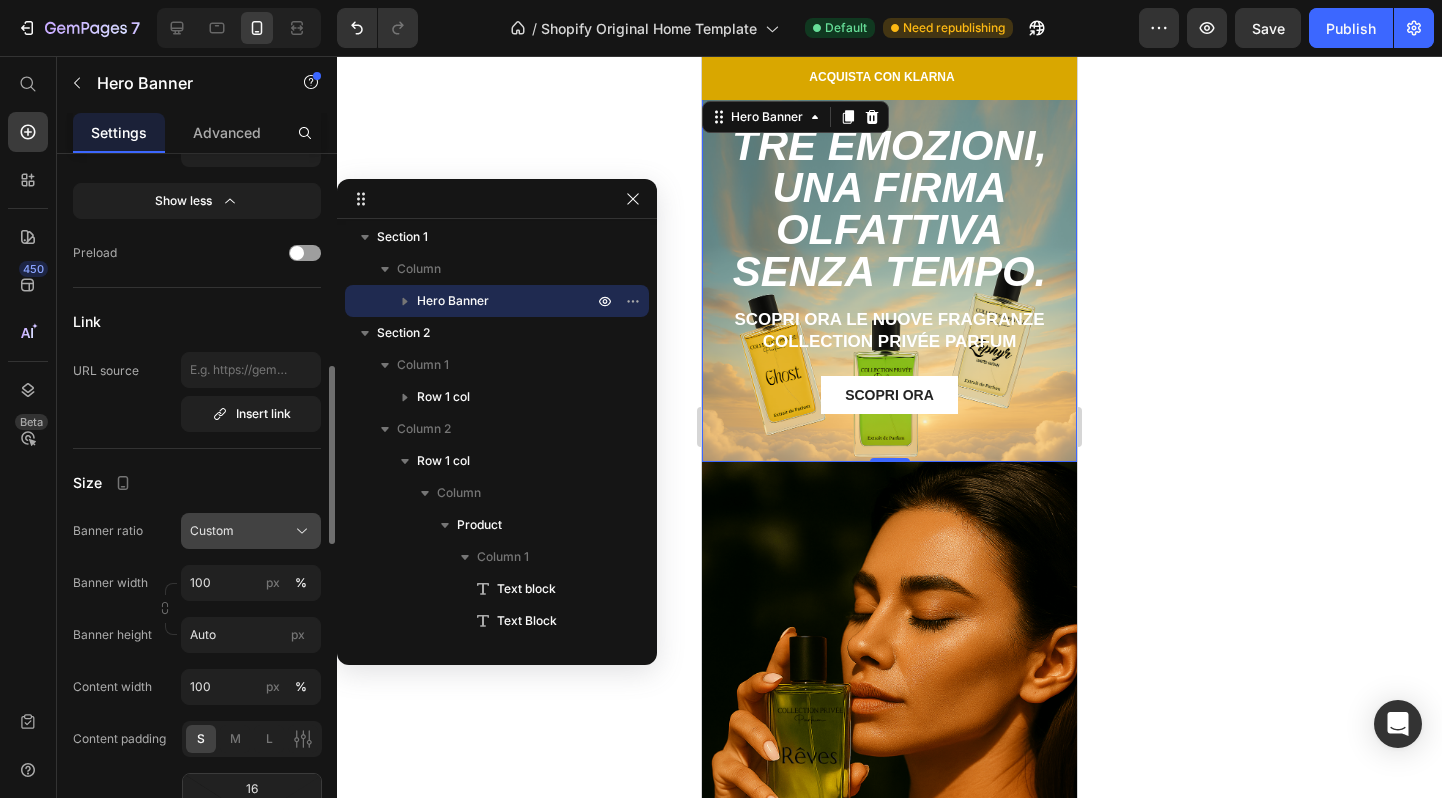 click on "Custom" 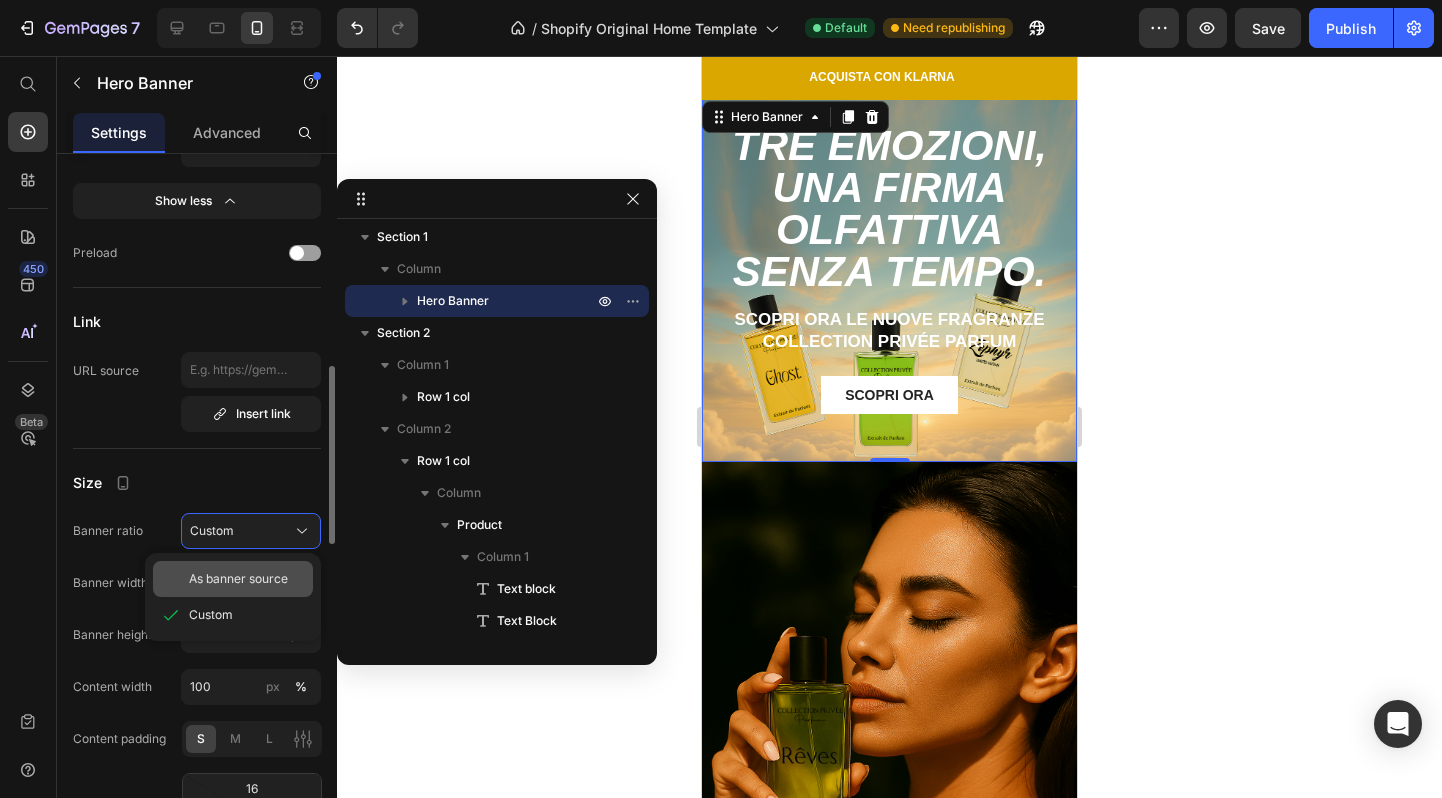 click on "As banner source" at bounding box center [238, 579] 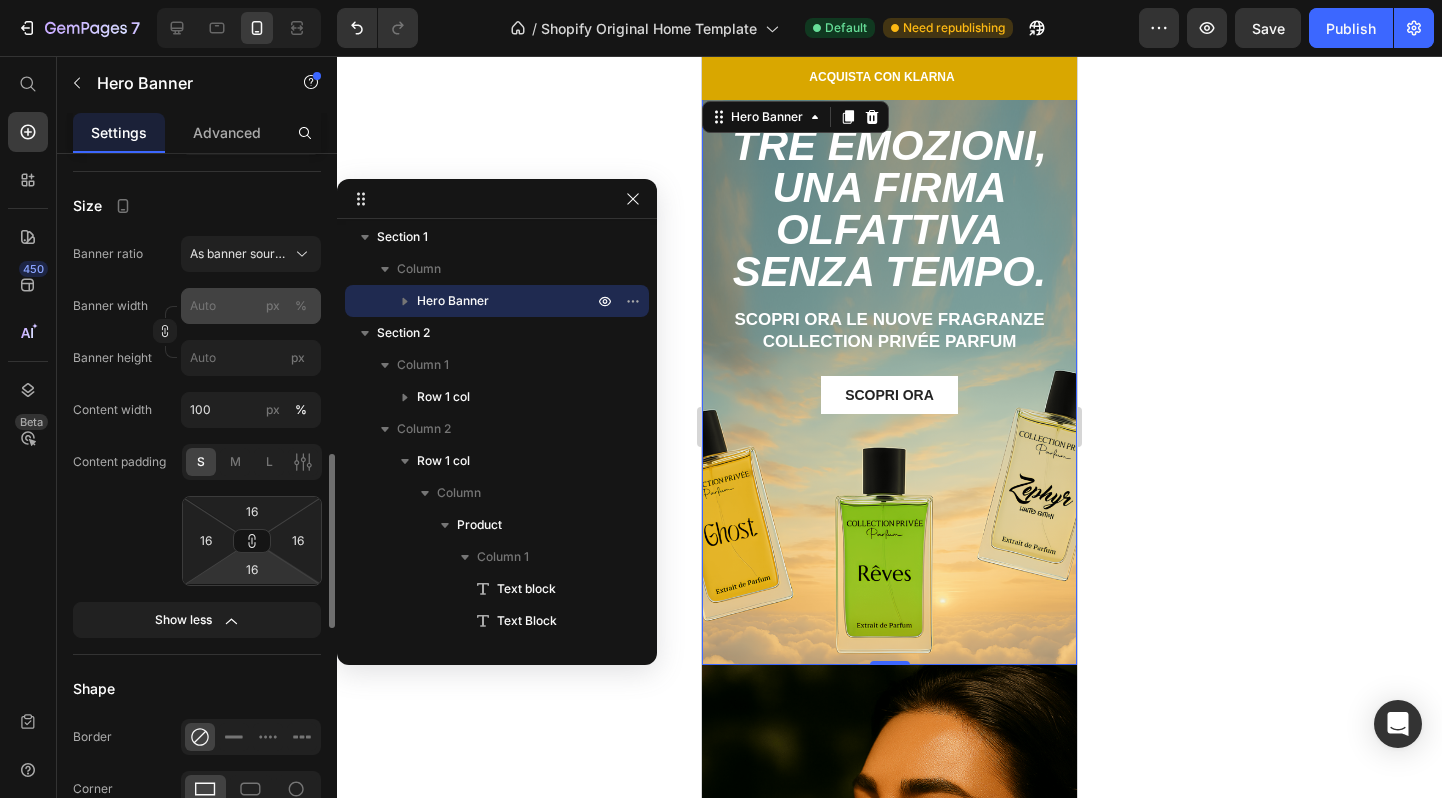 scroll, scrollTop: 1135, scrollLeft: 0, axis: vertical 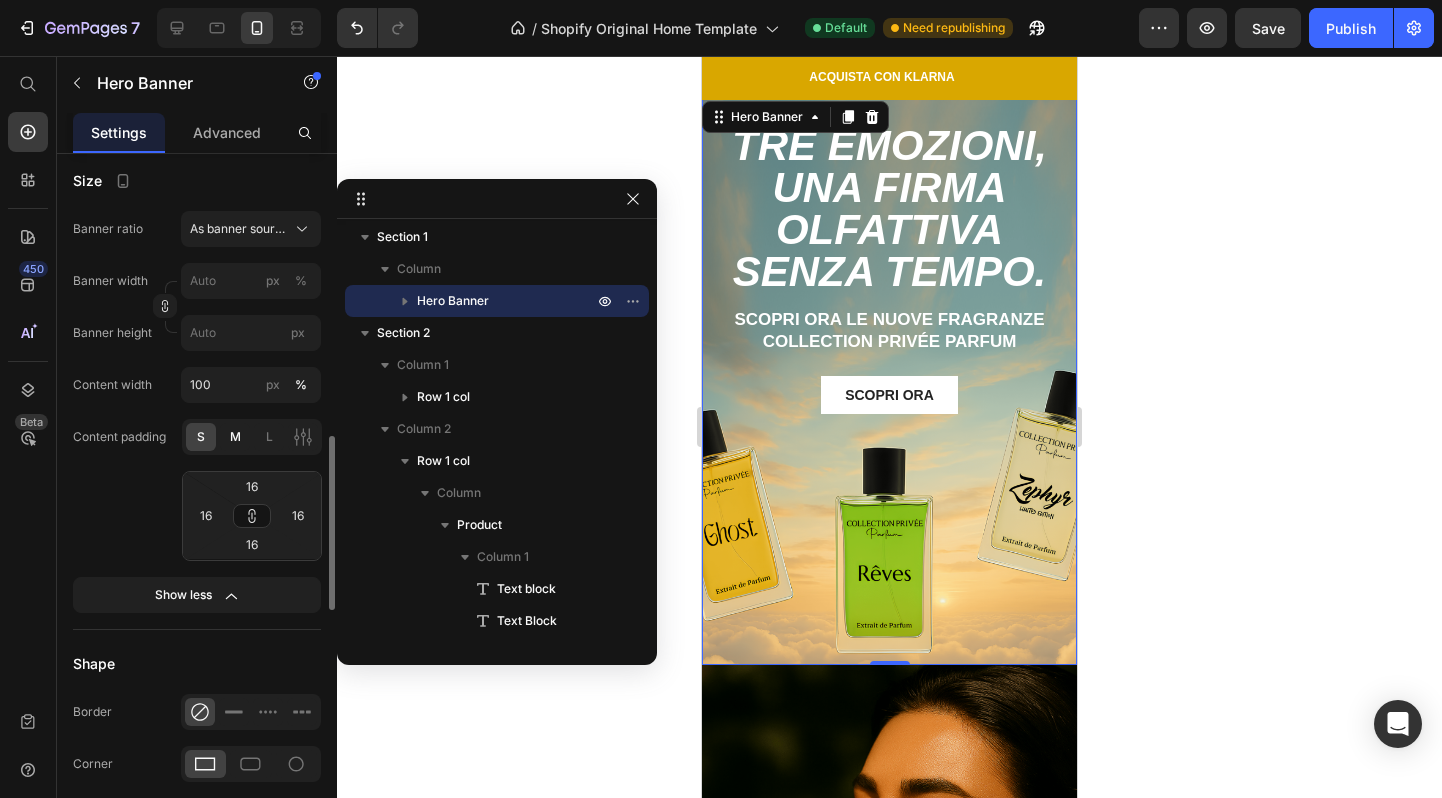 click on "M" 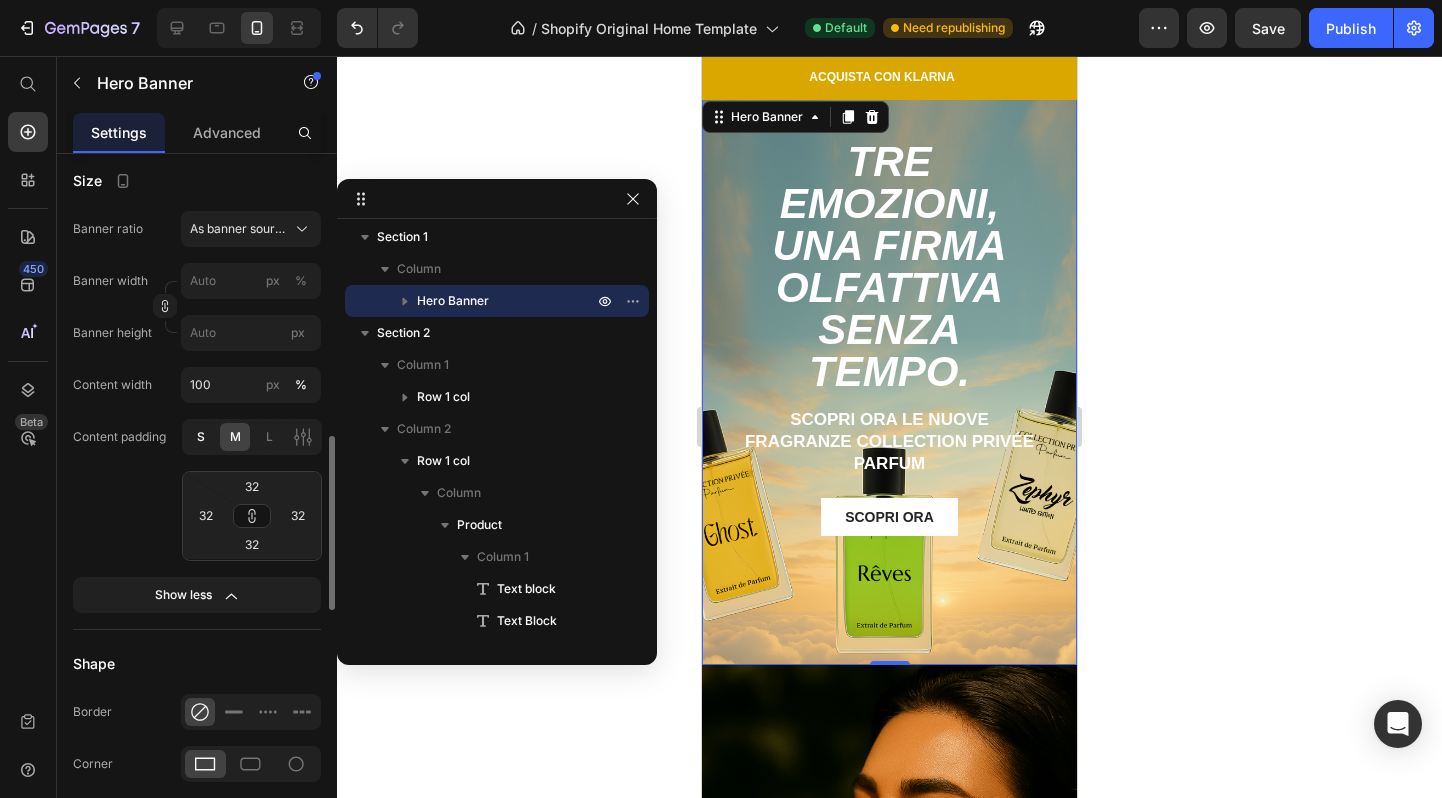 click on "S" 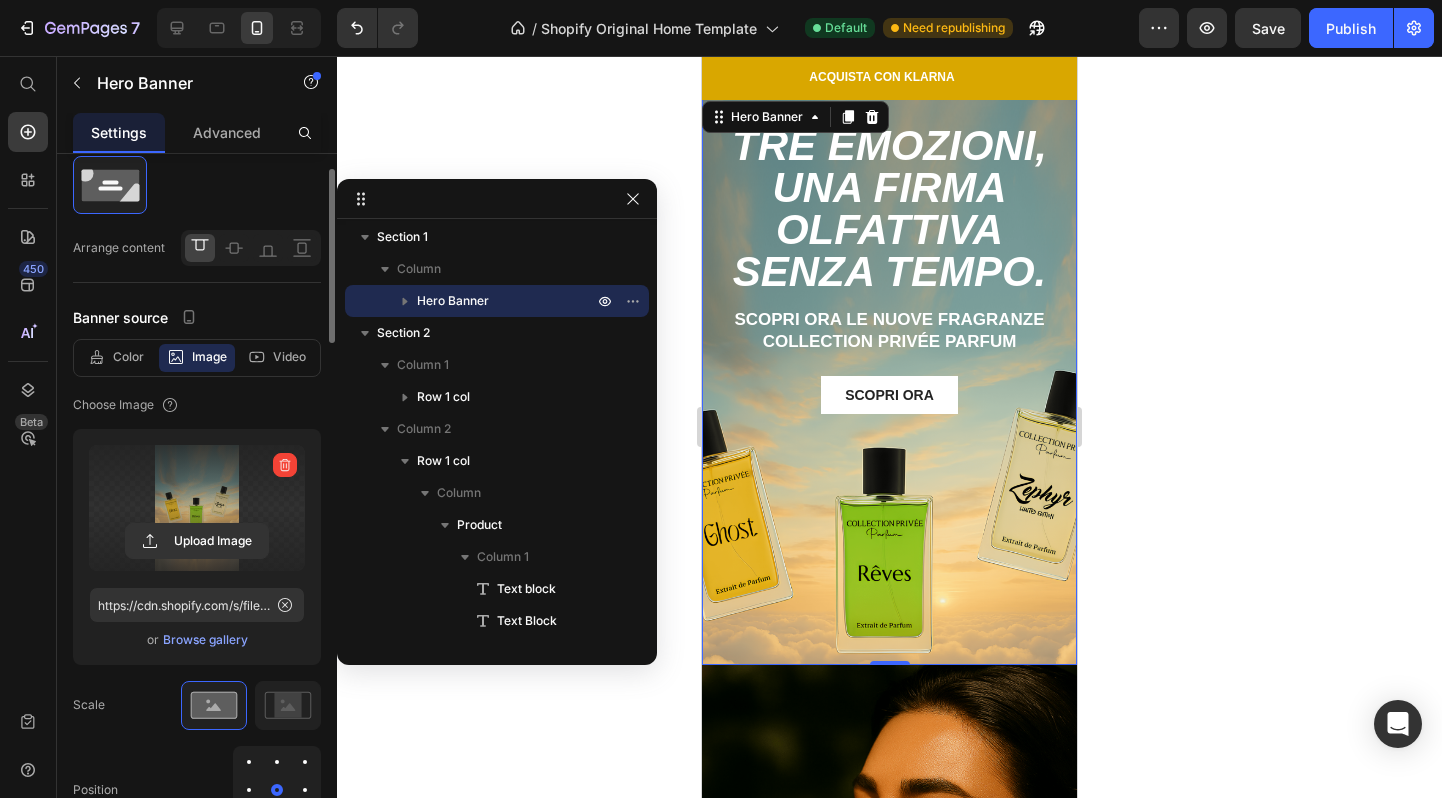 scroll, scrollTop: 0, scrollLeft: 0, axis: both 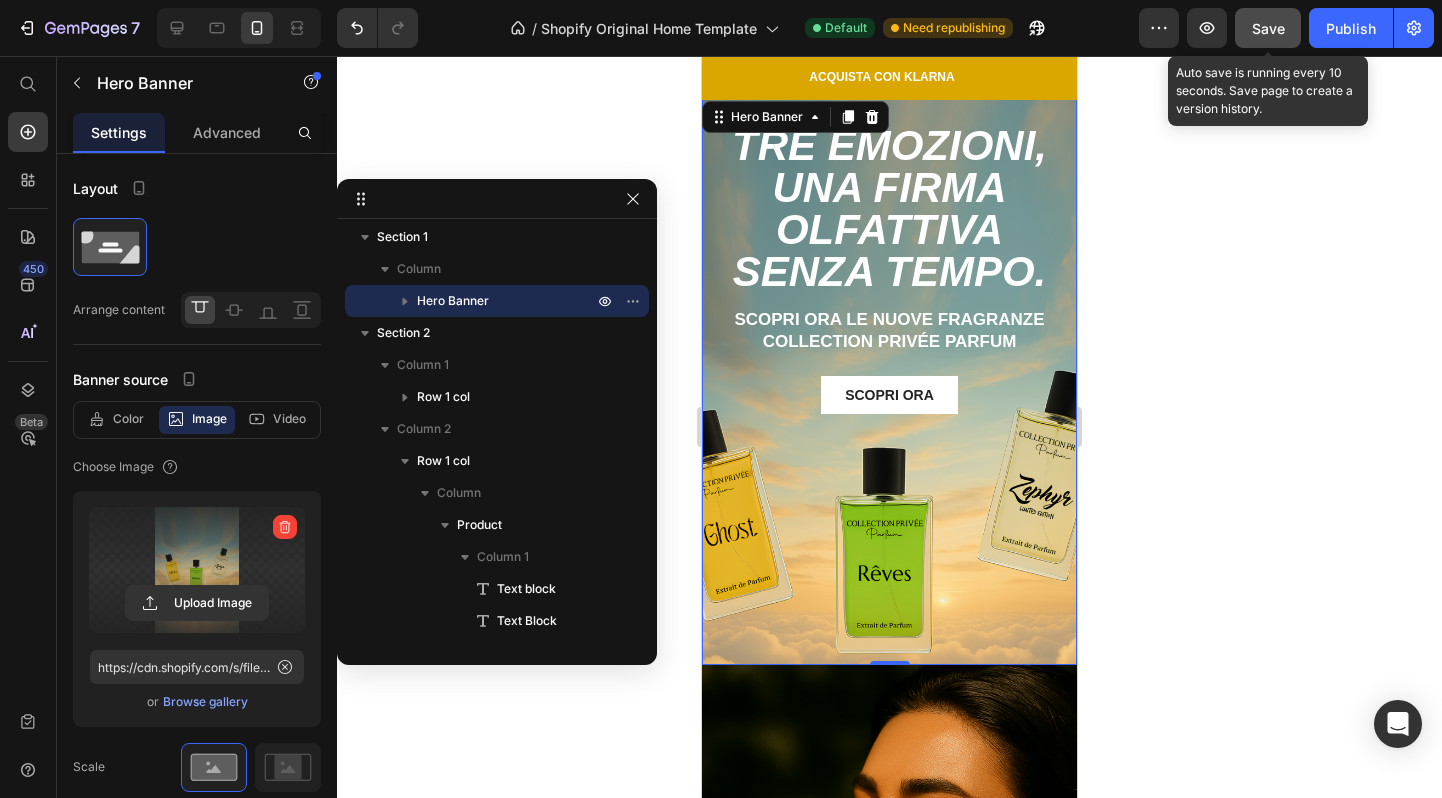 click on "Save" 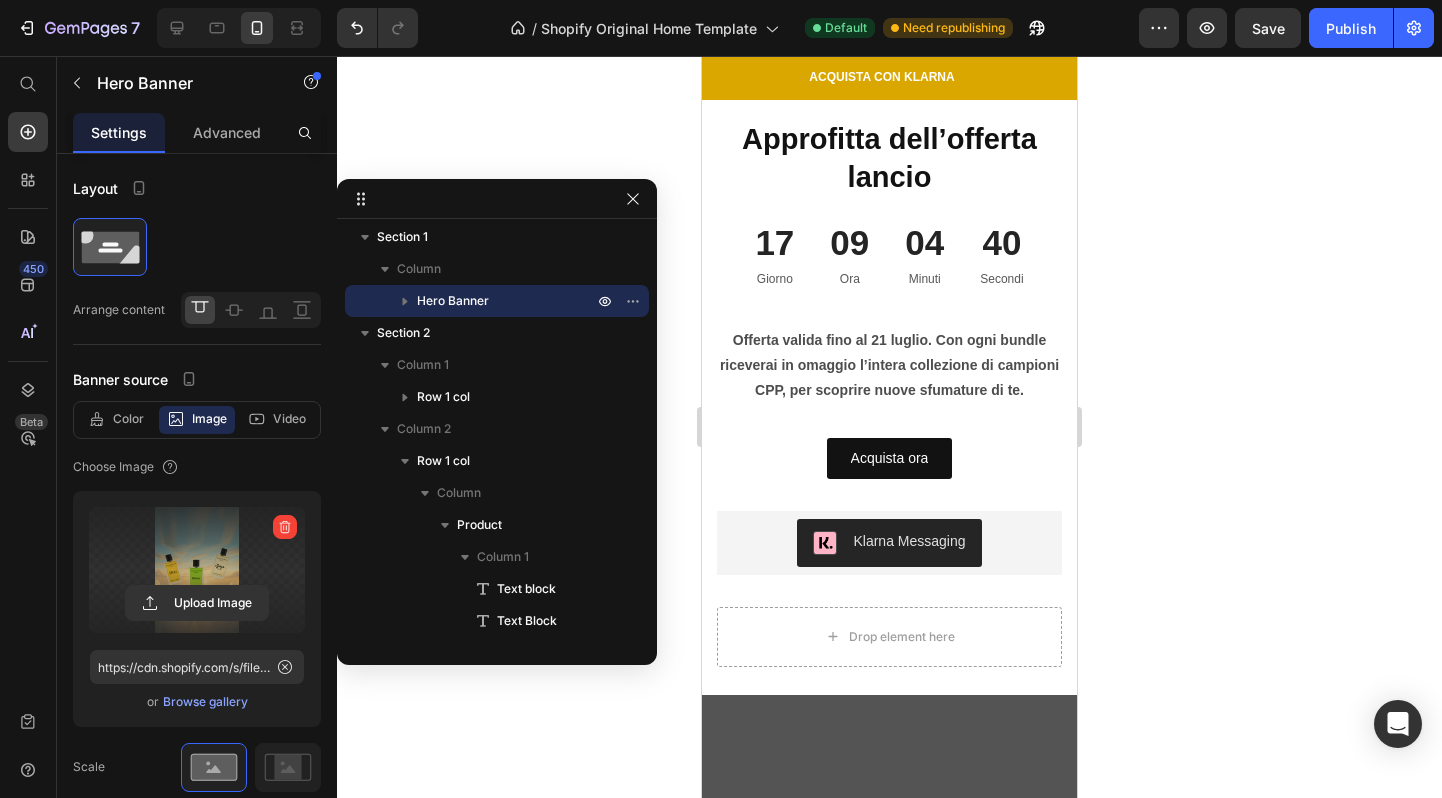 scroll, scrollTop: 1238, scrollLeft: 0, axis: vertical 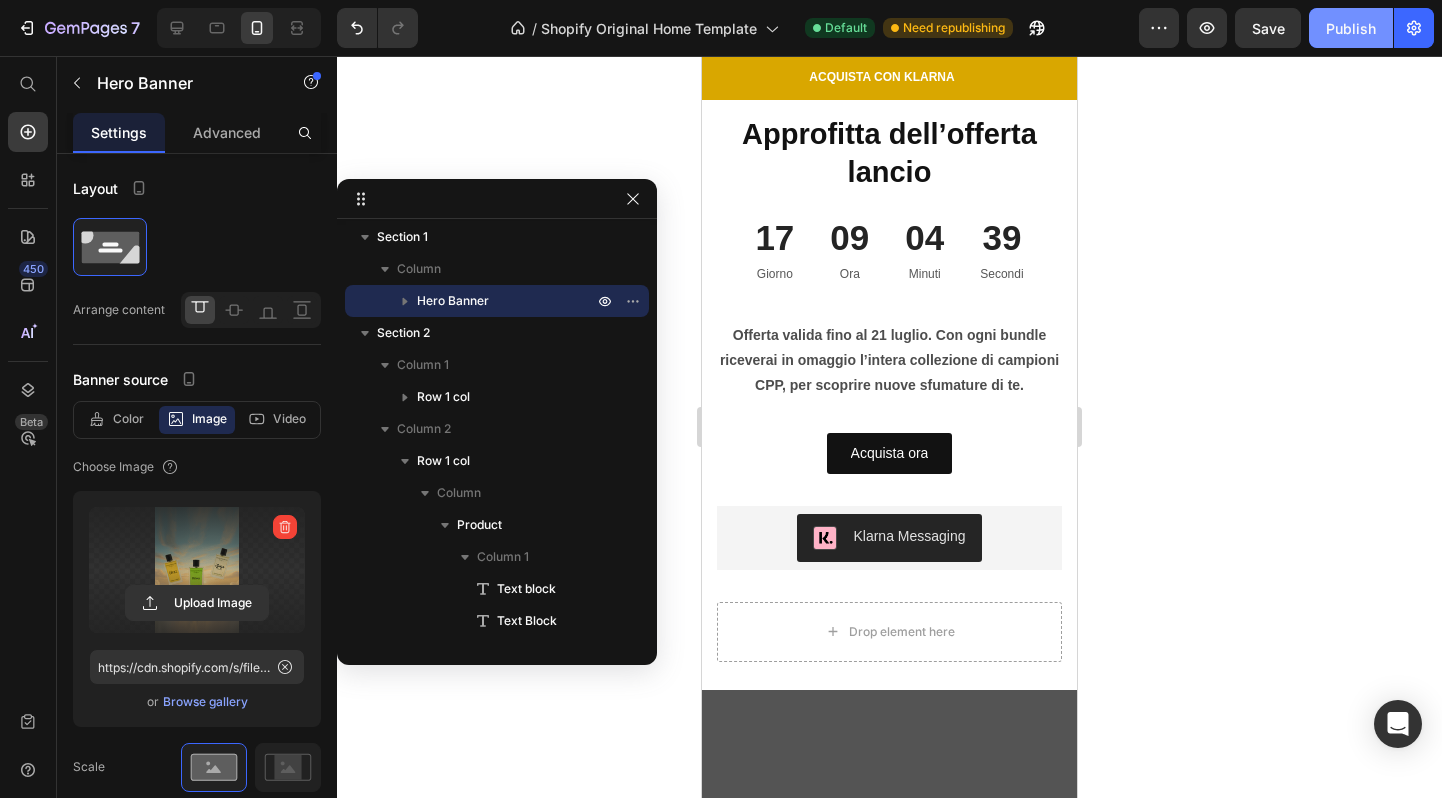 click on "Publish" at bounding box center (1351, 28) 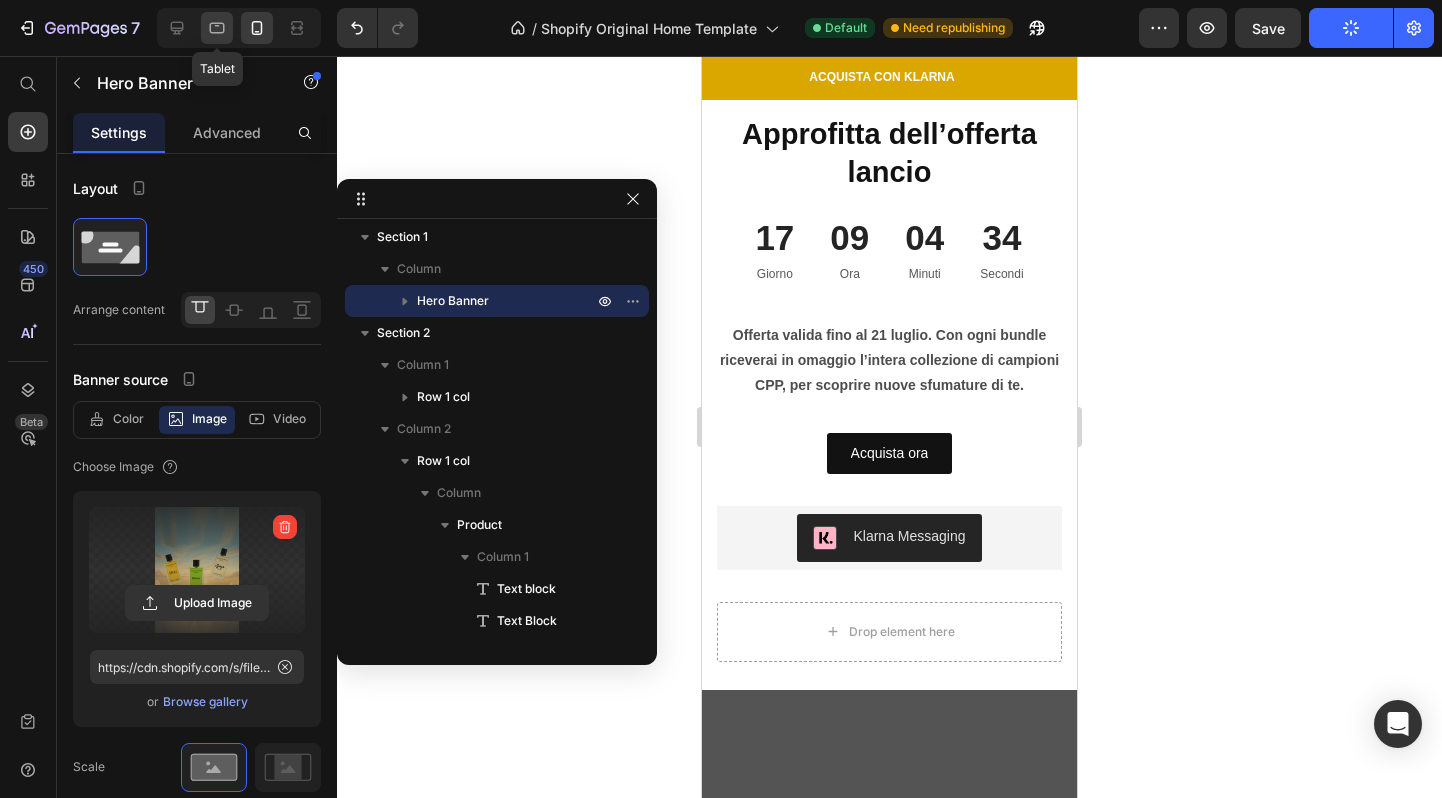 click 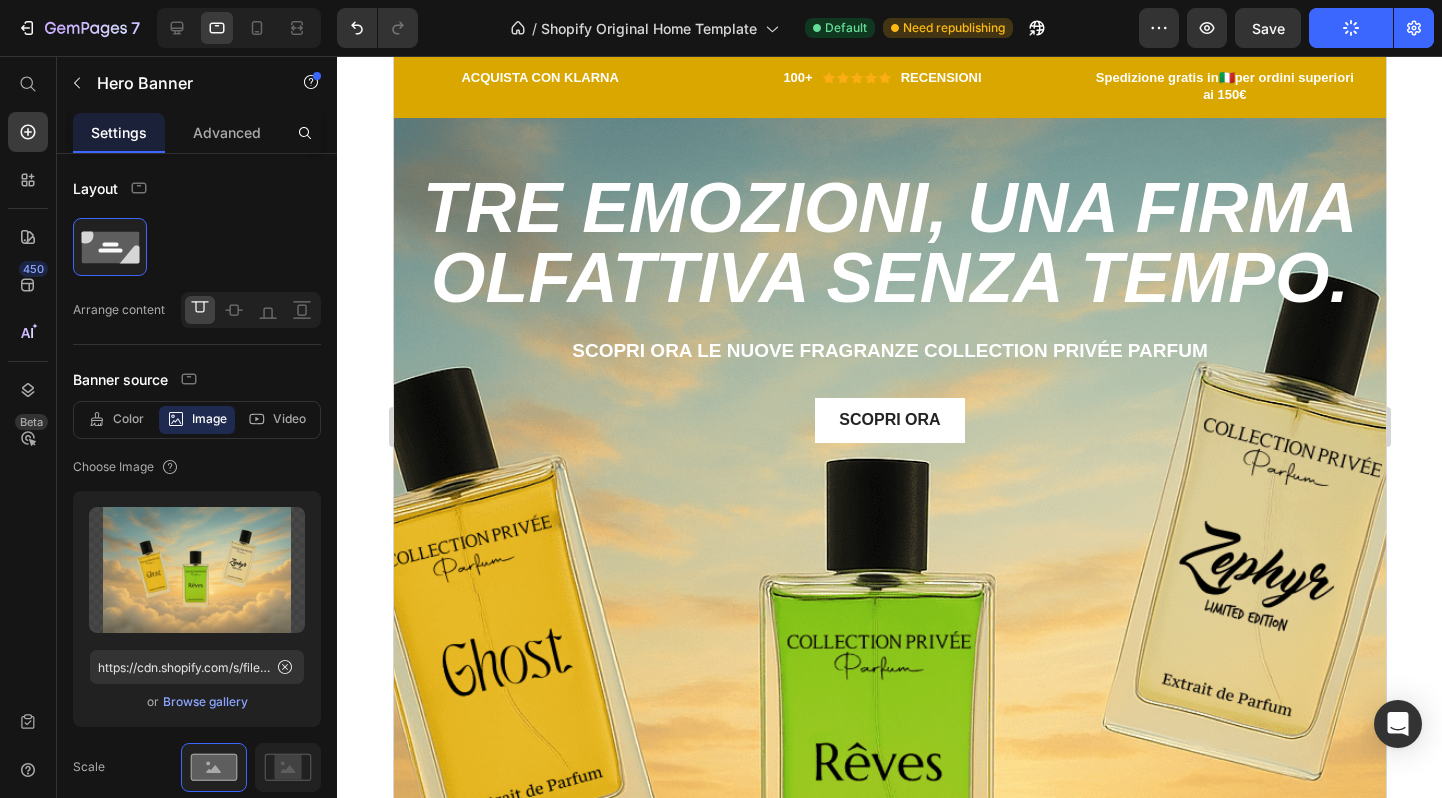 scroll, scrollTop: 0, scrollLeft: 0, axis: both 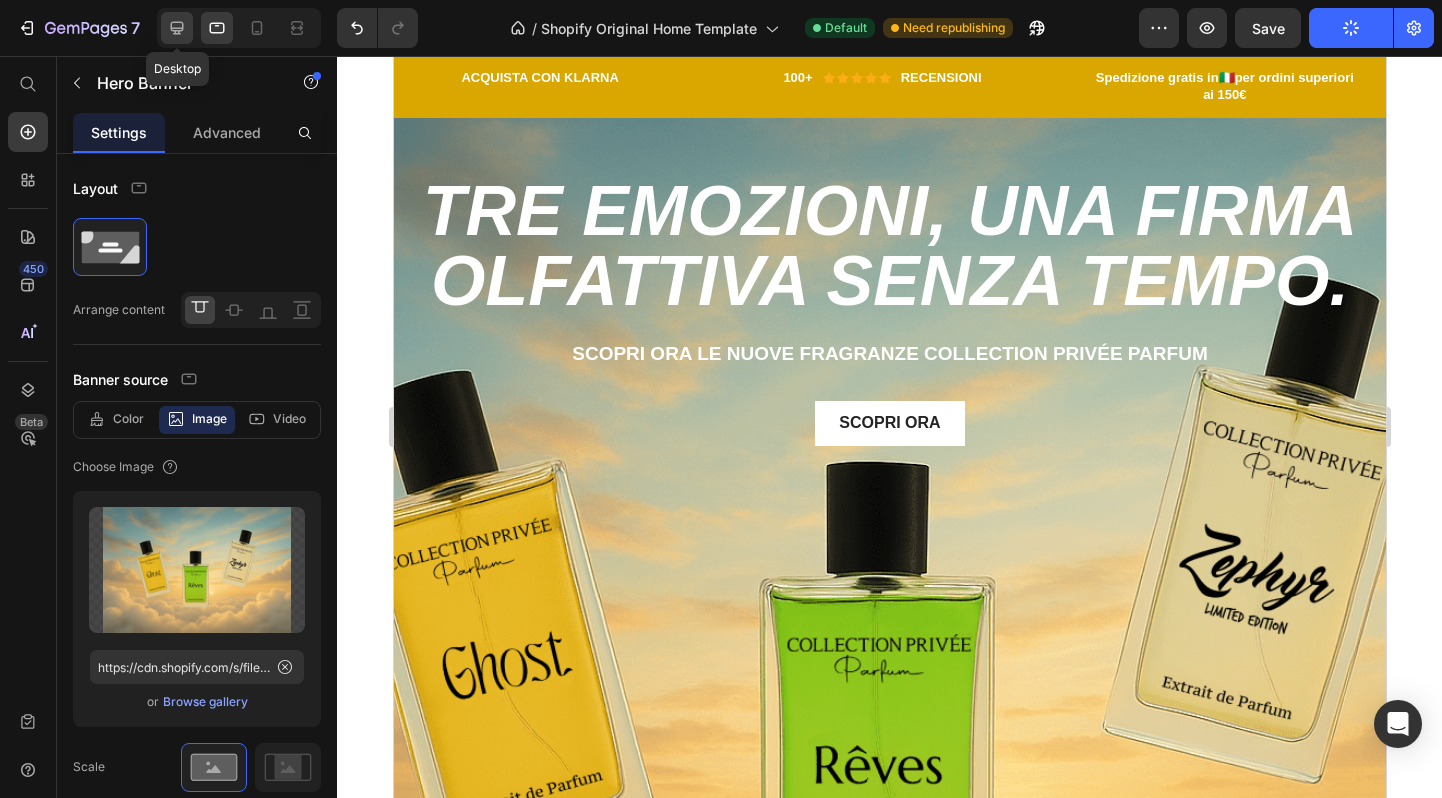 click 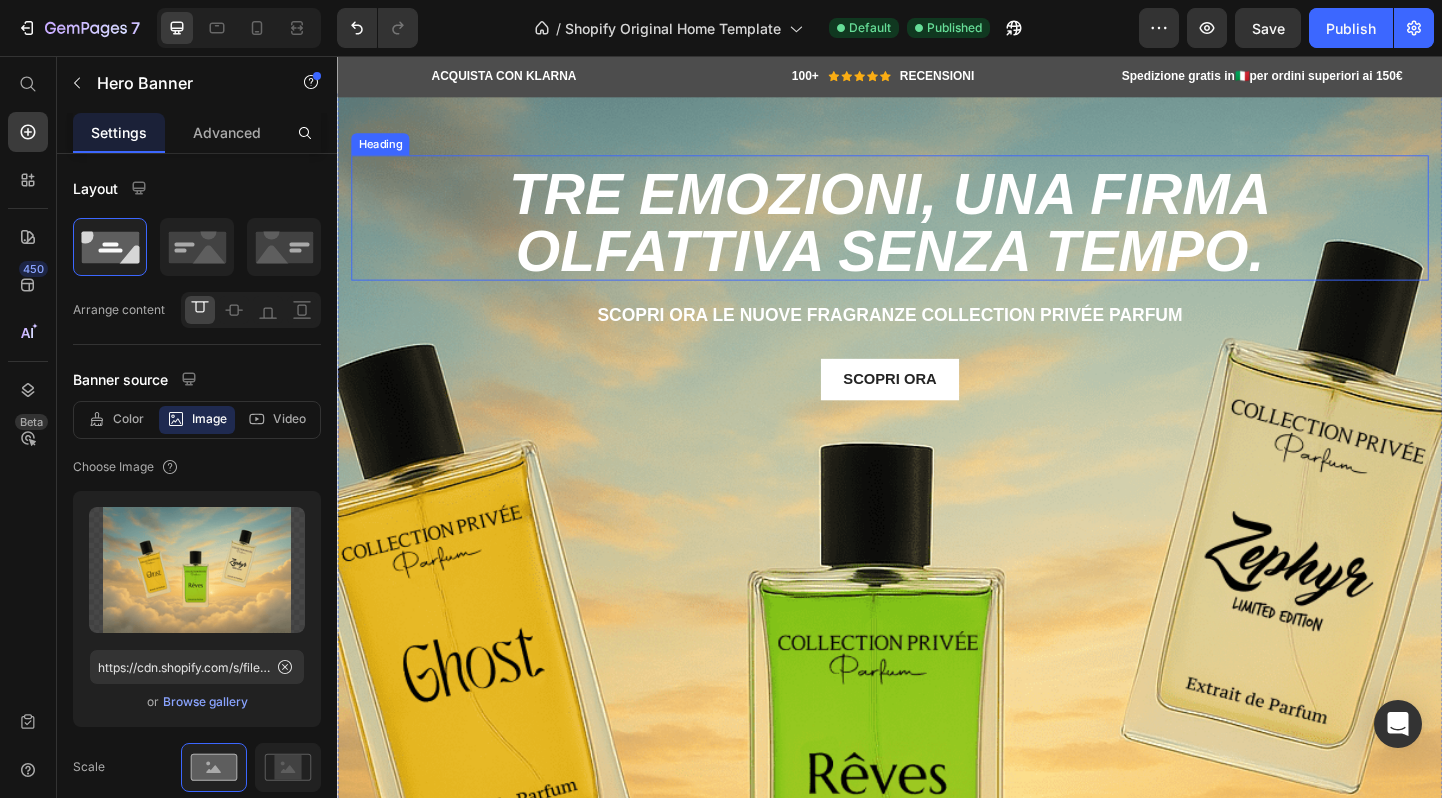 click on "Tre emozioni, una firma olfattiva senza tempo." at bounding box center [937, 237] 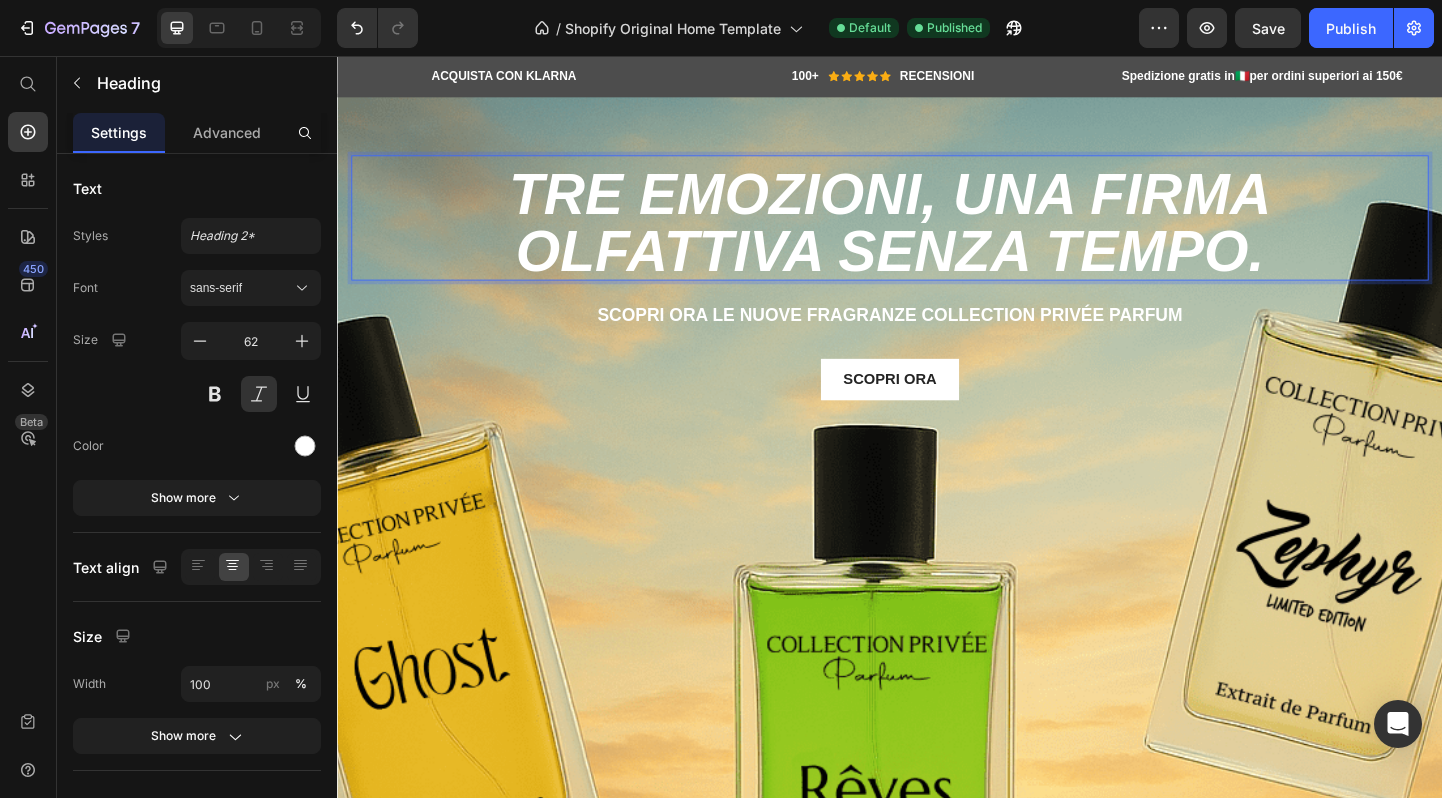 click on "Tre emozioni, una firma olfattiva senza tempo." at bounding box center [937, 237] 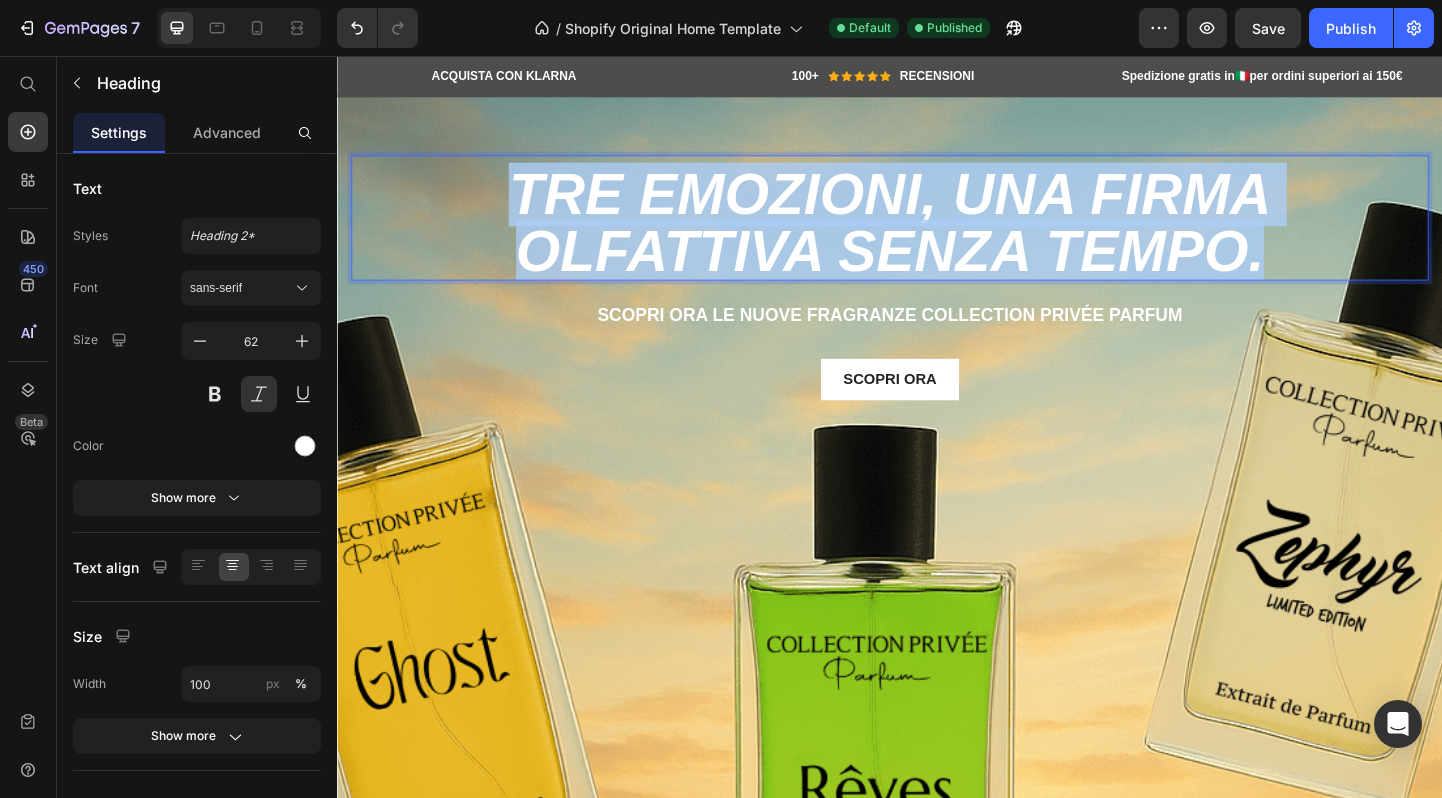 click on "Tre emozioni, una firma olfattiva senza tempo." at bounding box center [937, 237] 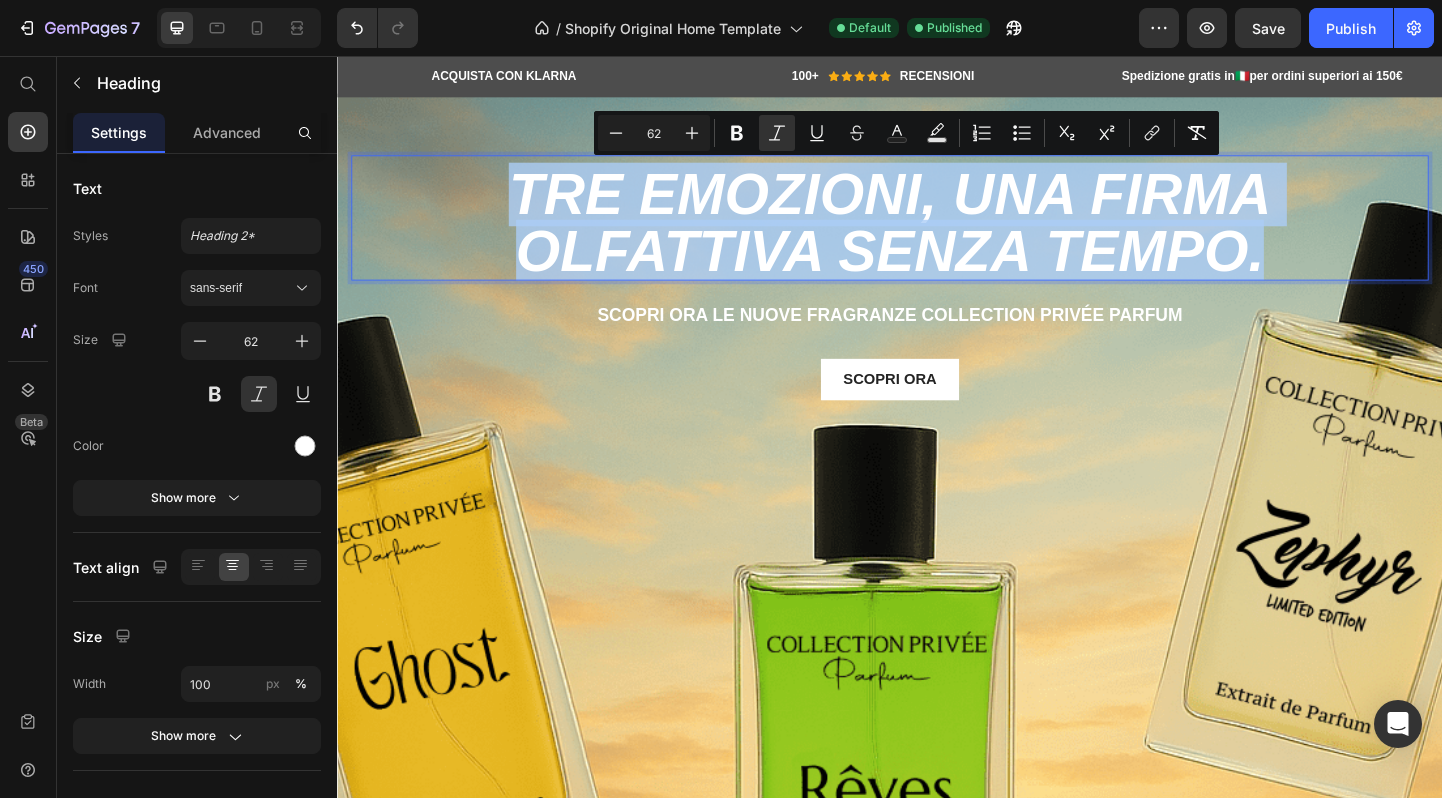 copy on "Tre emozioni, una firma olfattiva senza tempo." 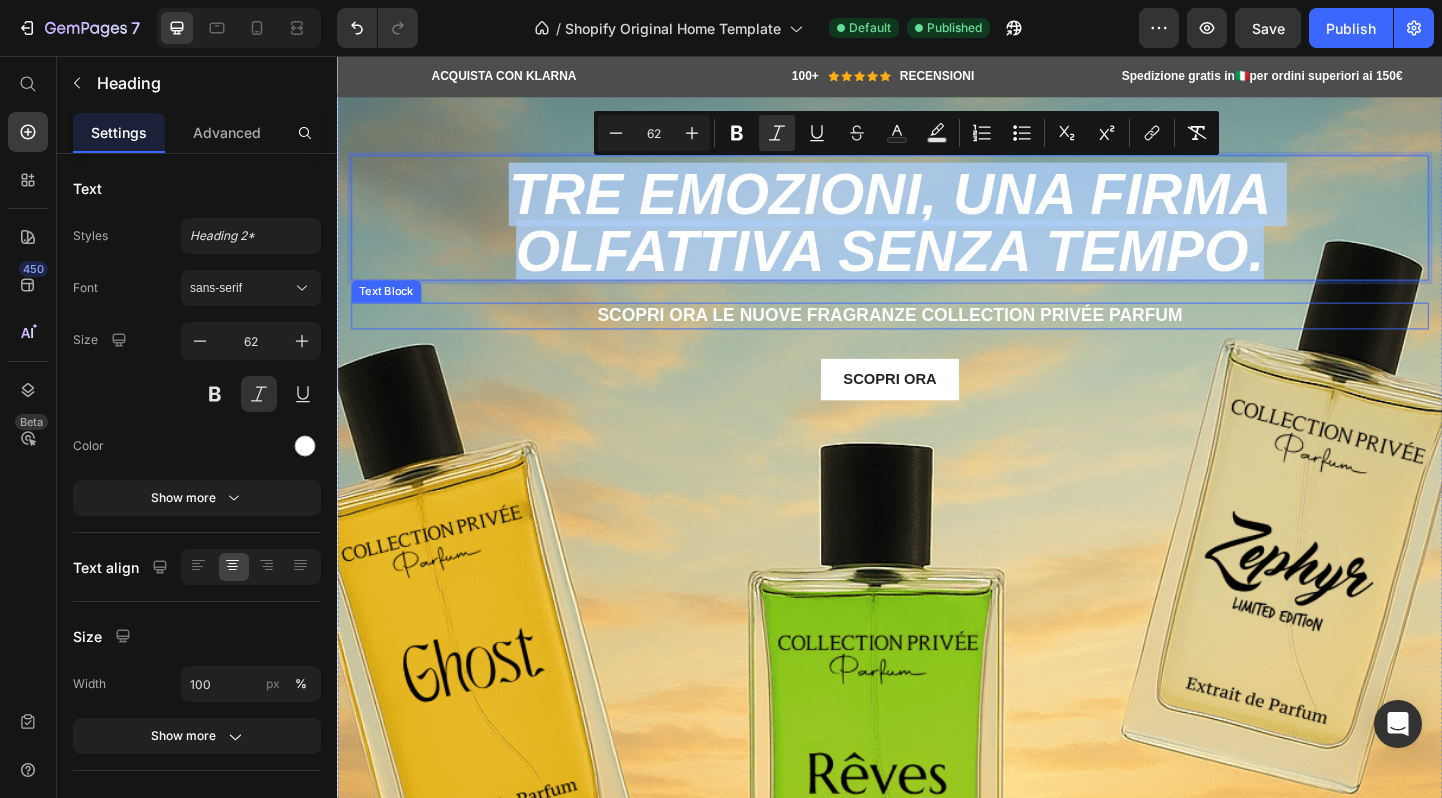 click on "Scopri ora le nuove fragranze Collection Privée Parfum" at bounding box center (937, 338) 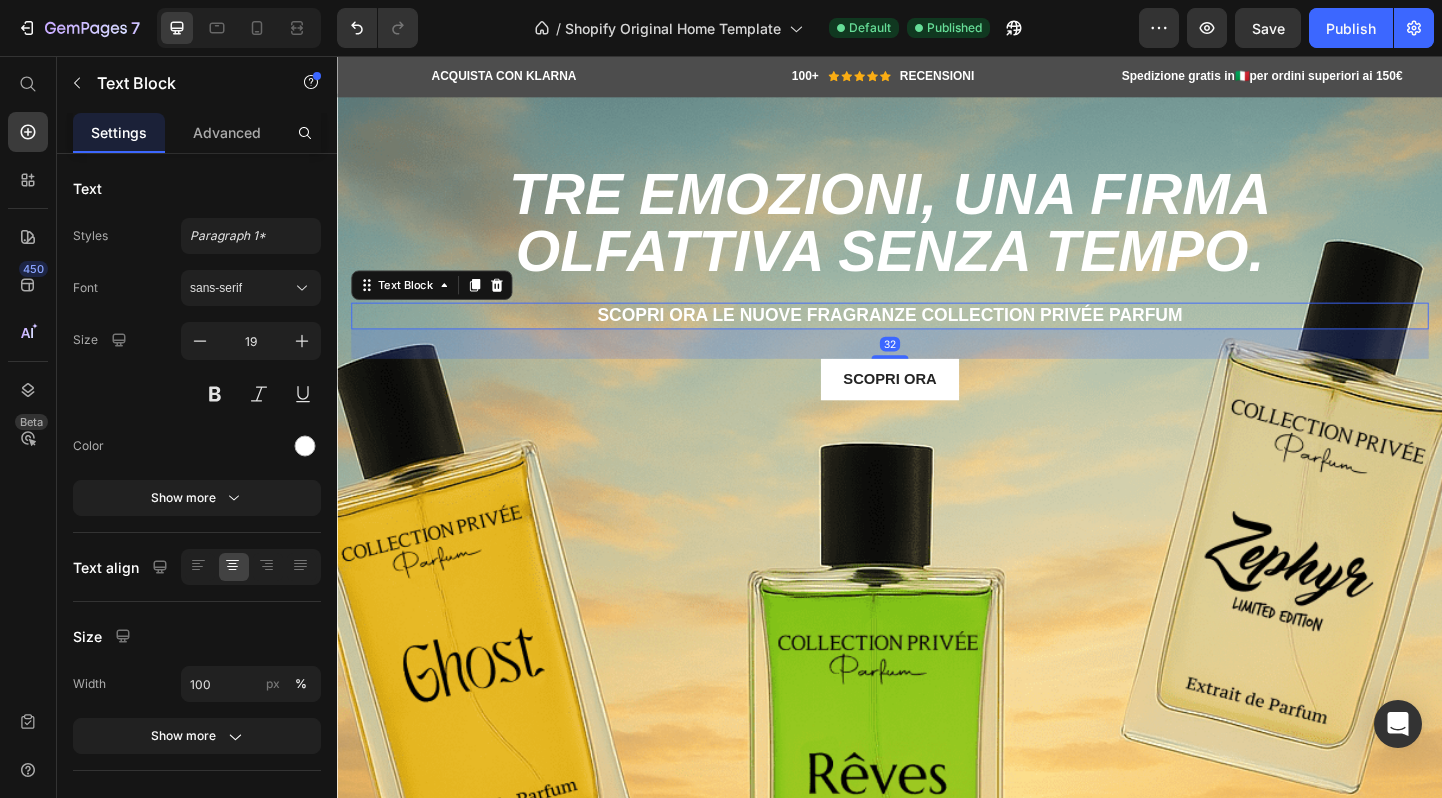 click on "Scopri ora le nuove fragranze Collection Privée Parfum" at bounding box center (937, 338) 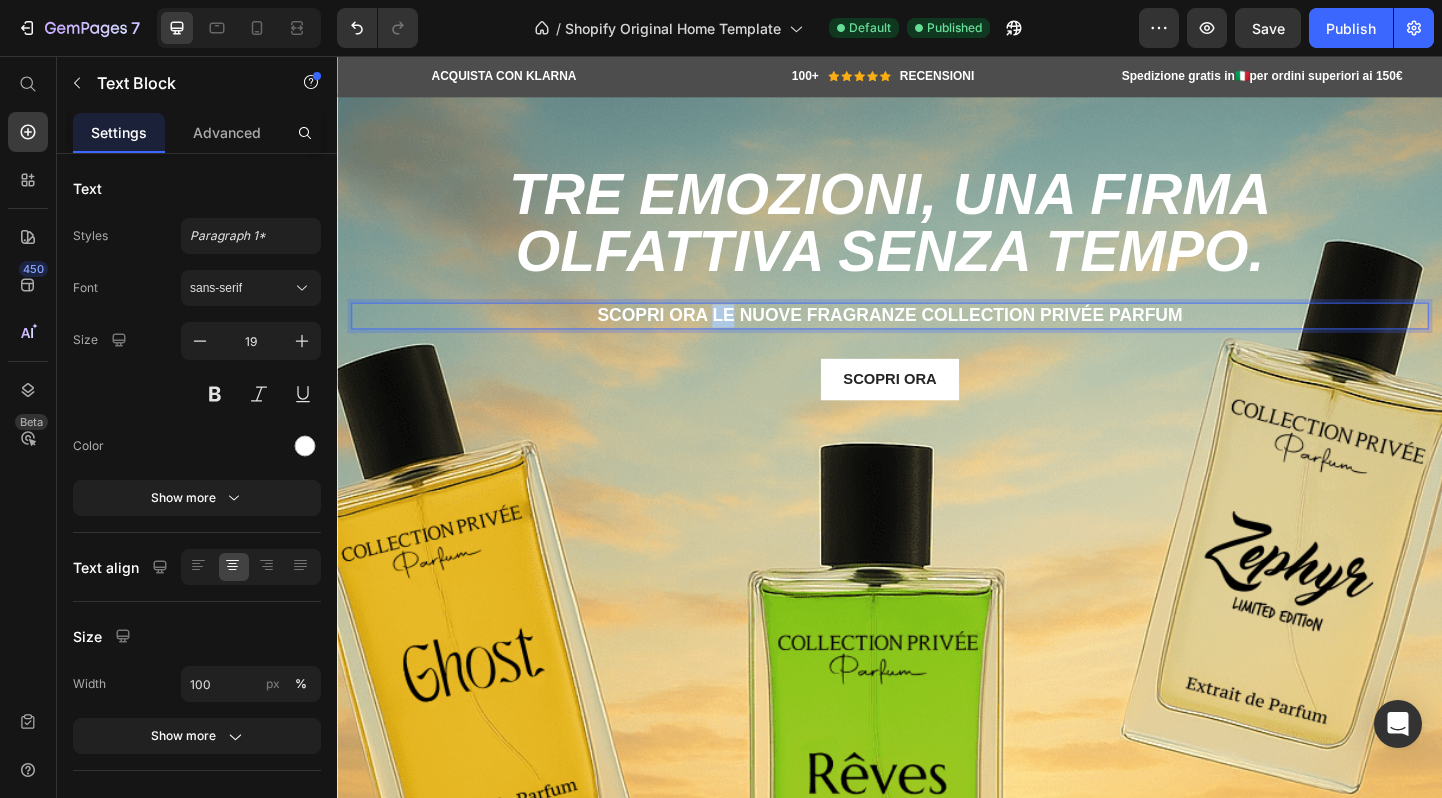 click on "Scopri ora le nuove fragranze Collection Privée Parfum" at bounding box center [937, 338] 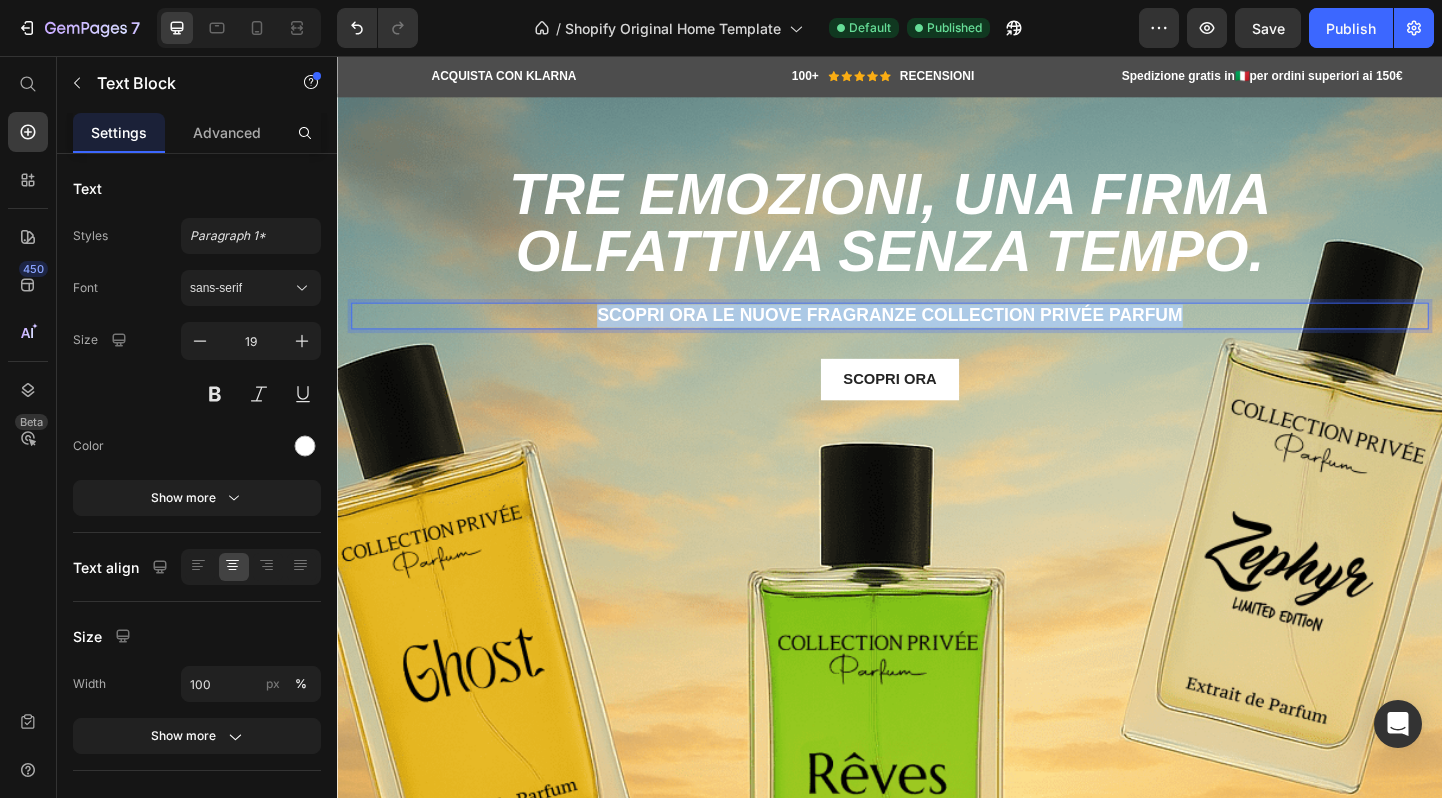 click on "Scopri ora le nuove fragranze Collection Privée Parfum" at bounding box center [937, 338] 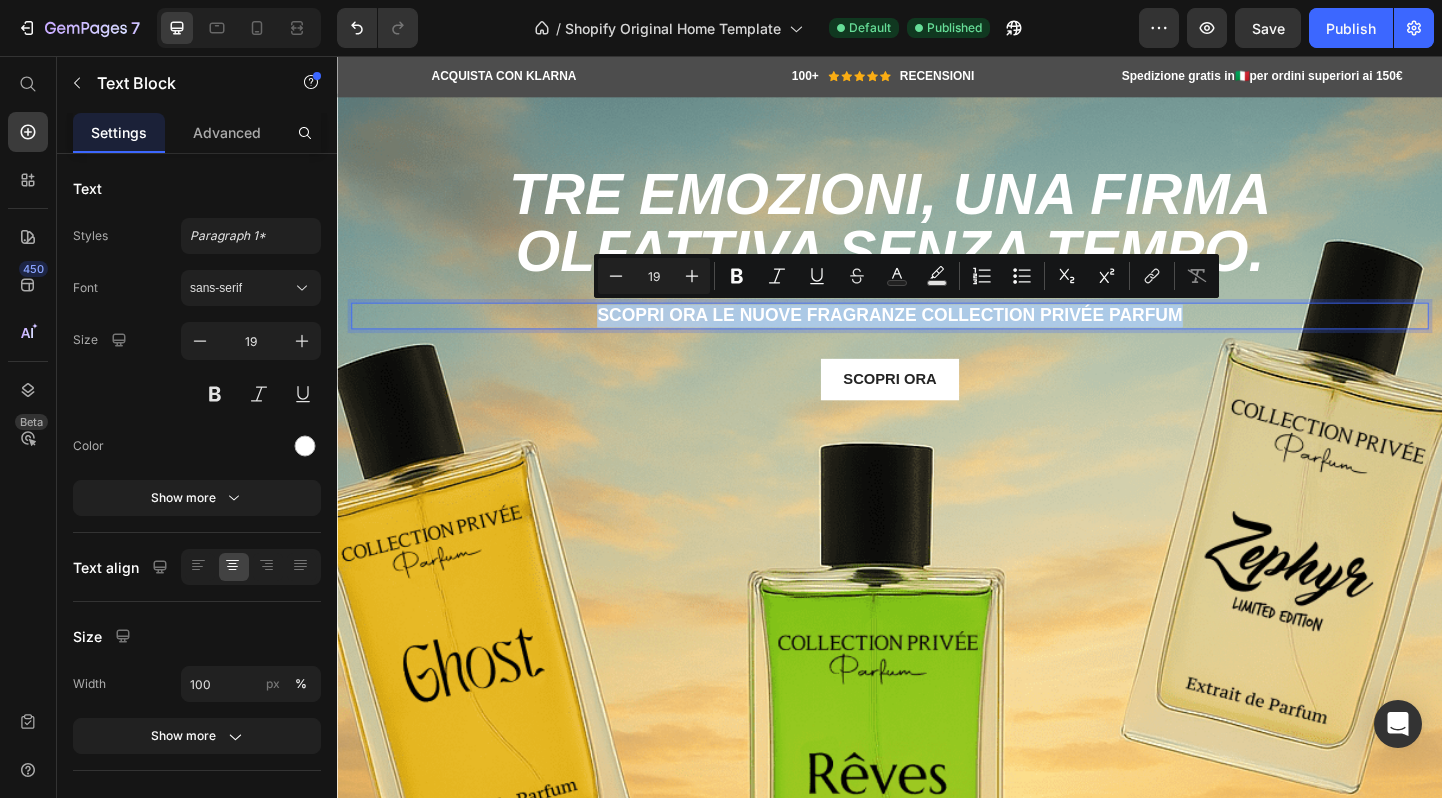 copy on "Scopri ora le nuove fragranze Collection Privée Parfum" 